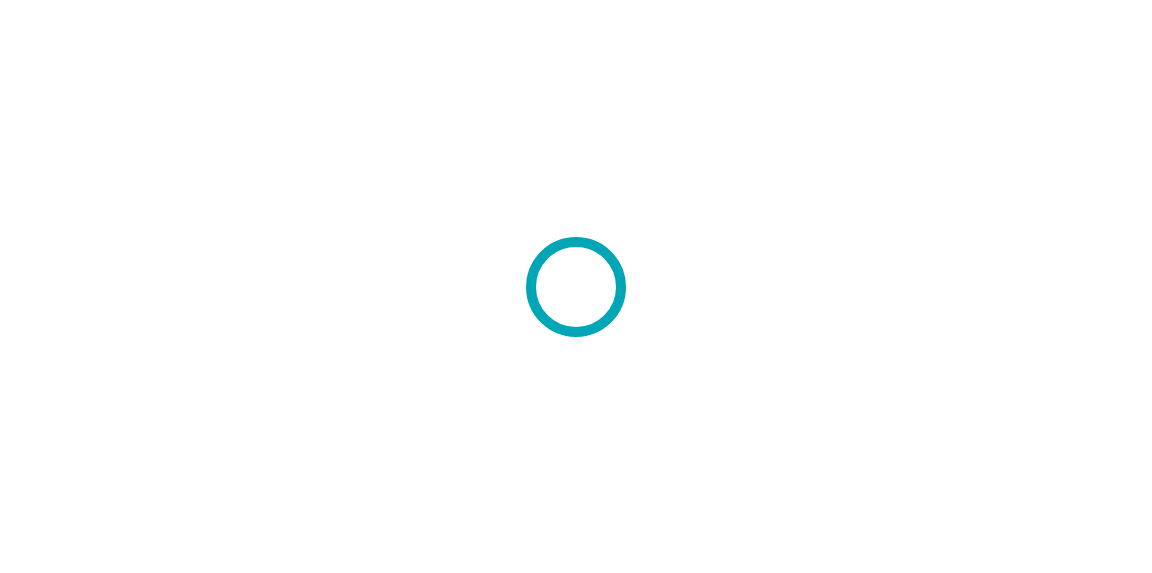 scroll, scrollTop: 0, scrollLeft: 0, axis: both 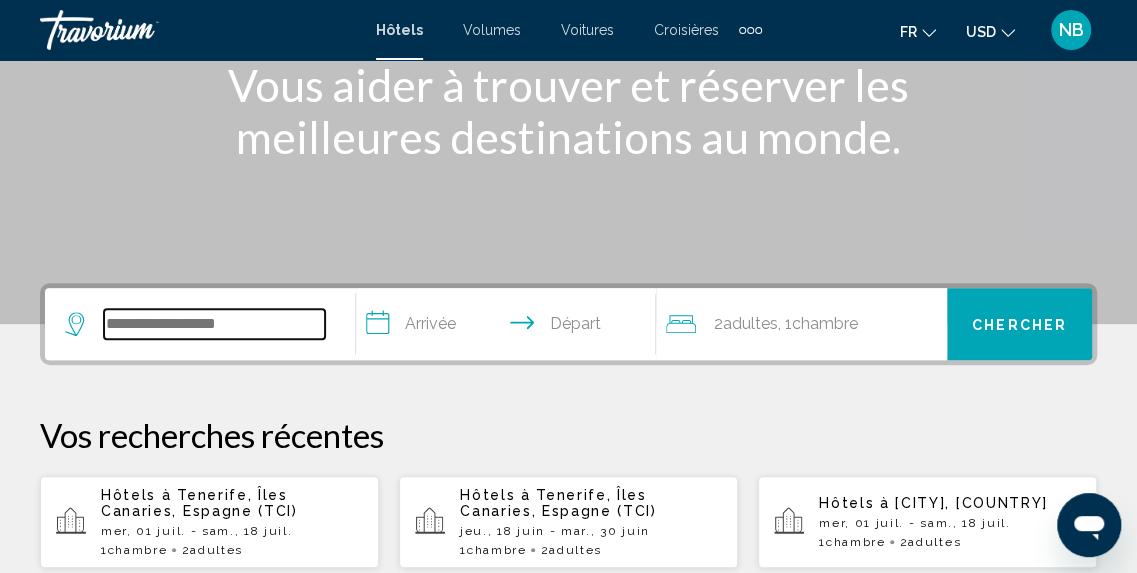 click at bounding box center (214, 324) 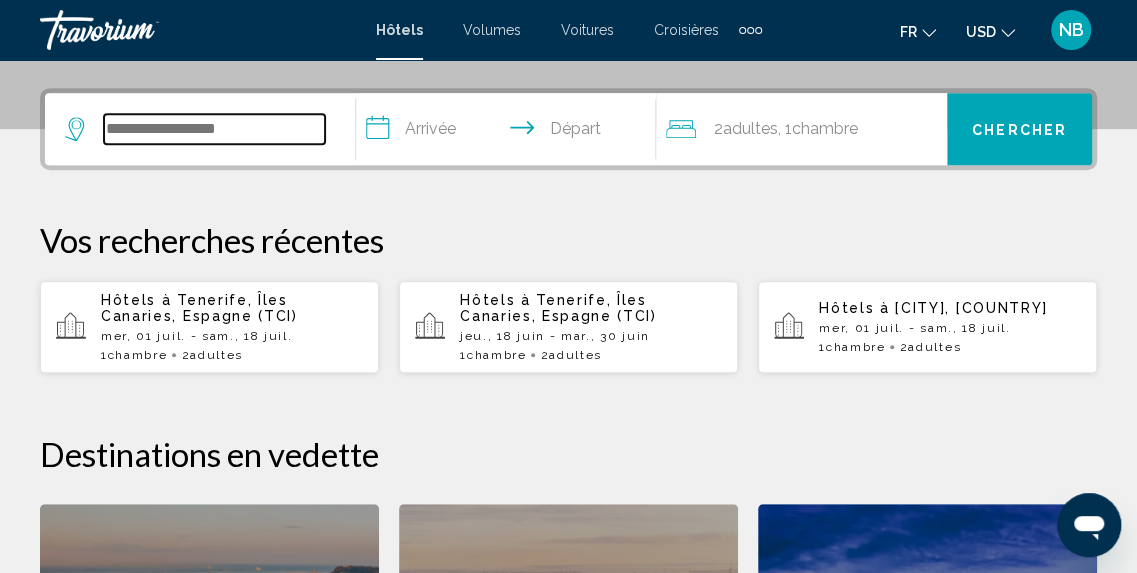 scroll, scrollTop: 494, scrollLeft: 0, axis: vertical 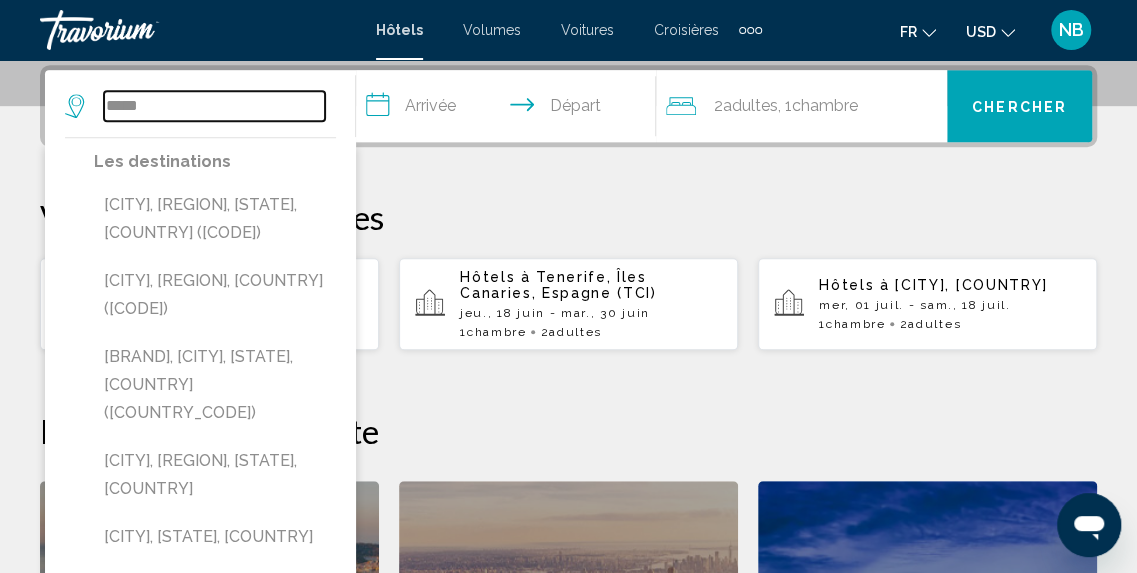 click on "*****" at bounding box center (214, 106) 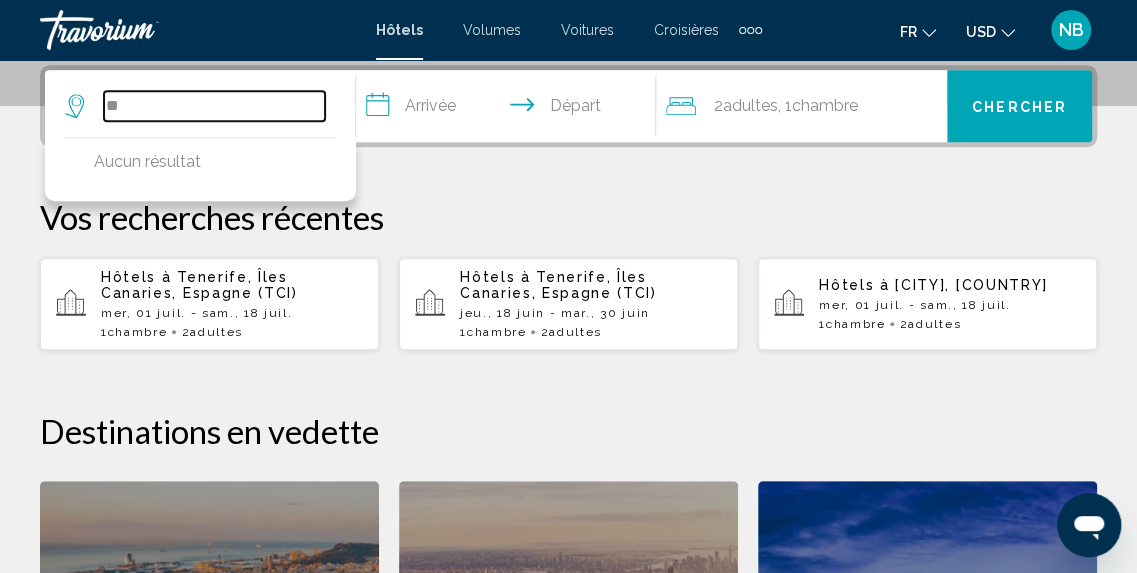 type on "*" 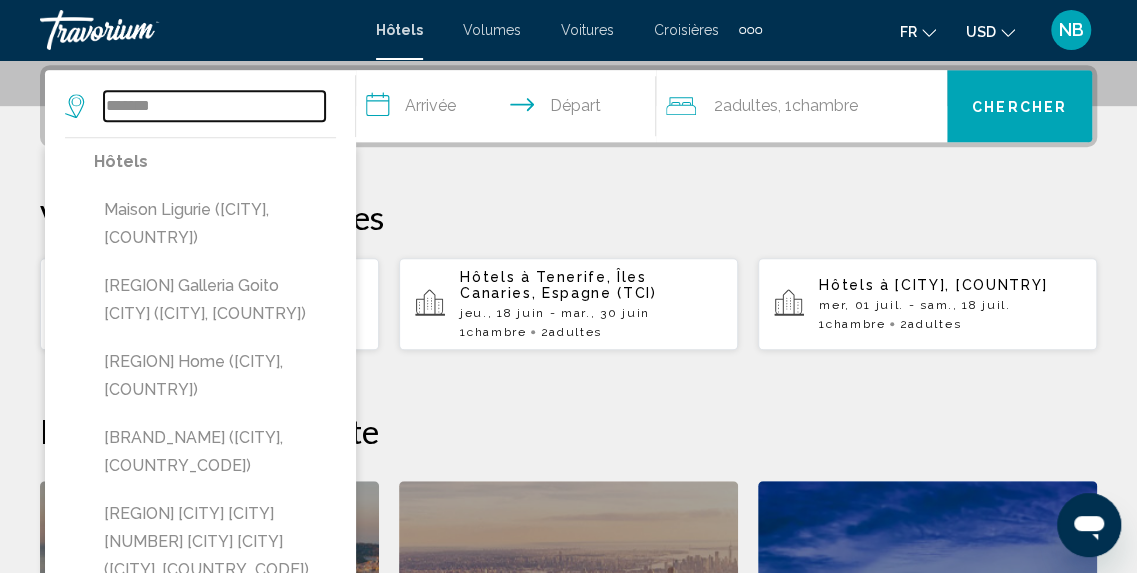 click on "*******" at bounding box center [214, 106] 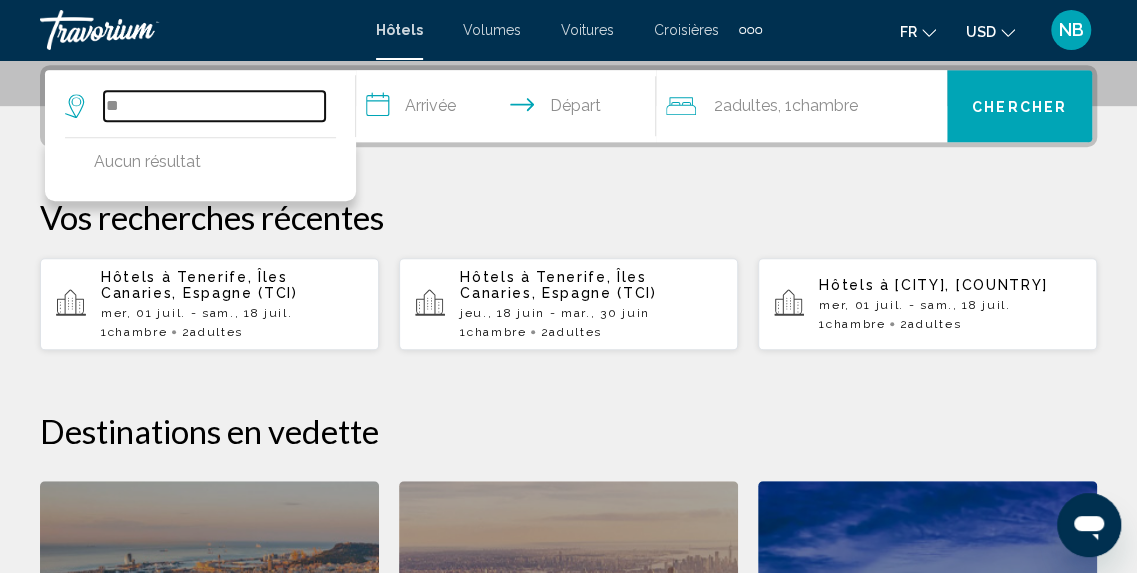 type on "*" 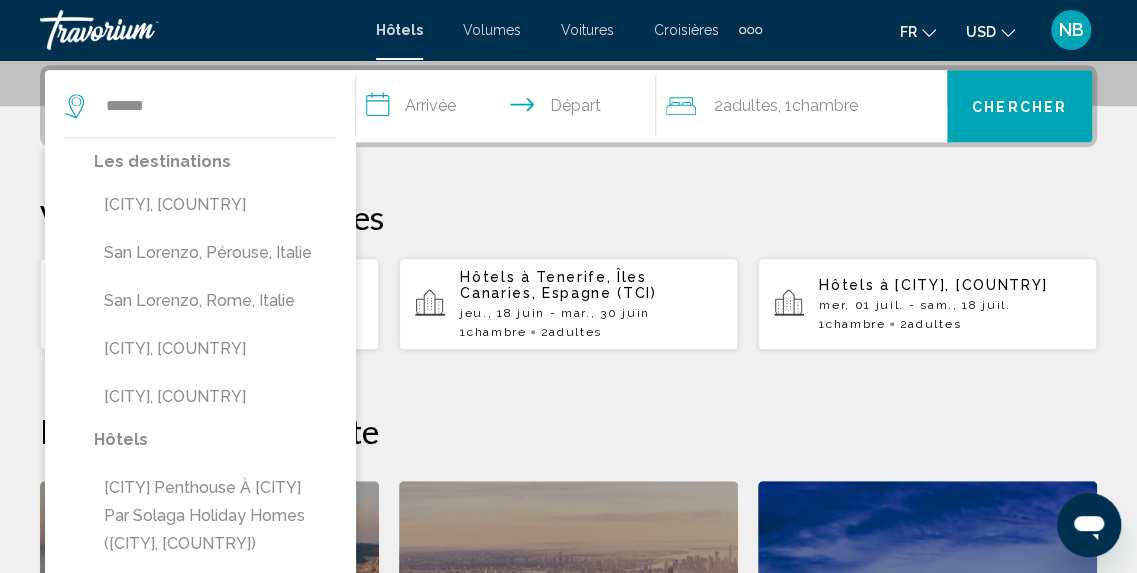 click on "****** Les destinations  San Lorenzo, Équateur   San Lorenzo, Pérouse, Italie   San Lorenzo, Rome, Italie   San Lorenzo, Argentine   San Lorenzo In Campo, Italie  Hôtels  San Lorenzo Penthouse à Malaga (Malaga, ES)   San Lorenzo View Apartment 5 by Wonderful Italy (Gênes, IT)   Appartements San Lorenzo (Colle di Val d’Elsa, IT)   San Longino 26 (Mantoue, Italie)   San Lorenzo Camere&Suites (Lizzanello, Italie)" at bounding box center (200, 106) 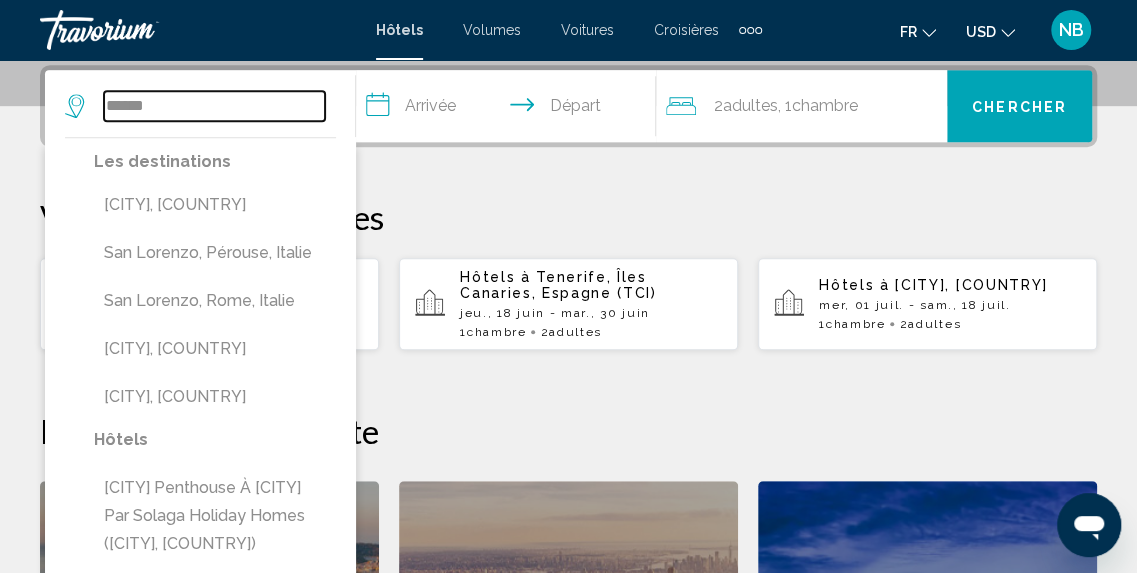 click on "******" at bounding box center (214, 106) 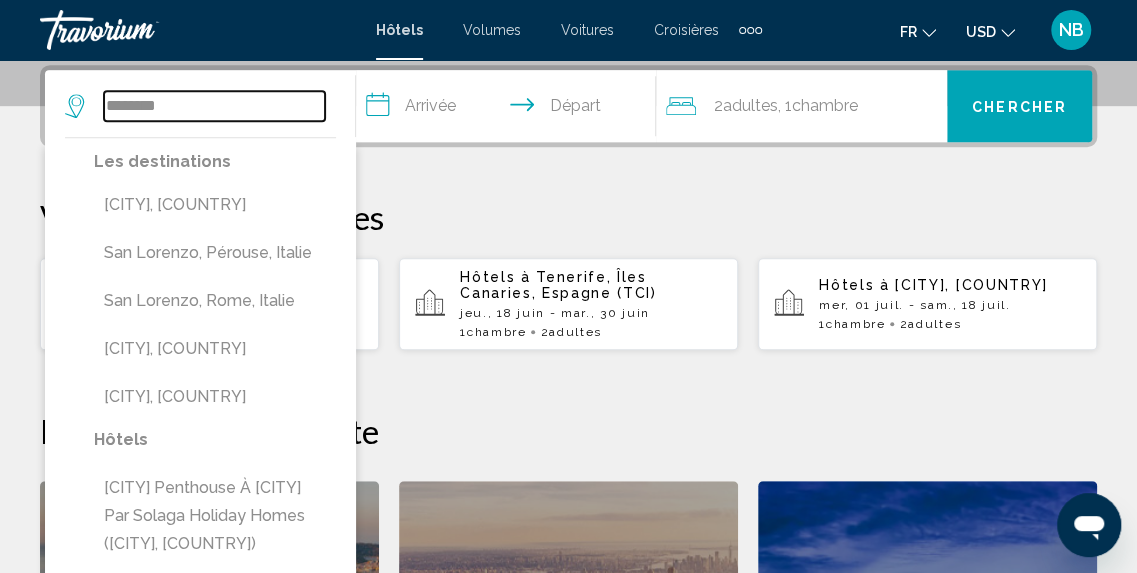 click on "********" at bounding box center (214, 106) 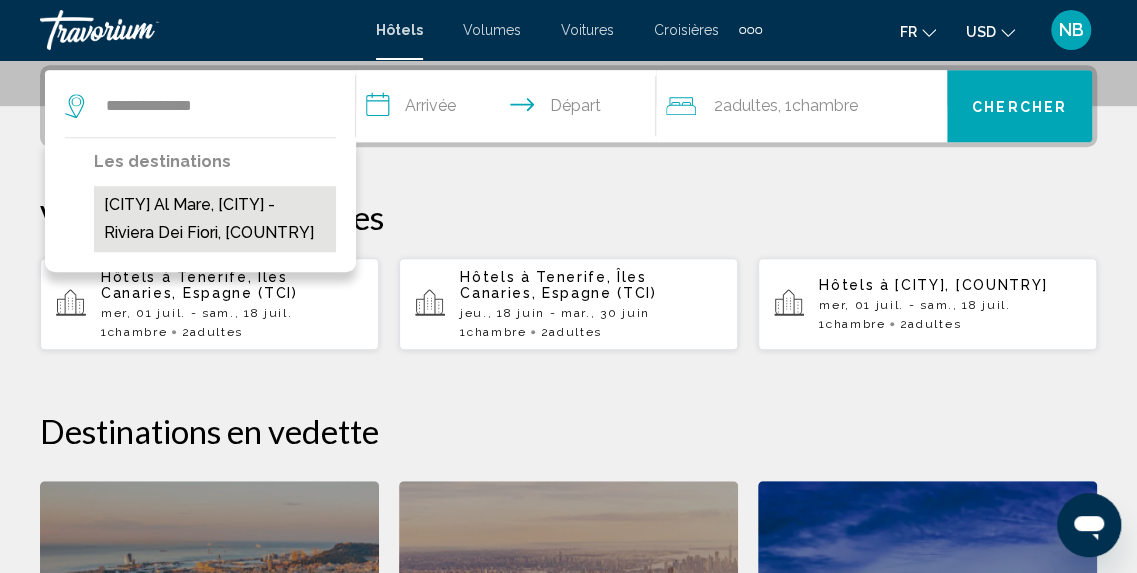 click on "[CITY] Al Mare, [CITY] - Riviera dei Fiori, [COUNTRY]" at bounding box center (215, 219) 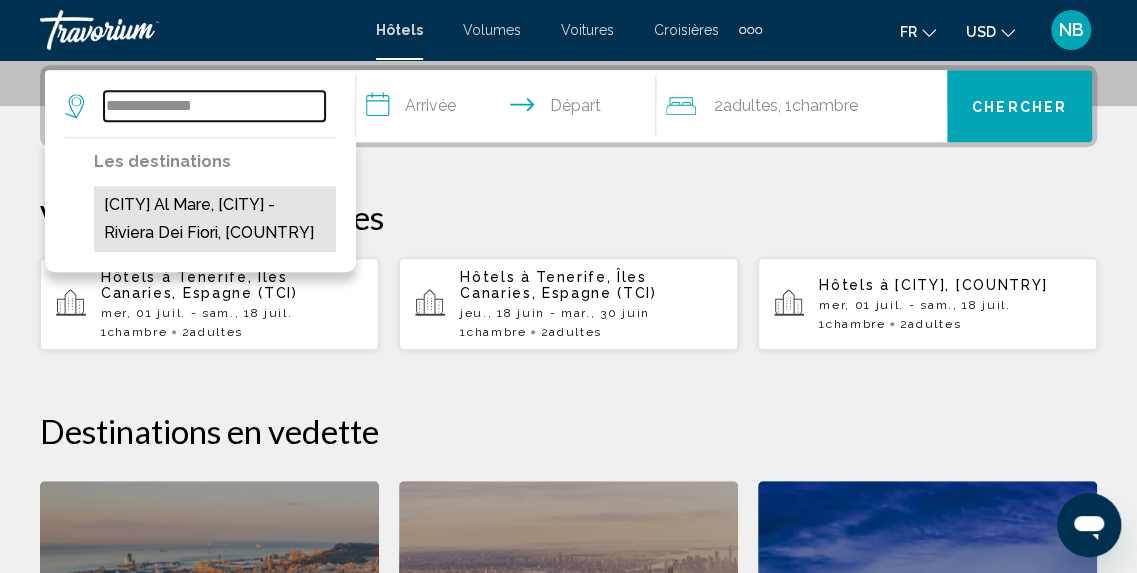 type on "**********" 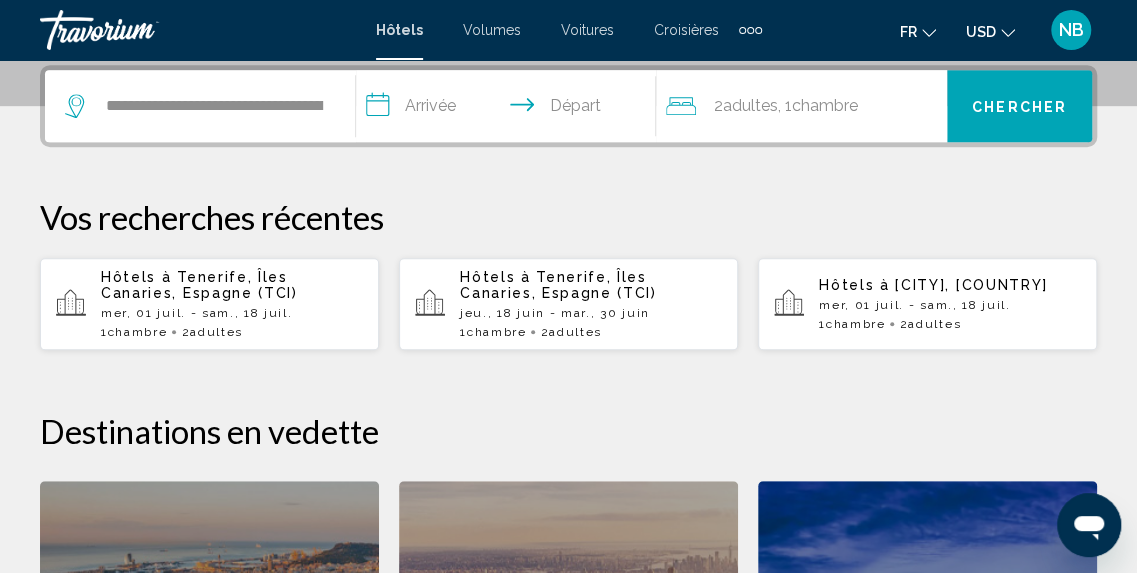 click on "**********" at bounding box center [510, 109] 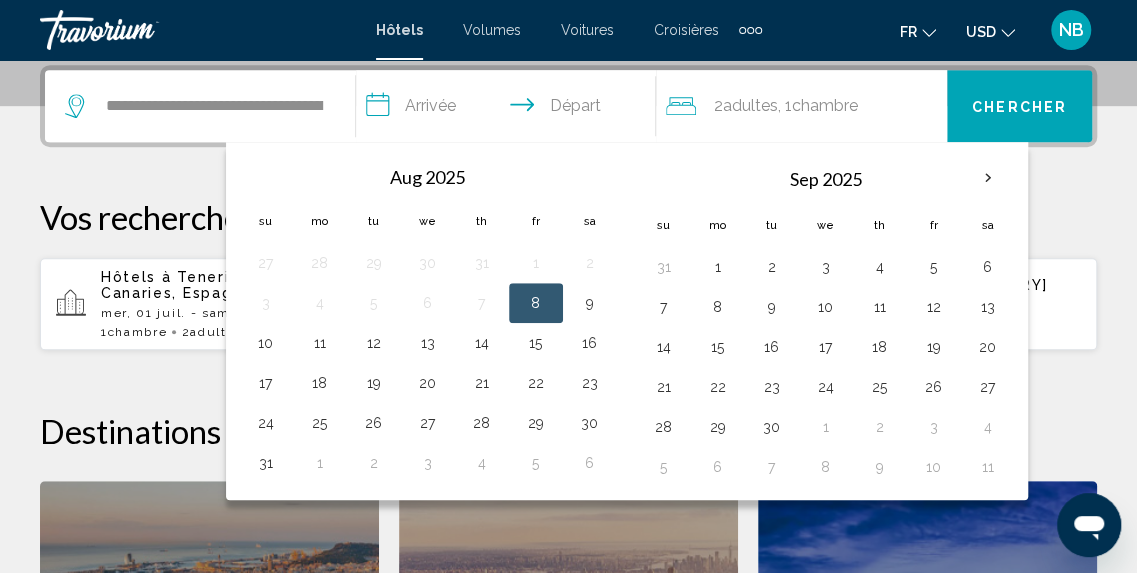 click on "8" at bounding box center [536, 303] 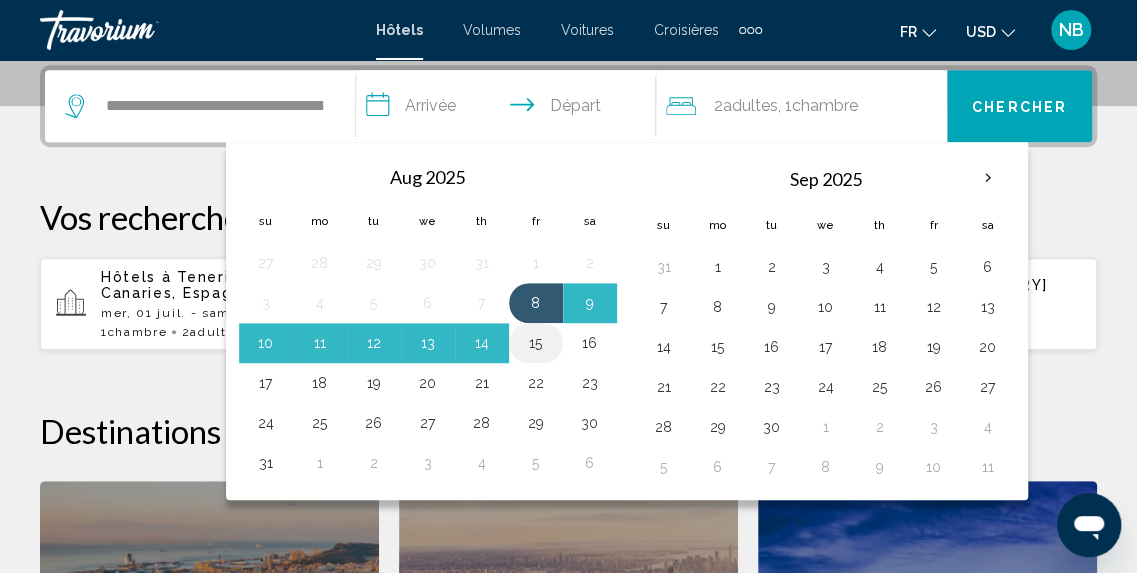click on "15" at bounding box center (536, 343) 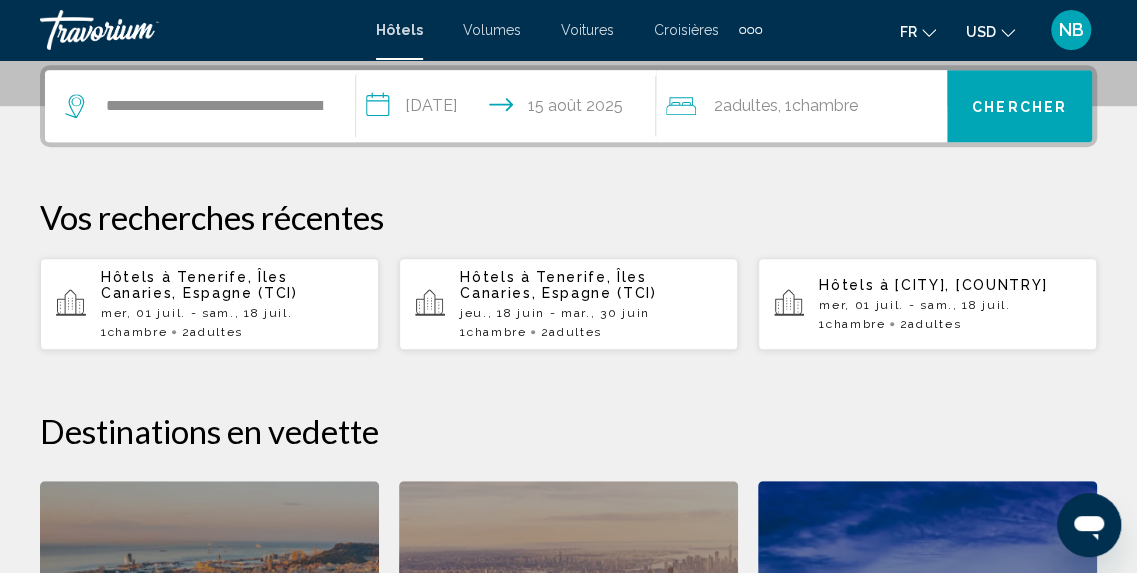 click on "Chambre" 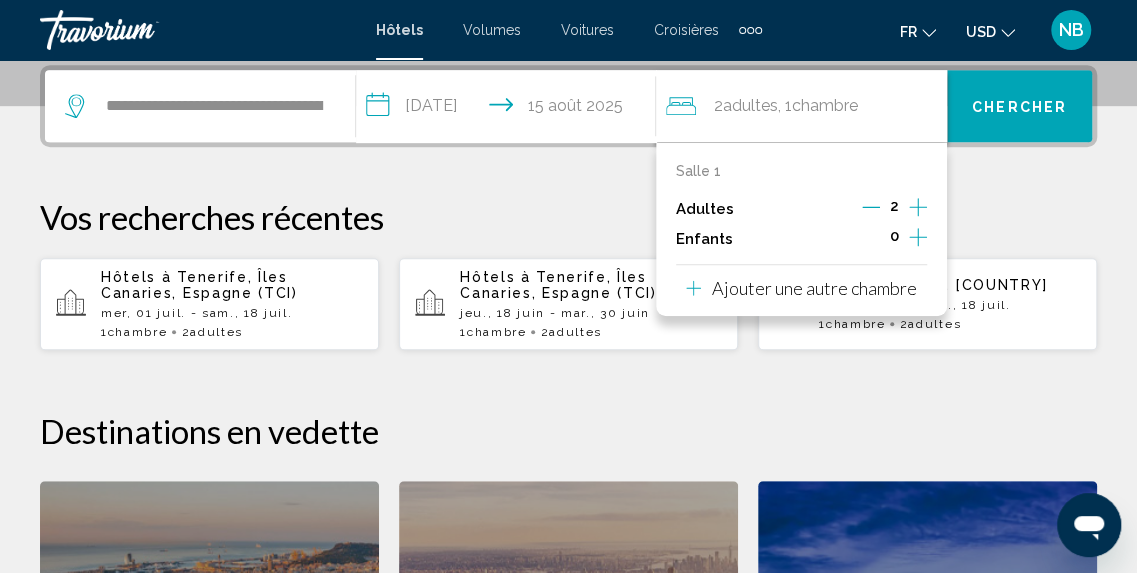 click 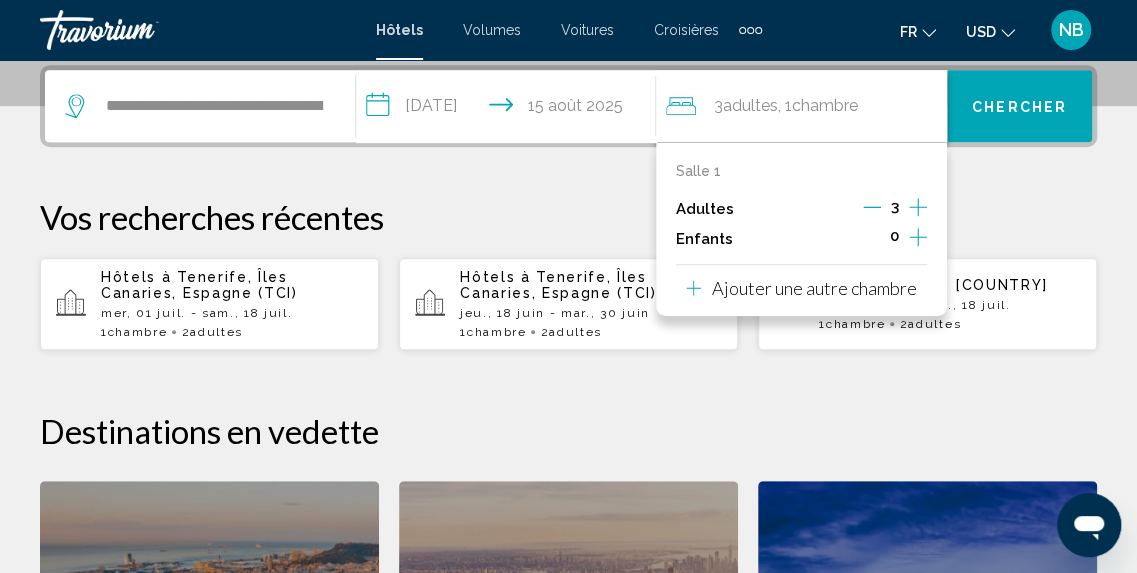 click on "Chercher" at bounding box center [1019, 107] 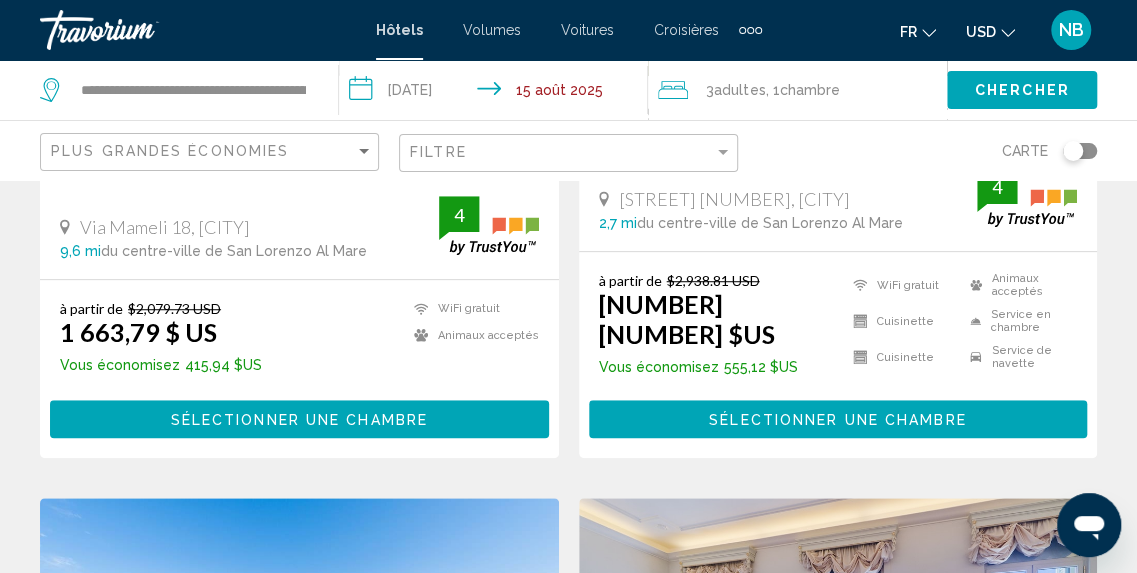 scroll, scrollTop: 0, scrollLeft: 0, axis: both 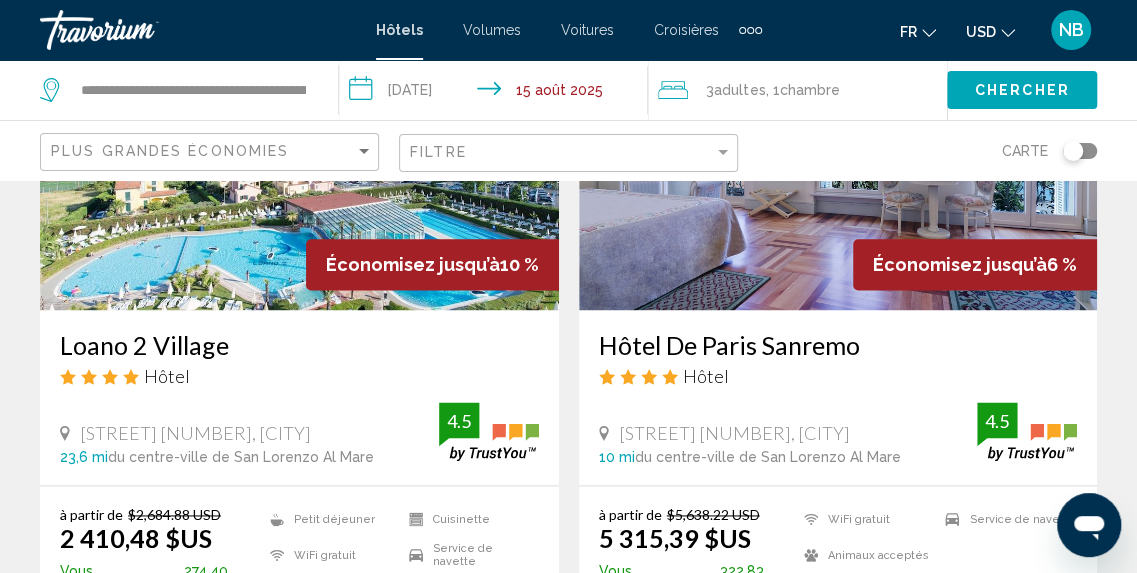 click on "USD" 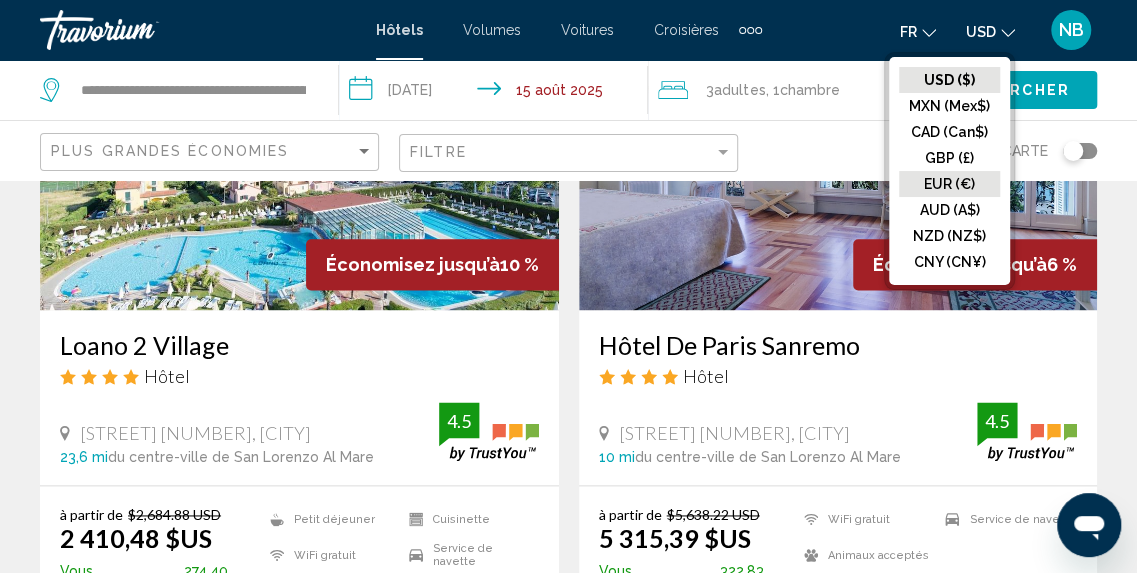 click on "EUR (€)" 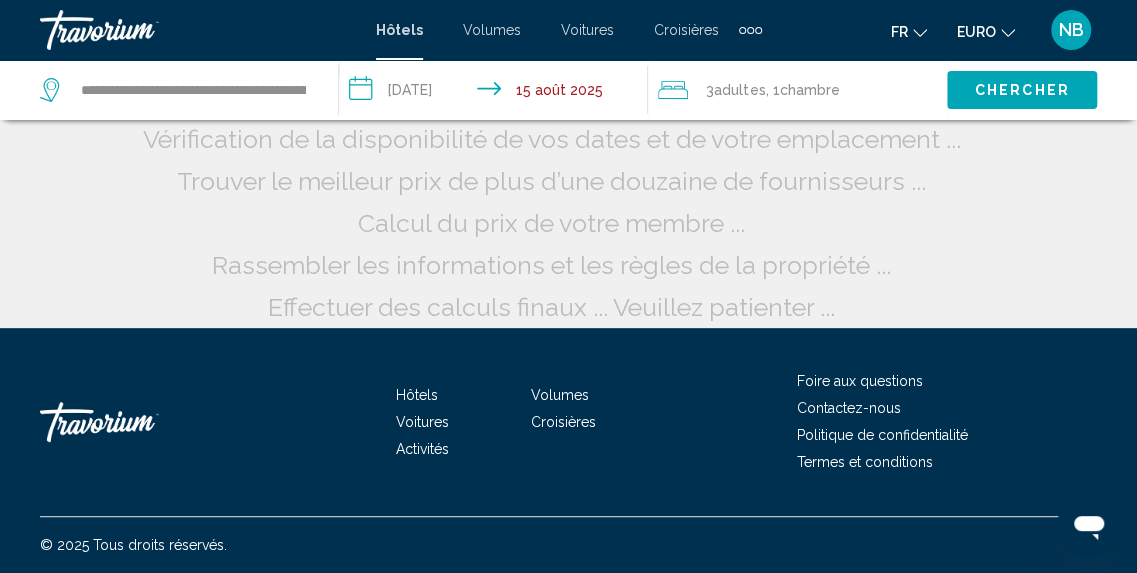 scroll, scrollTop: 233, scrollLeft: 0, axis: vertical 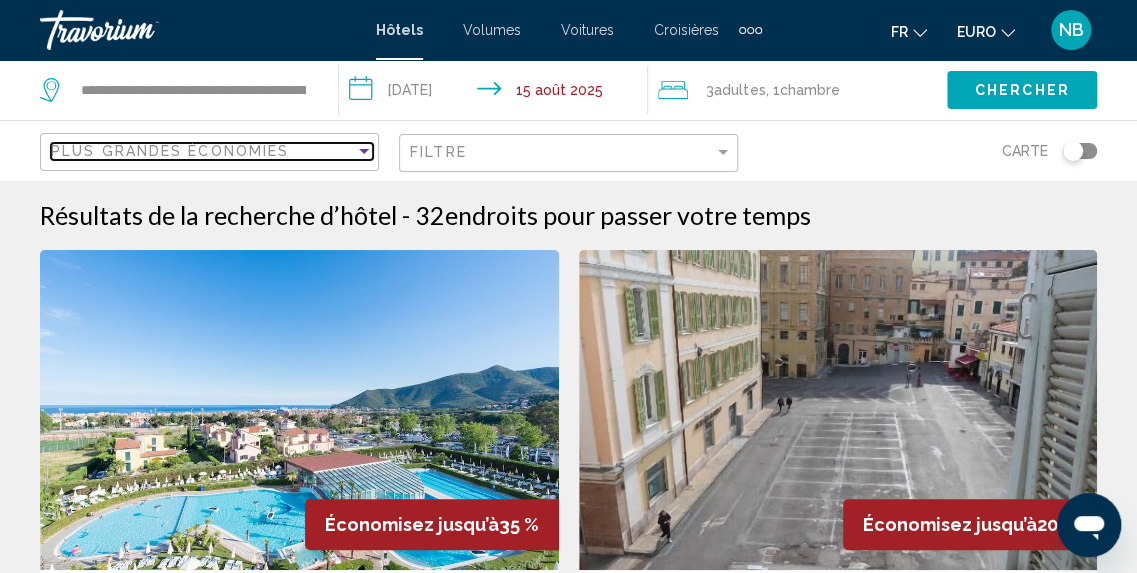 click on "Plus grandes économies" at bounding box center (170, 151) 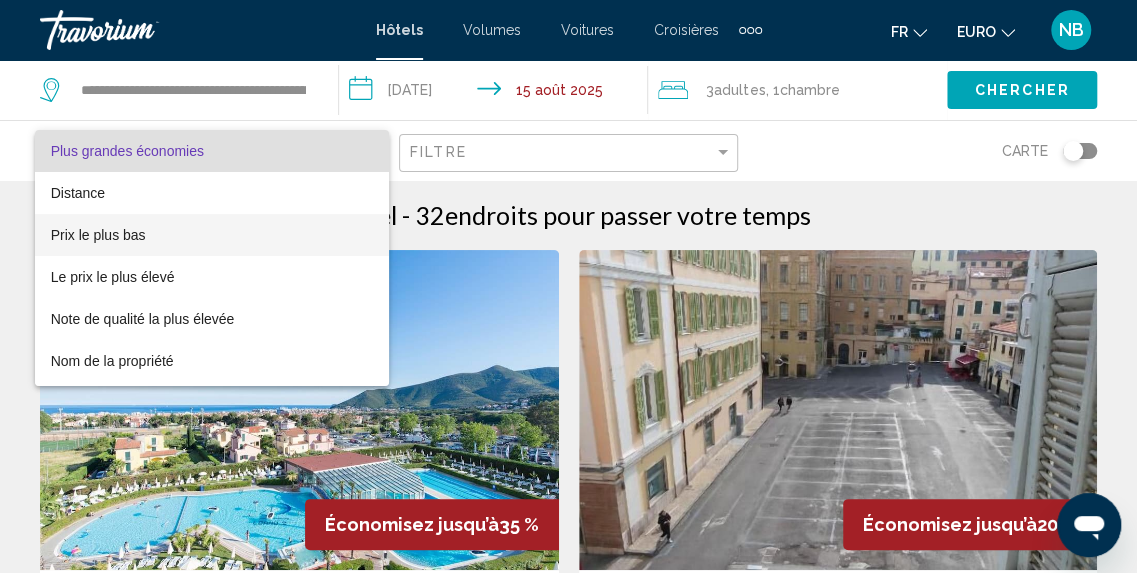 click on "Prix le plus bas" at bounding box center (212, 235) 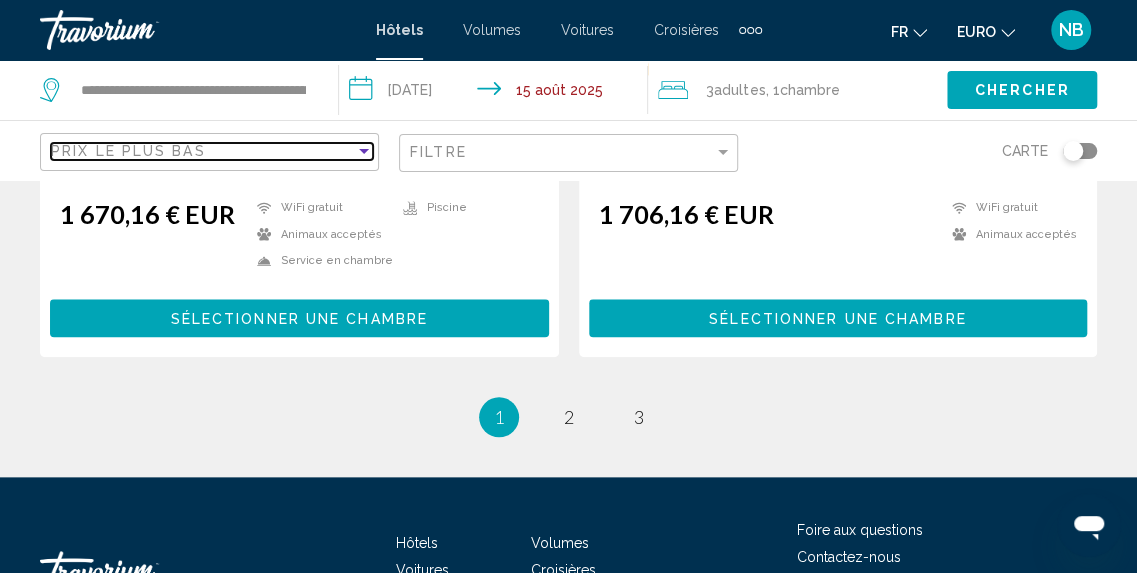 scroll, scrollTop: 4138, scrollLeft: 0, axis: vertical 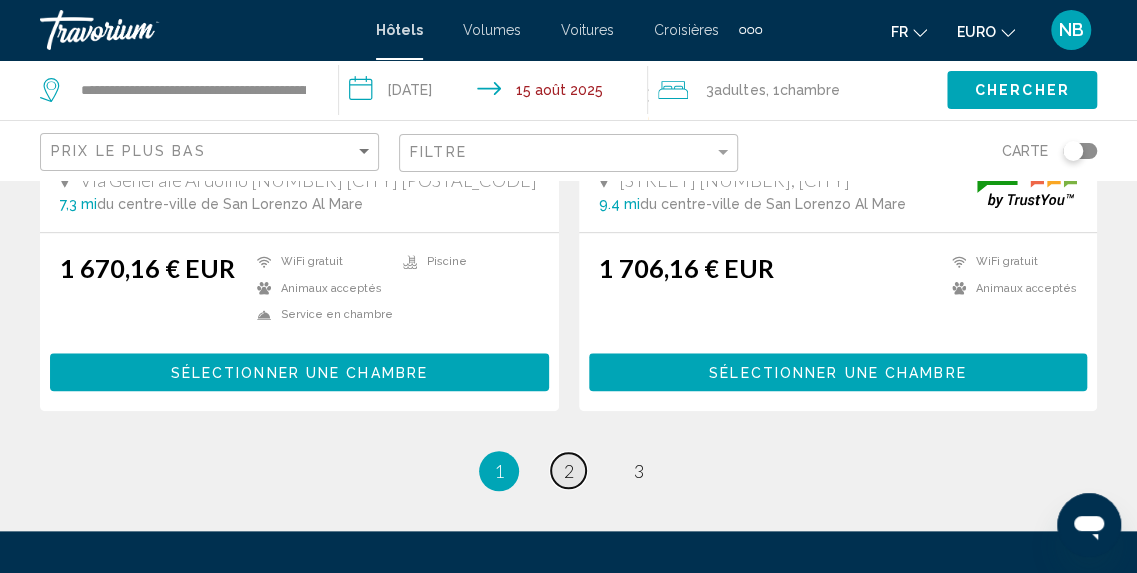 click on "2" at bounding box center [569, 471] 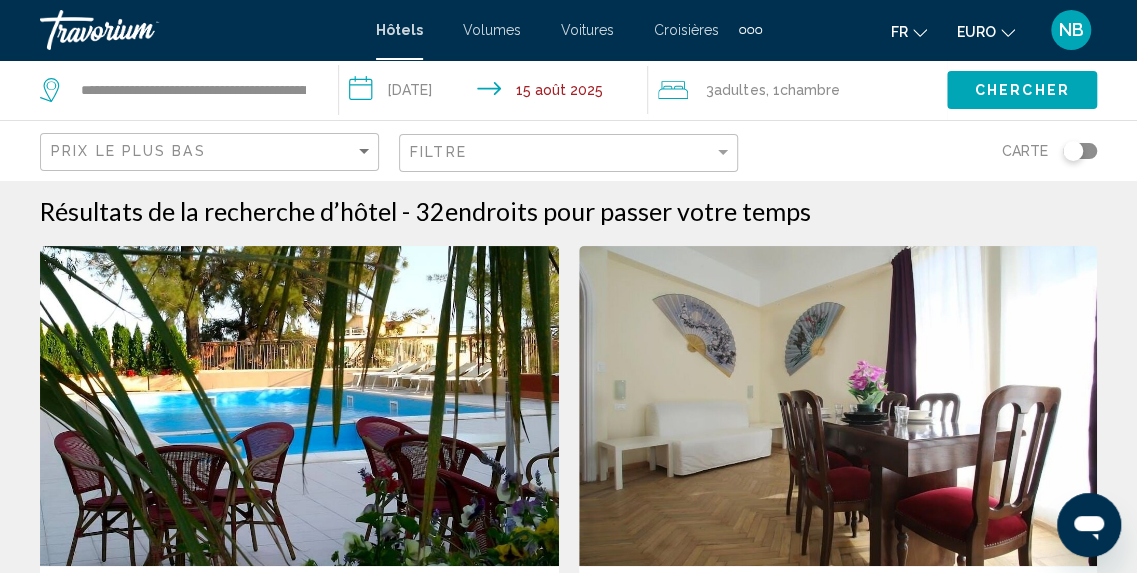 scroll, scrollTop: 0, scrollLeft: 0, axis: both 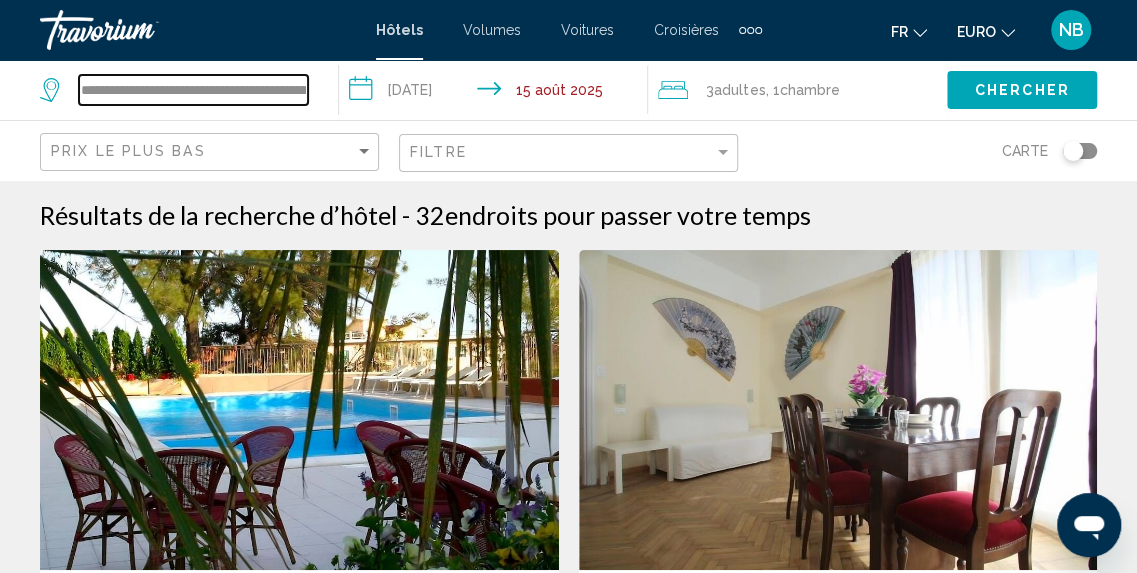 click on "**********" at bounding box center [193, 90] 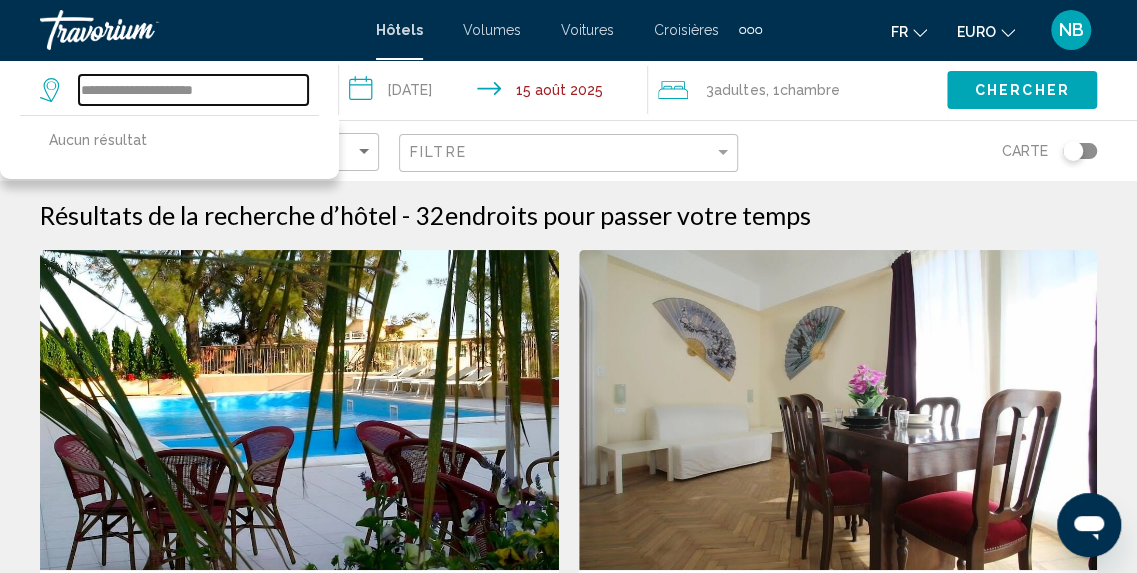 type on "**********" 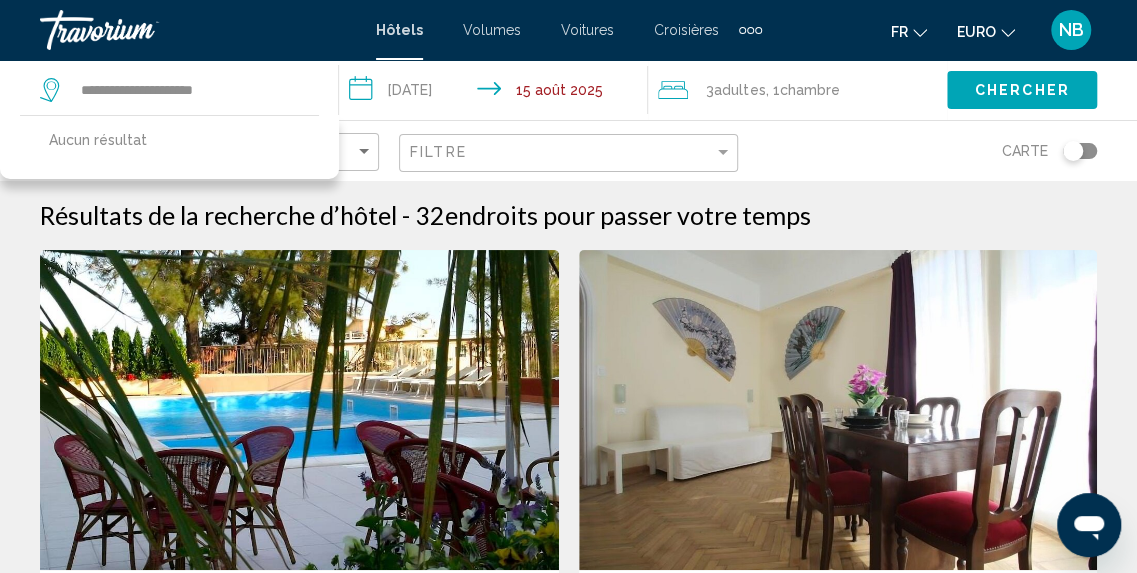 click at bounding box center (750, 30) 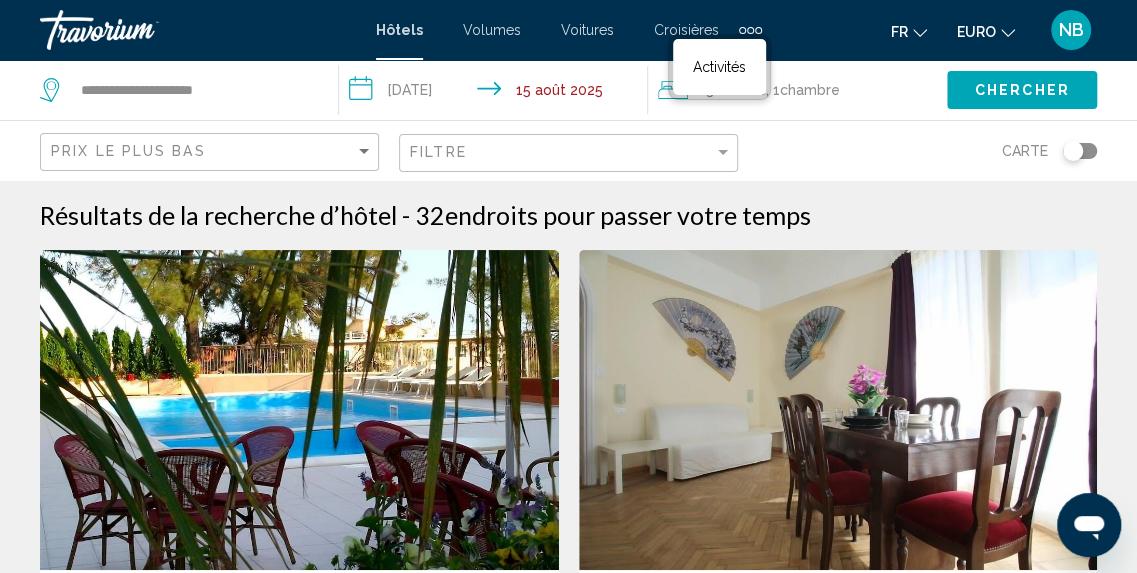 click on "Carte" 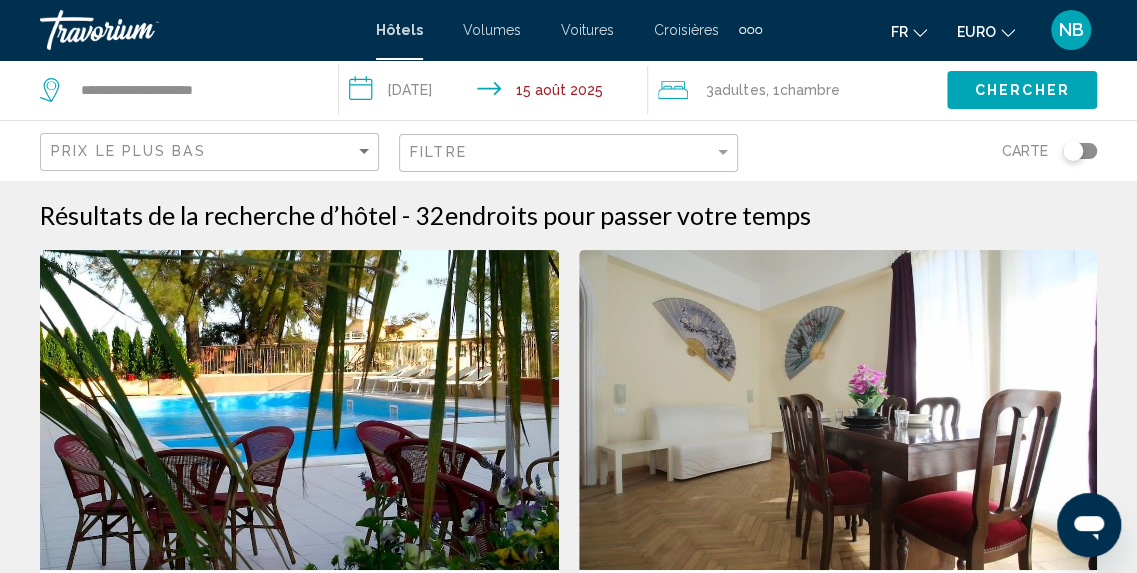click on "**********" at bounding box center (497, 93) 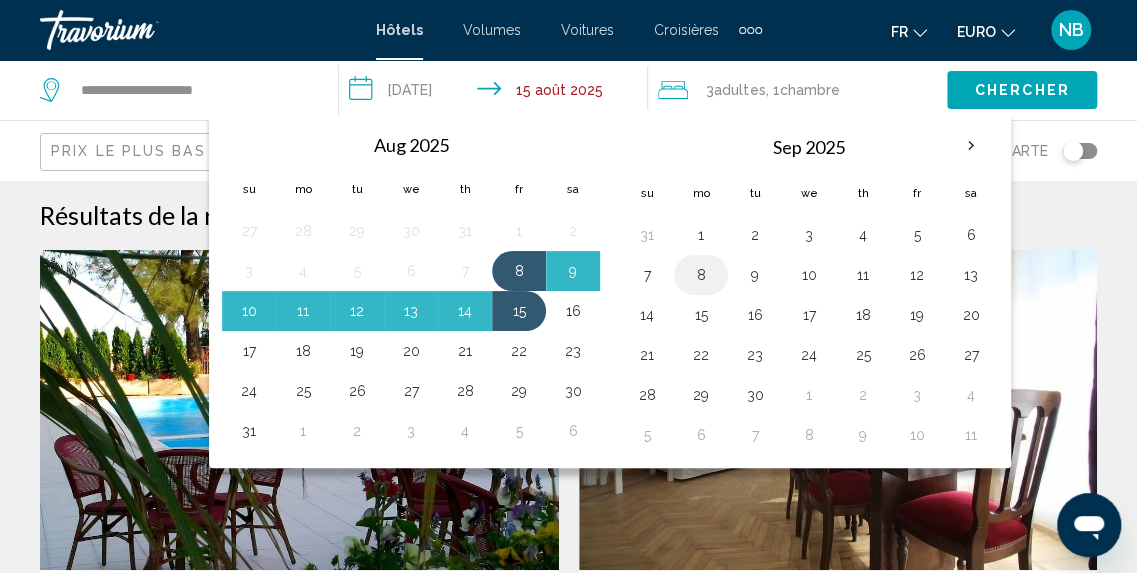 click on "8" at bounding box center (701, 275) 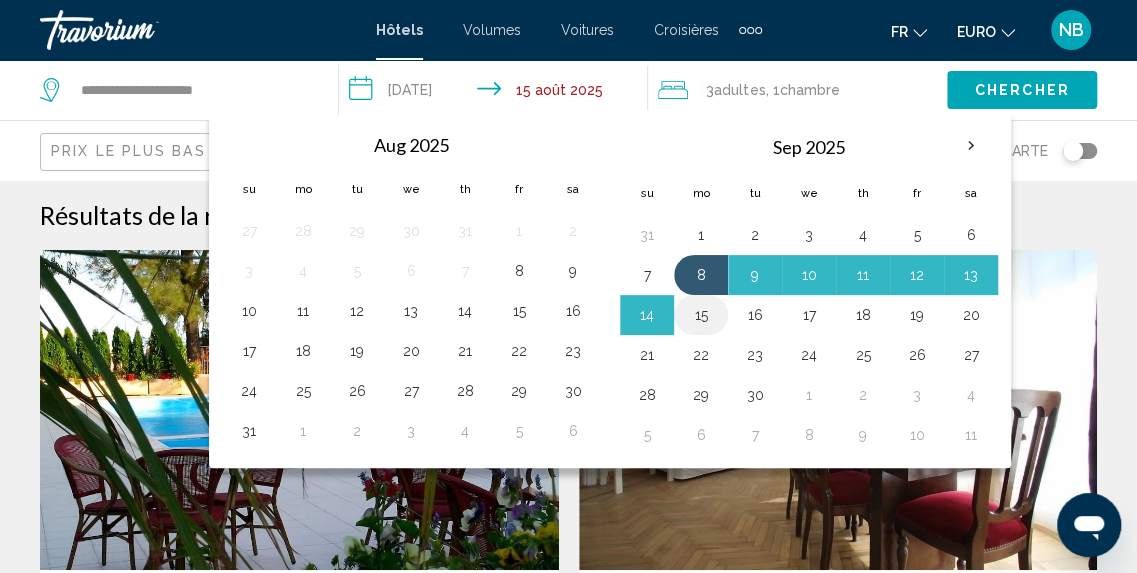 click on "15" at bounding box center [701, 315] 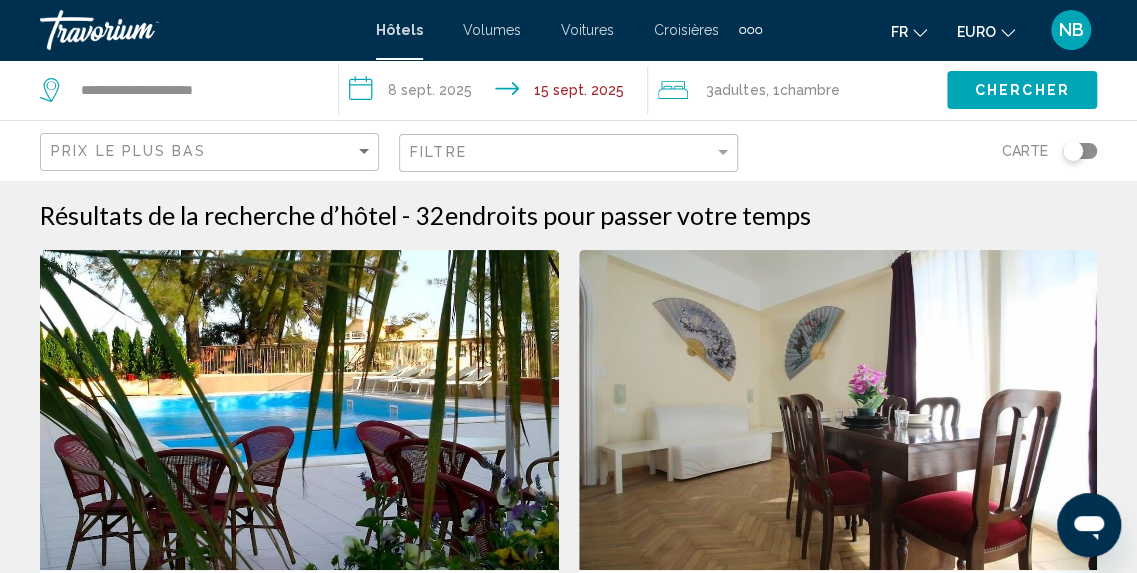 click on "Chercher" 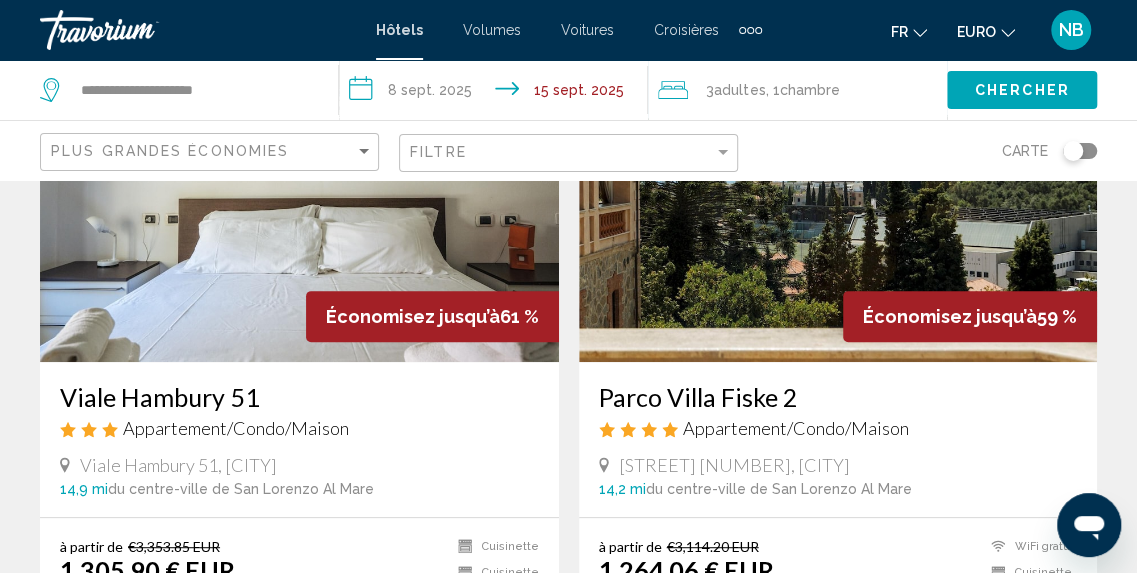 scroll, scrollTop: 262, scrollLeft: 0, axis: vertical 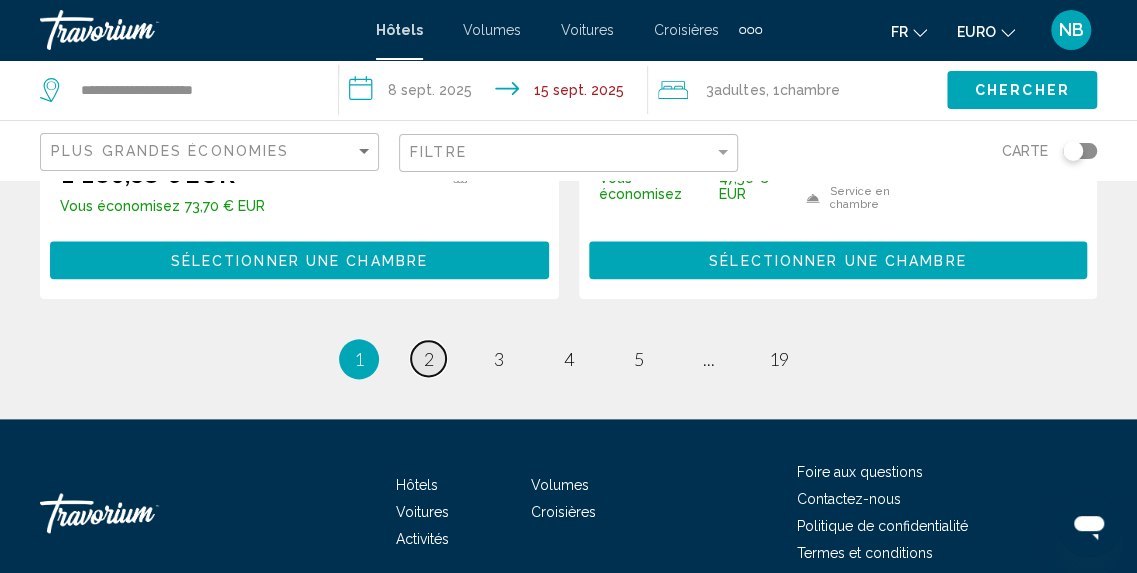 click on "2" at bounding box center [429, 359] 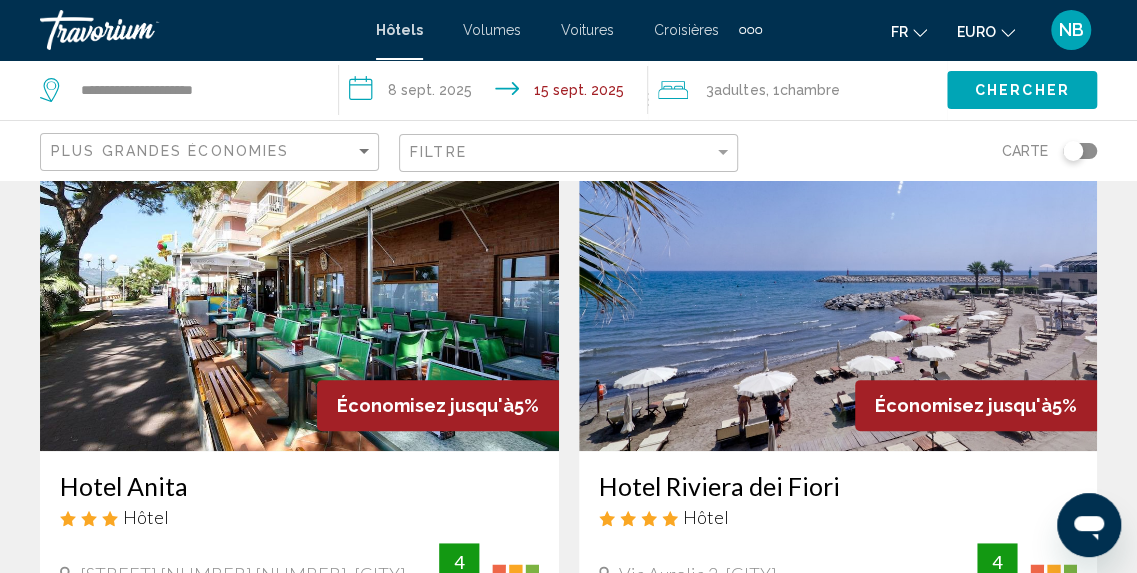 scroll, scrollTop: 0, scrollLeft: 0, axis: both 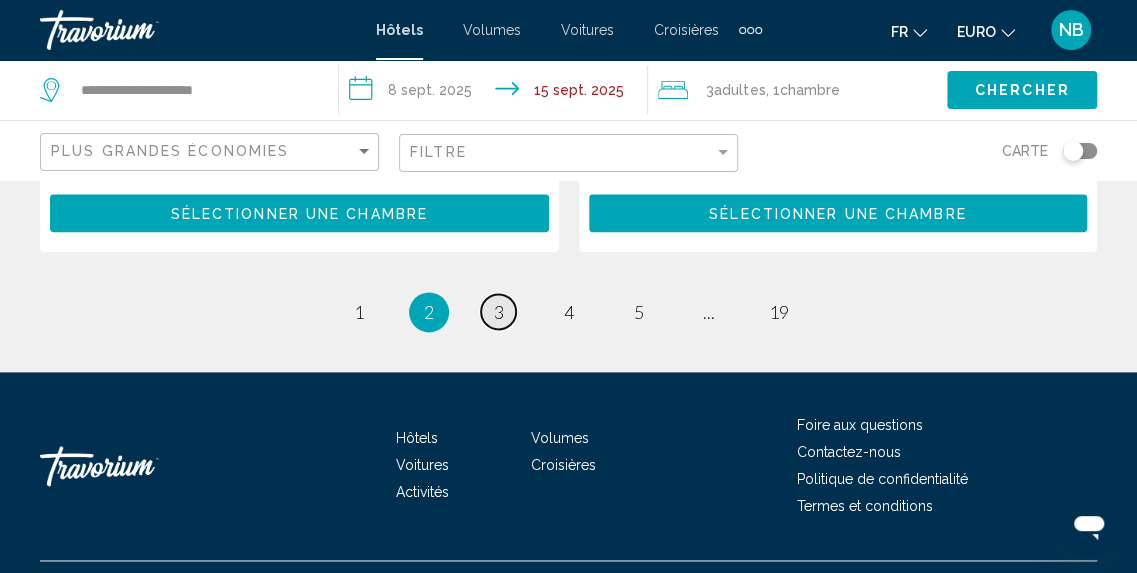 click on "3" at bounding box center (499, 312) 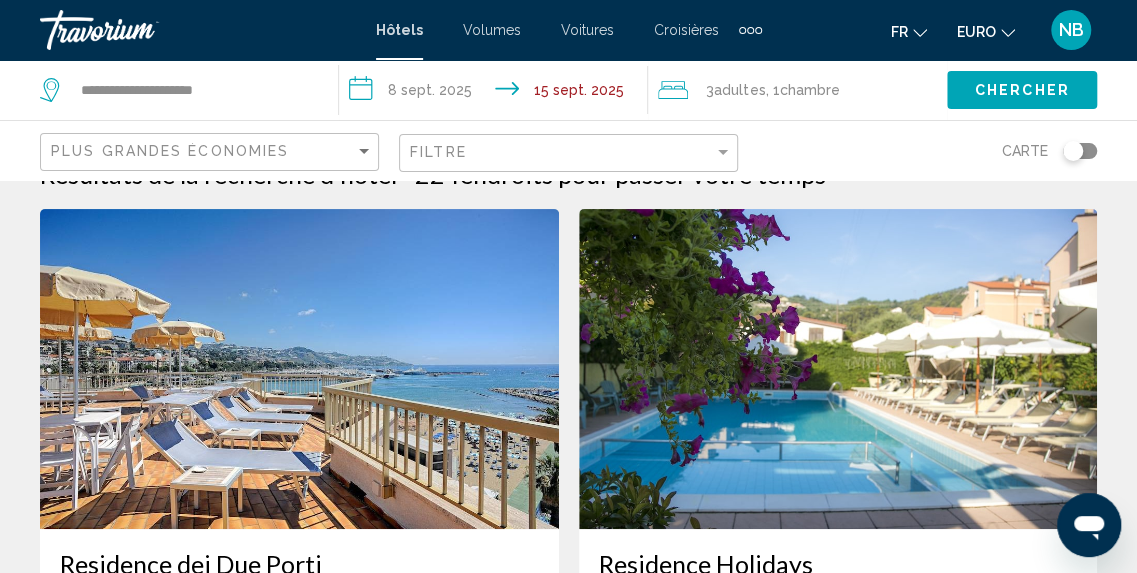 scroll, scrollTop: 0, scrollLeft: 0, axis: both 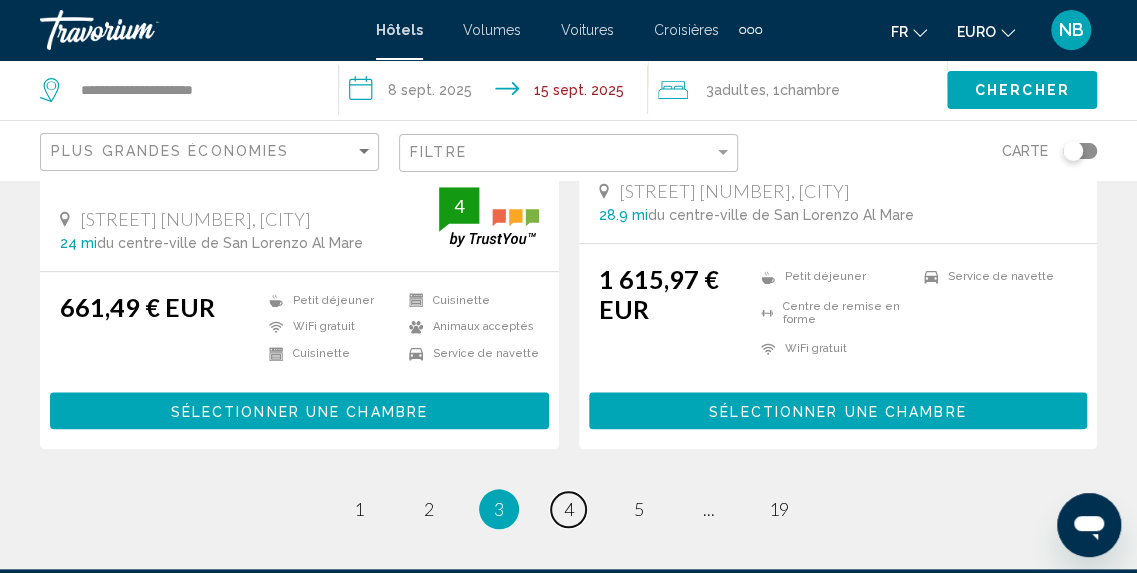 click on "page  4" at bounding box center [568, 509] 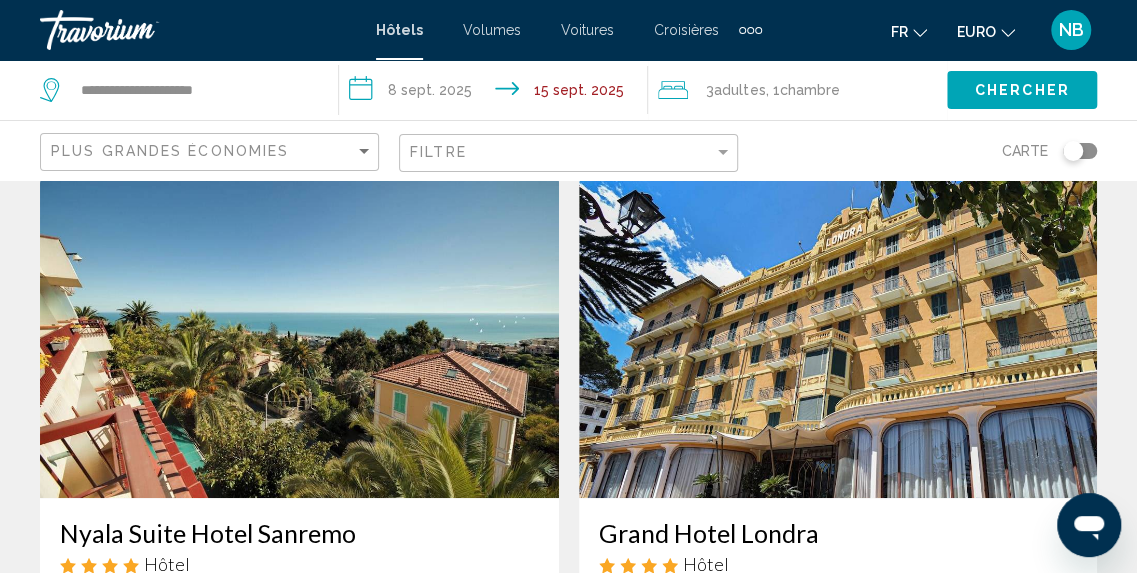 scroll, scrollTop: 0, scrollLeft: 0, axis: both 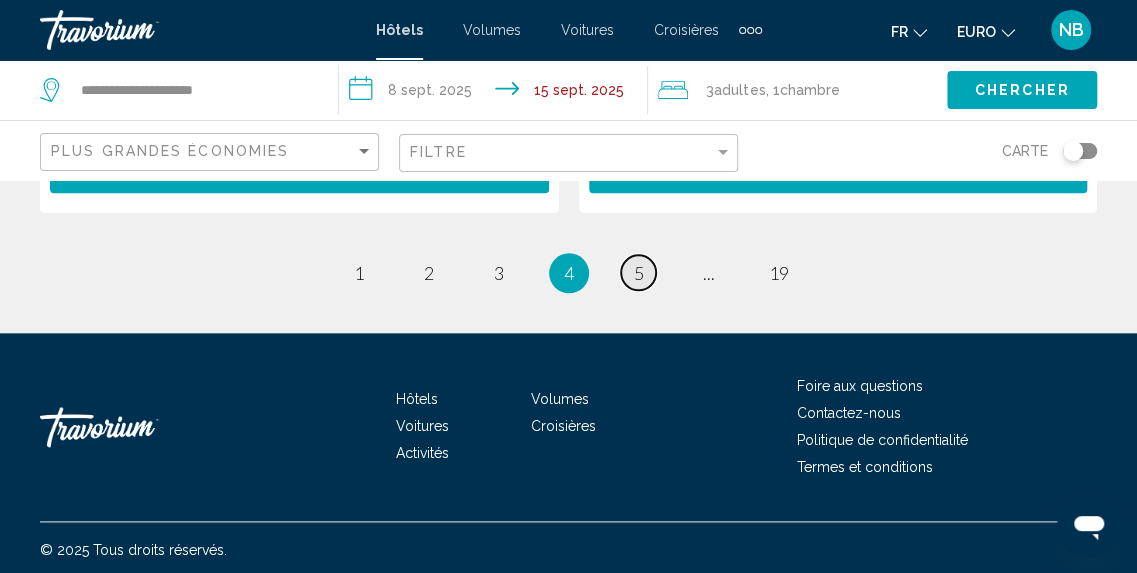 click on "page  5" at bounding box center [638, 272] 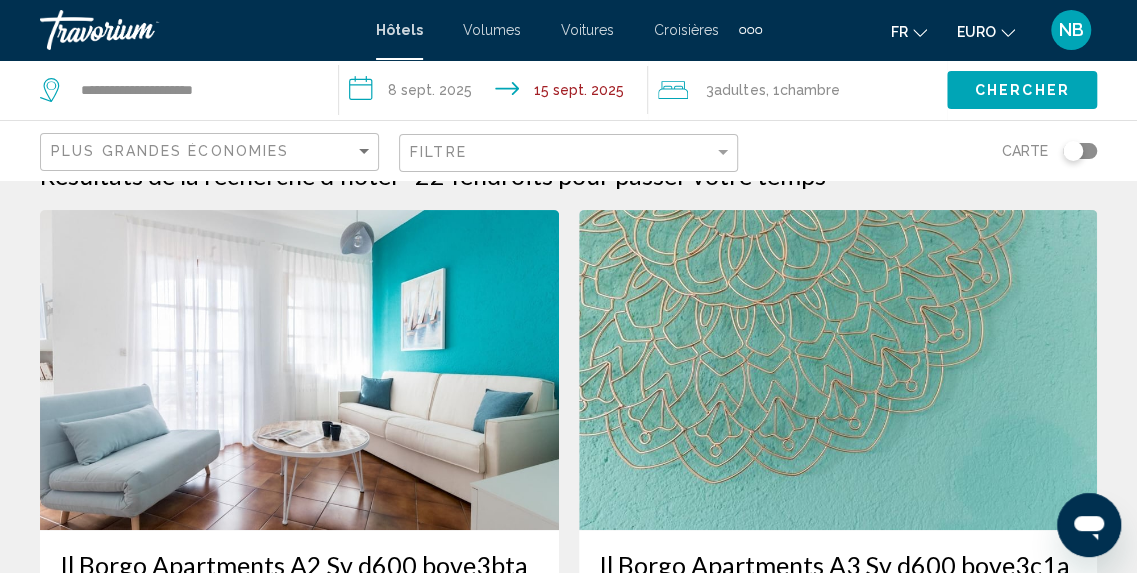 scroll, scrollTop: 0, scrollLeft: 0, axis: both 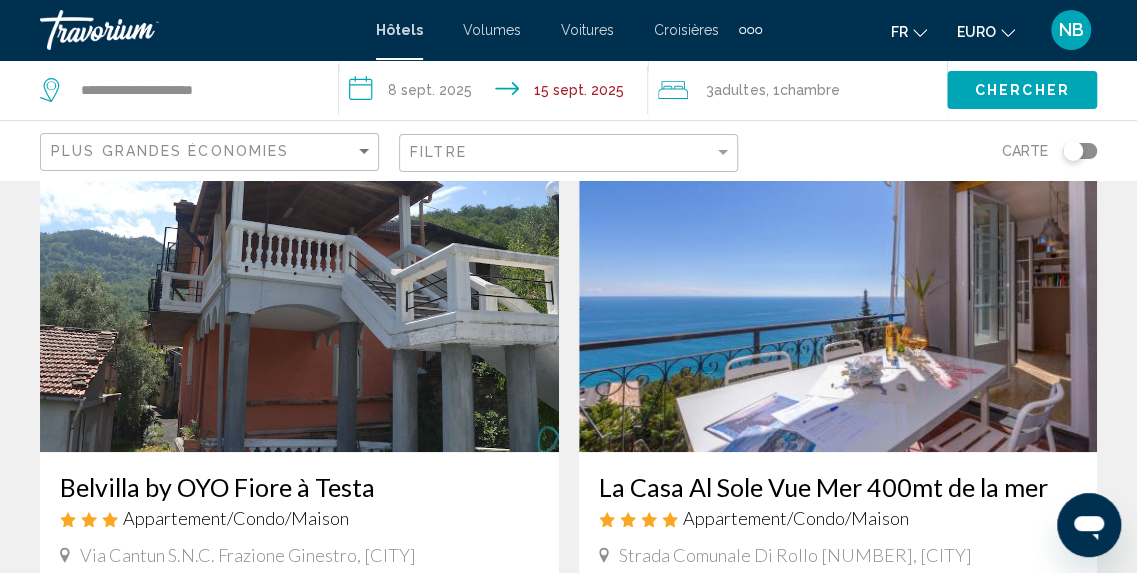 click at bounding box center [299, 292] 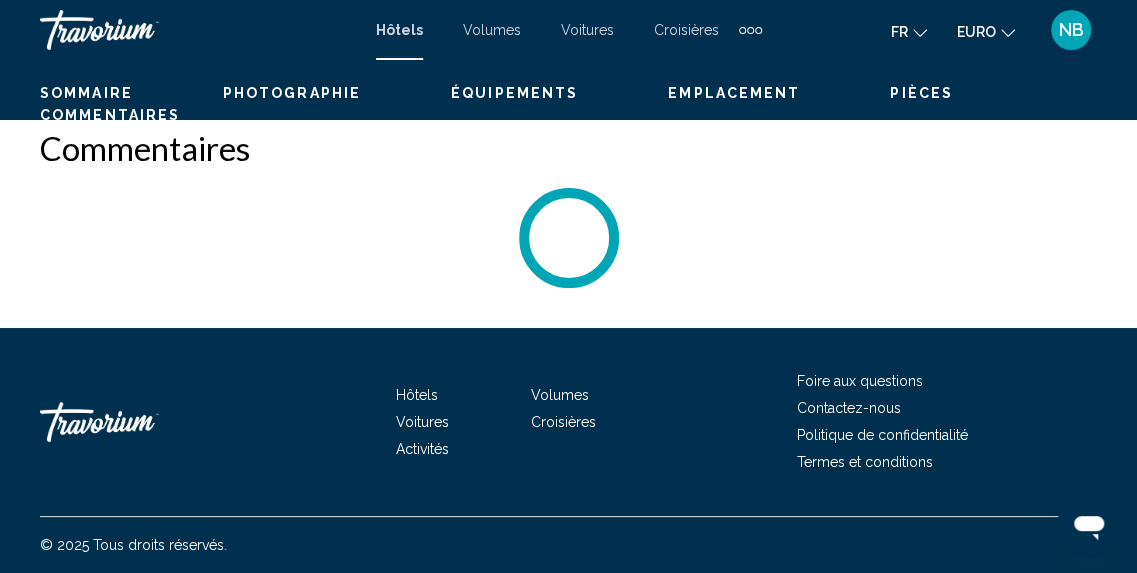 scroll, scrollTop: 248, scrollLeft: 0, axis: vertical 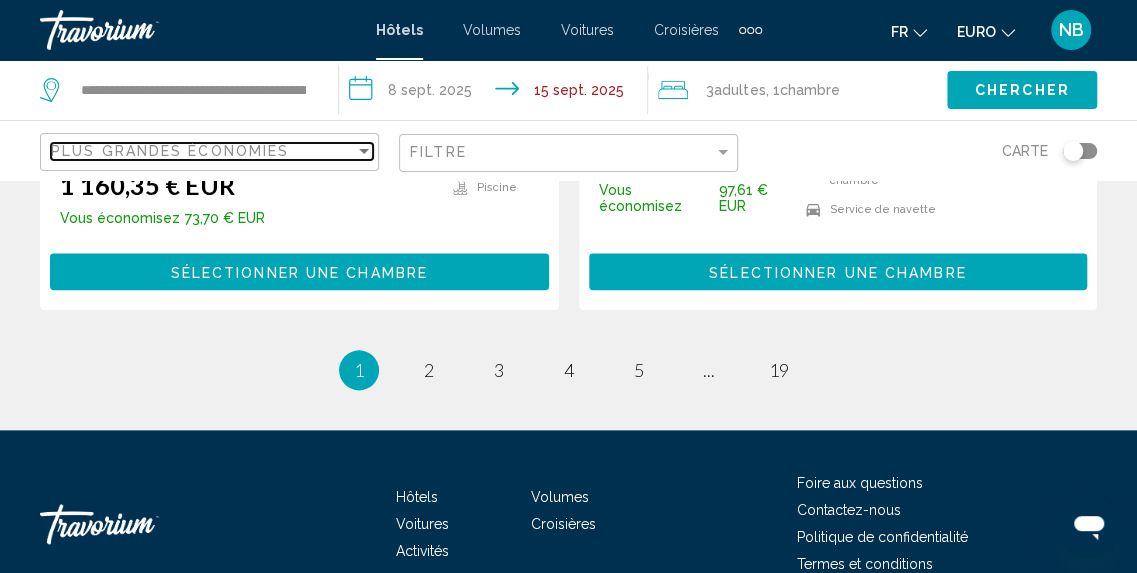 click on "Plus grandes économies" at bounding box center (203, 151) 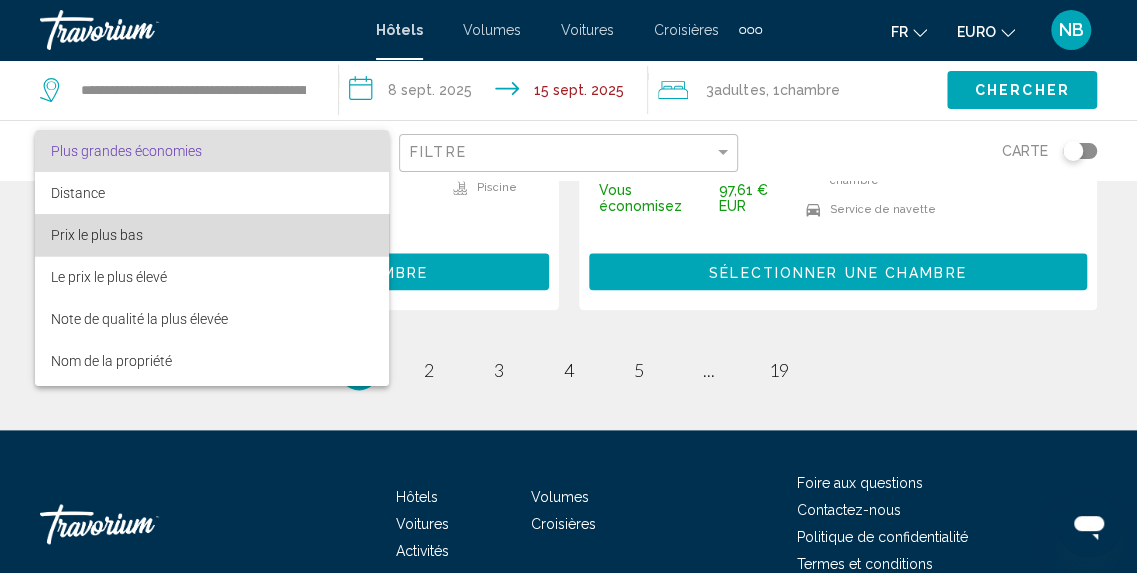 click on "Prix le plus bas" at bounding box center [212, 235] 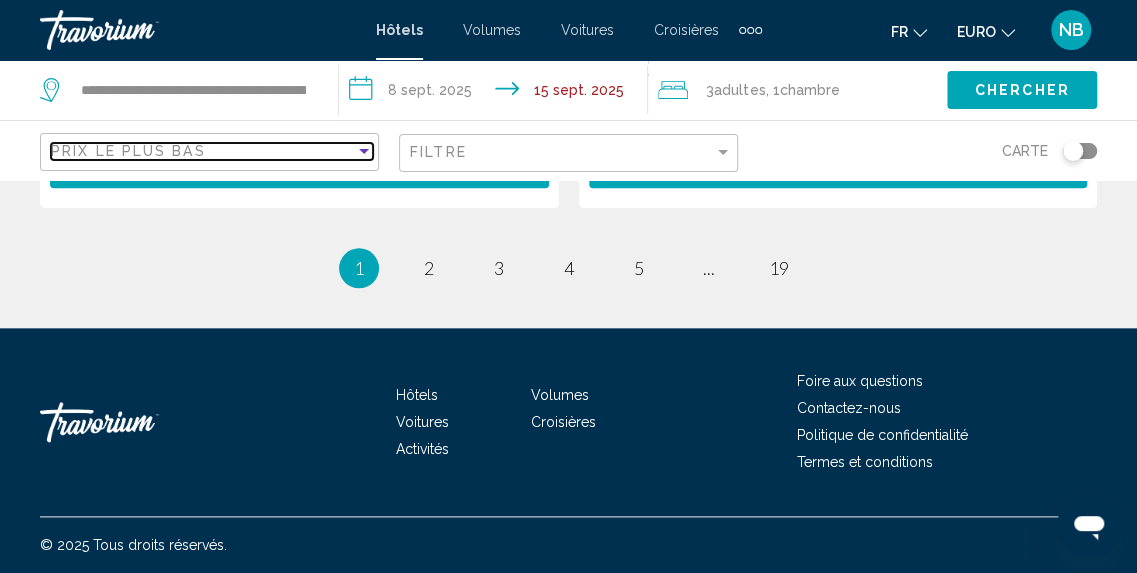 scroll, scrollTop: 4248, scrollLeft: 0, axis: vertical 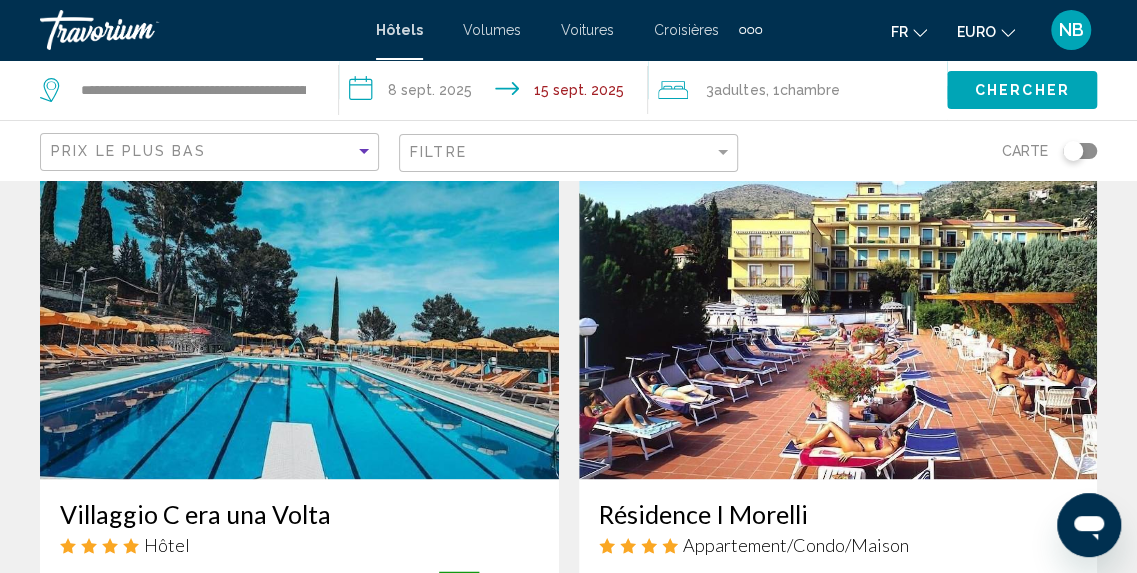 click at bounding box center [299, 319] 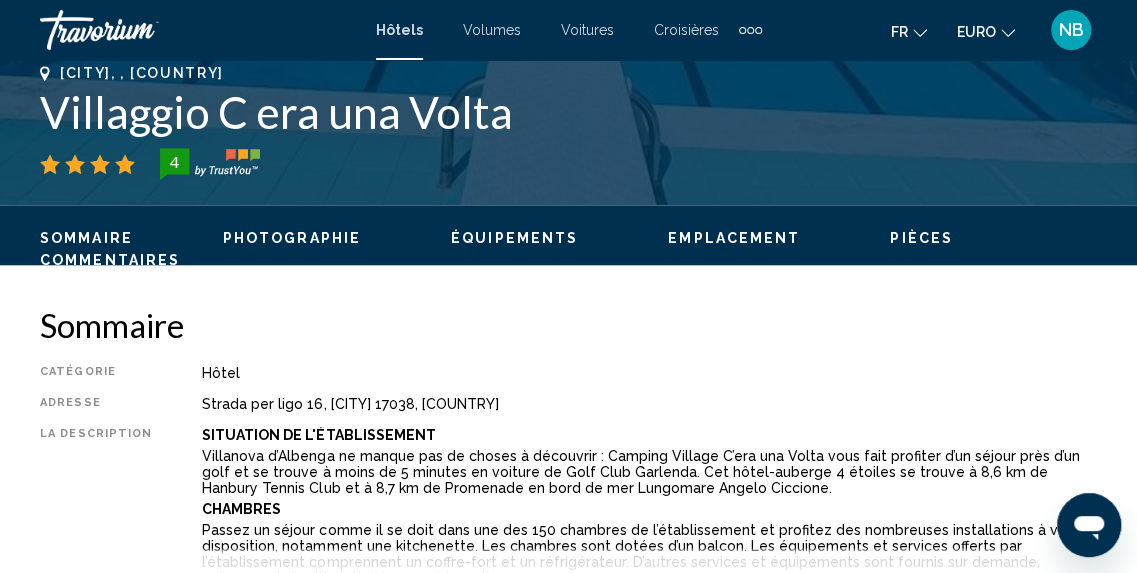 scroll, scrollTop: 248, scrollLeft: 0, axis: vertical 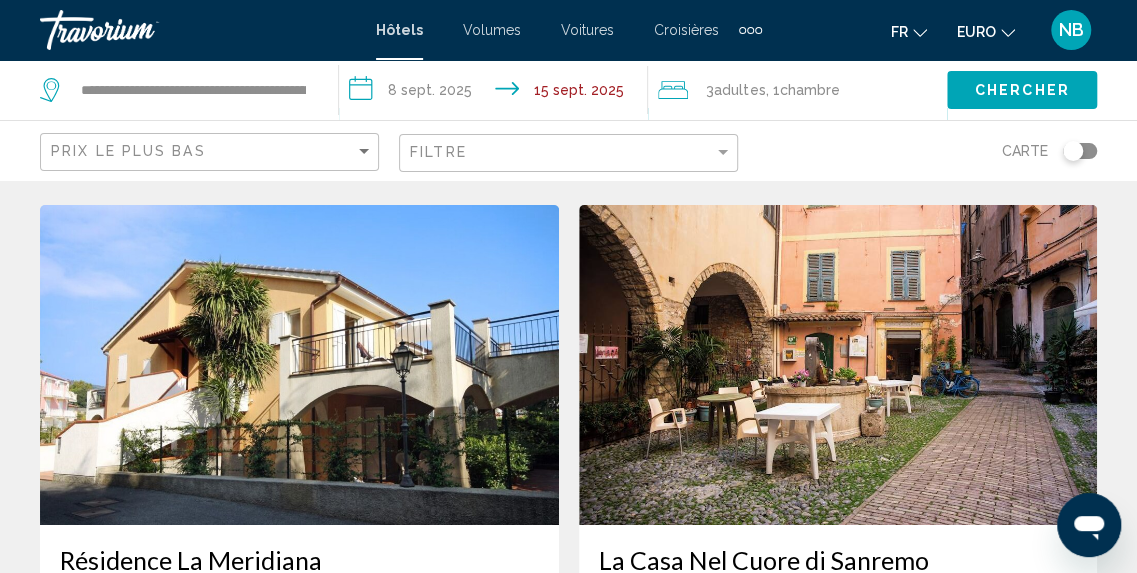 click at bounding box center (299, 365) 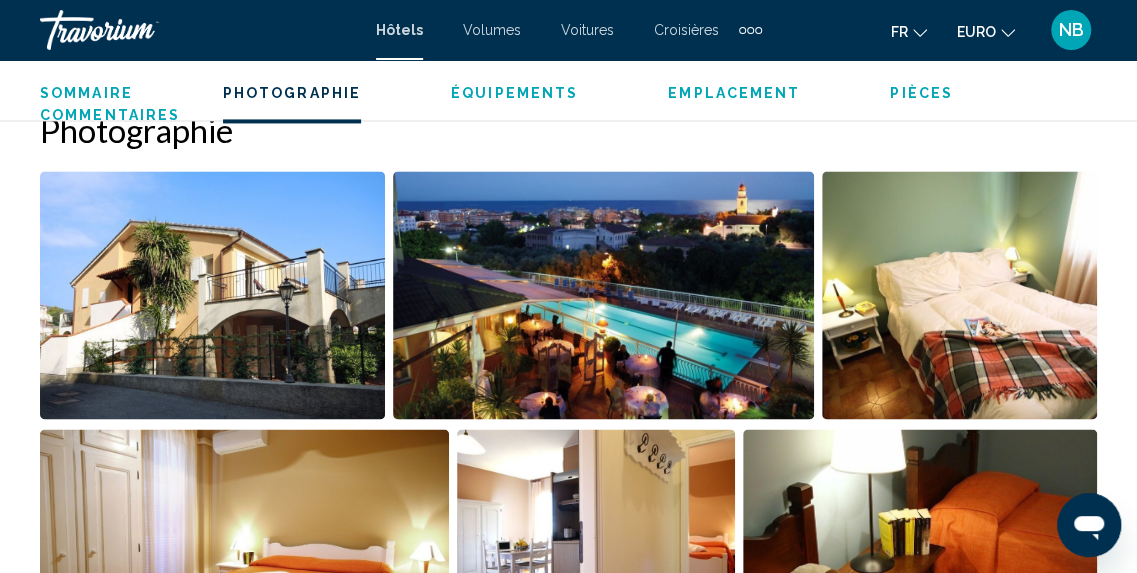 scroll, scrollTop: 1460, scrollLeft: 0, axis: vertical 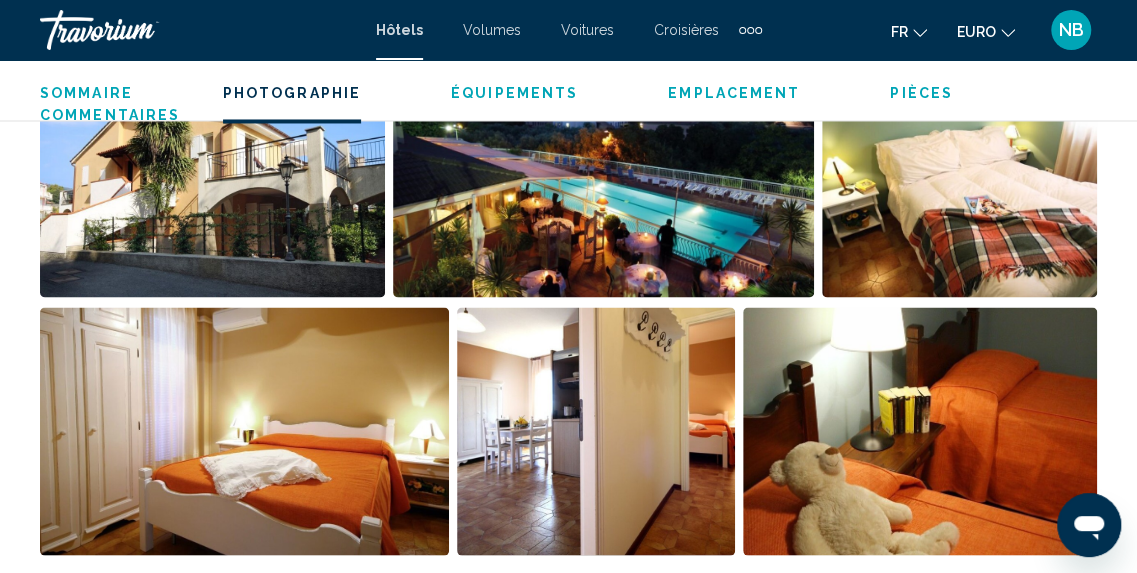click at bounding box center (212, 173) 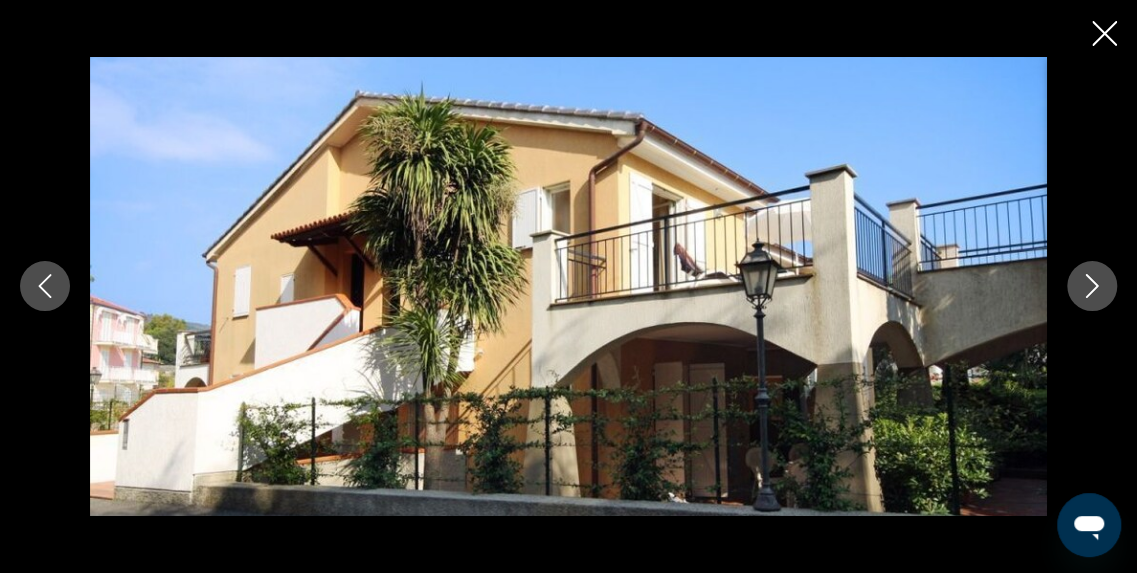 click 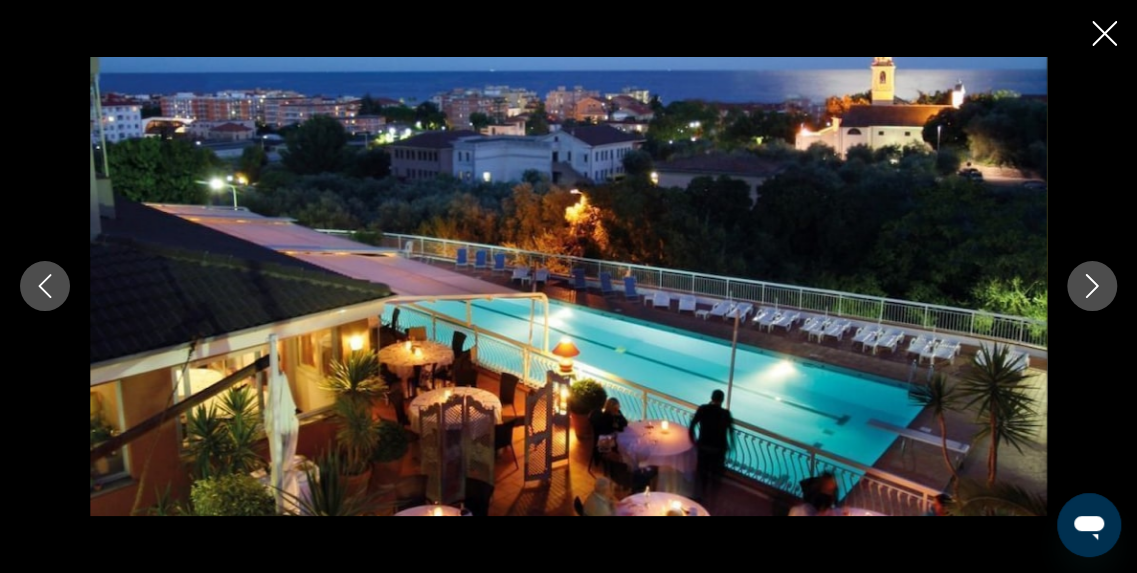 click 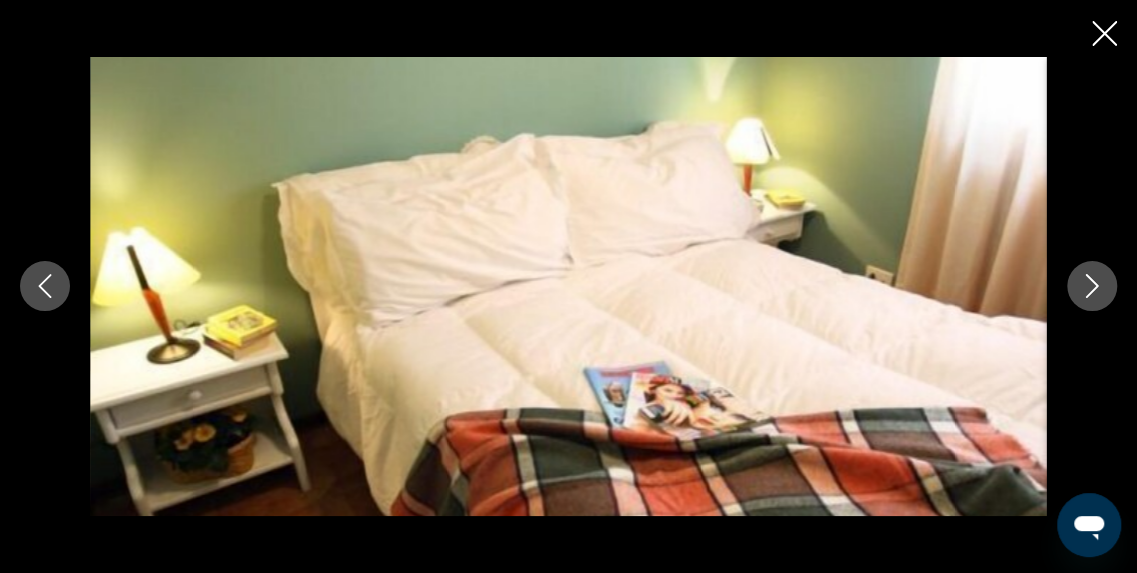 click 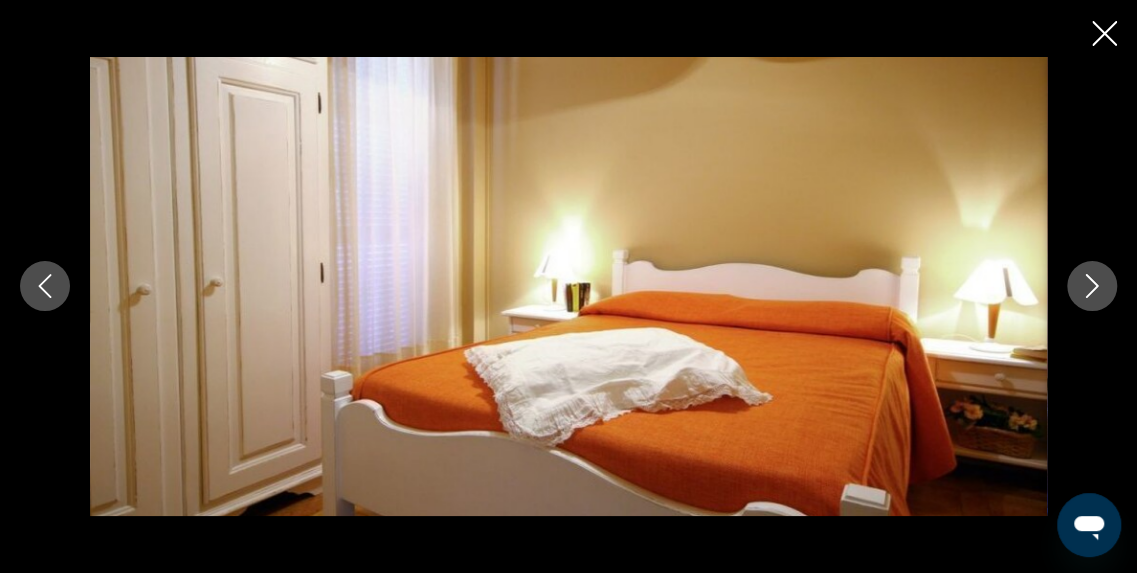click 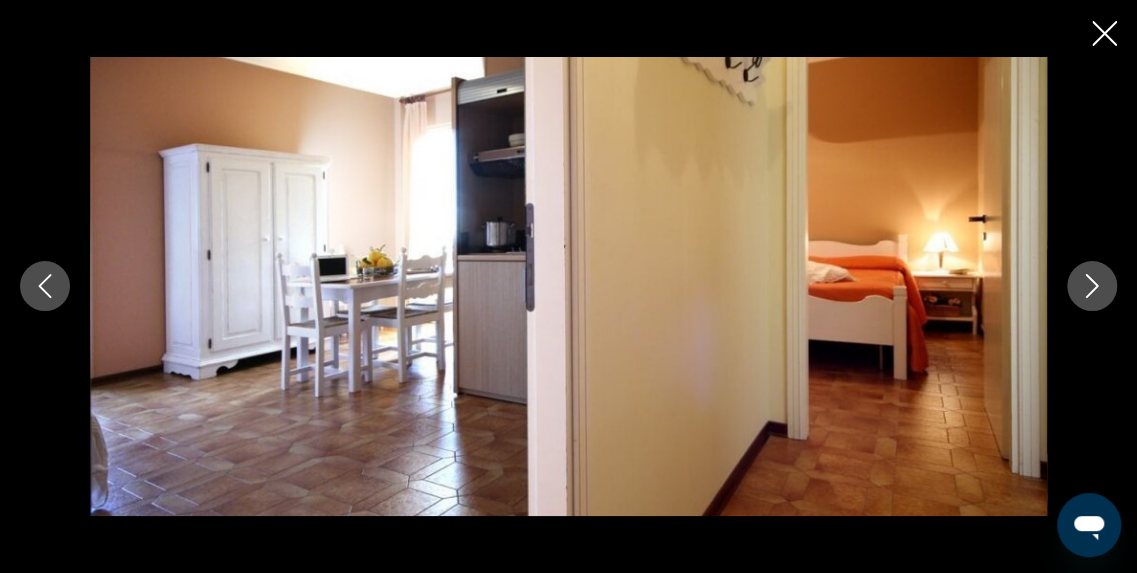 click 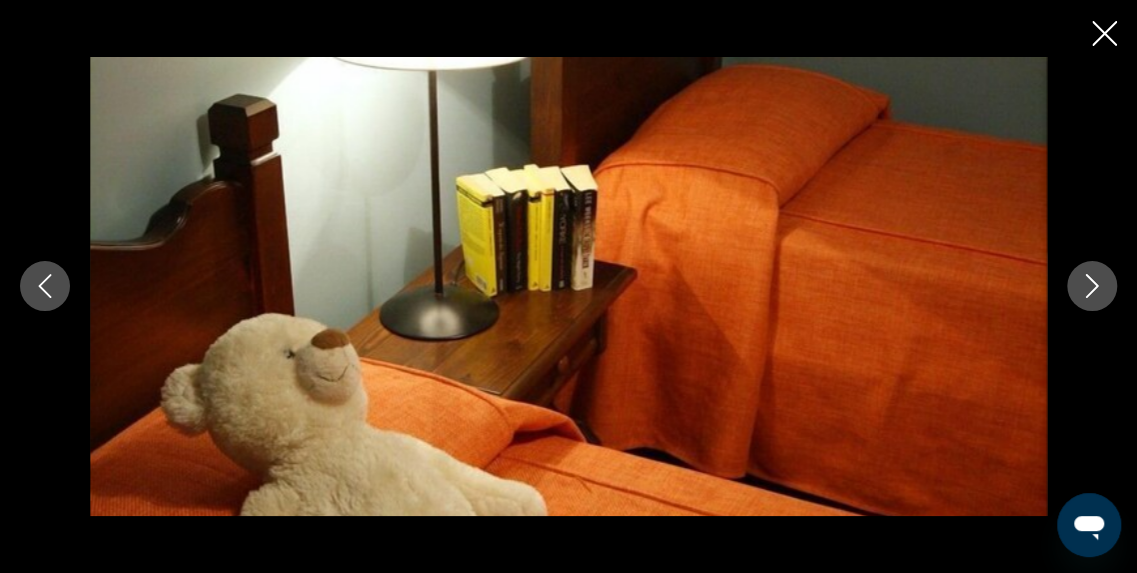 click 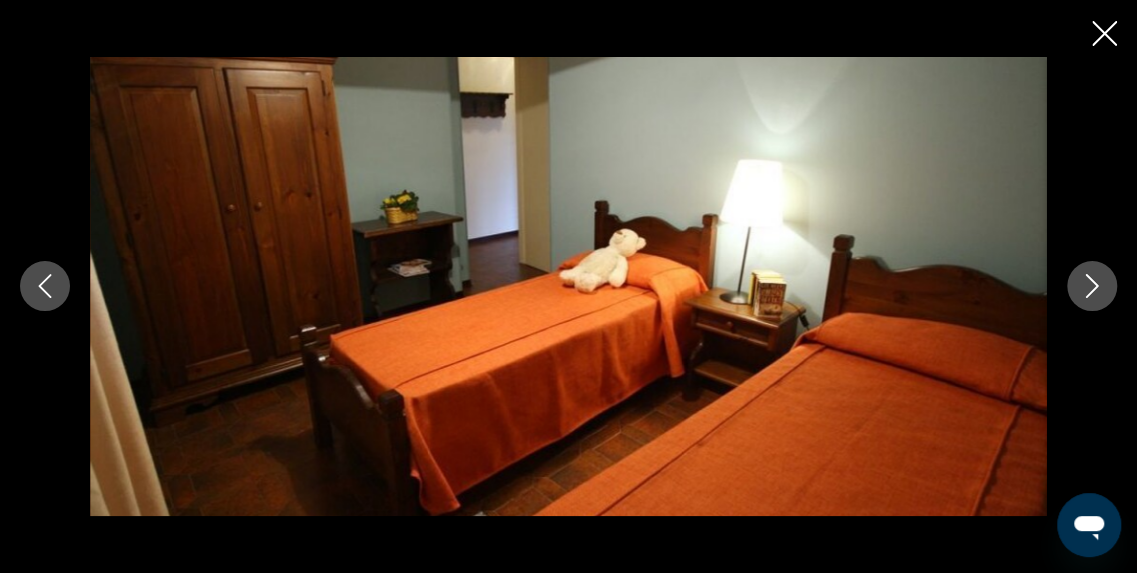 click 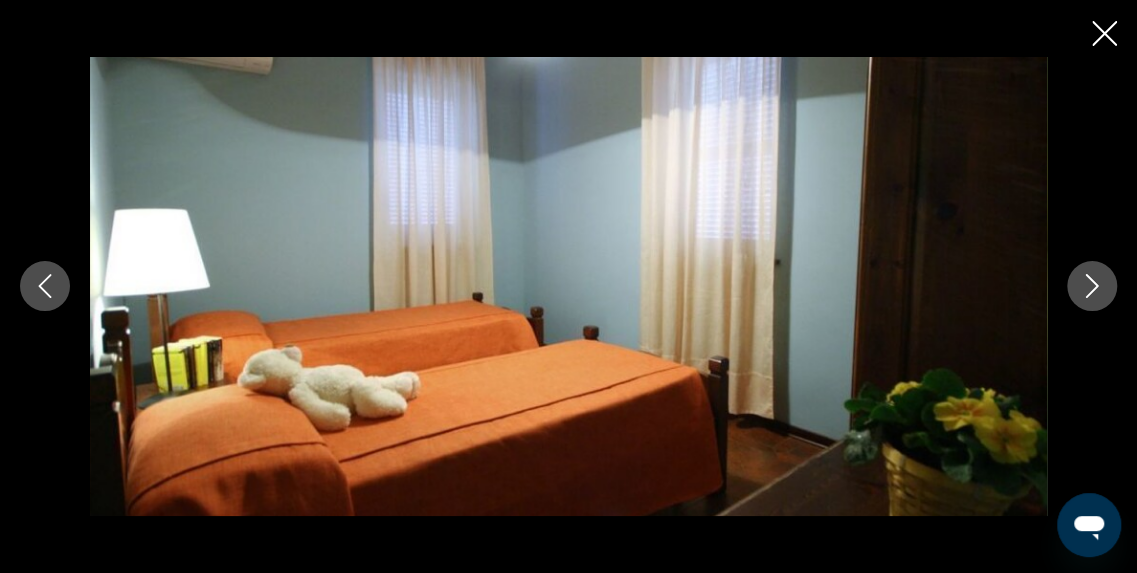 click 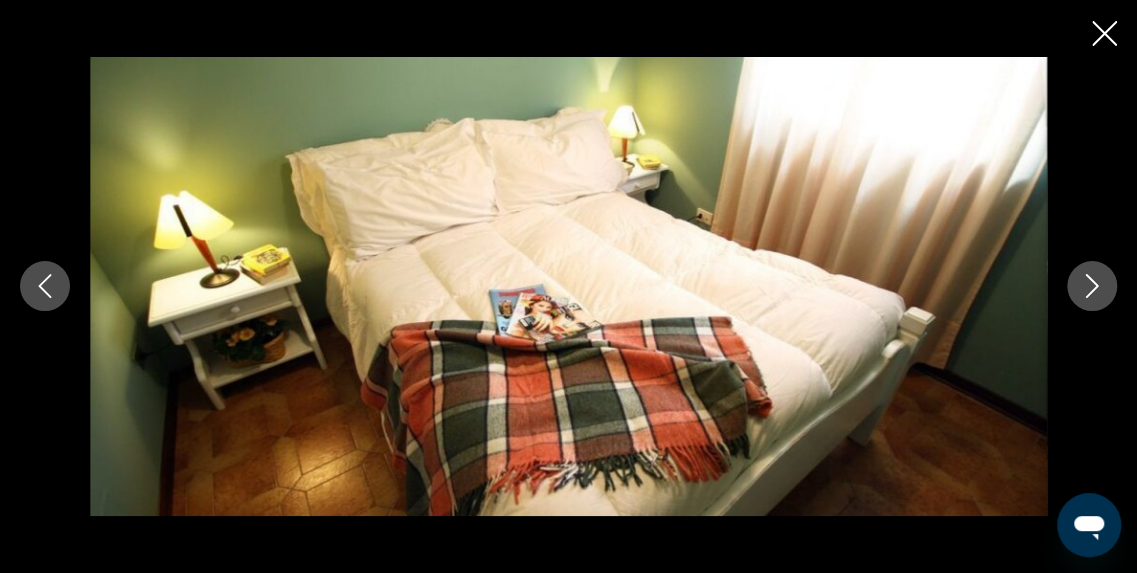 click 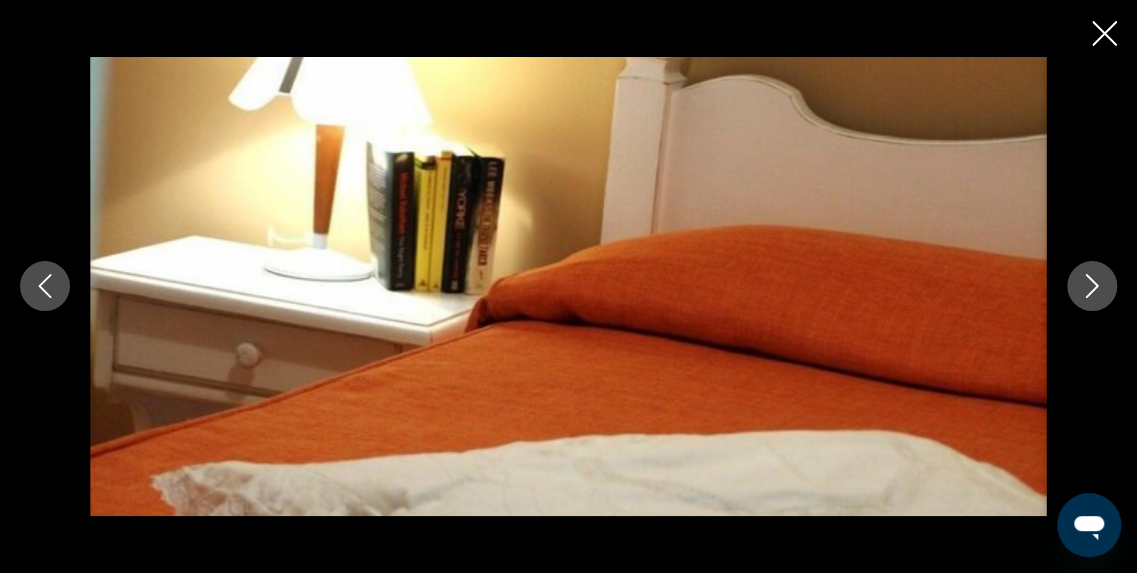 click 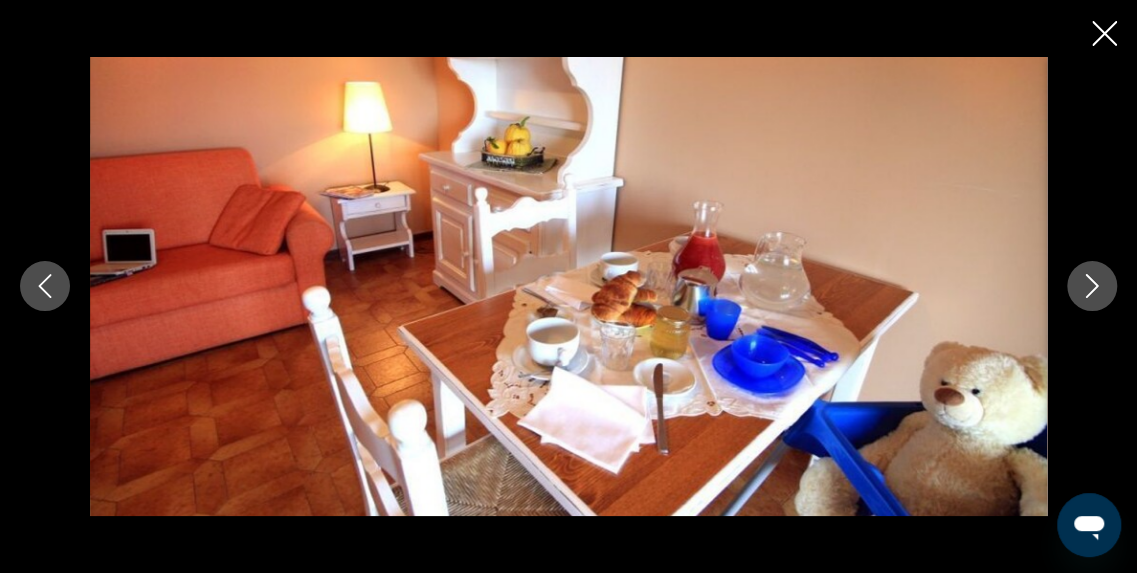 click 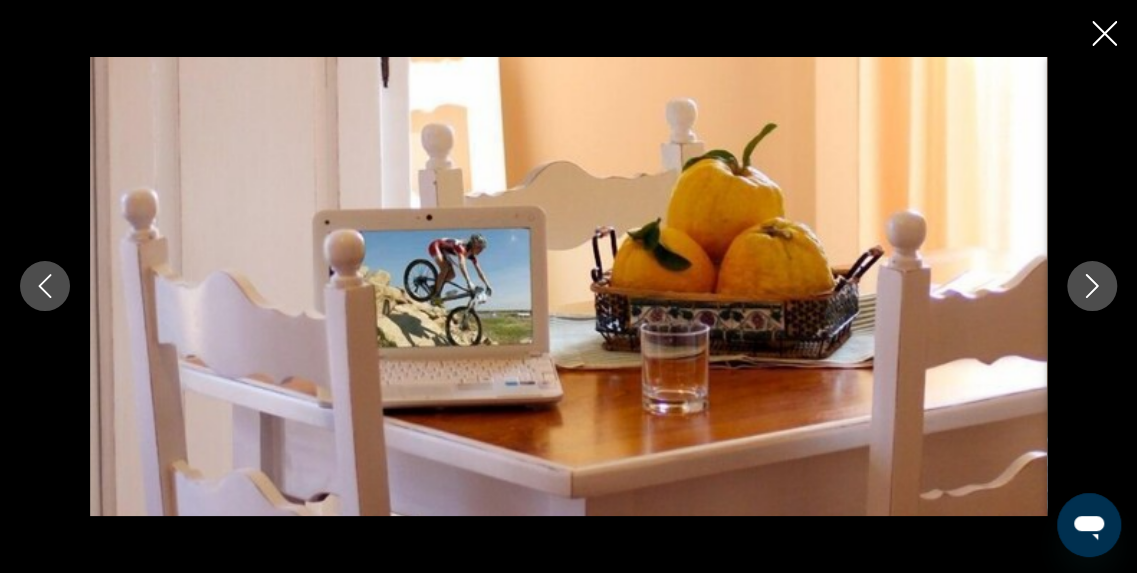 click 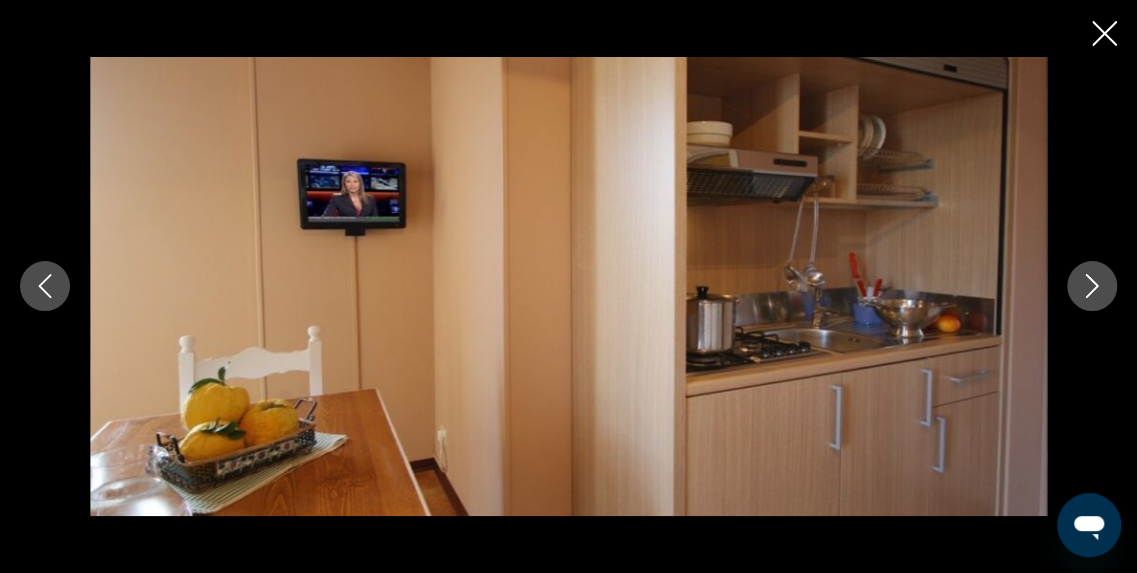 click 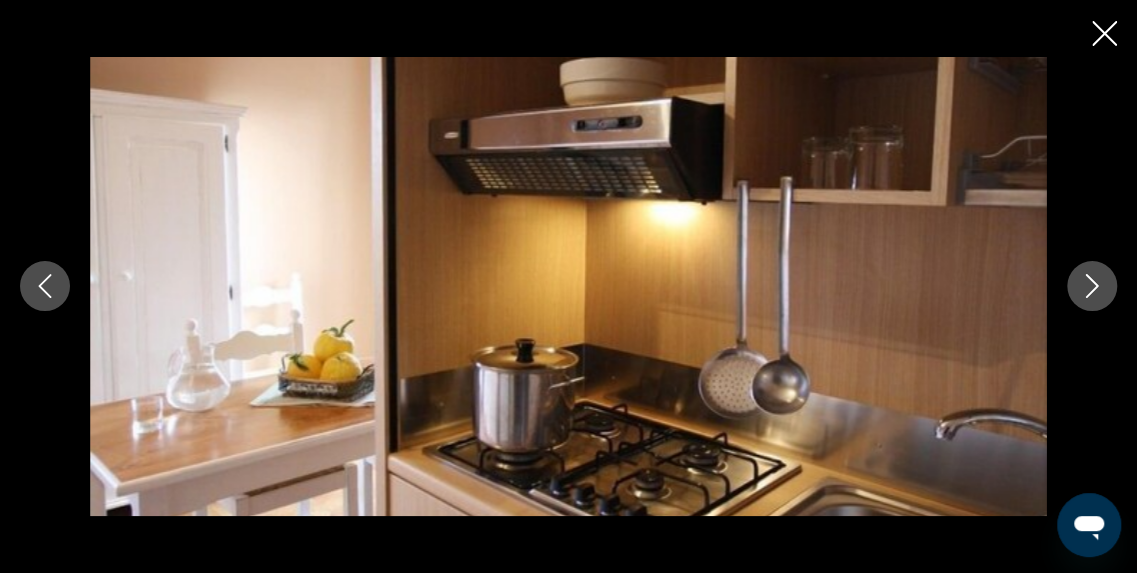 click 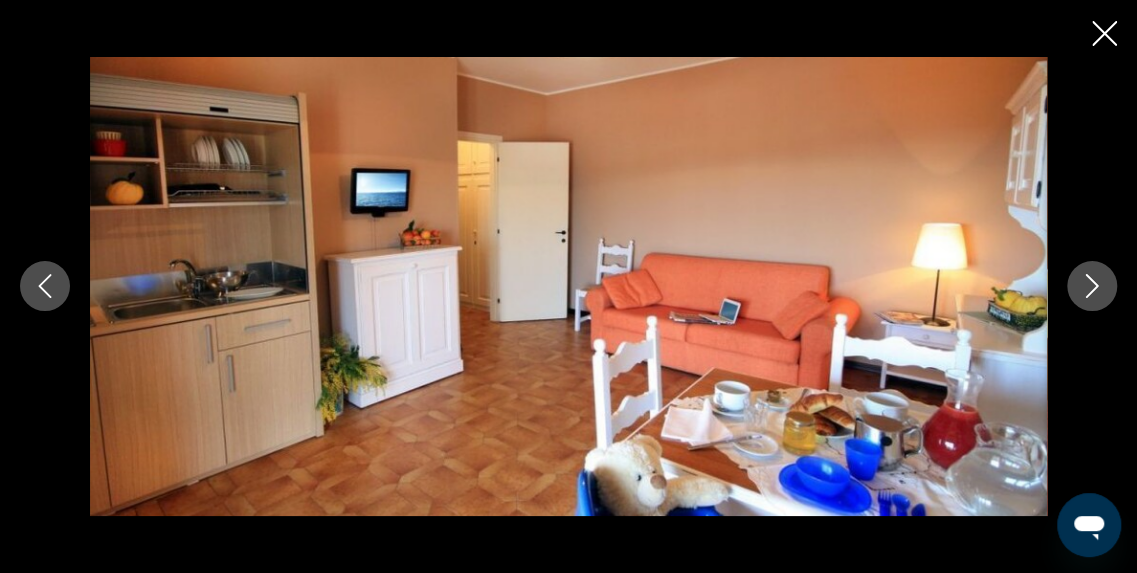 click 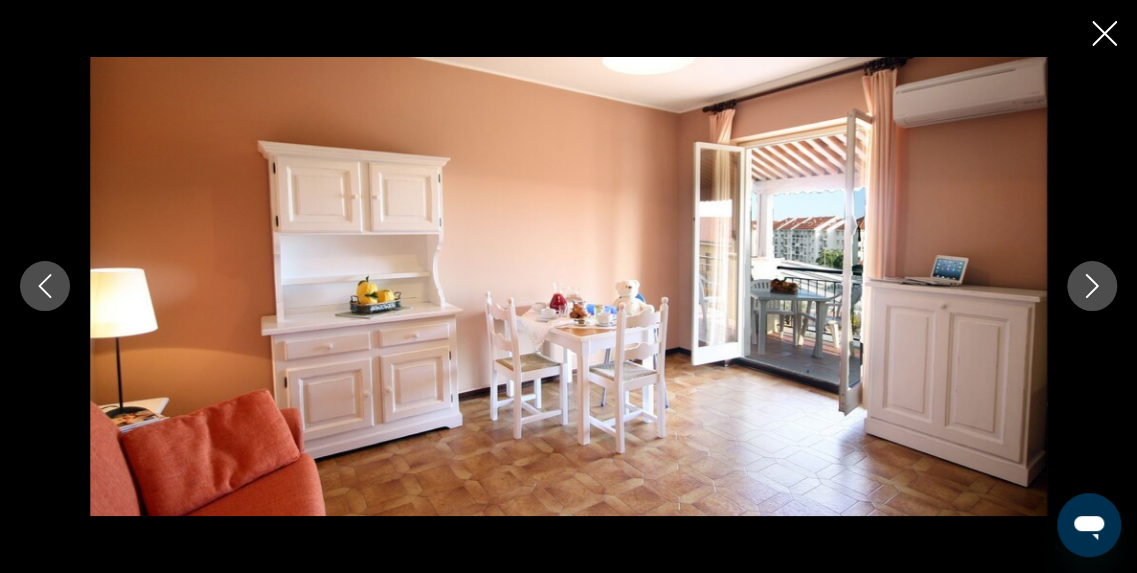 click 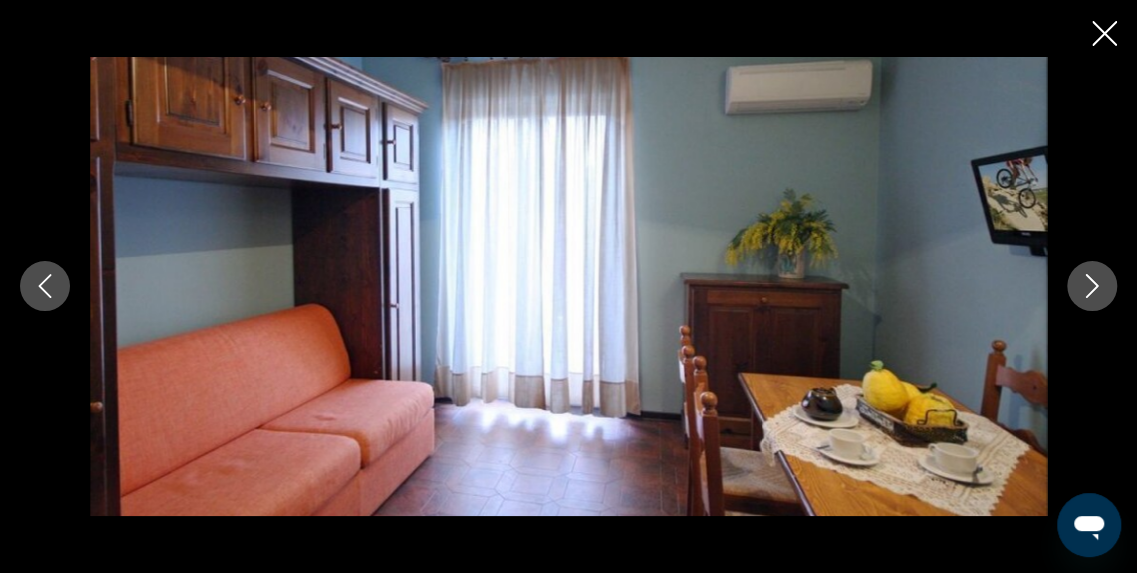 click 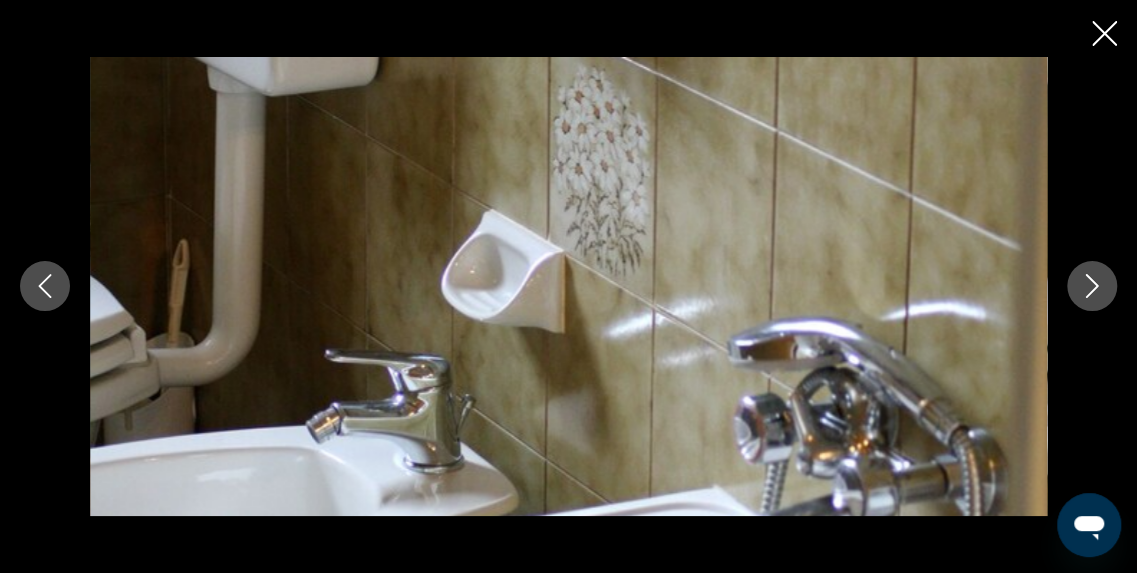 click 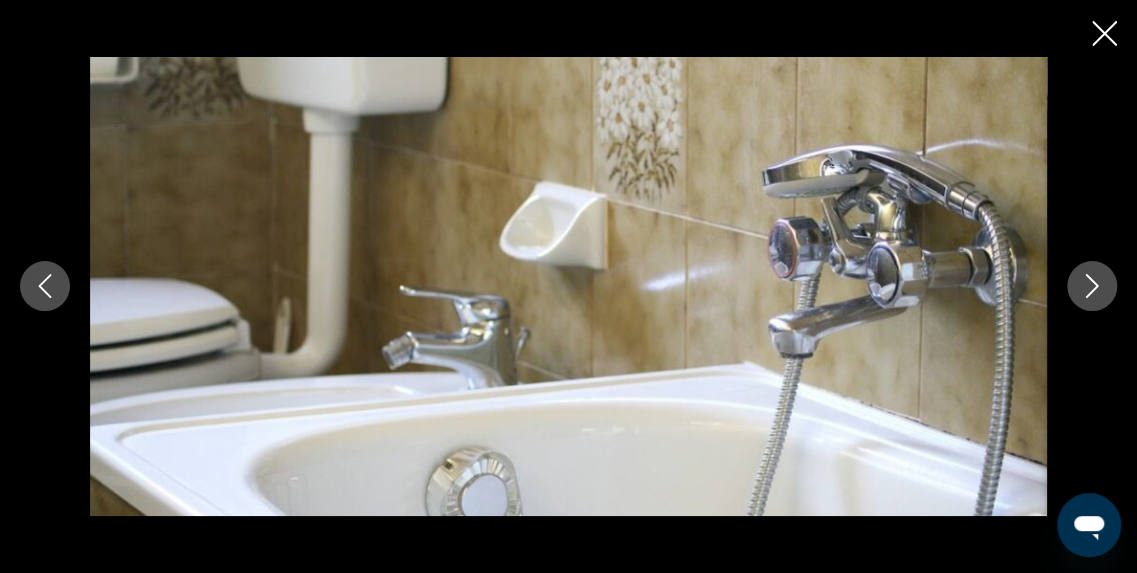 click 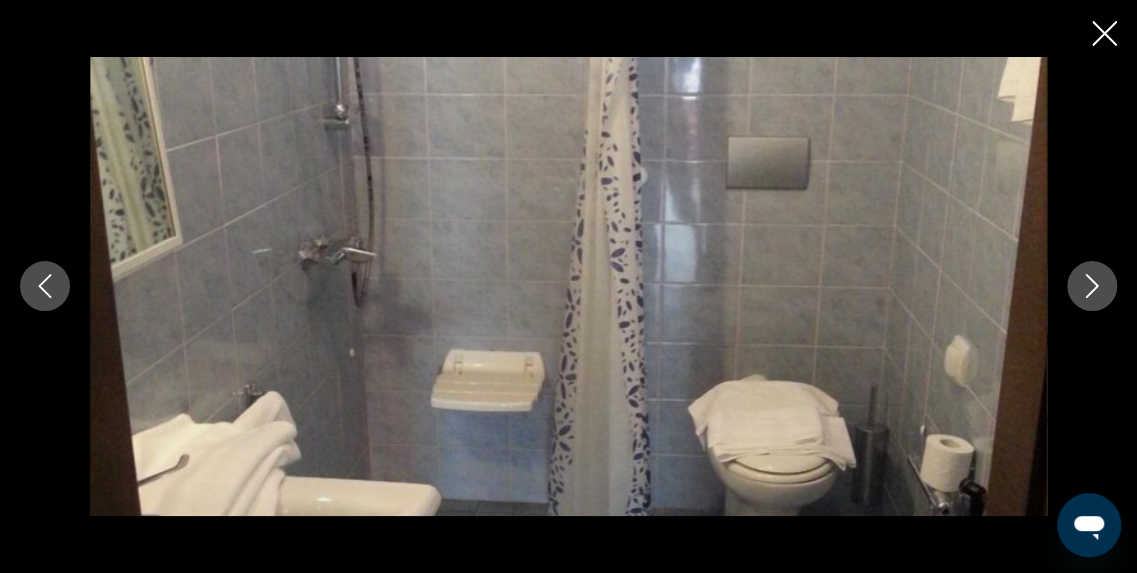 click 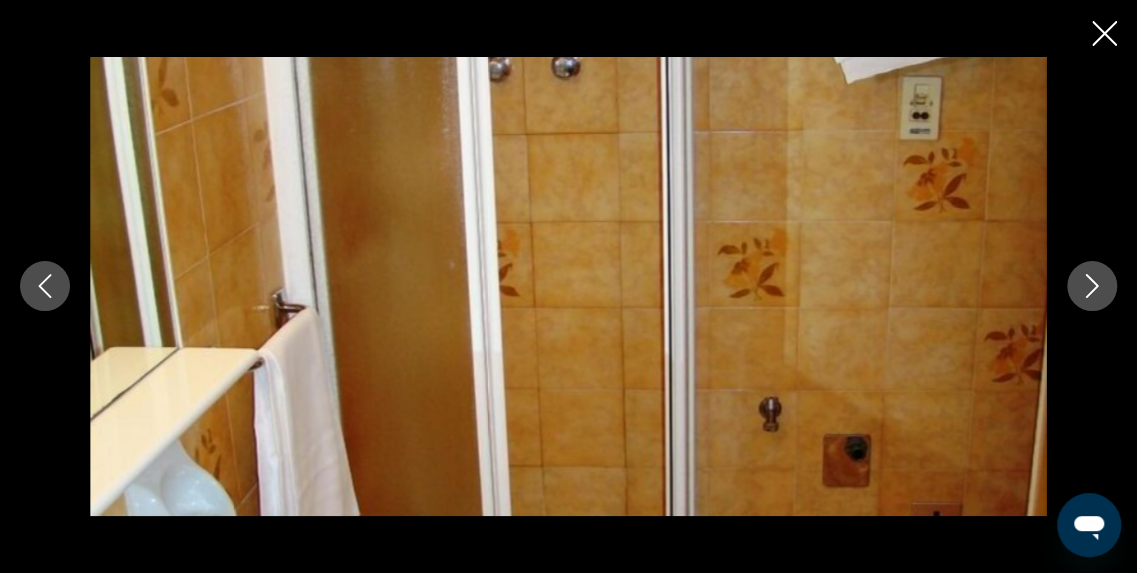 click 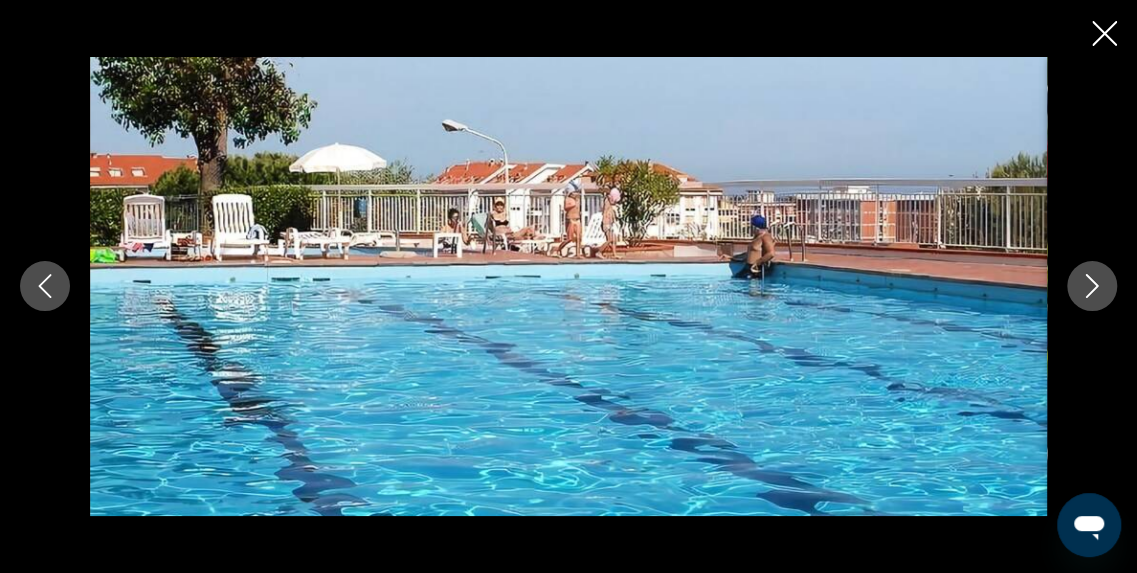 click 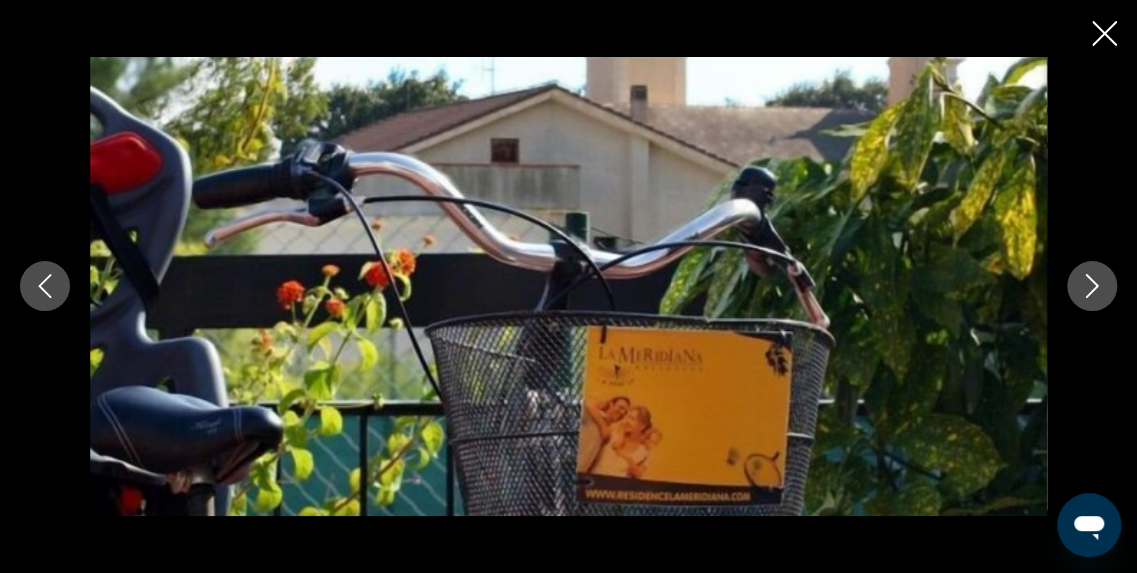 click 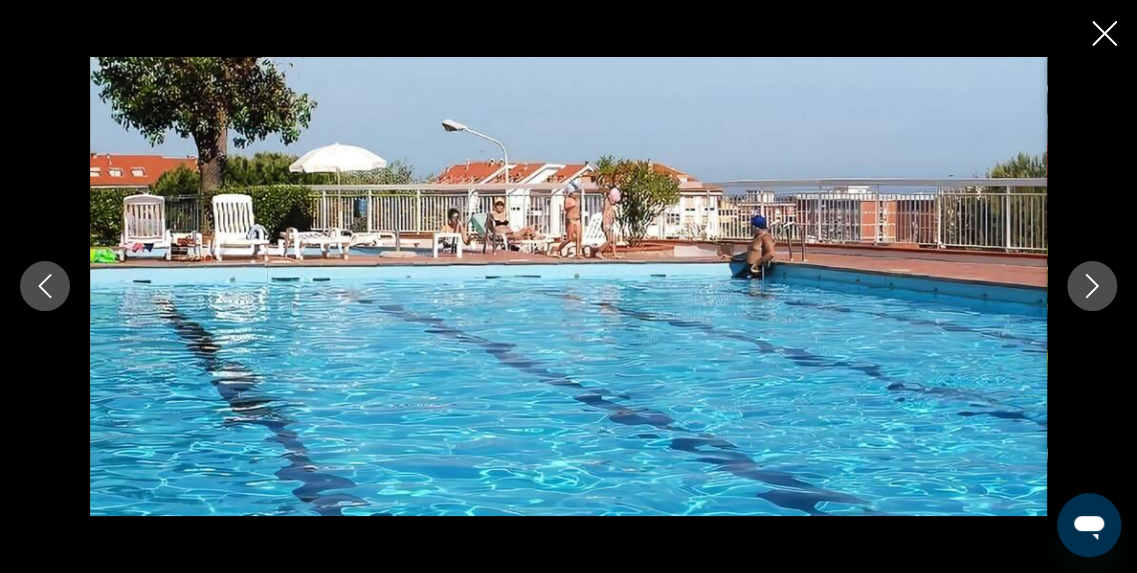 click 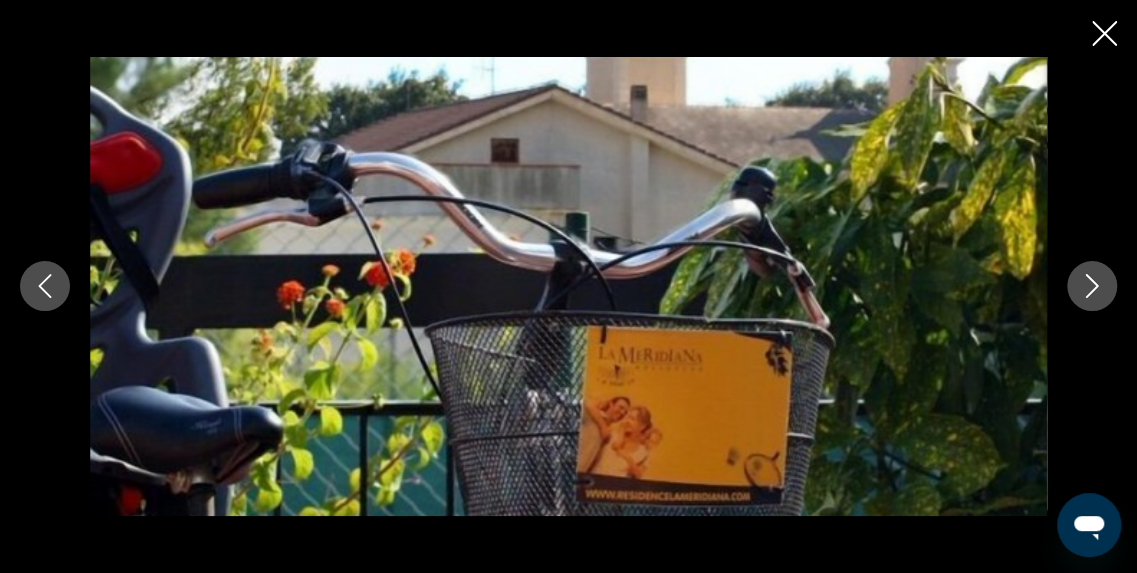 click 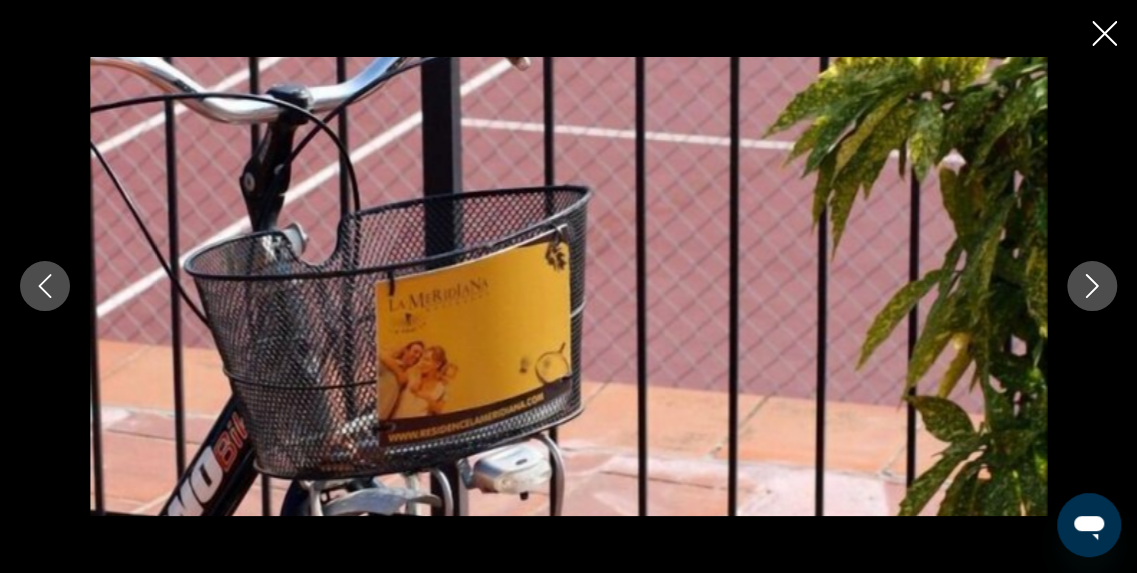 click 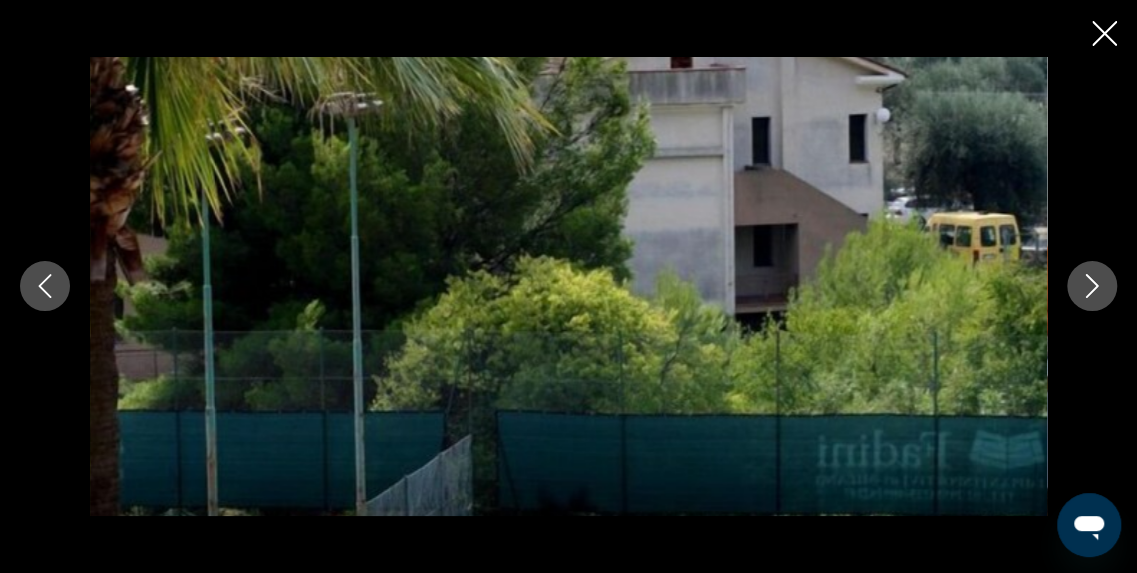 click 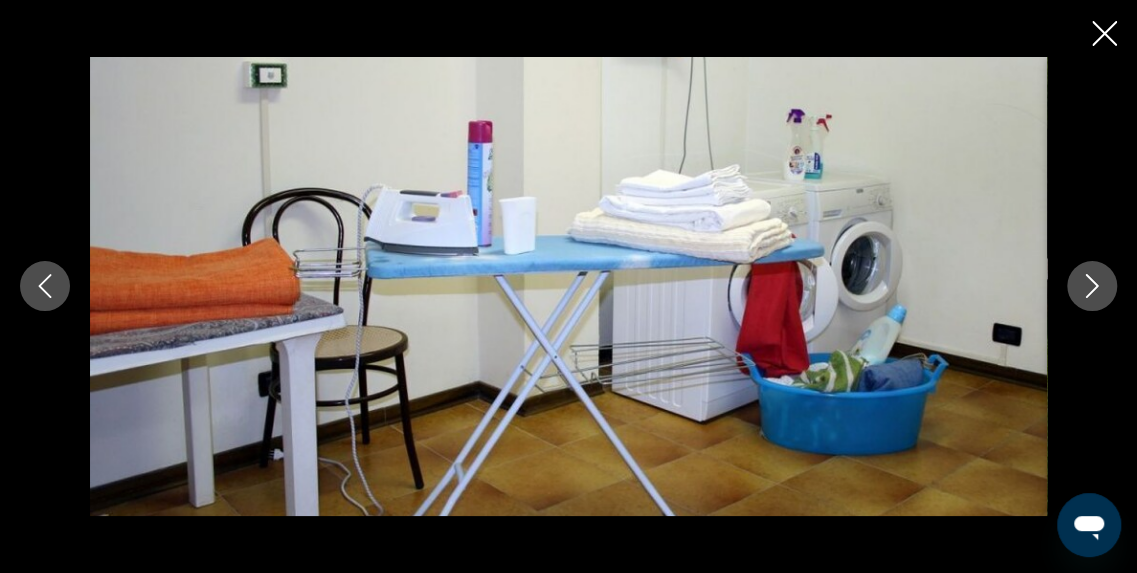 click 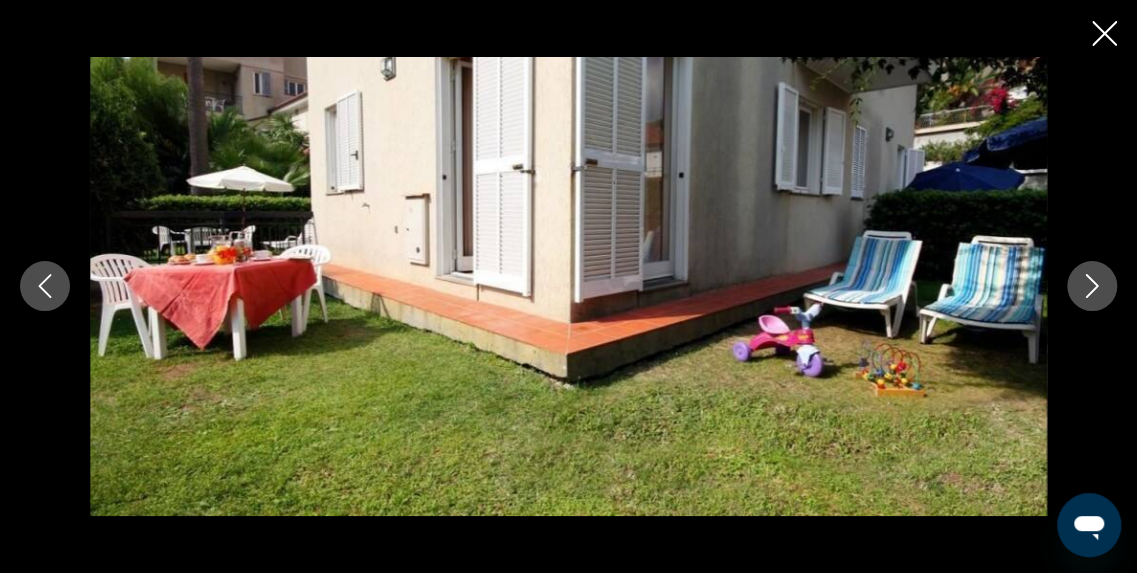 click 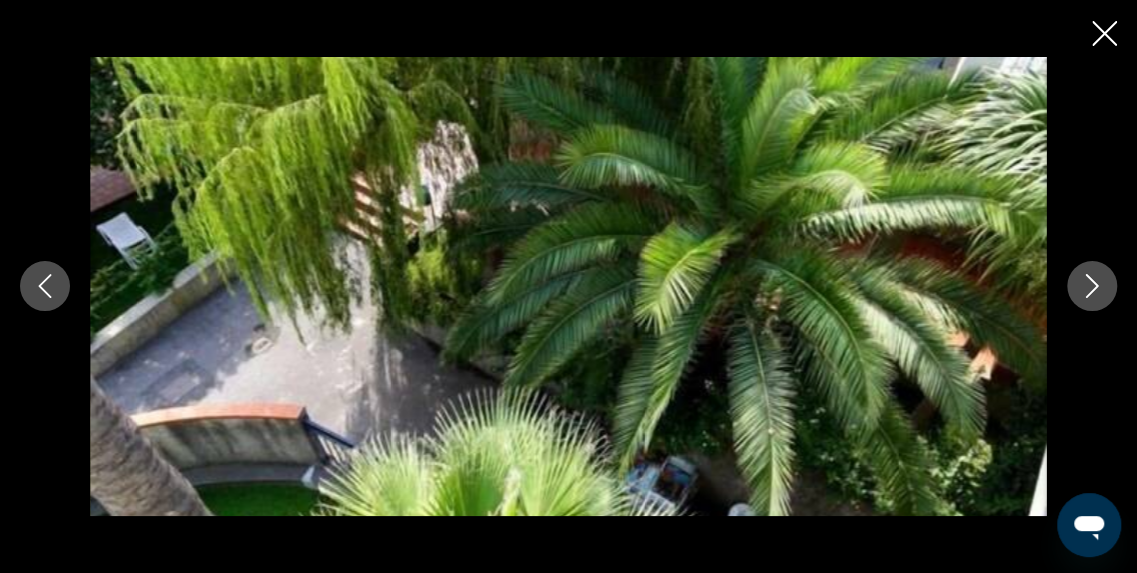 click 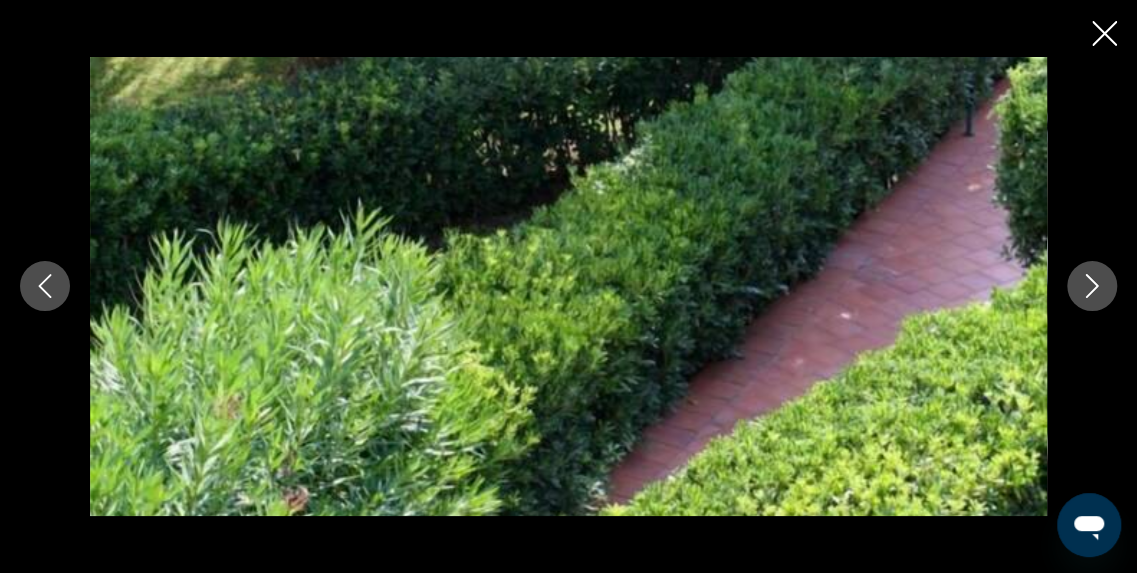 click 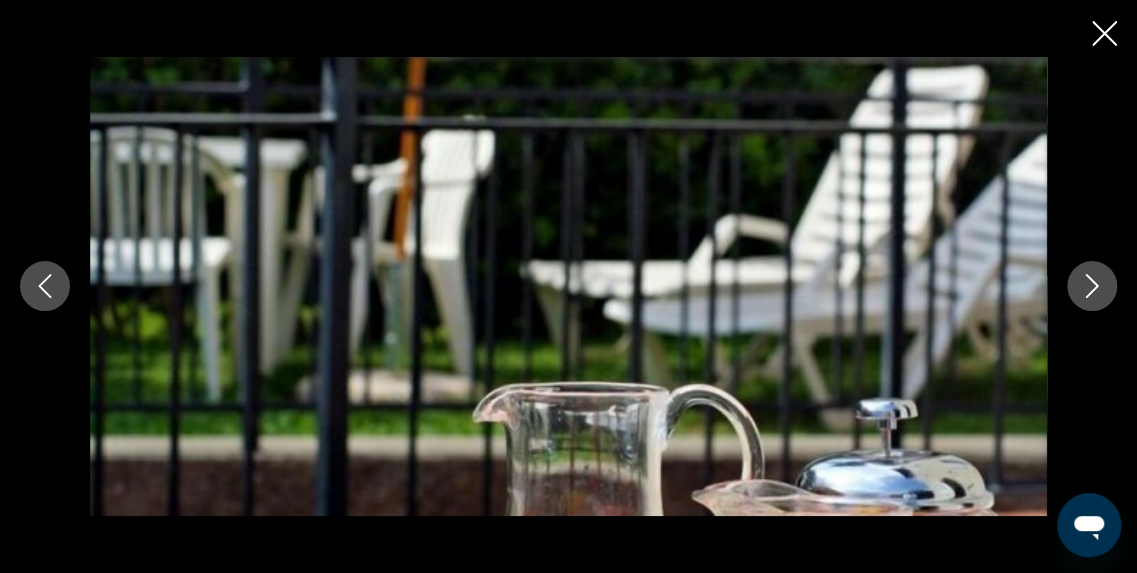 click 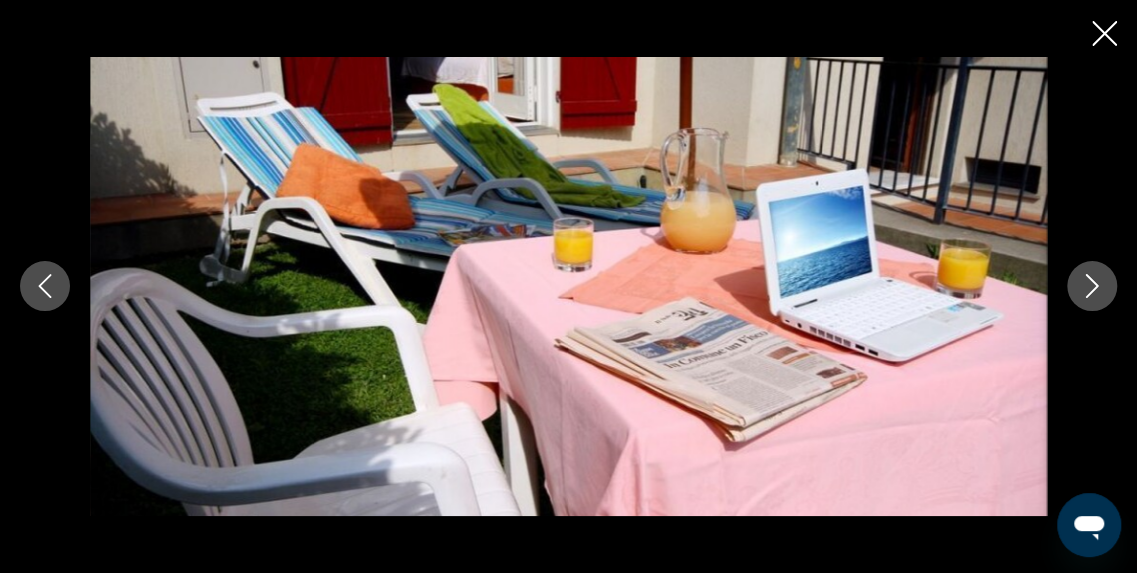 click 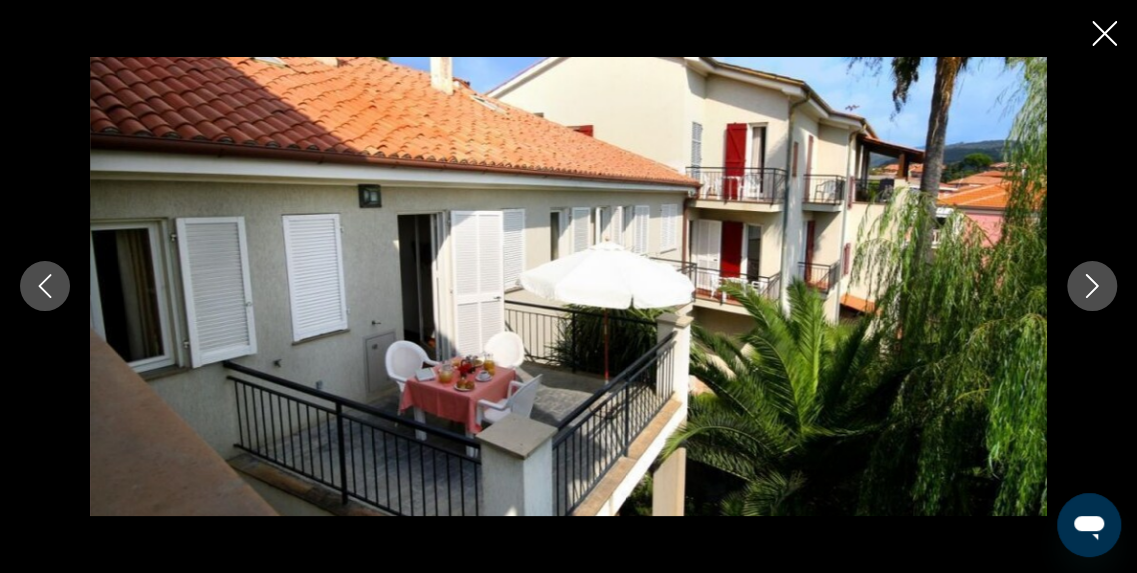 click 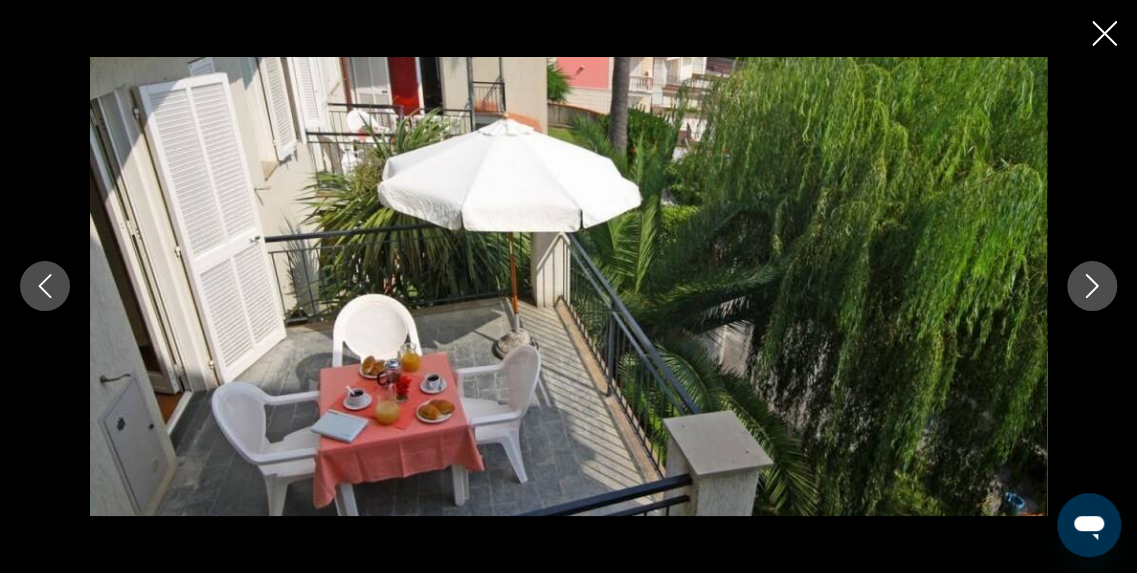 click 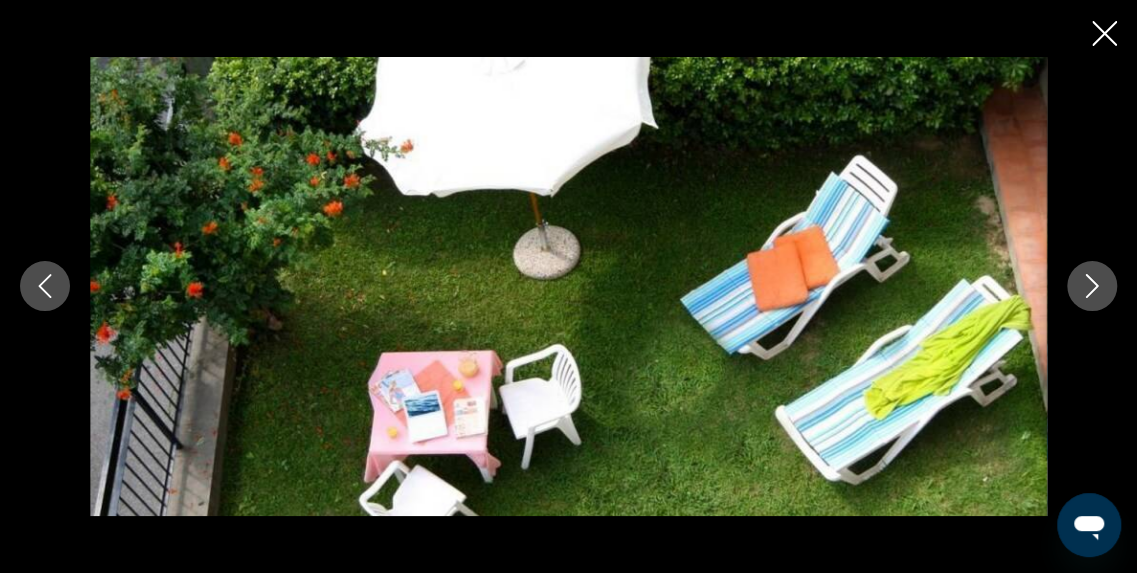 click 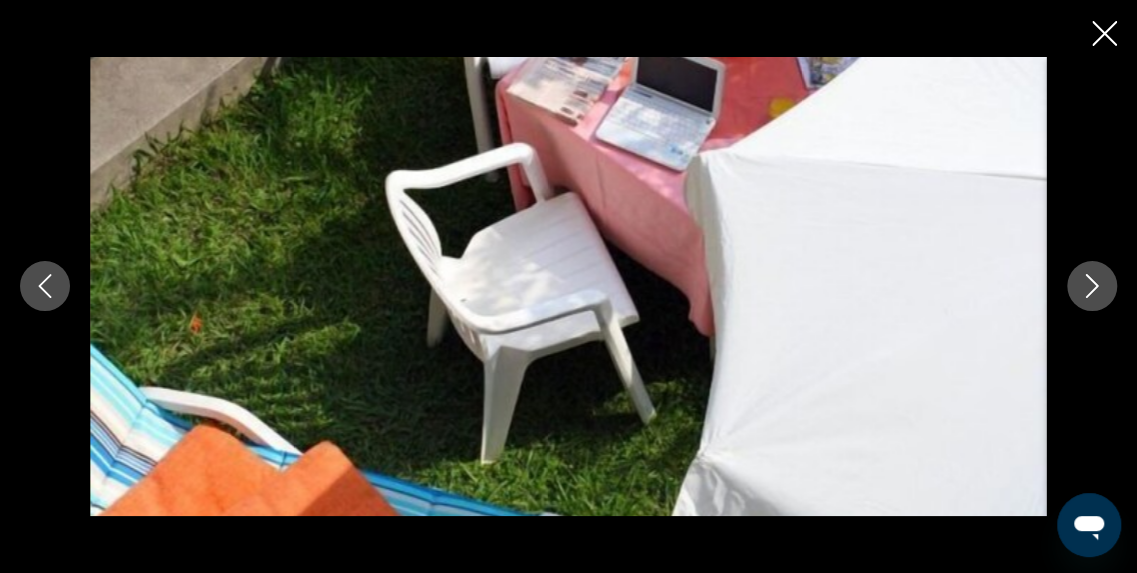 click 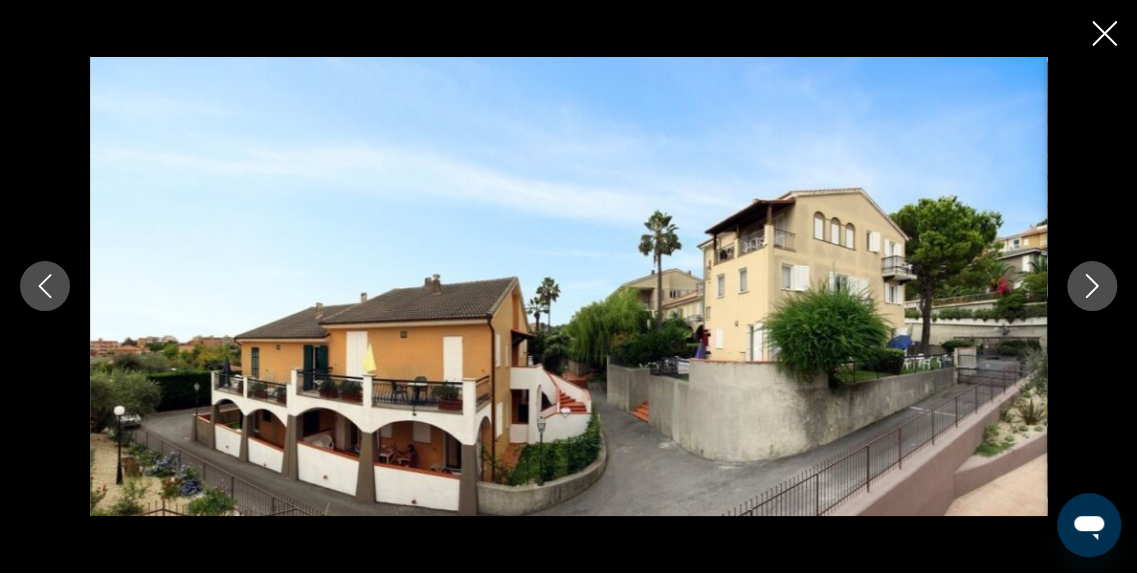 click 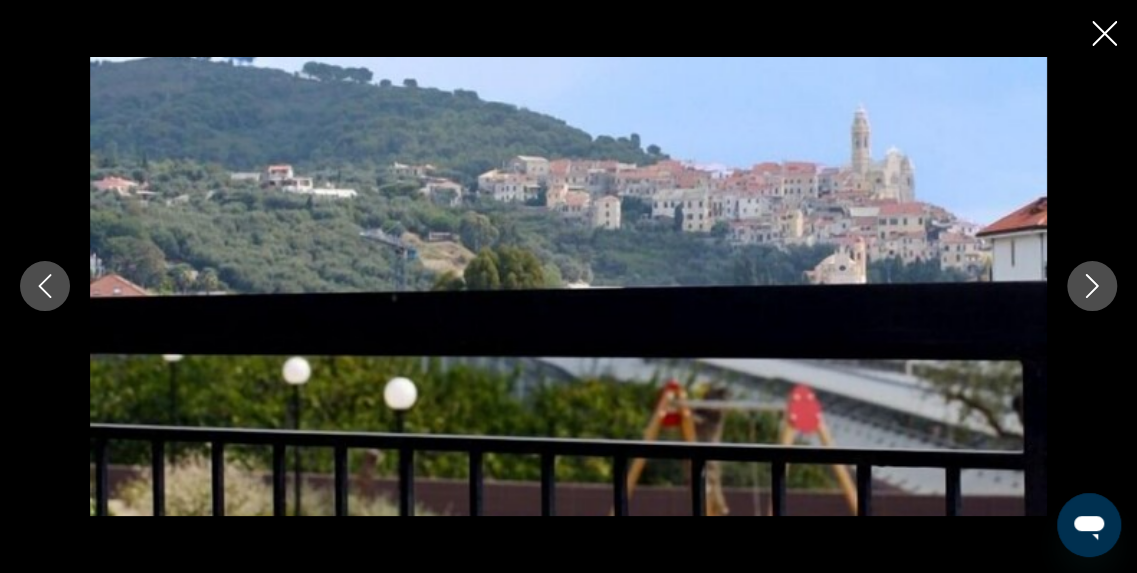 click 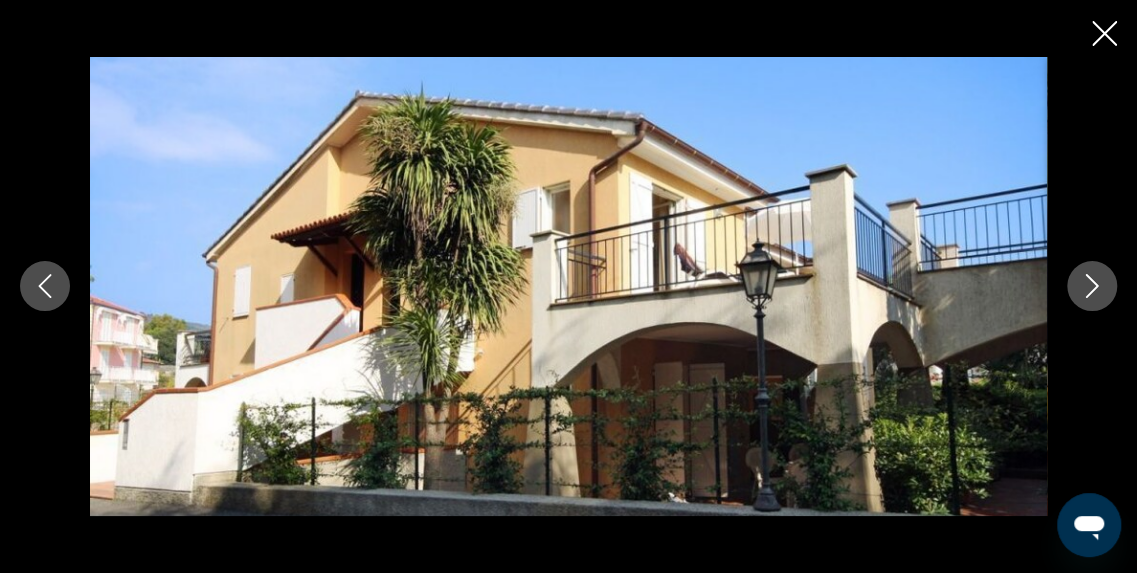 click 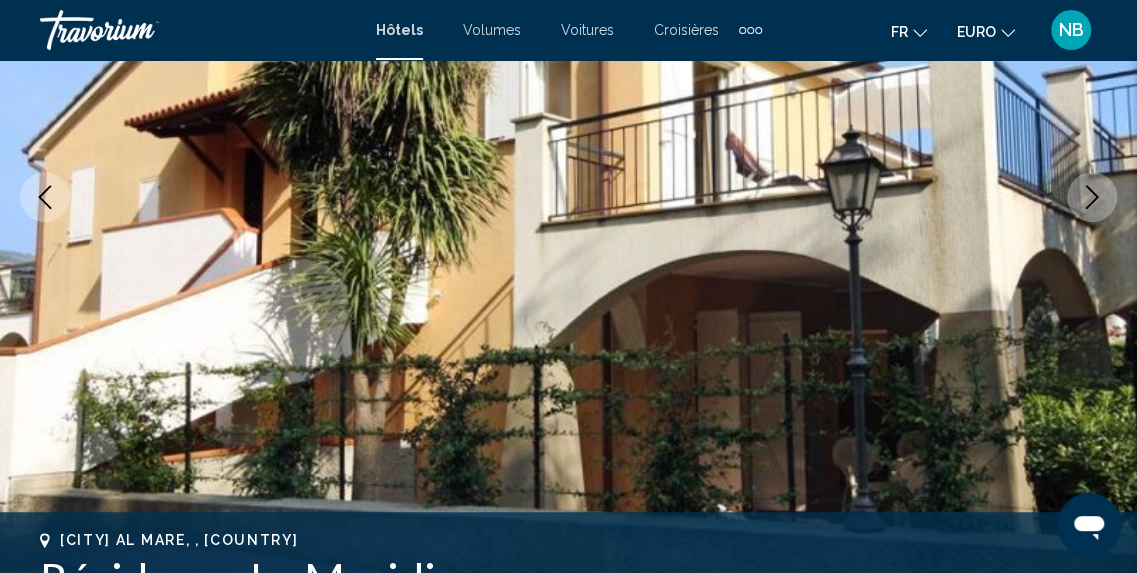 scroll, scrollTop: 0, scrollLeft: 0, axis: both 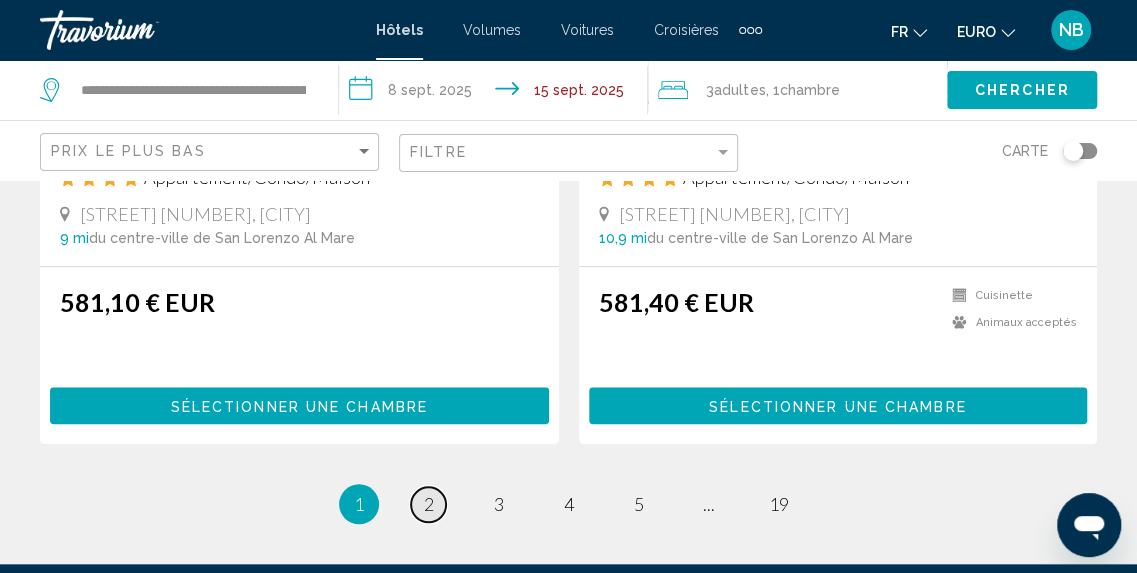click on "page  2" at bounding box center (428, 504) 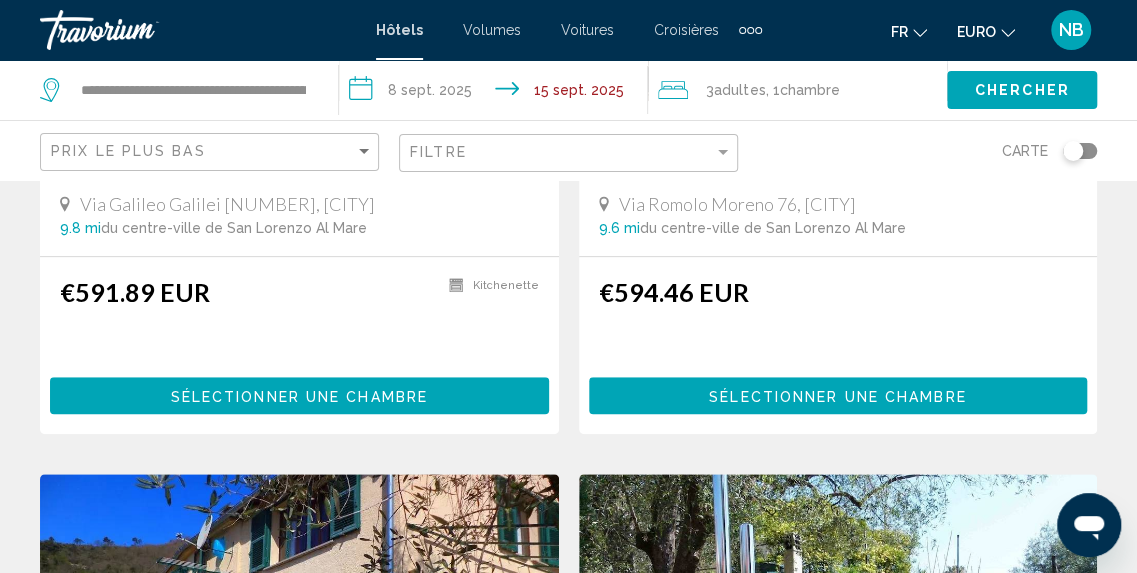 scroll, scrollTop: 0, scrollLeft: 0, axis: both 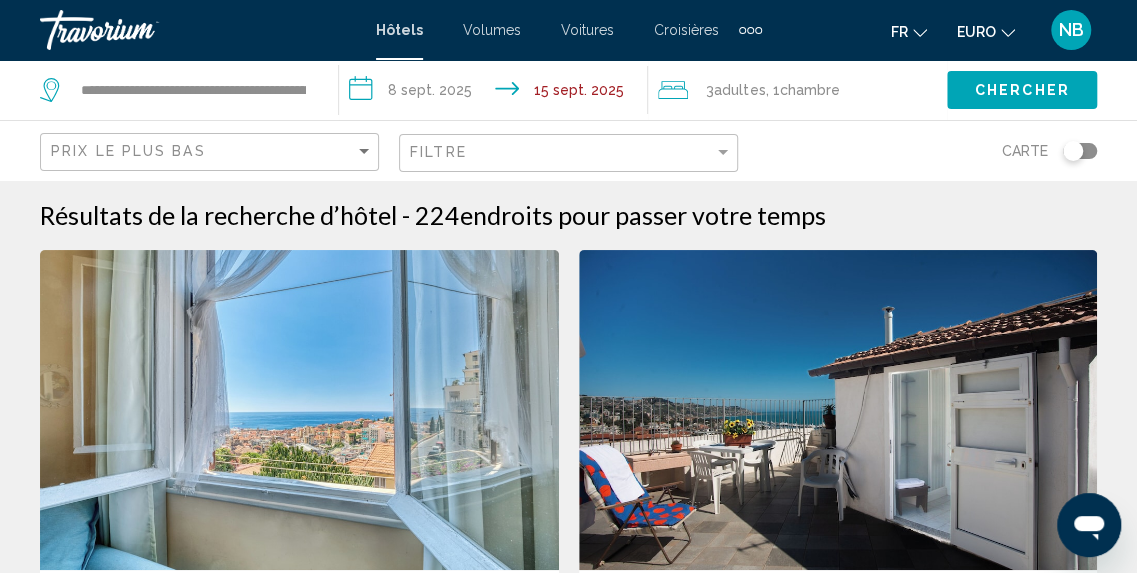 click on "**********" 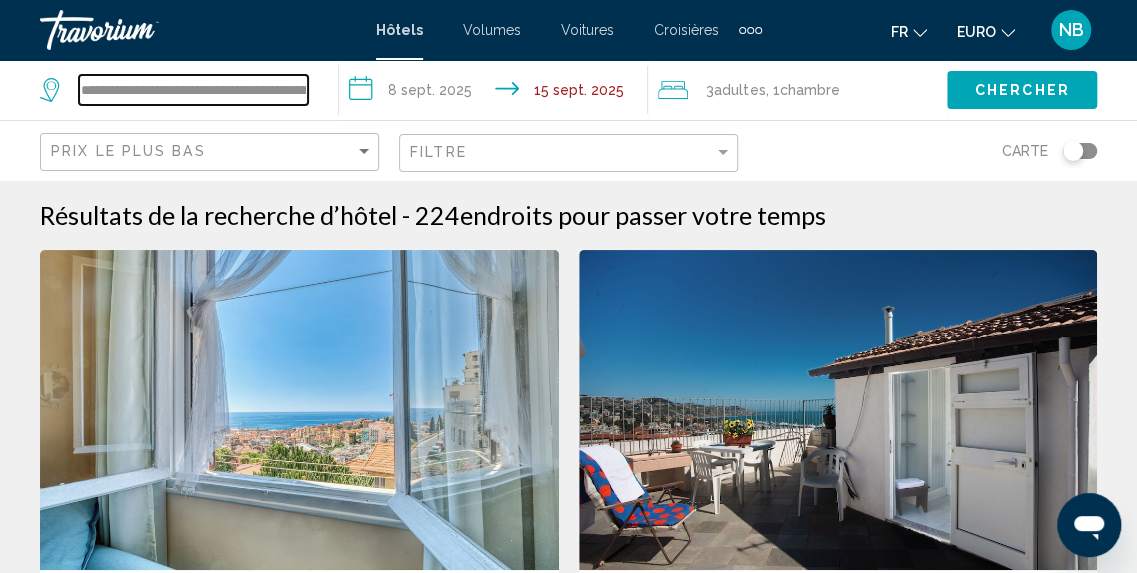 click on "**********" at bounding box center (193, 90) 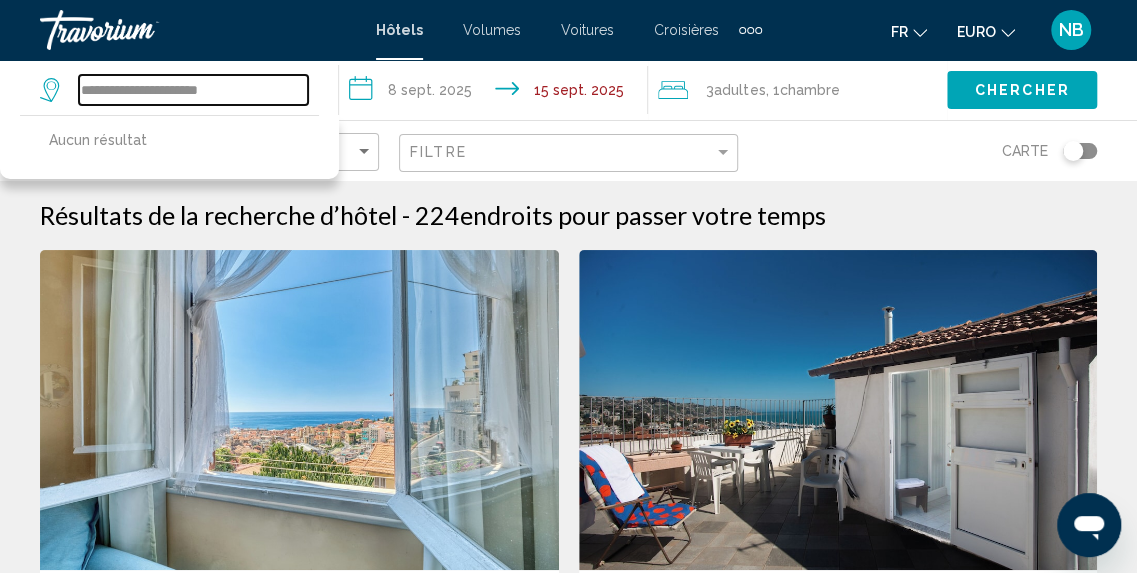 click on "**********" at bounding box center (193, 90) 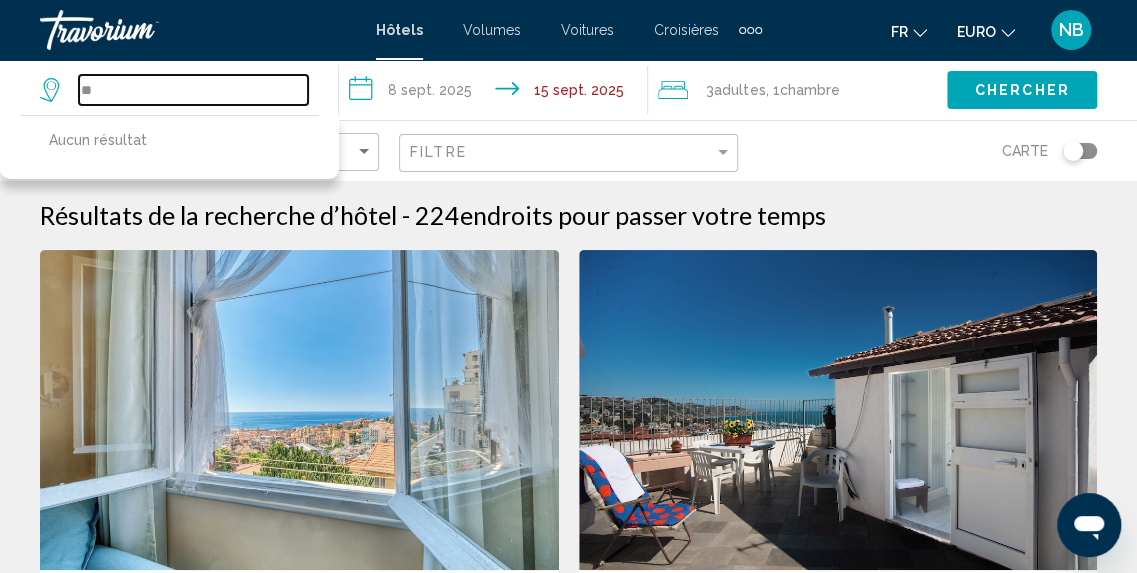 type on "*" 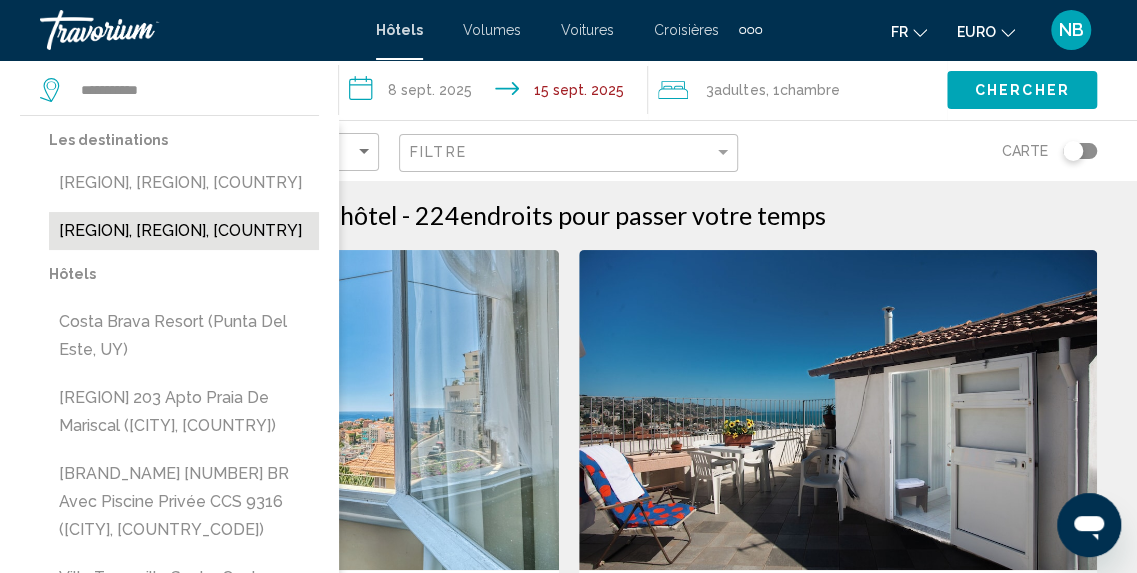 click on "Costa Brava, Catalogne, Espagne" at bounding box center (184, 231) 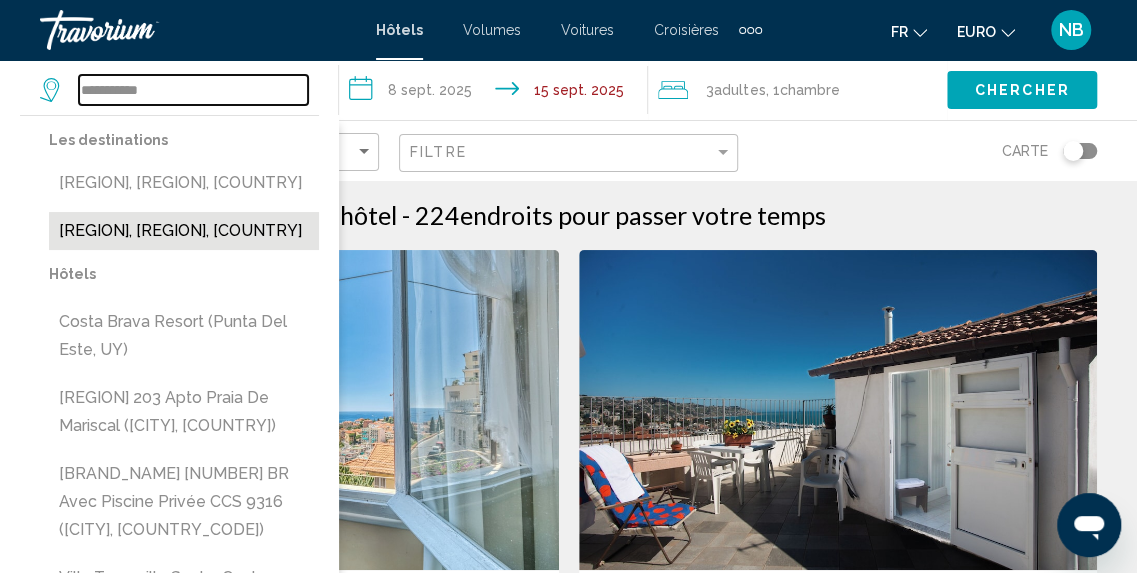 type on "**********" 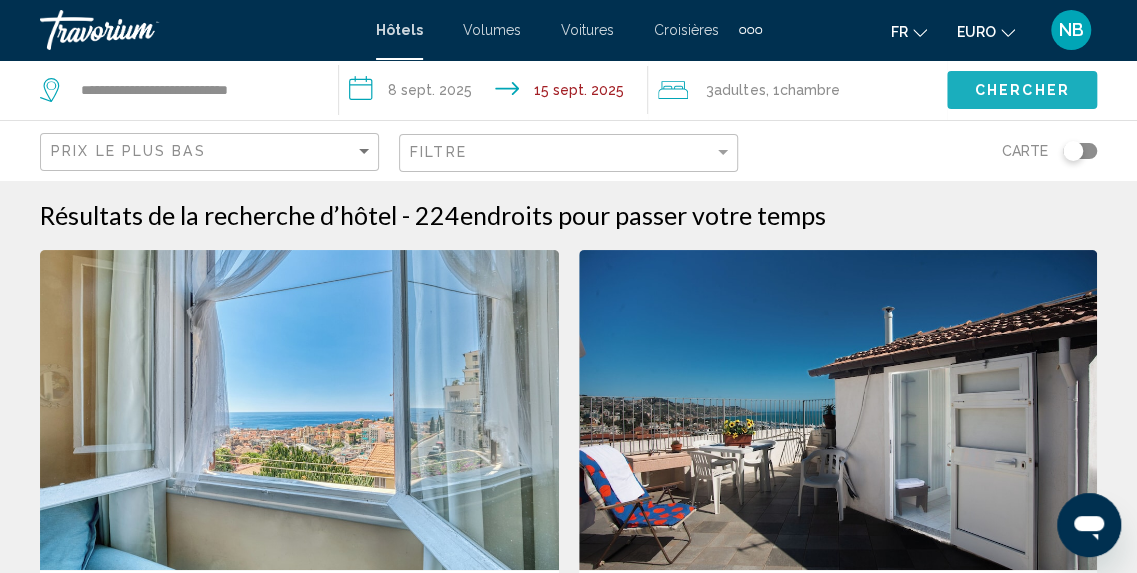 click on "Chercher" 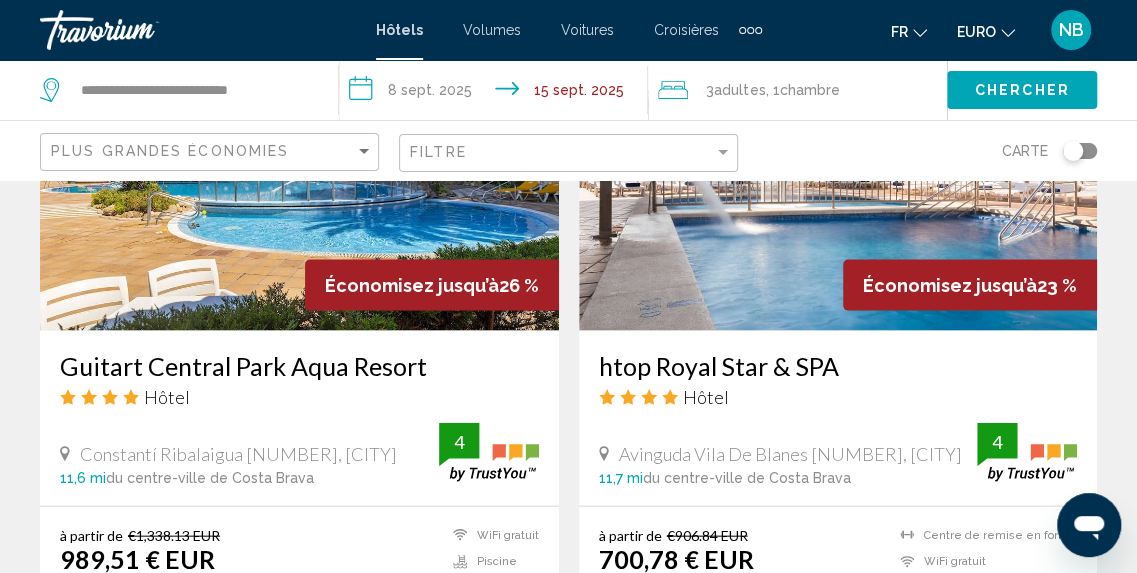scroll, scrollTop: 1772, scrollLeft: 0, axis: vertical 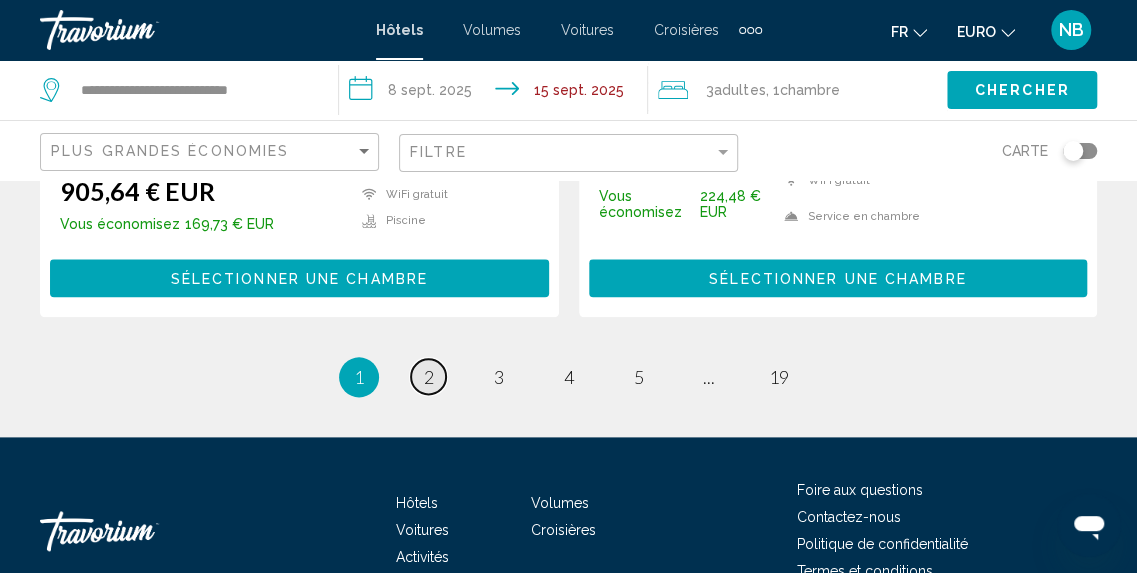 click on "2" at bounding box center [429, 377] 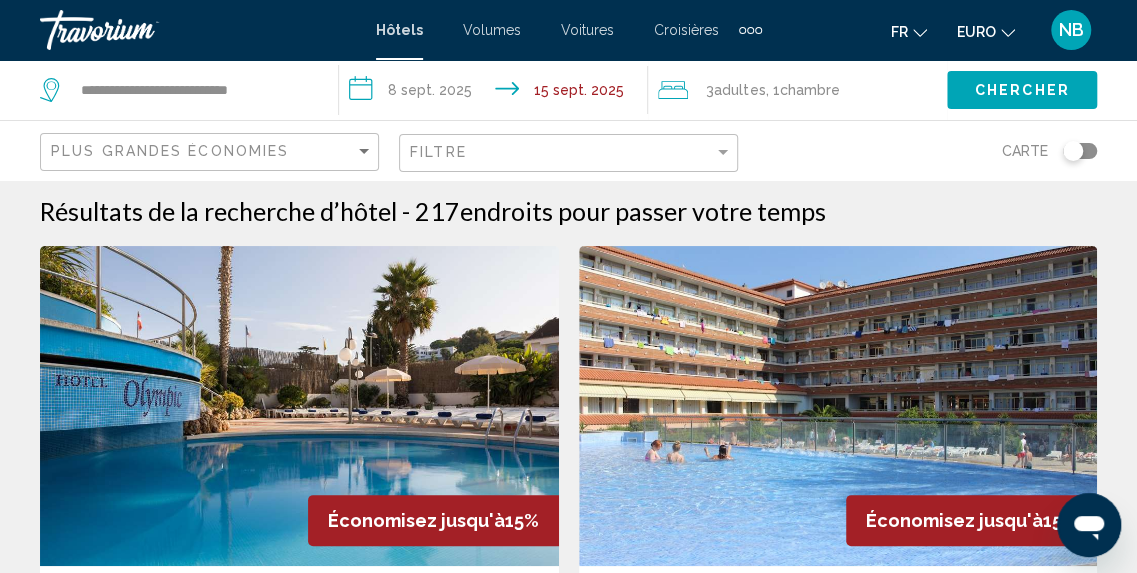 scroll, scrollTop: 0, scrollLeft: 0, axis: both 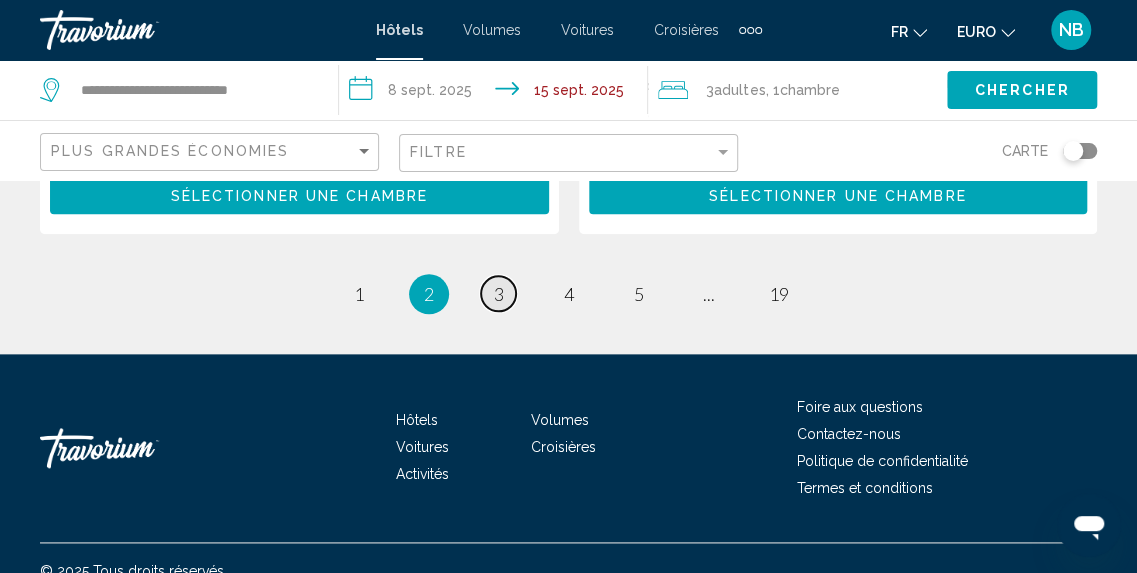 click on "3" at bounding box center [499, 294] 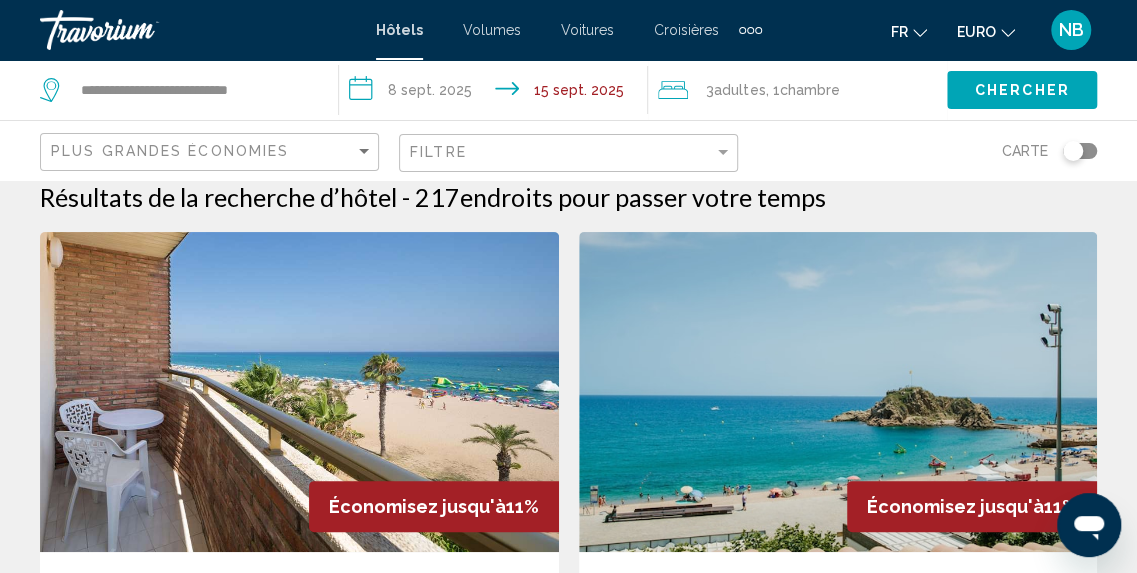 scroll, scrollTop: 0, scrollLeft: 0, axis: both 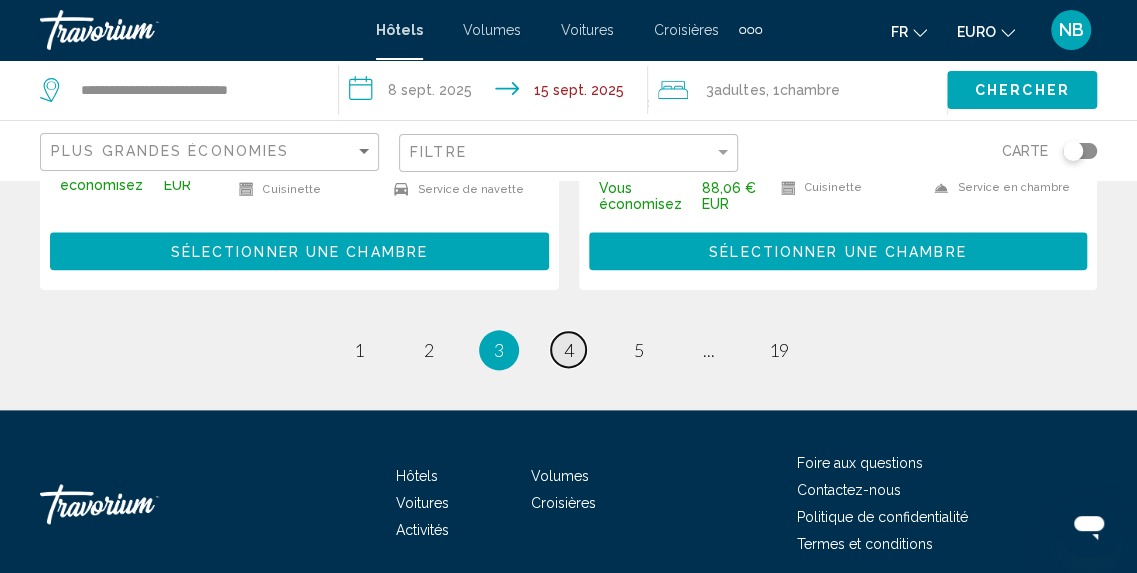 click on "4" at bounding box center [569, 350] 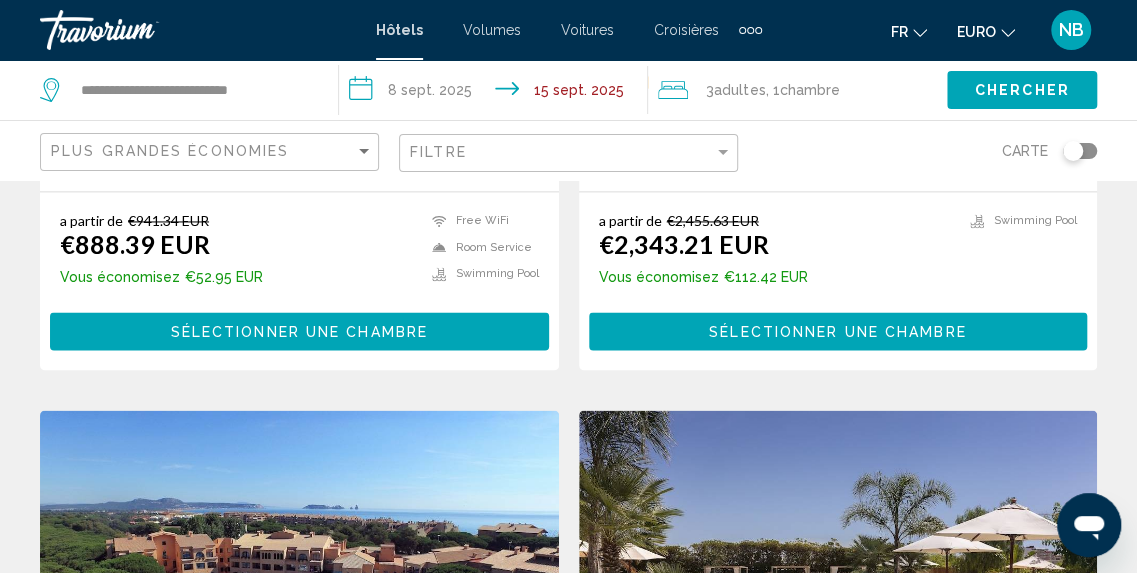 scroll, scrollTop: 0, scrollLeft: 0, axis: both 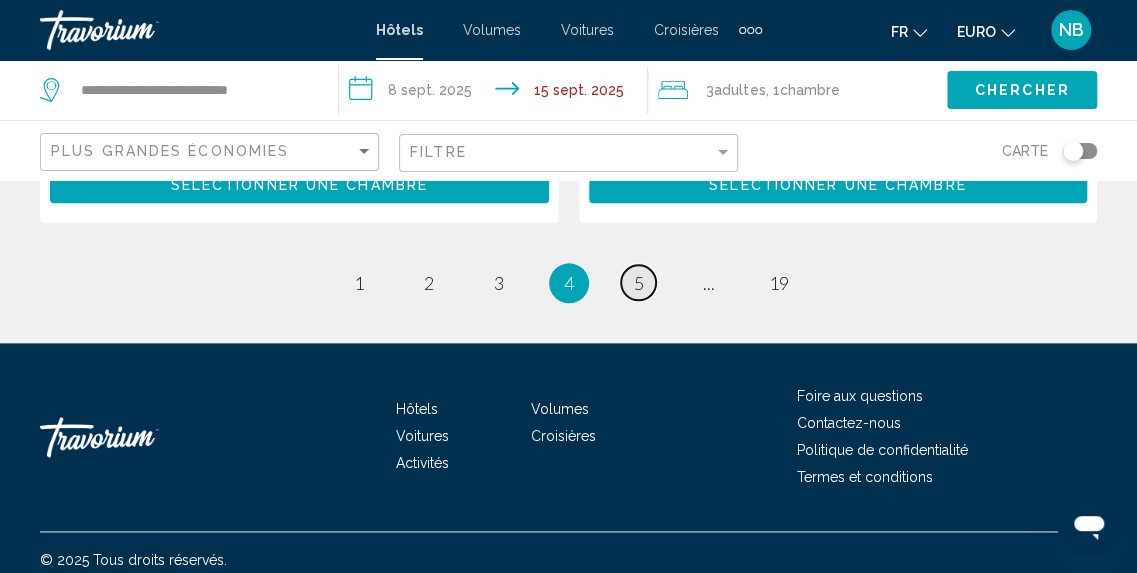 click on "5" at bounding box center (639, 283) 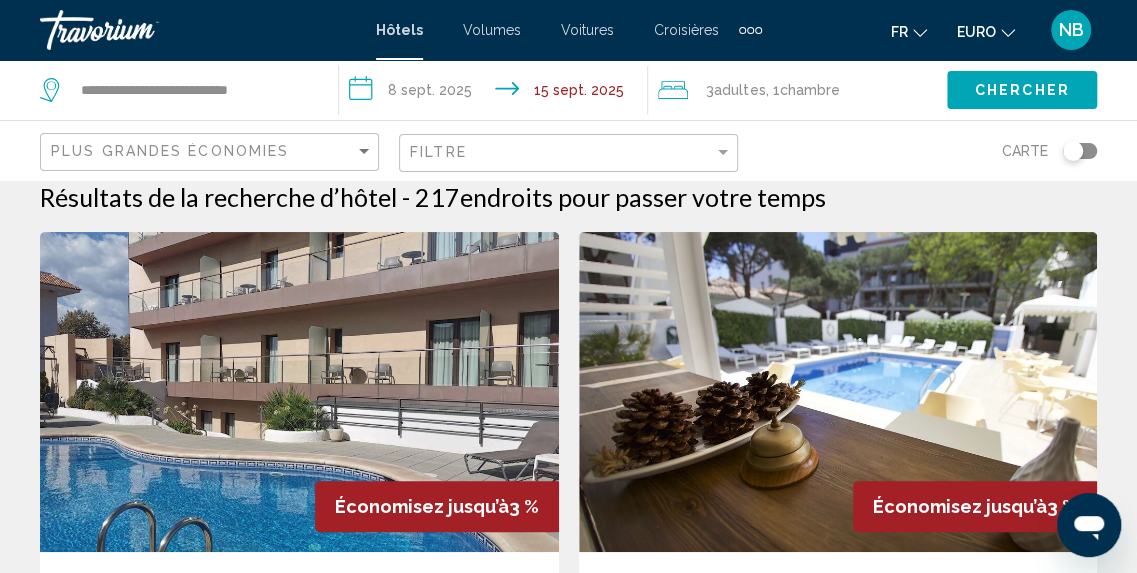 scroll, scrollTop: 0, scrollLeft: 0, axis: both 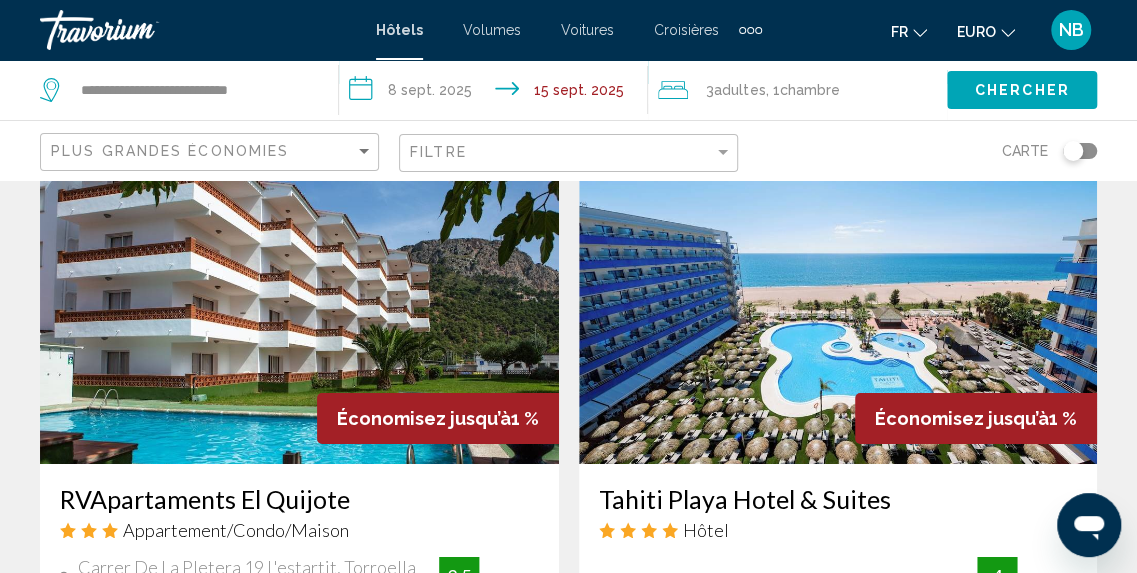 click at bounding box center [299, 304] 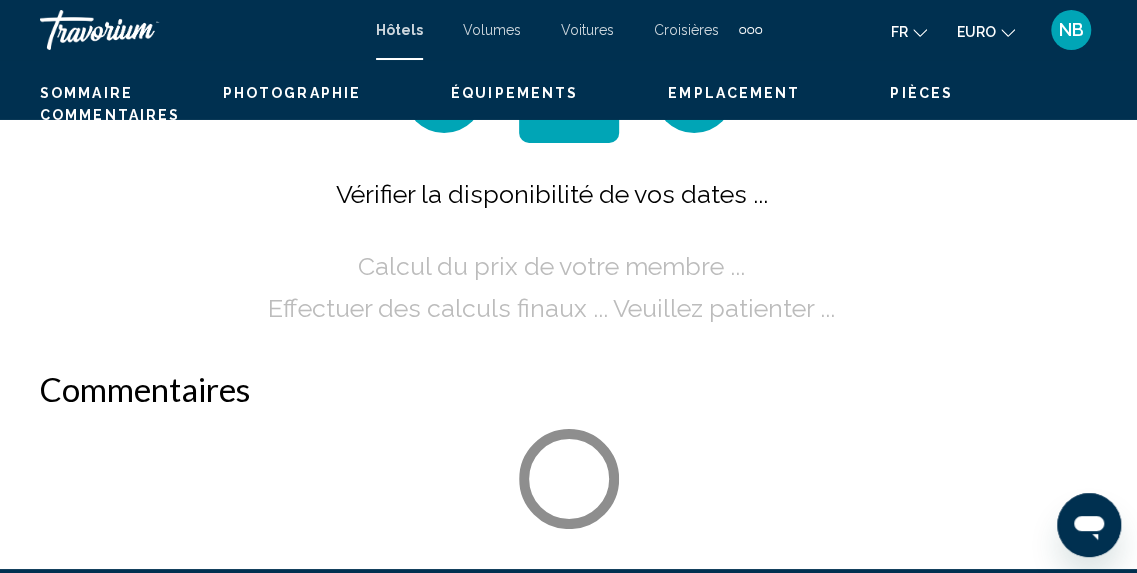 scroll, scrollTop: 248, scrollLeft: 0, axis: vertical 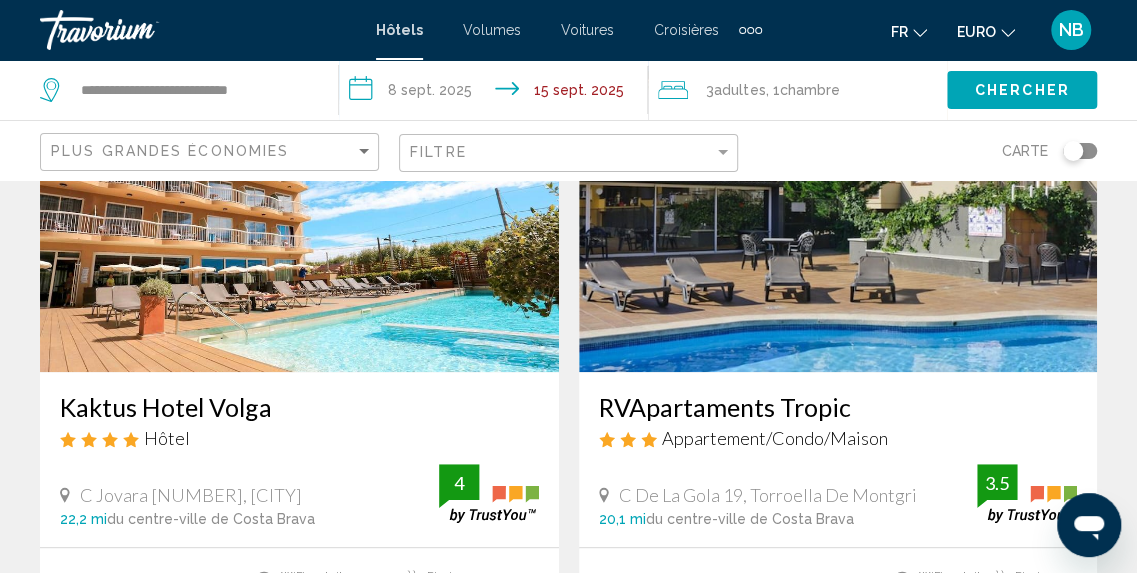 click at bounding box center [838, 212] 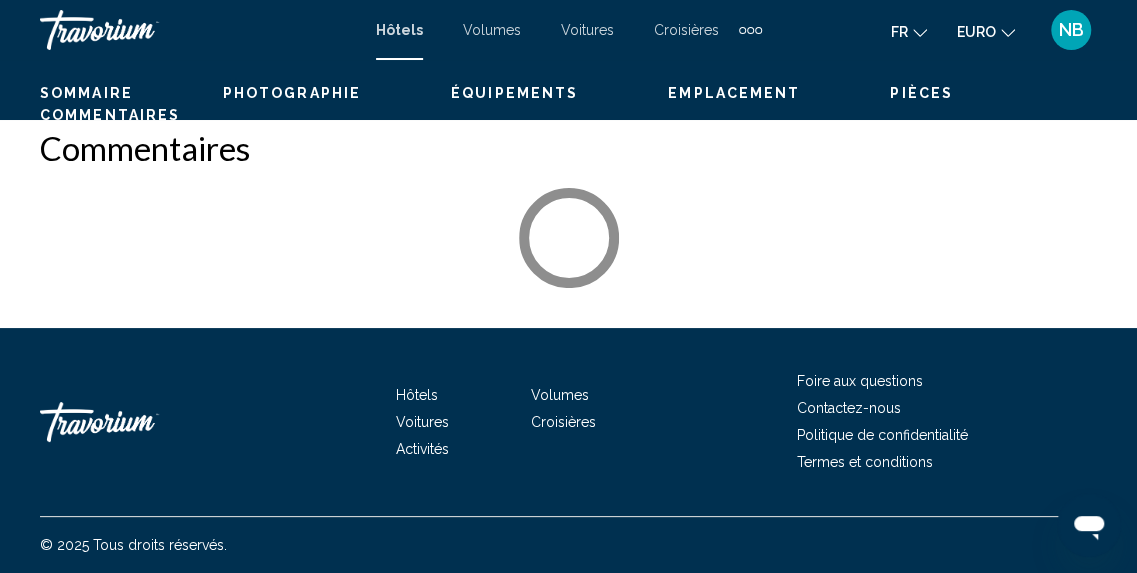 scroll, scrollTop: 248, scrollLeft: 0, axis: vertical 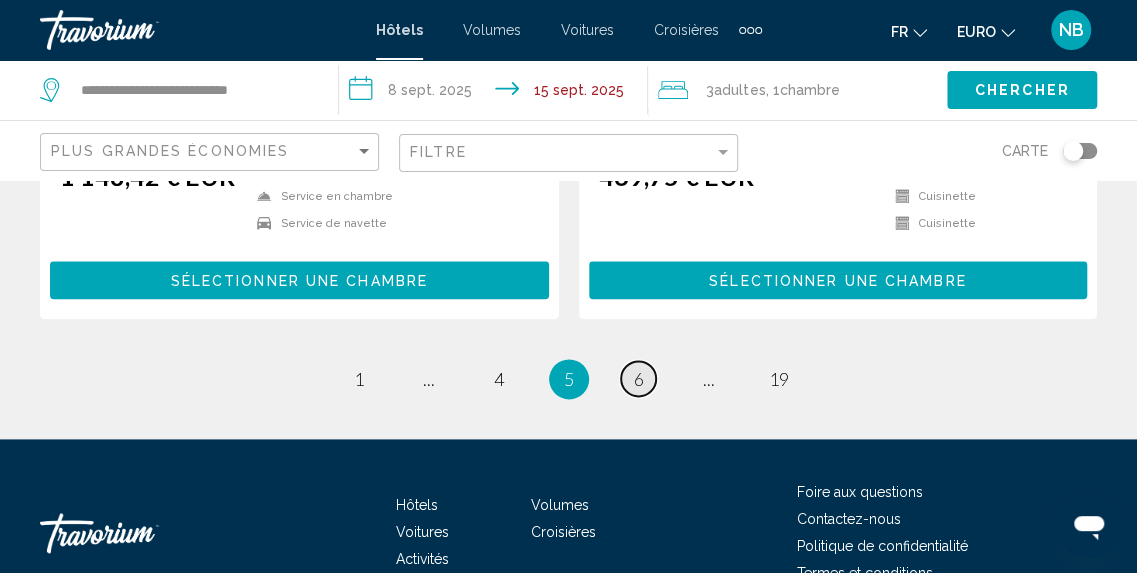 click on "6" at bounding box center (639, 379) 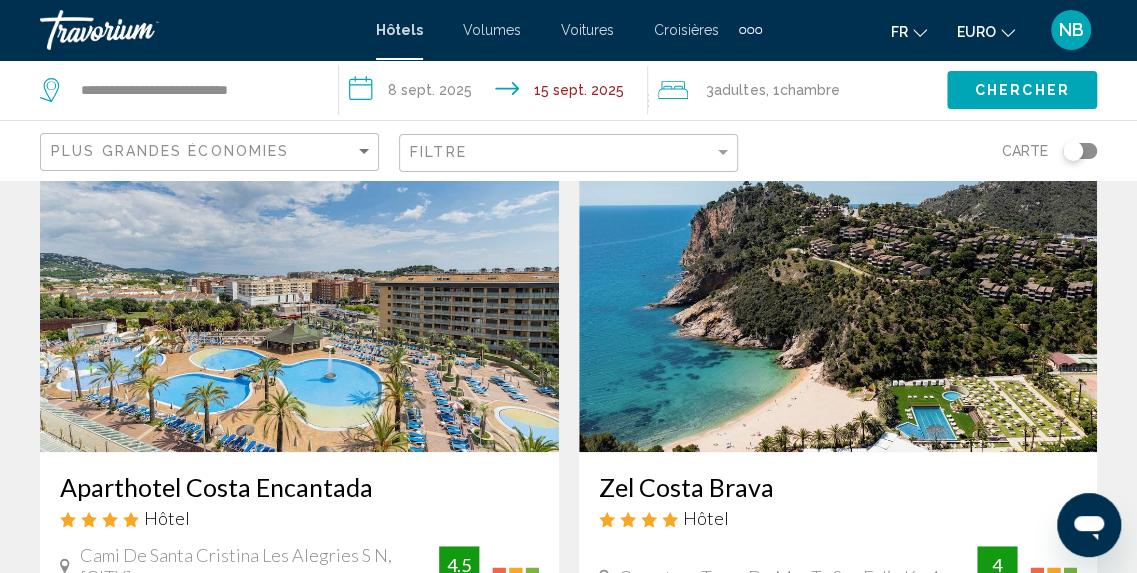scroll, scrollTop: 0, scrollLeft: 0, axis: both 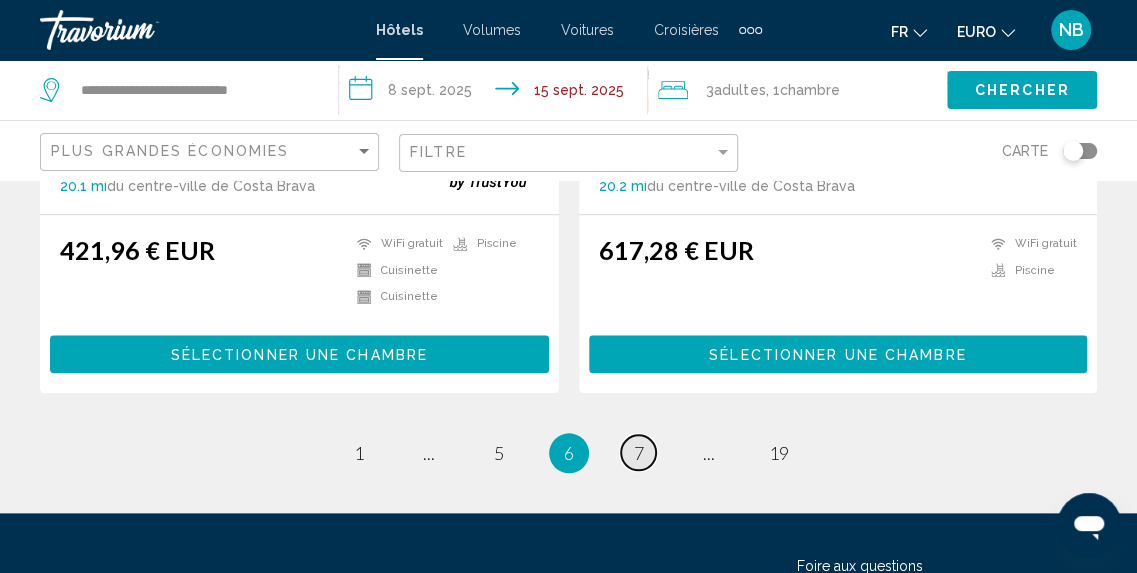 click on "page  7" at bounding box center (638, 452) 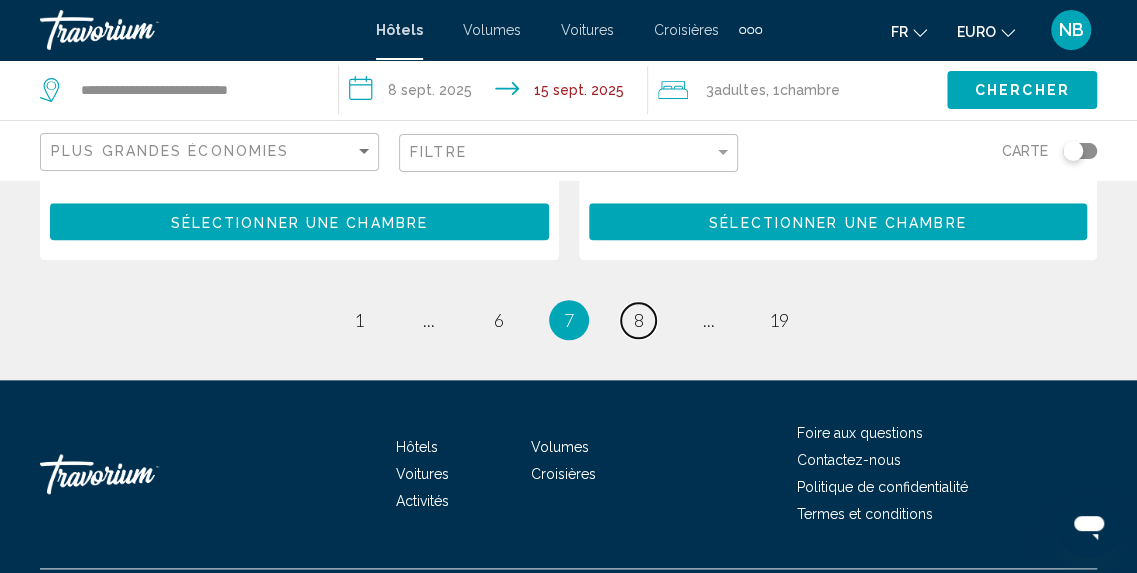 scroll, scrollTop: 0, scrollLeft: 0, axis: both 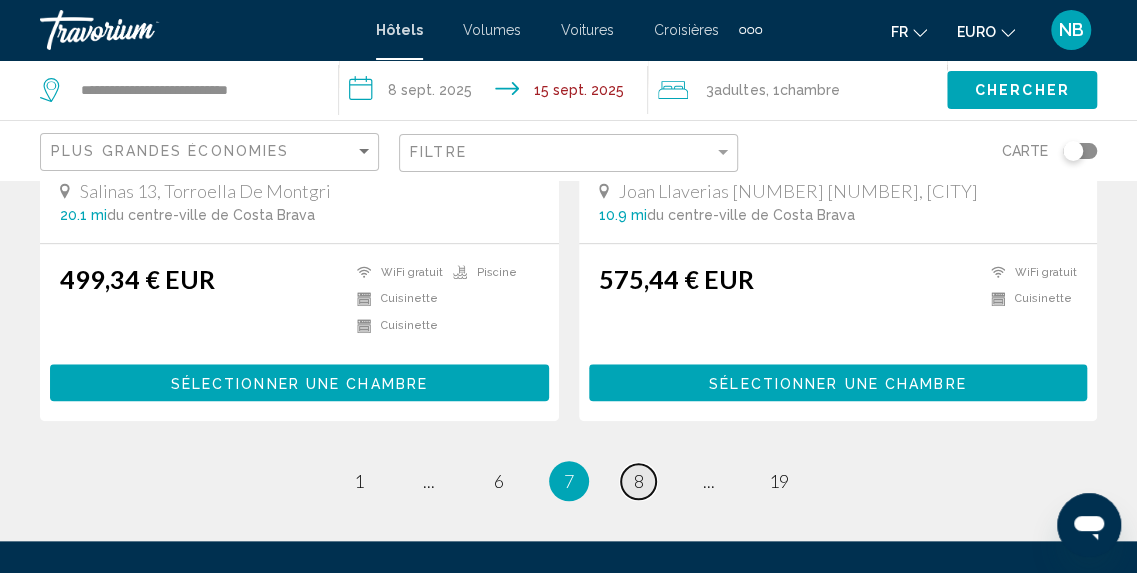 click on "page  8" at bounding box center [638, 481] 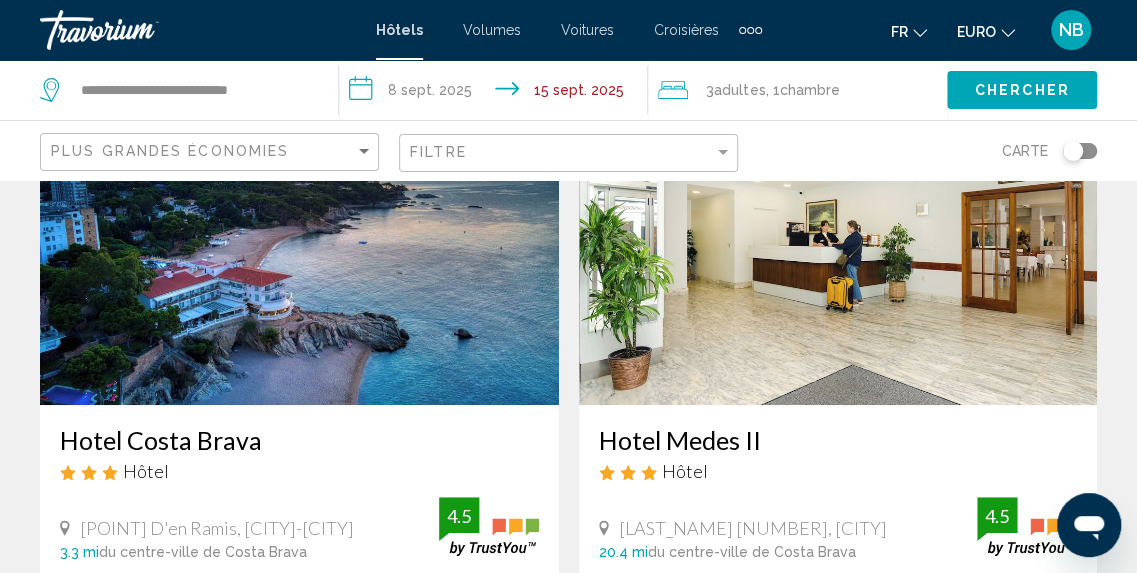 scroll, scrollTop: 0, scrollLeft: 0, axis: both 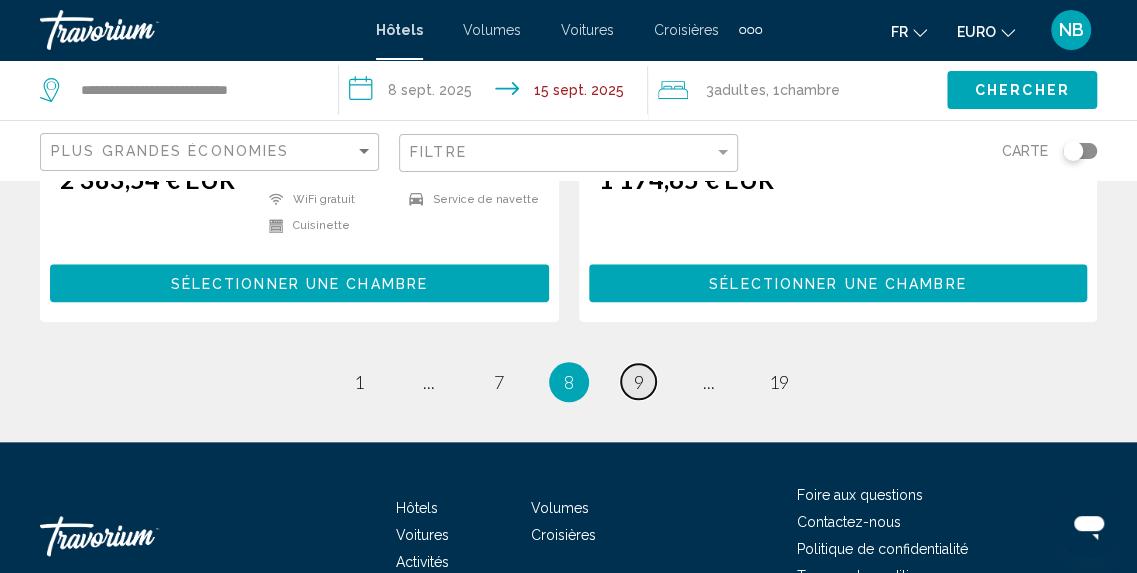 click on "9" at bounding box center (639, 382) 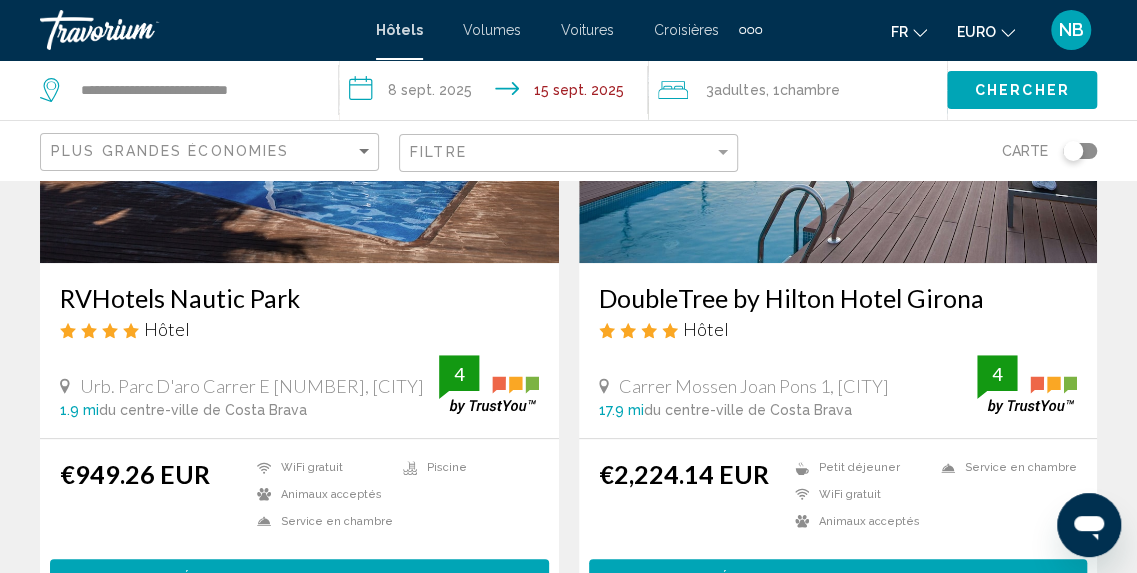 scroll, scrollTop: 0, scrollLeft: 0, axis: both 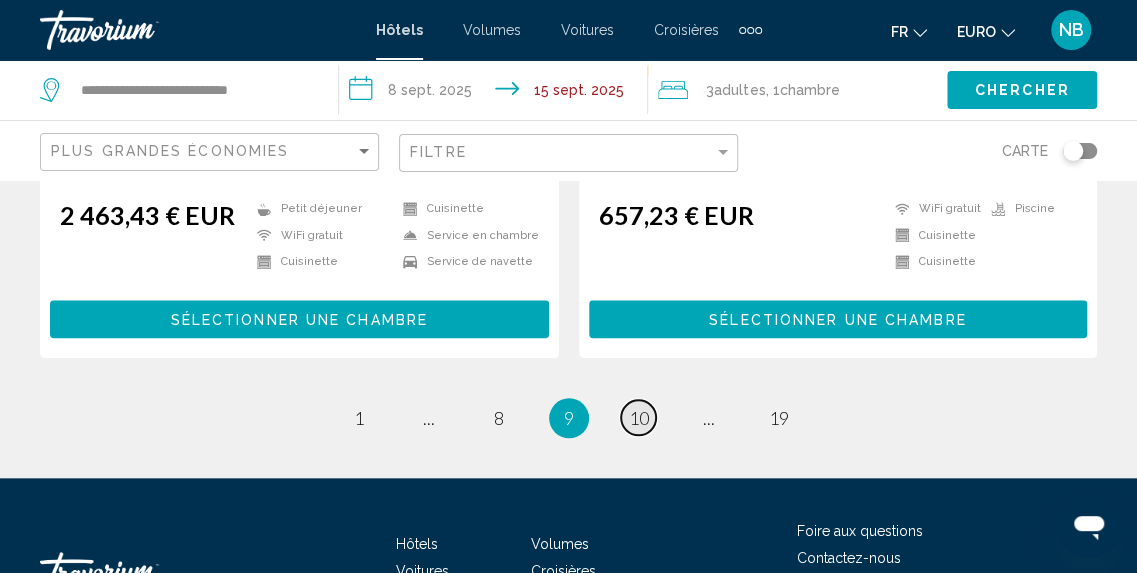 click on "page  10" at bounding box center (638, 417) 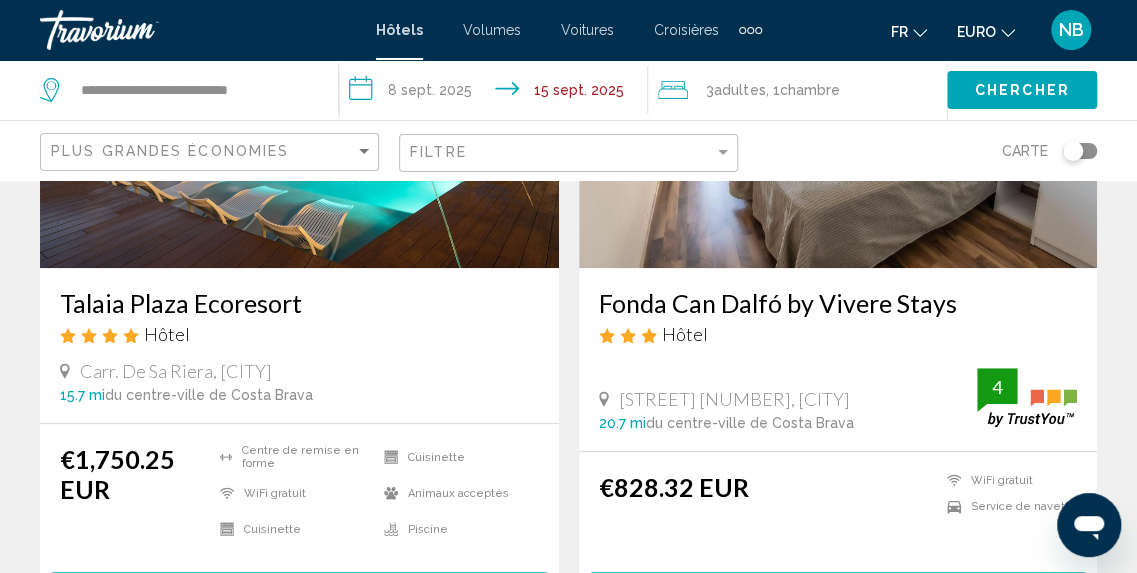 scroll, scrollTop: 0, scrollLeft: 0, axis: both 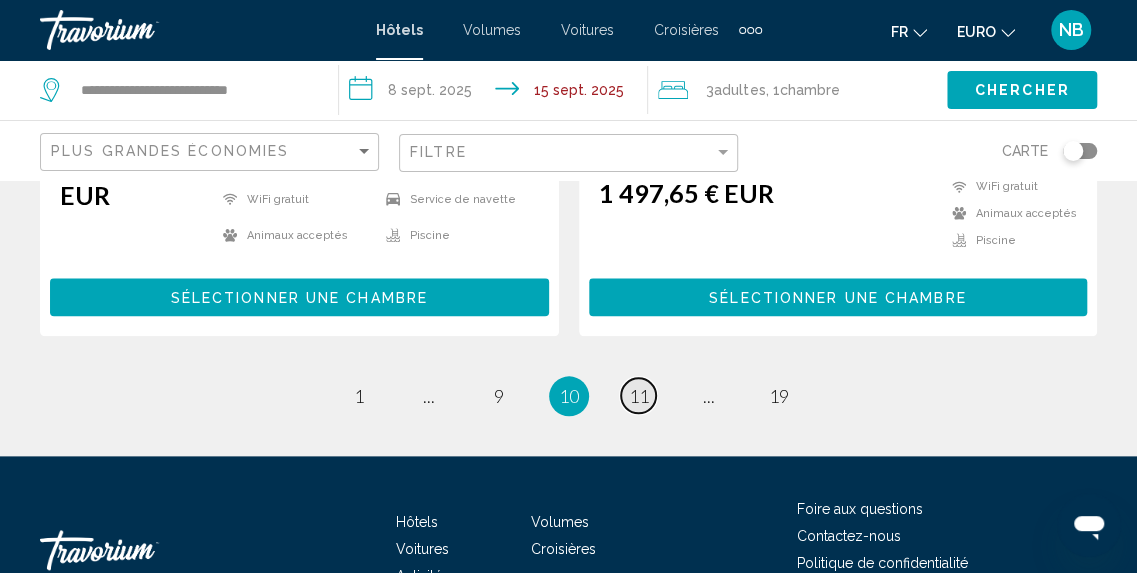 click on "11" at bounding box center (639, 396) 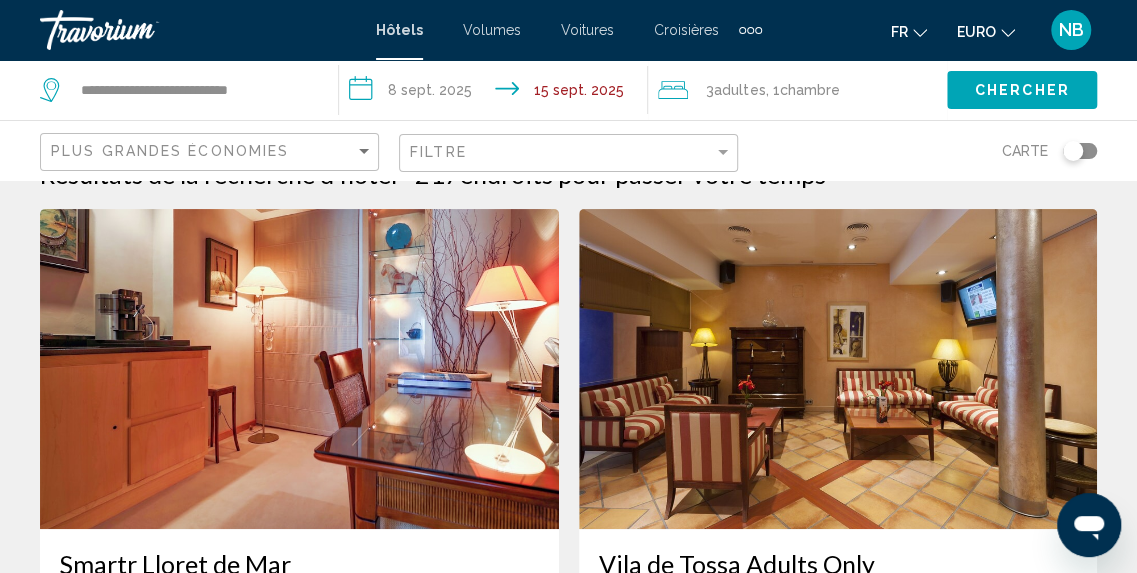 scroll, scrollTop: 0, scrollLeft: 0, axis: both 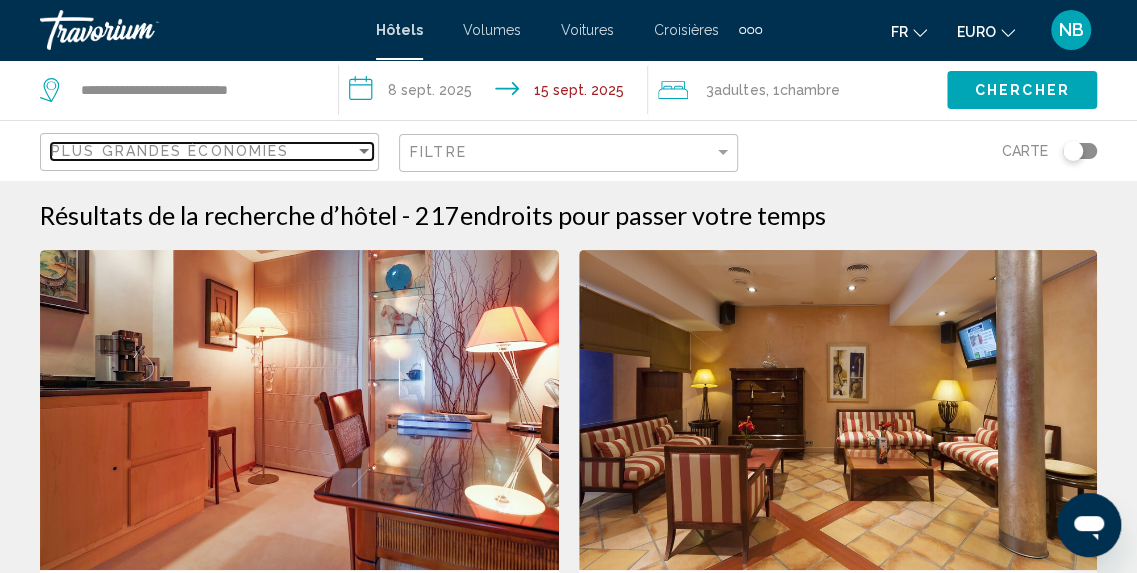 click on "Plus grandes économies" at bounding box center (203, 151) 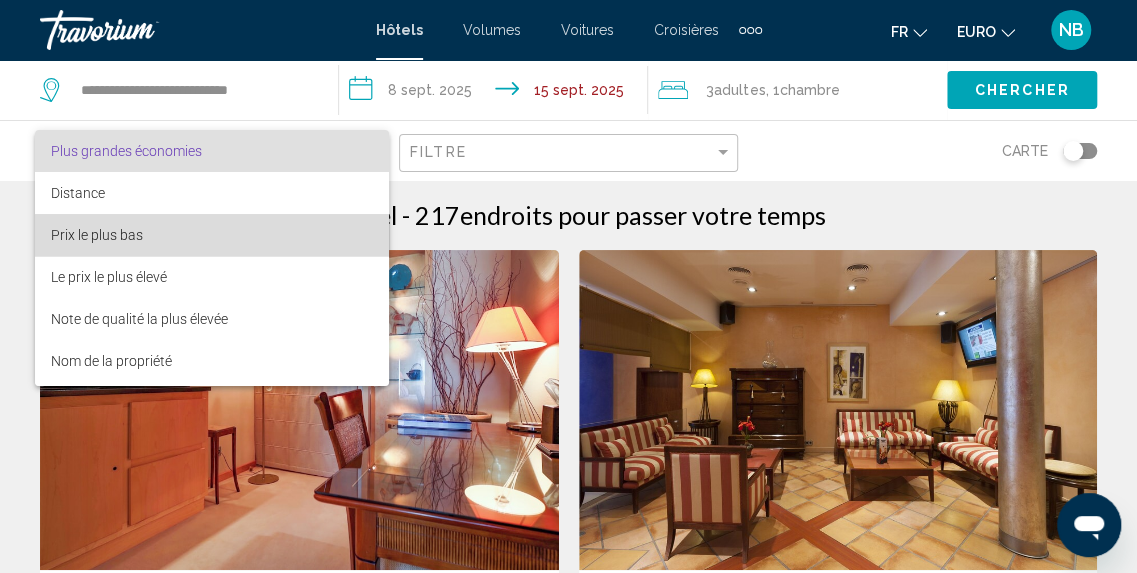 click on "Prix le plus bas" at bounding box center [212, 235] 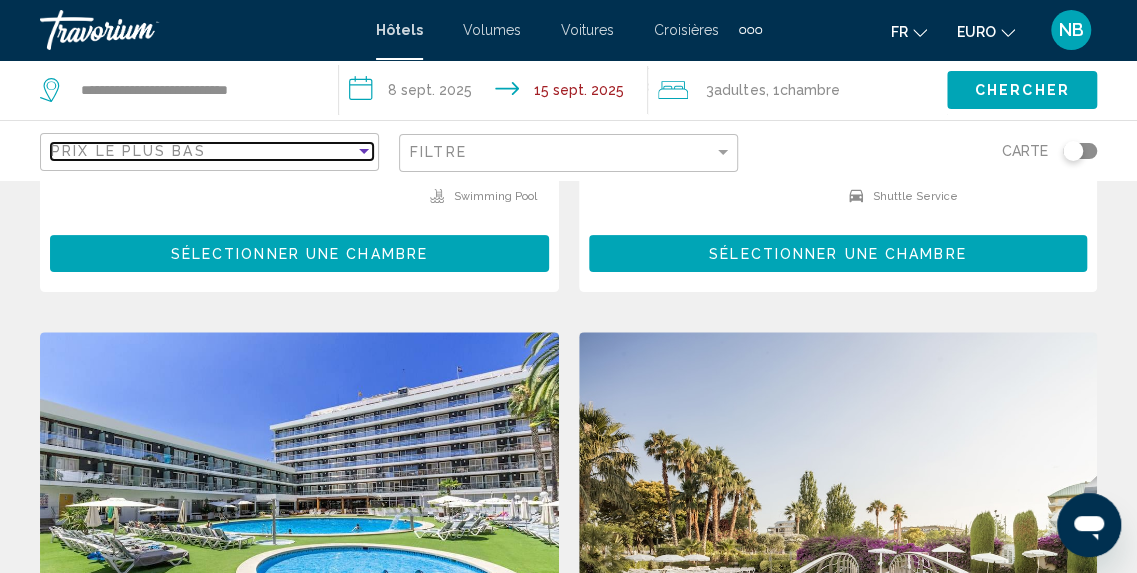 scroll, scrollTop: 4309, scrollLeft: 0, axis: vertical 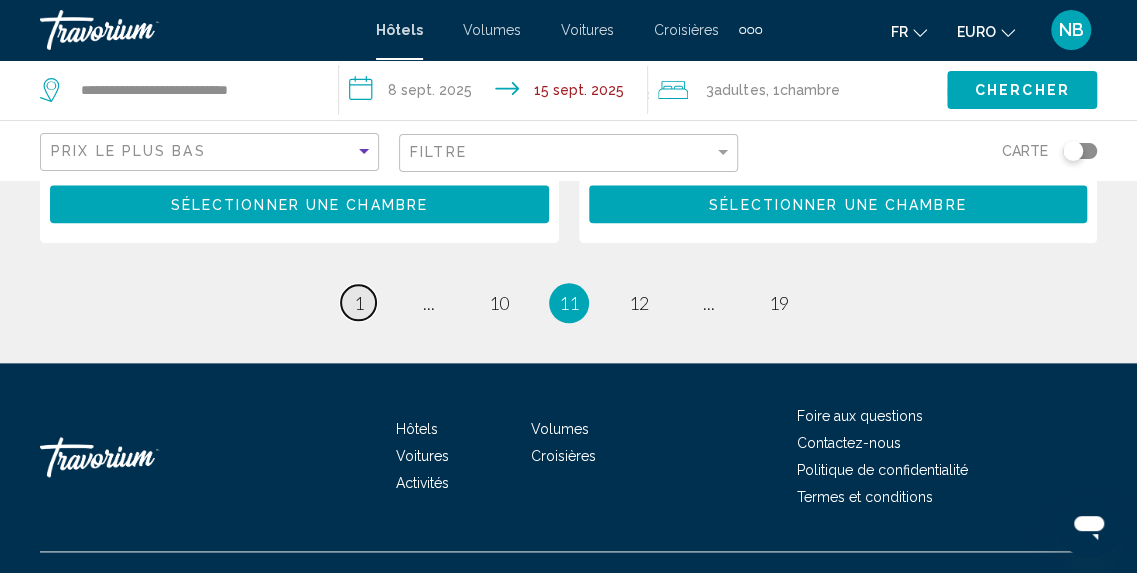 click on "page  1" at bounding box center (358, 302) 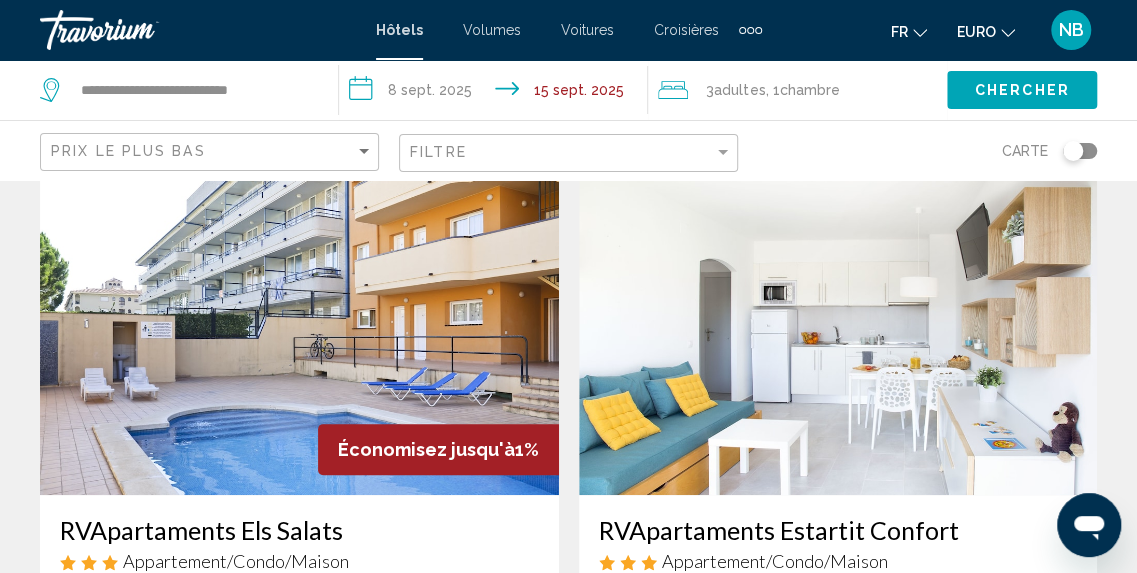 scroll, scrollTop: 0, scrollLeft: 0, axis: both 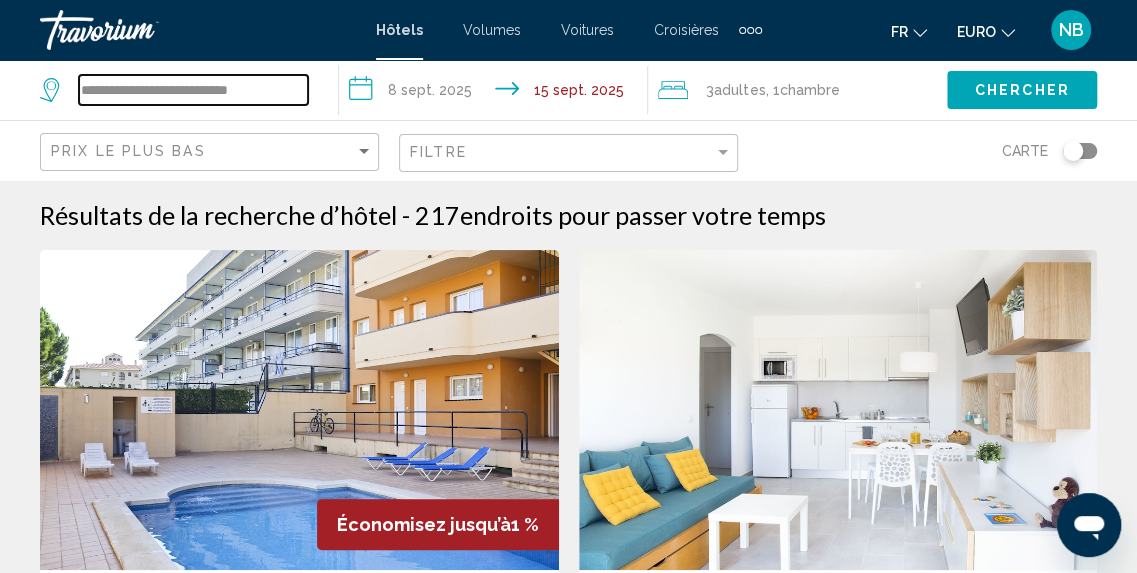 click on "**********" at bounding box center [193, 90] 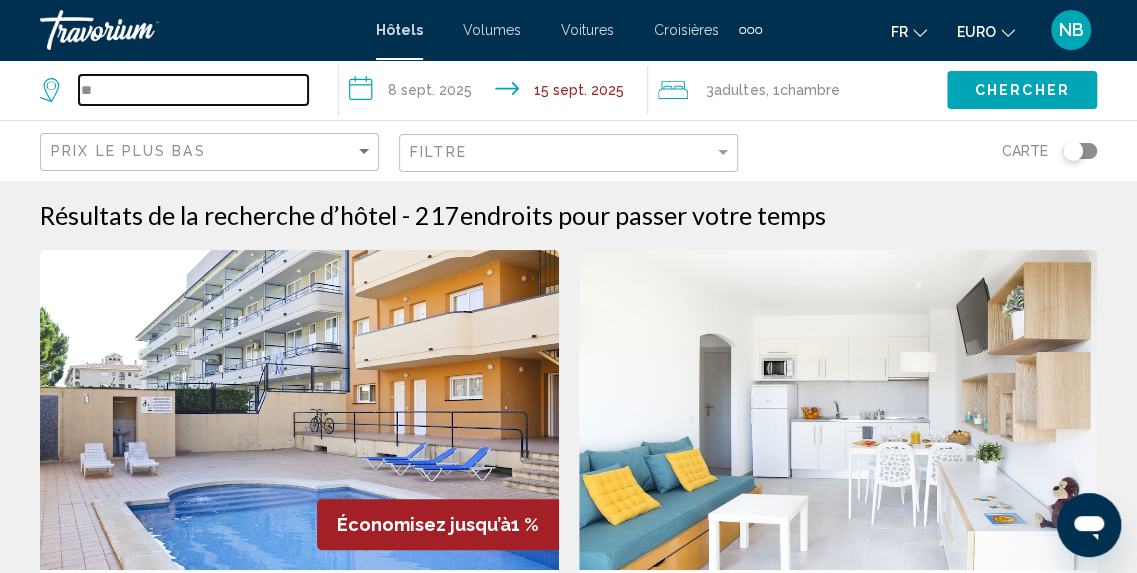 type on "*" 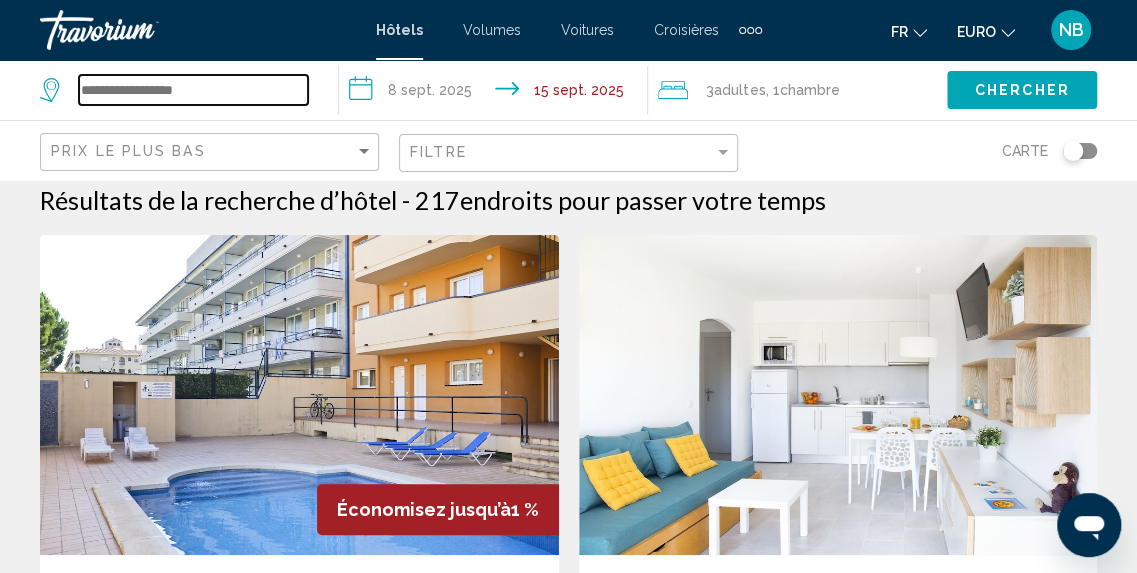 scroll, scrollTop: 39, scrollLeft: 0, axis: vertical 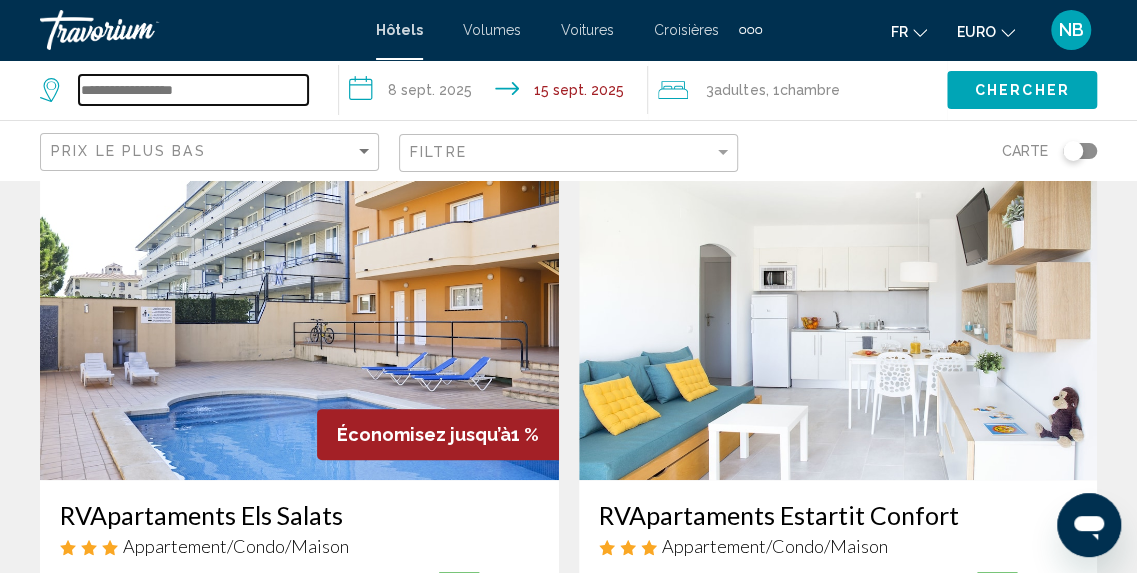 type 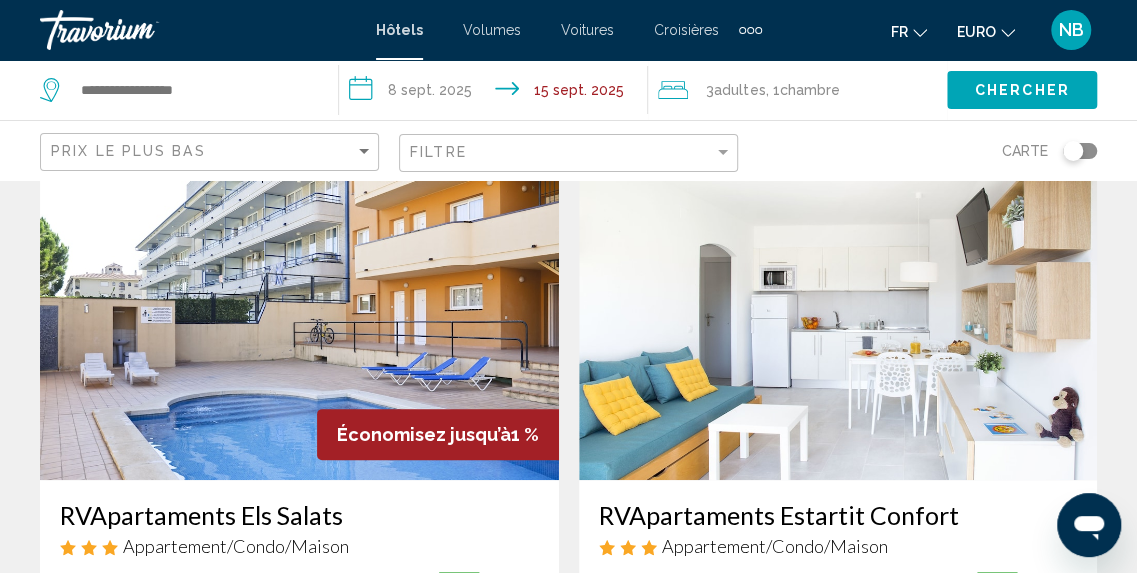 click at bounding box center [299, 320] 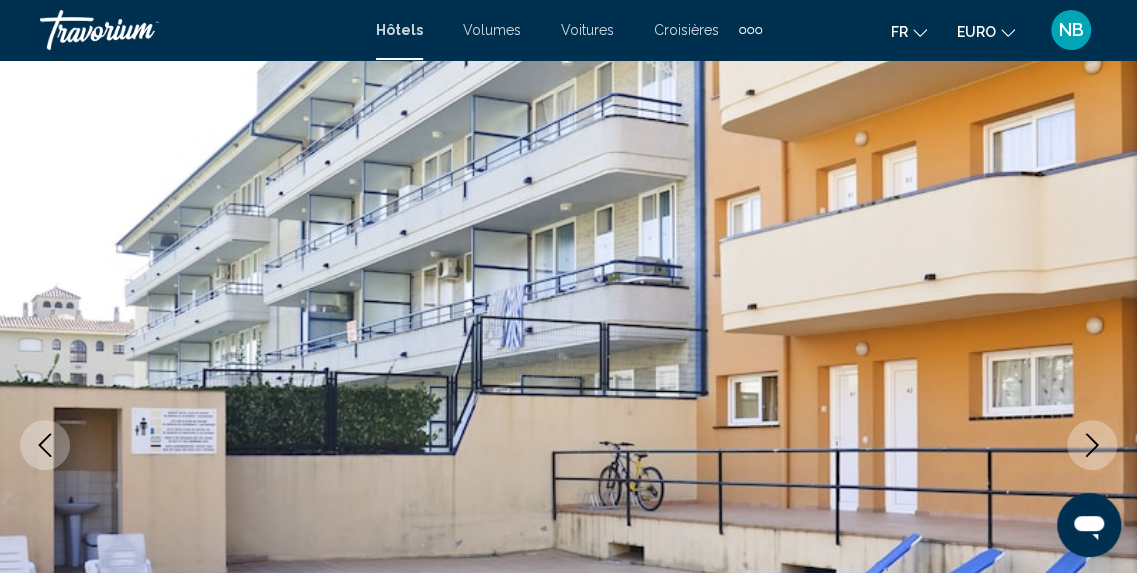 scroll, scrollTop: 248, scrollLeft: 0, axis: vertical 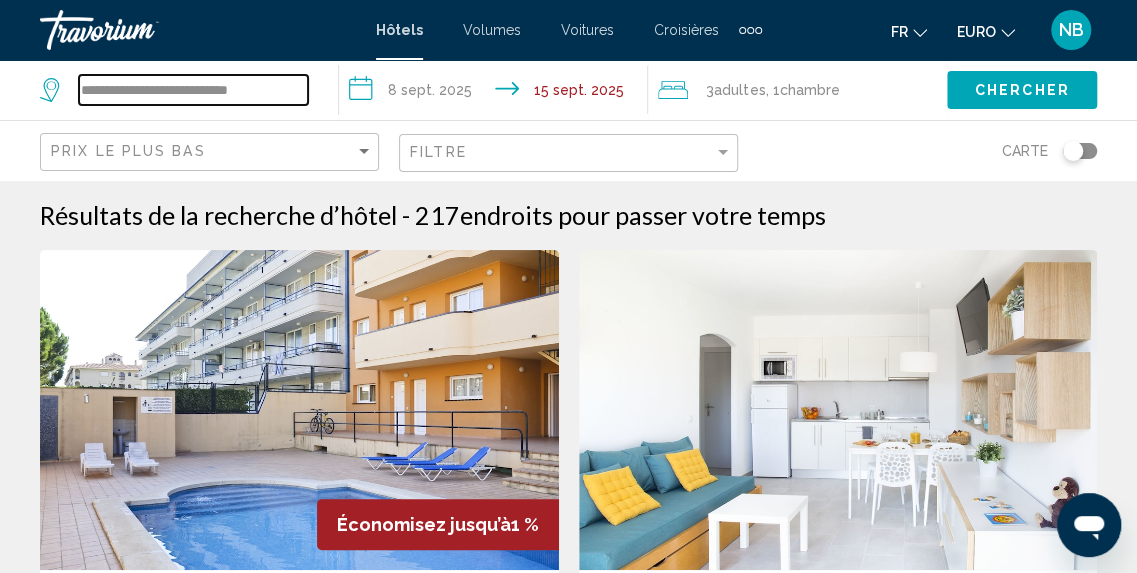 click on "**********" at bounding box center [193, 90] 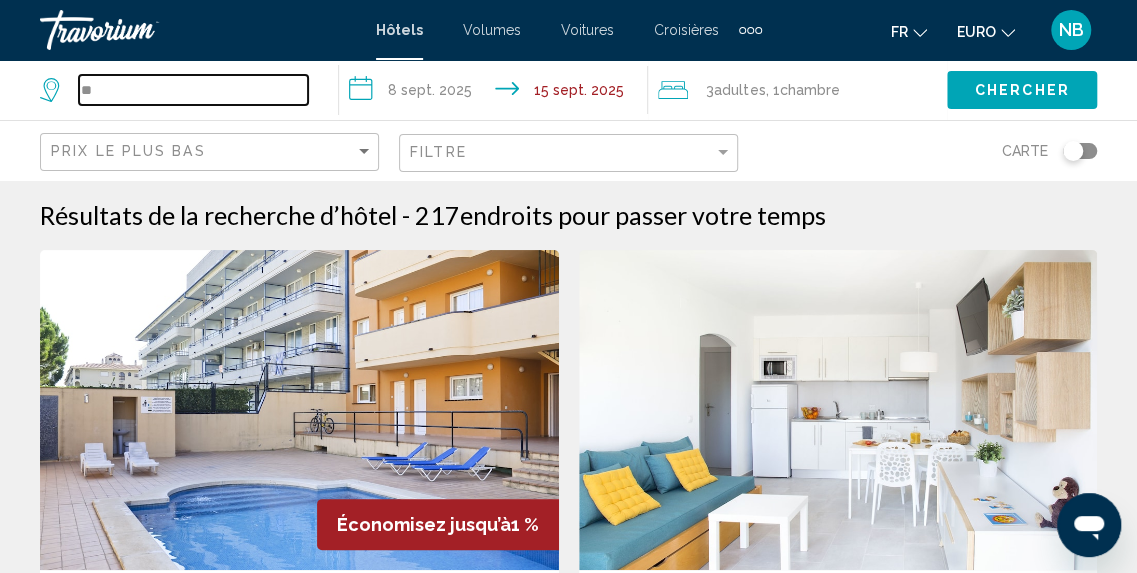 type on "*" 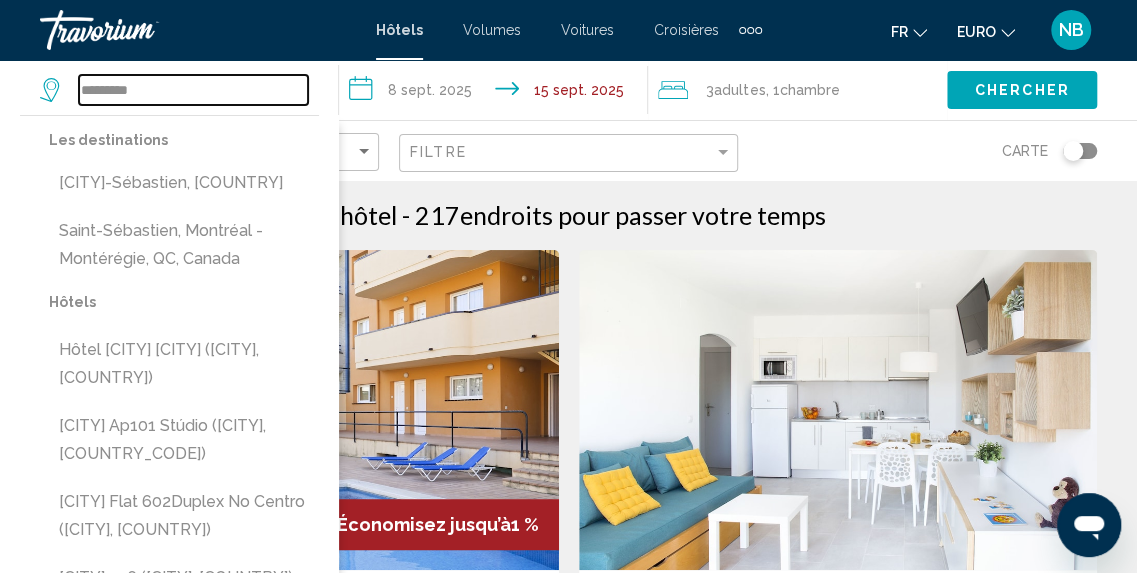 click on "*********" at bounding box center (193, 90) 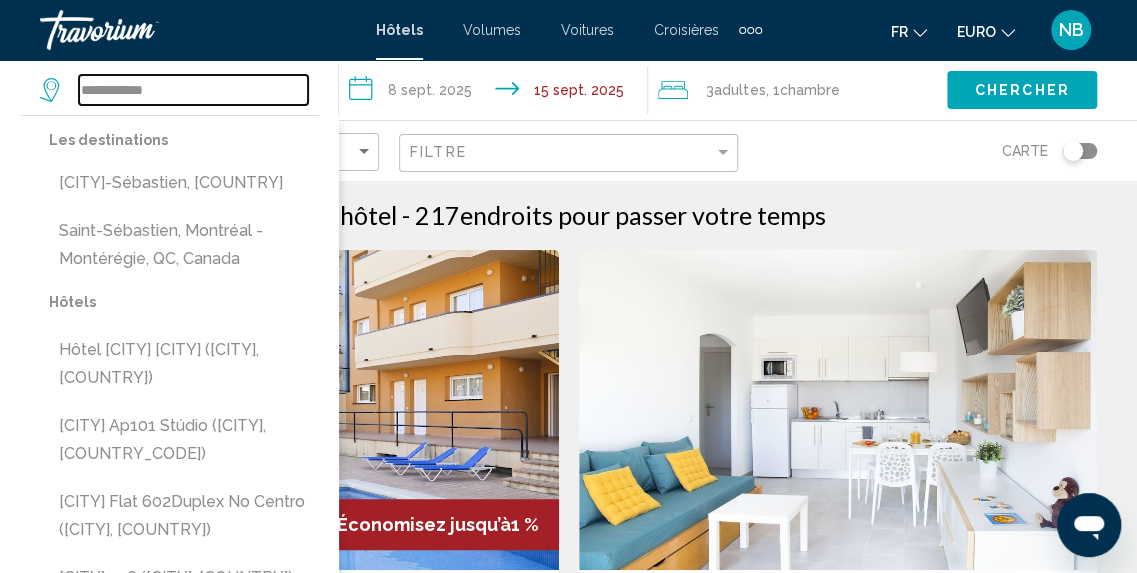 type on "**********" 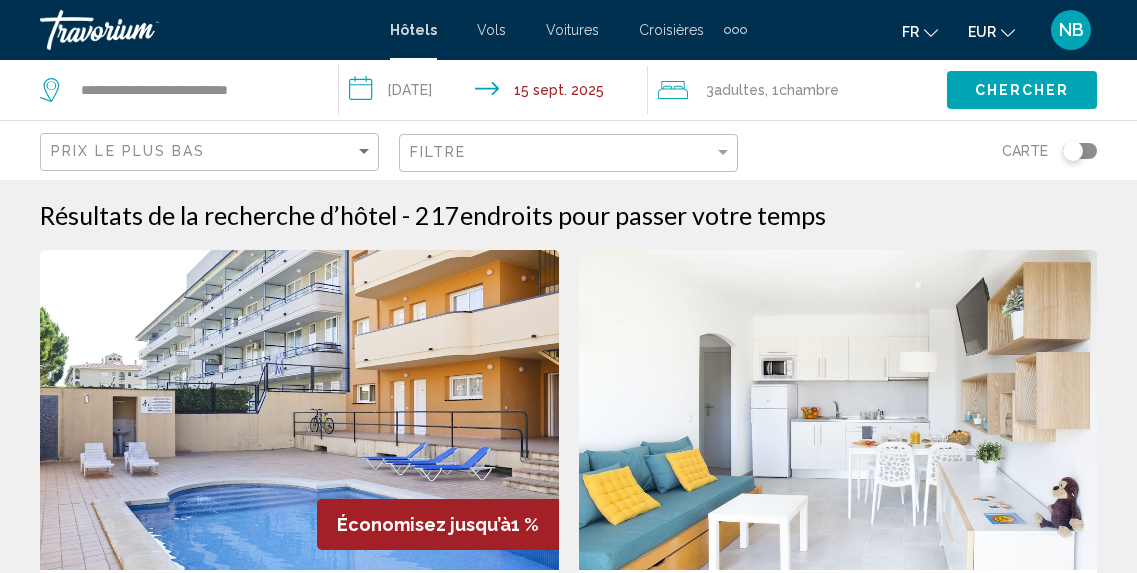 scroll, scrollTop: 0, scrollLeft: 0, axis: both 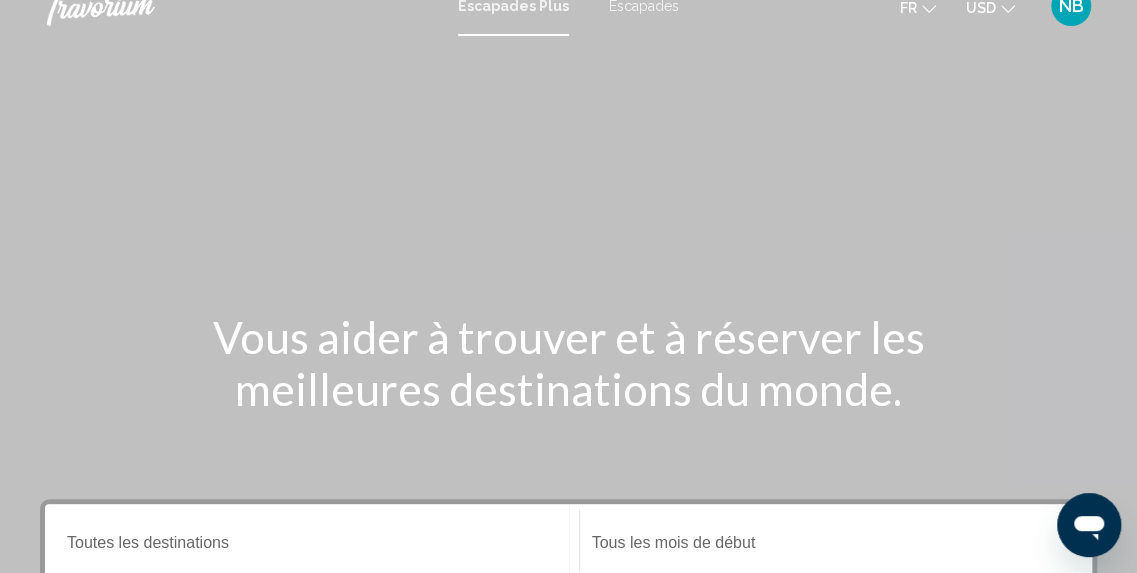 click on "Escapades" at bounding box center (644, 6) 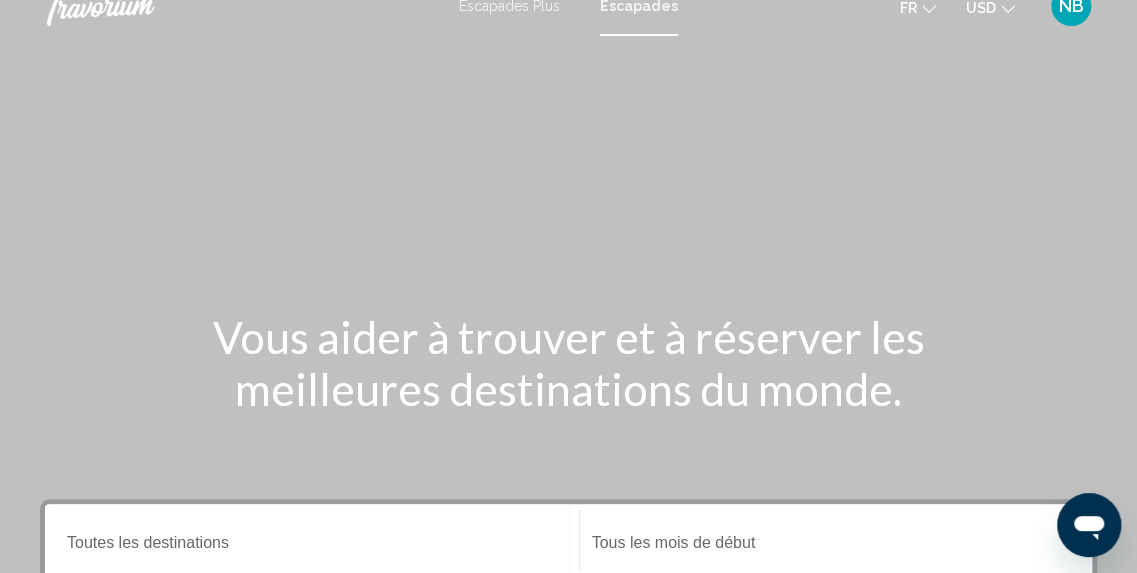 scroll, scrollTop: 0, scrollLeft: 0, axis: both 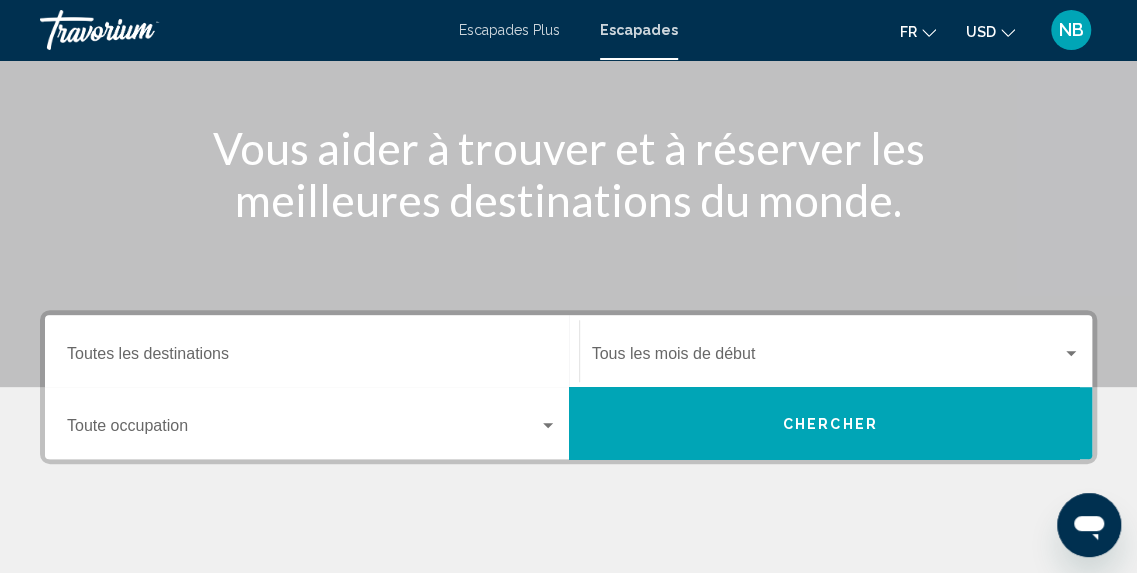 click on "Destination Toutes les destinations" at bounding box center (312, 351) 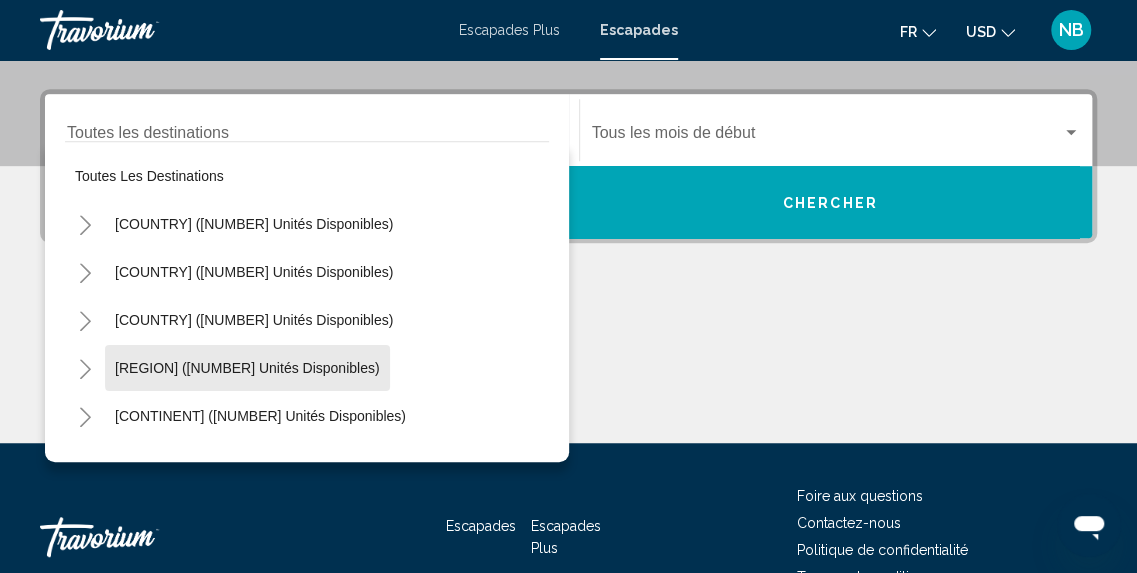 click on "Caraïbes et îles de l’Atlantique (39 273 unités disponibles)" 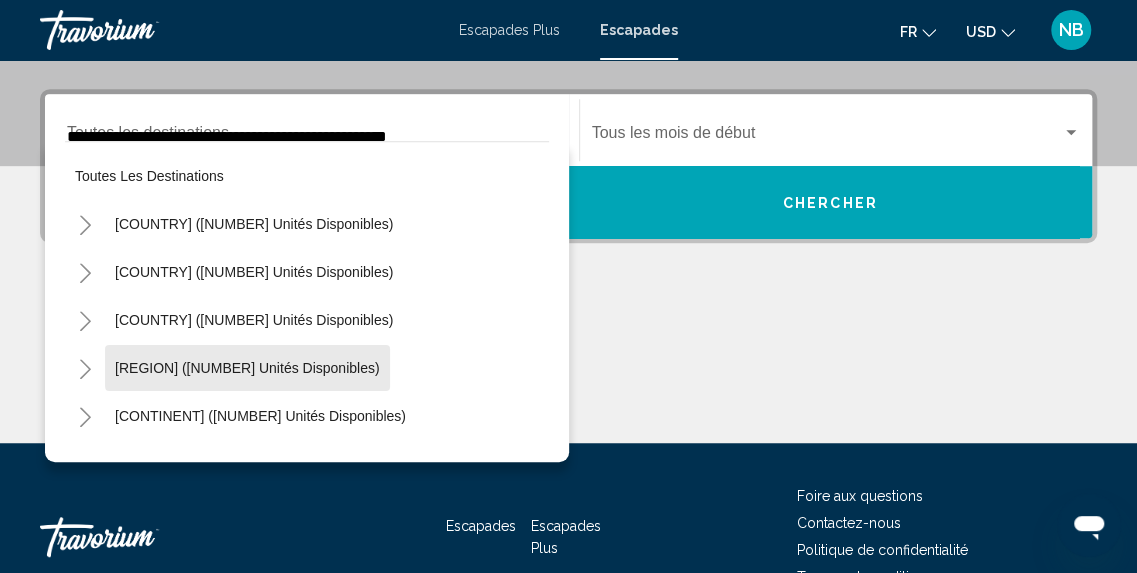 scroll, scrollTop: 458, scrollLeft: 0, axis: vertical 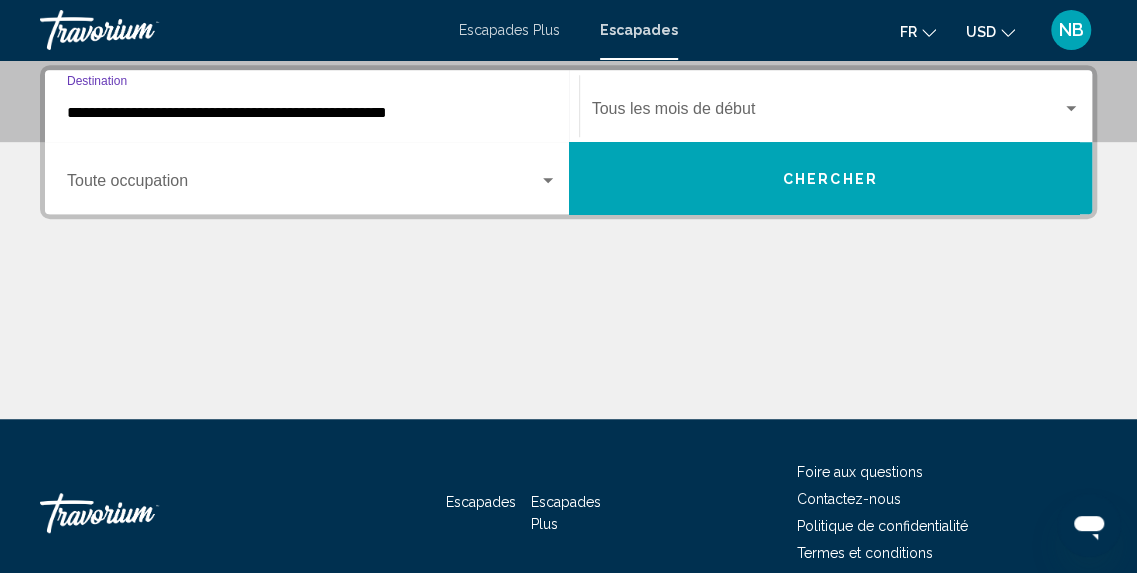 click on "**********" at bounding box center [312, 113] 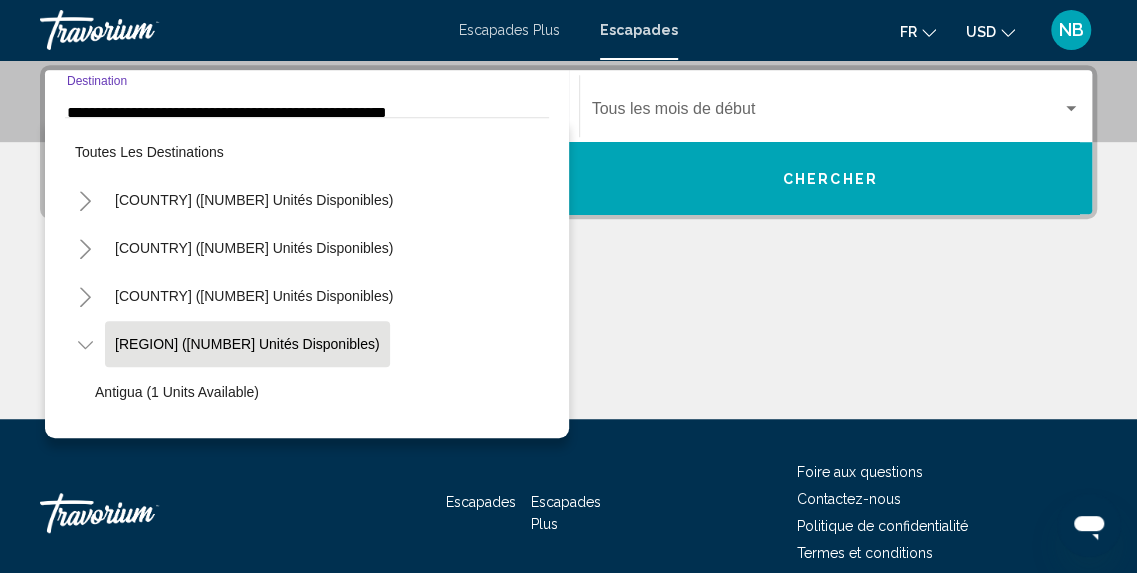 scroll, scrollTop: 443, scrollLeft: 0, axis: vertical 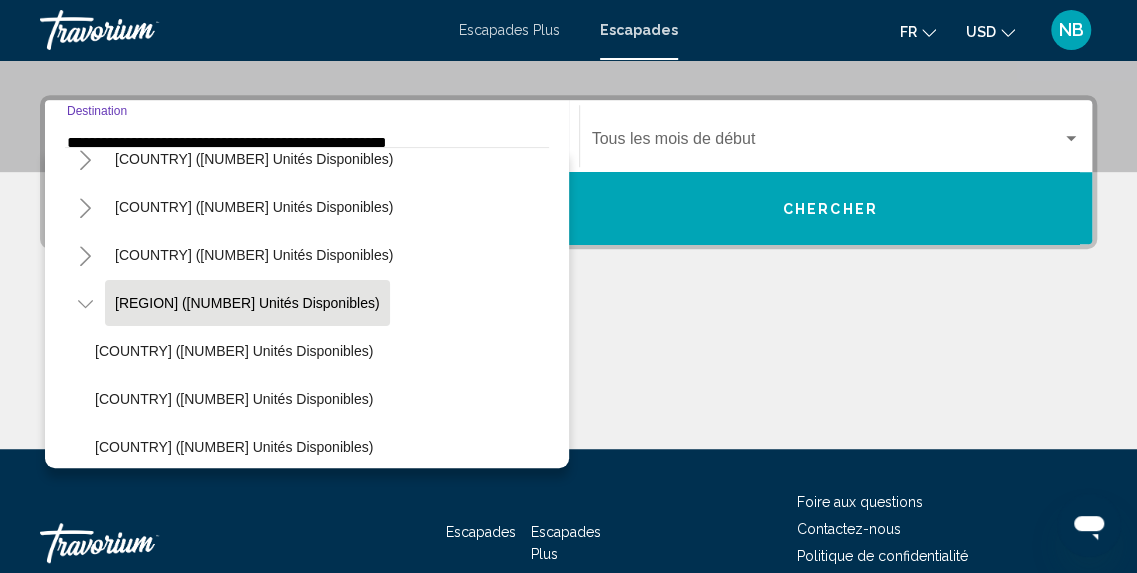 click 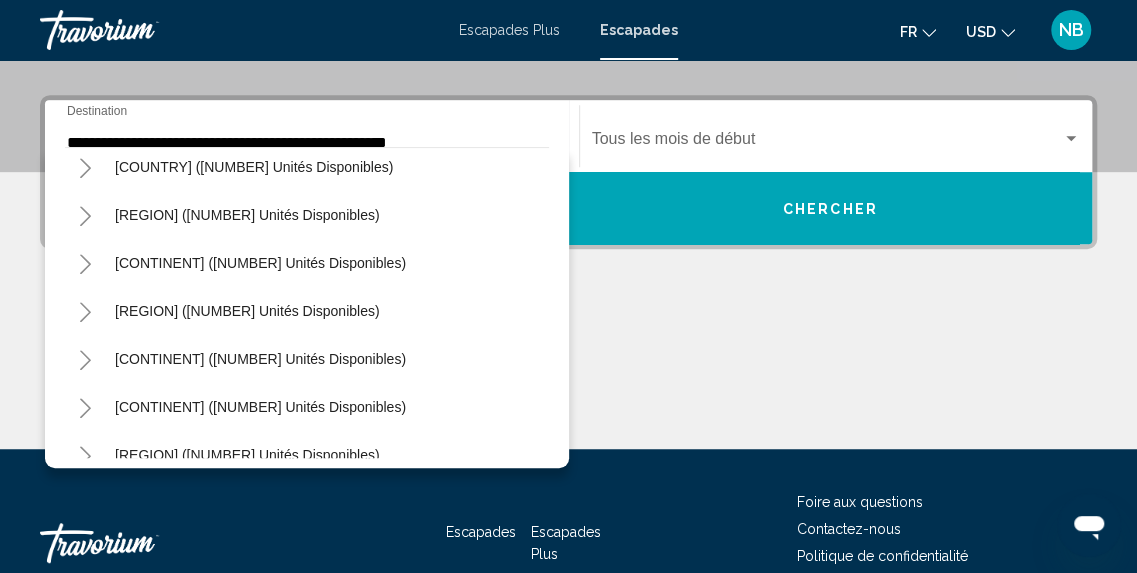 scroll, scrollTop: 324, scrollLeft: 0, axis: vertical 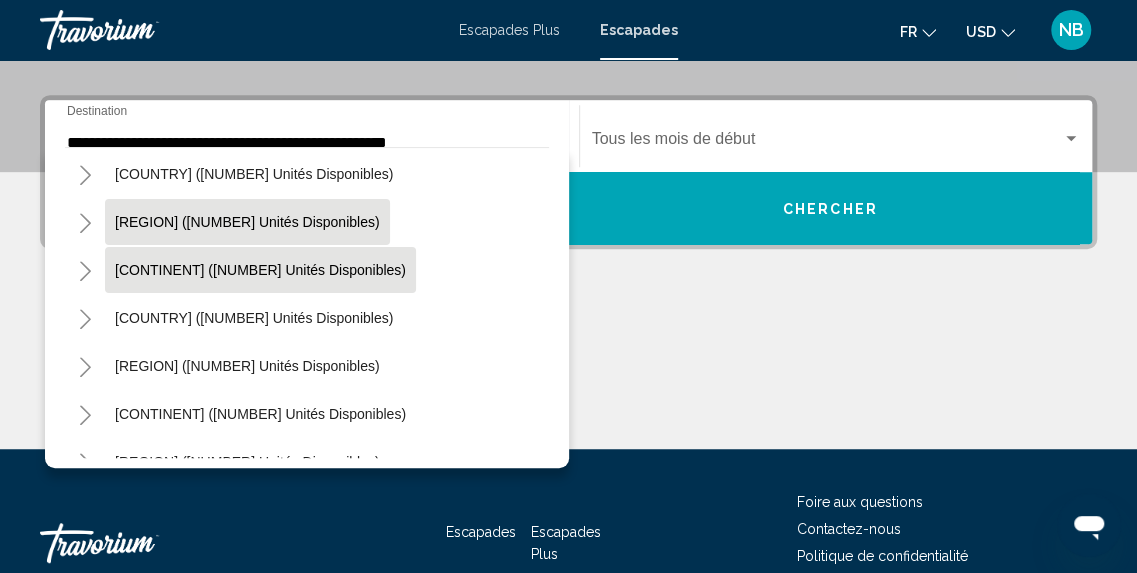 click on "Europe (35 350 unités disponibles)" at bounding box center [254, 318] 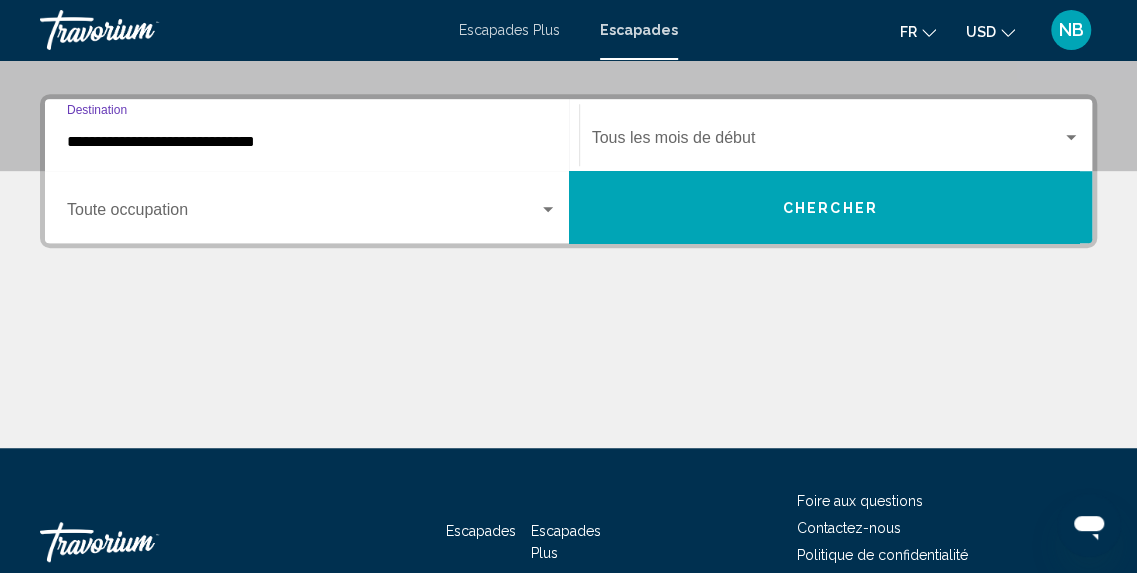 scroll, scrollTop: 458, scrollLeft: 0, axis: vertical 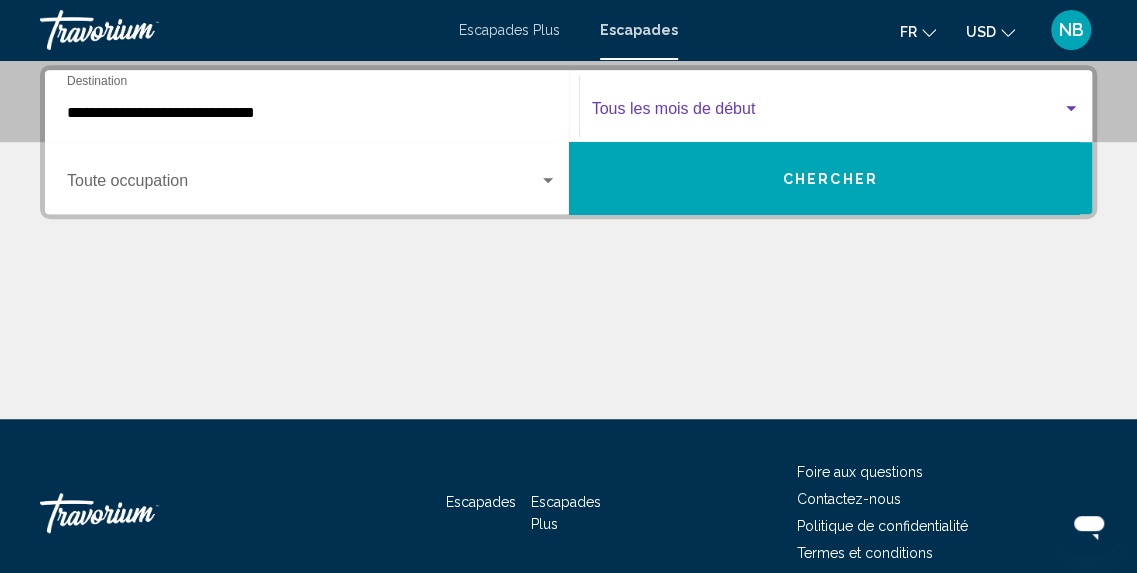 click at bounding box center (827, 113) 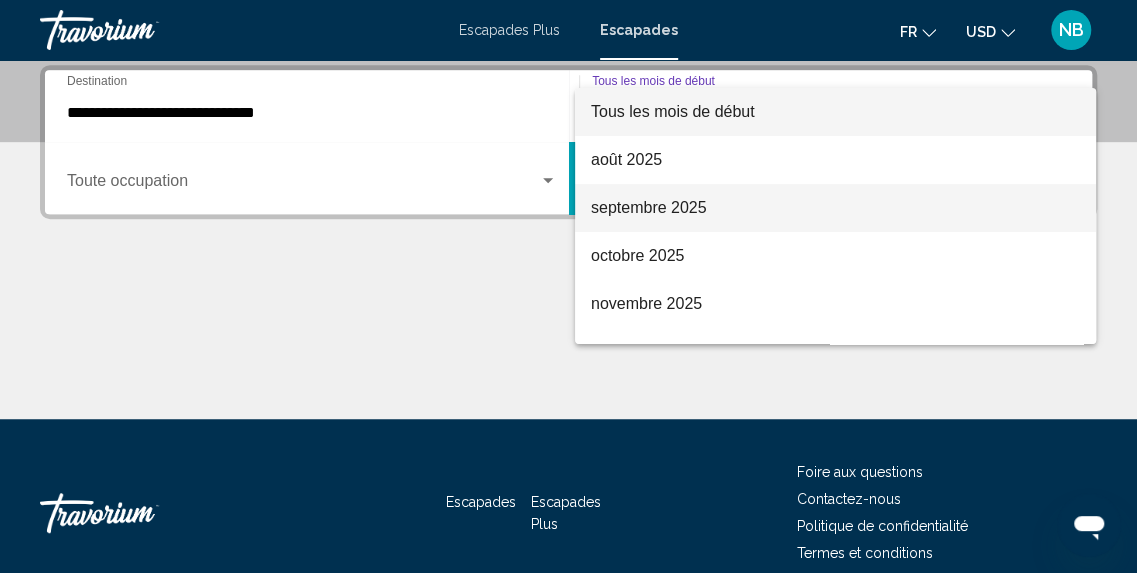 click on "septembre 2025" at bounding box center (835, 208) 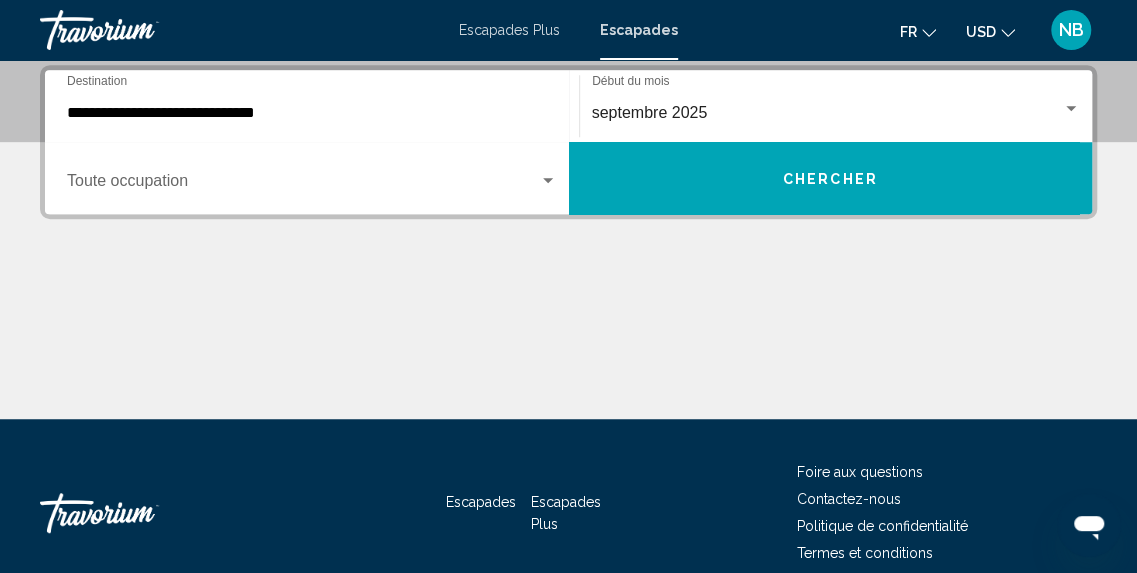 click on "Occupancy Toute occupation" at bounding box center [312, 178] 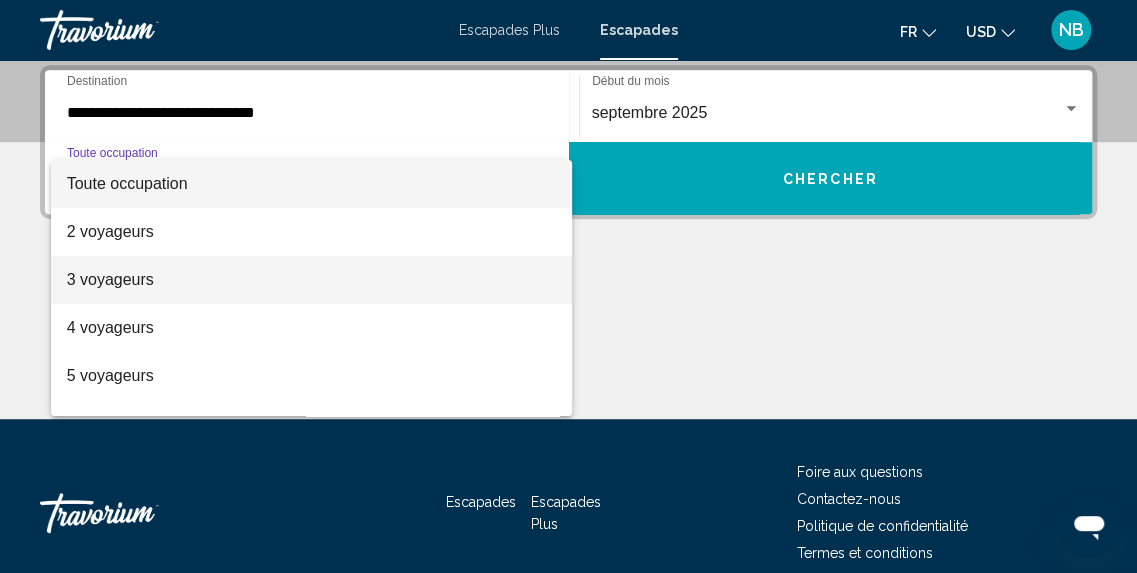 click on "3 voyageurs" at bounding box center [312, 280] 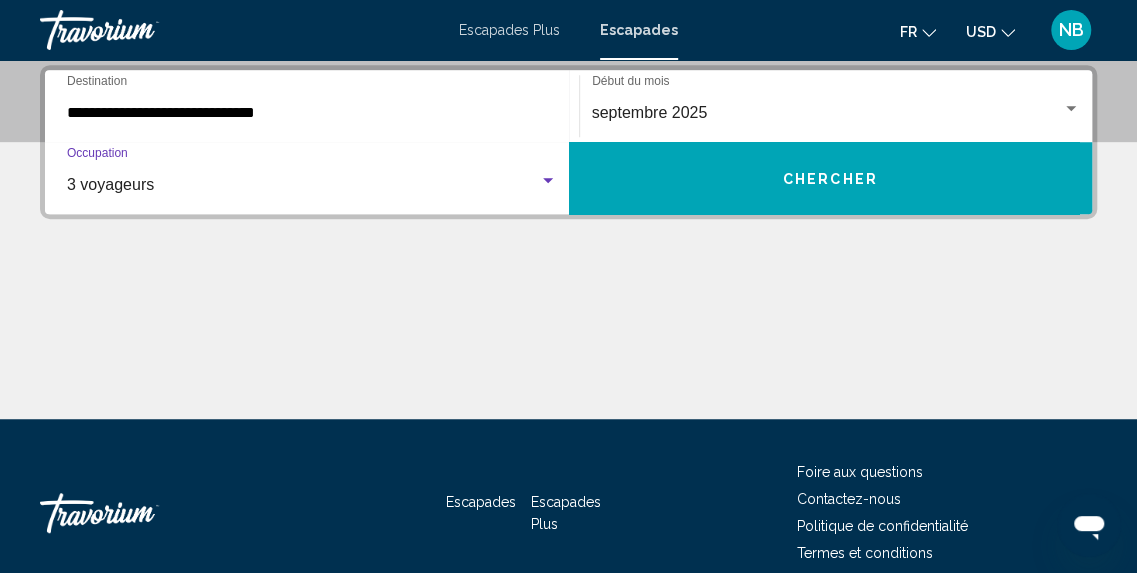 click on "Chercher" at bounding box center (831, 178) 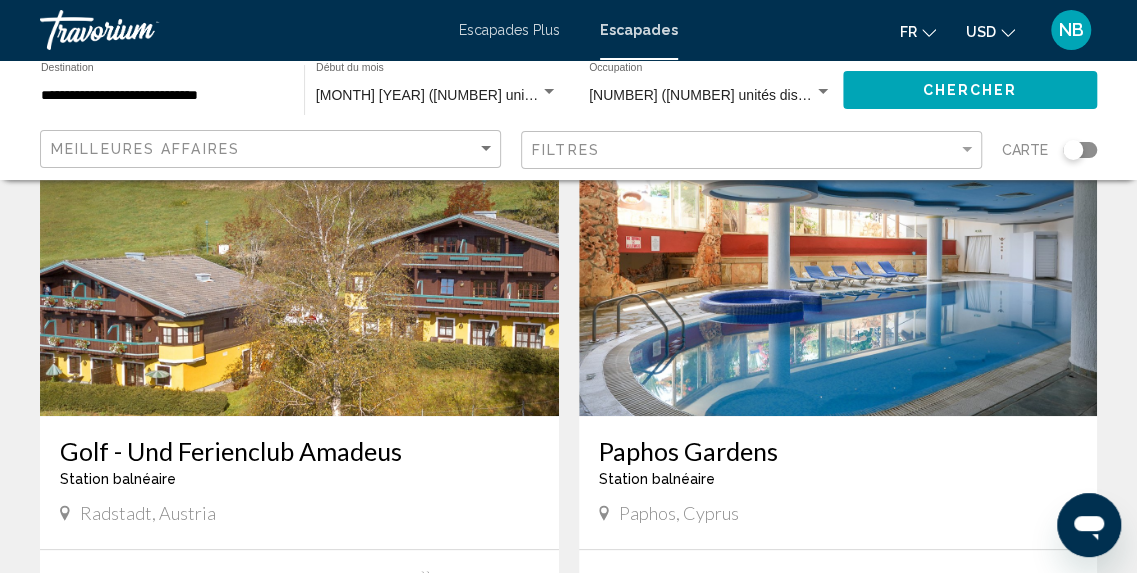 scroll, scrollTop: 37, scrollLeft: 0, axis: vertical 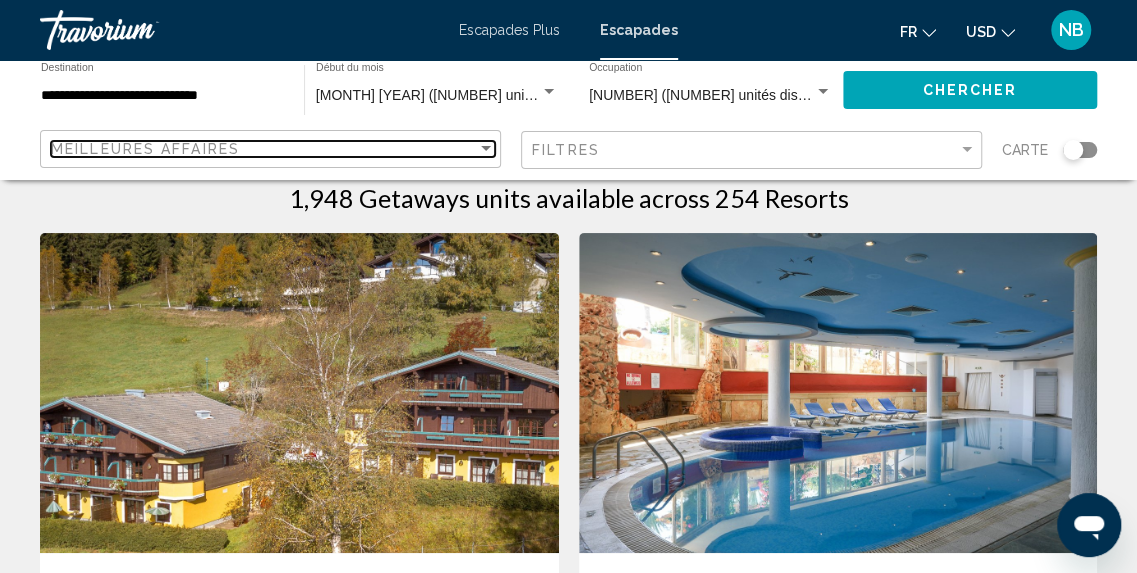 click on "Meilleures affaires" at bounding box center [264, 149] 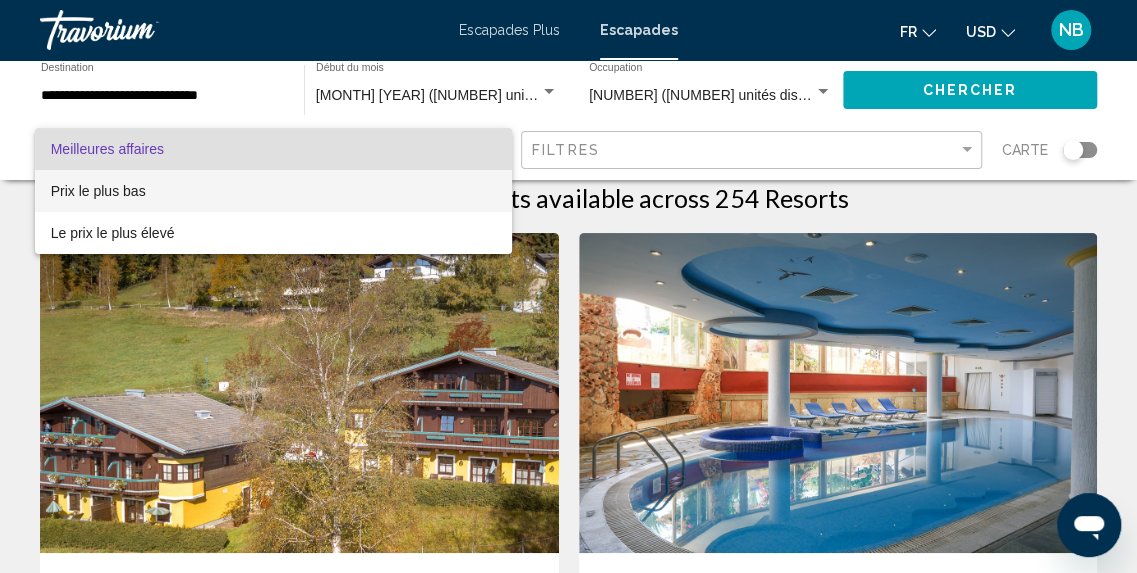 click on "Prix le plus bas" at bounding box center [273, 191] 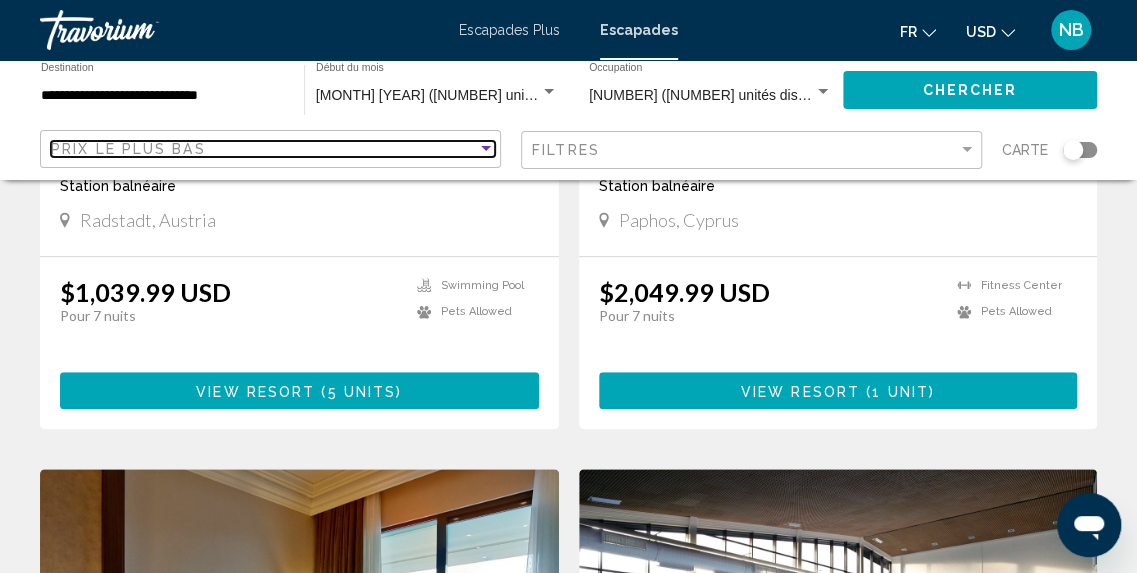 scroll, scrollTop: 284, scrollLeft: 0, axis: vertical 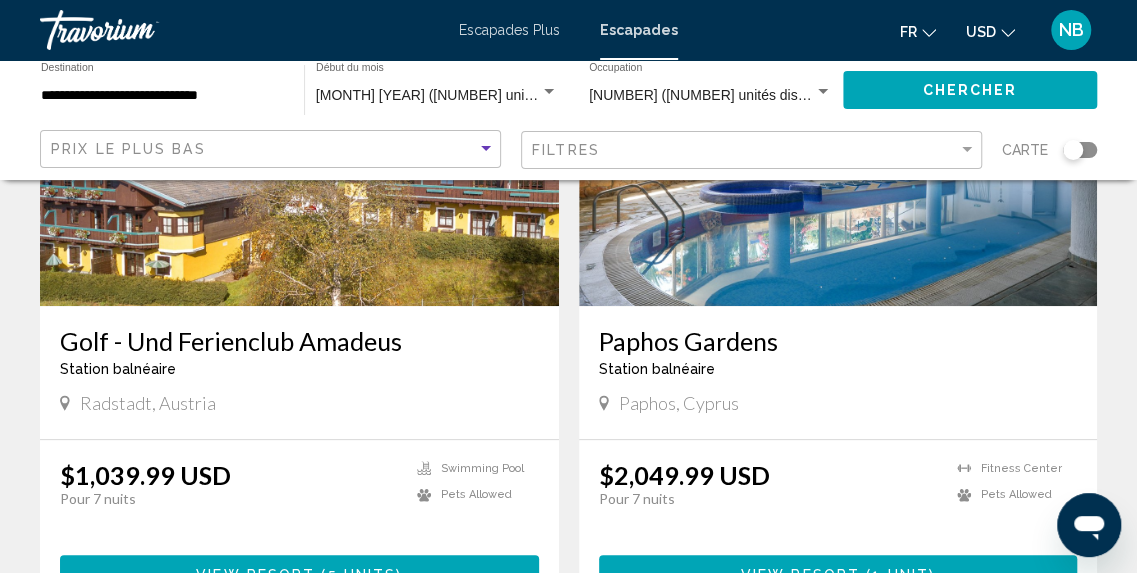 click on "Chercher" 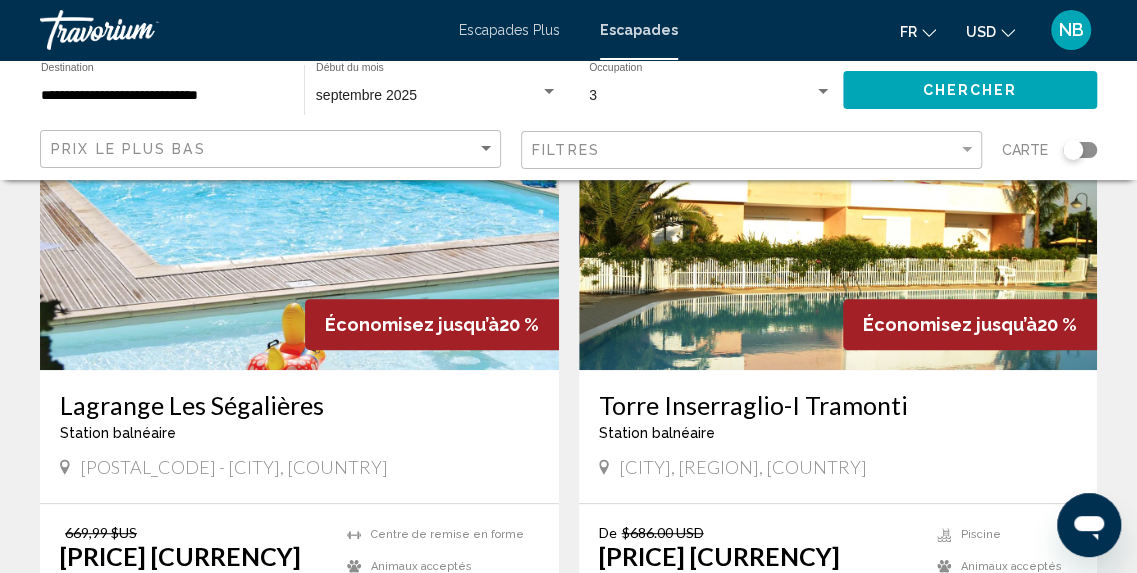 scroll, scrollTop: 243, scrollLeft: 0, axis: vertical 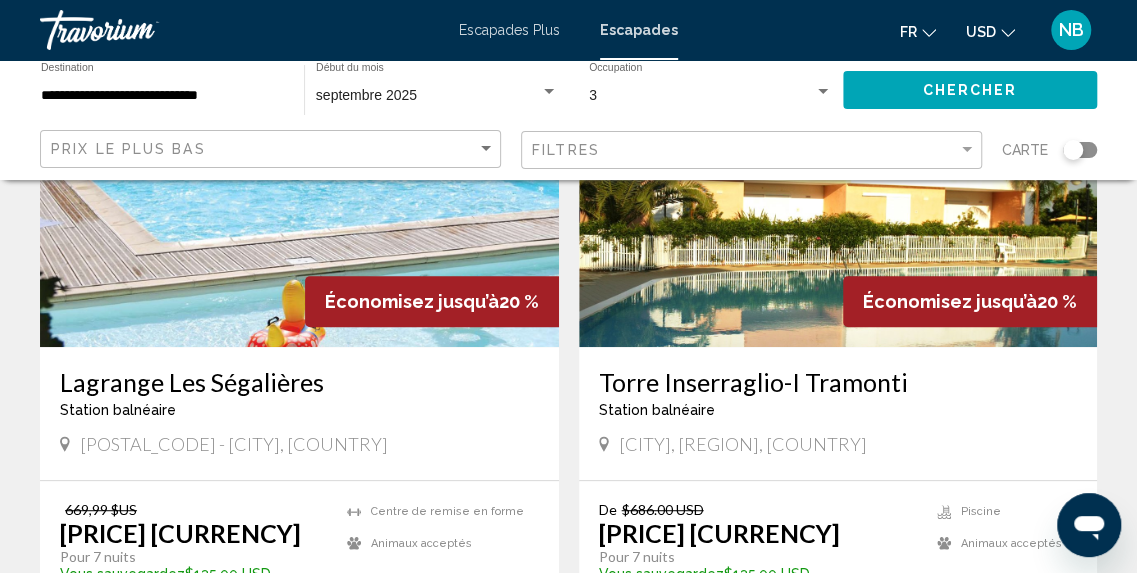 click on "USD
USD ($) MXN (Mex$) CAD (Can$) GBP (£) EUR (€) AUD (A$) NZD (NZ$) CNY (CN¥)" 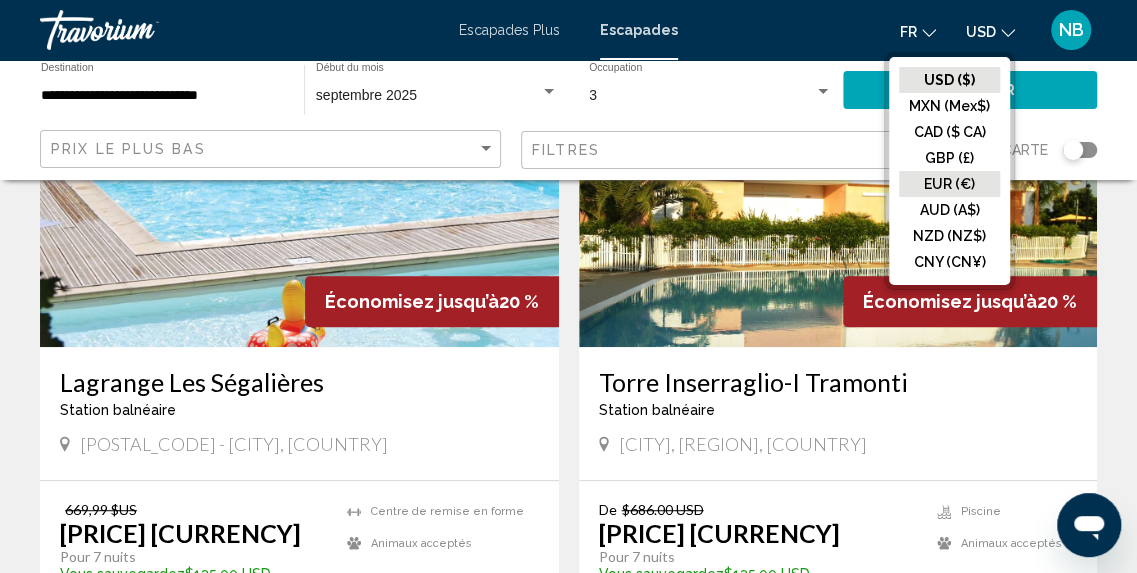 click on "EUR (€)" 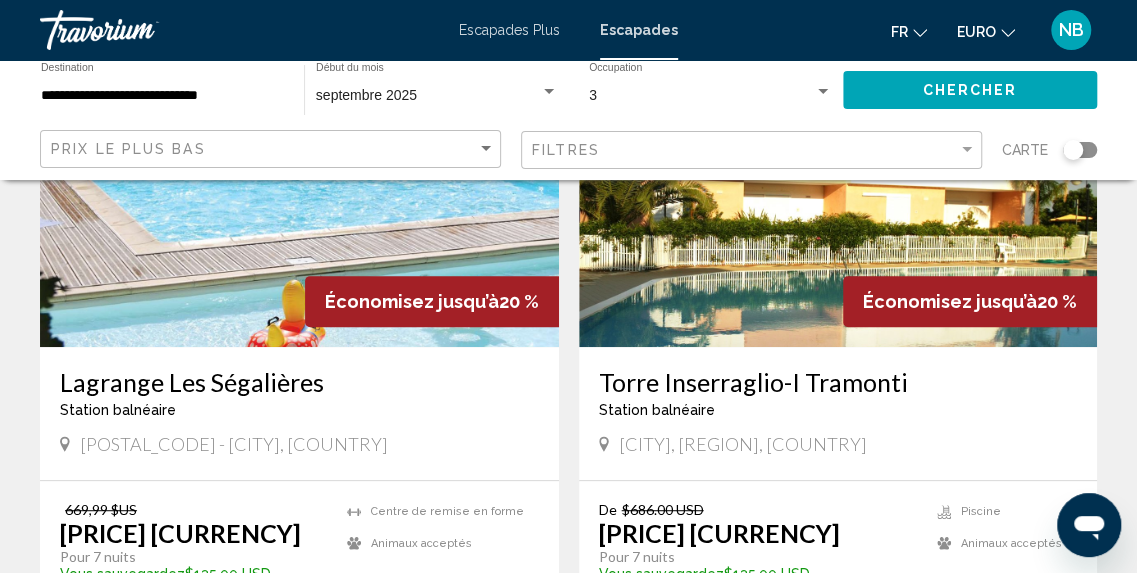 click on "Chercher" 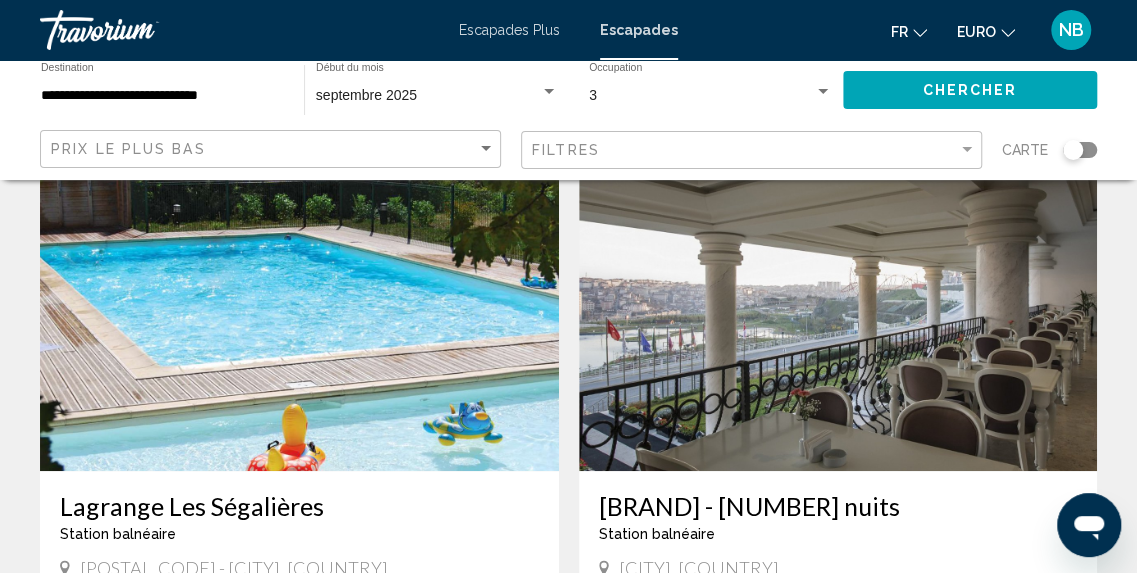 scroll, scrollTop: 0, scrollLeft: 0, axis: both 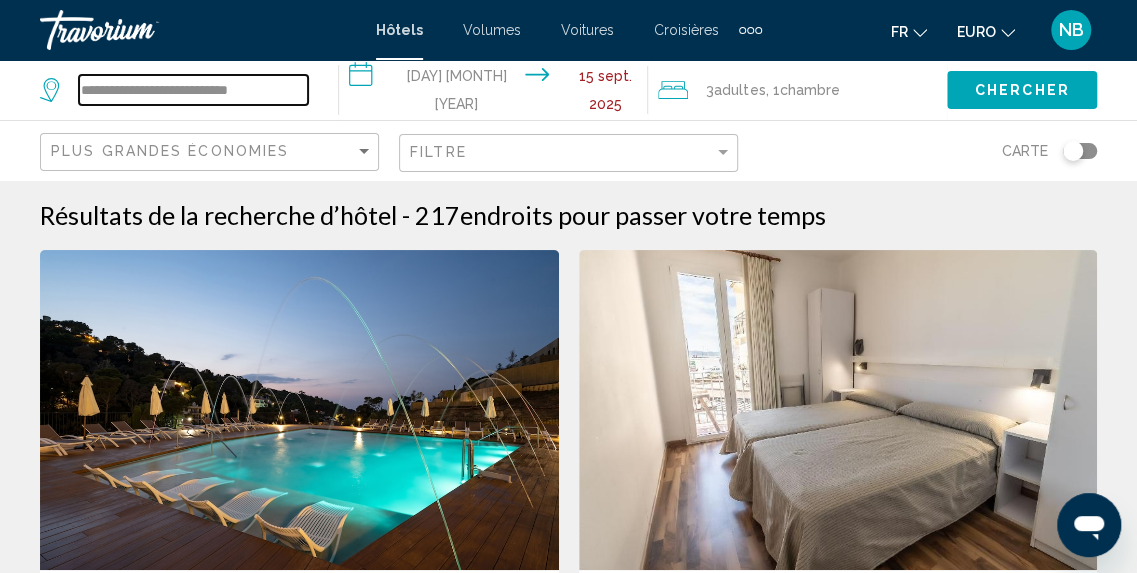 click on "**********" at bounding box center [193, 90] 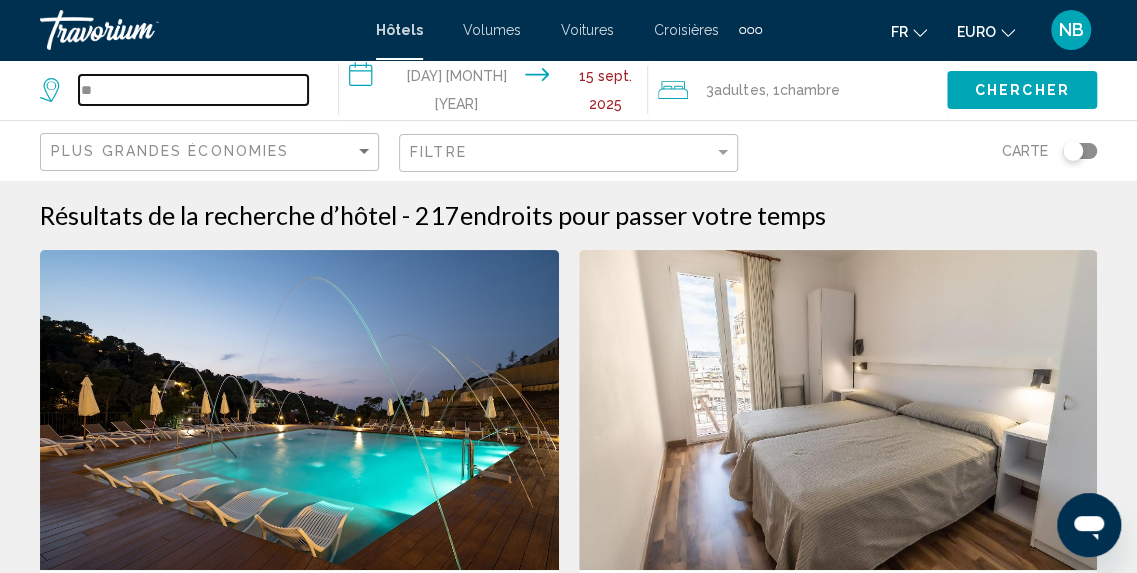type on "*" 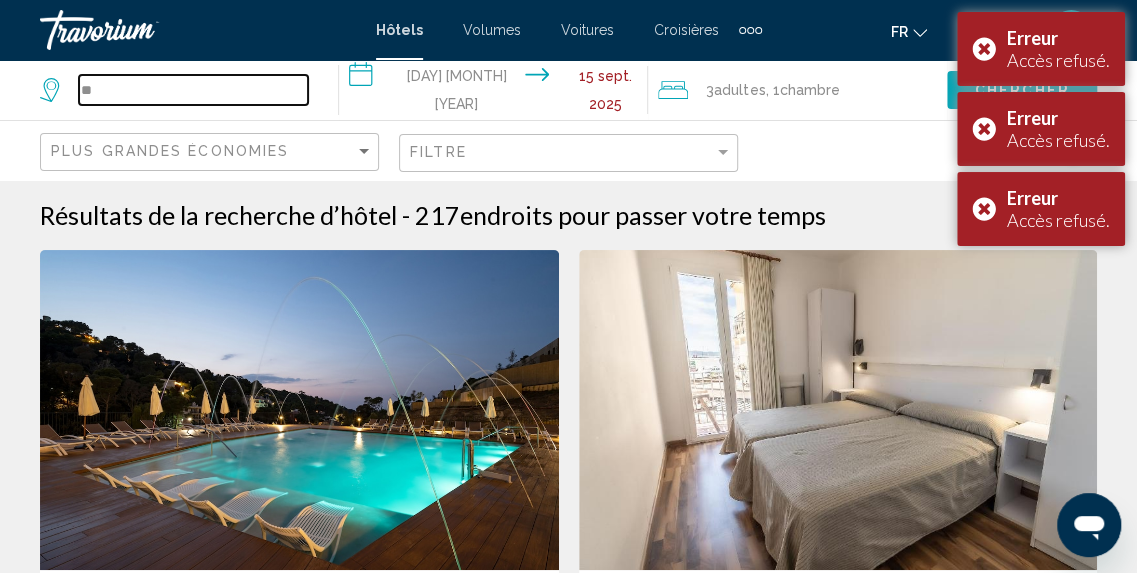 type on "*" 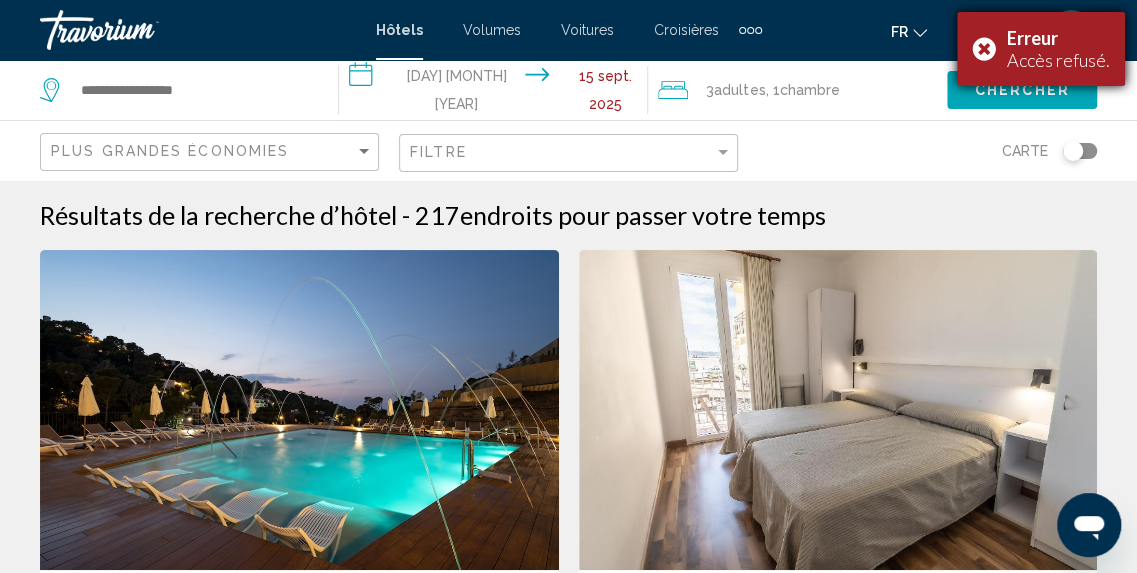click on "Erreur   Accès refusé." at bounding box center [1041, 49] 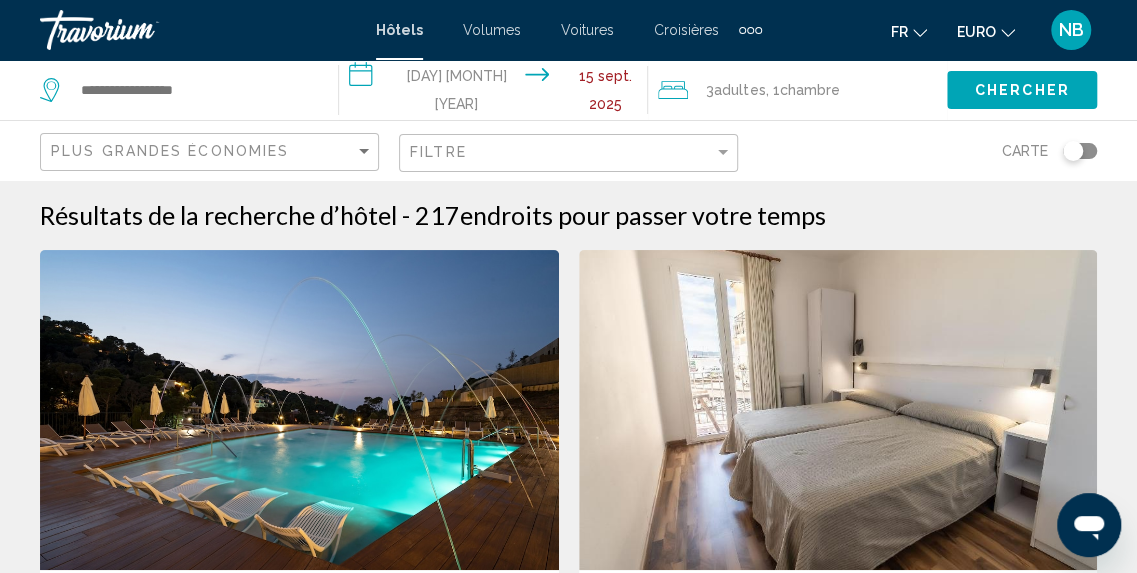 click on "Hôtels Volumes Voitures Croisières Activités Hôtels Vols Voitures Croisières Activités Fr
English Español Français Italiano Português русский EURO
USD ($) MXN (Mex$) CAD (Can$) GBP (£) EUR (€) AUD (A$) NZD (NZ$) CNY (CN¥) NB Se connecter" at bounding box center (568, 30) 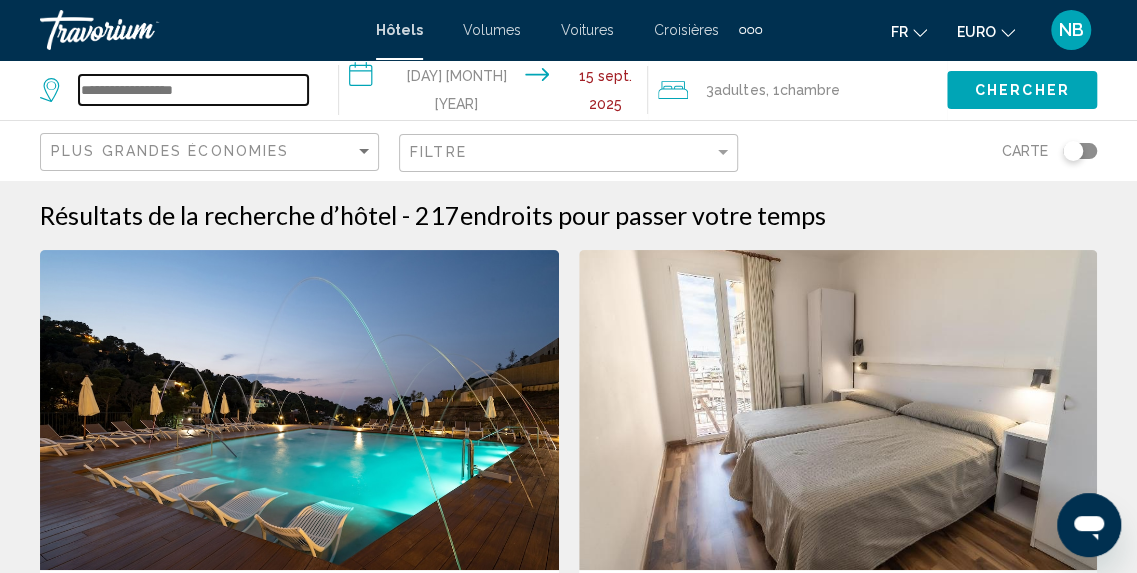 click at bounding box center (193, 90) 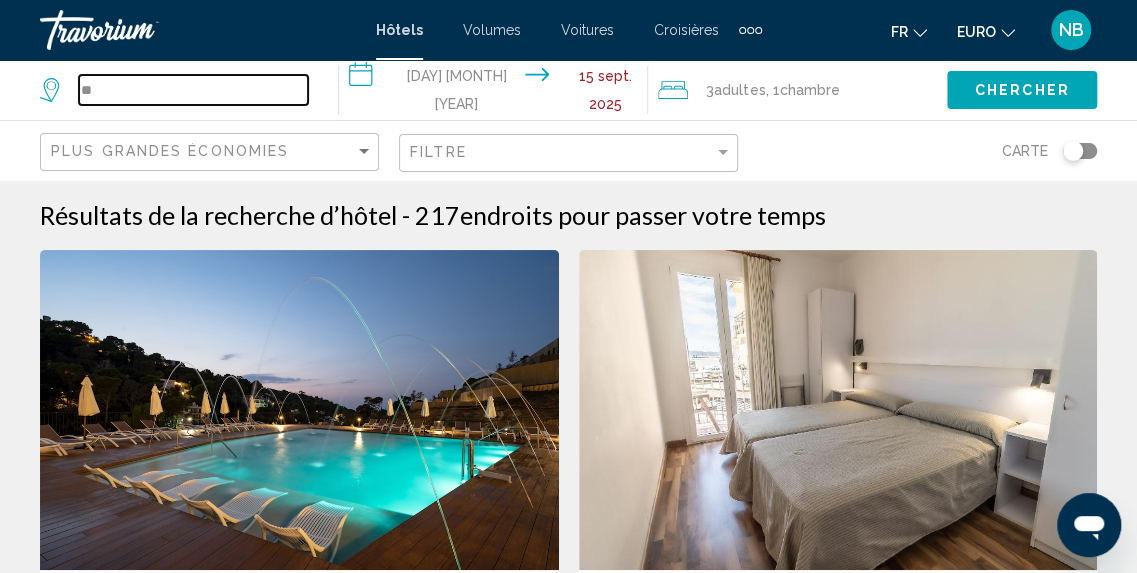 click on "**" at bounding box center (193, 90) 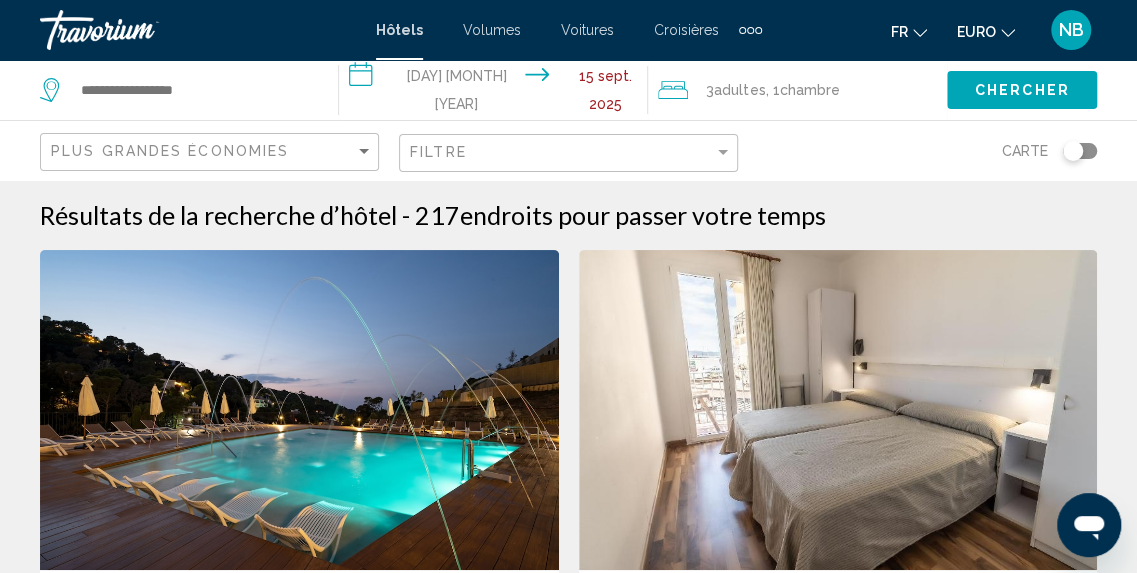 click 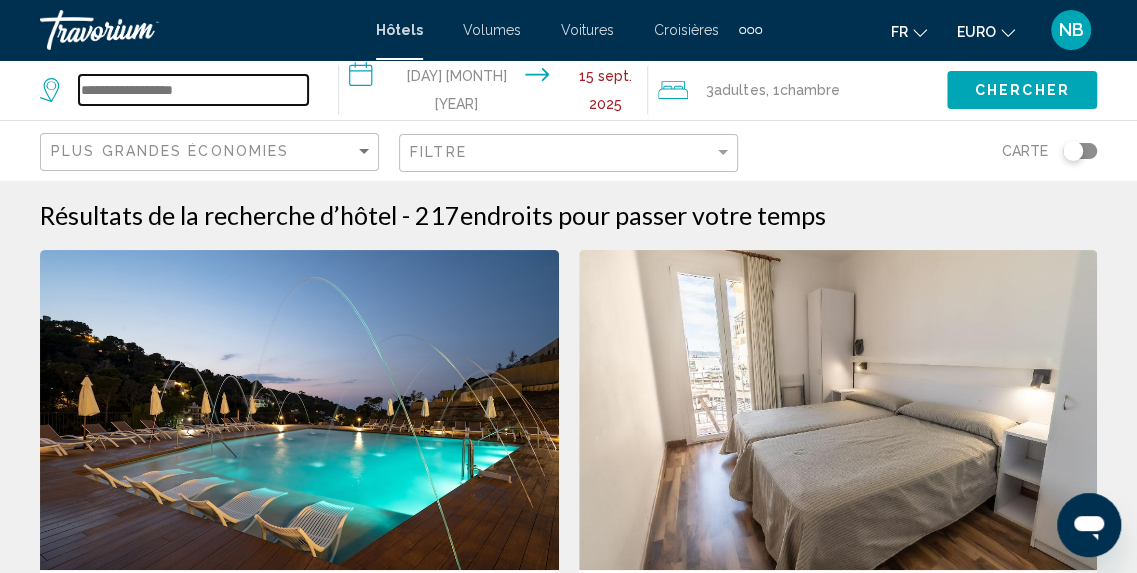 click at bounding box center (193, 90) 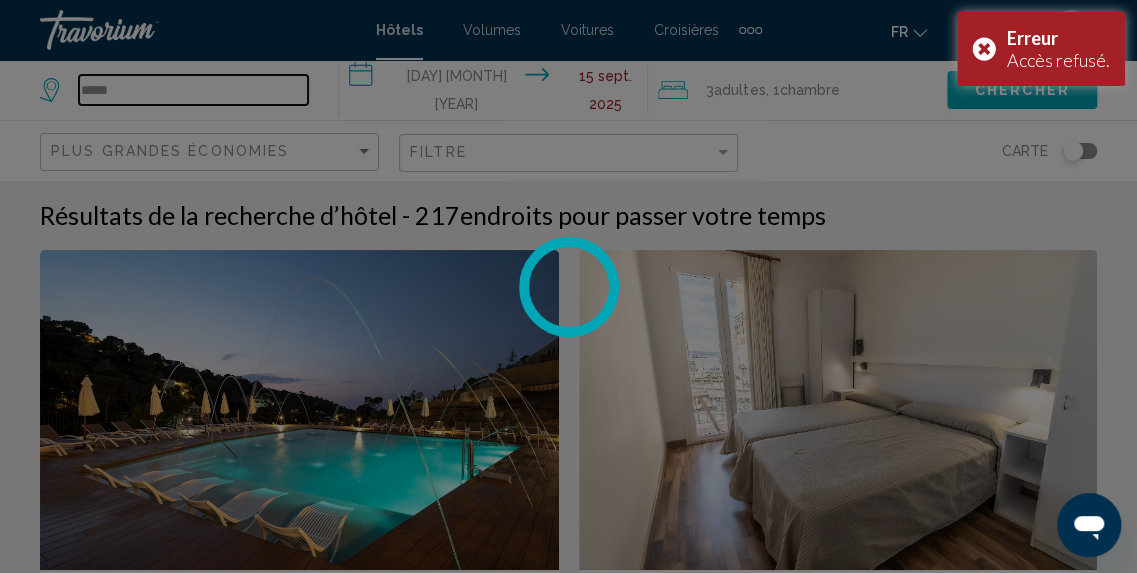 type on "******" 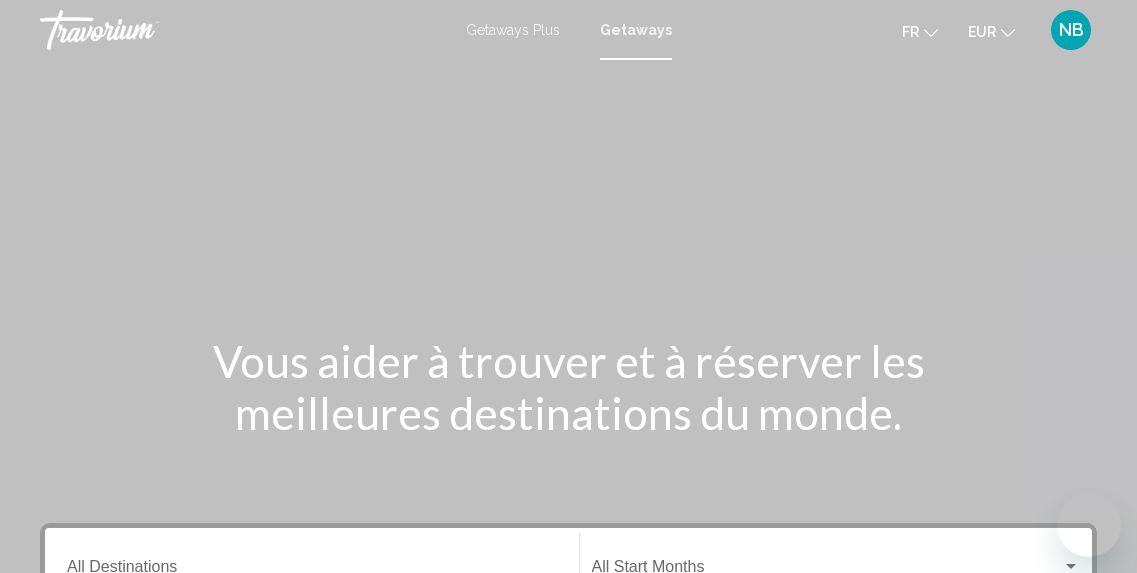 scroll, scrollTop: 0, scrollLeft: 0, axis: both 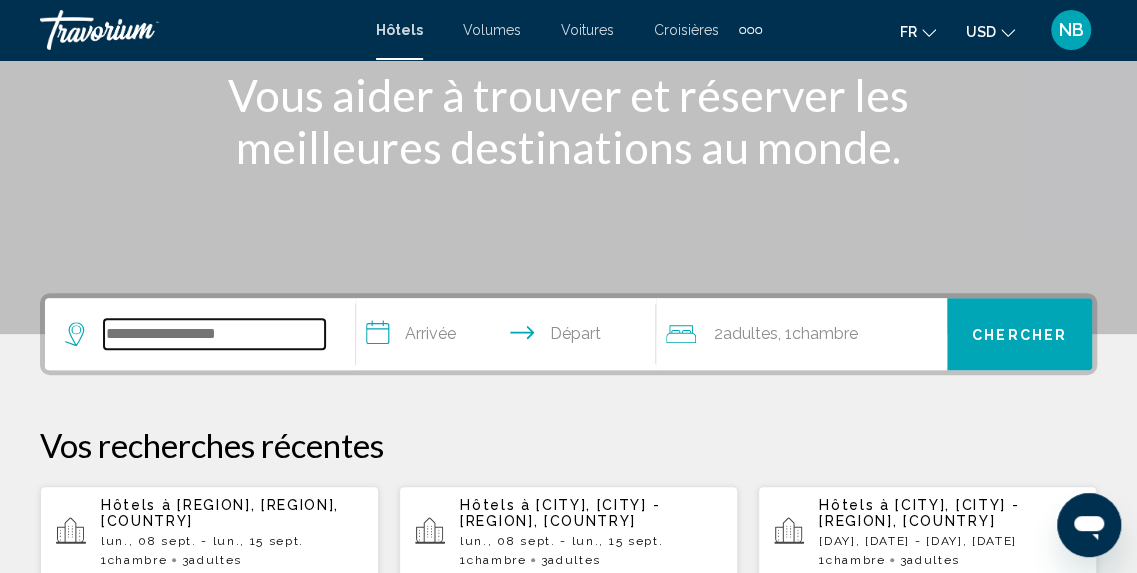 click at bounding box center (214, 334) 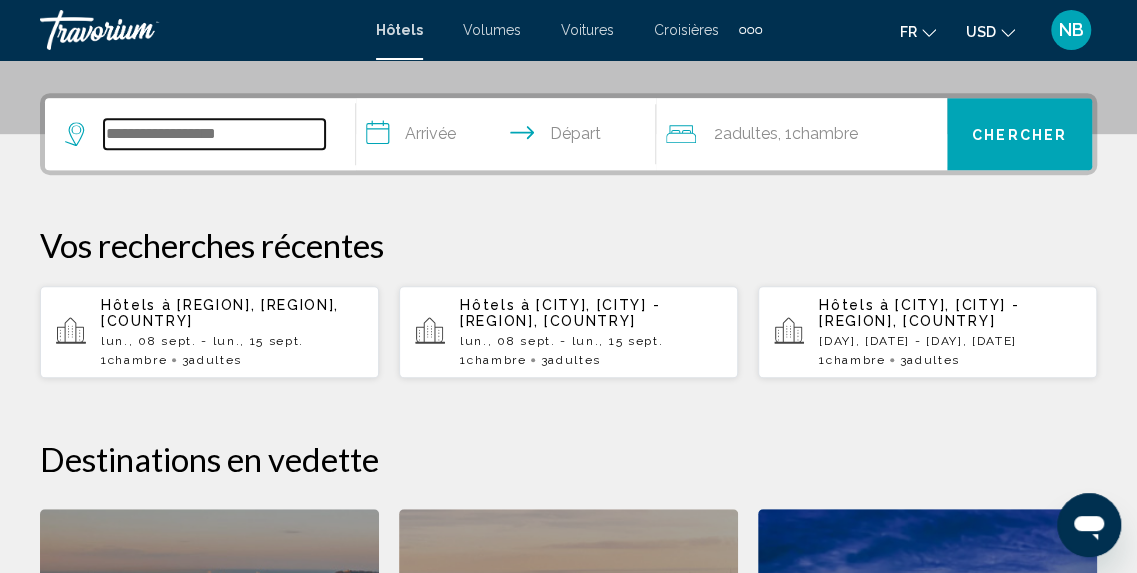 scroll, scrollTop: 494, scrollLeft: 0, axis: vertical 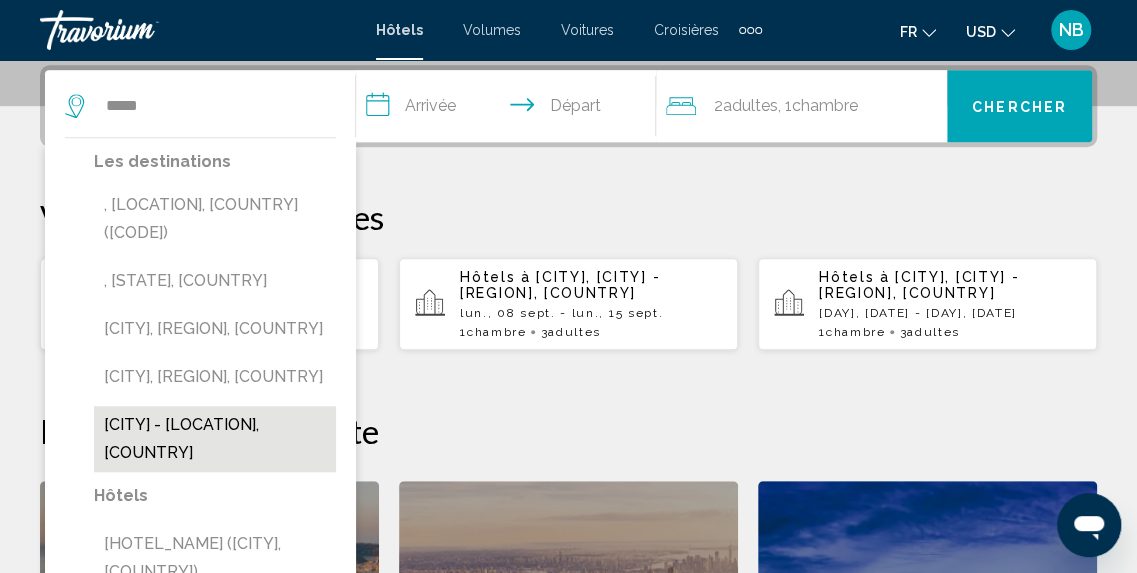 click on "[CITY] - [LOCATION], [COUNTRY]" at bounding box center [215, 439] 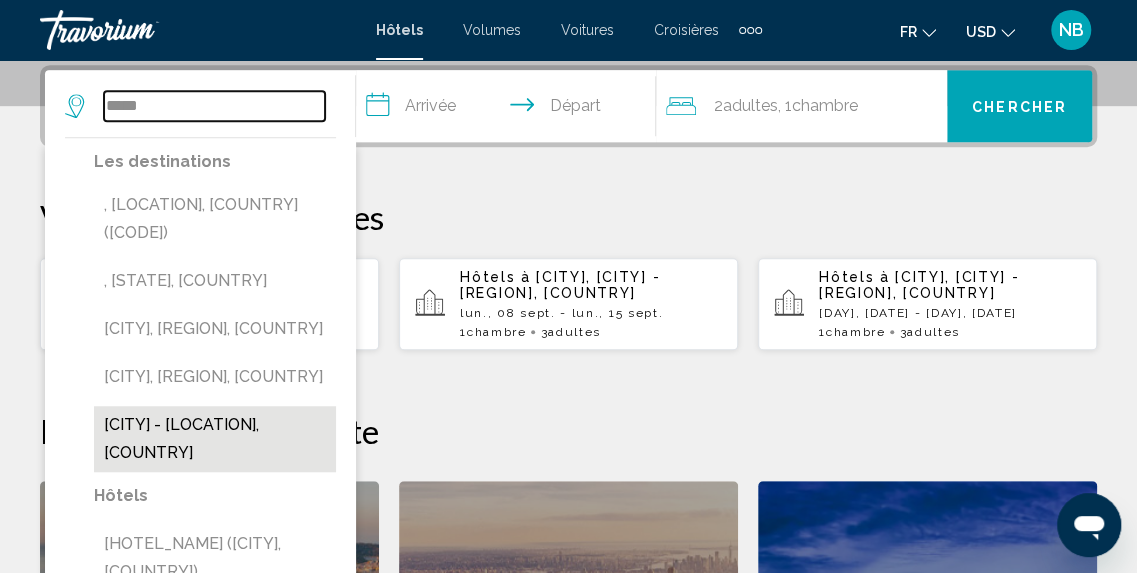 type on "**********" 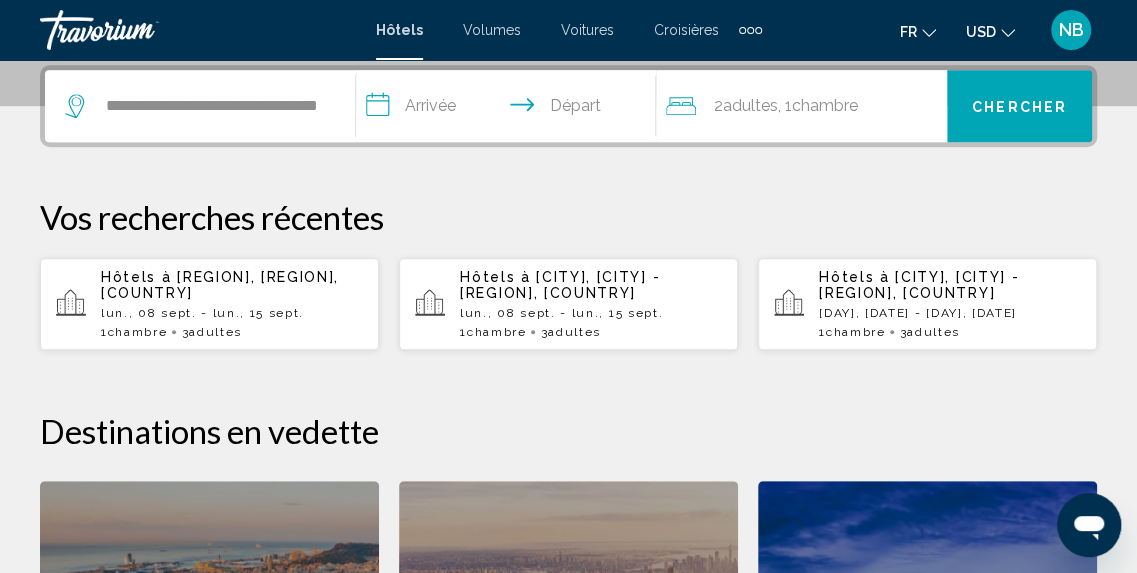 click on "**********" at bounding box center [510, 109] 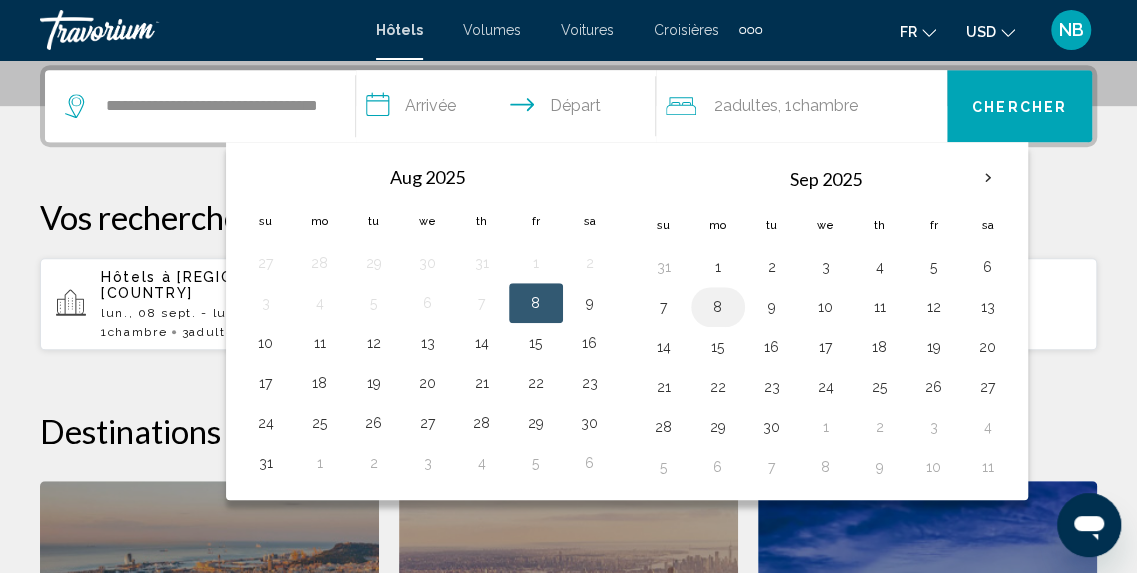 click on "8" at bounding box center (718, 307) 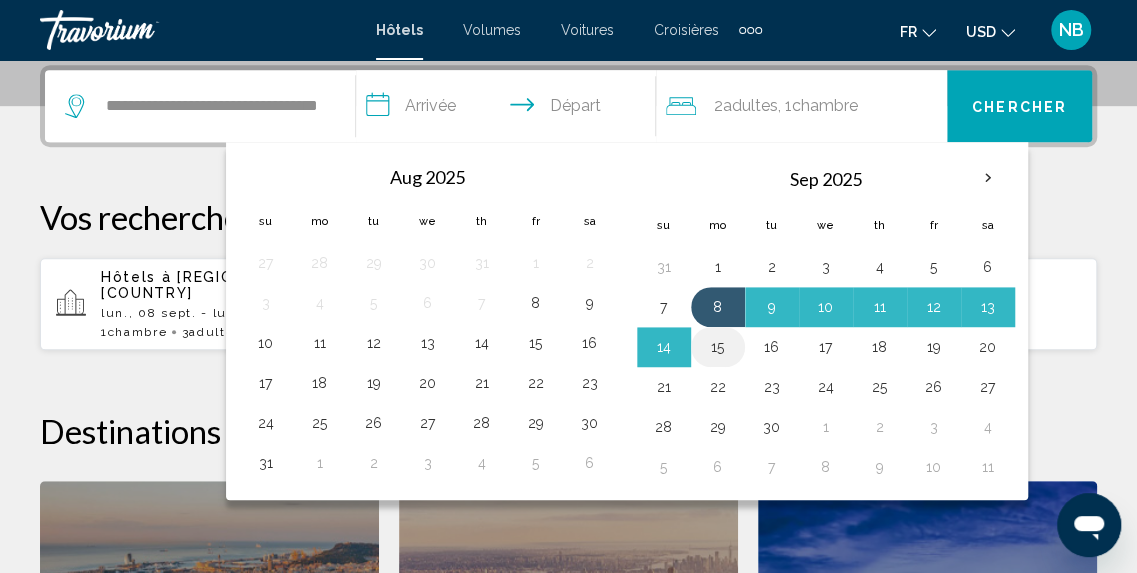 click on "15" at bounding box center [718, 347] 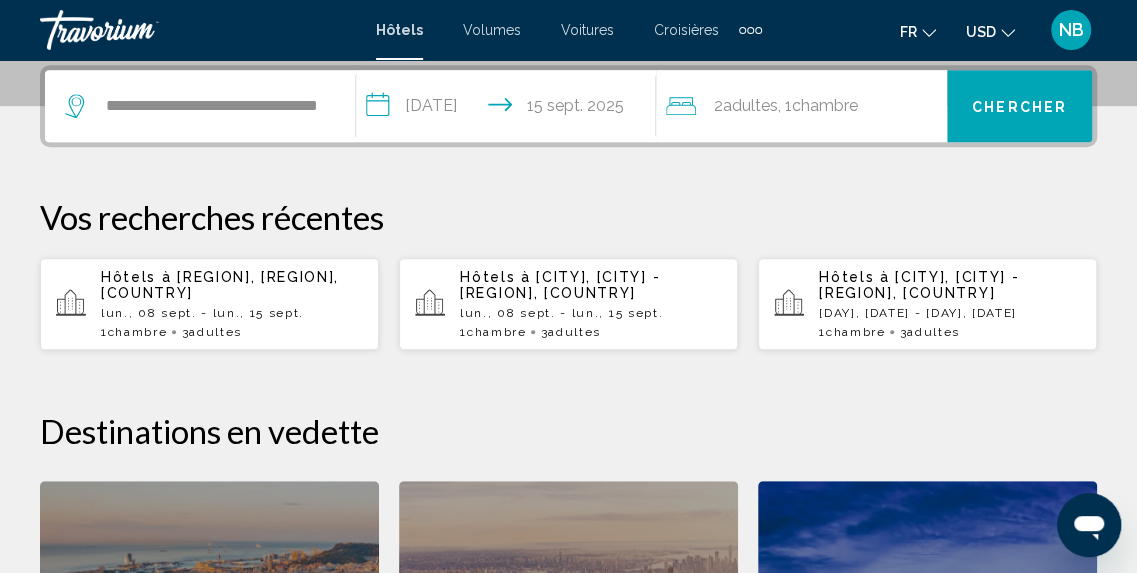 click on "2  Adulte Adultes , 1  Chambre pièces" 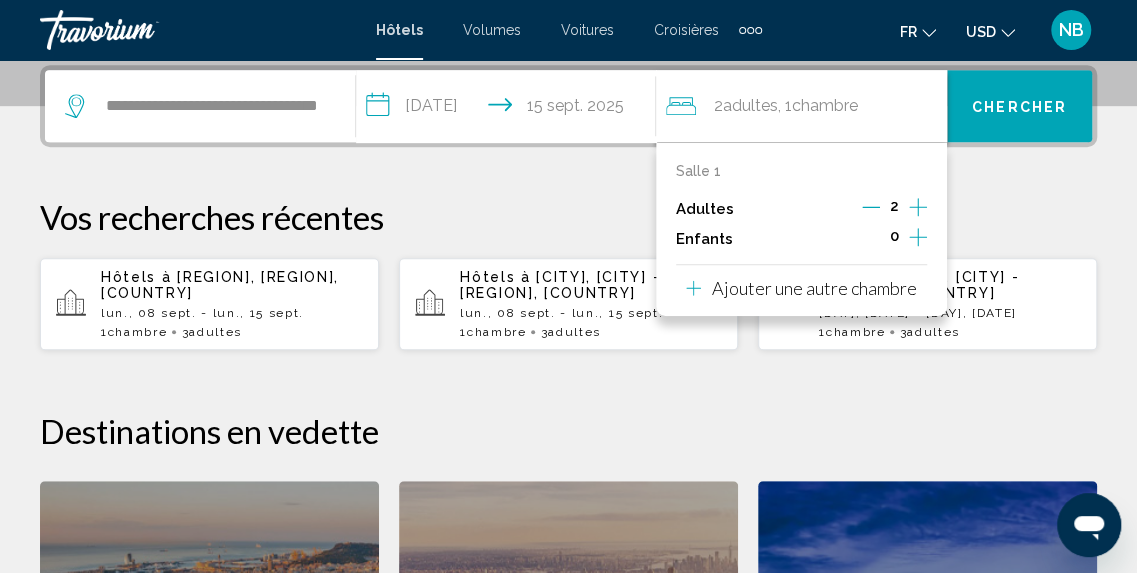 click 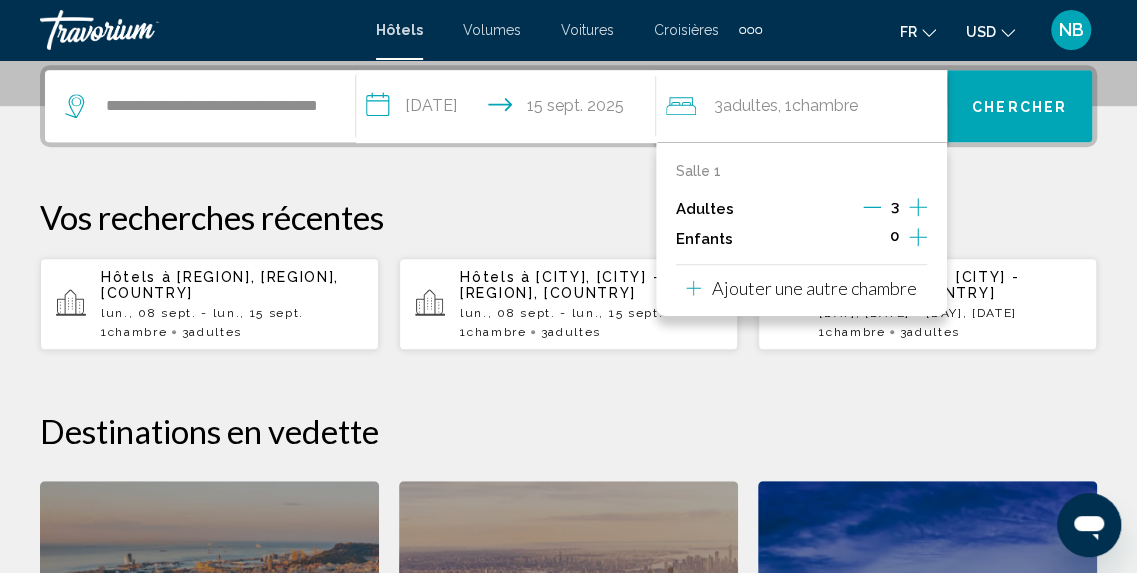 click on "Chercher" at bounding box center (1019, 107) 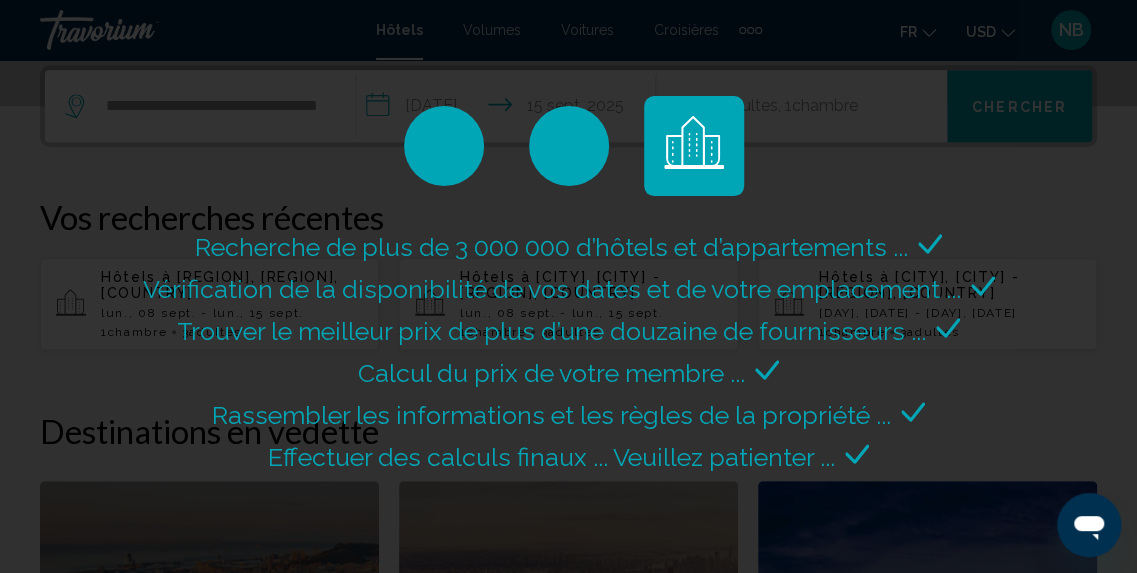 scroll, scrollTop: 0, scrollLeft: 0, axis: both 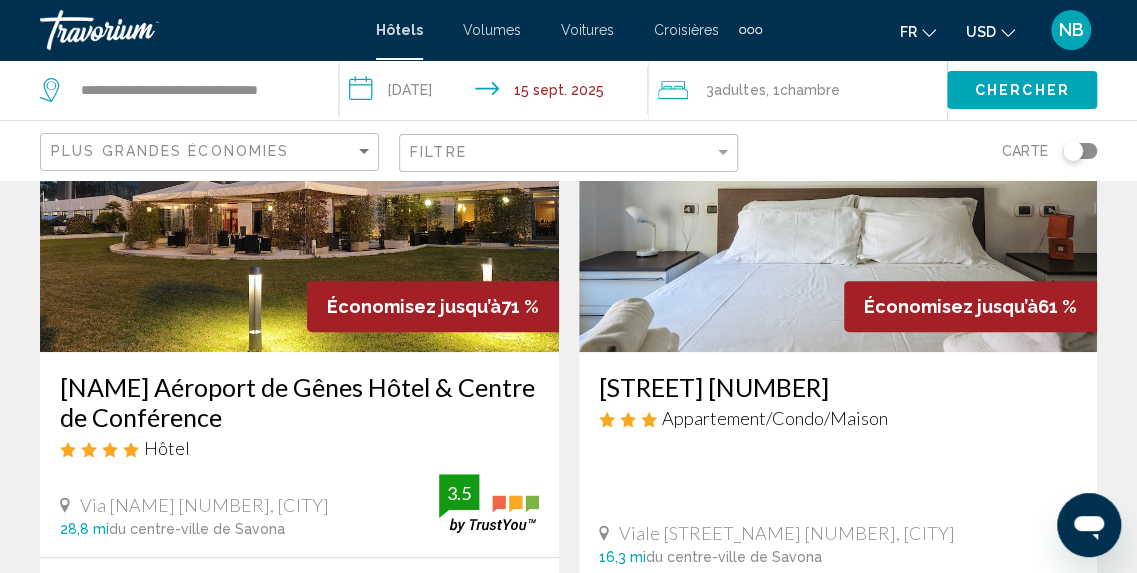 click on "Hôtels Volumes Voitures Croisières Activités Hôtels Vols Voitures Croisières Activités Fr
English Español Français Italiano Português русский USD
USD ($) MXN (Mex$) CAD (Can$) GBP (£) EUR (€) AUD (A$) NZD (NZ$) CNY (CN¥) NB Se connecter" at bounding box center [568, 30] 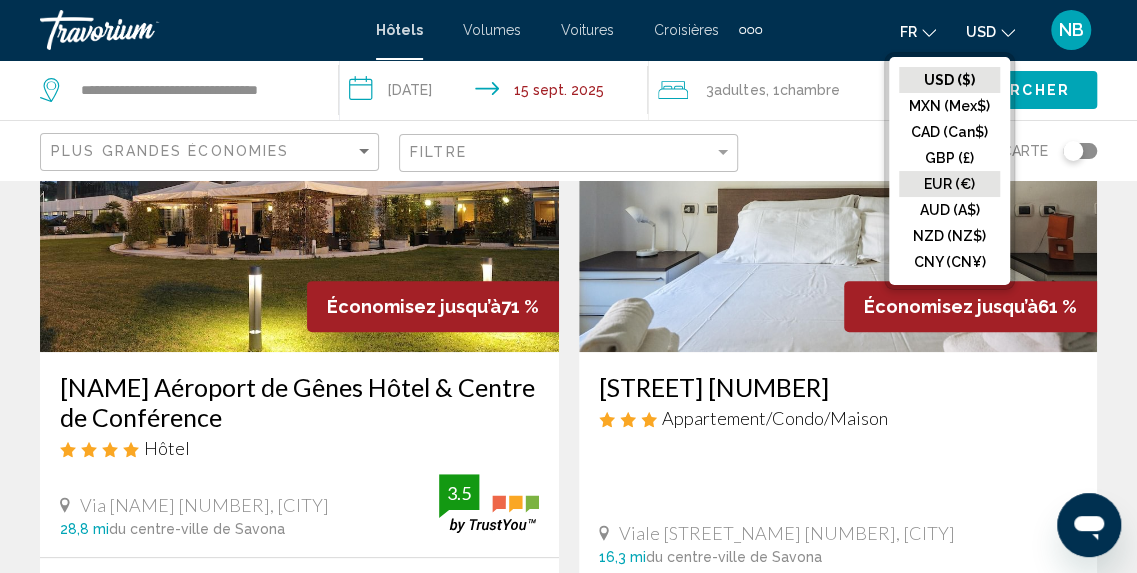click on "EUR (€)" 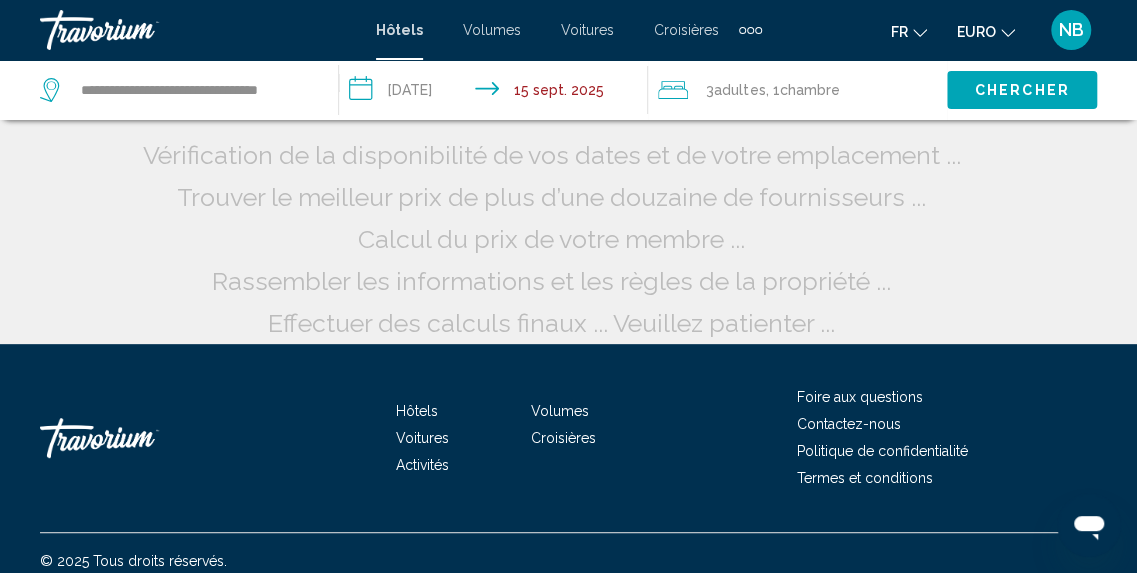 scroll, scrollTop: 18, scrollLeft: 0, axis: vertical 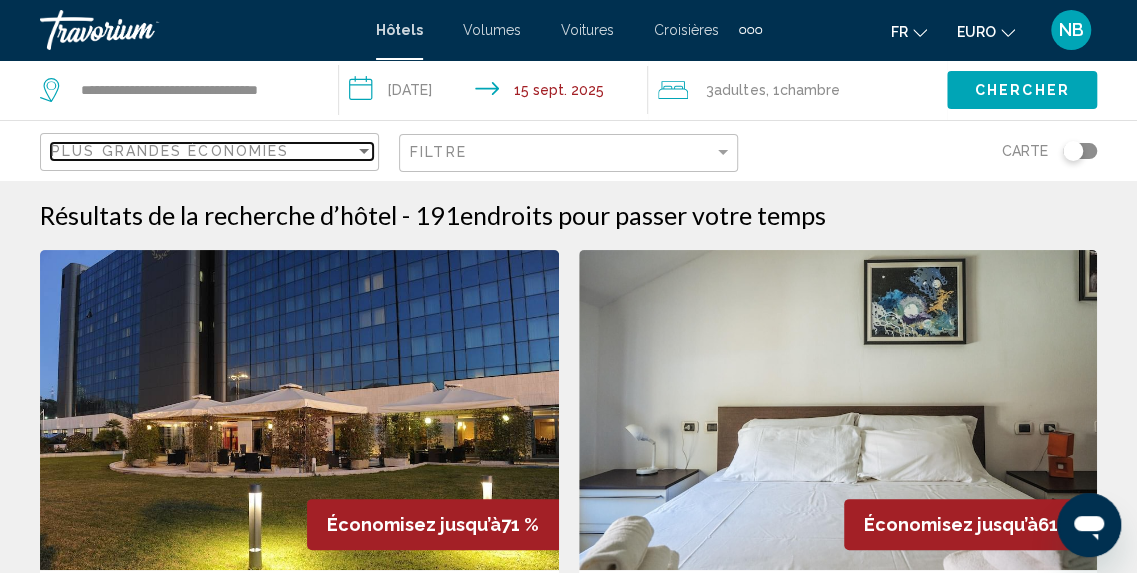click on "Plus grandes économies" at bounding box center (170, 151) 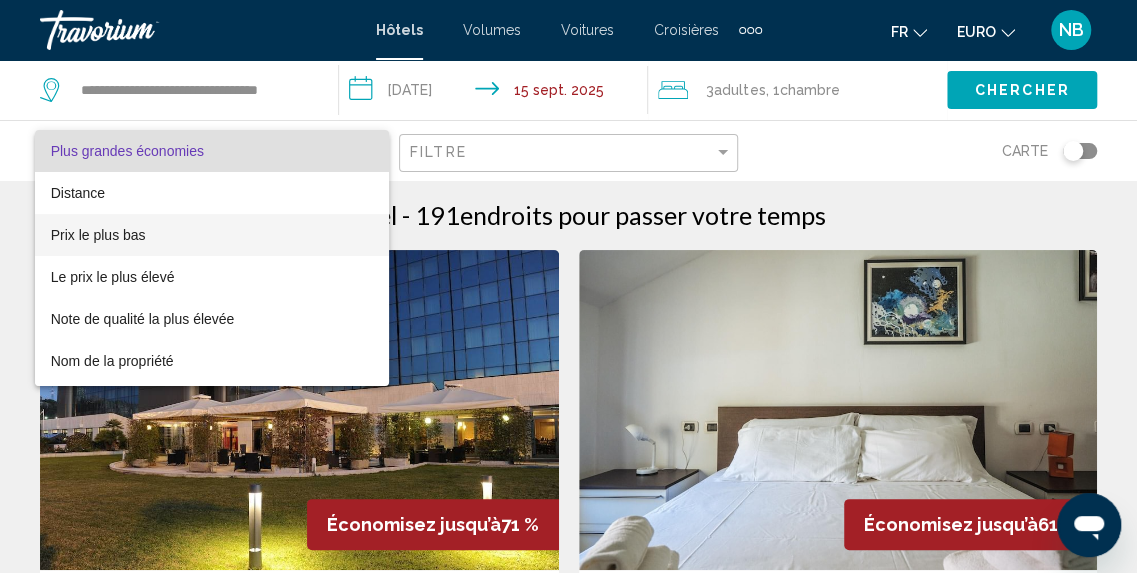 click on "Prix le plus bas" at bounding box center (212, 235) 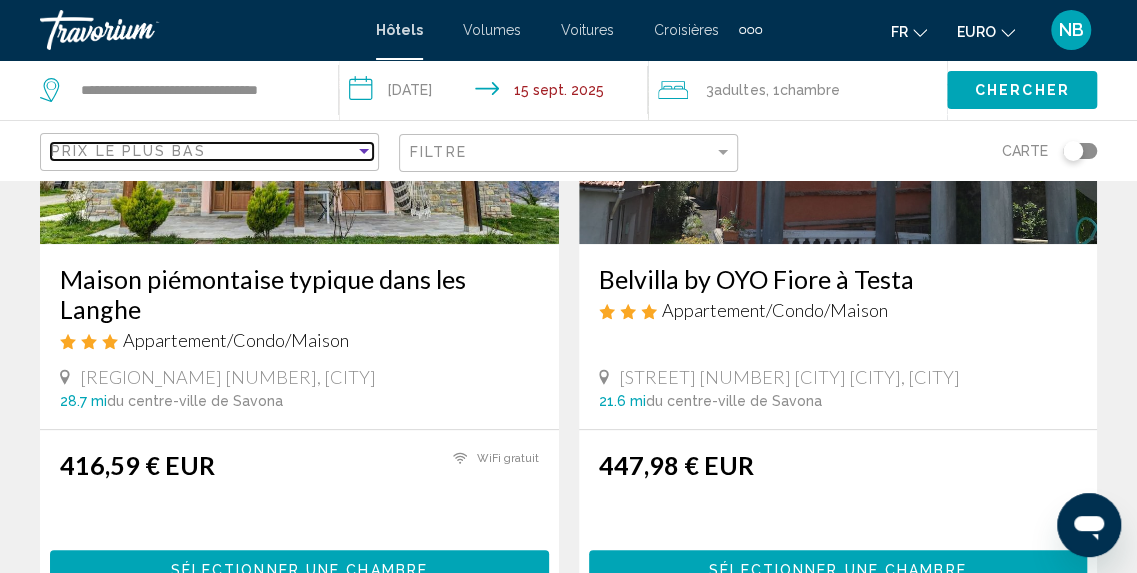 scroll, scrollTop: 398, scrollLeft: 0, axis: vertical 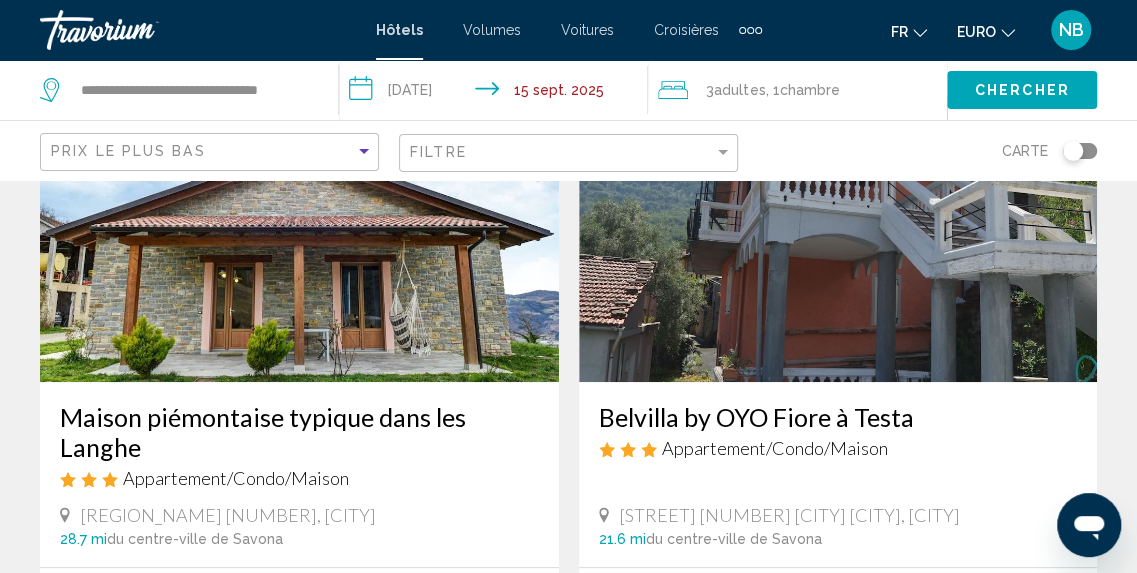 click at bounding box center [299, 222] 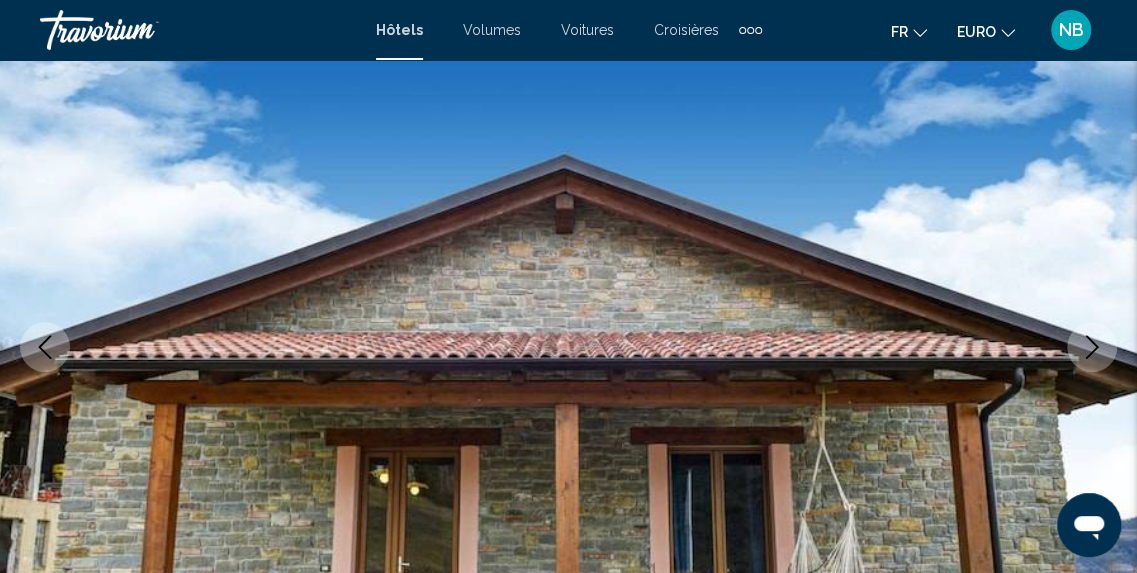 scroll, scrollTop: 248, scrollLeft: 0, axis: vertical 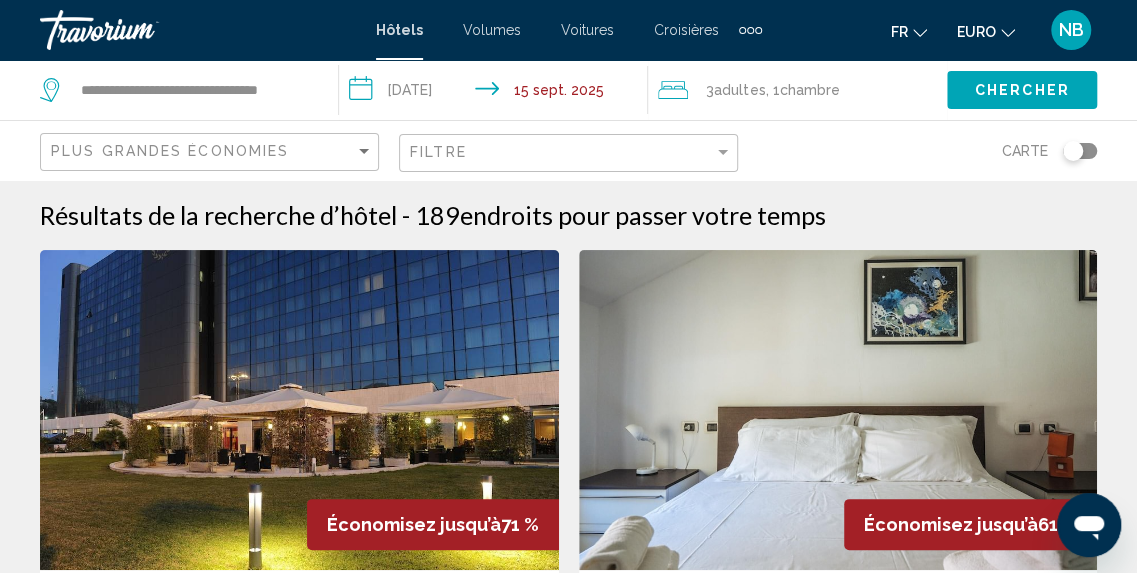 click on "Plus grandes économies" 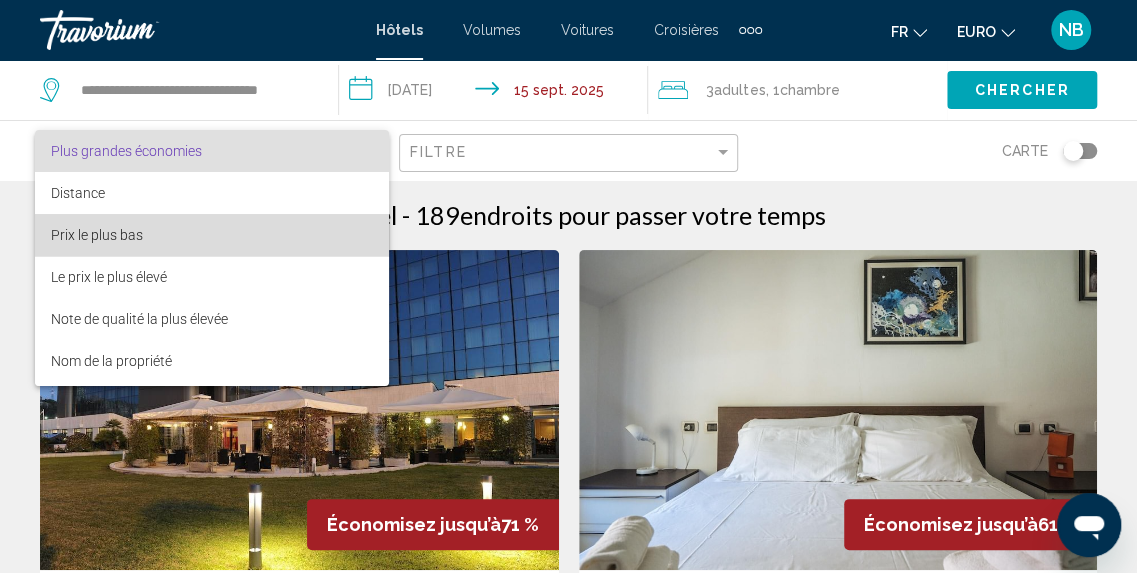 click on "Prix le plus bas" at bounding box center (212, 235) 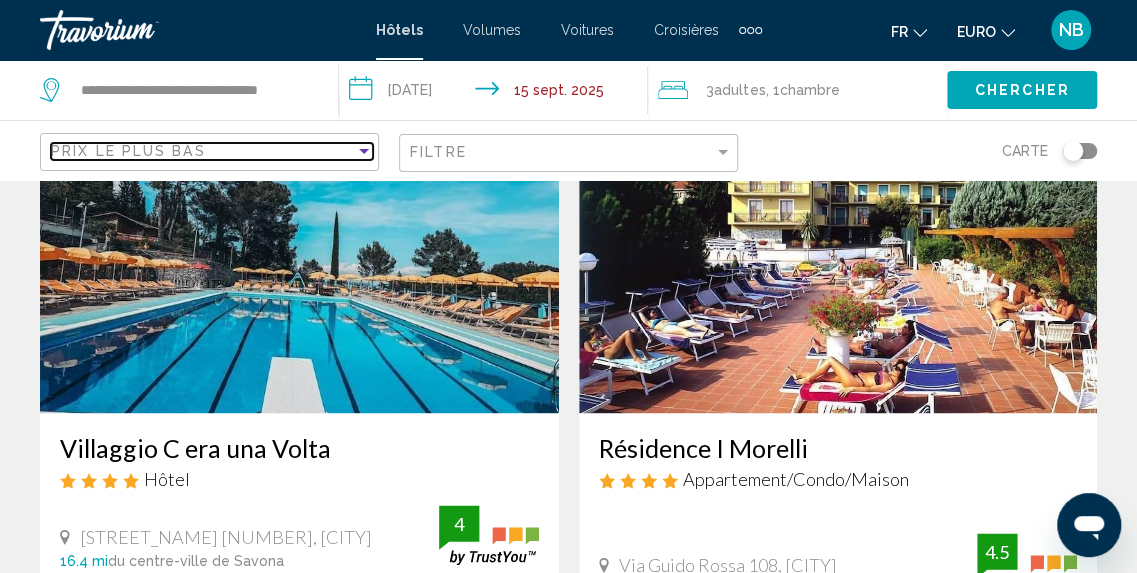 scroll, scrollTop: 837, scrollLeft: 0, axis: vertical 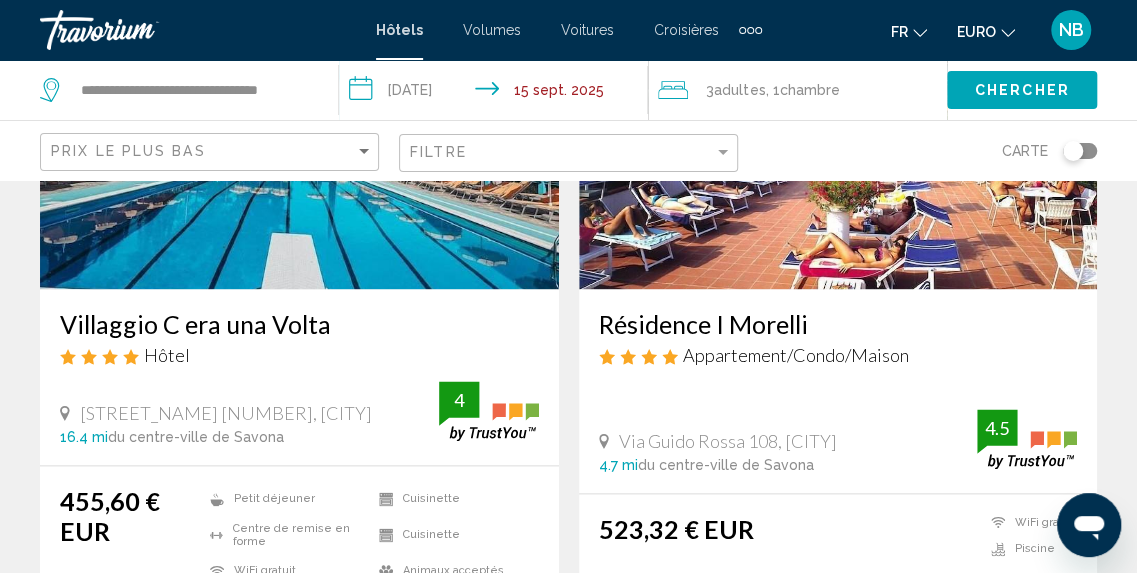 click on "Villaggio C era una Volta" at bounding box center (299, 324) 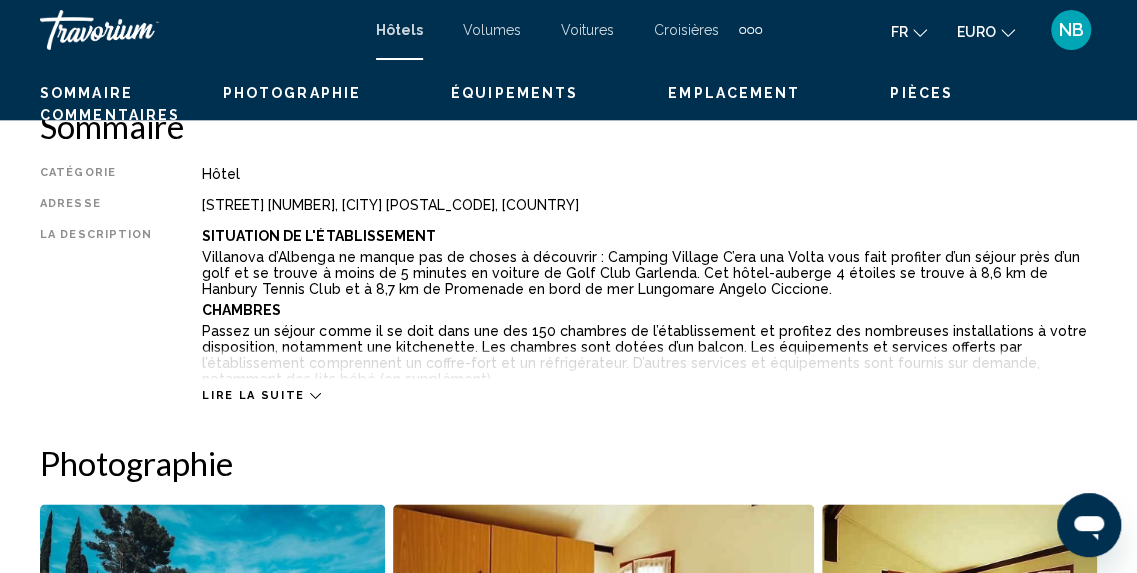 scroll, scrollTop: 248, scrollLeft: 0, axis: vertical 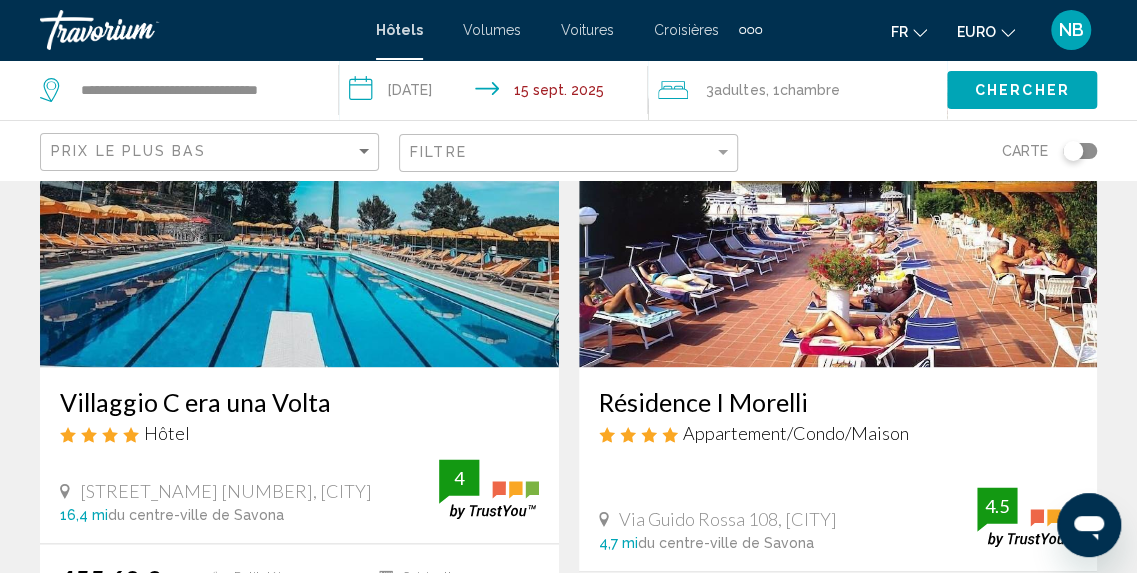 click at bounding box center (838, 207) 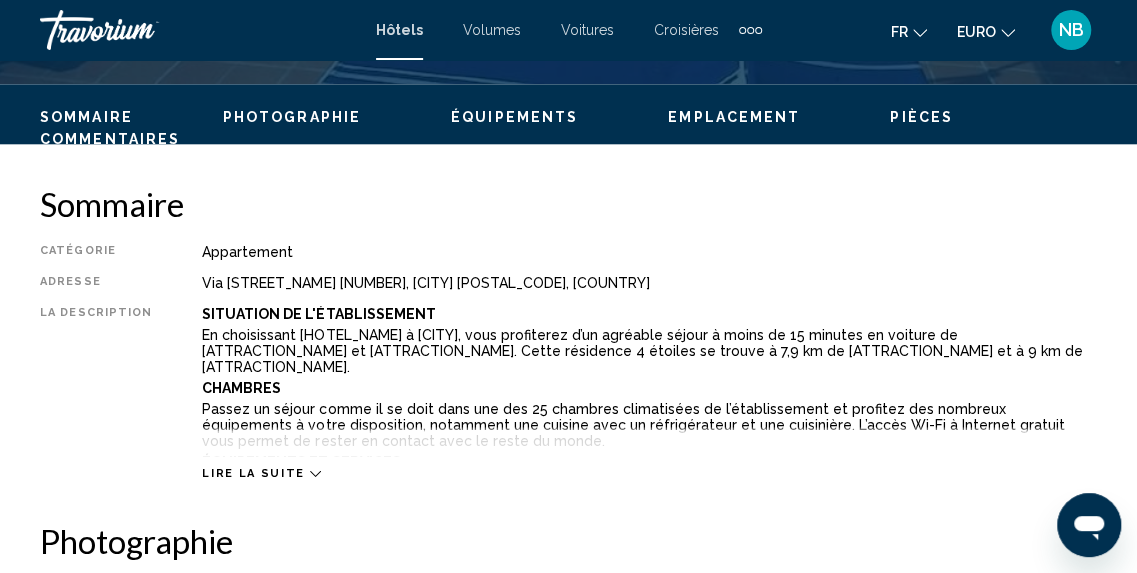 scroll, scrollTop: 248, scrollLeft: 0, axis: vertical 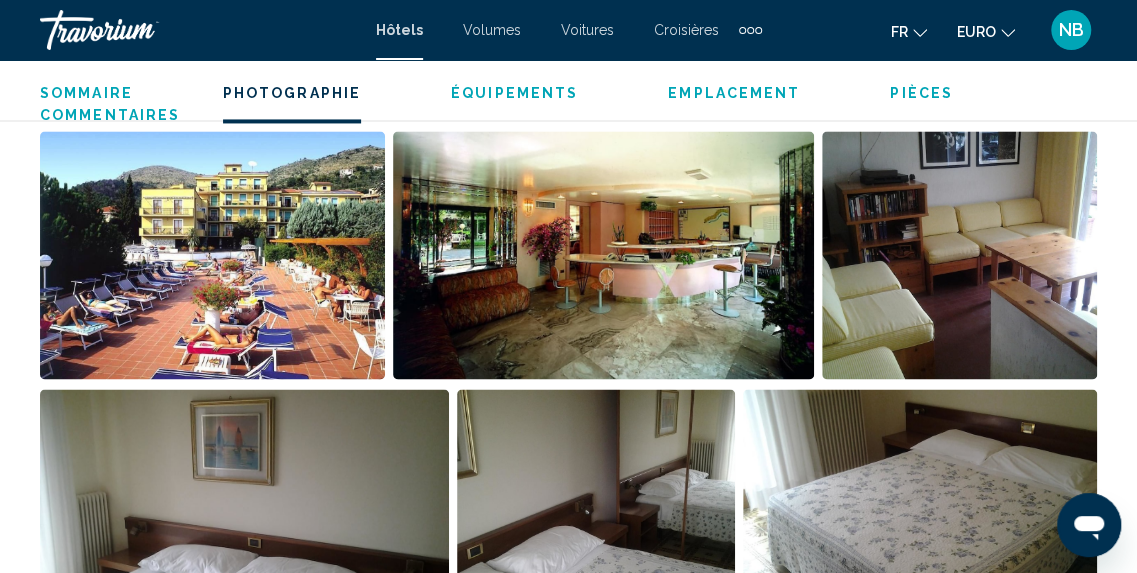 click at bounding box center (212, 255) 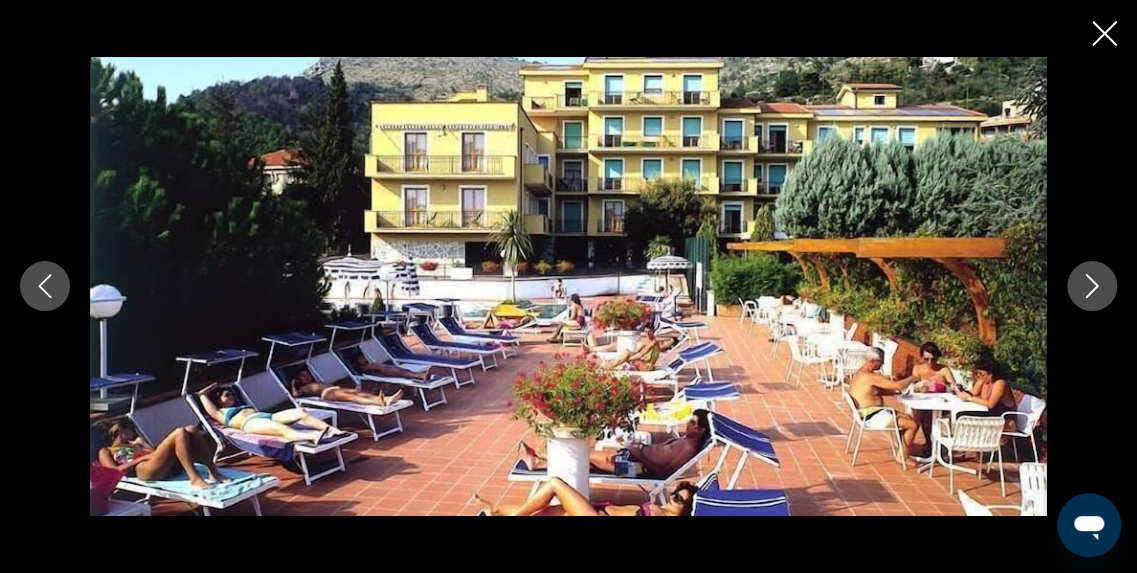 click 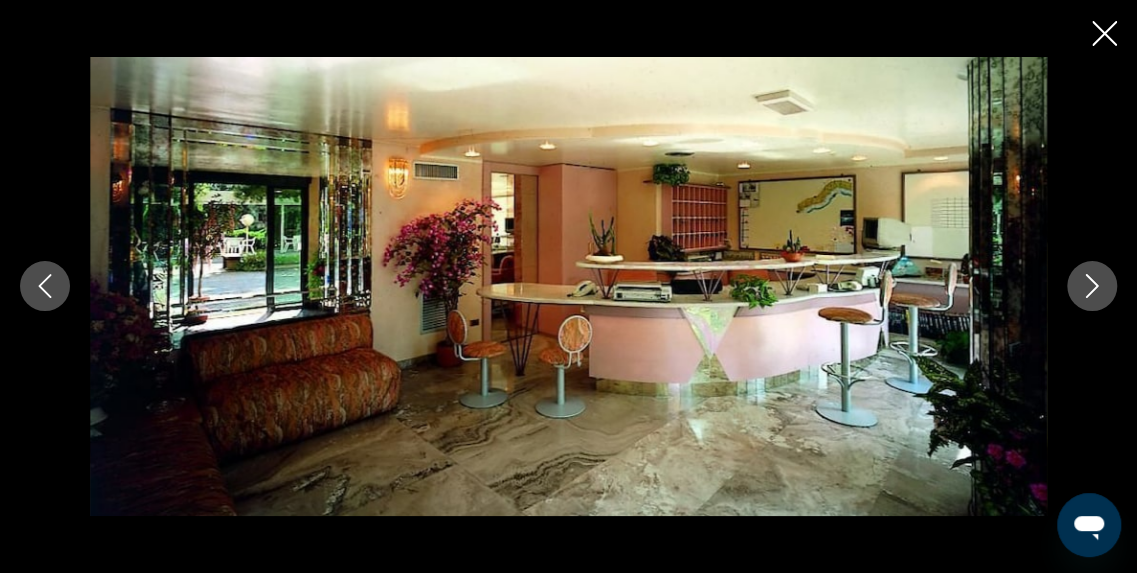 click 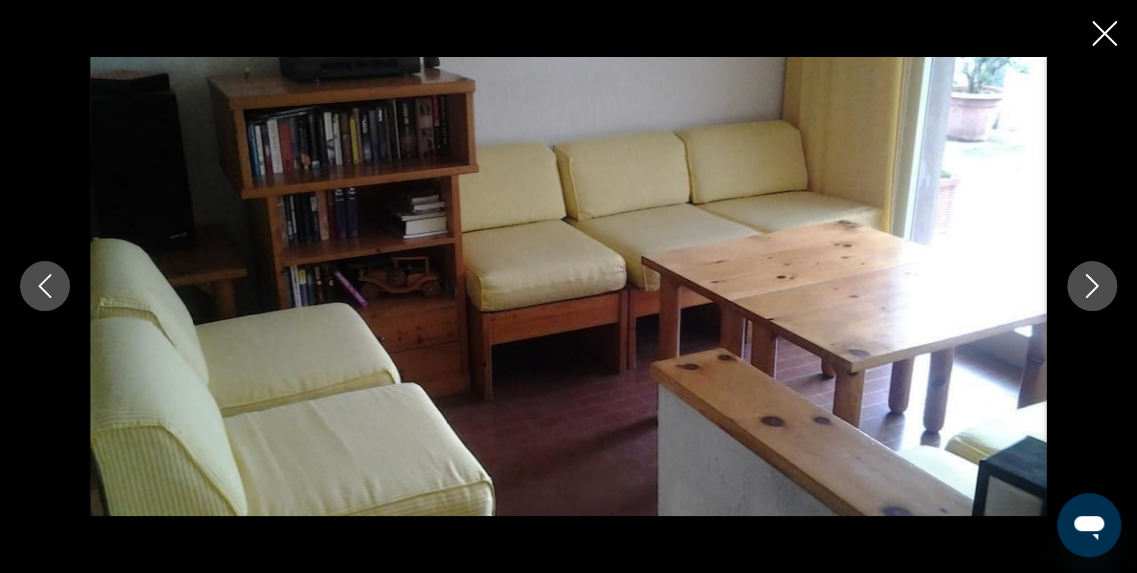click 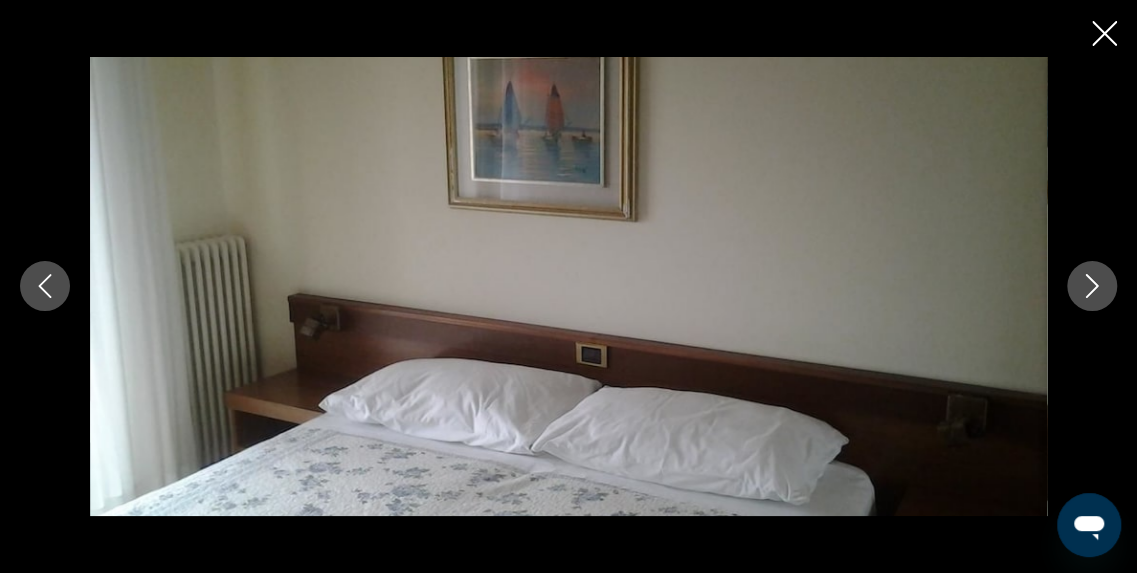 click 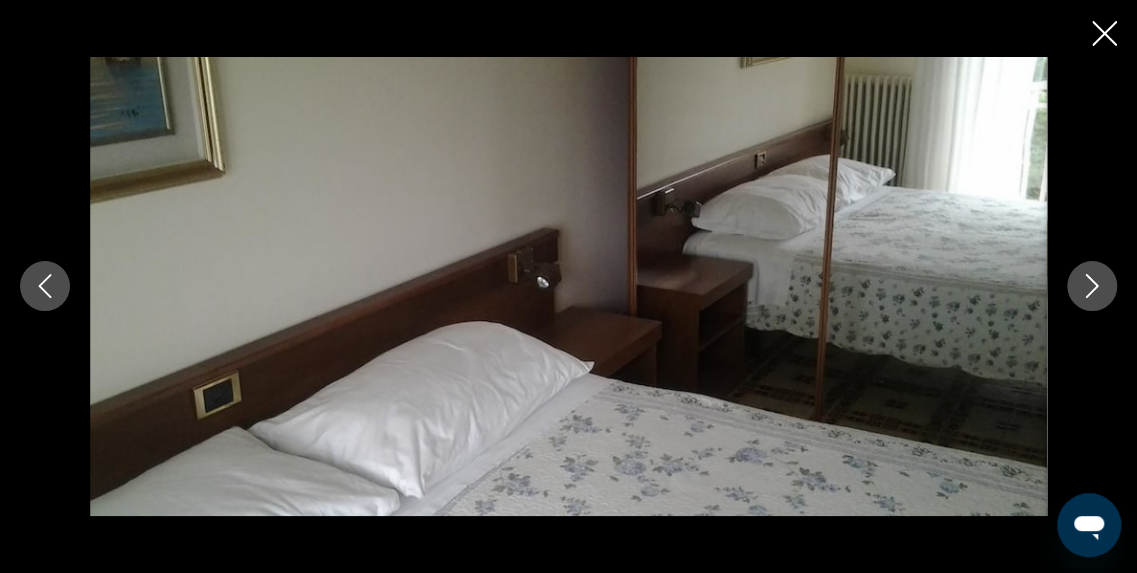 click 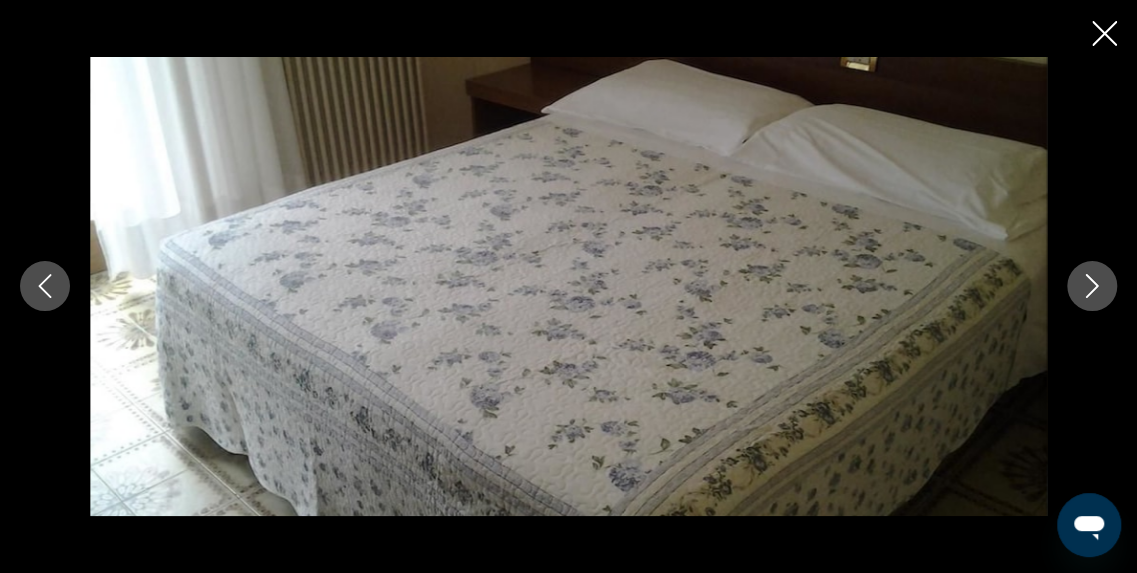 click 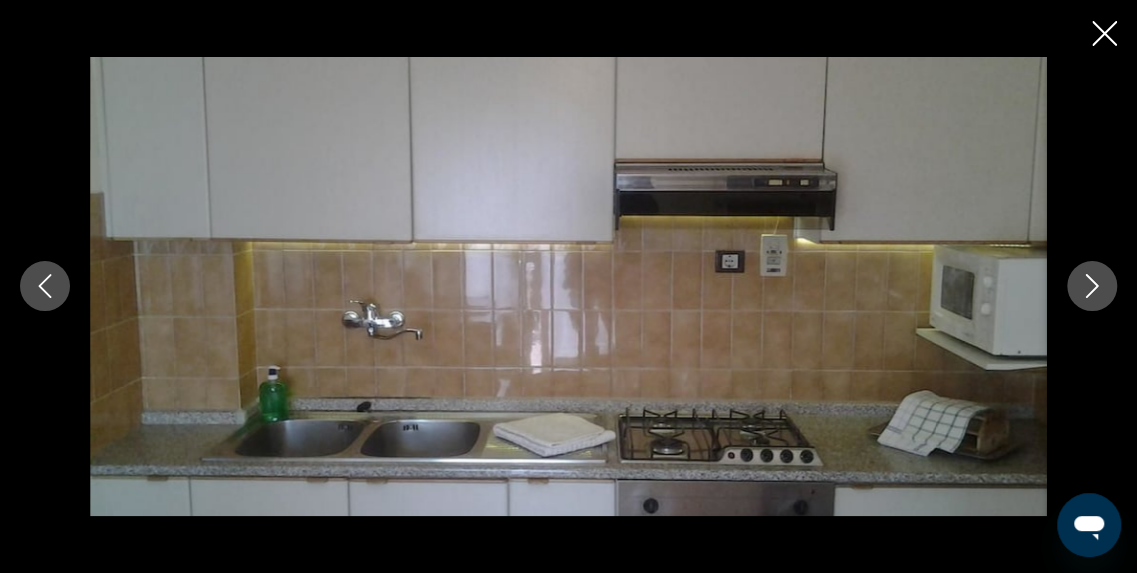 click 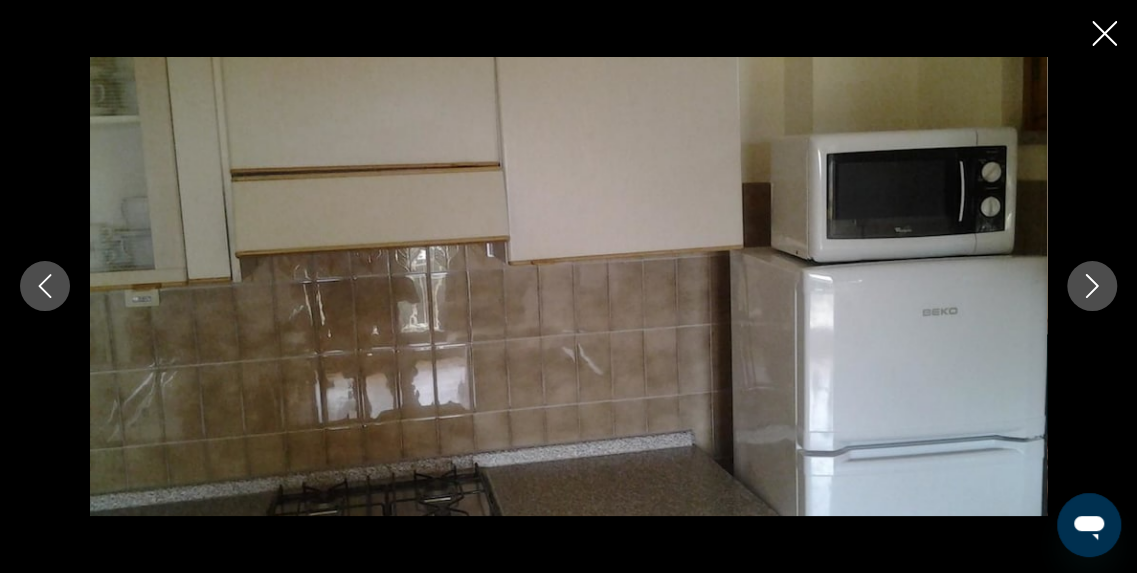 click 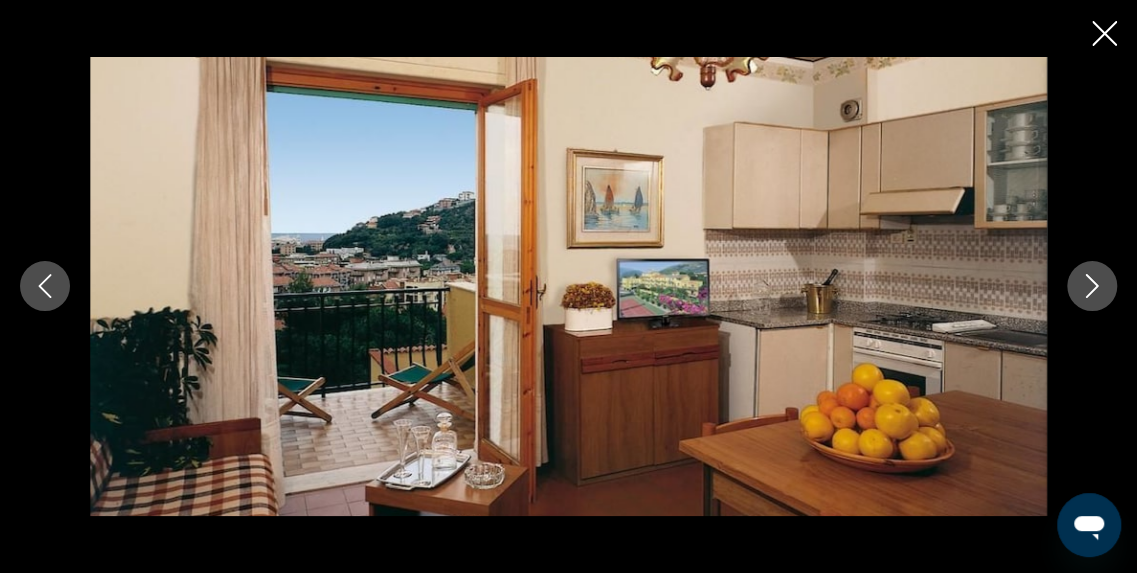 click 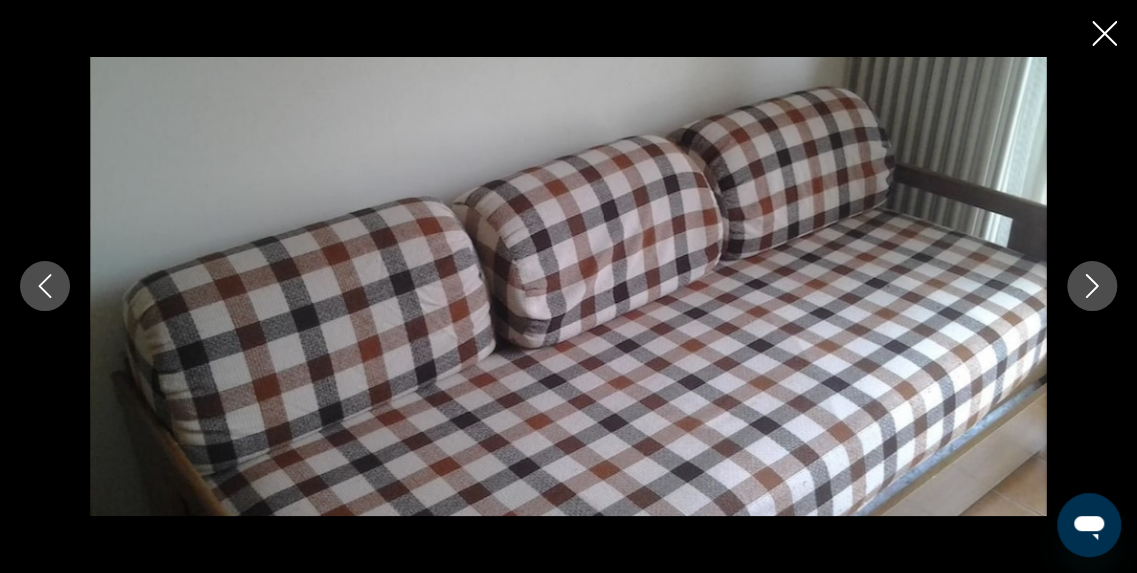 click 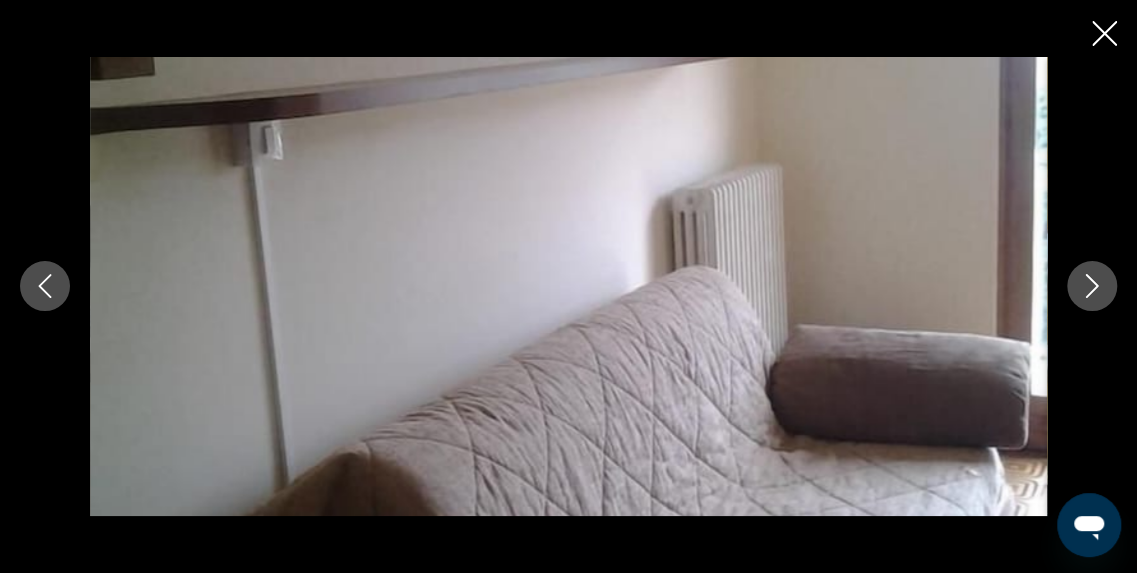 click 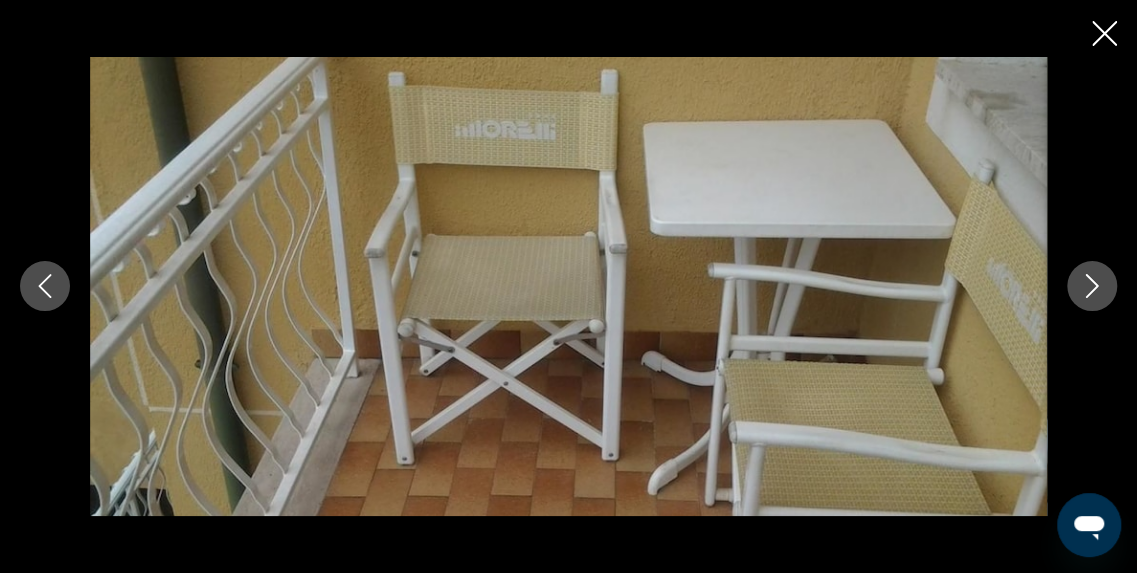 click 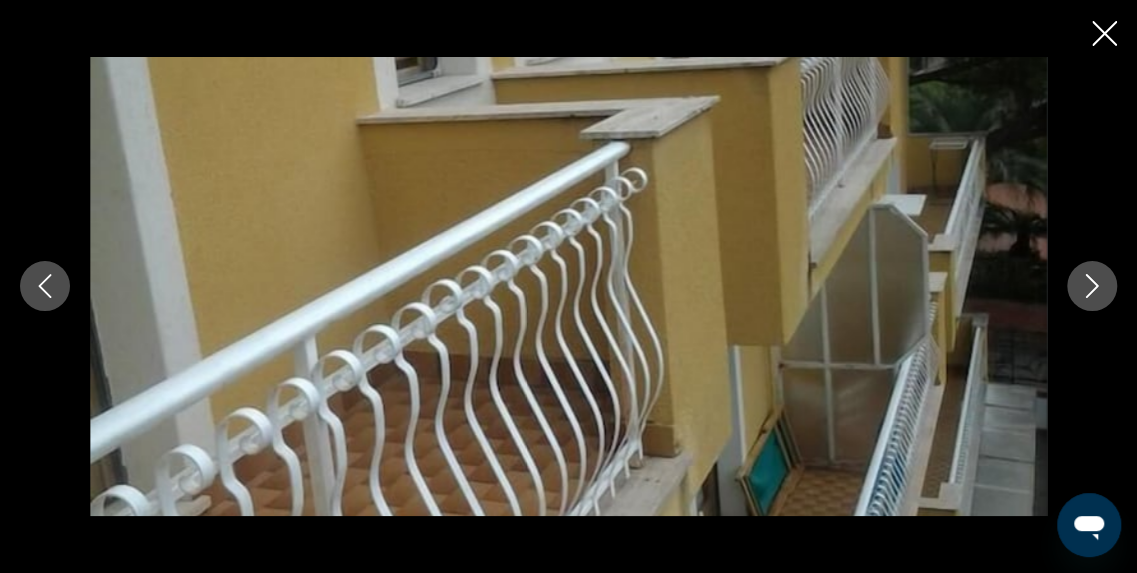 click 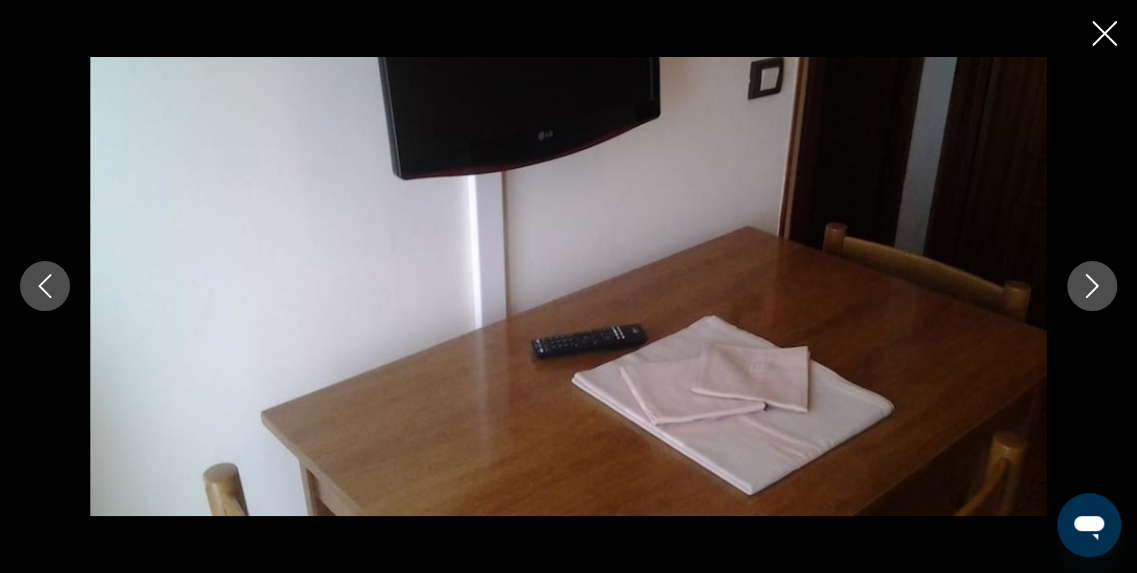 click 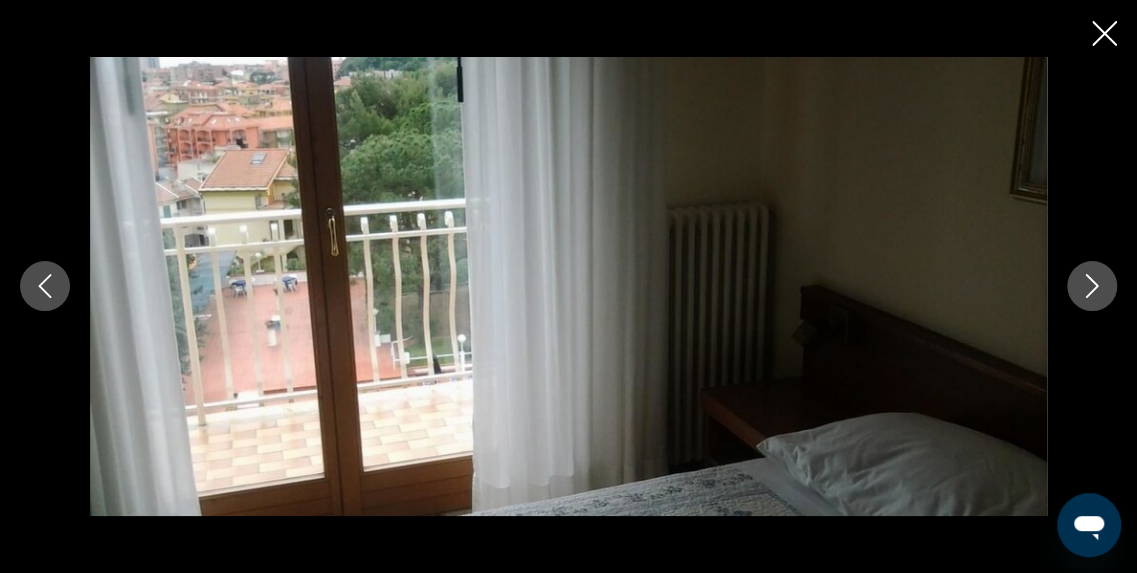 click 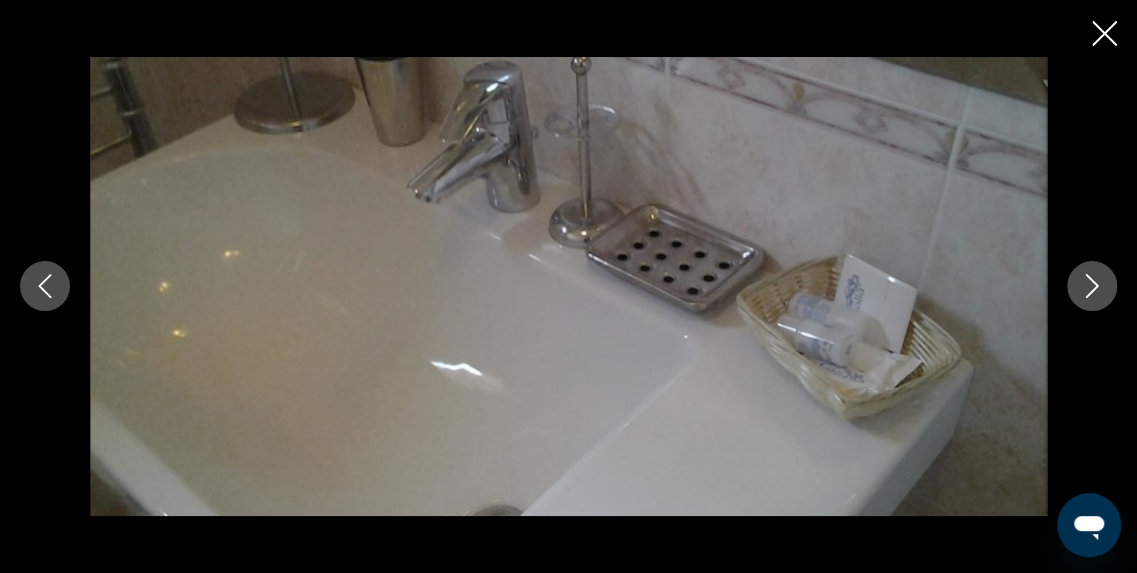 click 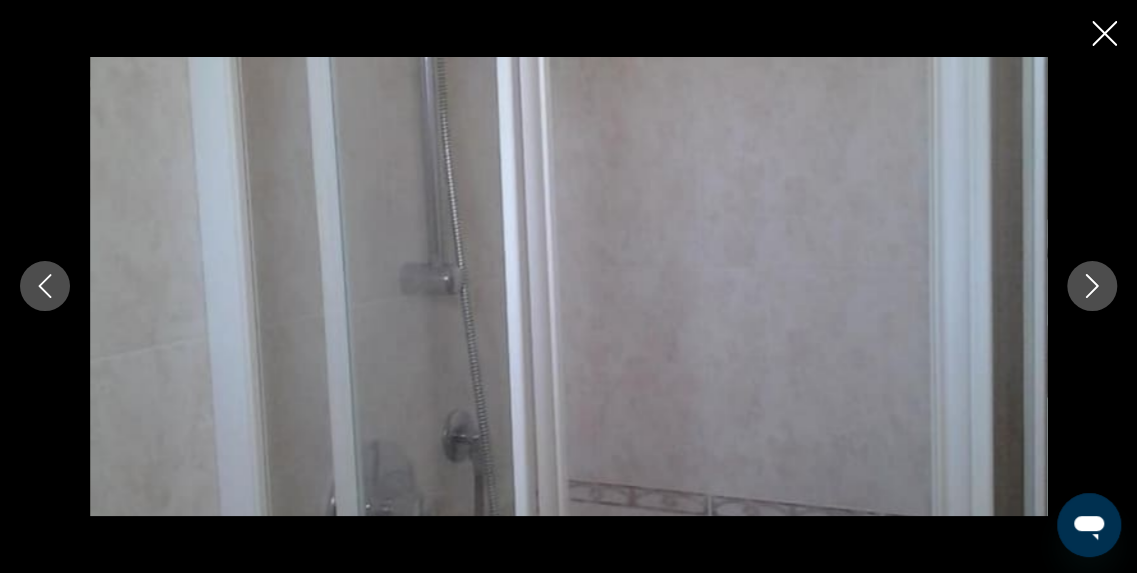 click 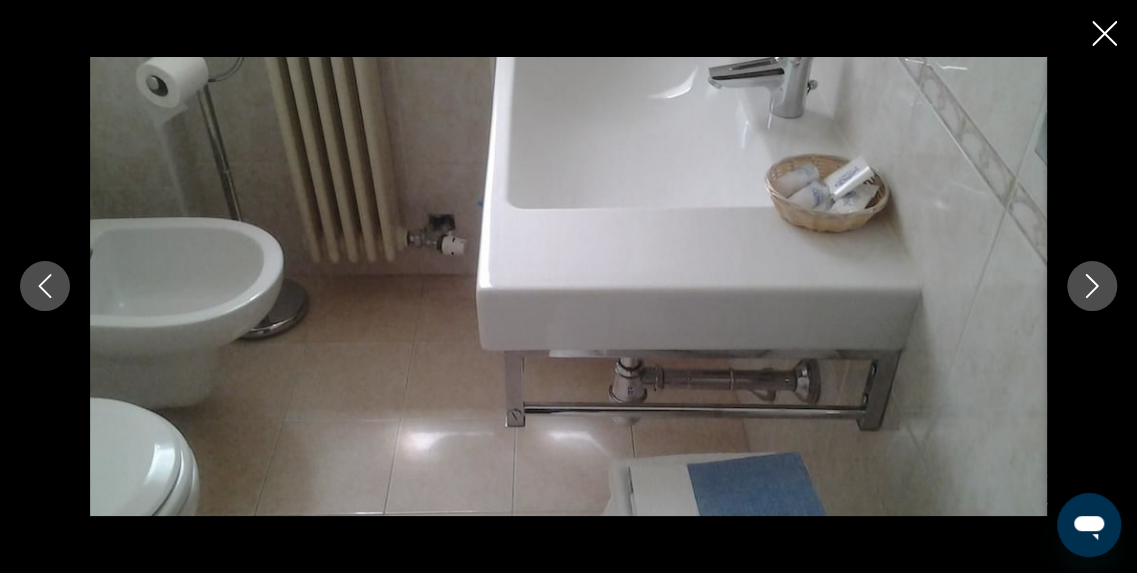 click 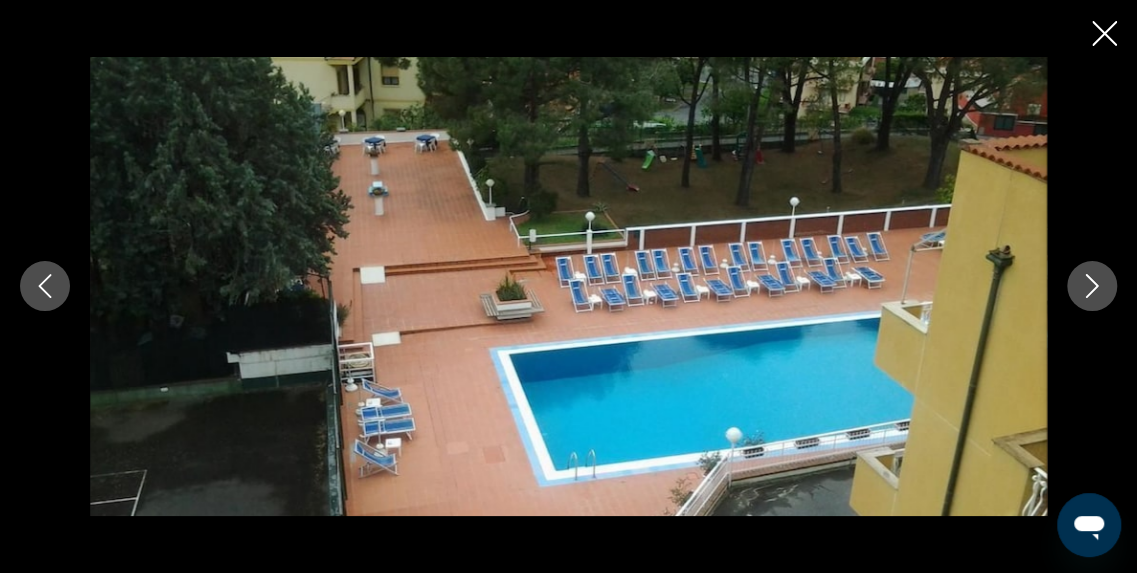 click 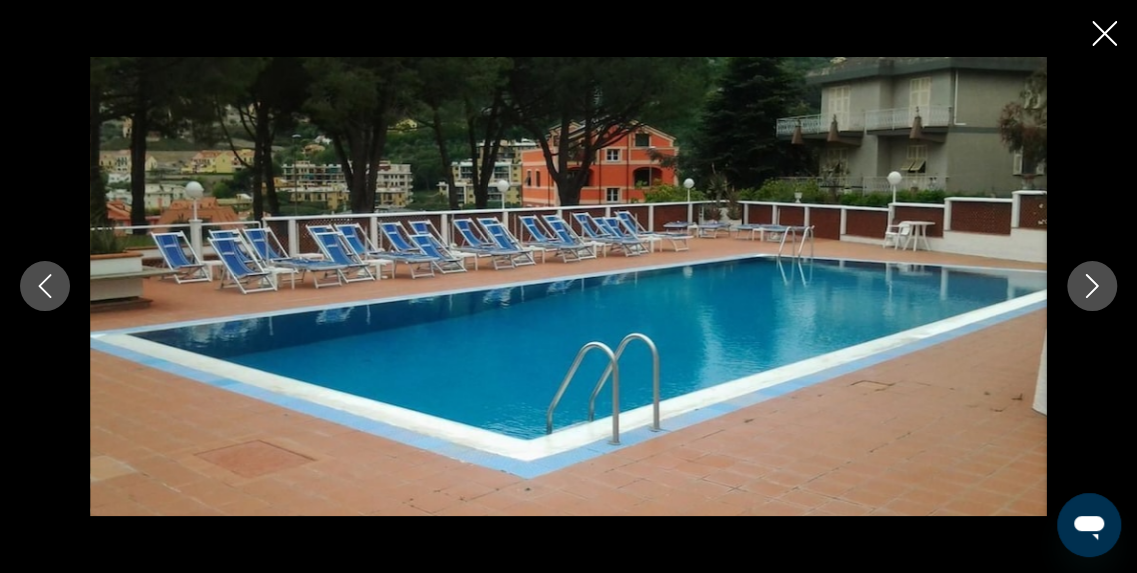 click 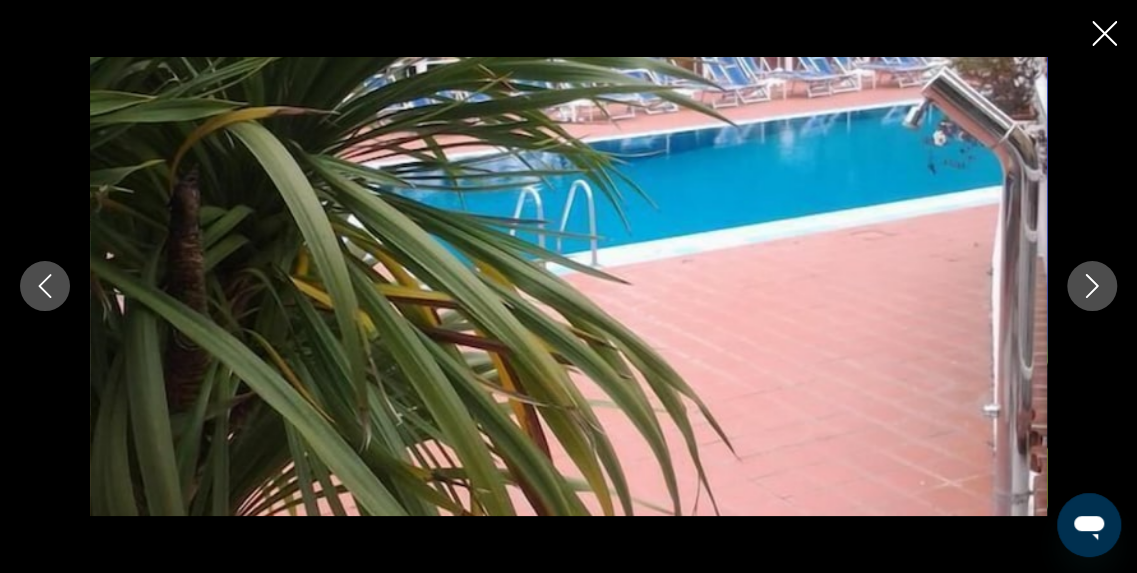 click 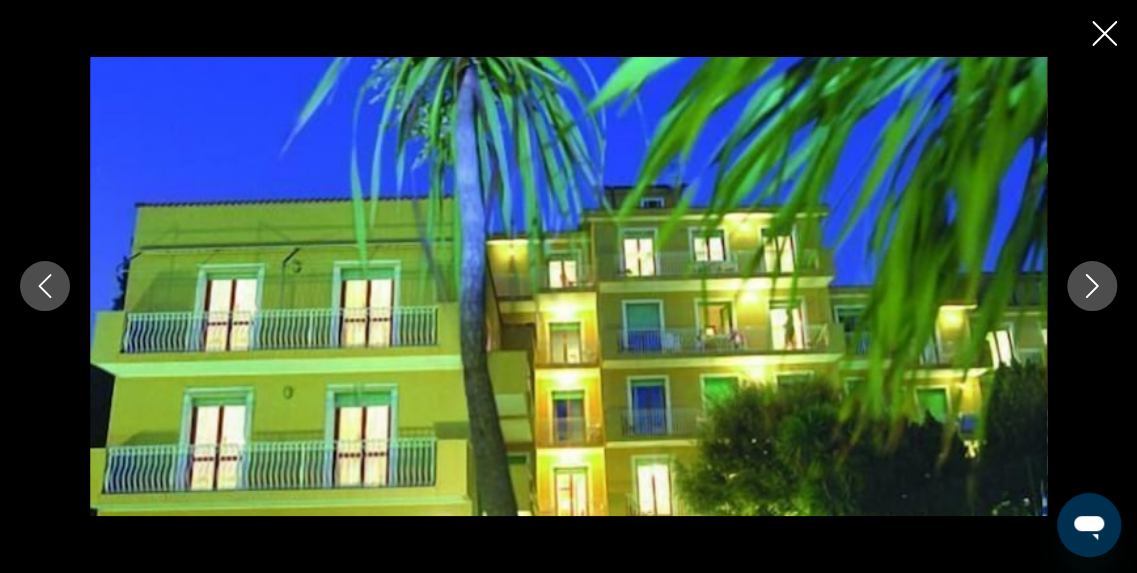 click 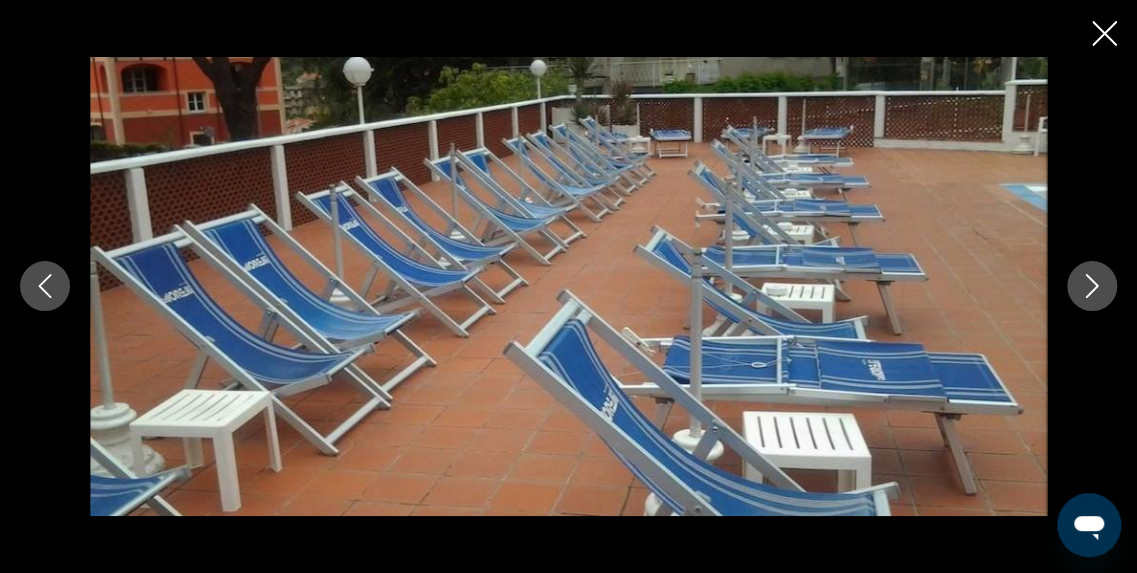 click 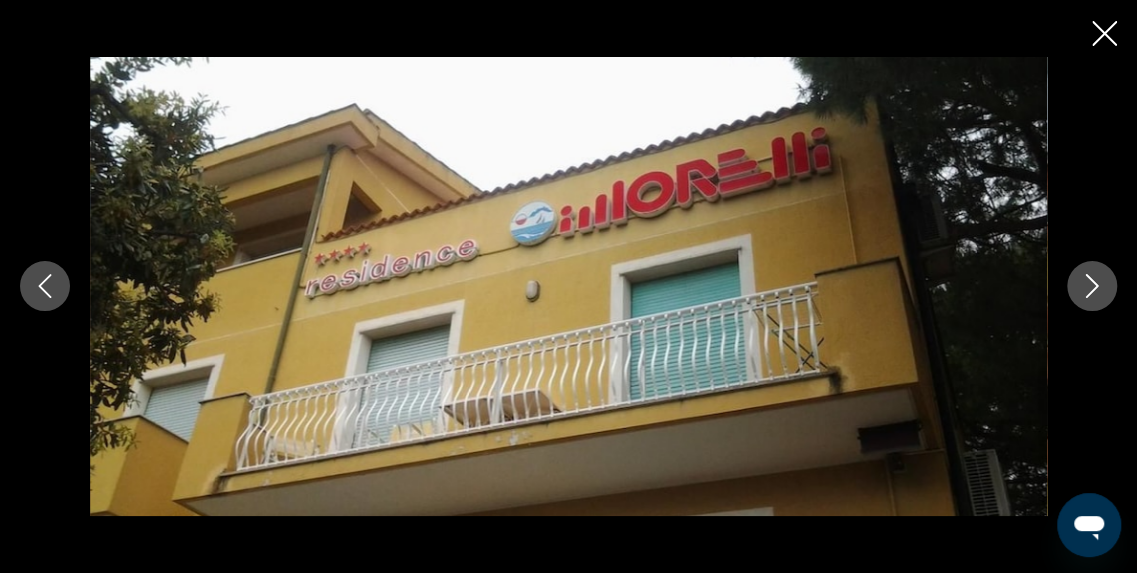 click 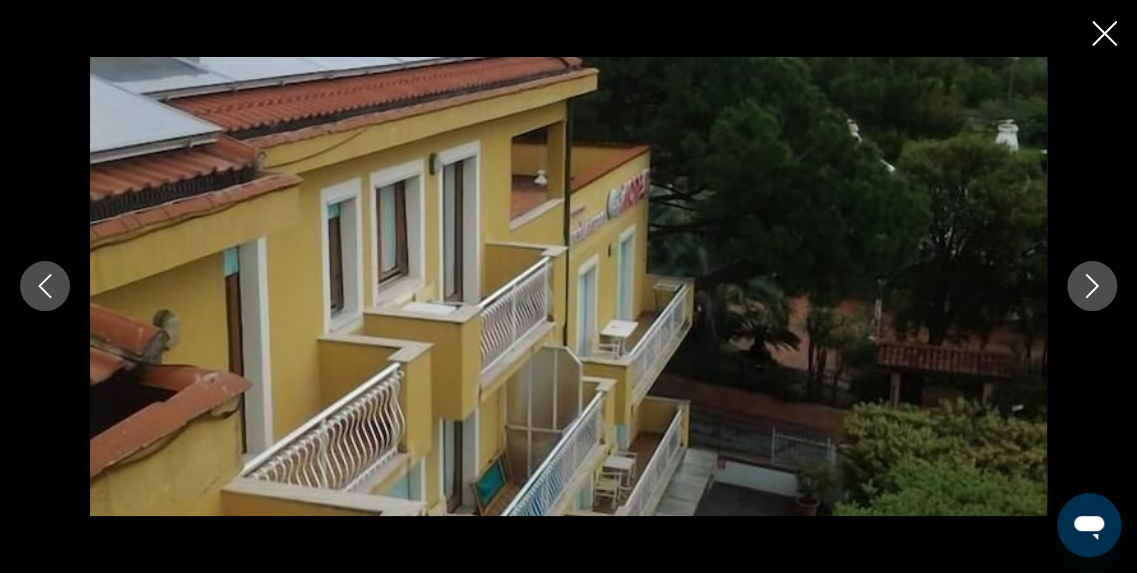 click 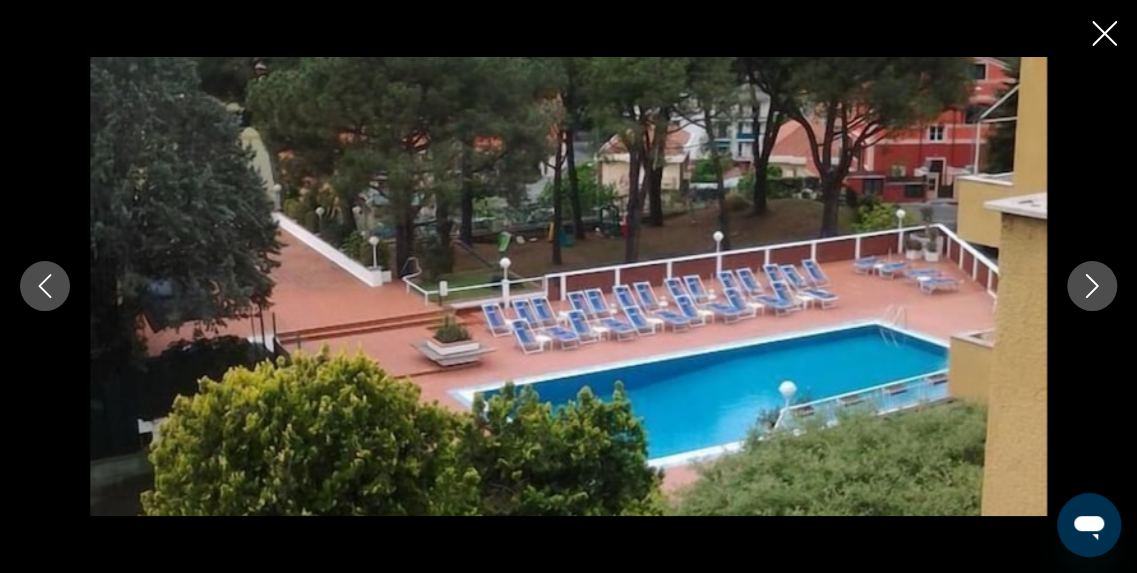 click 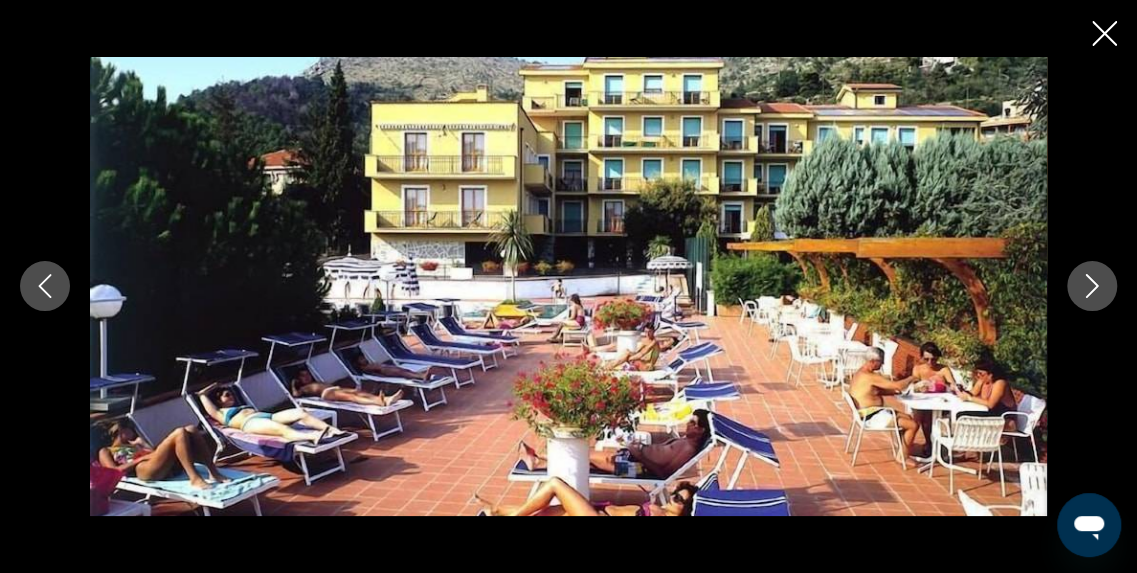 click at bounding box center [568, 286] 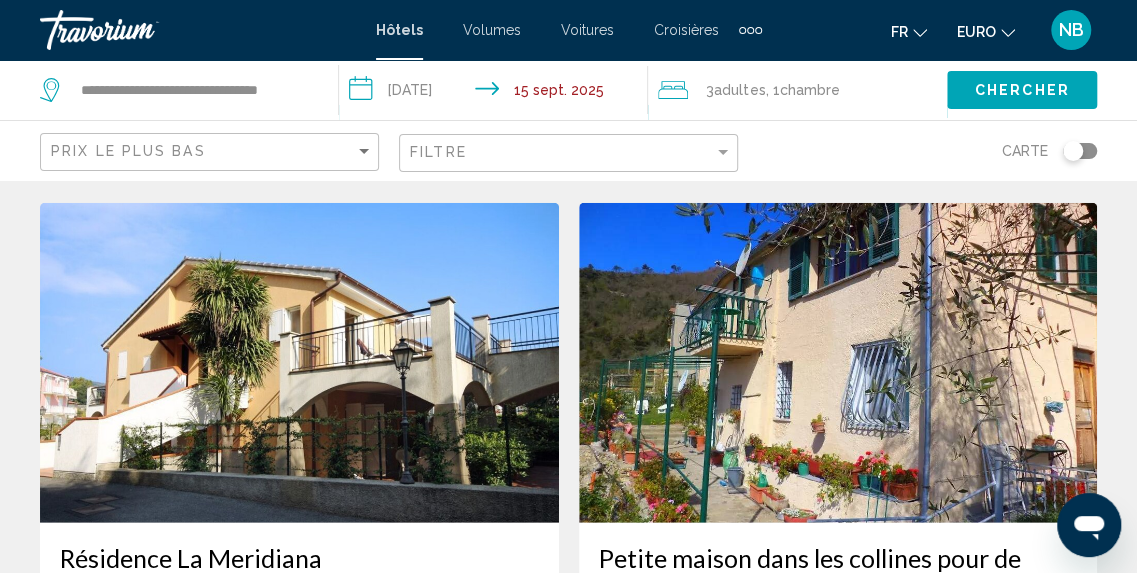scroll, scrollTop: 2340, scrollLeft: 0, axis: vertical 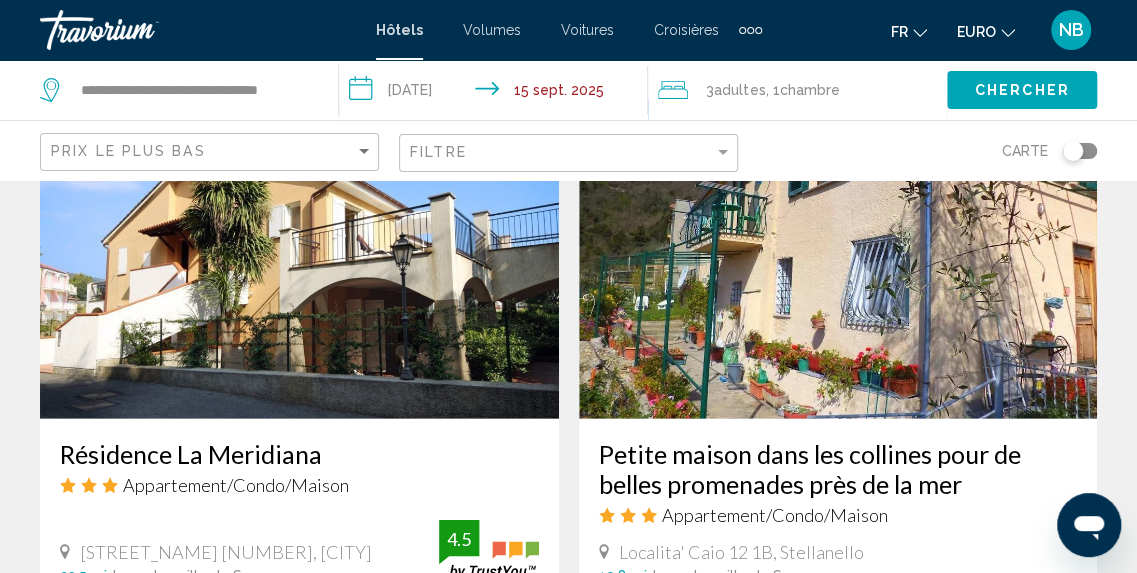 click at bounding box center (299, 259) 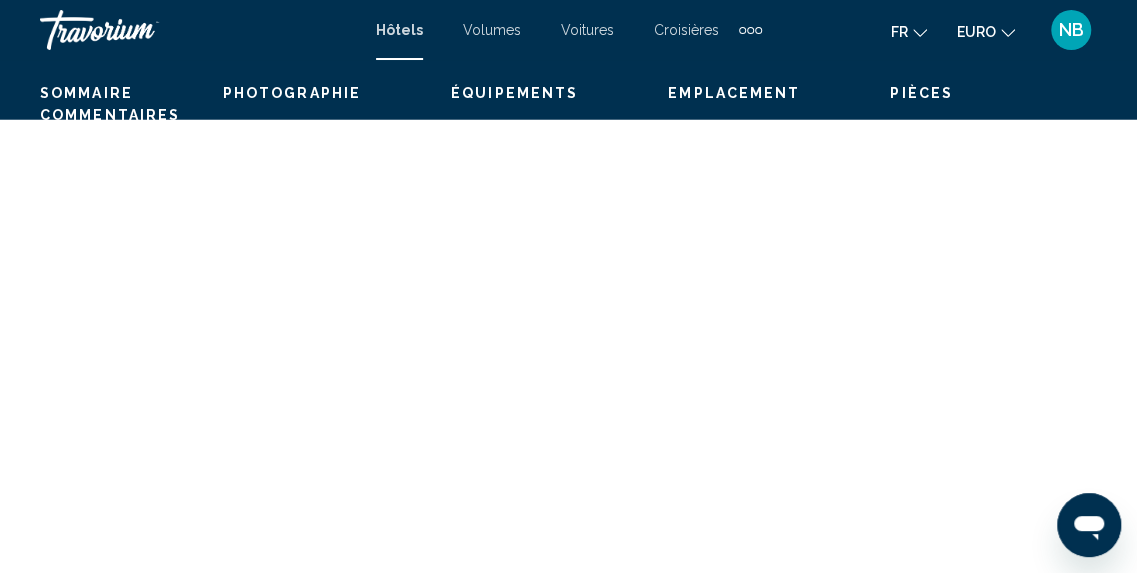 scroll, scrollTop: 248, scrollLeft: 0, axis: vertical 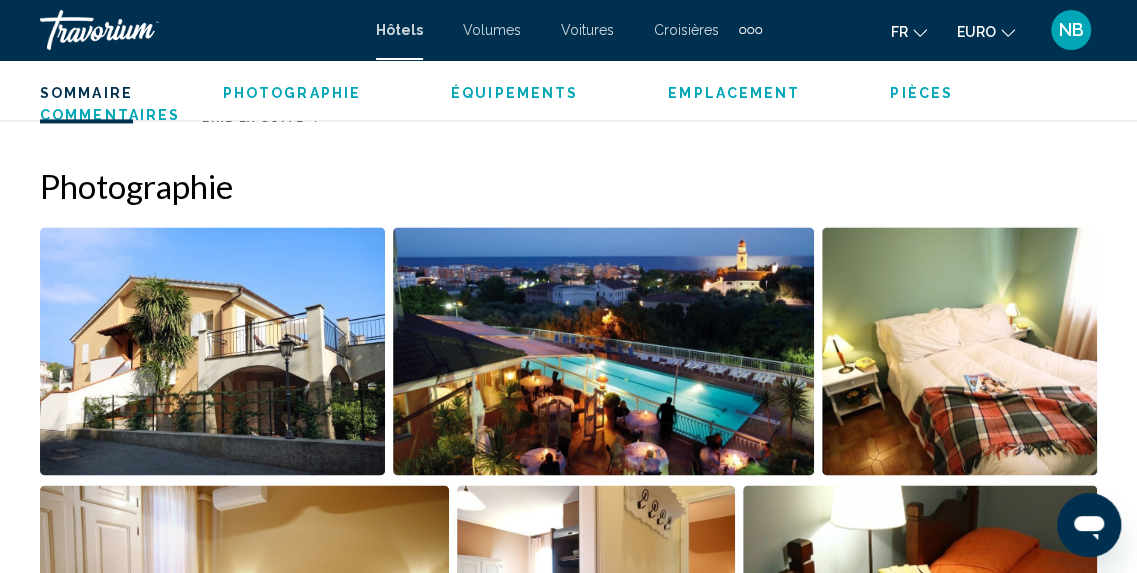 click on "Sommaire Catégorie Appartement Adresse Via C. Battisti 35, San Bartolomeo Al Mare 18016, Italie La description Situation De L'établissement En choisissant Residence La Meridiana à San Bartolomeo al Mare, vous profiterez d’un séjour près de la plage, à 5 min à pied de Sanctuaire Nostra Signora della Rovere et à 2 min en voiture de Spiagga Libera. Cet appartement au bord de la plage se trouve à 1,8 km de Il Pilone et à 2 km de Marina delle Reti. Chambres Équipements Et Services Profitez de toute une variété d’infrastructures de loisirs qui incluent notamment un court de tennis extérieur, une piscine extérieure en saison et un service de location de vélos. Restauration Affaires, Autres Prestations Un parking payant sans service de voiturier est disponible dans l’enceinte de l’établissement. Lire la suite
Photographie Équipements
WiFi gratuit" at bounding box center [568, 2019] 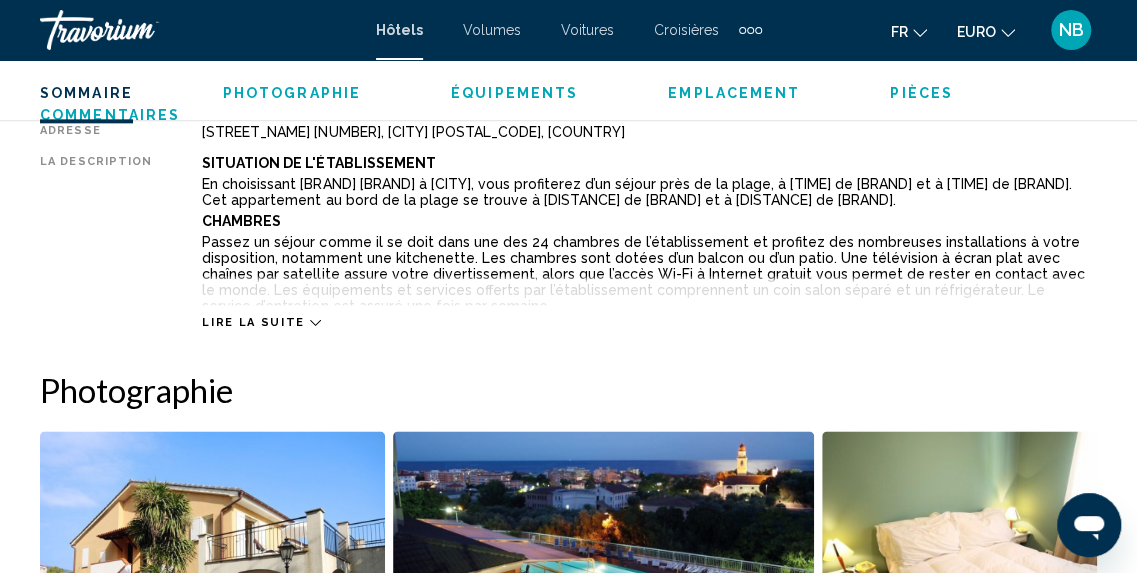 scroll, scrollTop: 1329, scrollLeft: 0, axis: vertical 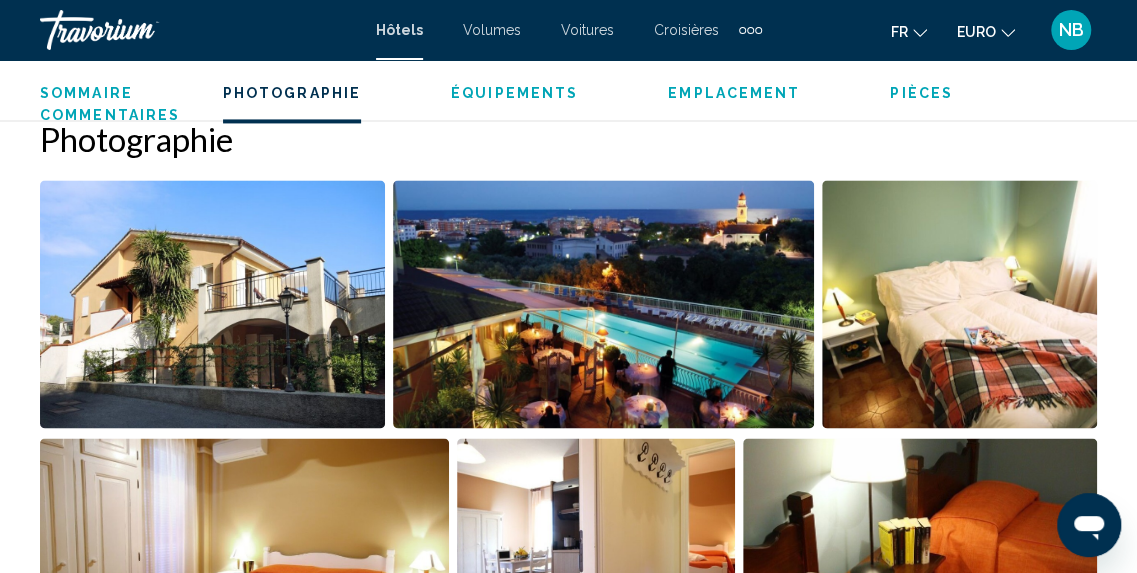click at bounding box center [212, 304] 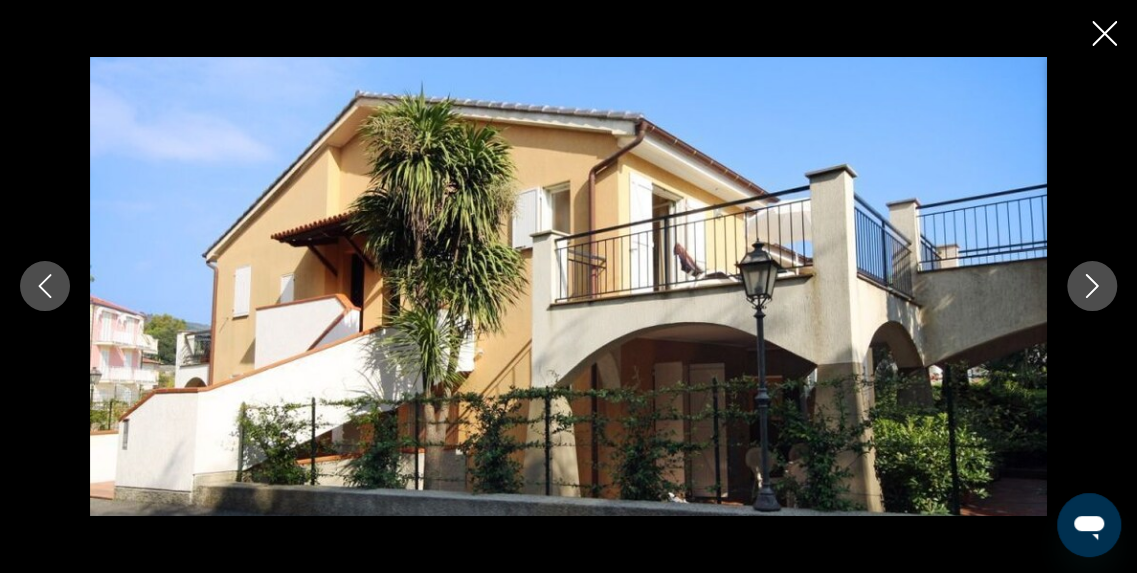 click 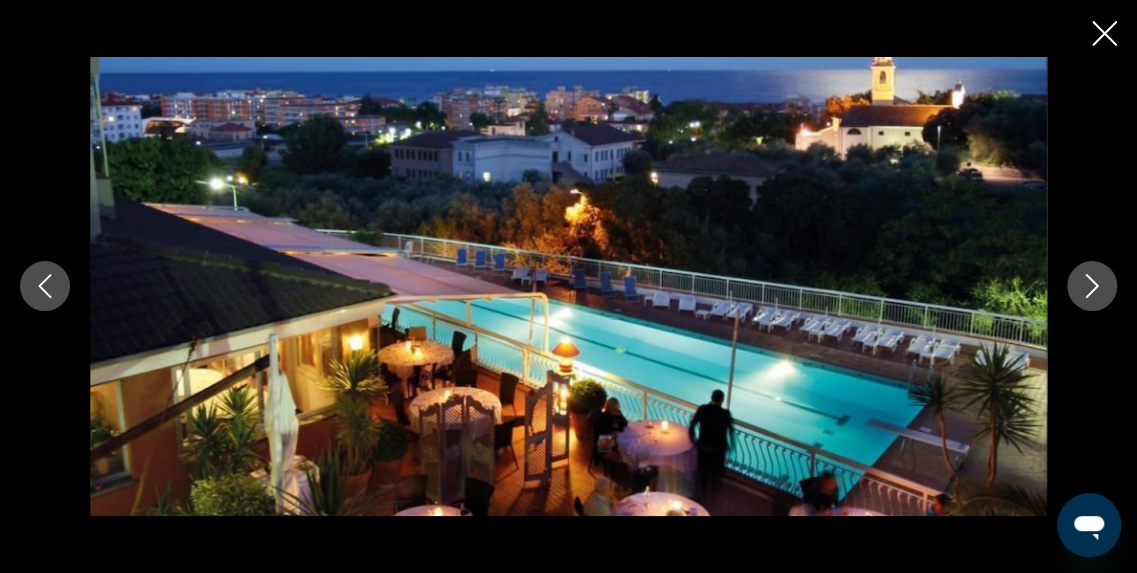 click 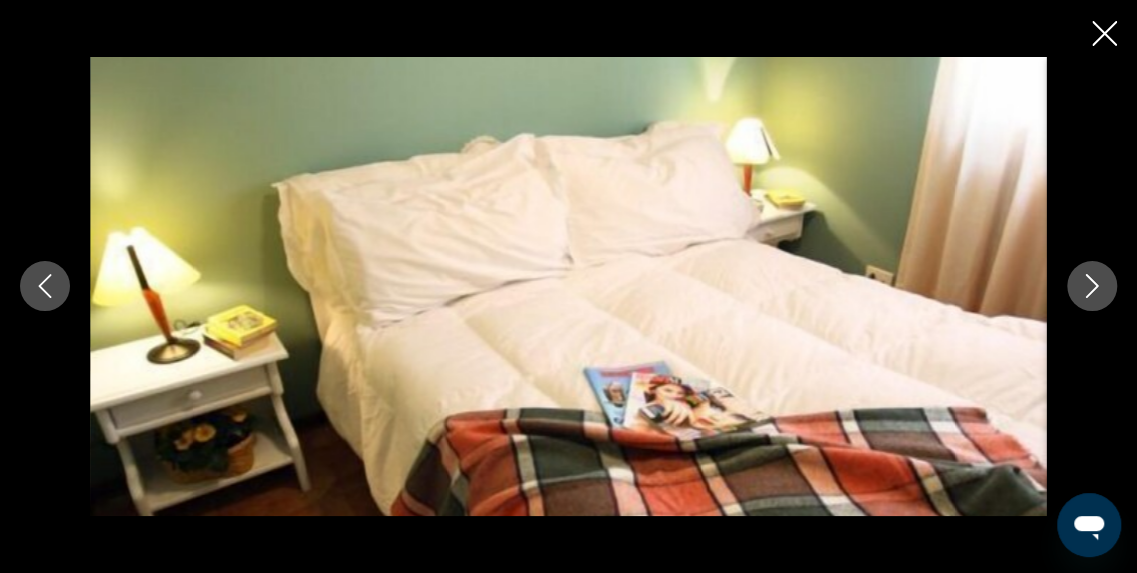 click 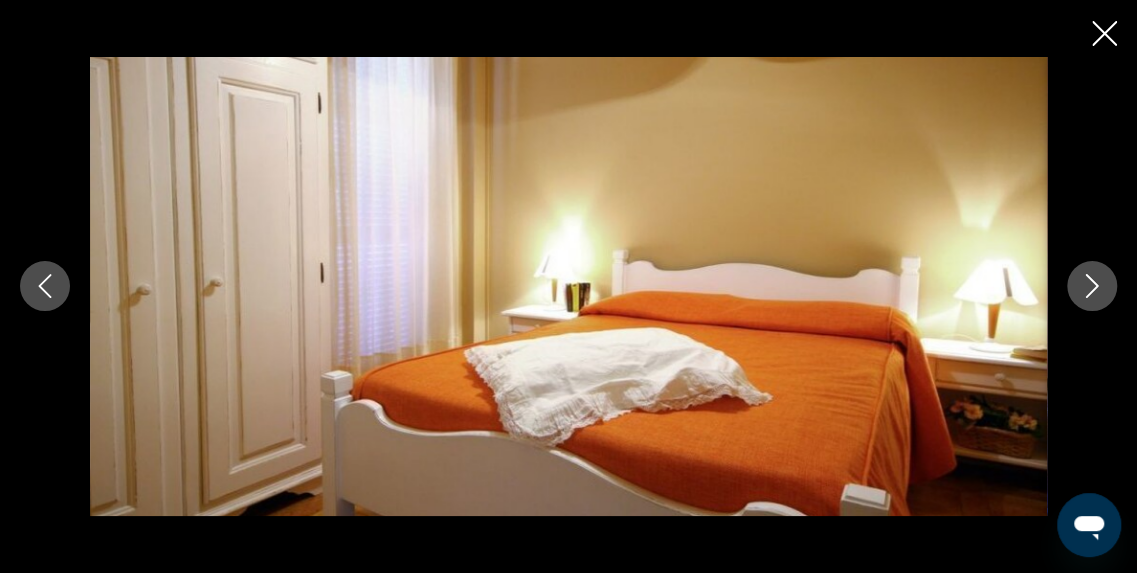 click 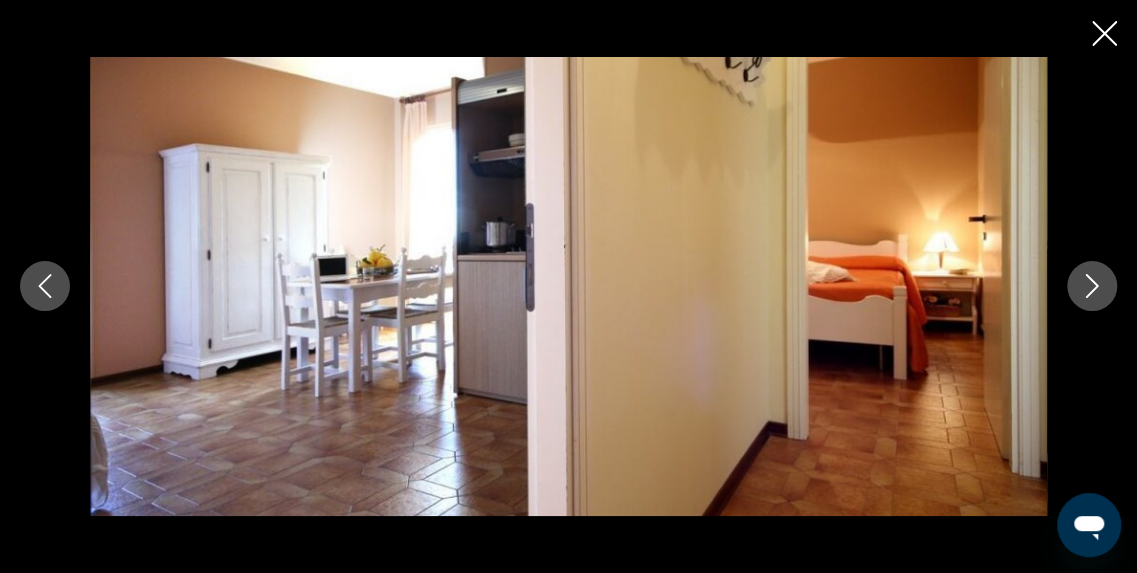 click 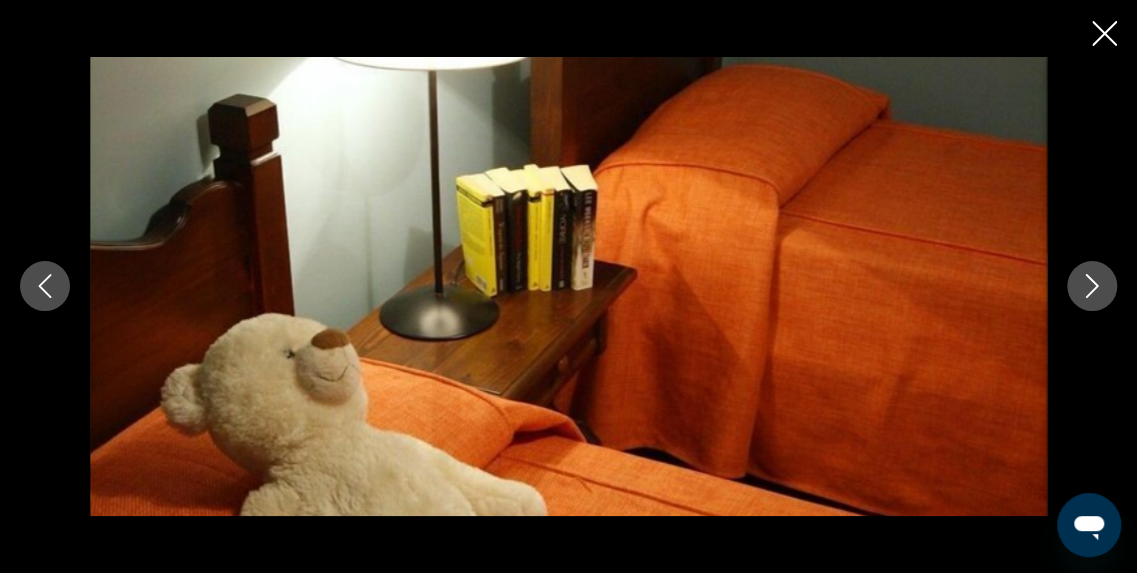 click 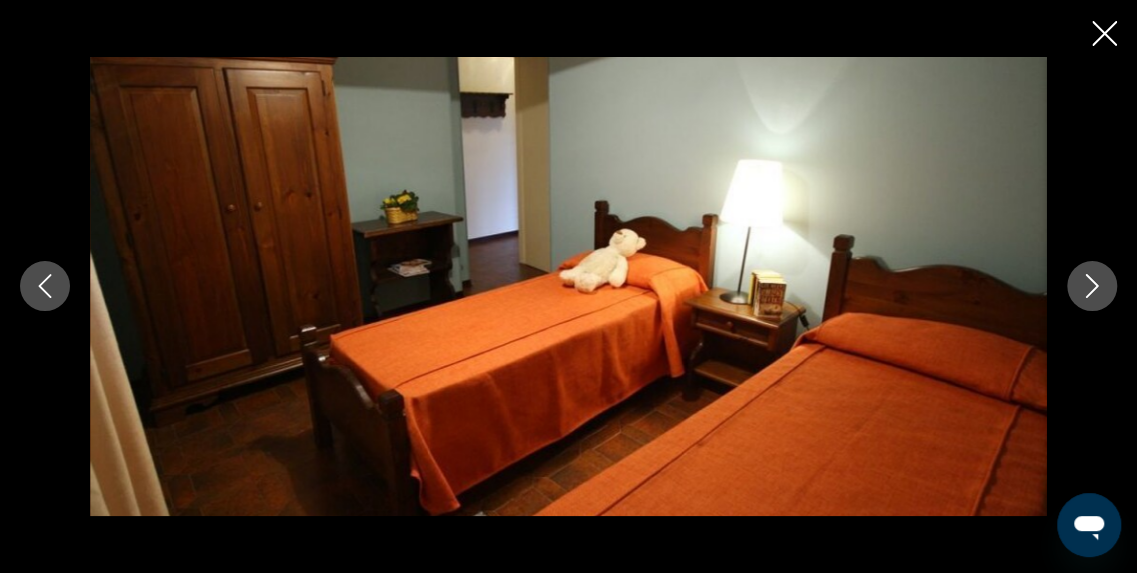 click 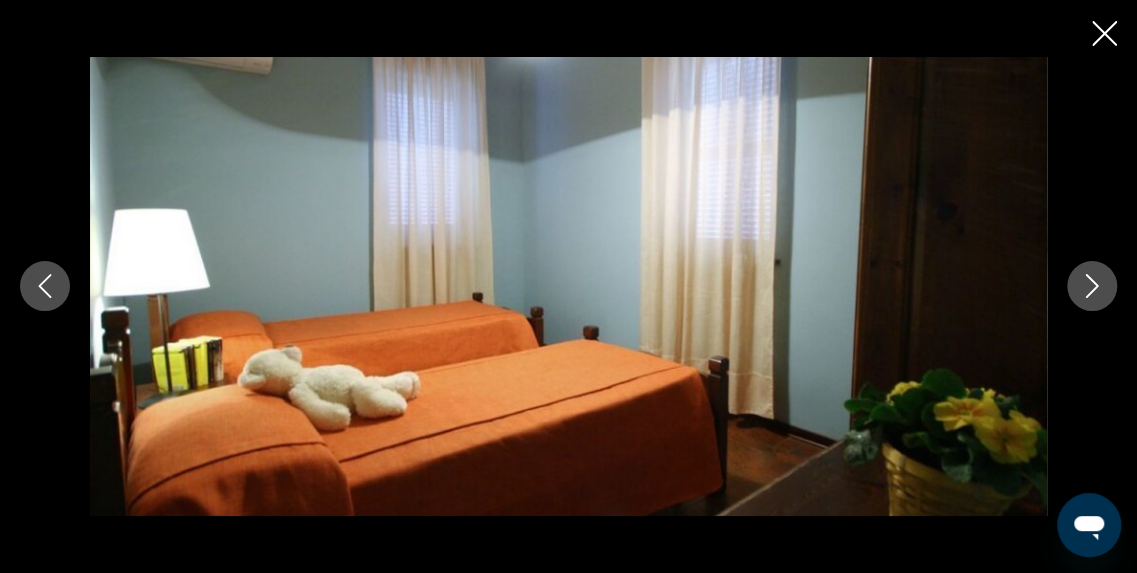 click 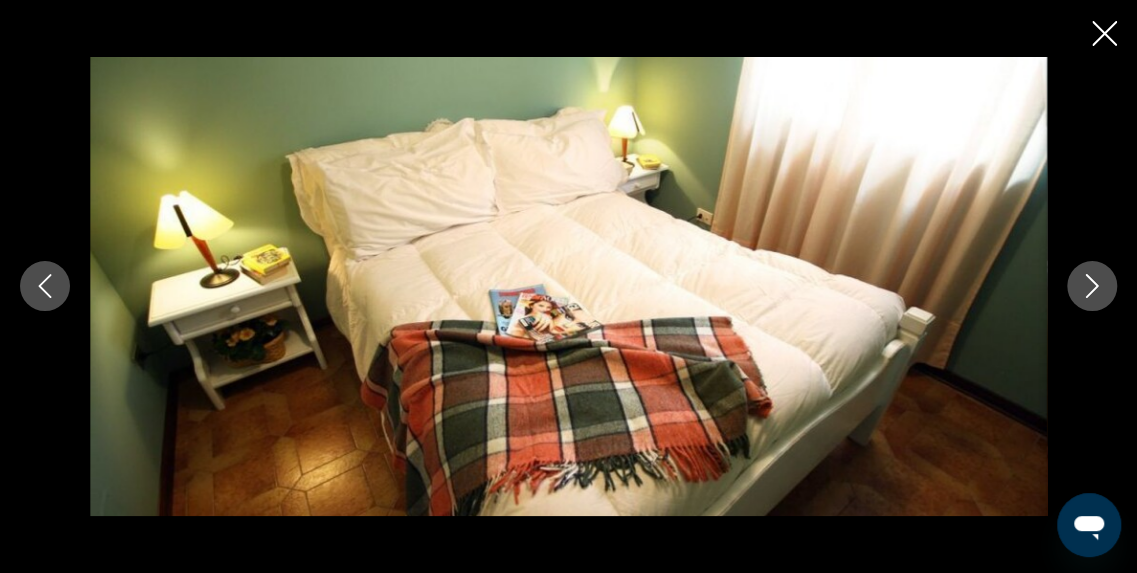 click 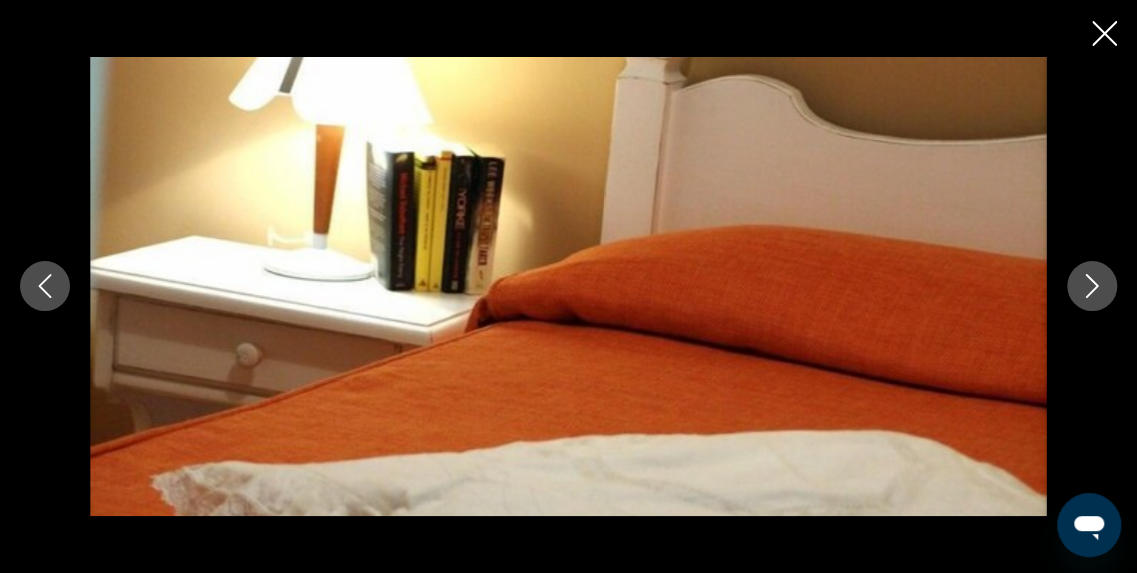 click 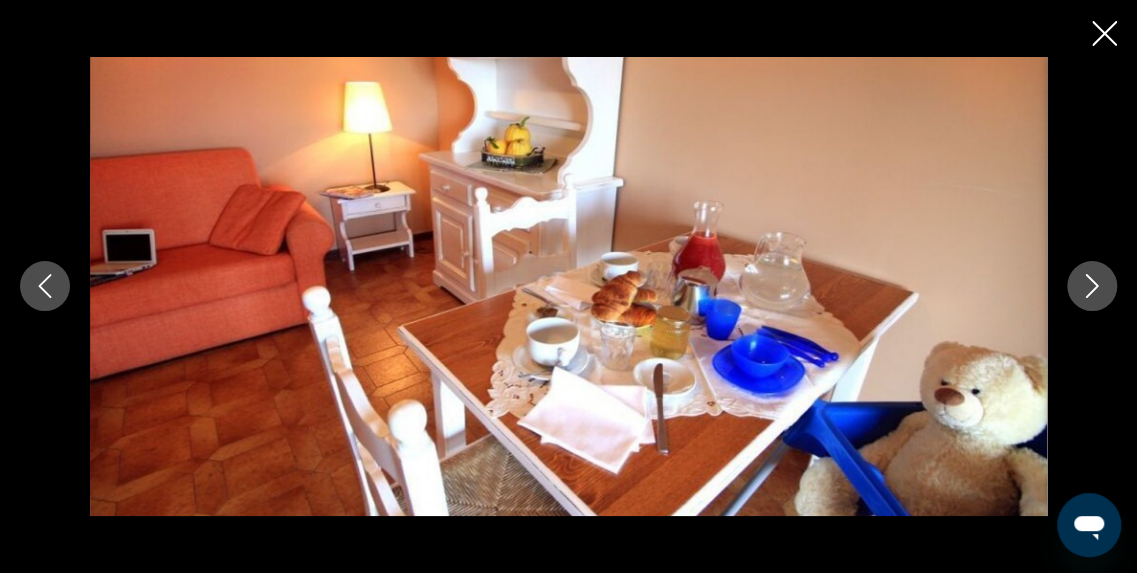 click 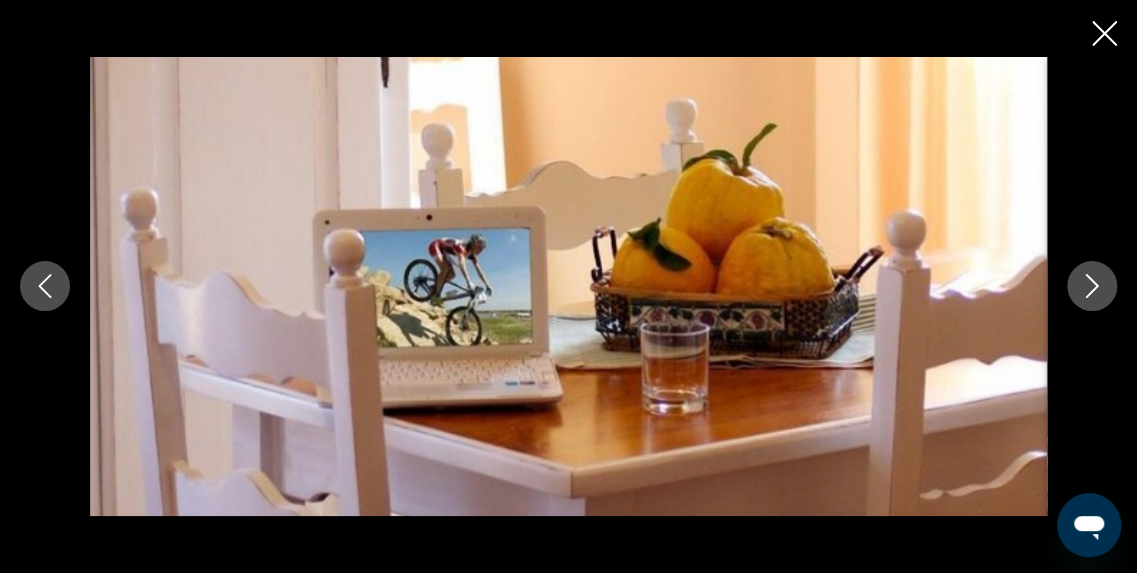click 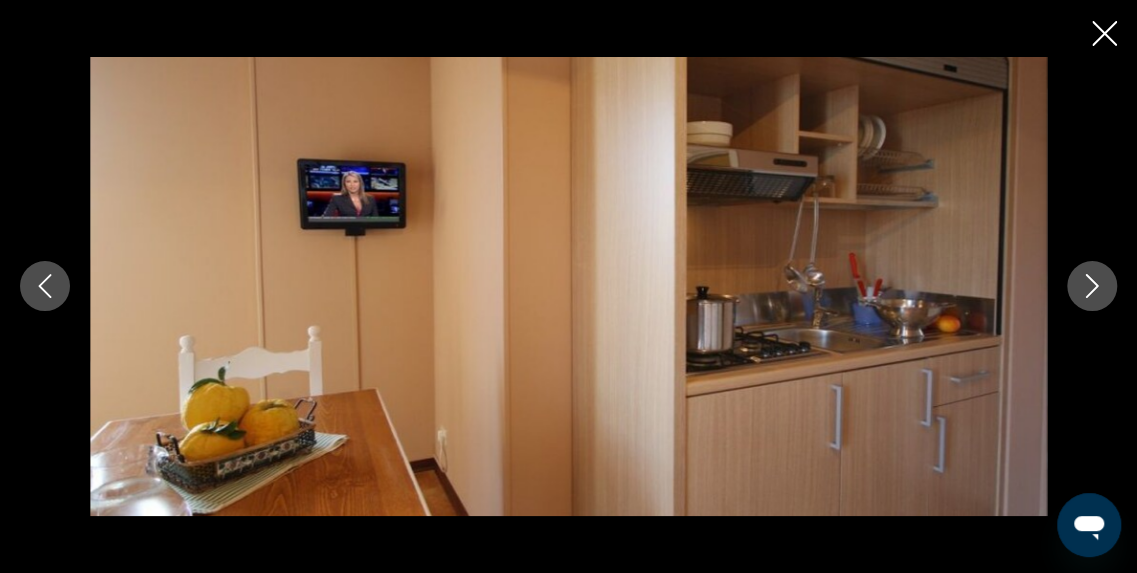 click 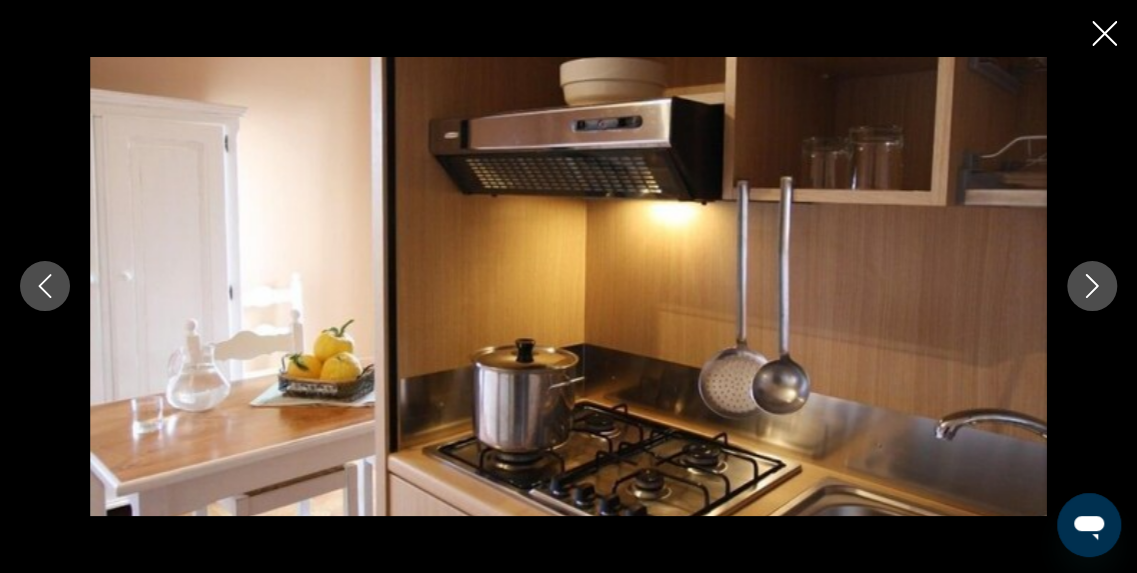 click 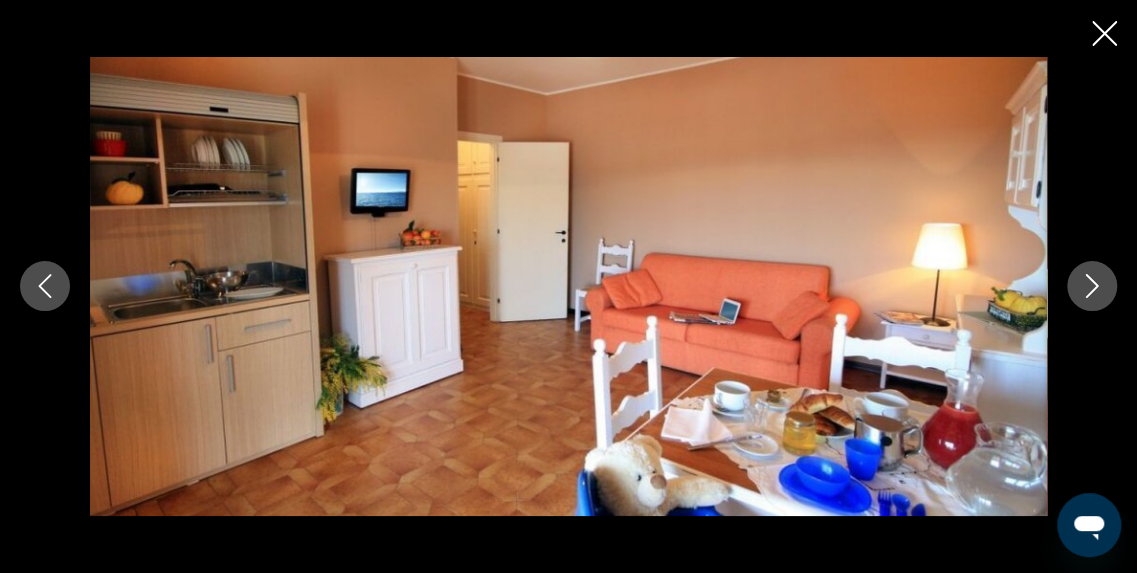 click 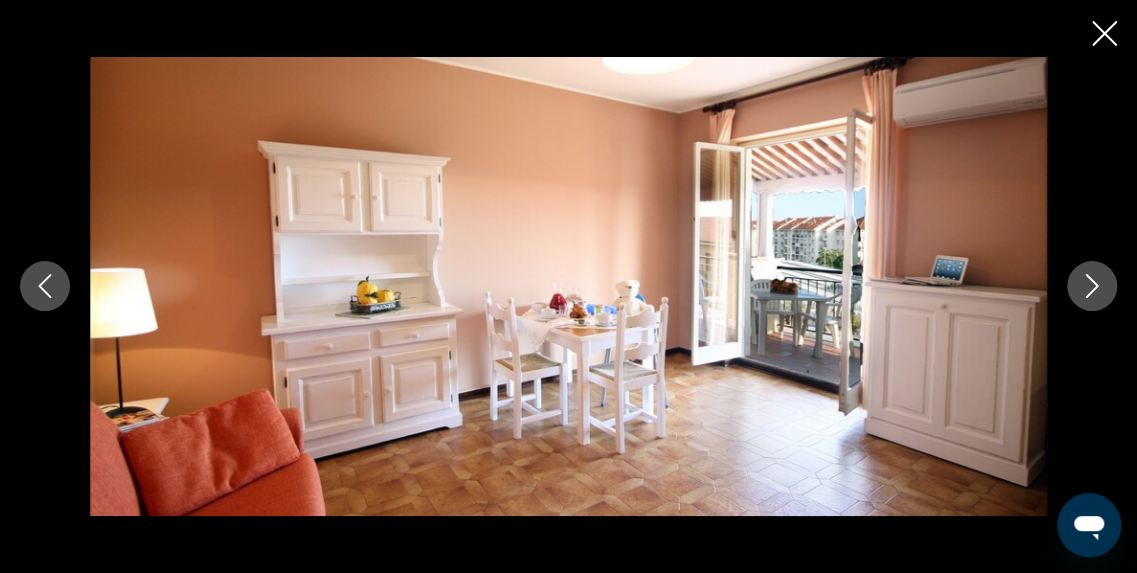click 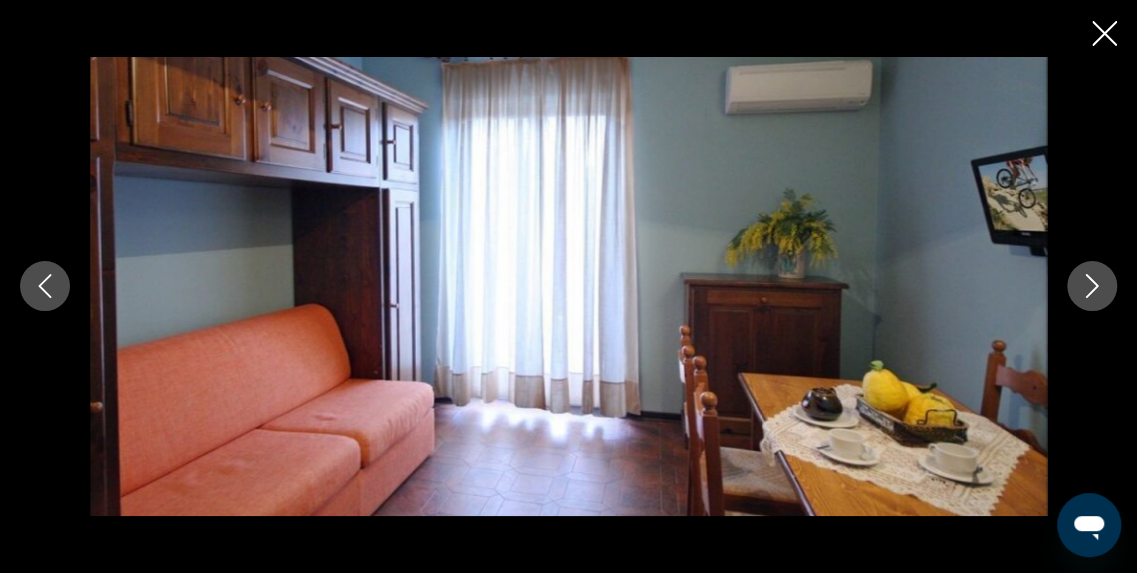 click 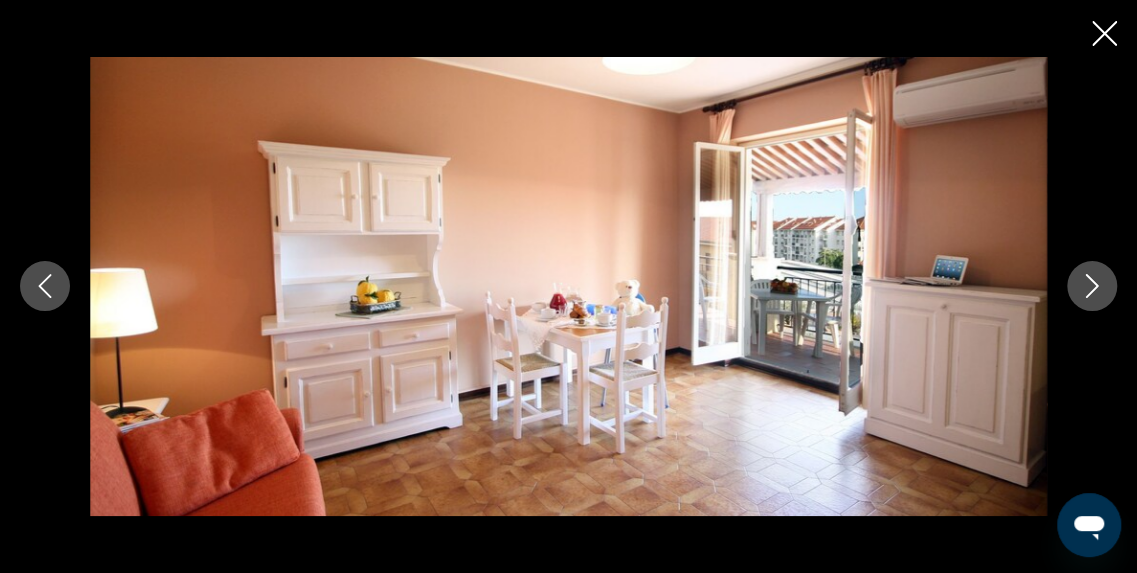 click 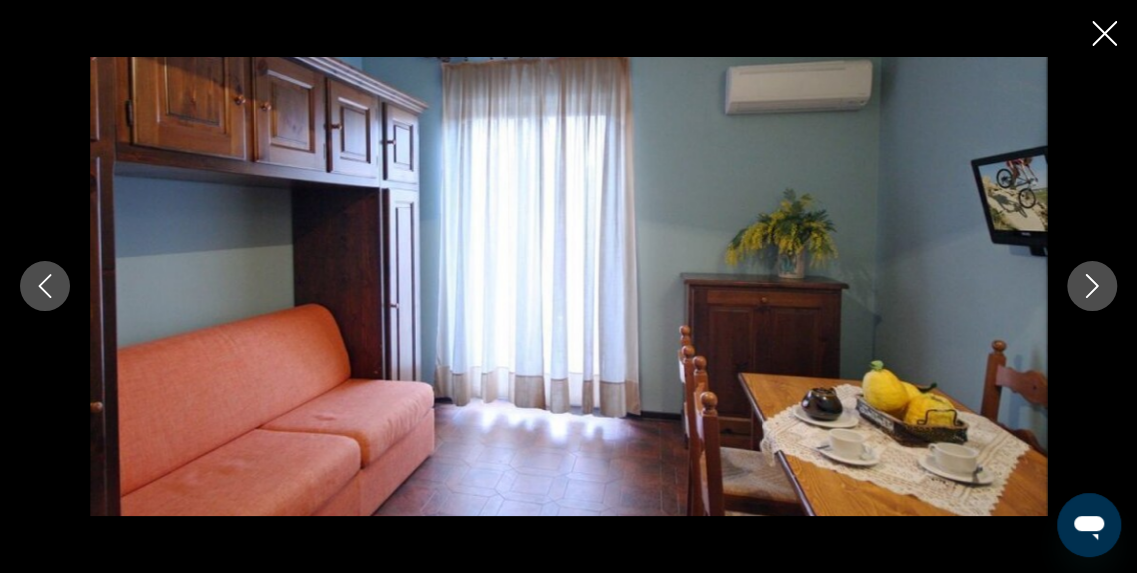 click 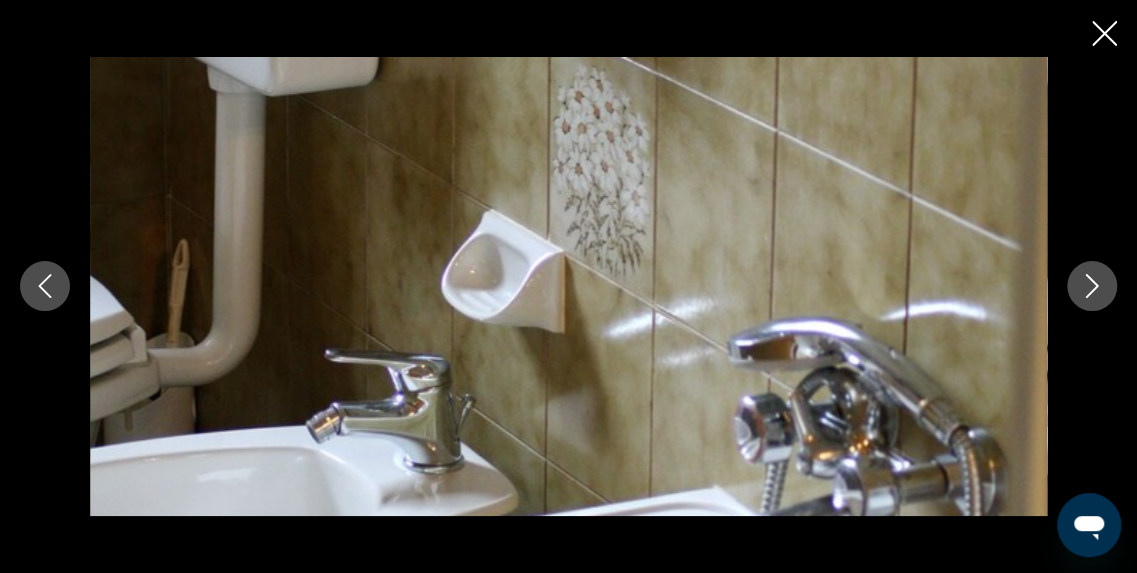 click 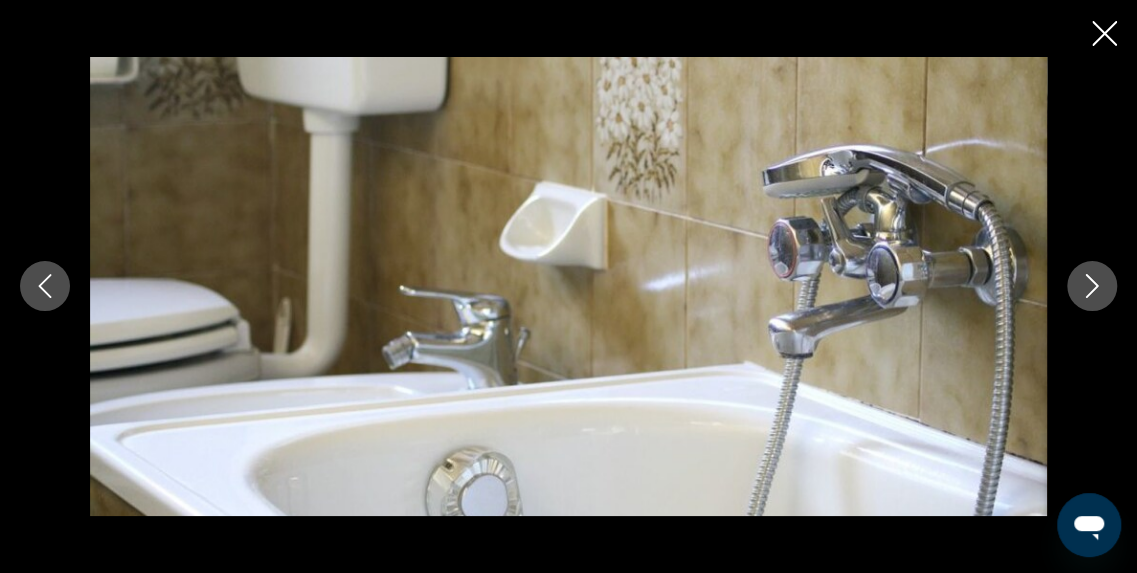 click 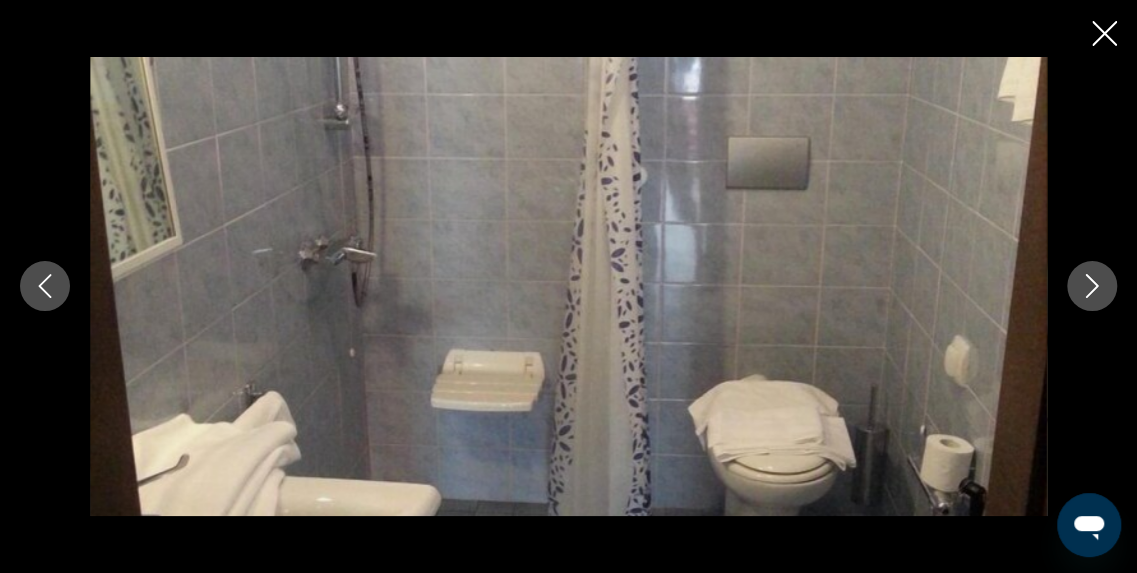 click 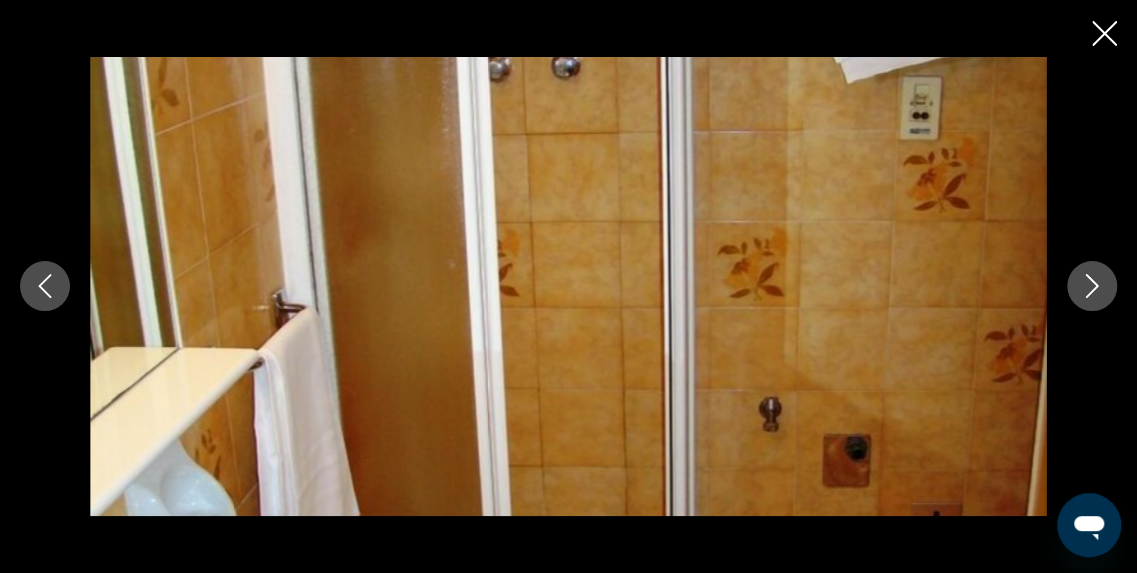 click 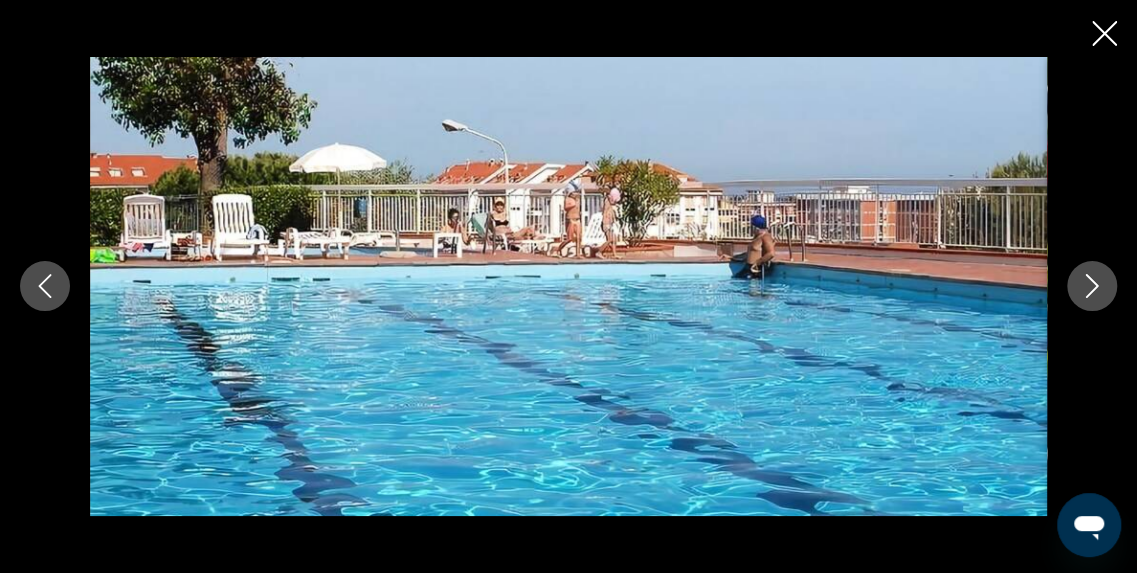 click 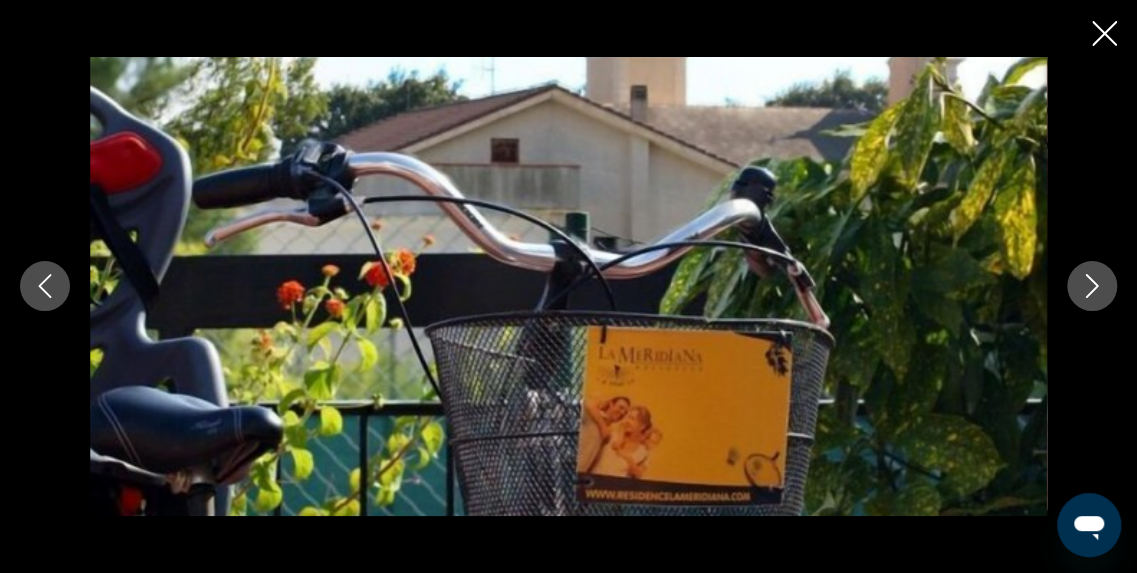 click 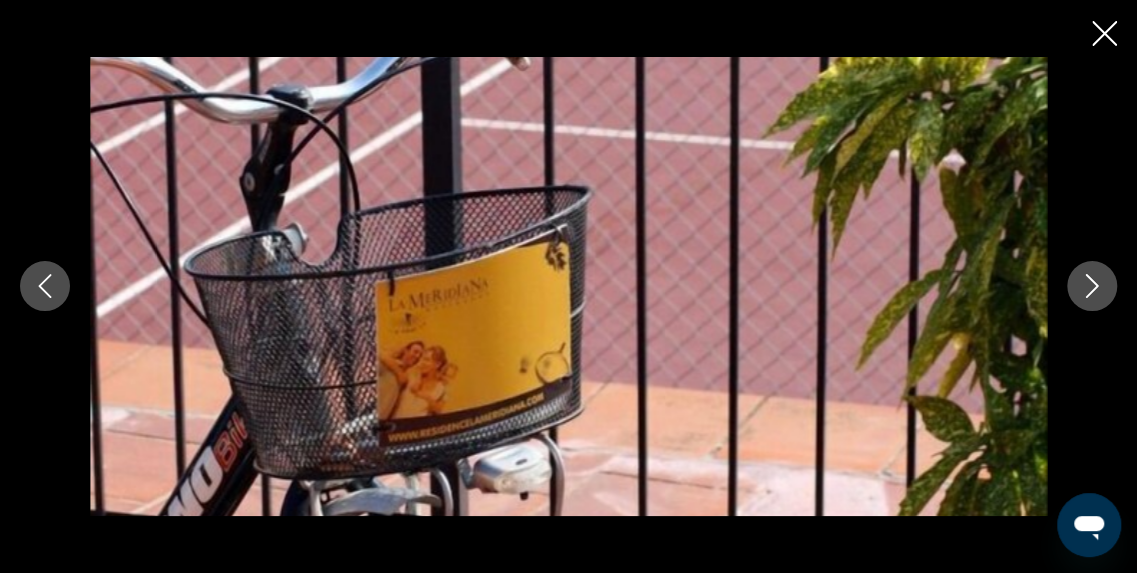 click 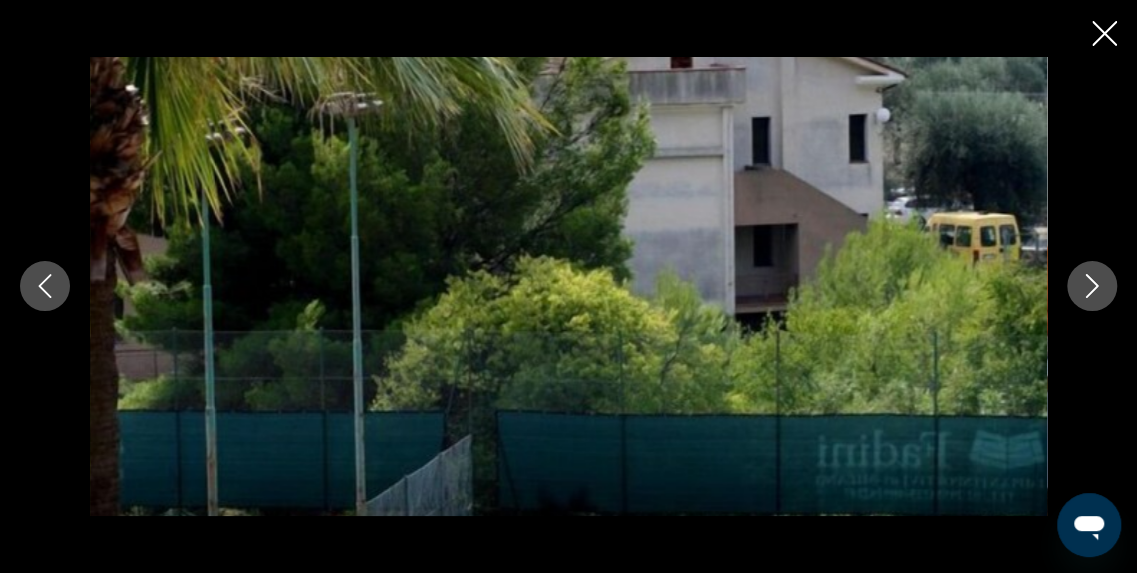 click 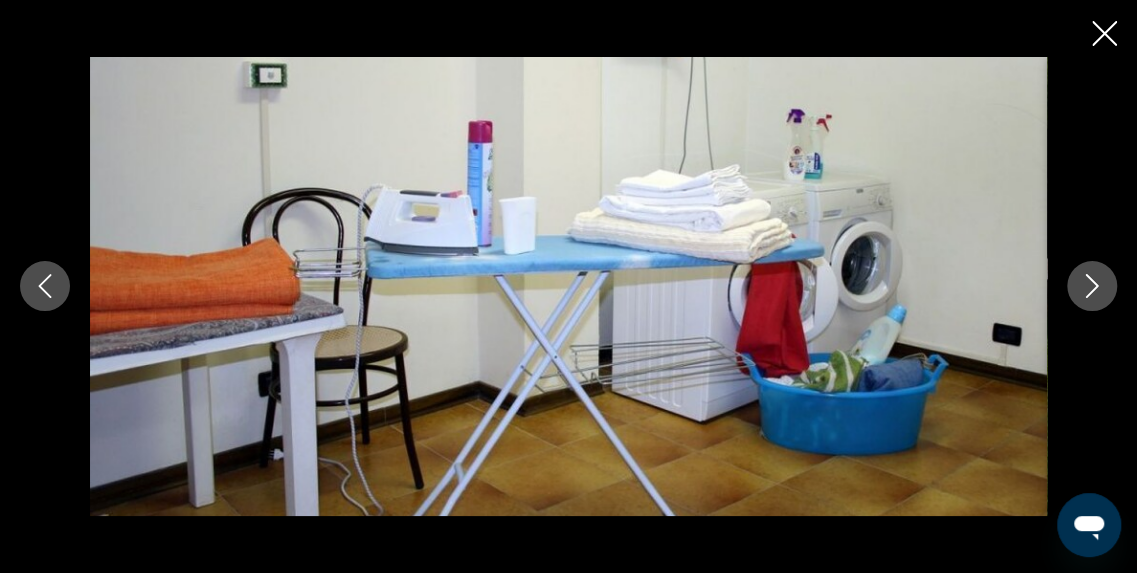 click 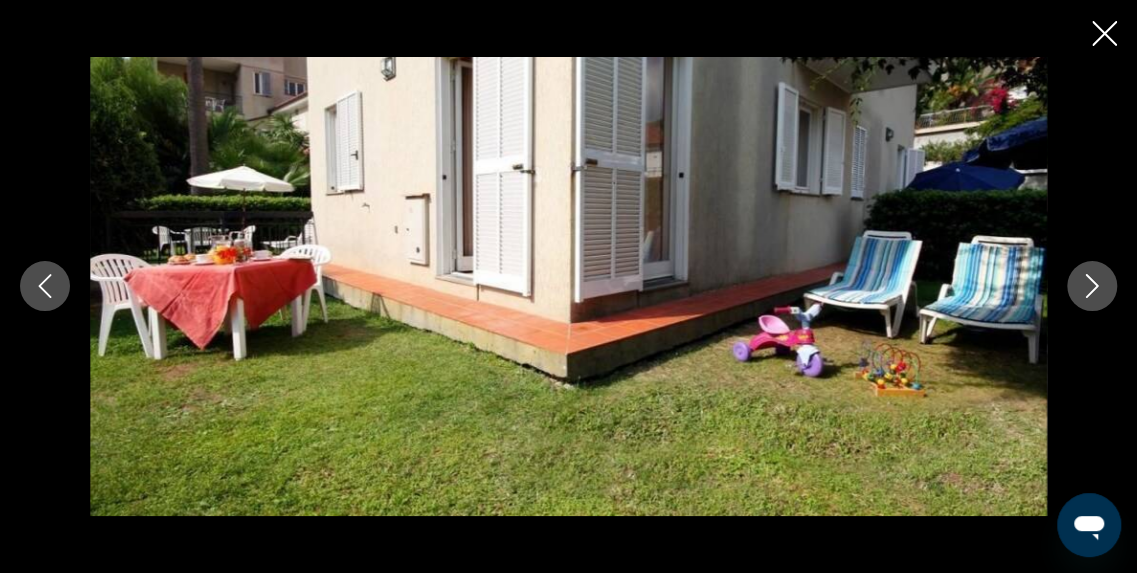 click 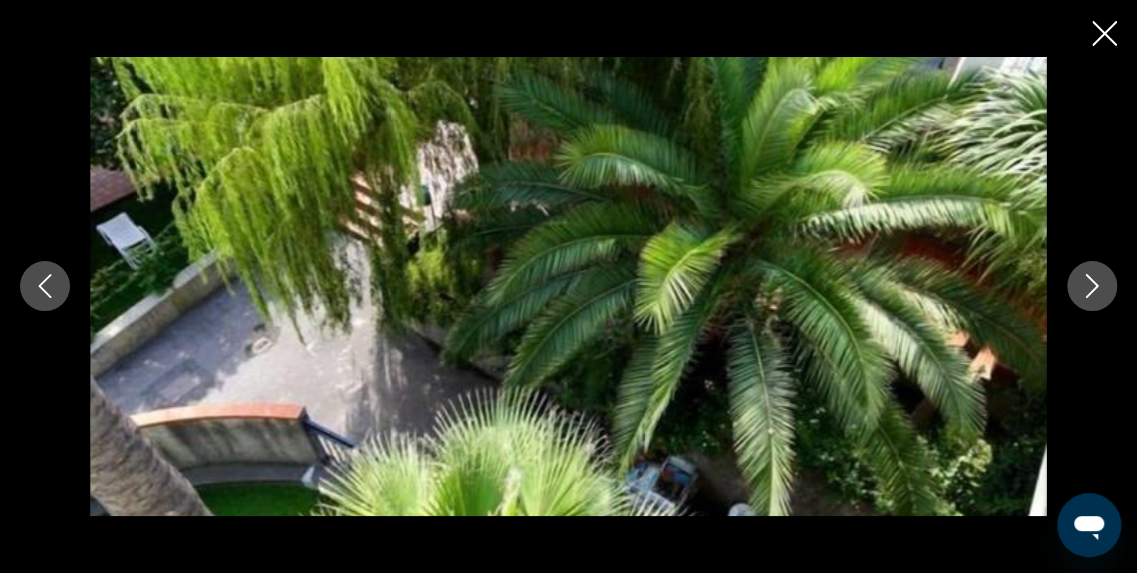 click 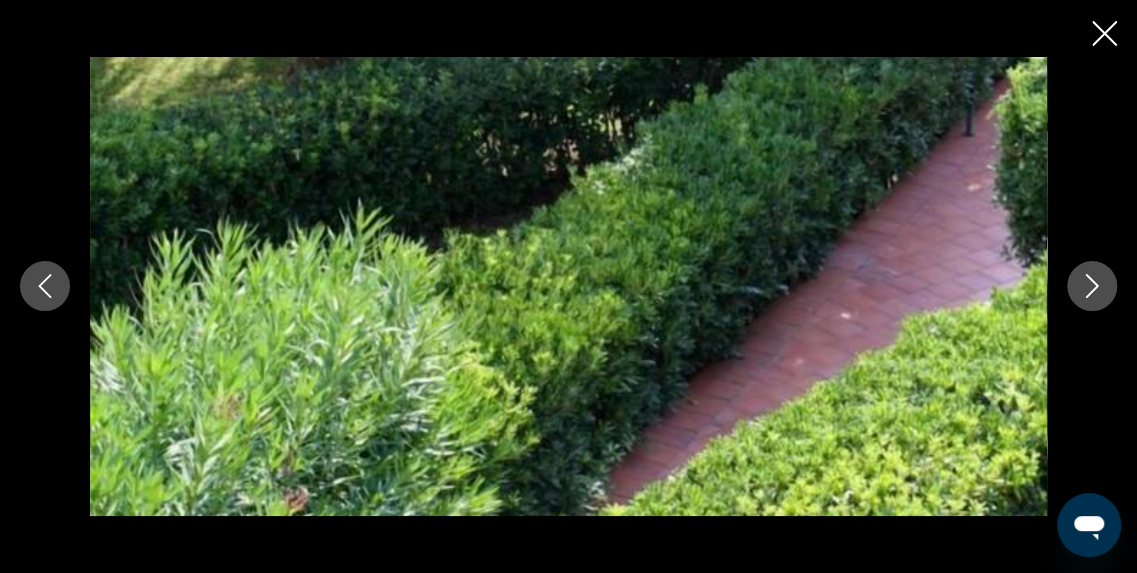 click 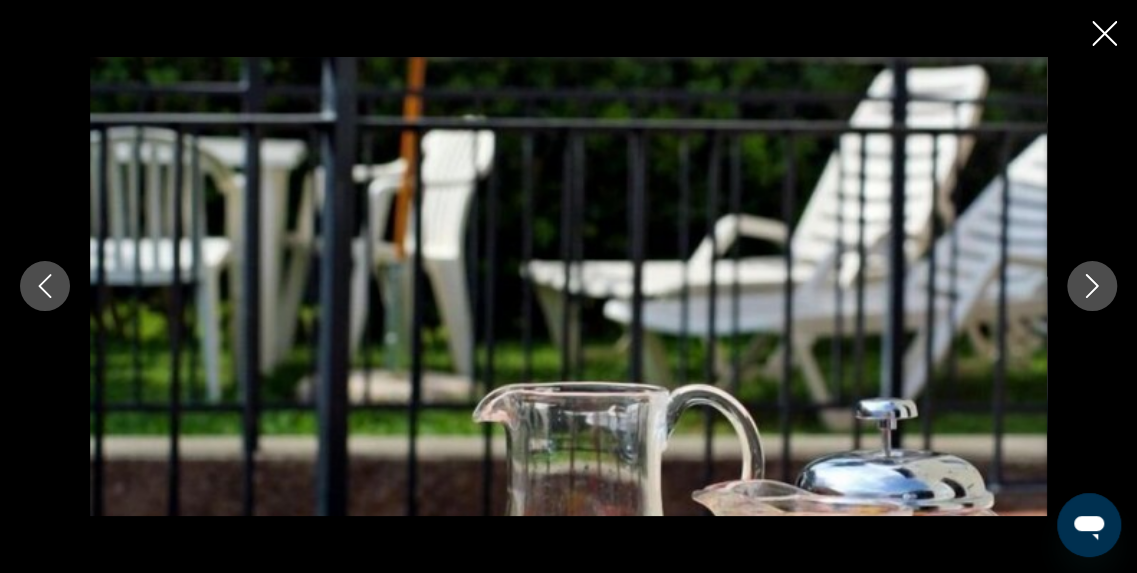 click 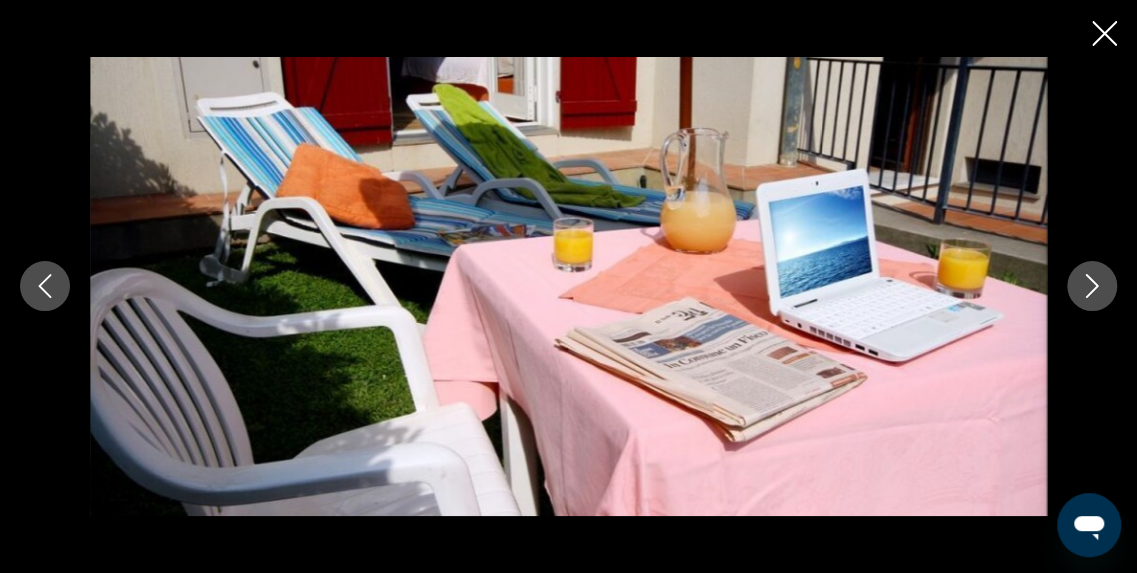 click 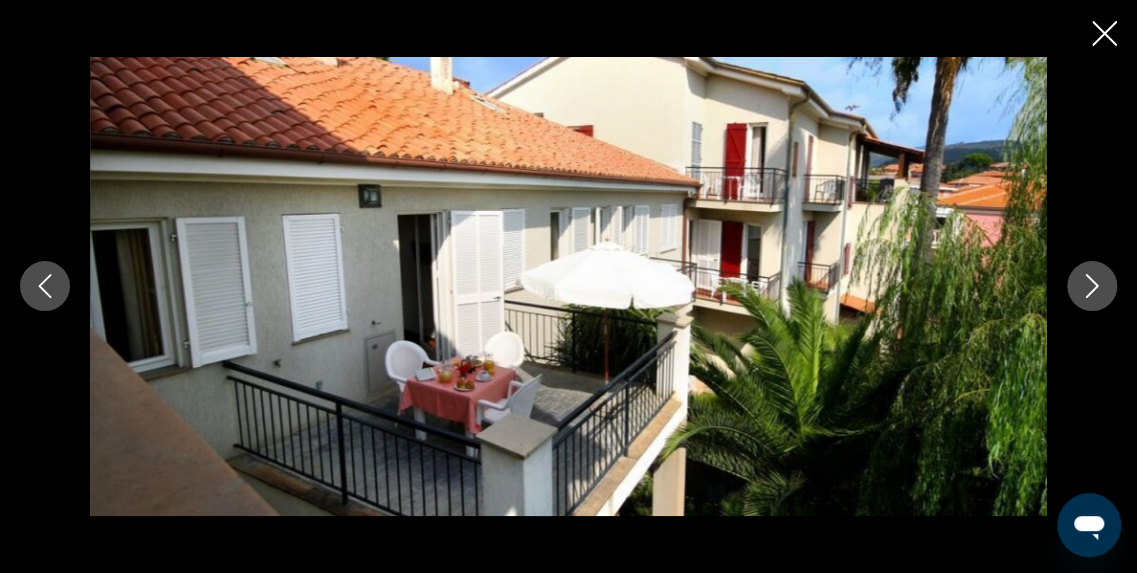 click 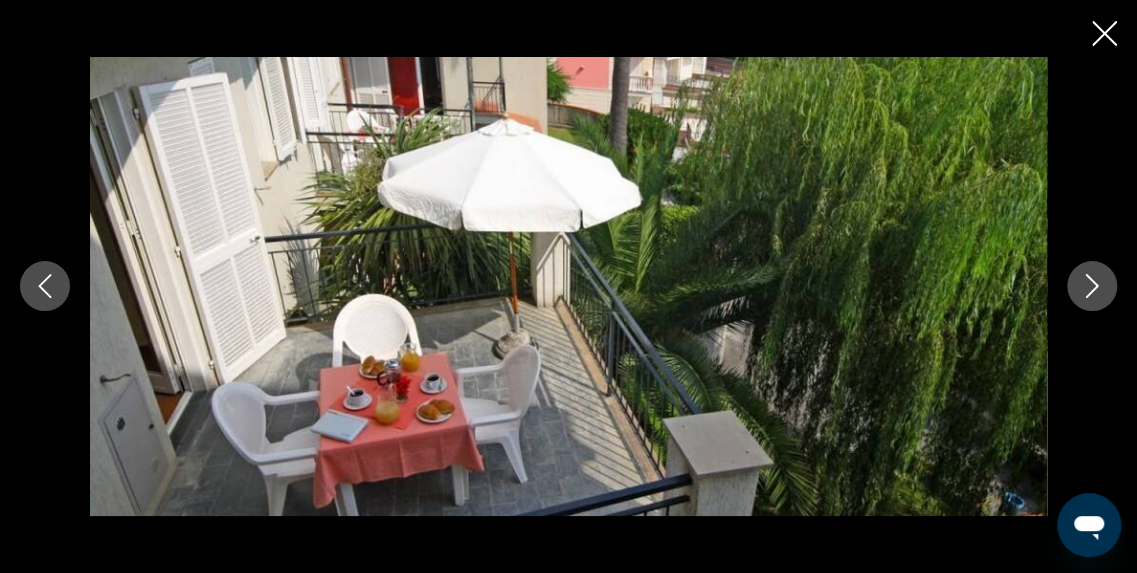 click 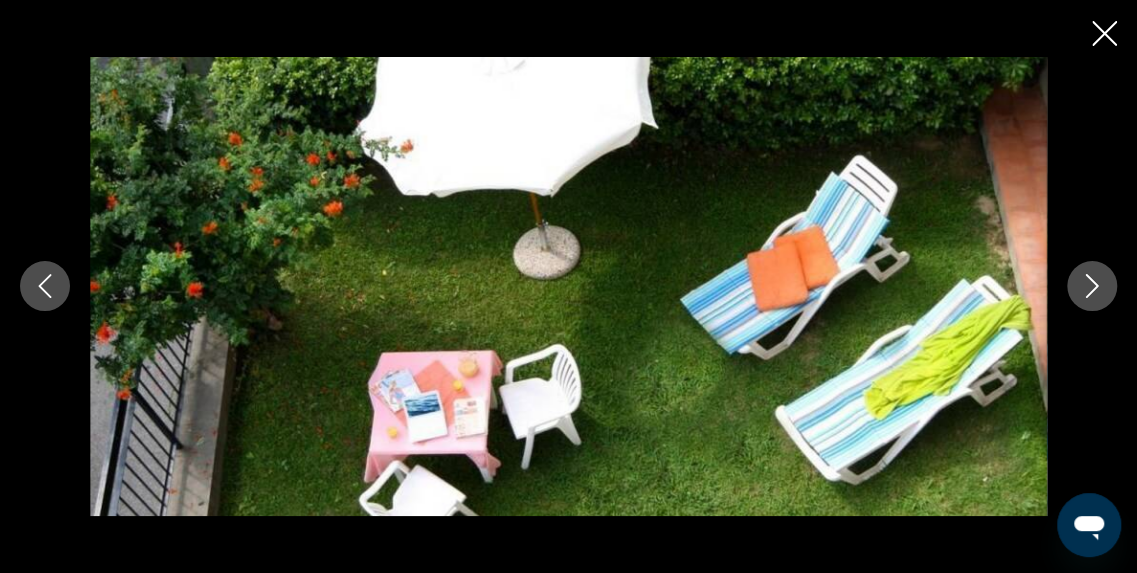 click 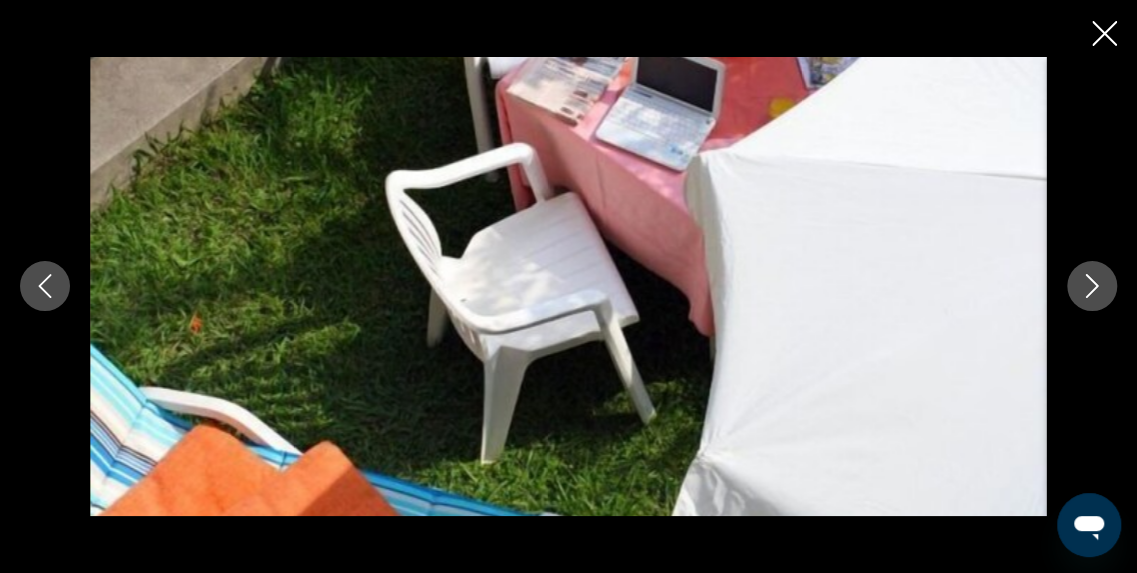 click 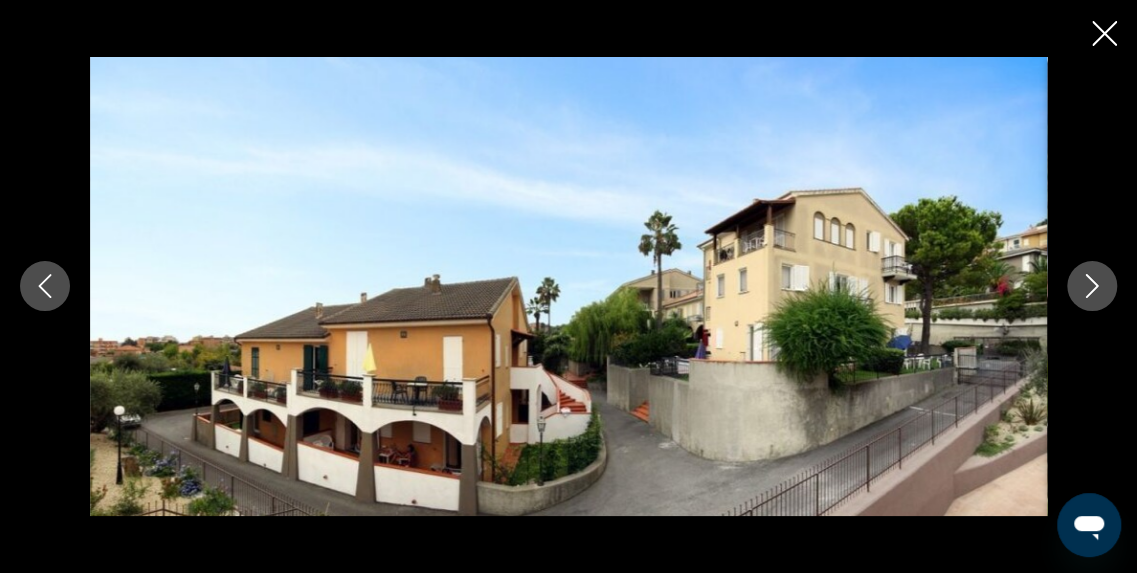 click 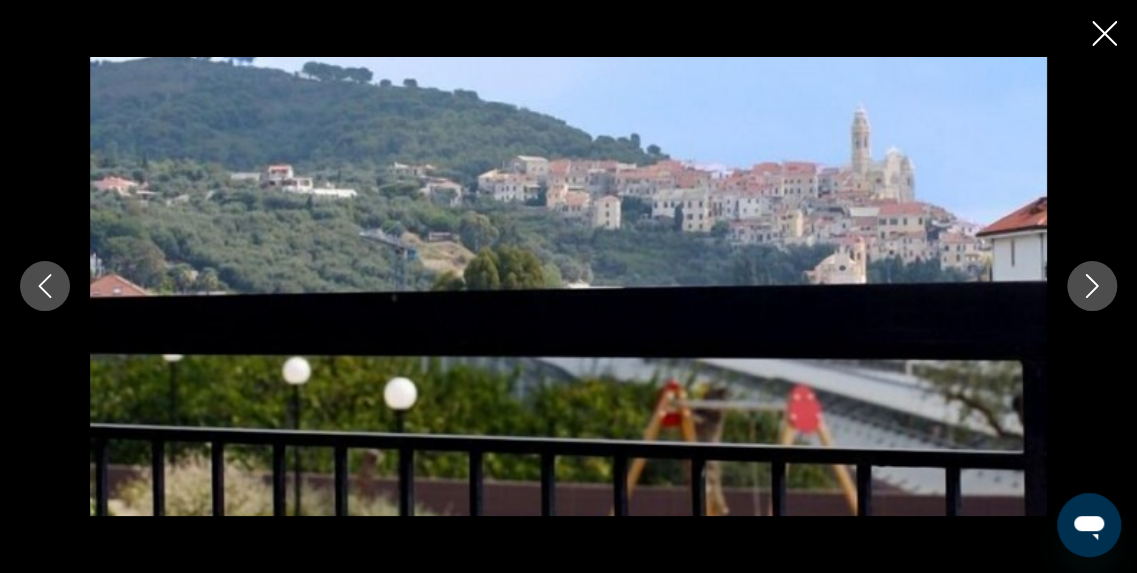 click 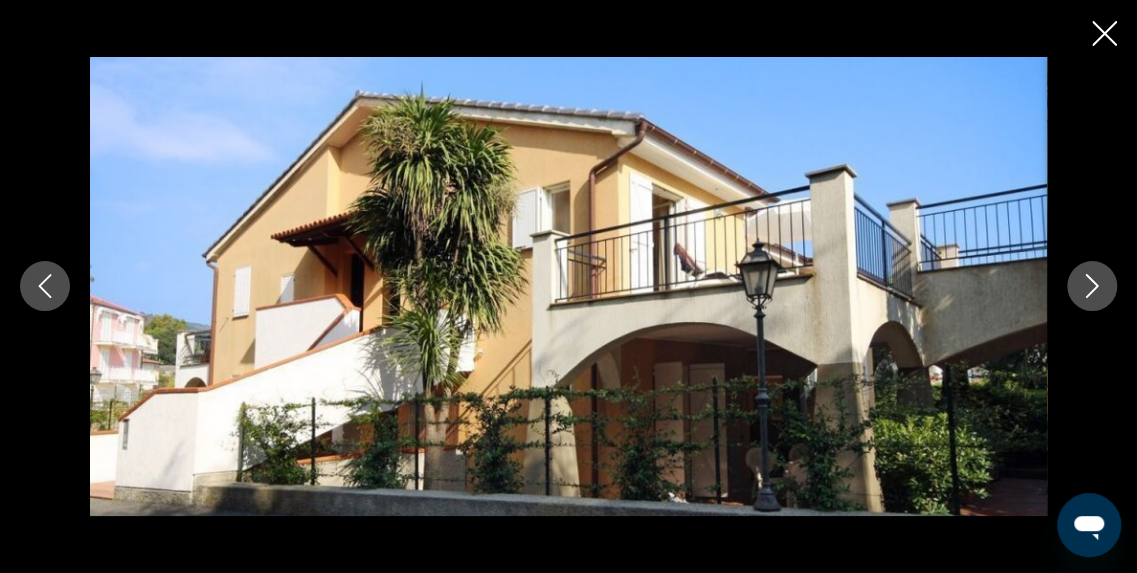click 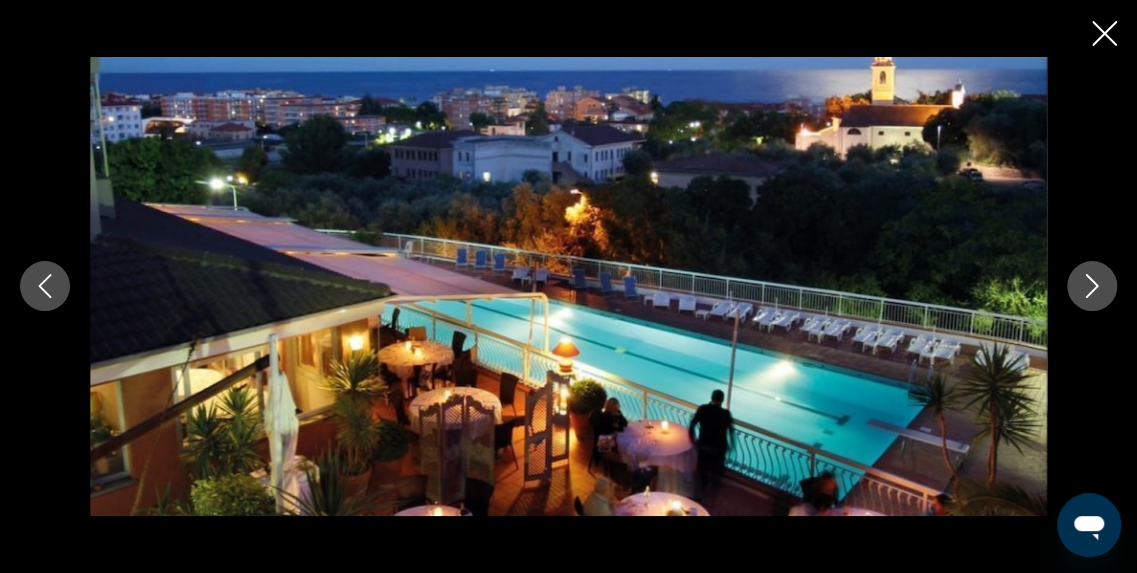 click at bounding box center [1092, 286] 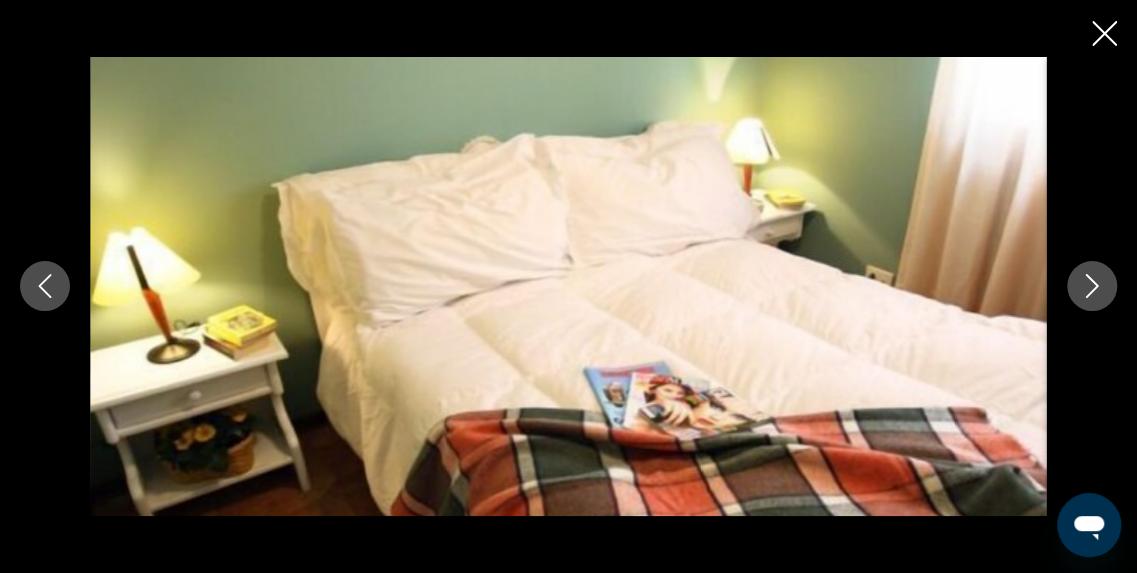 click at bounding box center [1092, 286] 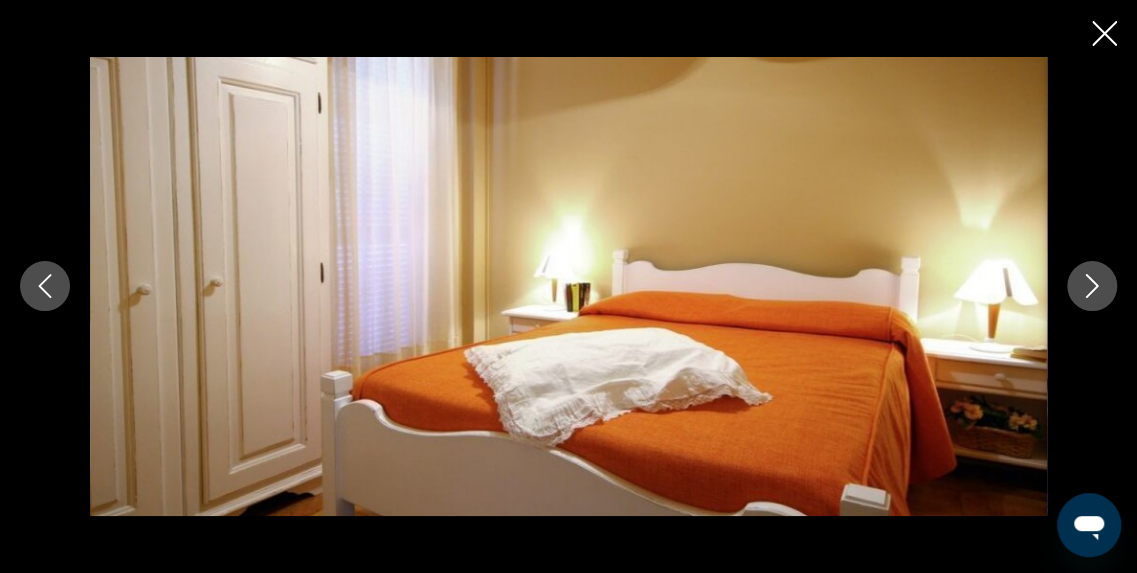 click 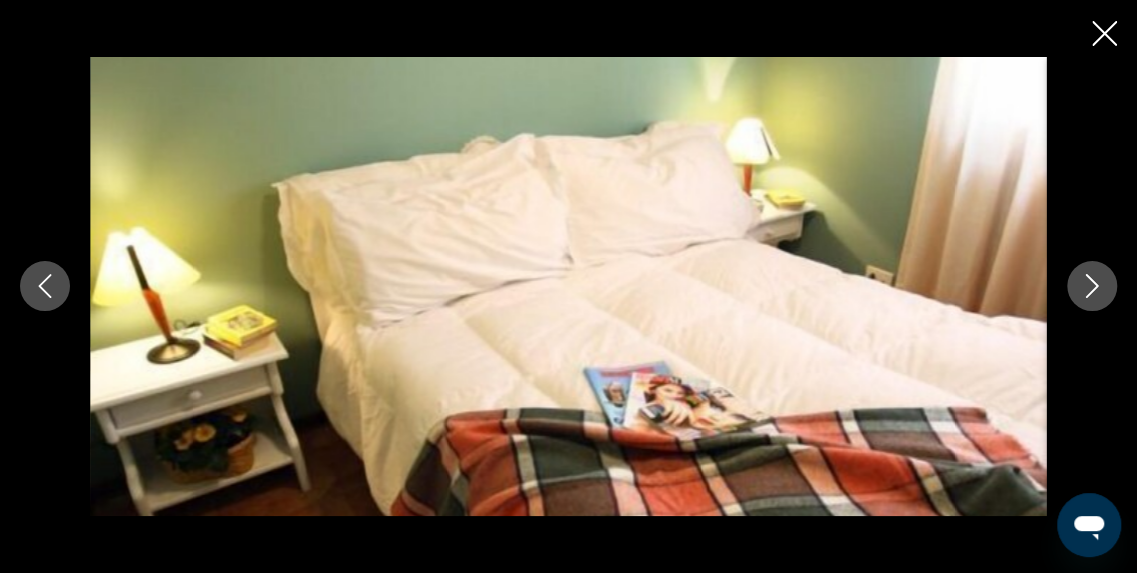 click 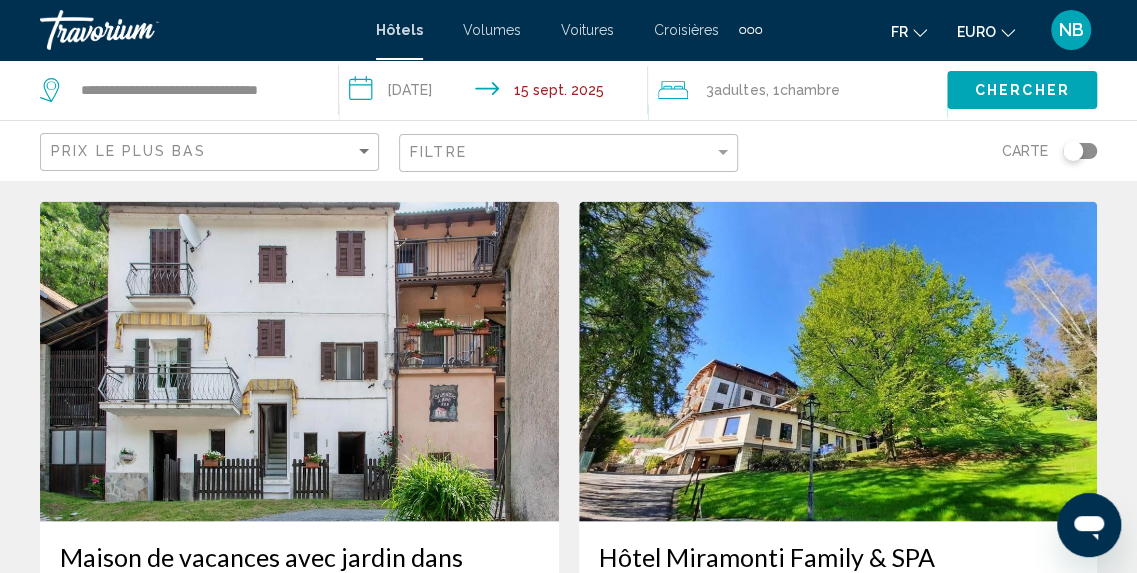 scroll, scrollTop: 33, scrollLeft: 0, axis: vertical 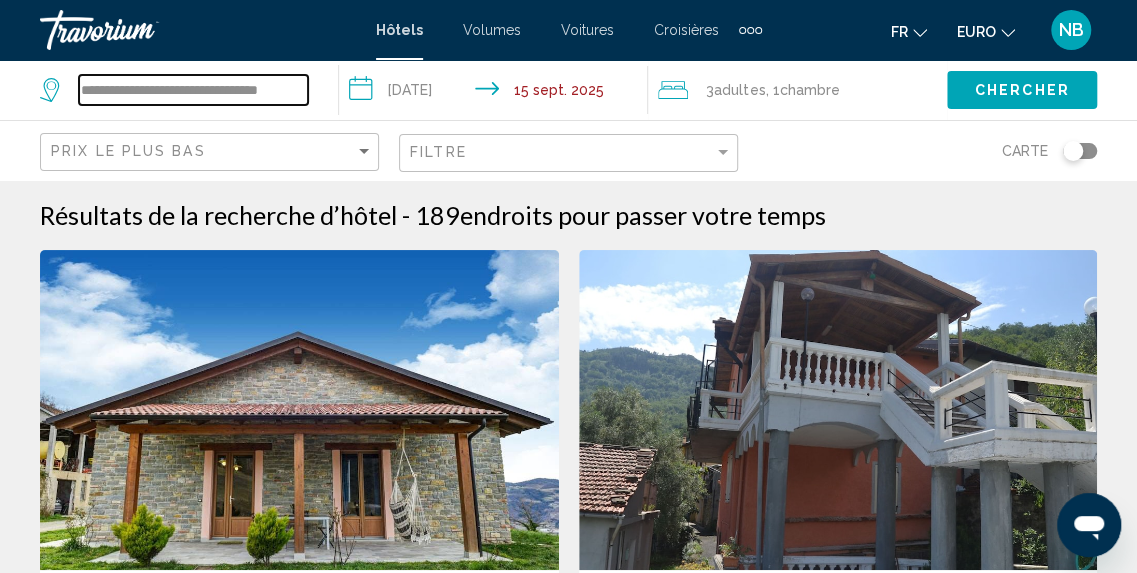 click on "**********" at bounding box center [193, 90] 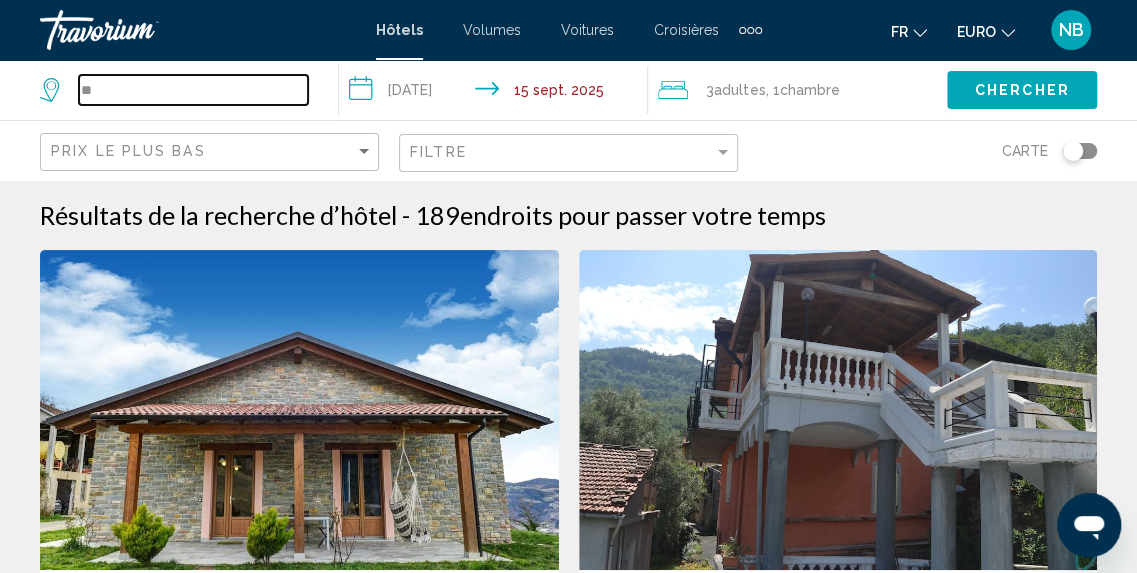 type on "*" 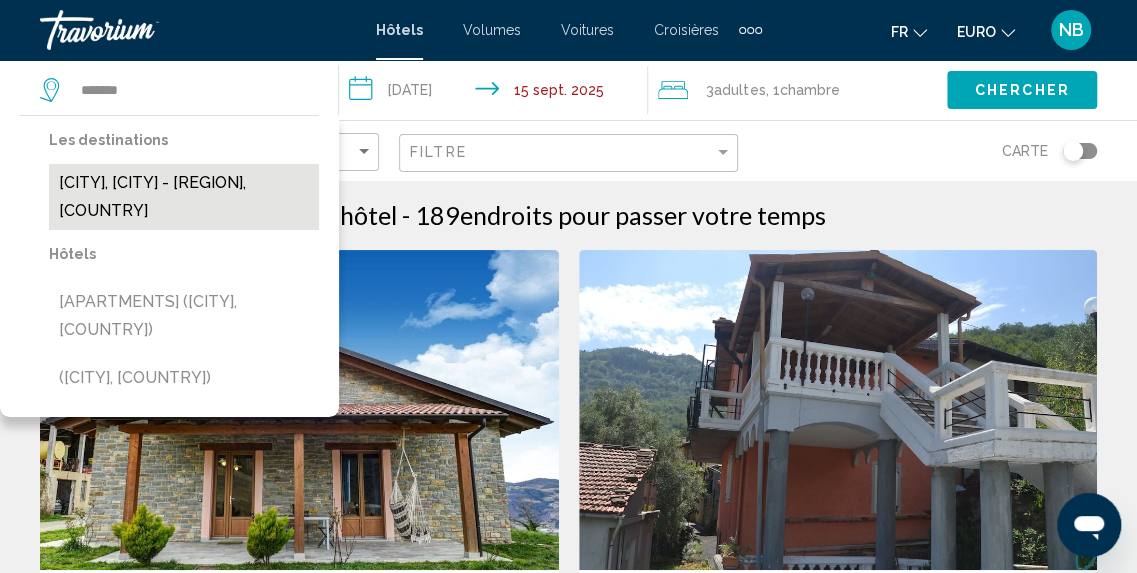 click on "Diano Marina, Sanremo - Riviera Dei Fiori, Italie" at bounding box center (184, 197) 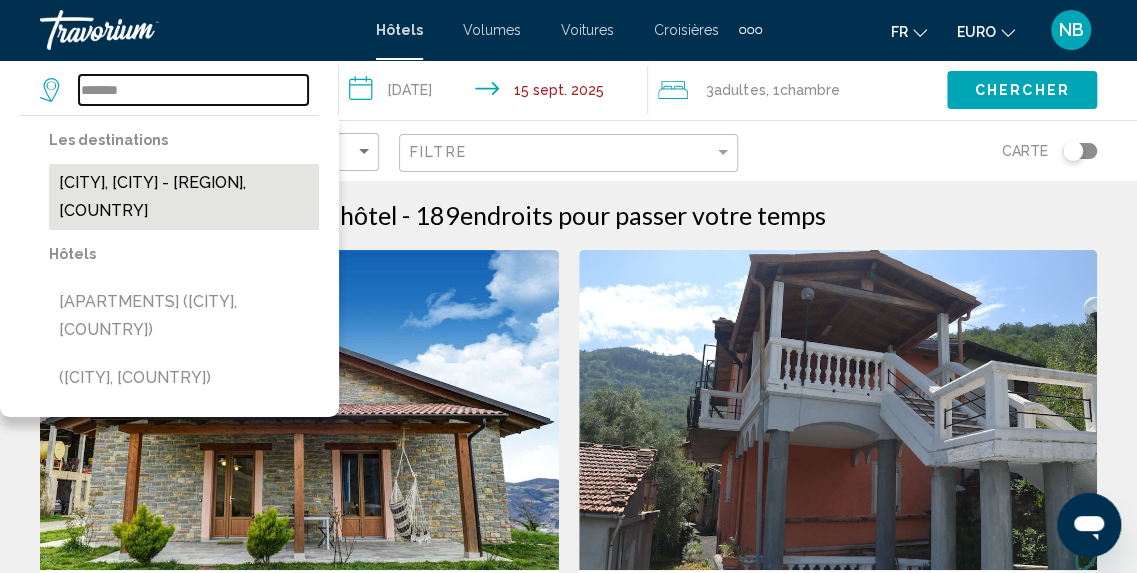 type on "**********" 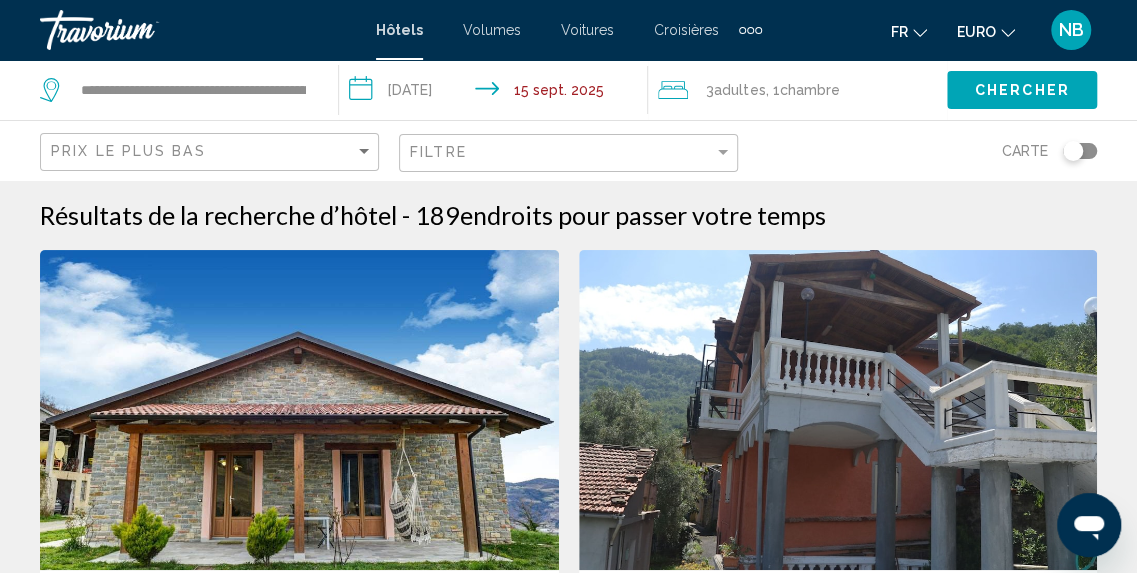 click on "Chercher" 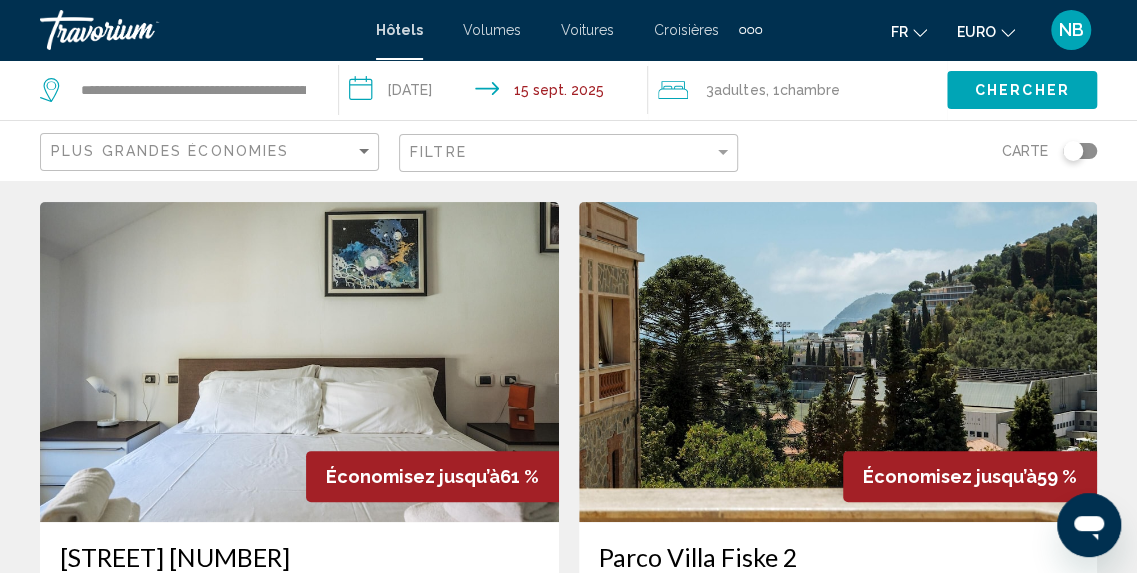 scroll, scrollTop: 6, scrollLeft: 0, axis: vertical 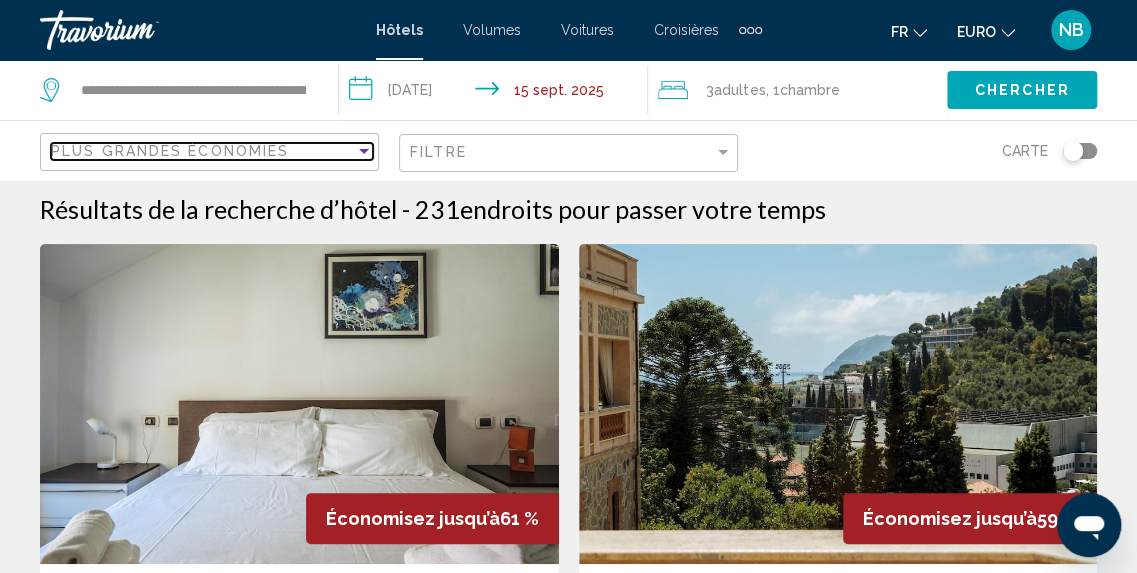 click on "Plus grandes économies" at bounding box center (203, 151) 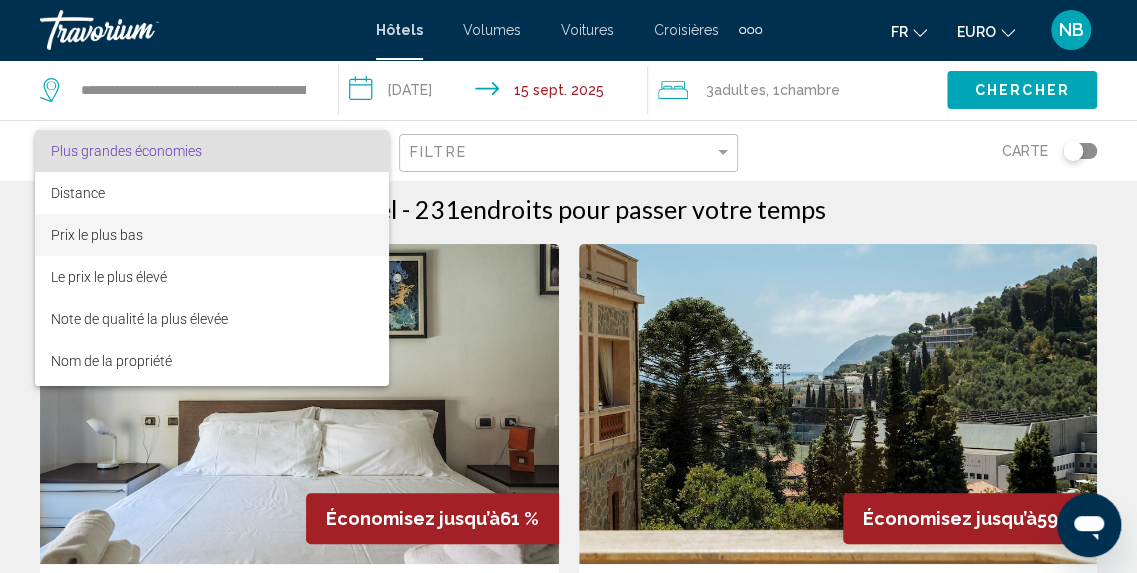 click on "Prix le plus bas" at bounding box center [212, 235] 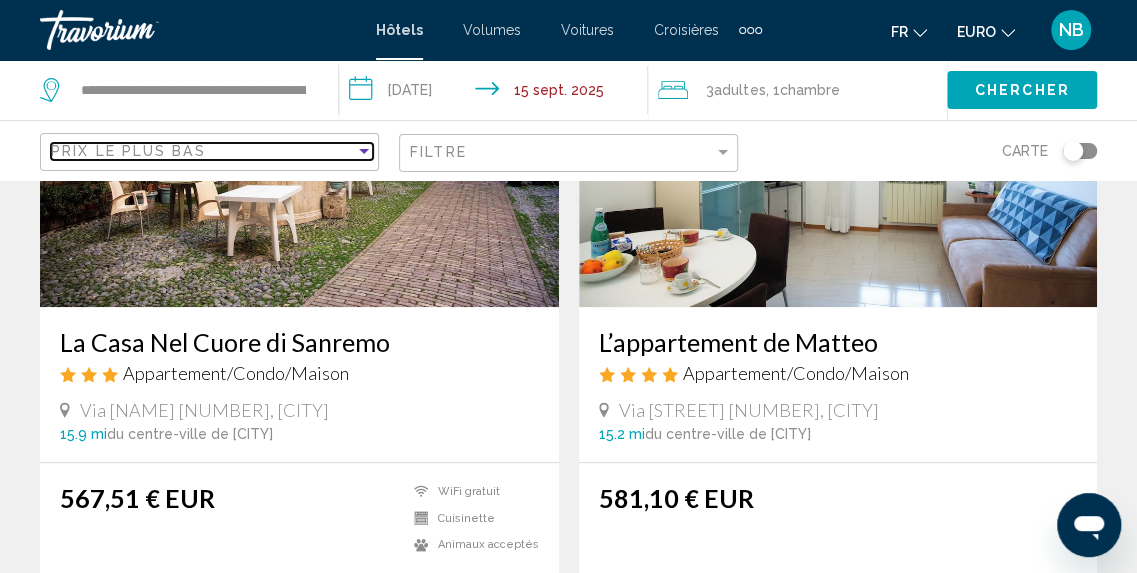 scroll, scrollTop: 3994, scrollLeft: 0, axis: vertical 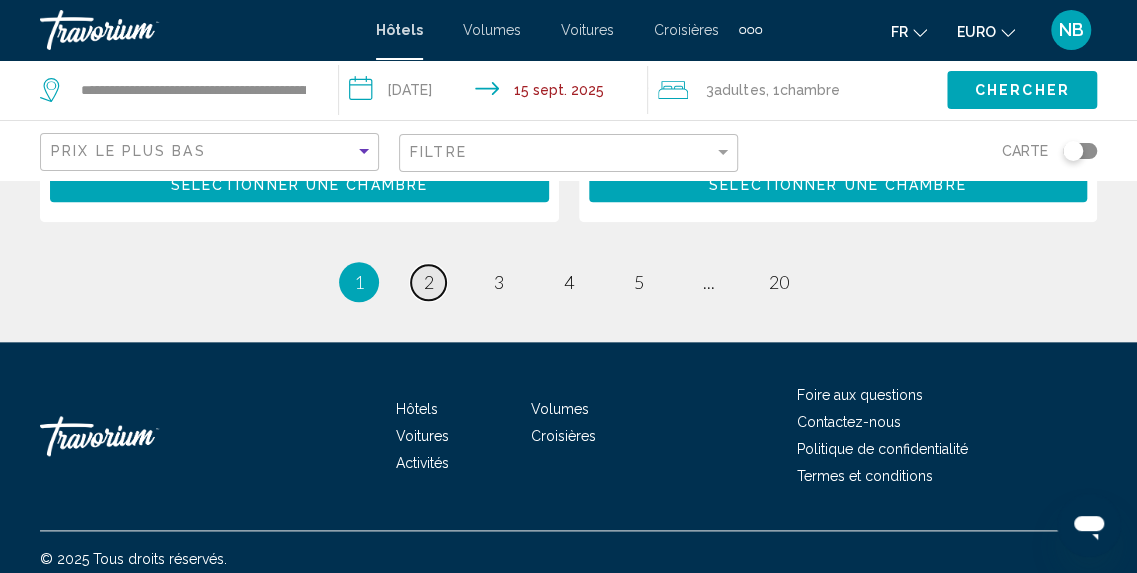 click on "2" at bounding box center (429, 282) 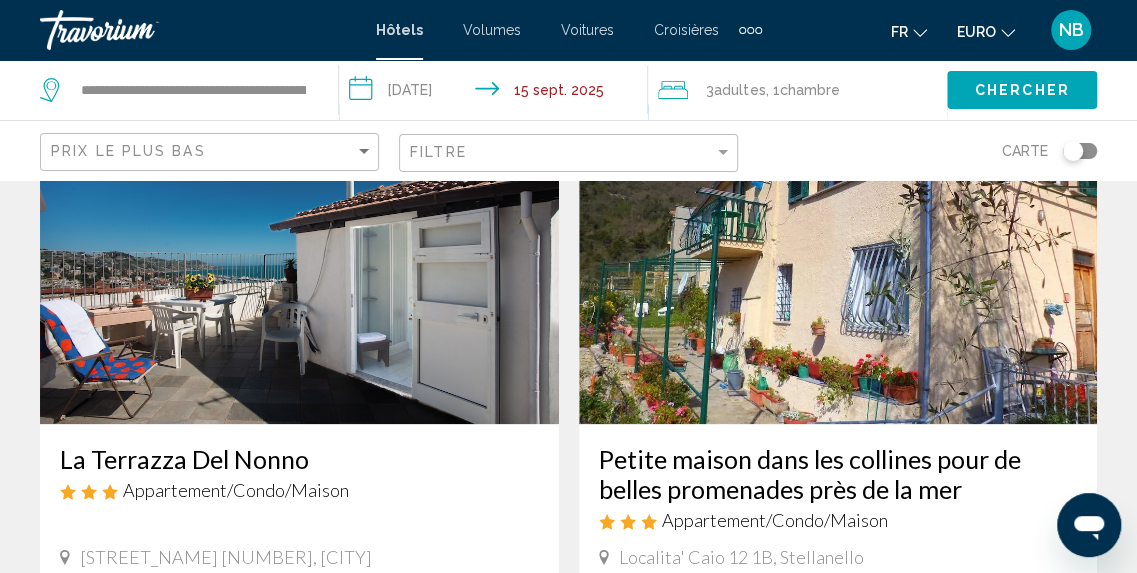 scroll, scrollTop: 0, scrollLeft: 0, axis: both 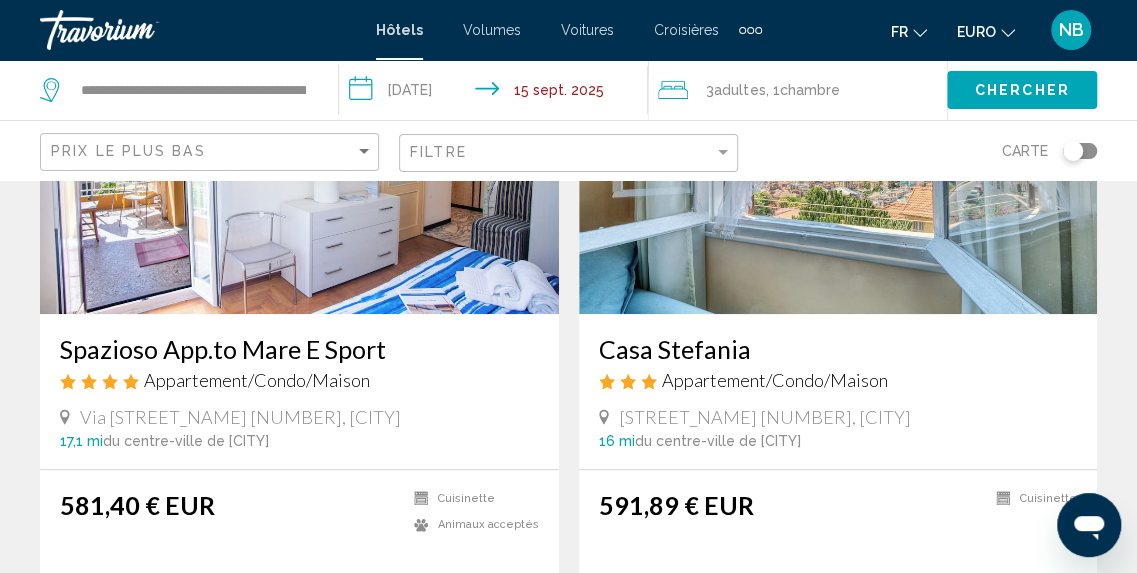 click at bounding box center (299, 154) 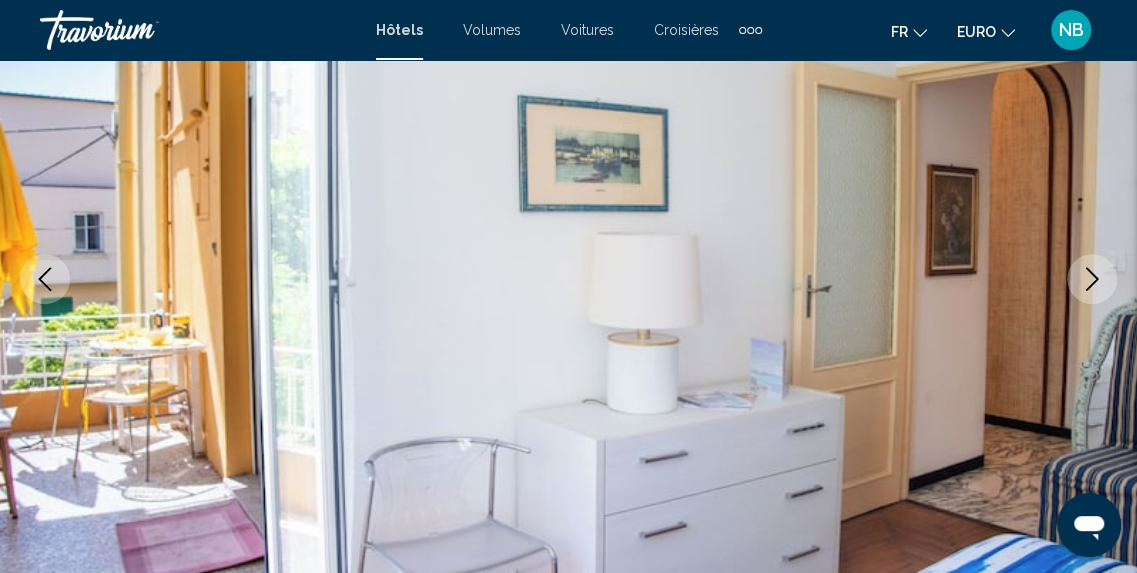 scroll, scrollTop: 248, scrollLeft: 0, axis: vertical 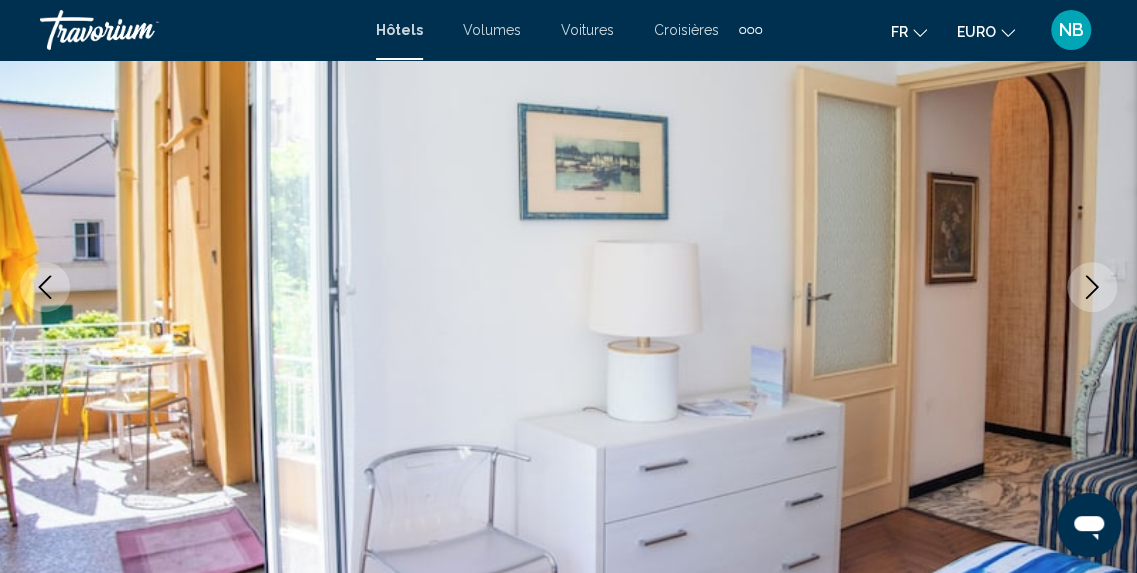 click 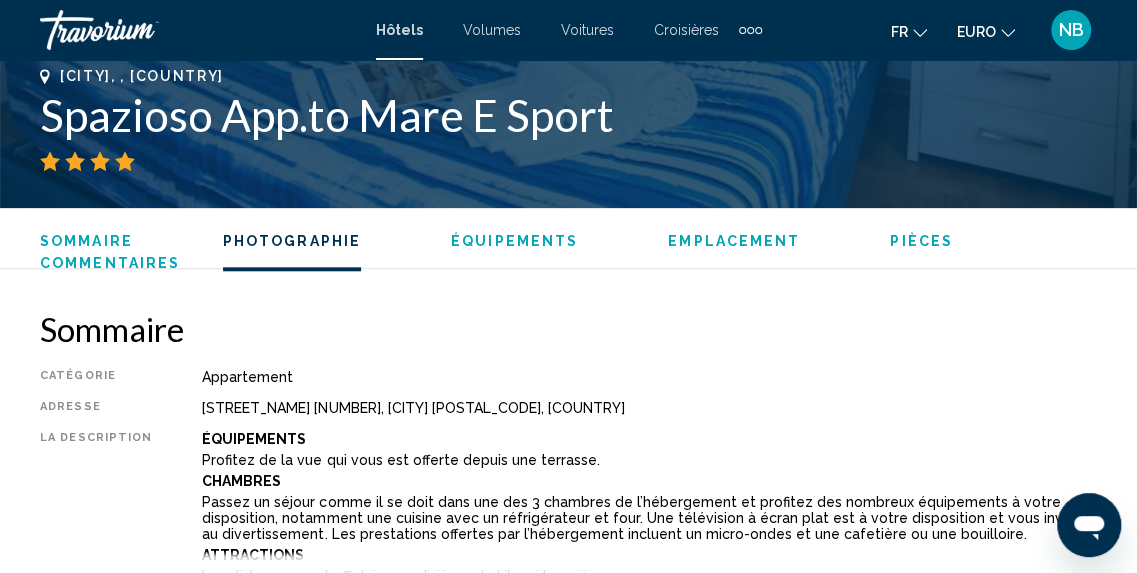 scroll, scrollTop: 1435, scrollLeft: 0, axis: vertical 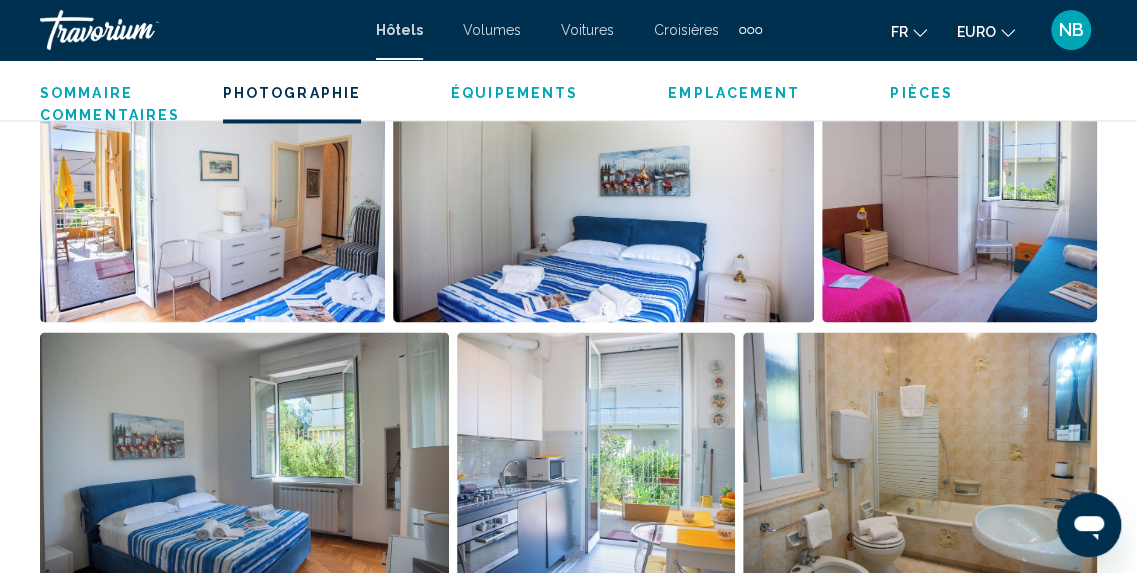 click at bounding box center (212, 198) 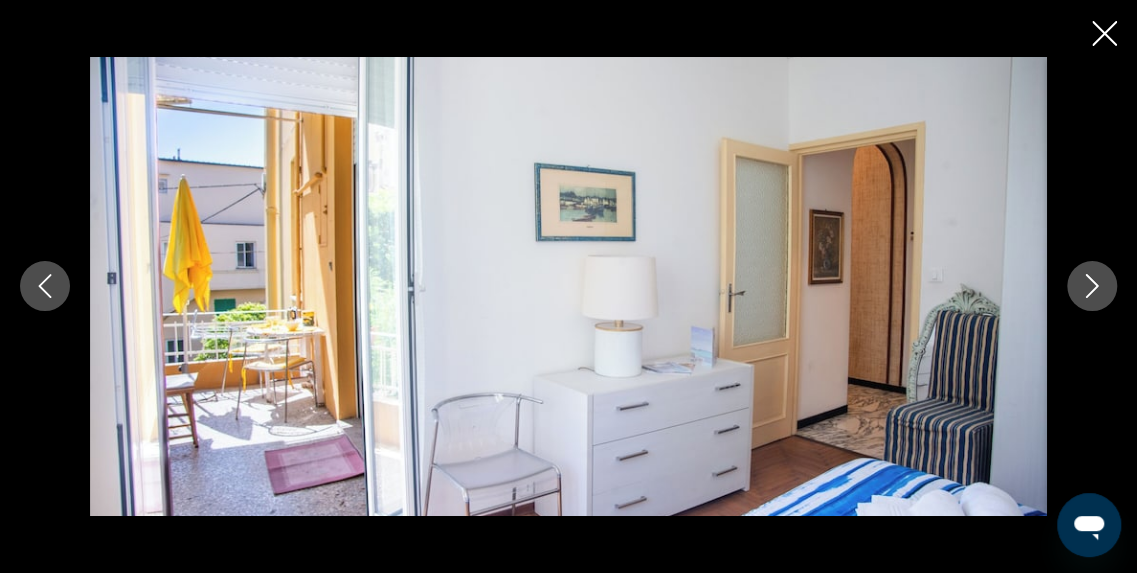 click 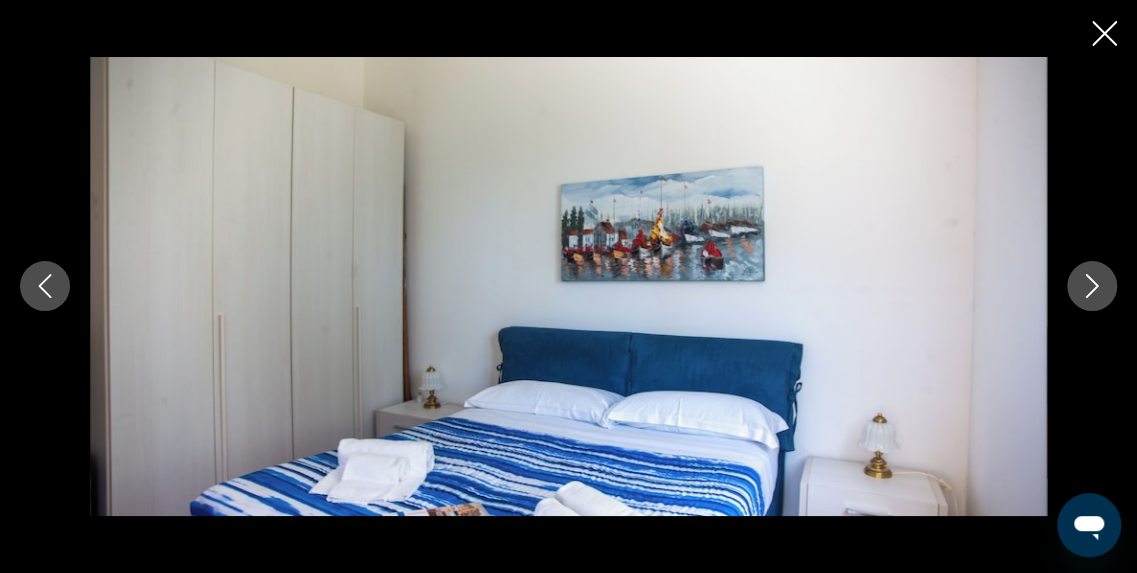 click 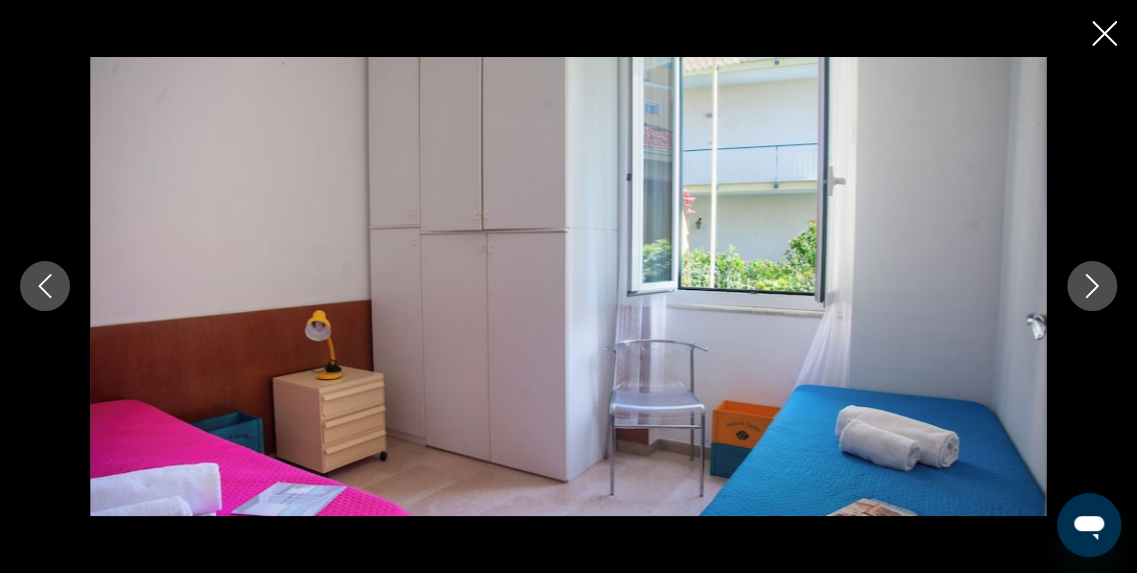 click 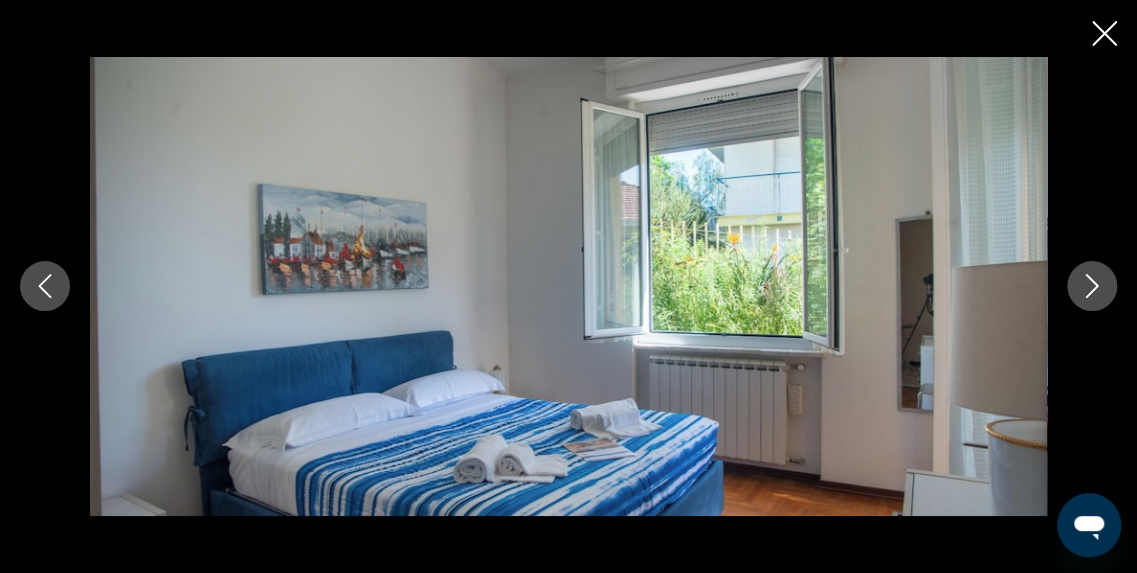 click 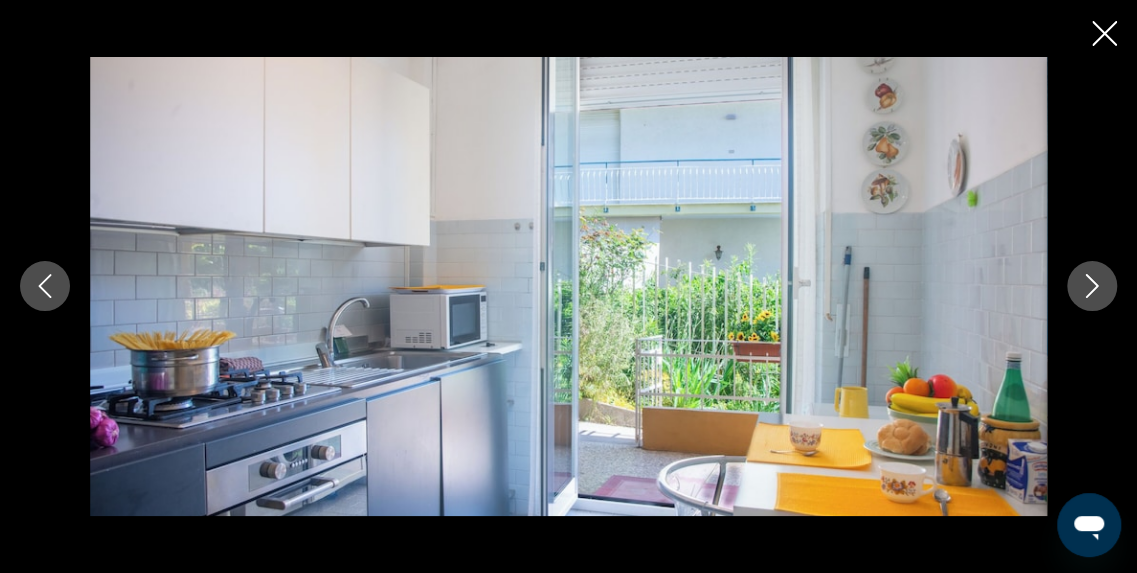 click 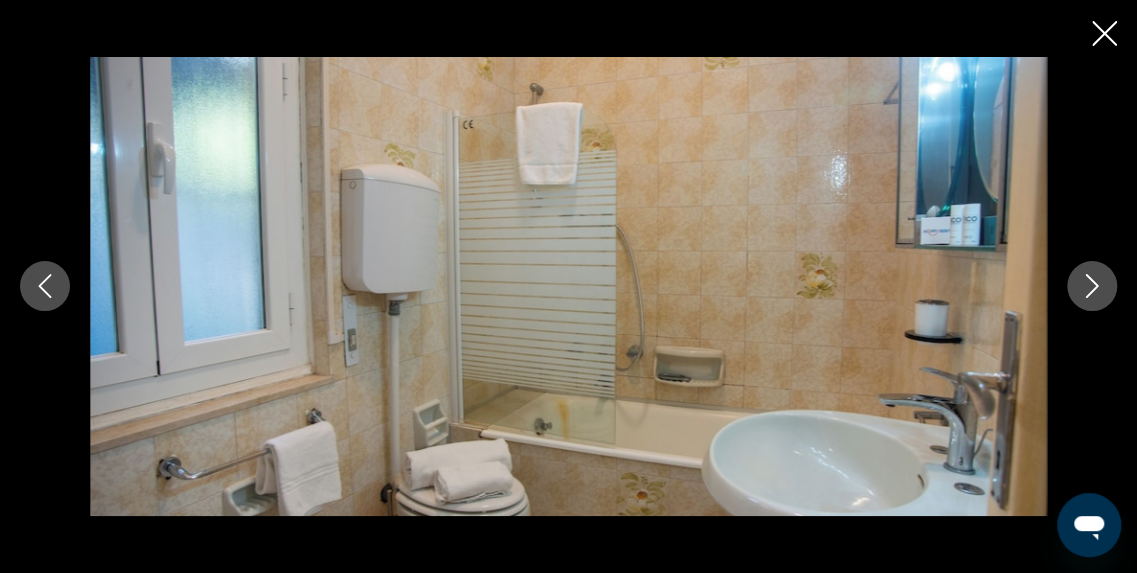 click 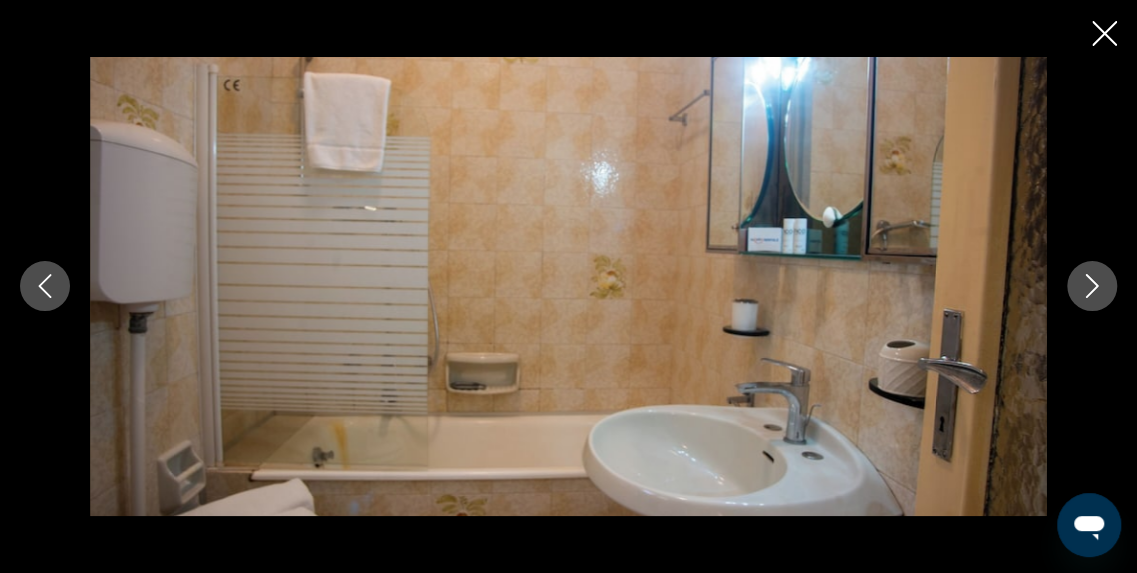 click 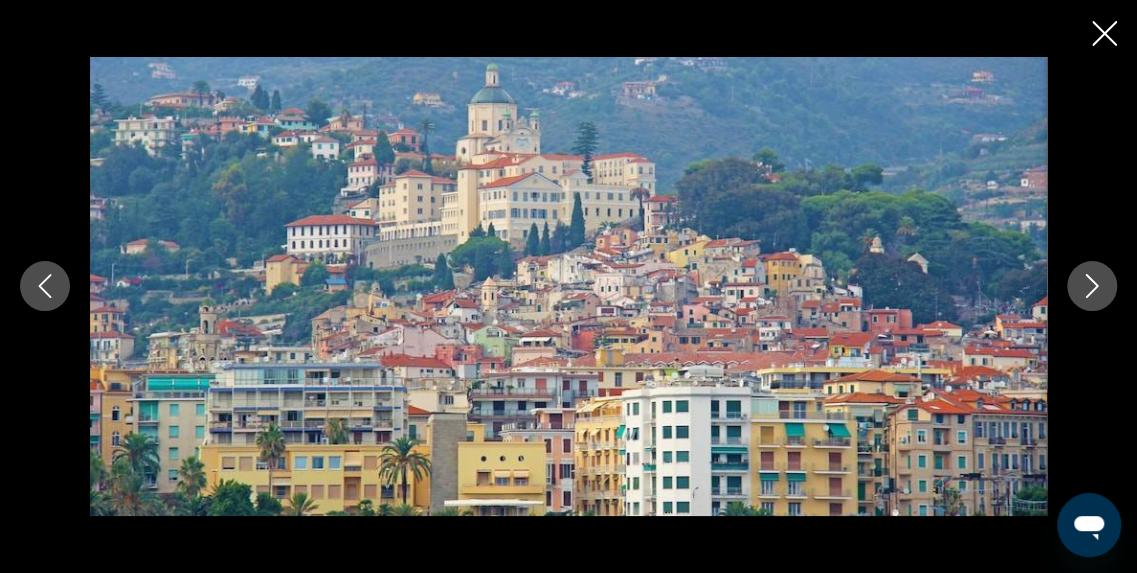 click 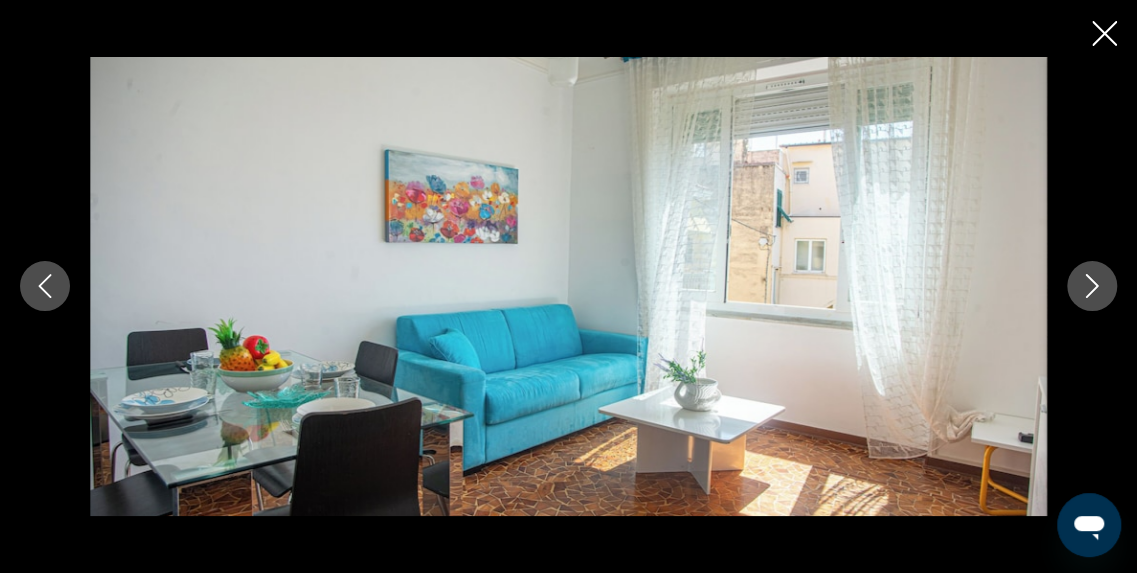 click 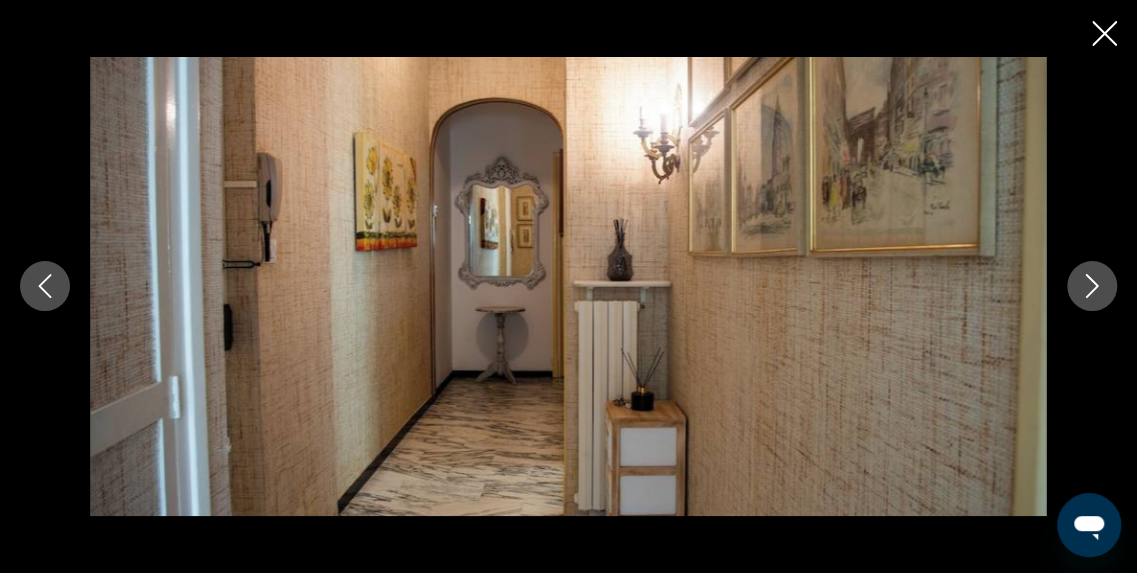 click 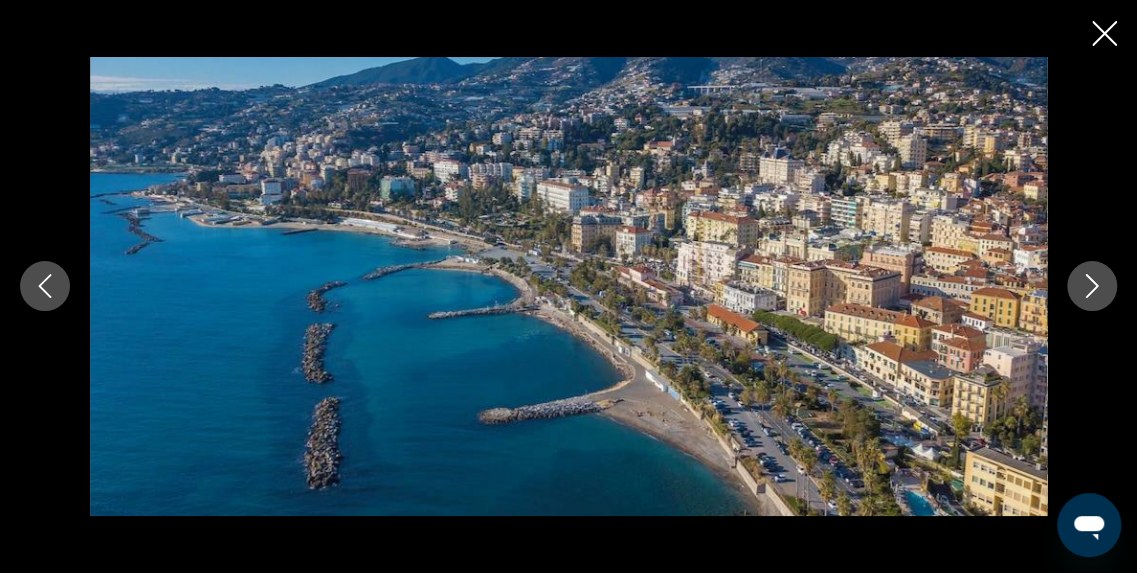 click 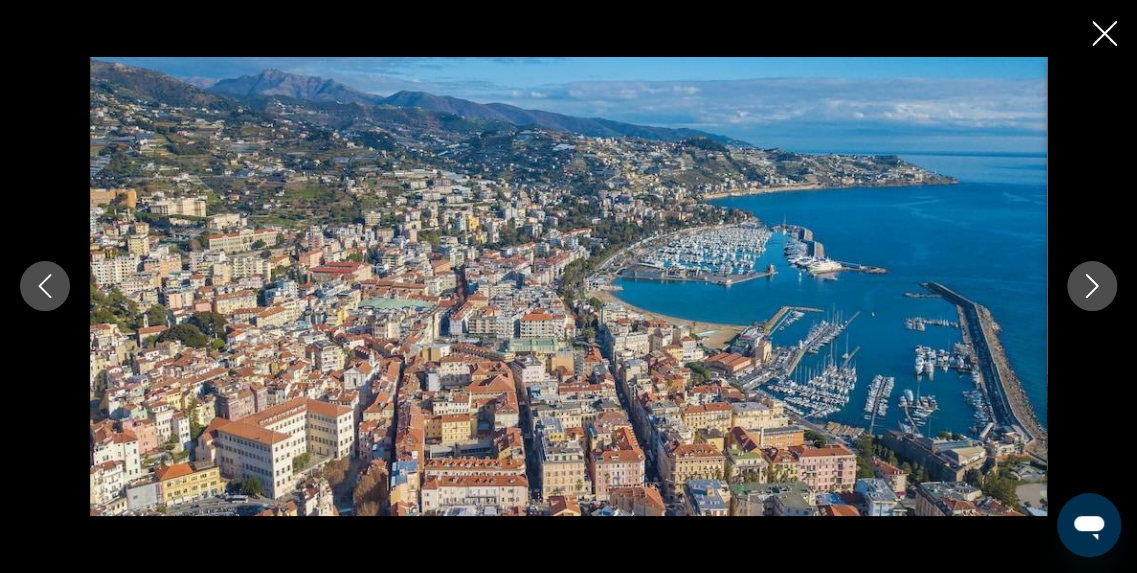 click 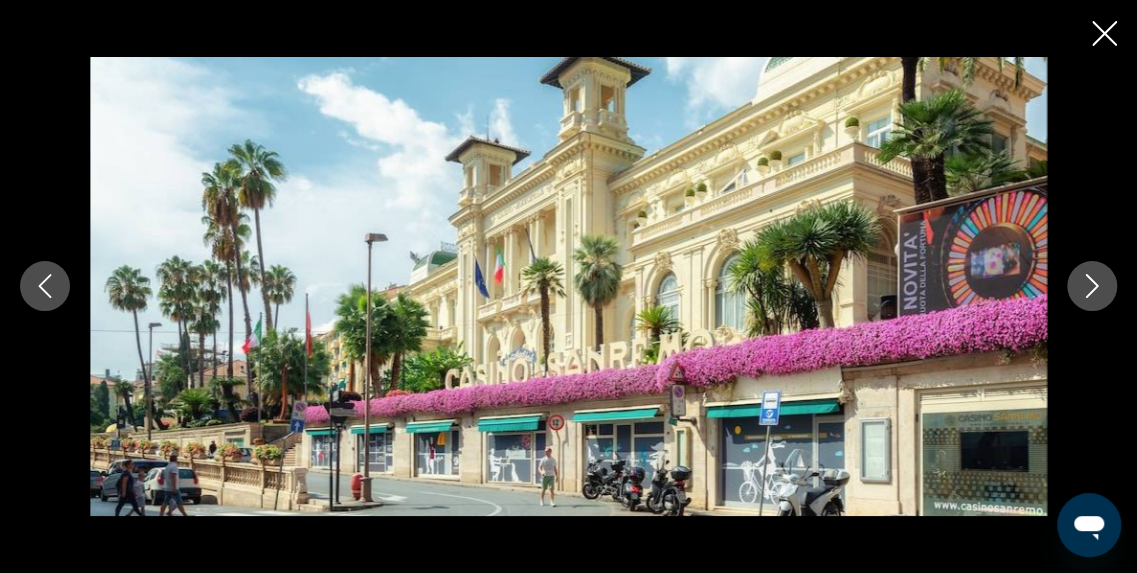 click 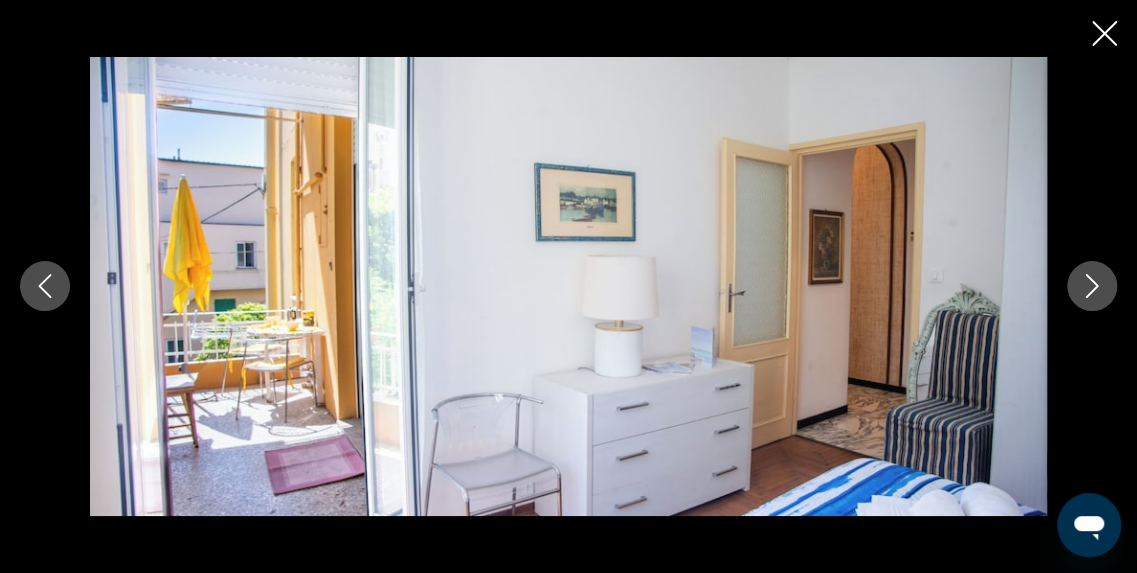 click 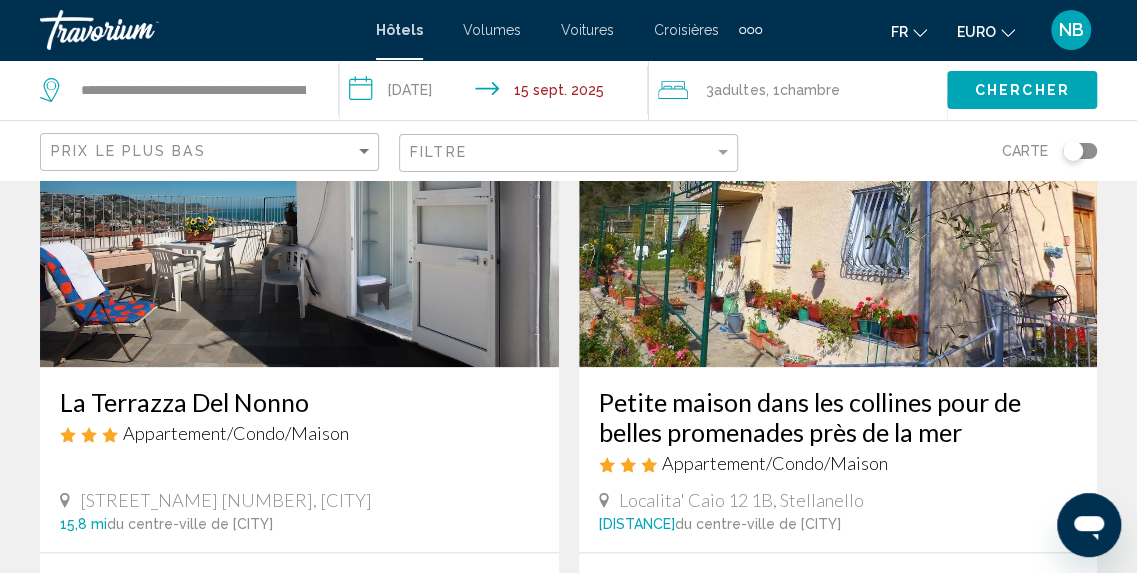 scroll, scrollTop: 968, scrollLeft: 0, axis: vertical 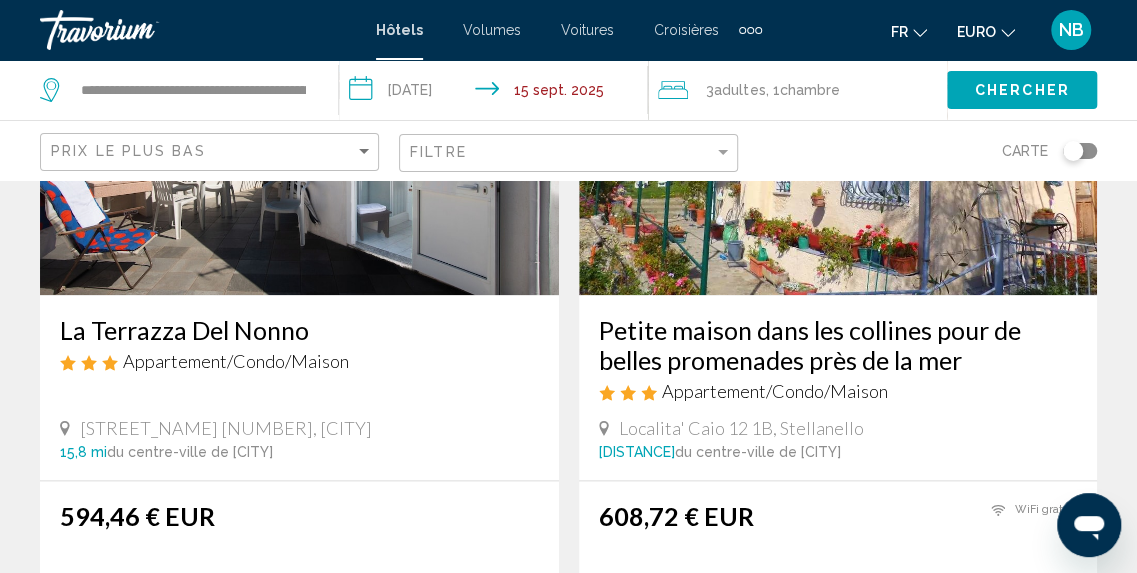 click at bounding box center (299, 135) 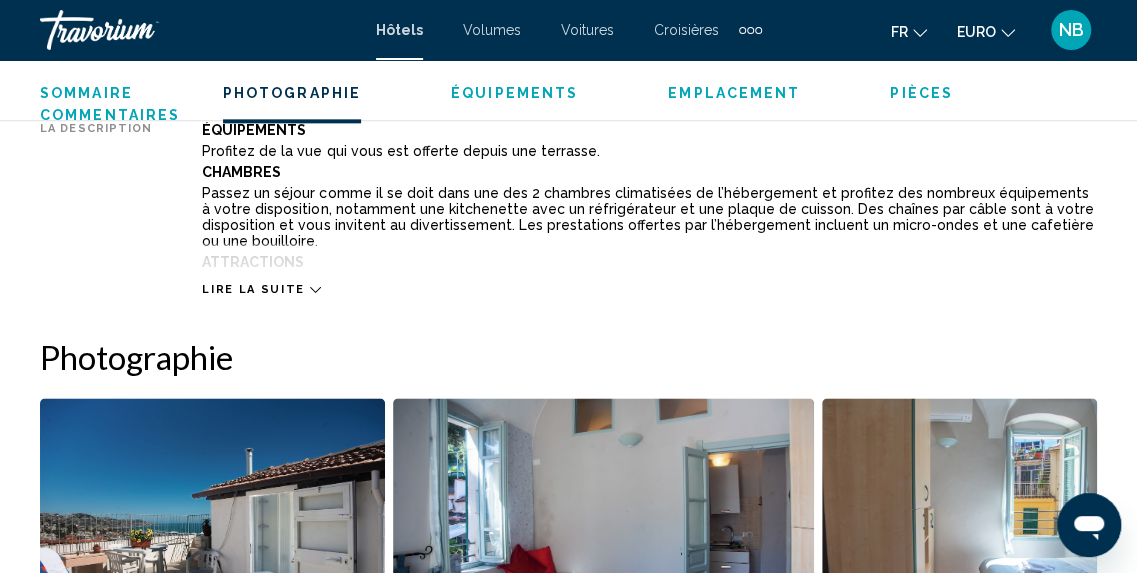 scroll, scrollTop: 1390, scrollLeft: 0, axis: vertical 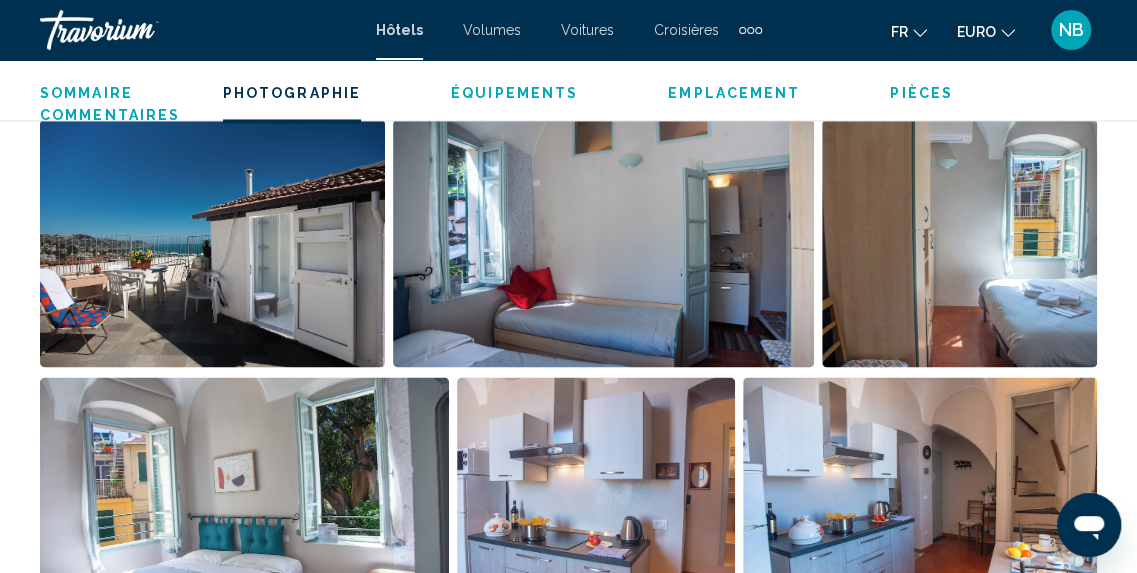 click at bounding box center (212, 243) 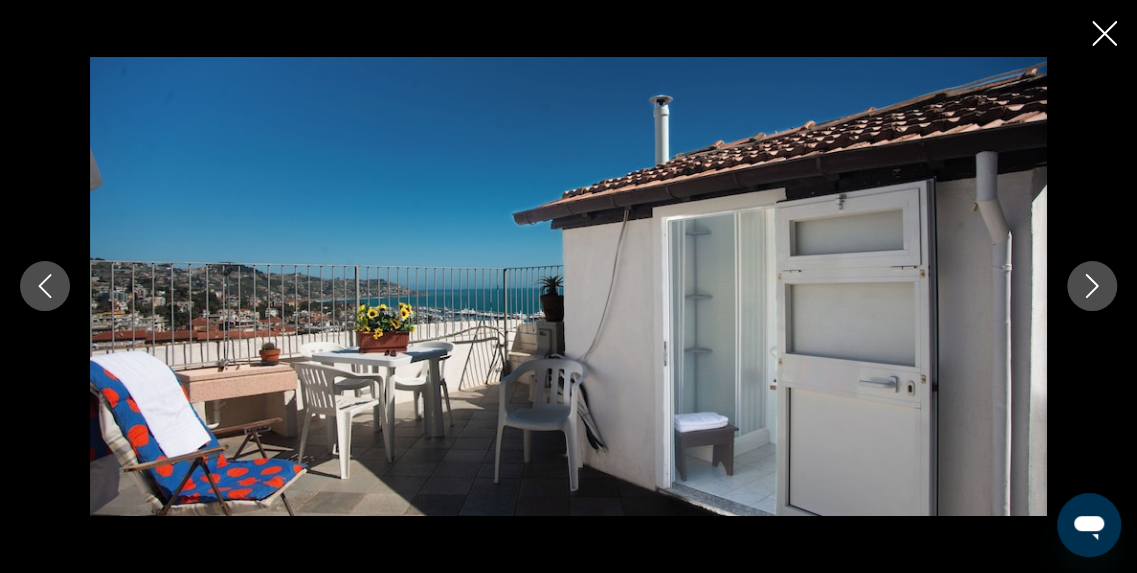 click 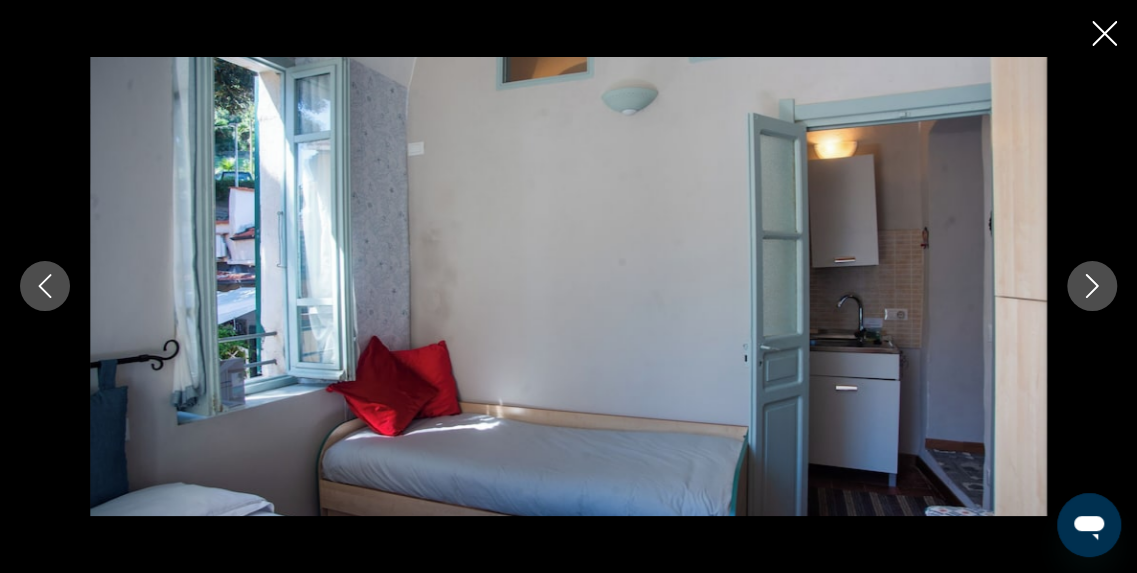 click 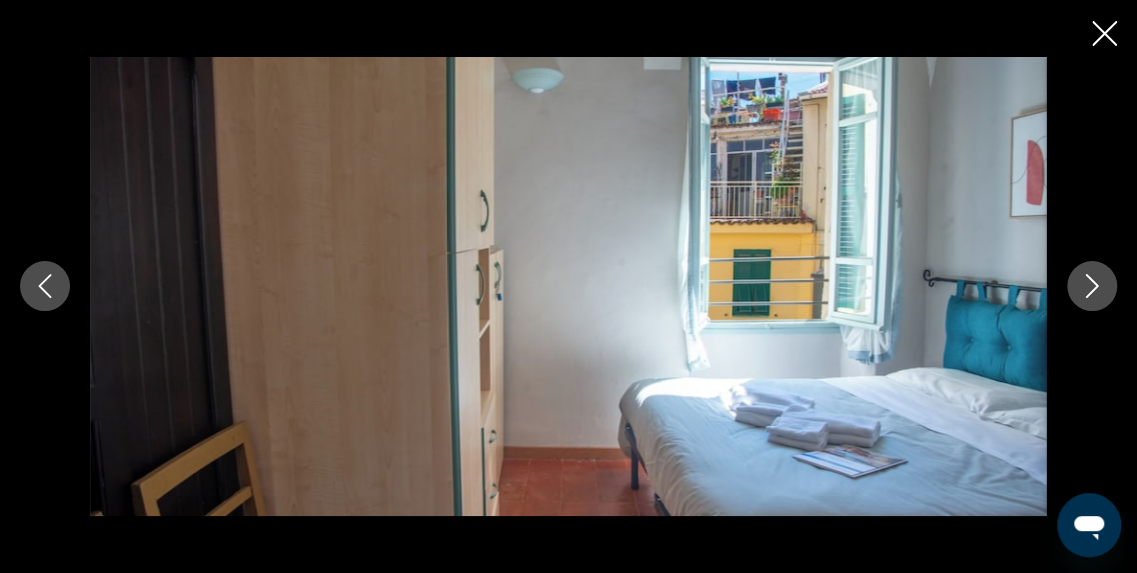 click 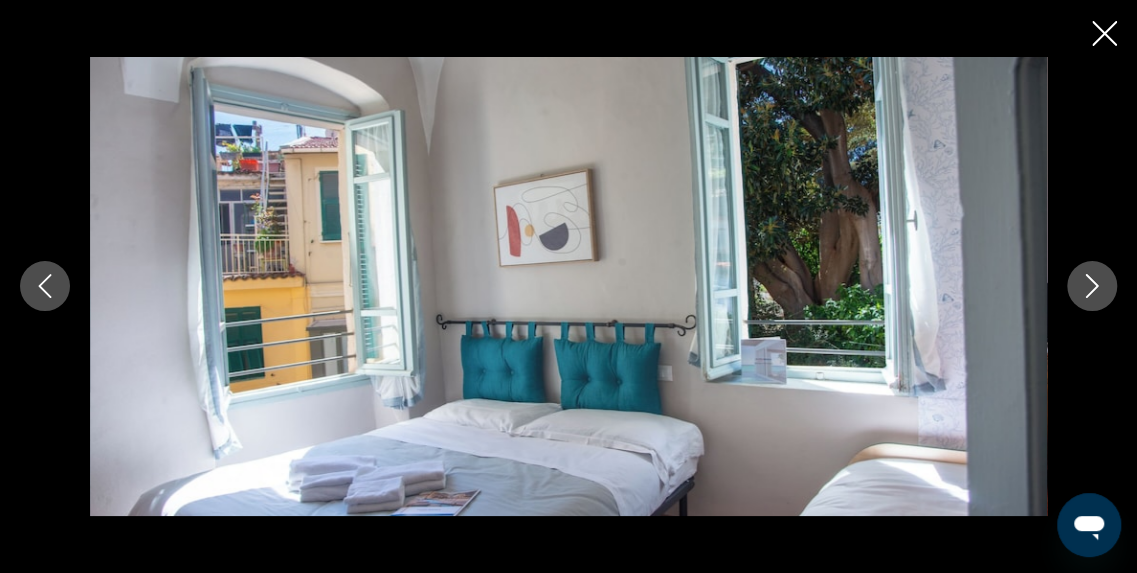 click 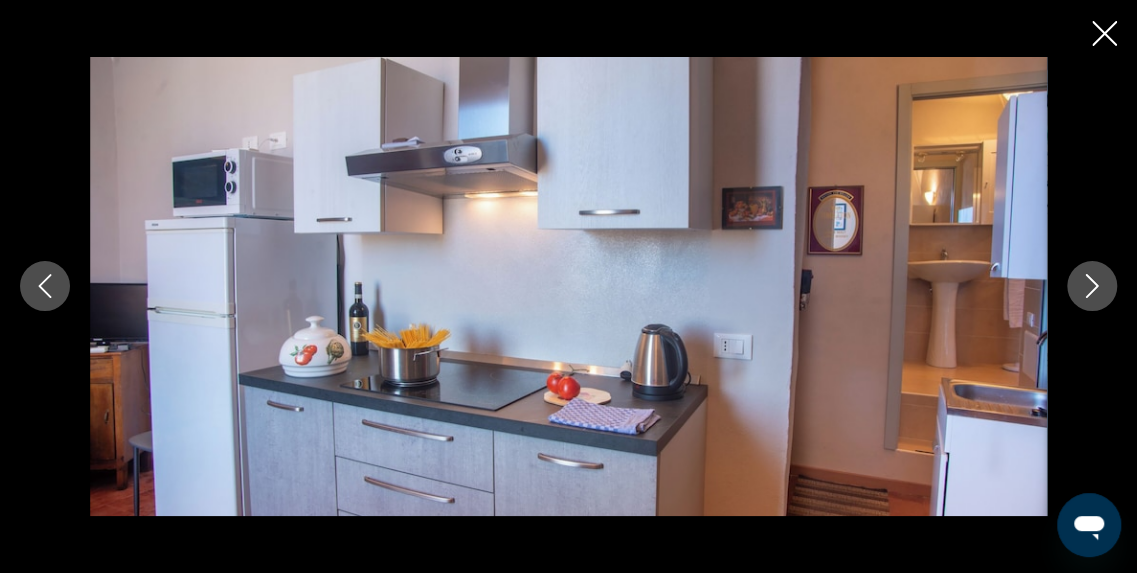 click 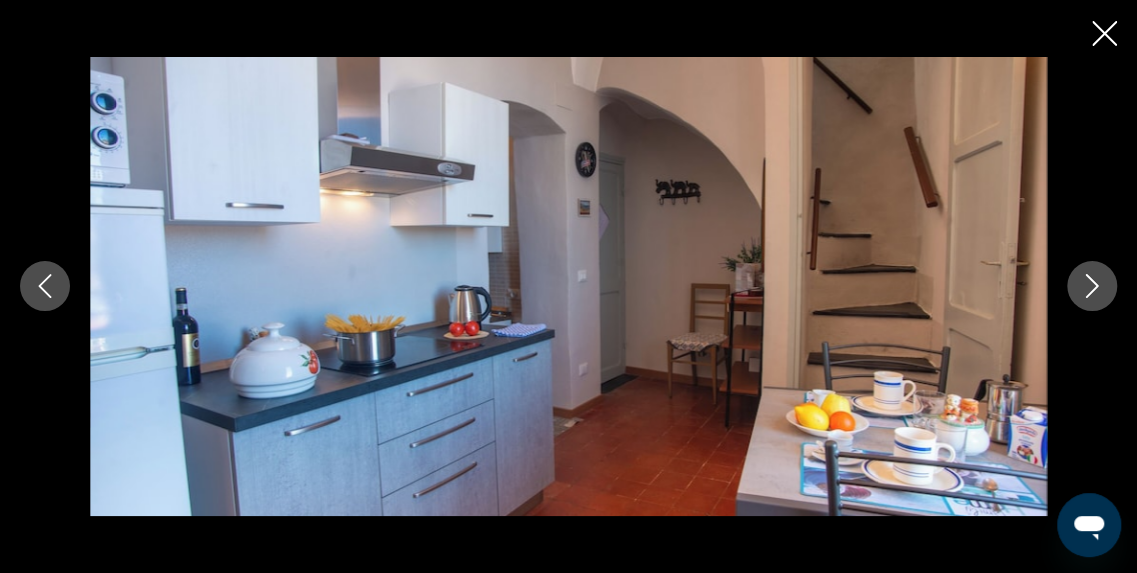 click 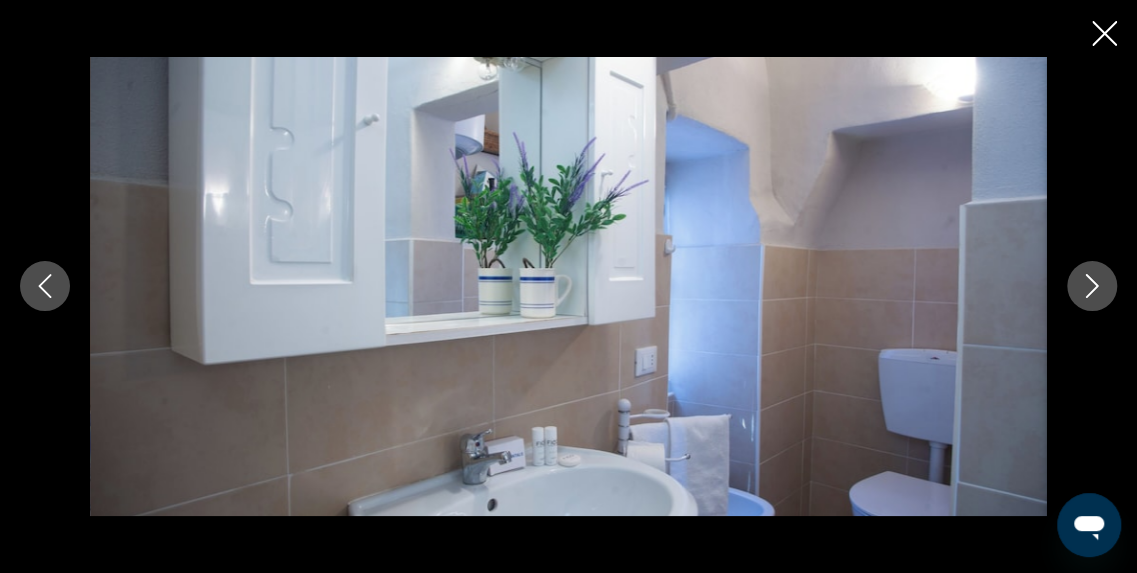 click 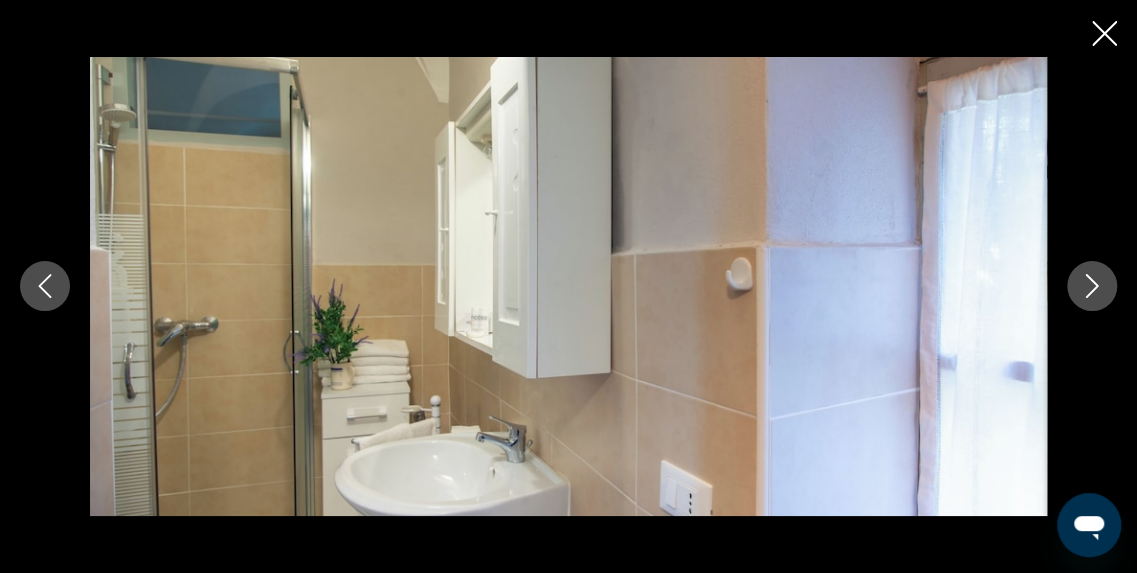 click 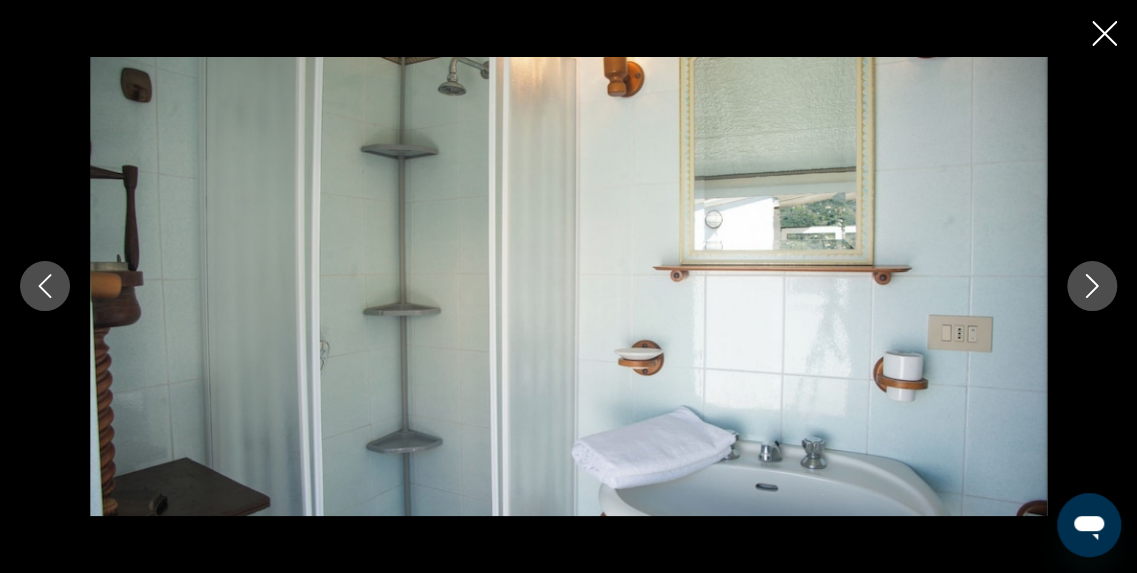 click 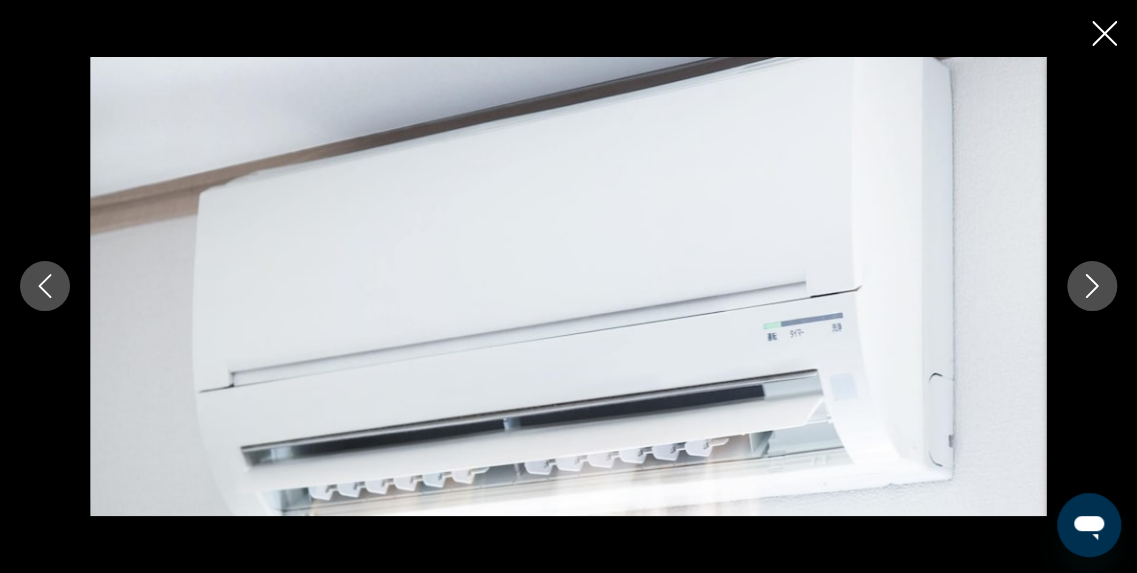 click 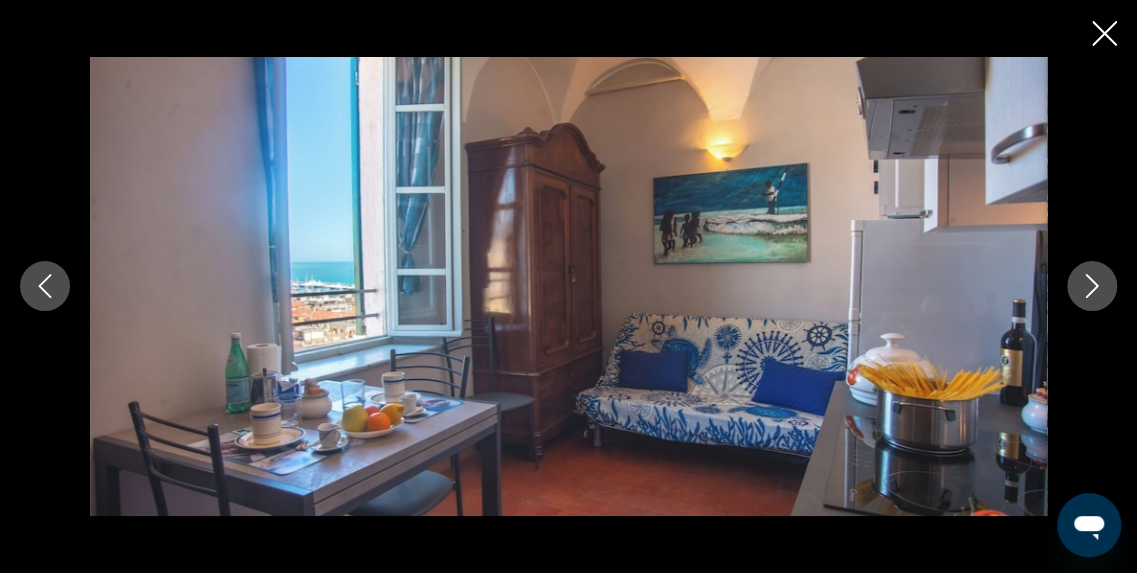 click 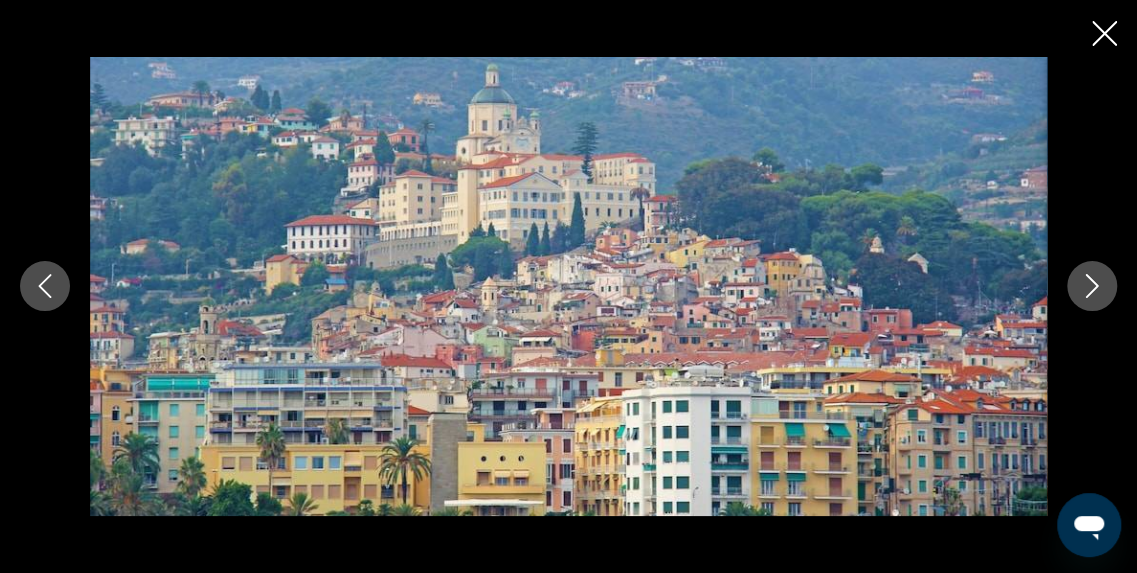 click 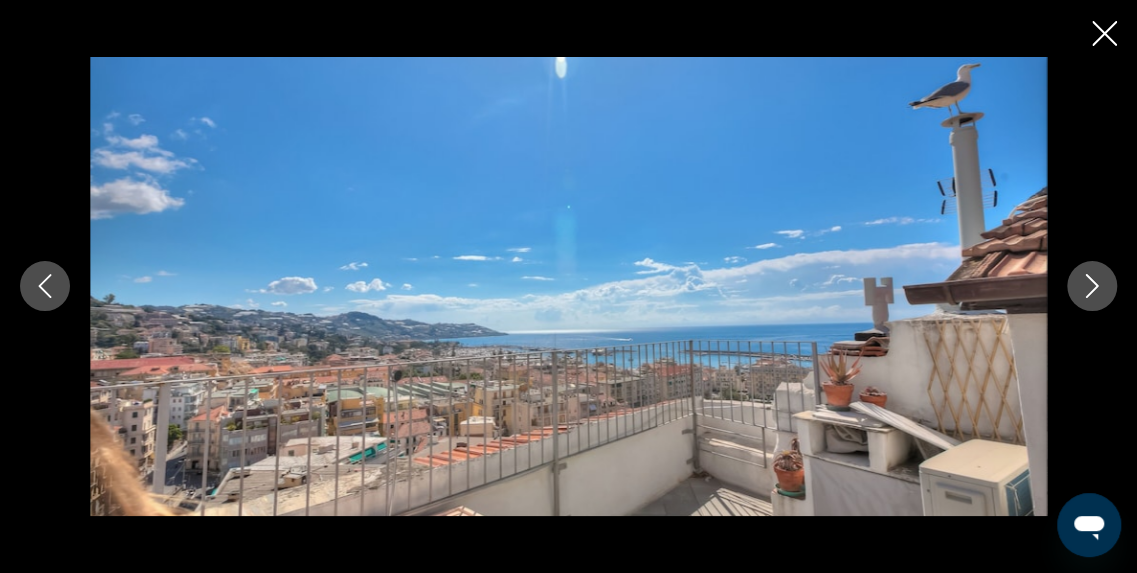 click 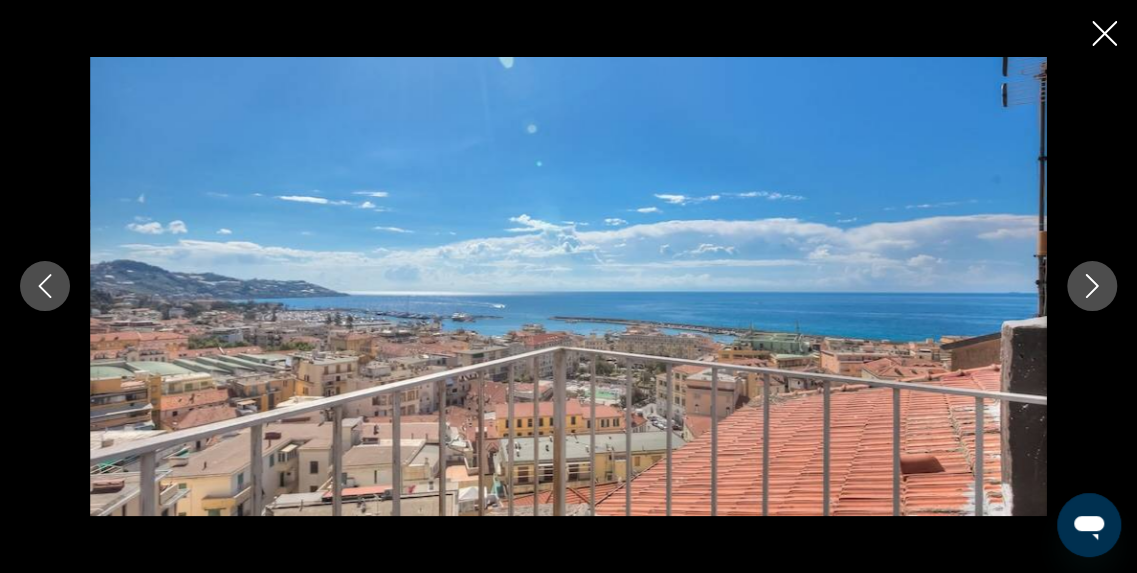 click 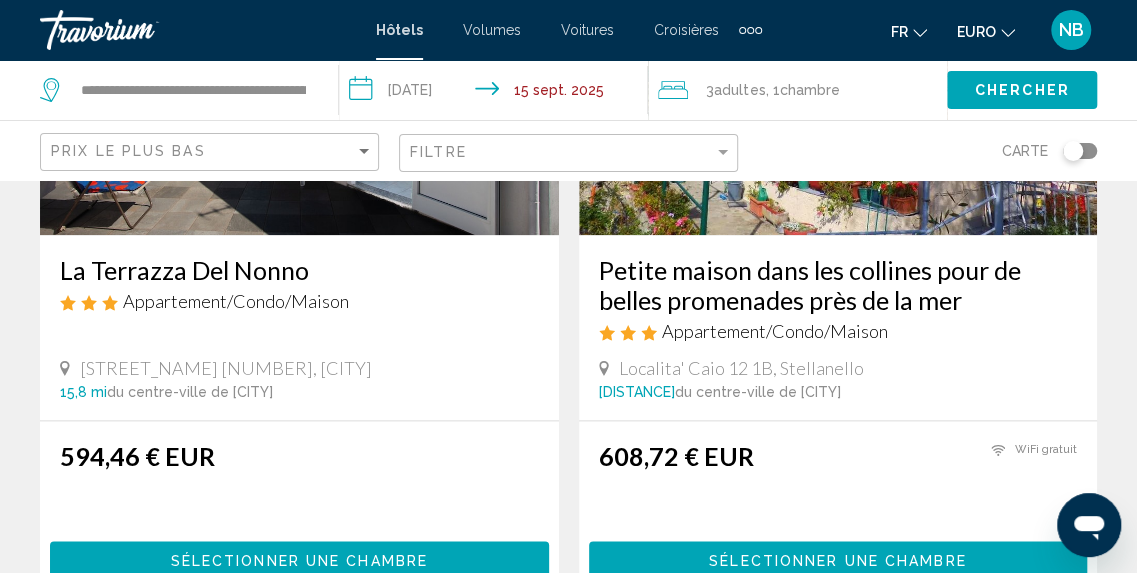 scroll, scrollTop: 23, scrollLeft: 0, axis: vertical 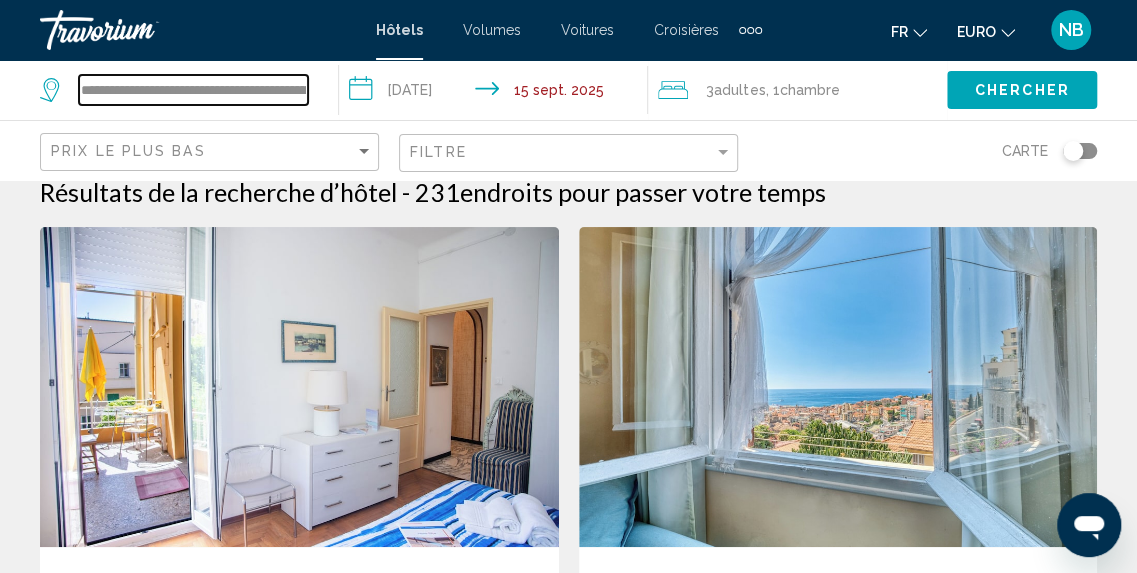 click on "**********" at bounding box center [193, 90] 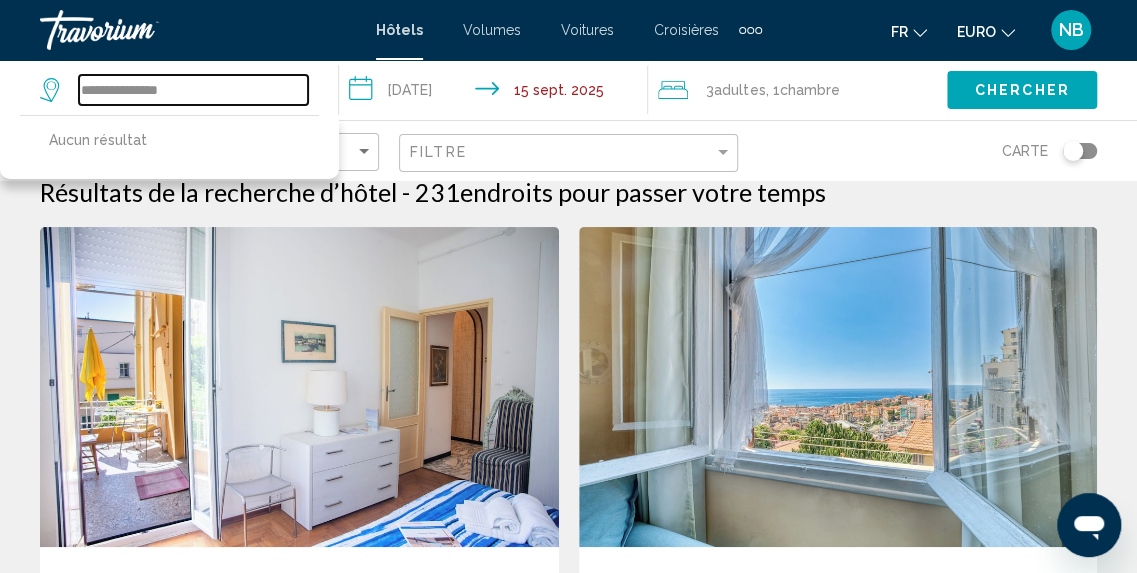 click on "**********" at bounding box center [193, 90] 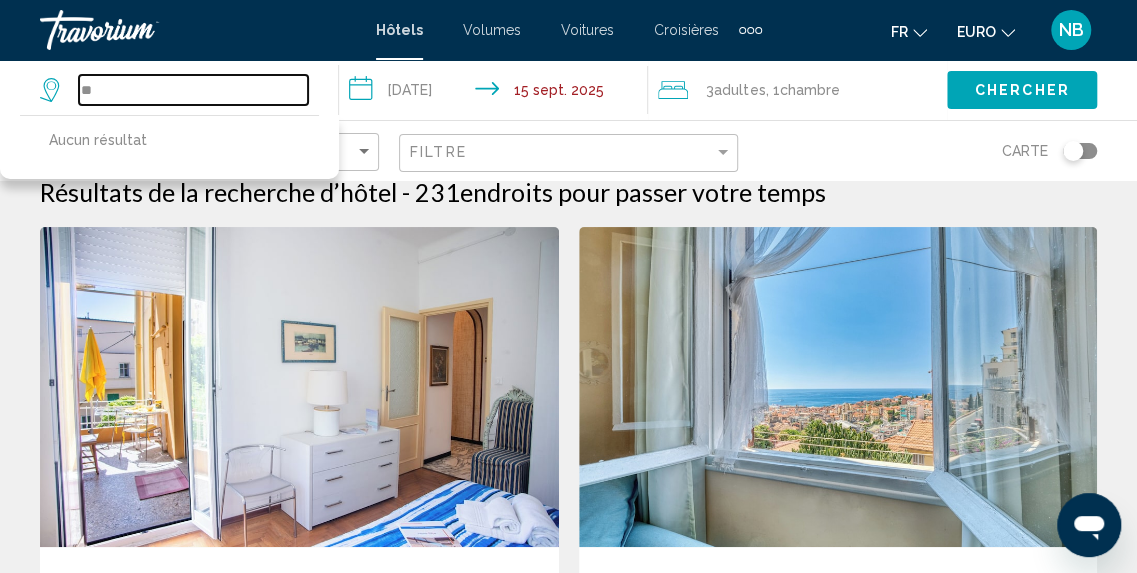 type on "*" 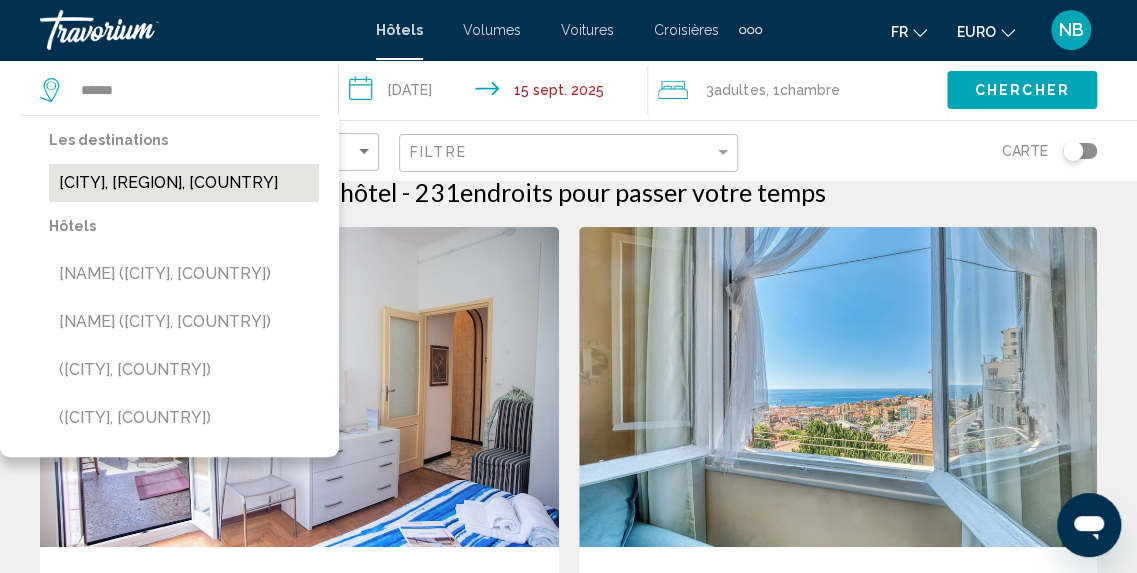 click on "Blanes, Costa Brava, Espagne" at bounding box center (184, 183) 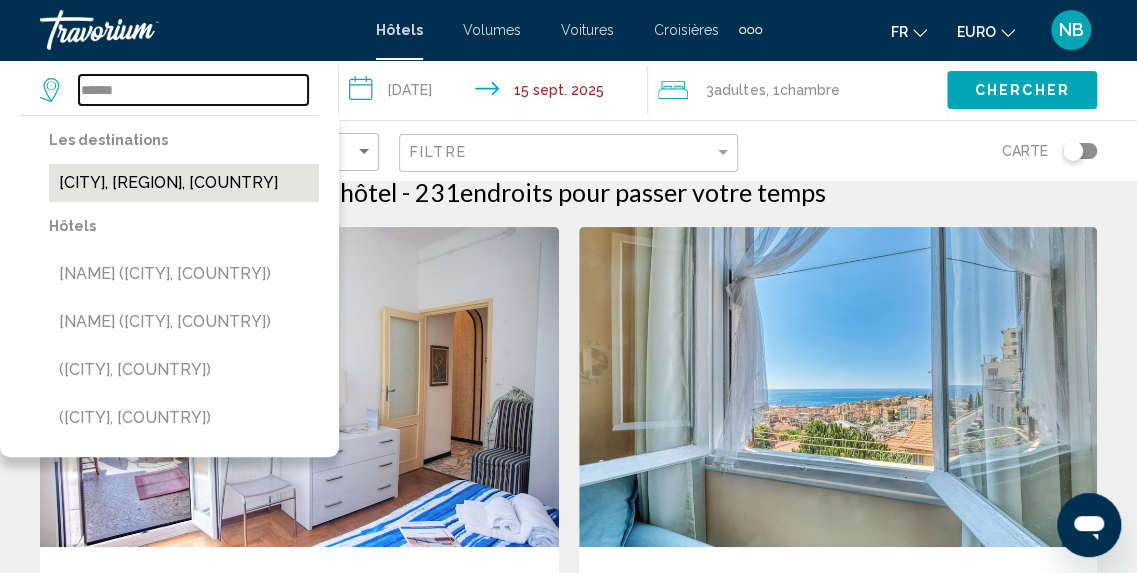 type on "**********" 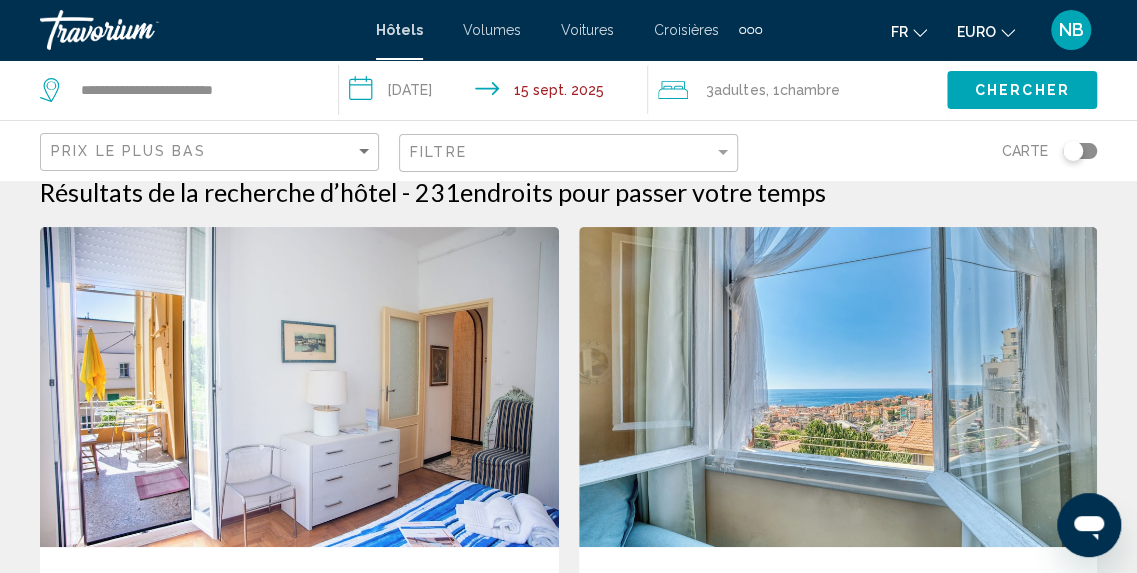 click on "Chercher" 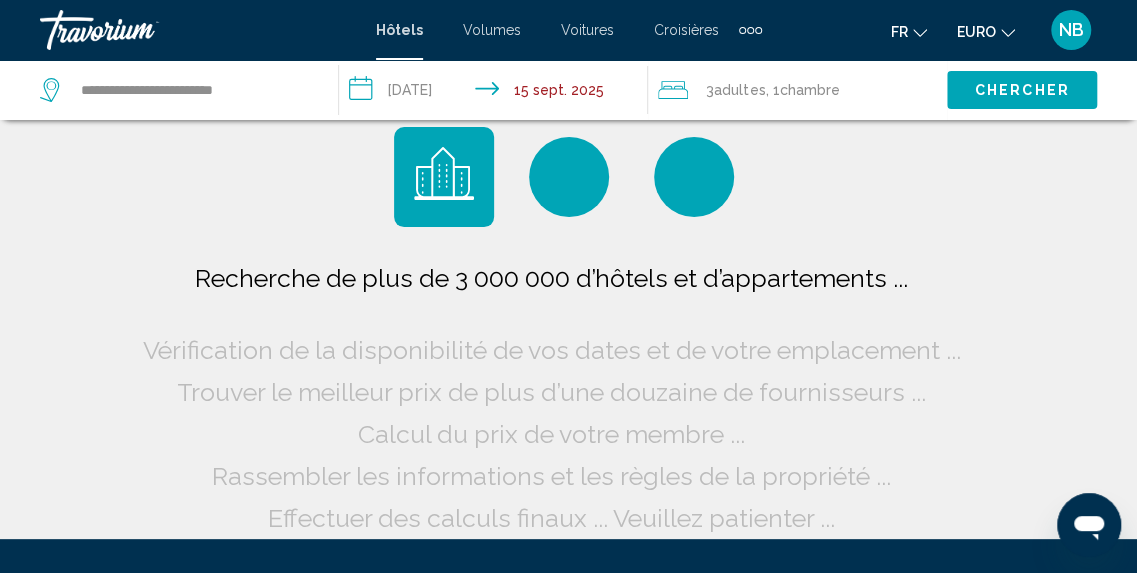 scroll, scrollTop: 0, scrollLeft: 0, axis: both 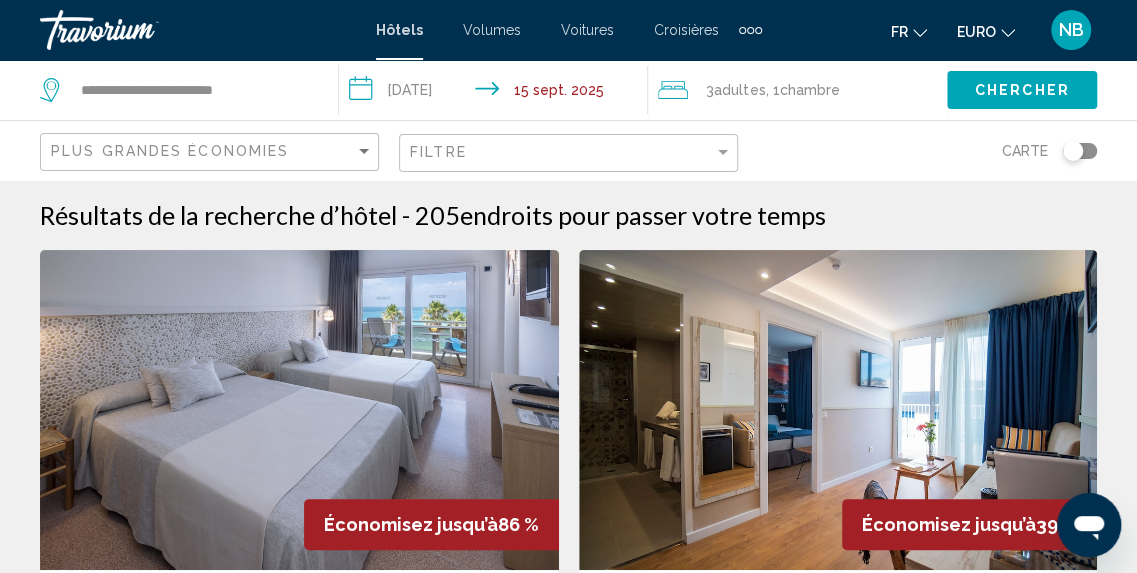 click on "Plus grandes économies" 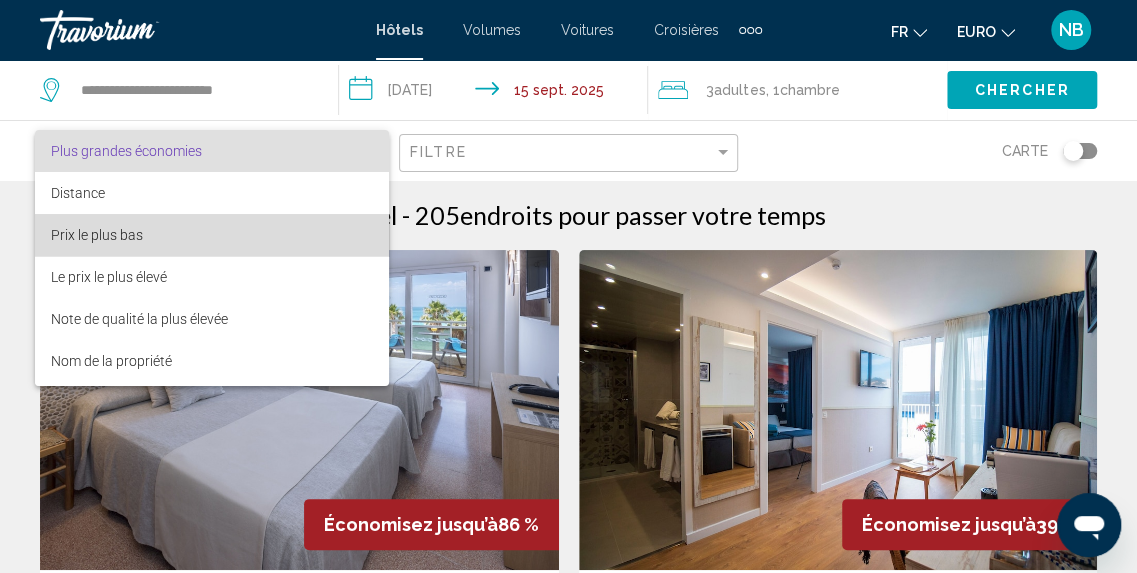 click on "Prix le plus bas" at bounding box center (212, 235) 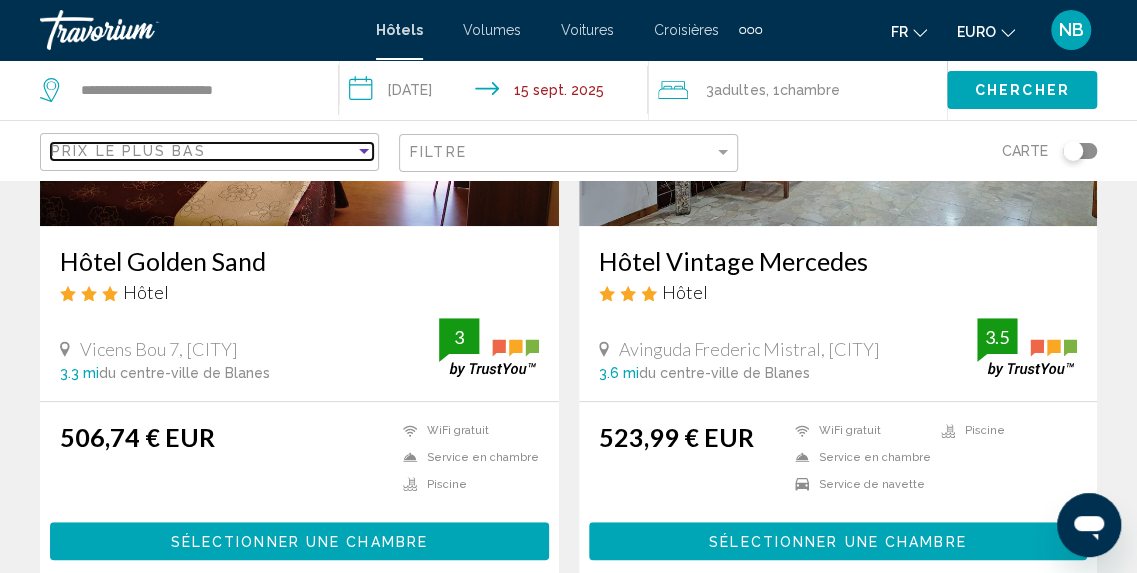 scroll, scrollTop: 104, scrollLeft: 0, axis: vertical 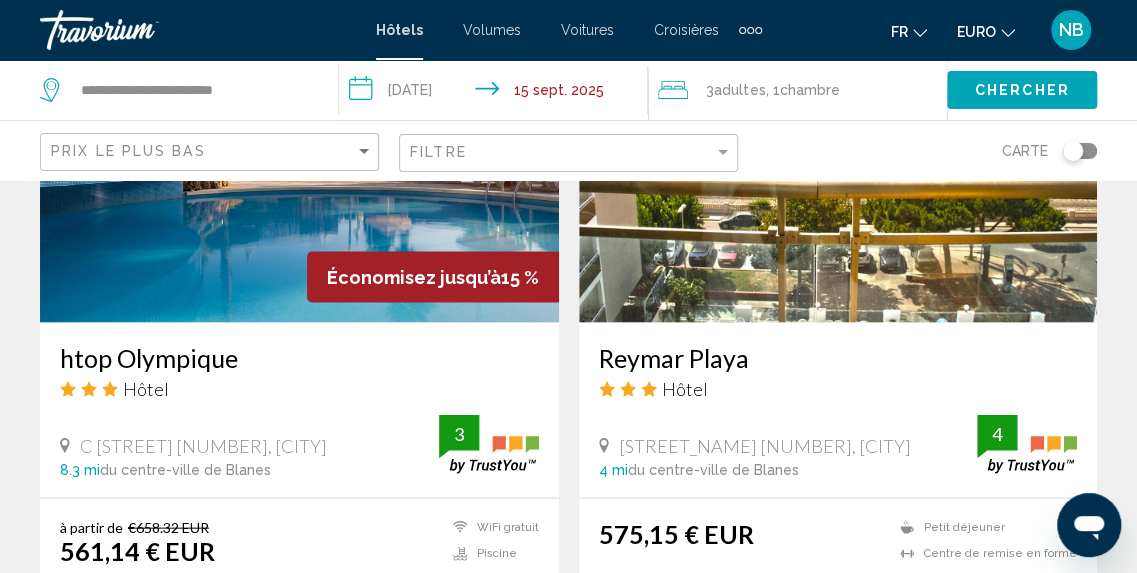 click at bounding box center (838, 162) 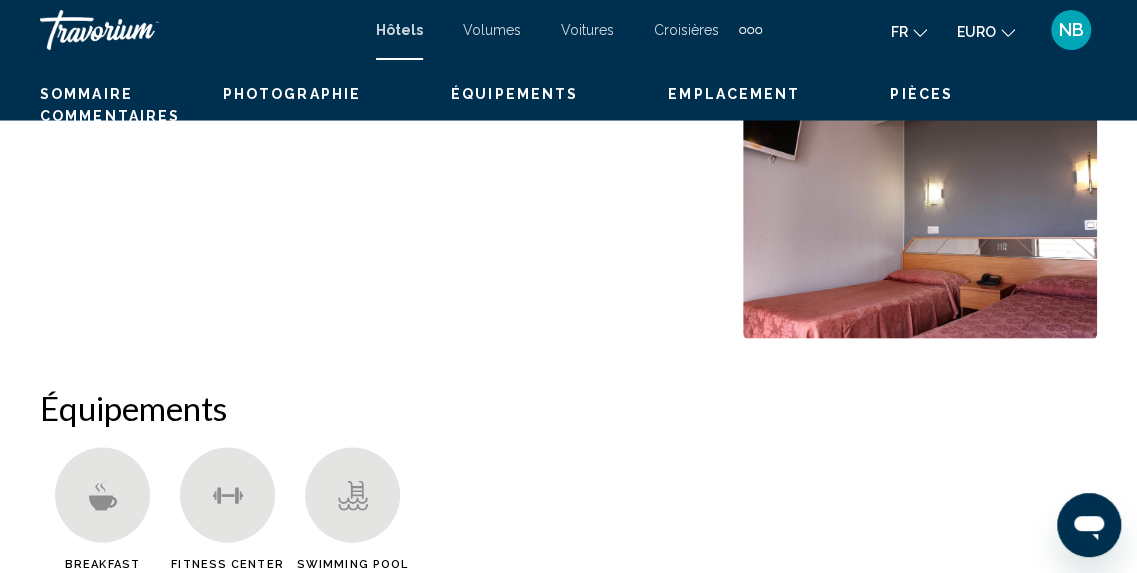 scroll, scrollTop: 248, scrollLeft: 0, axis: vertical 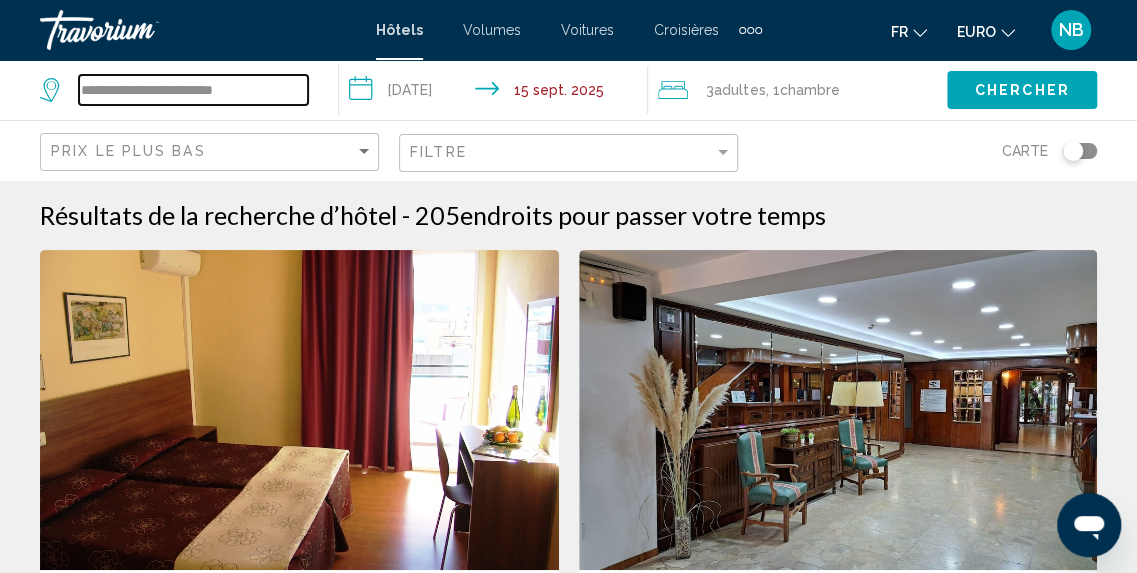 click on "**********" at bounding box center (193, 90) 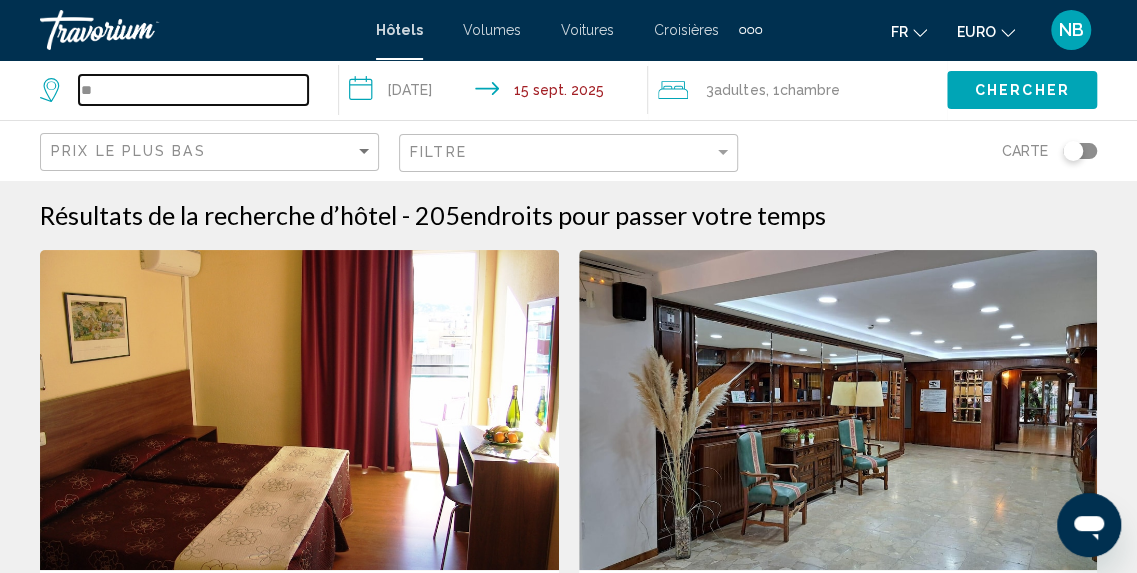 type on "*" 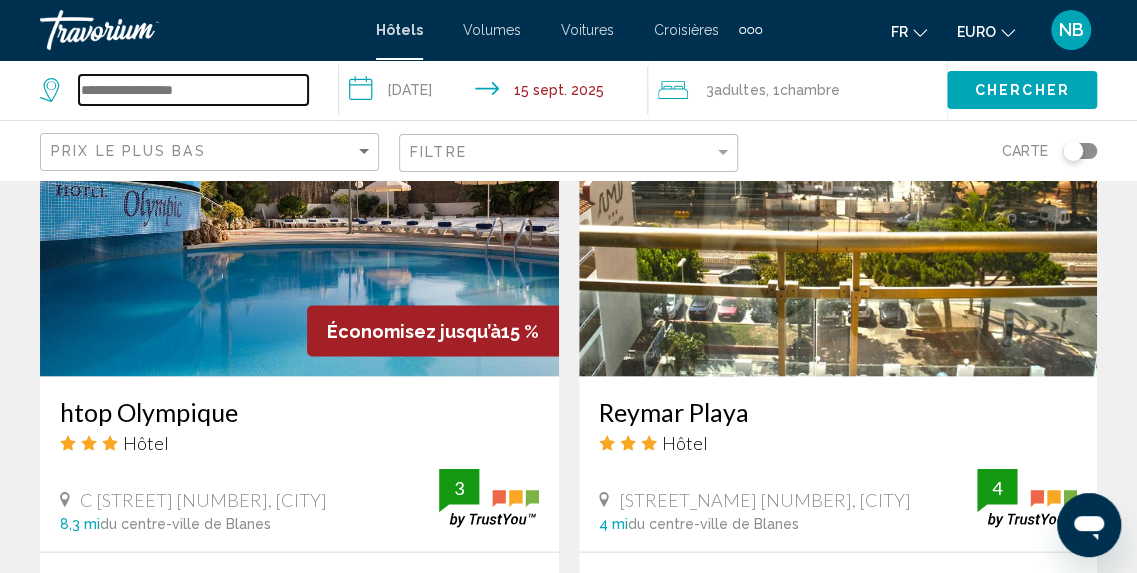 scroll, scrollTop: 1694, scrollLeft: 0, axis: vertical 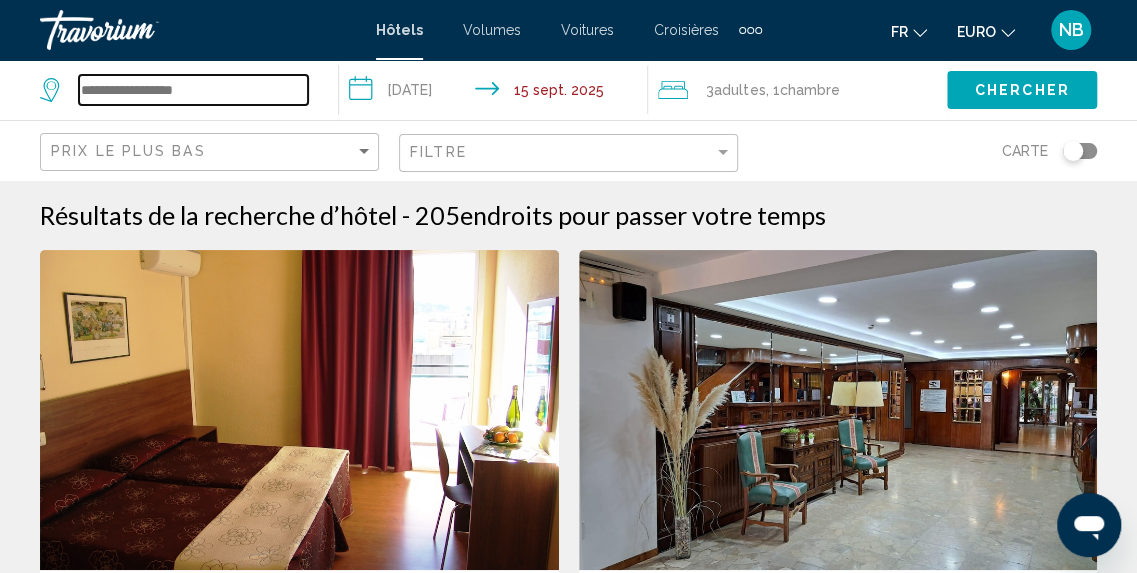 click at bounding box center (193, 90) 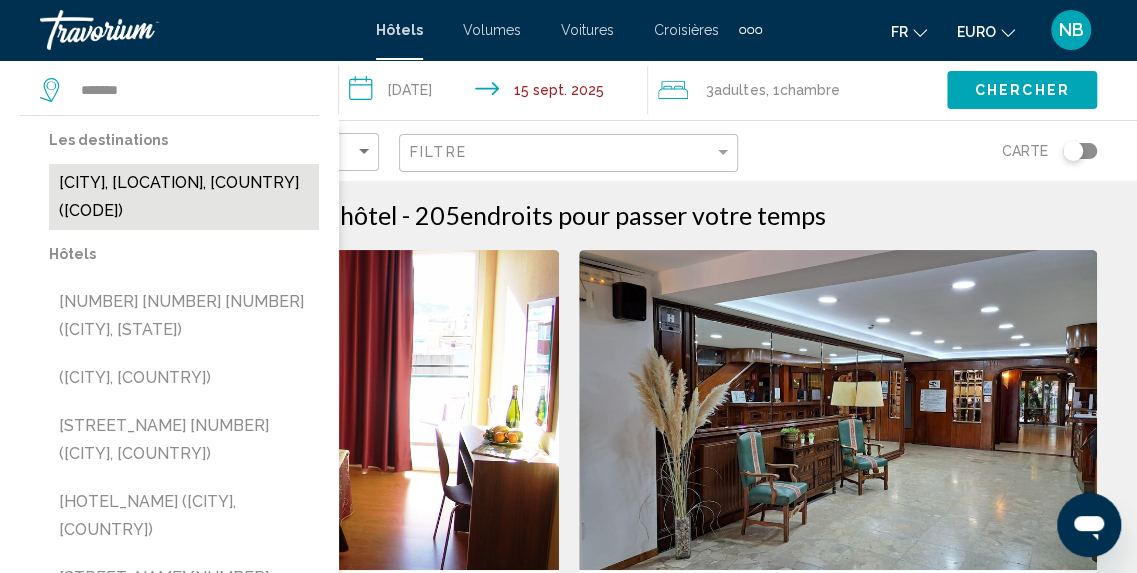 click on "Tarragone, Costa Daurada, Espagne (QGN)" at bounding box center (184, 197) 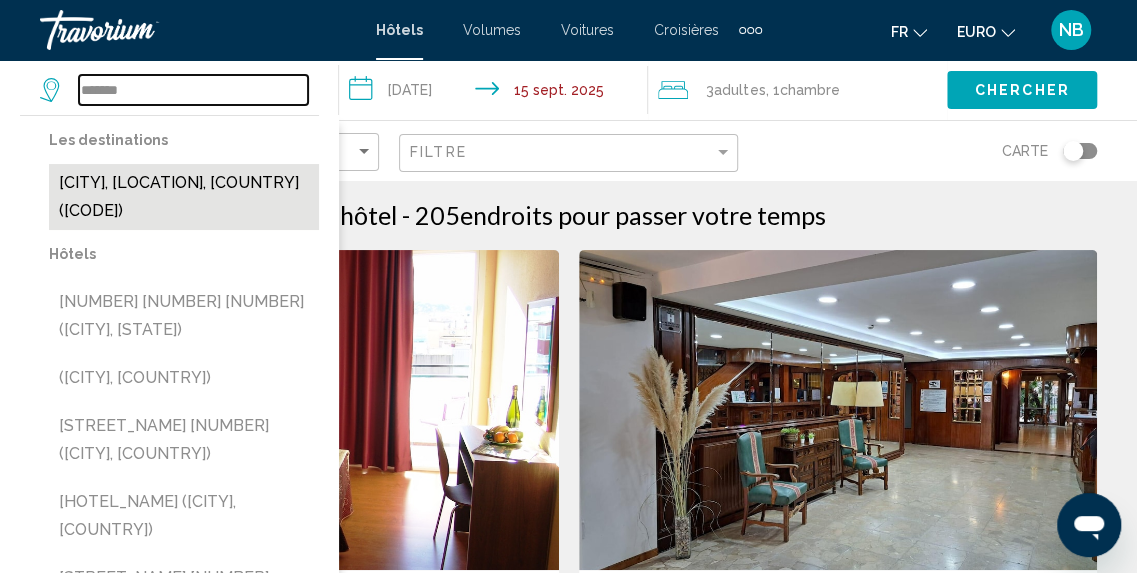 type on "**********" 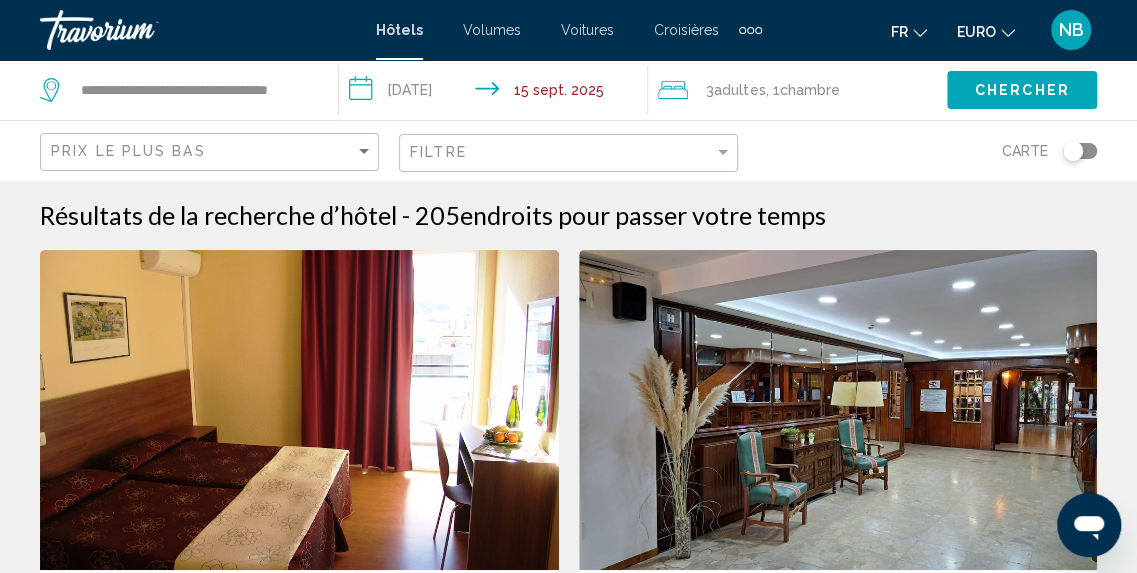 click on "Chercher" 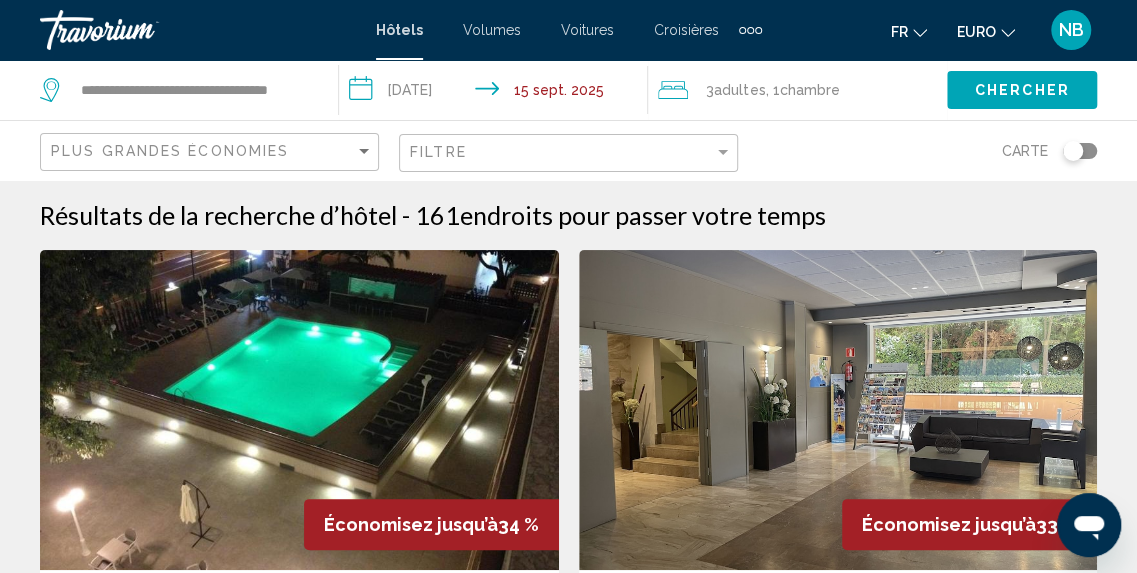 scroll, scrollTop: 21, scrollLeft: 0, axis: vertical 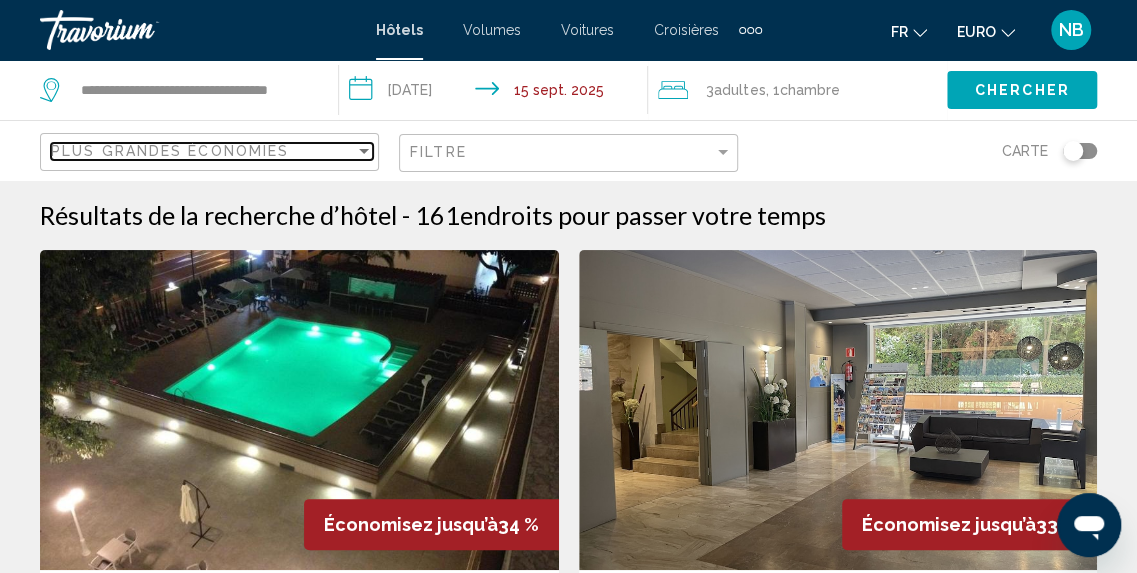 click at bounding box center (364, 151) 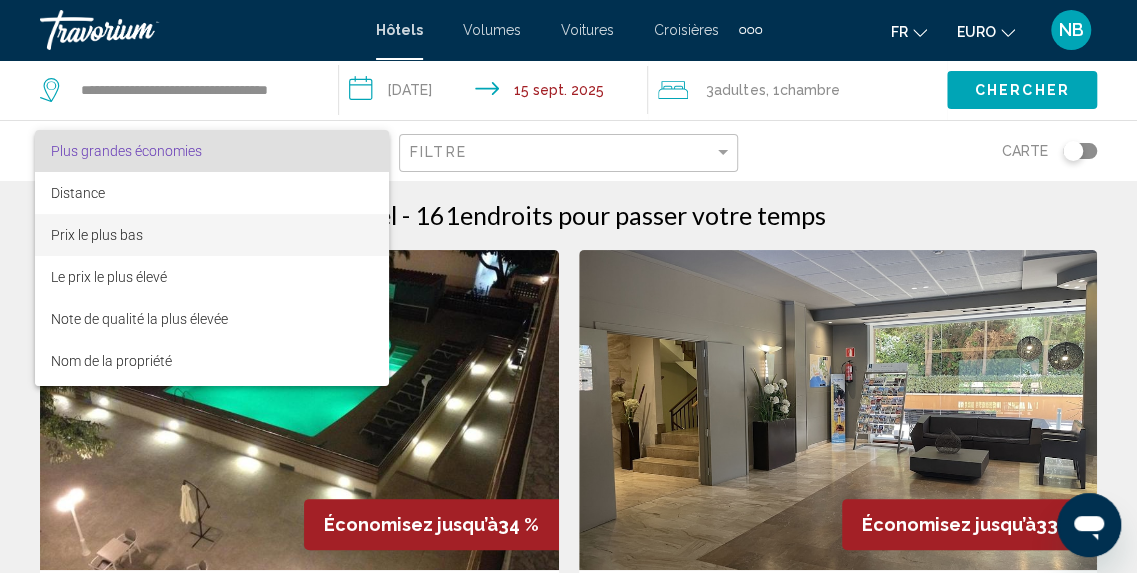 click on "Prix le plus bas" at bounding box center [212, 235] 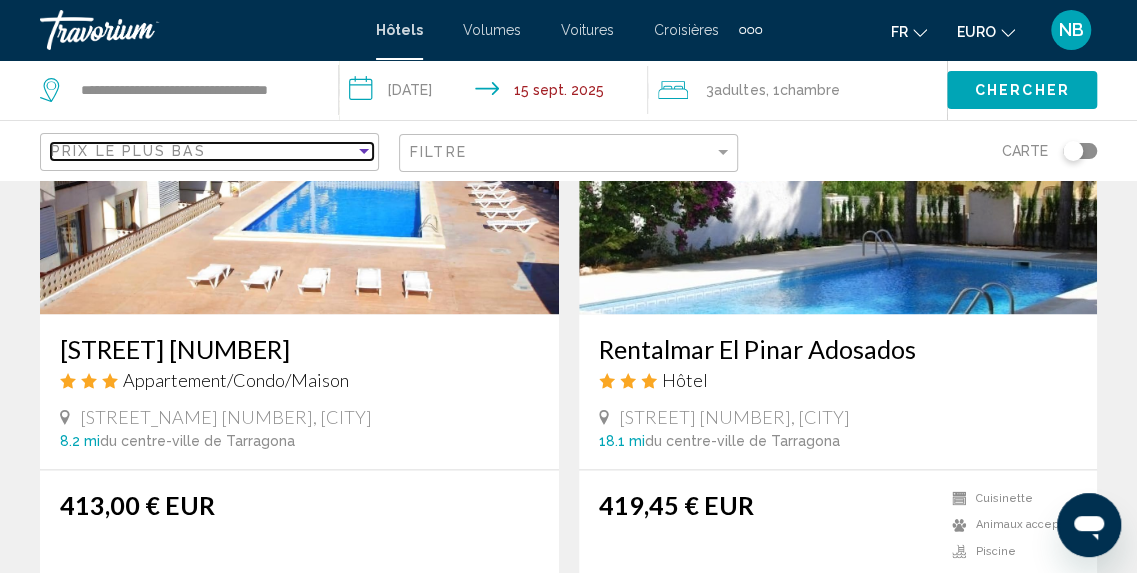 scroll, scrollTop: 872, scrollLeft: 0, axis: vertical 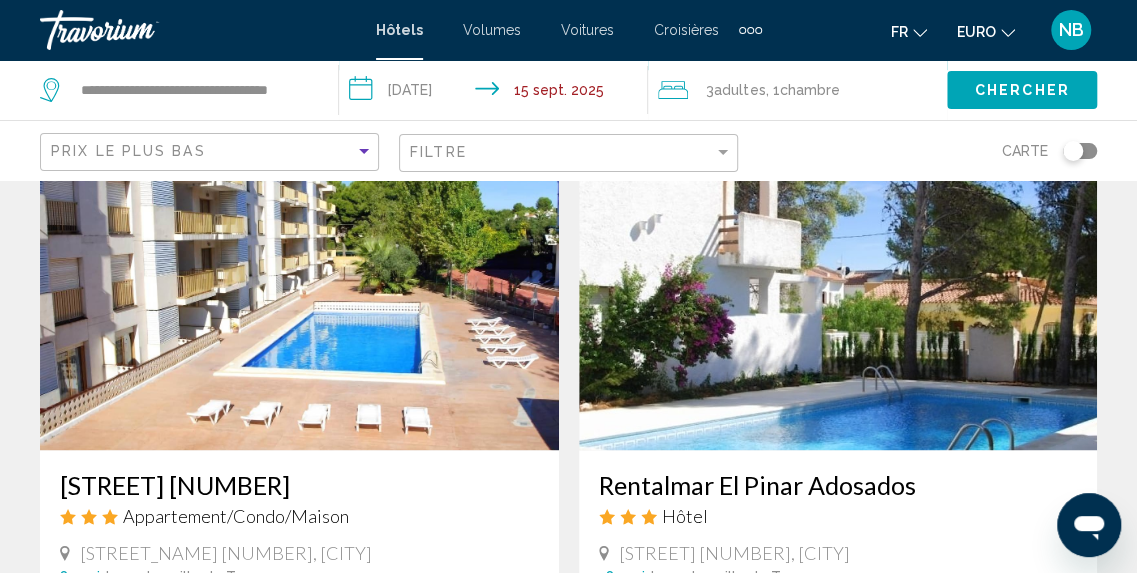 click at bounding box center (838, 290) 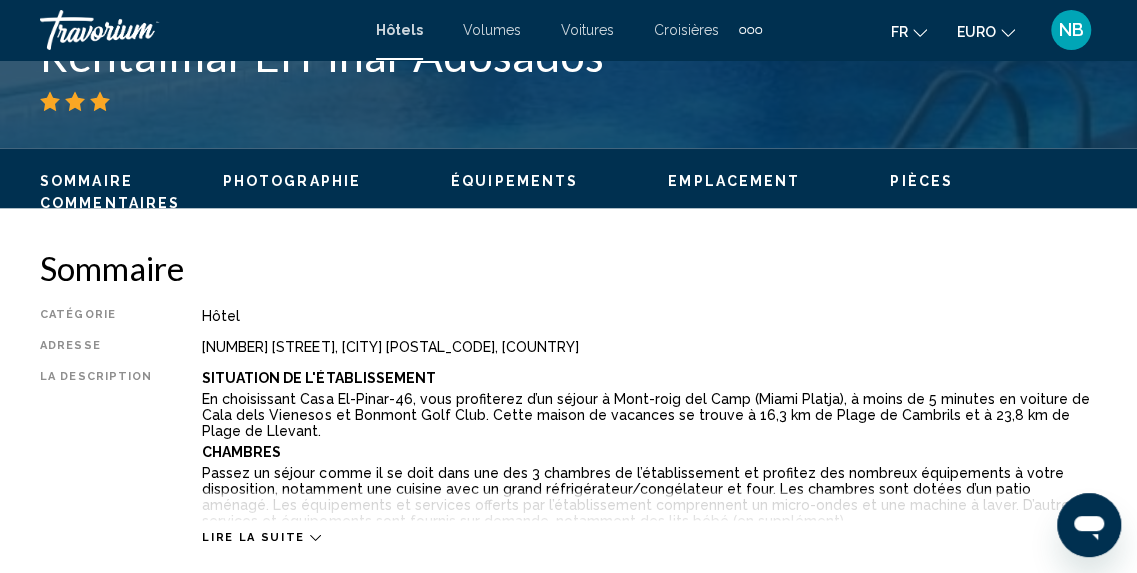 scroll, scrollTop: 248, scrollLeft: 0, axis: vertical 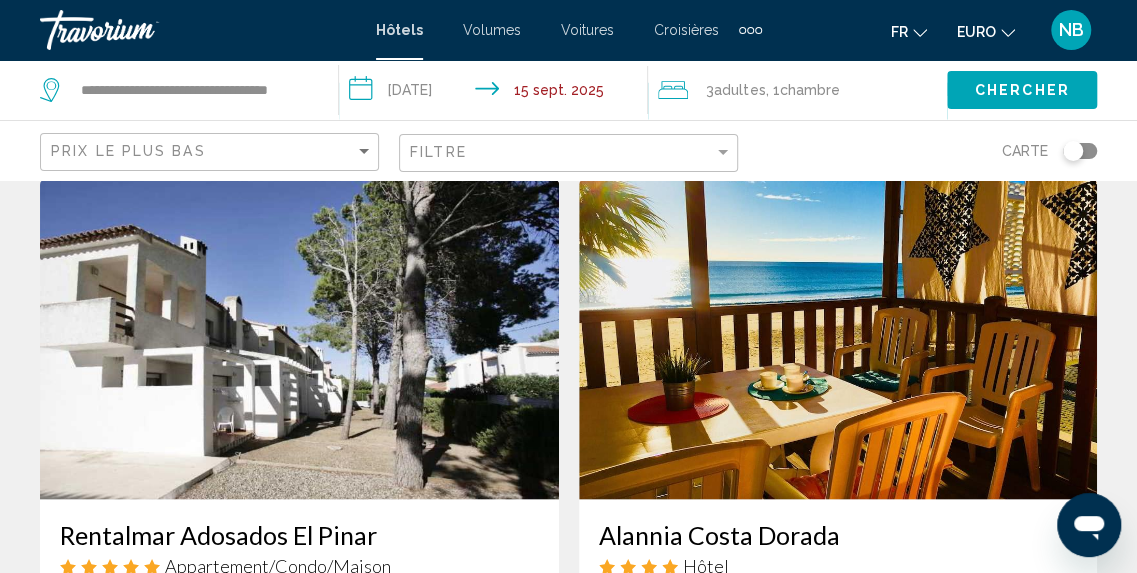 click at bounding box center (838, 339) 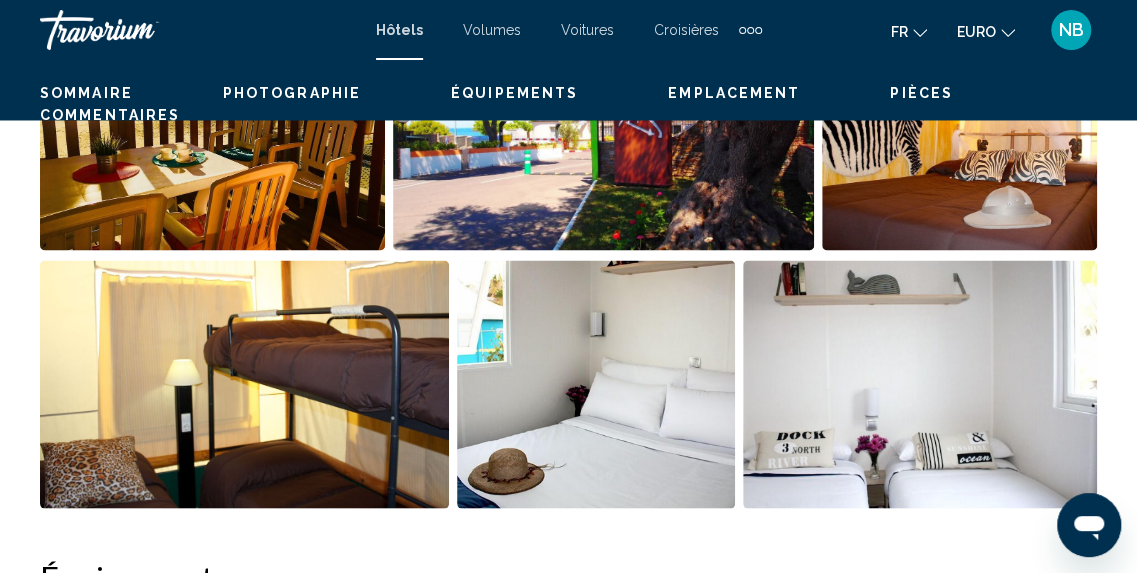 scroll, scrollTop: 248, scrollLeft: 0, axis: vertical 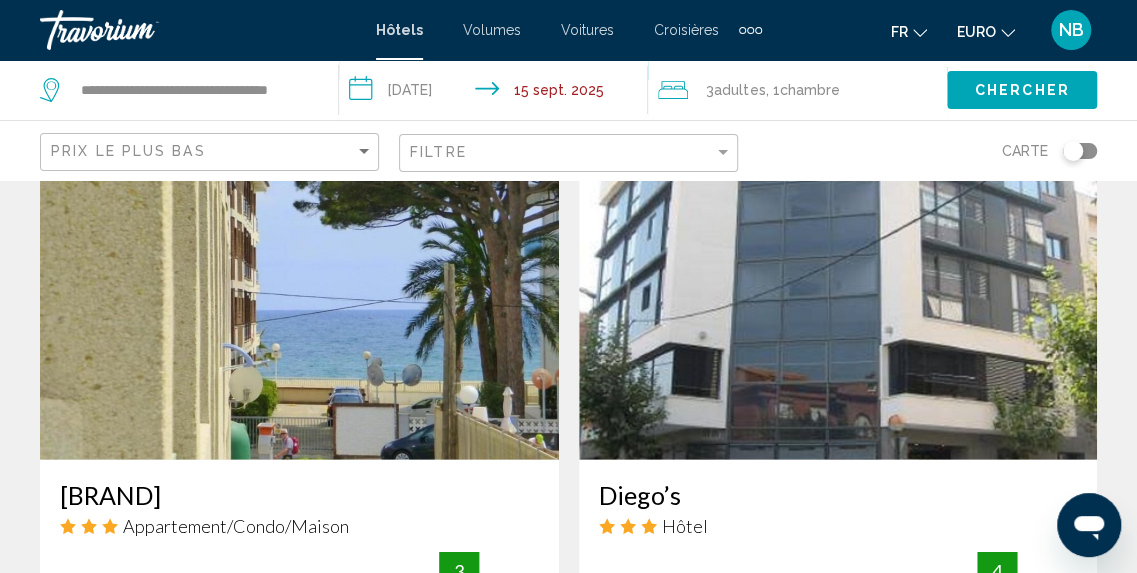 click at bounding box center [299, 300] 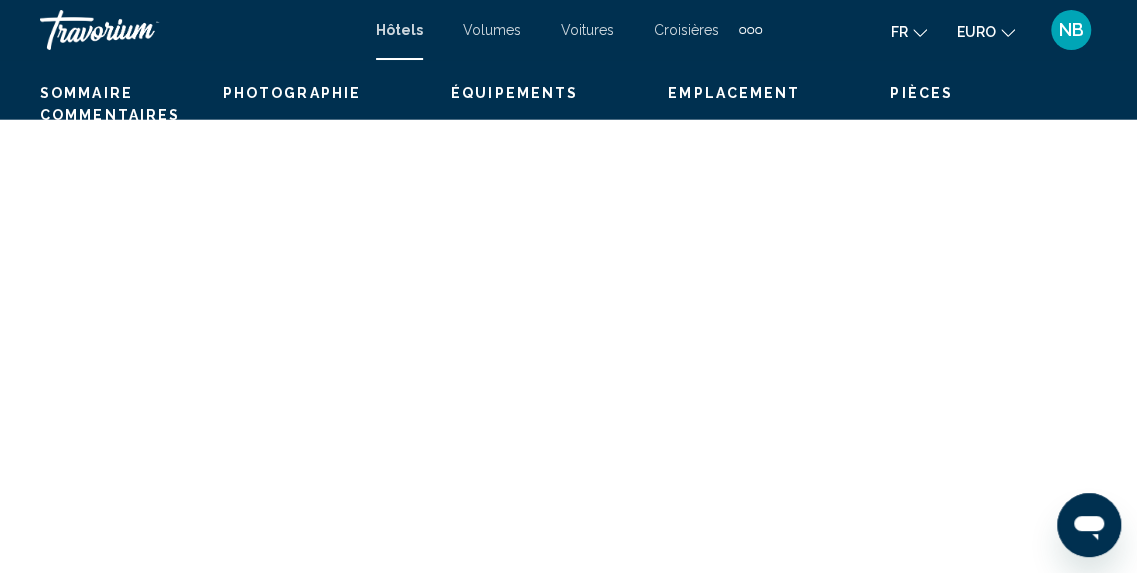 scroll, scrollTop: 248, scrollLeft: 0, axis: vertical 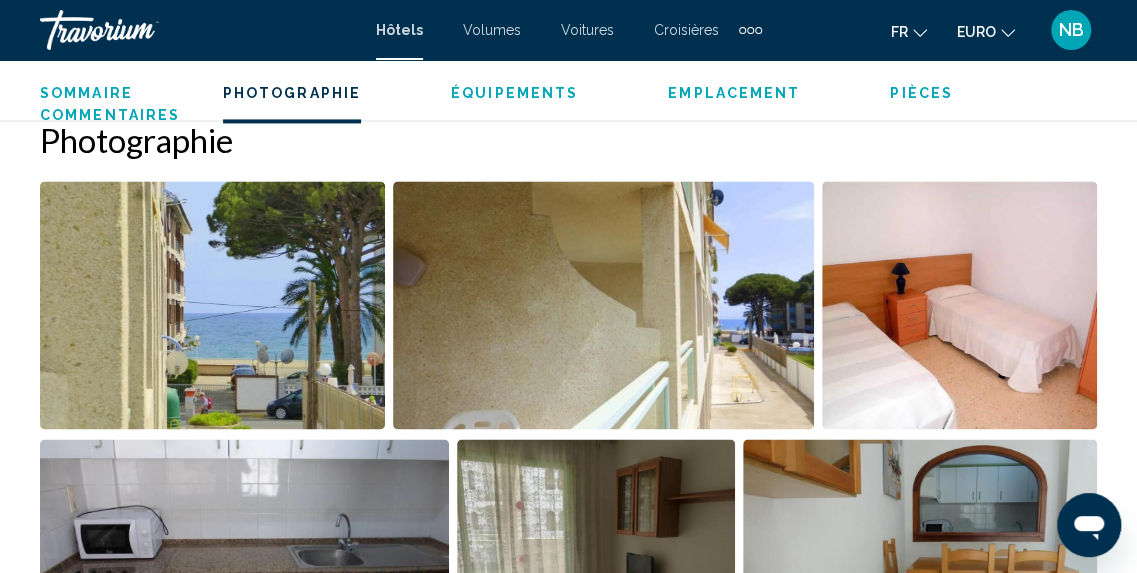 click at bounding box center (212, 305) 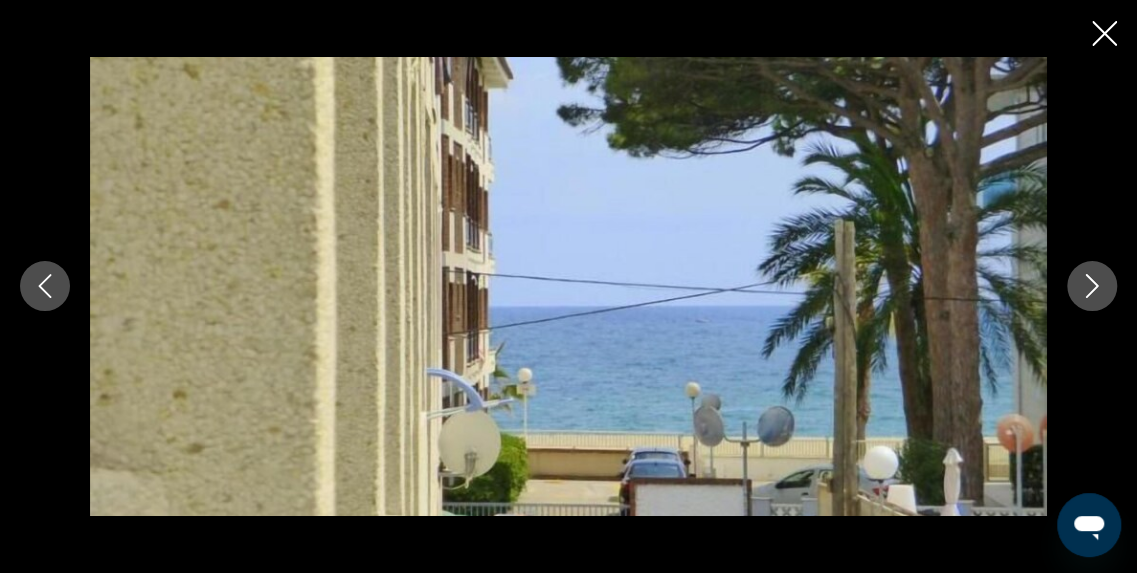 click 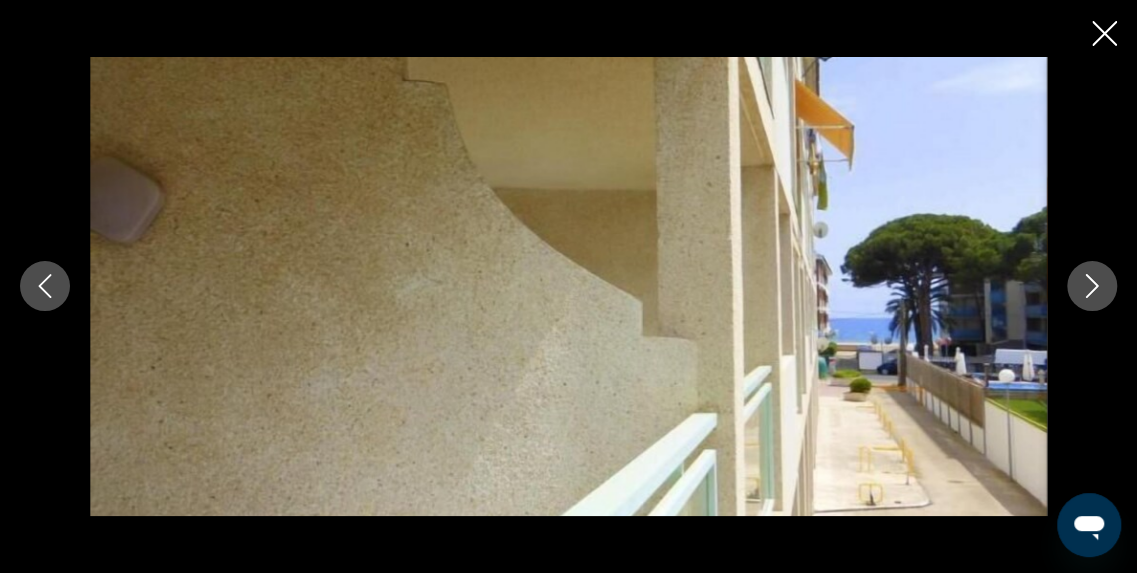 click 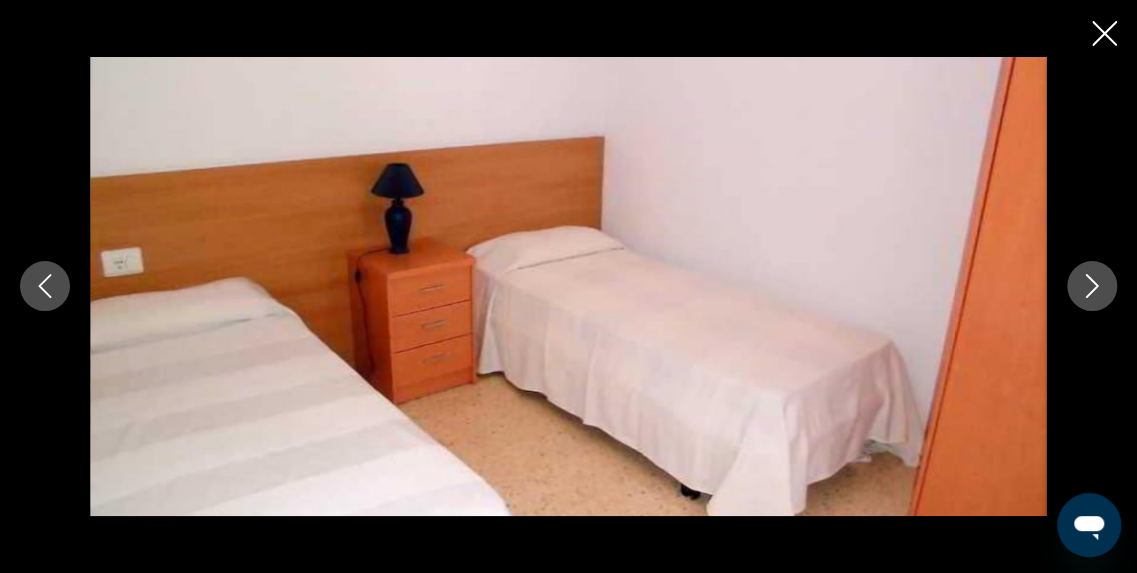 click 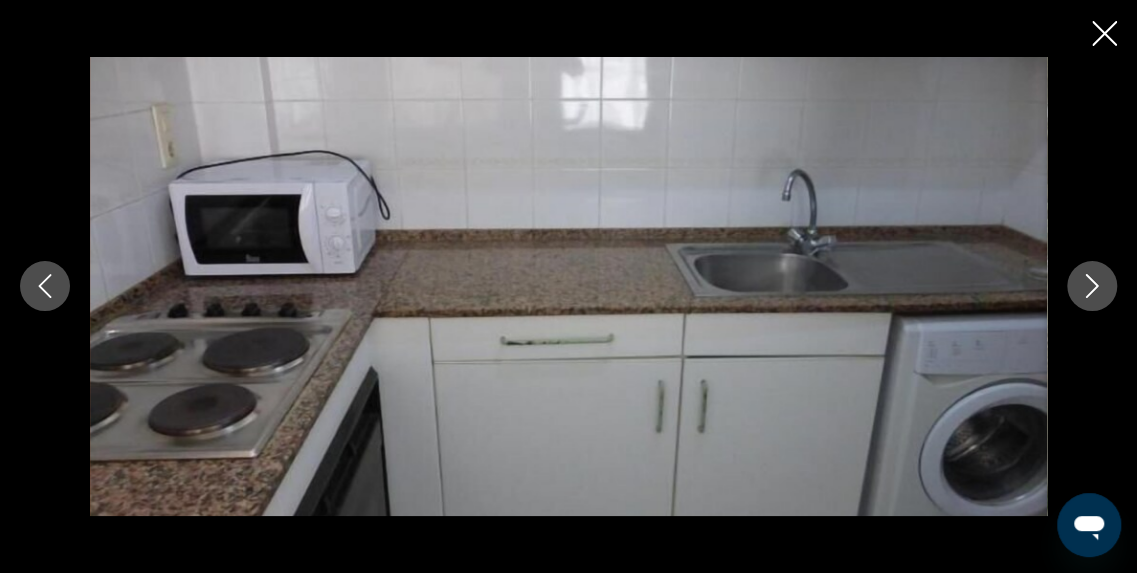 click 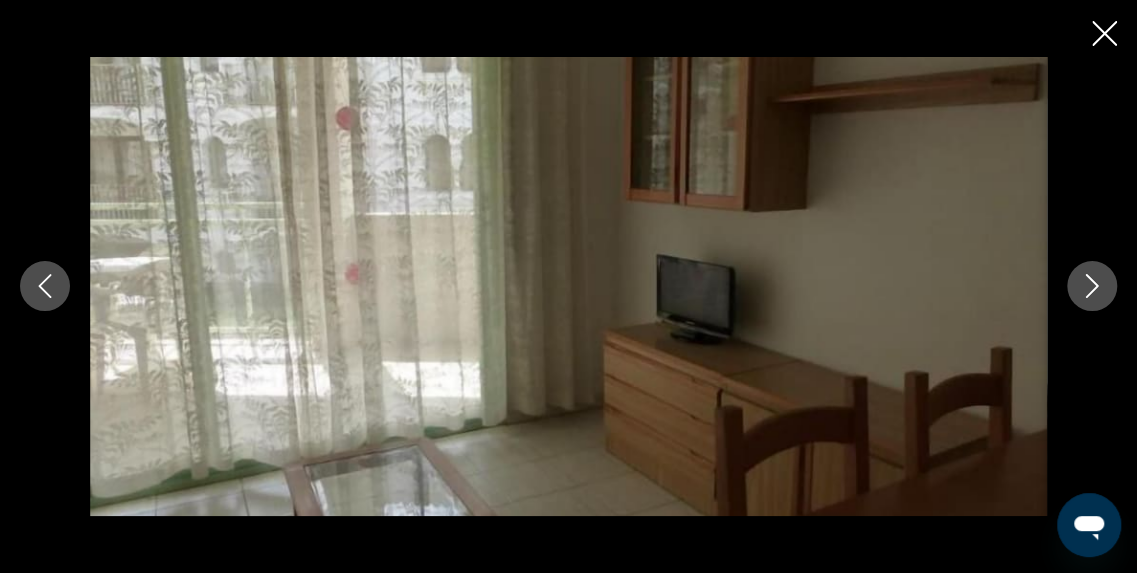 click 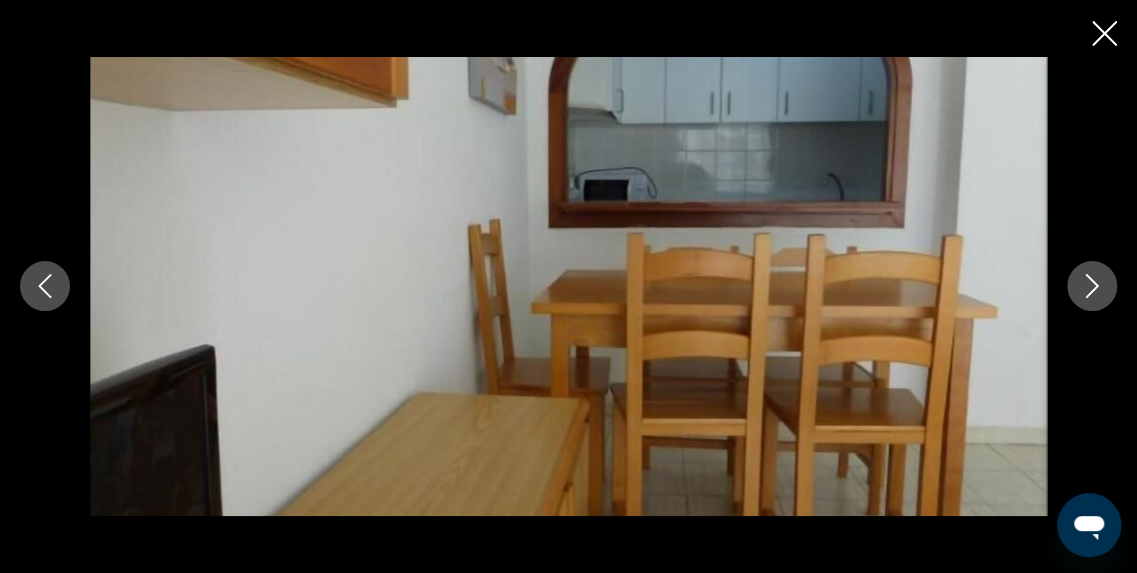 click 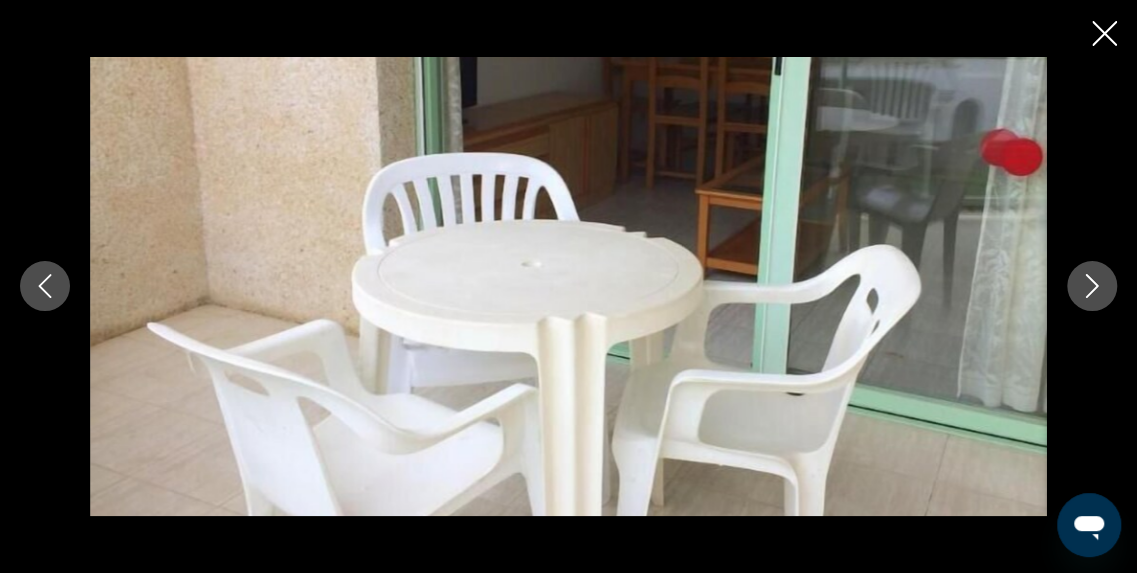 click 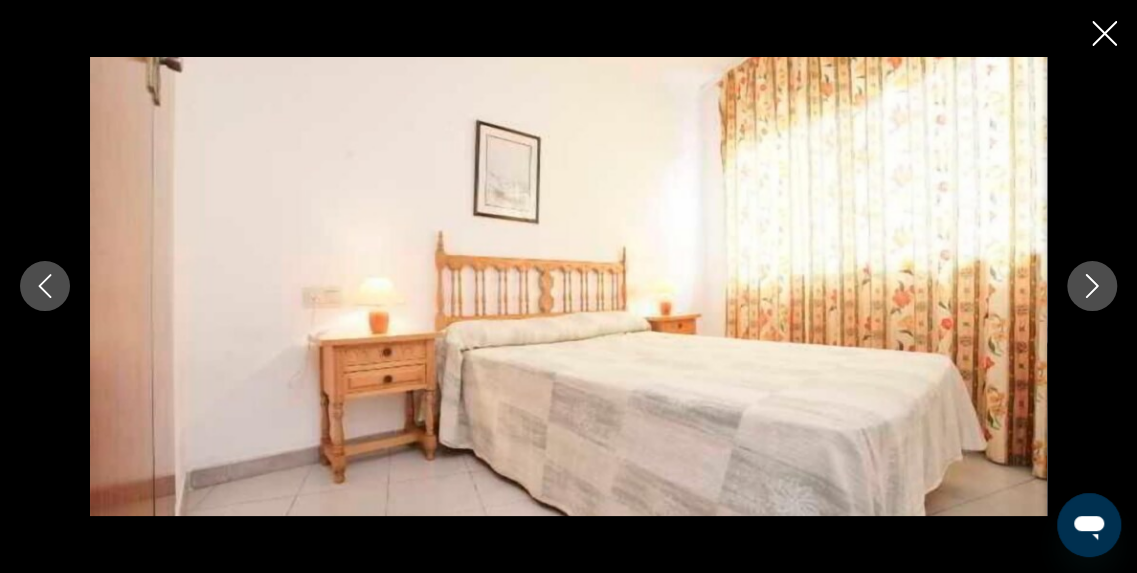 click 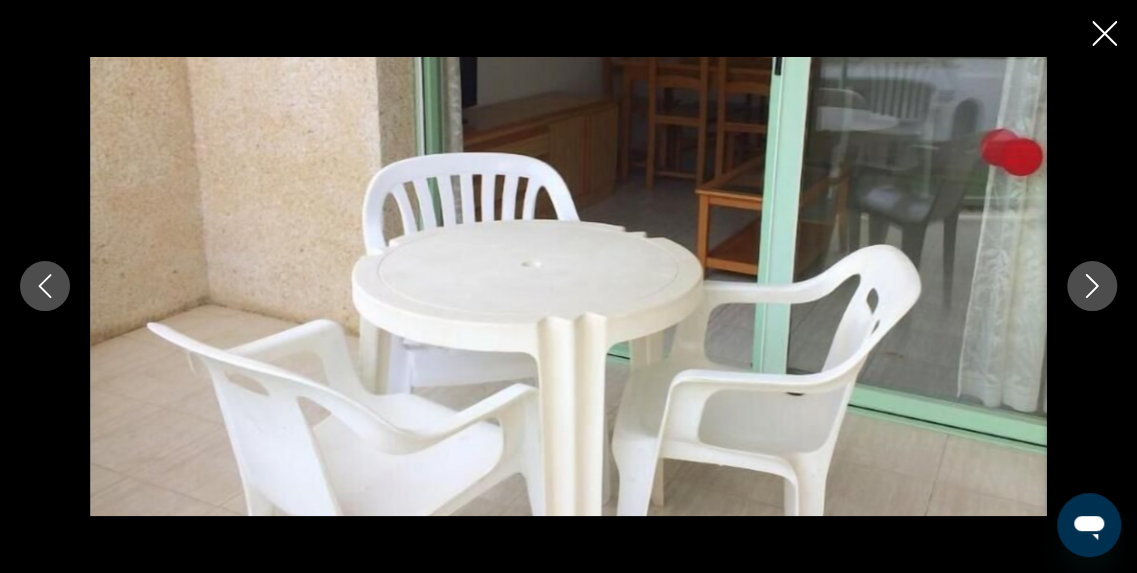 click 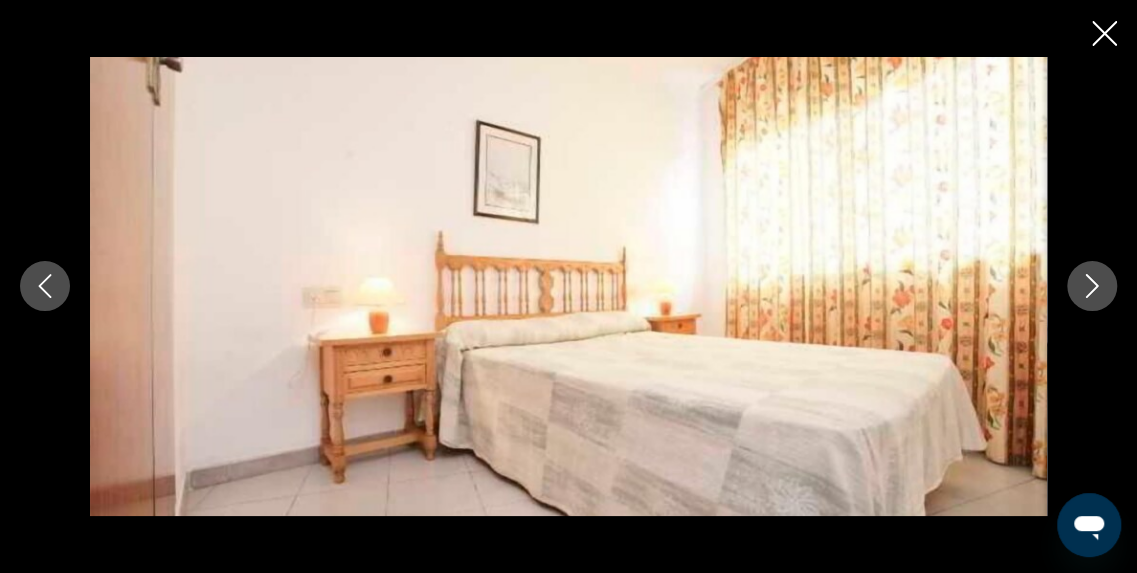 click 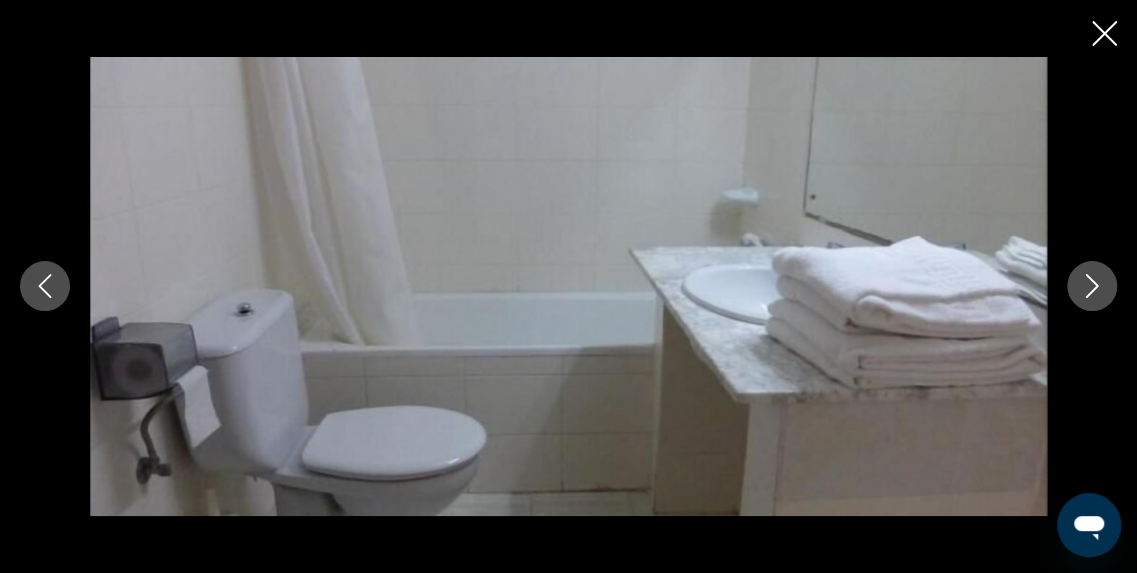 click 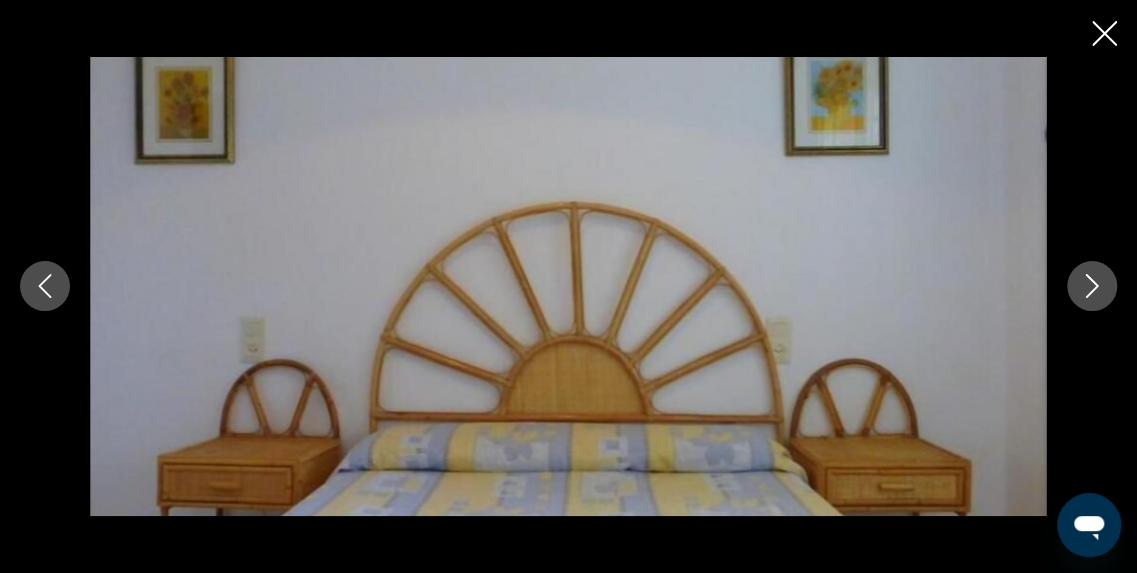 click 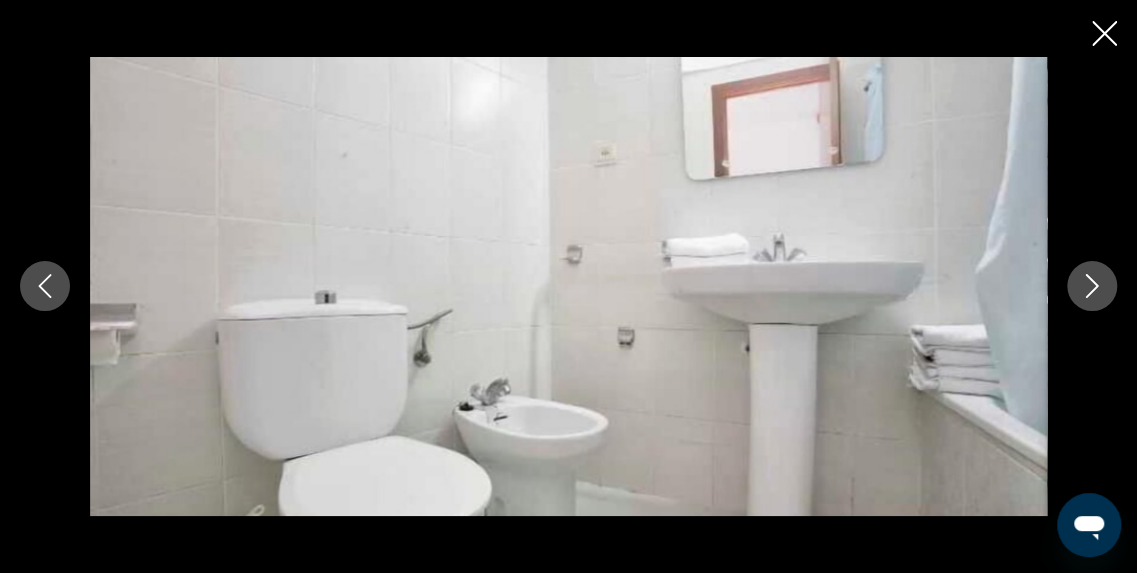 click 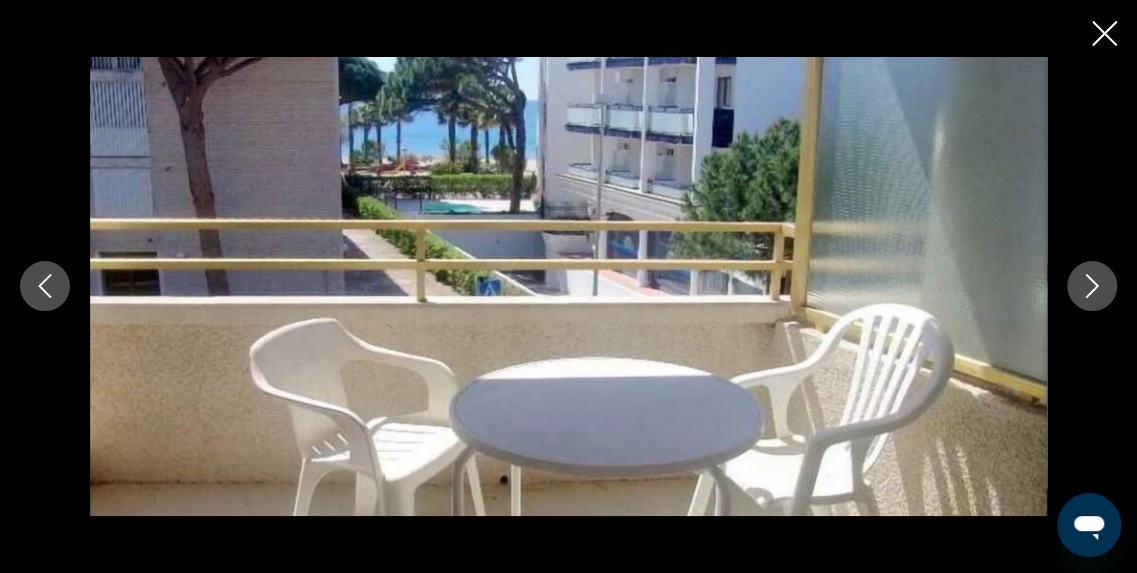 click 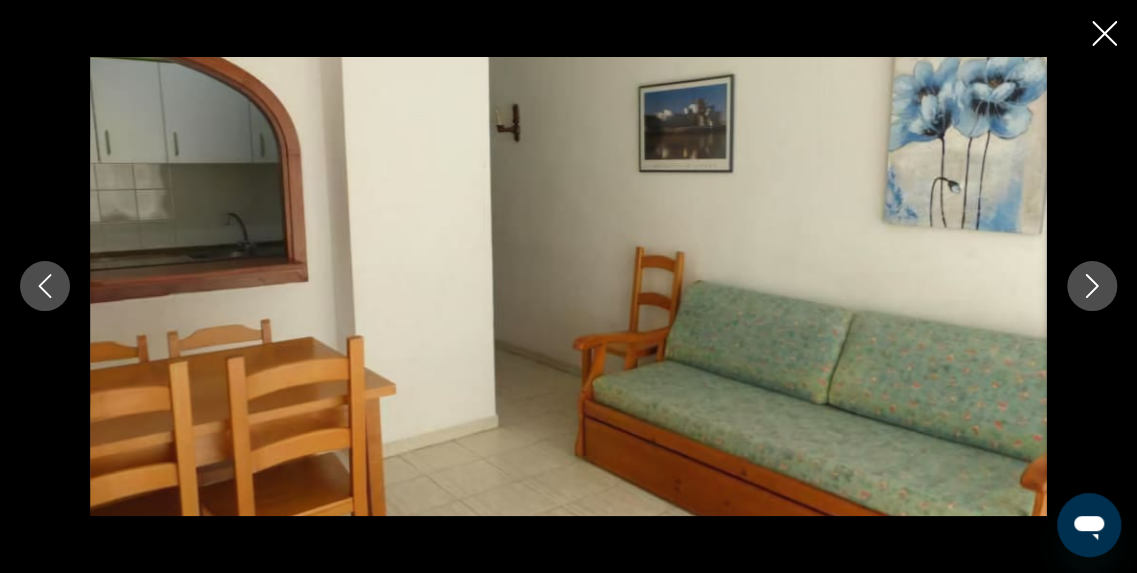 click at bounding box center (568, 286) 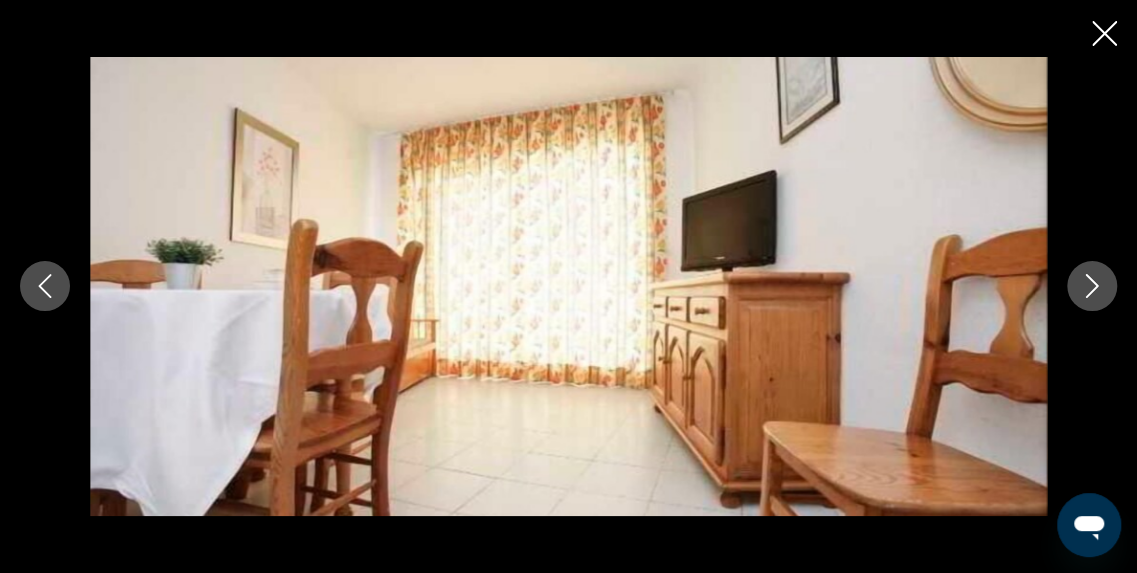 click 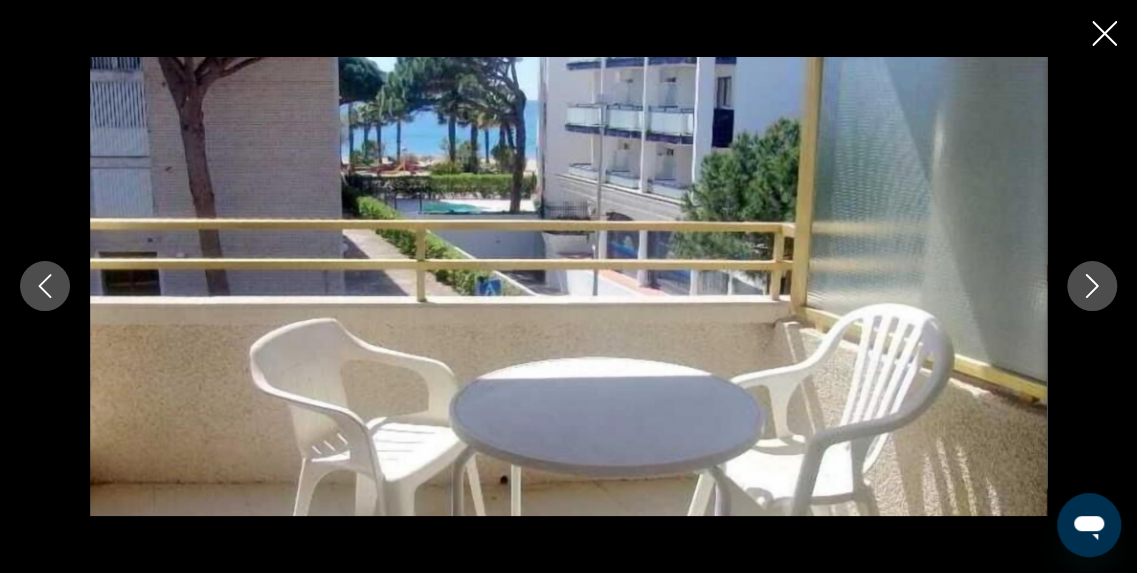 click 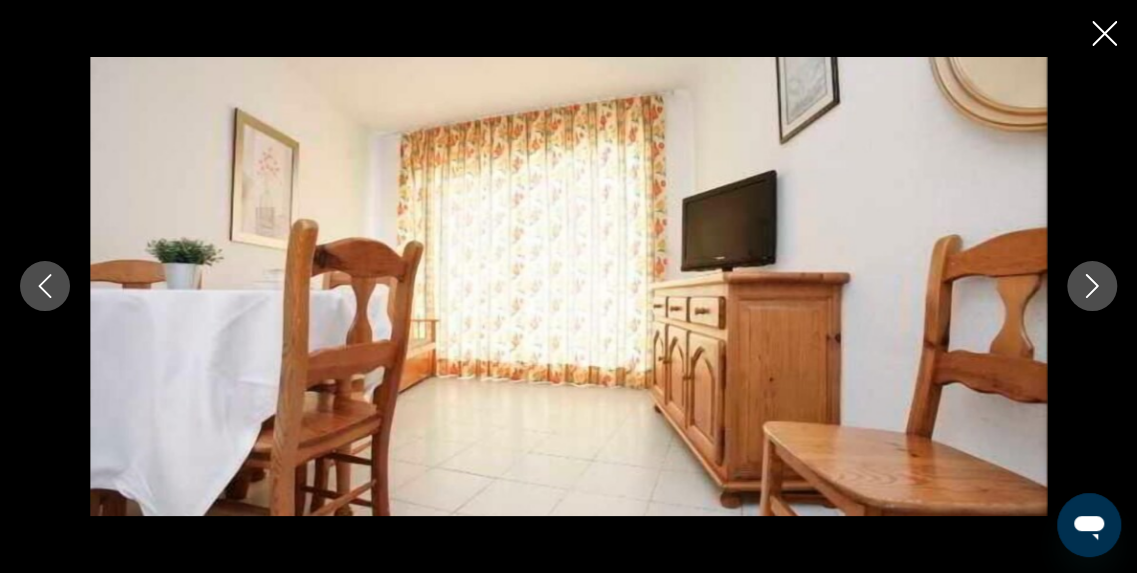 click 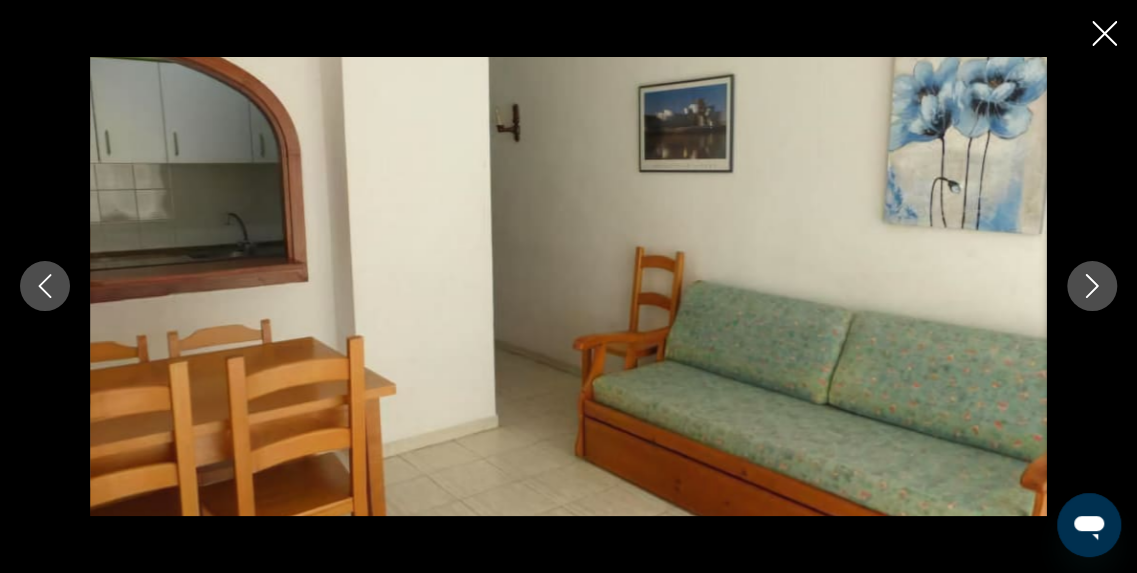 click 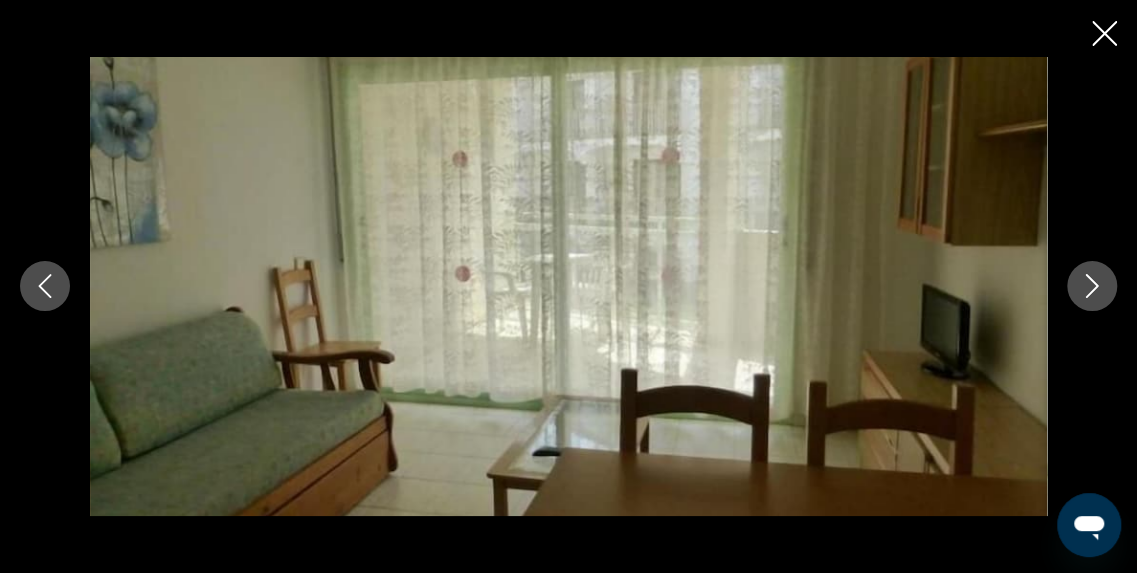 click 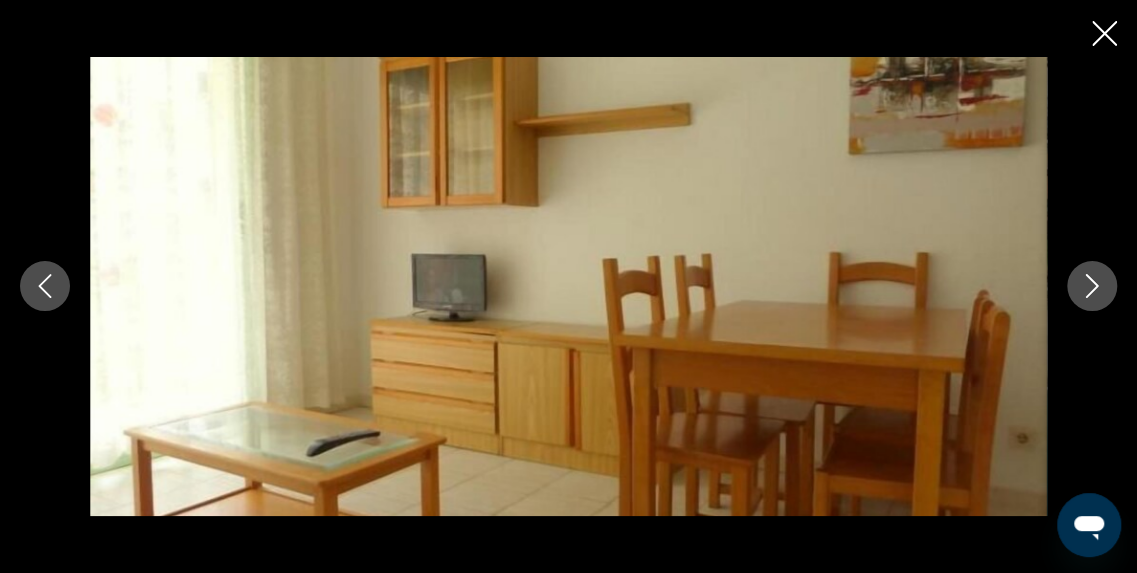 click 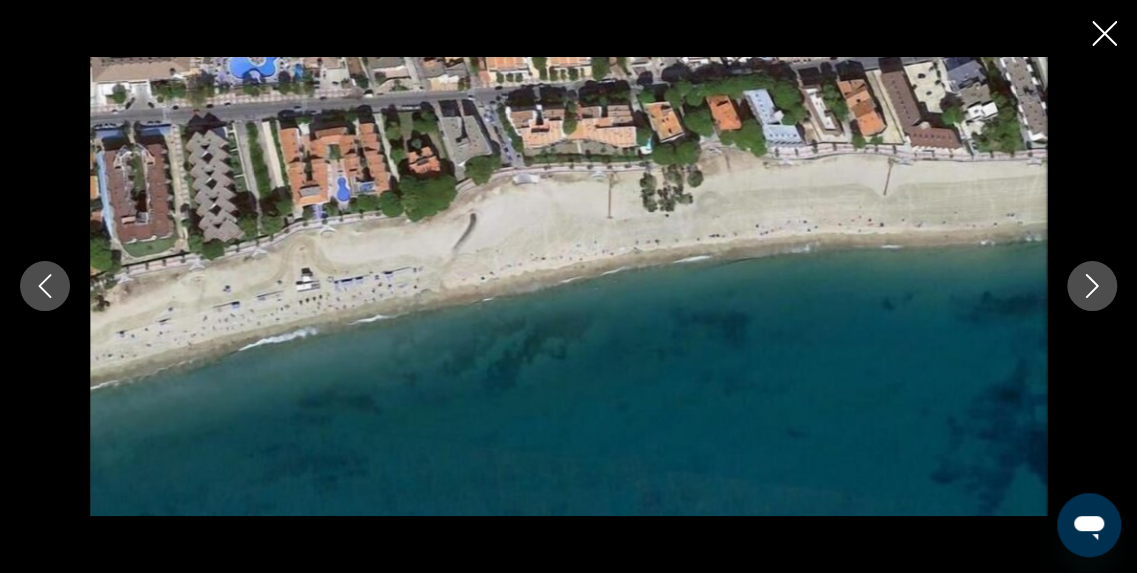 click 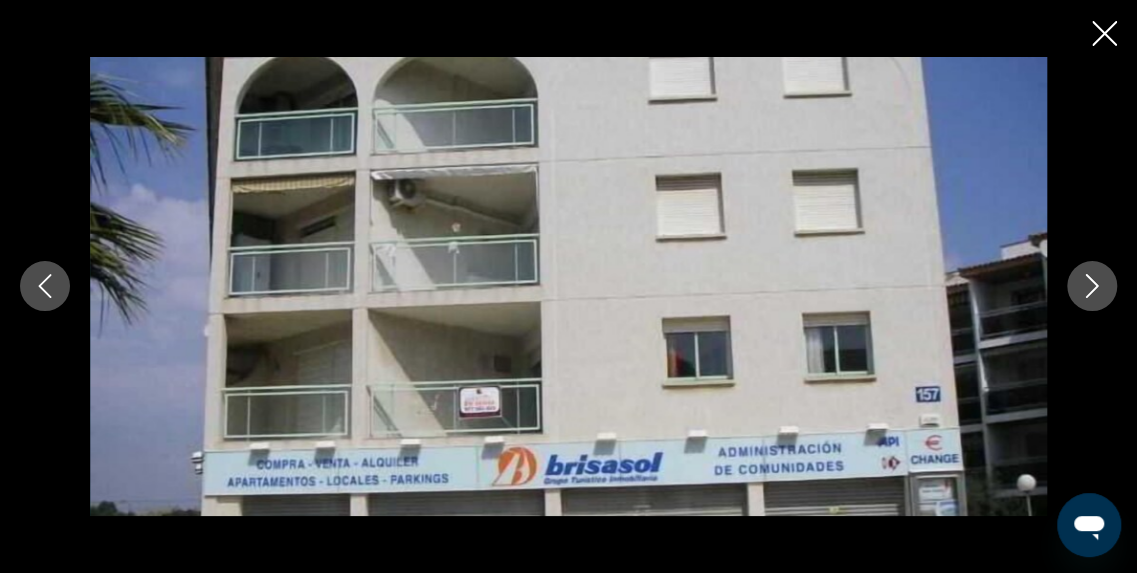 click 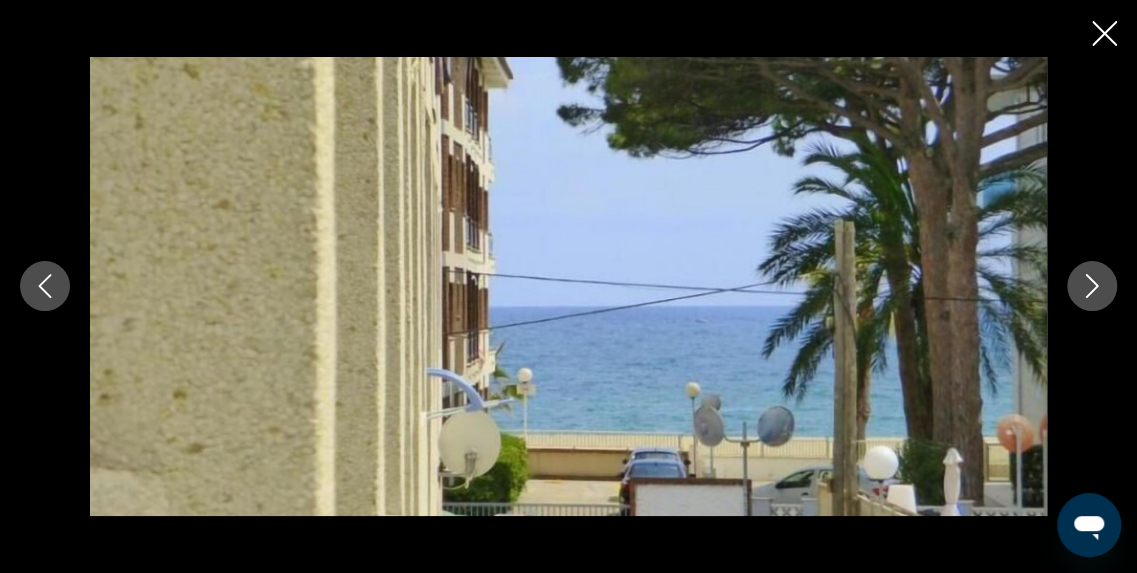 click 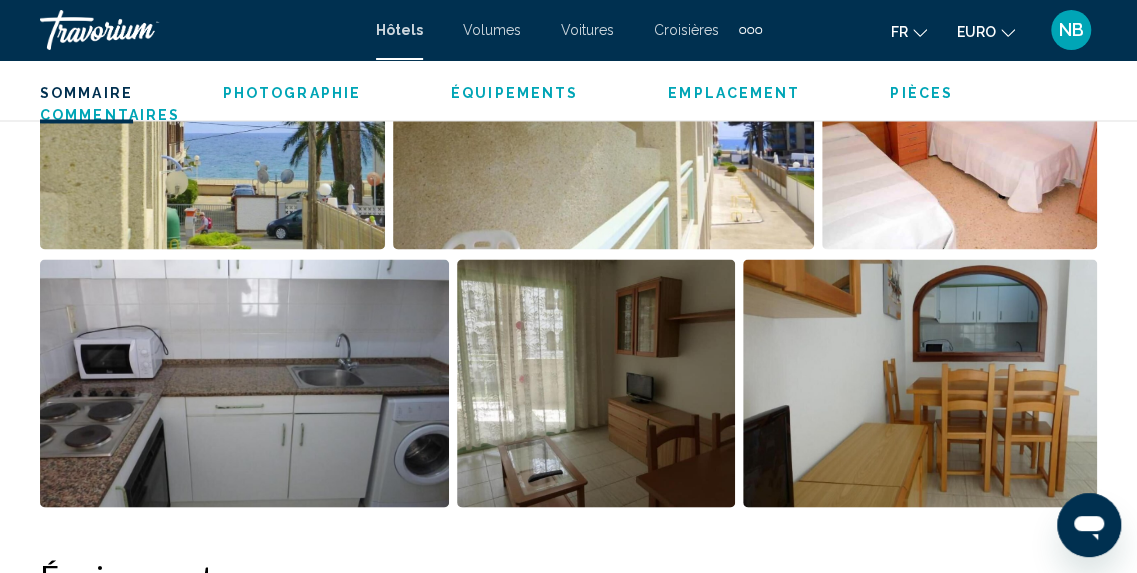 scroll, scrollTop: 601, scrollLeft: 0, axis: vertical 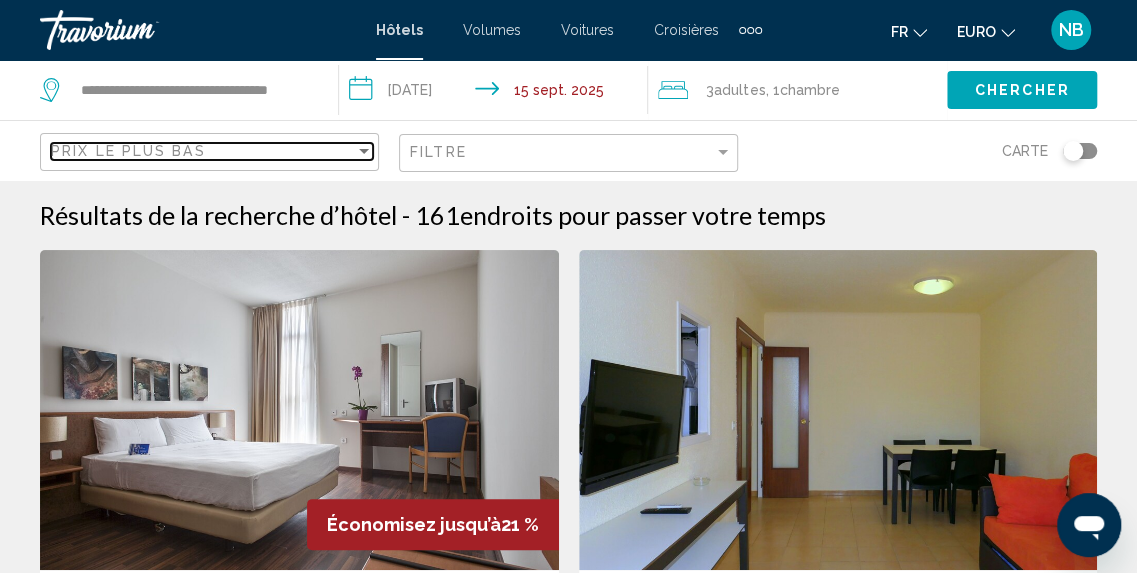 click on "Prix le plus bas" at bounding box center [128, 151] 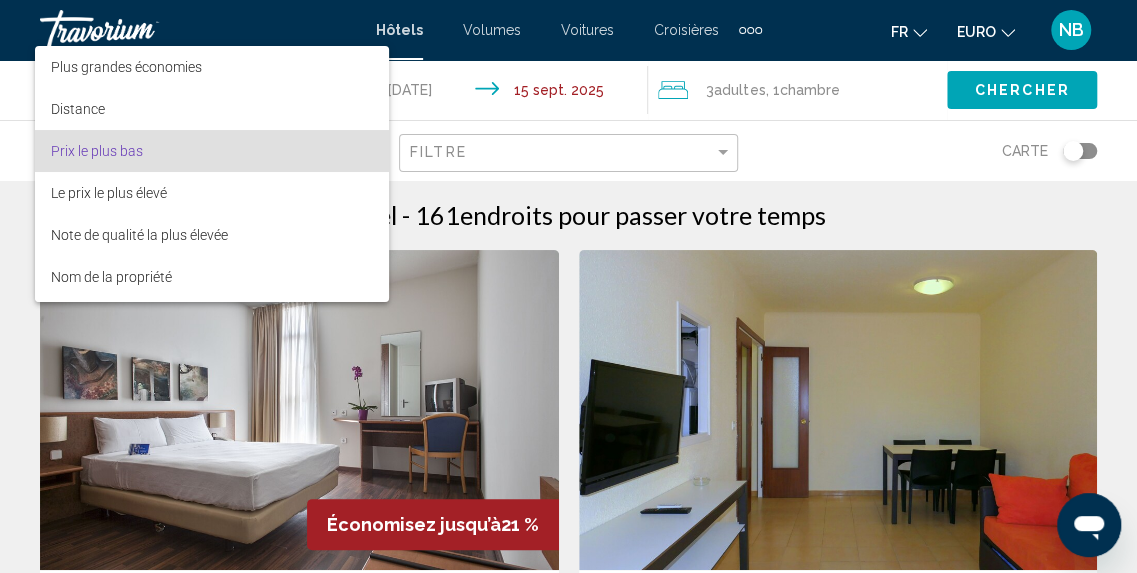 click on "Prix le plus bas" at bounding box center (212, 151) 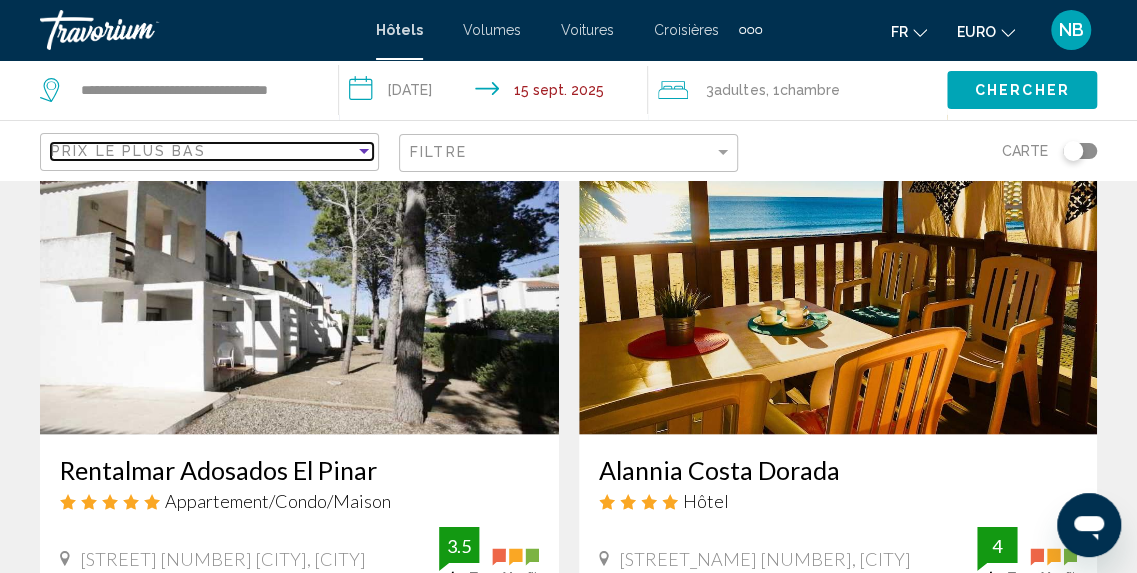 scroll, scrollTop: 1662, scrollLeft: 0, axis: vertical 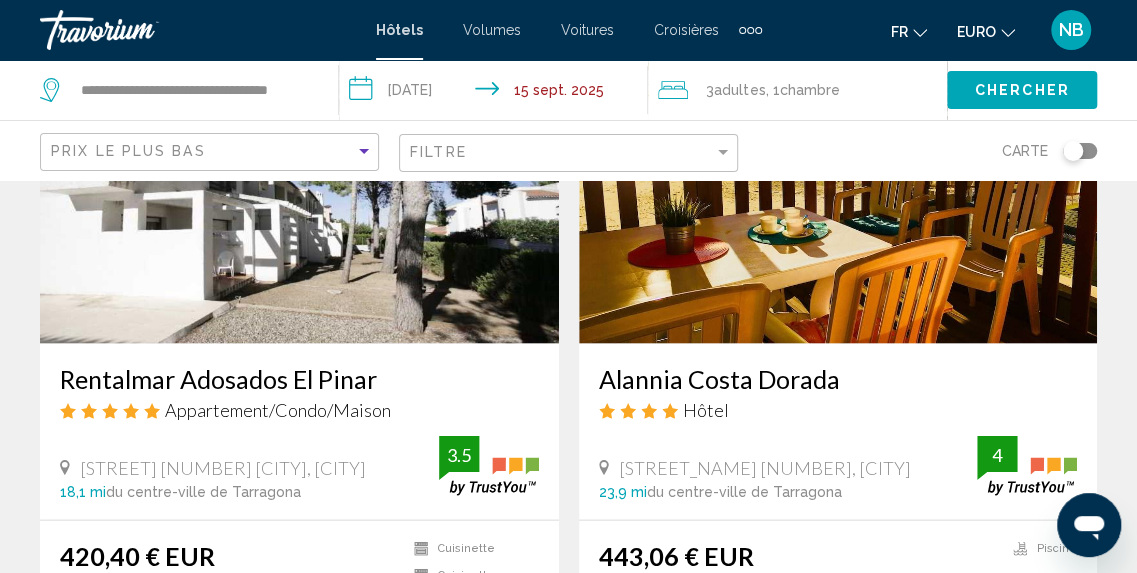 click at bounding box center (299, 183) 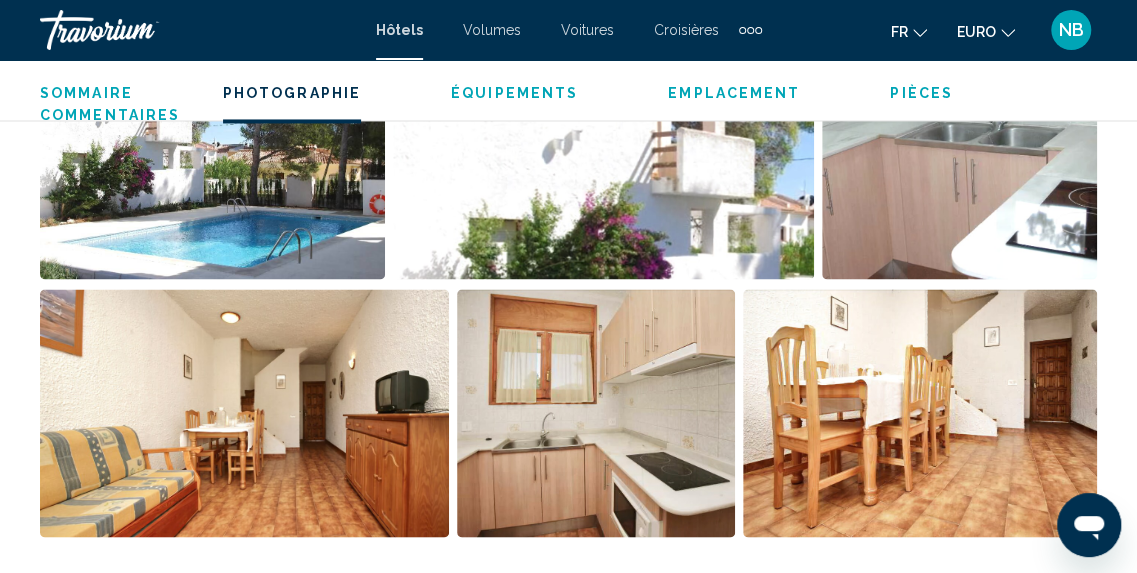 scroll, scrollTop: 1226, scrollLeft: 0, axis: vertical 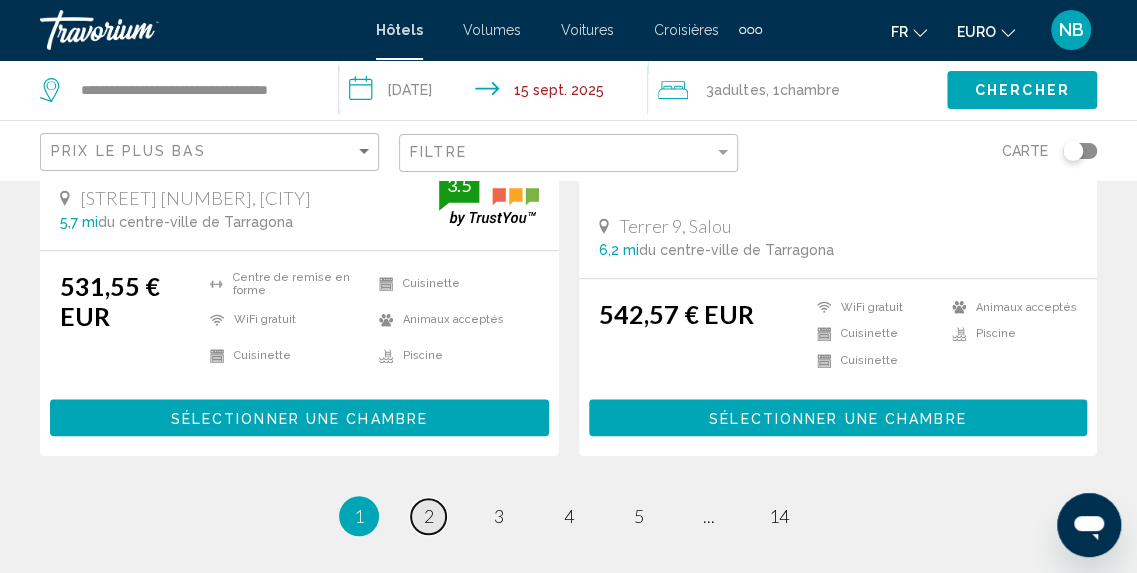 click on "page  2" at bounding box center (428, 516) 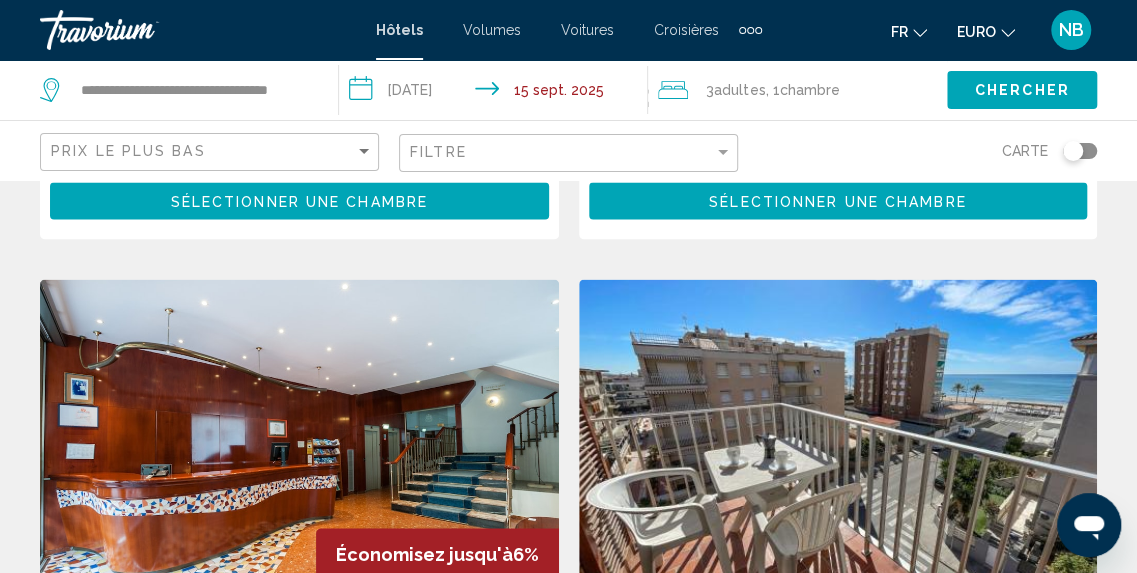 scroll, scrollTop: 0, scrollLeft: 0, axis: both 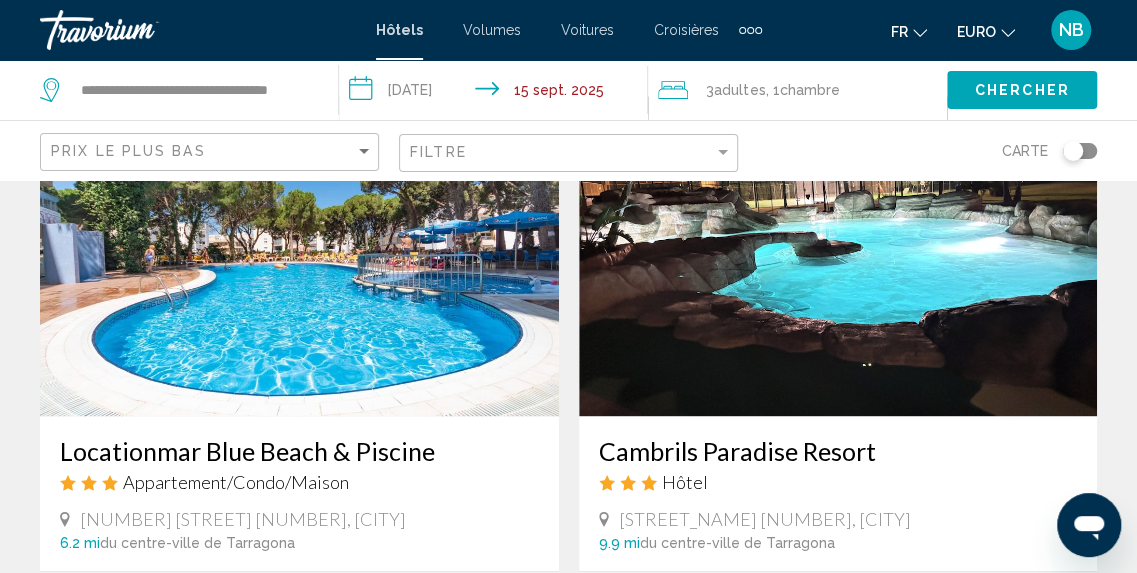 click at bounding box center [838, 256] 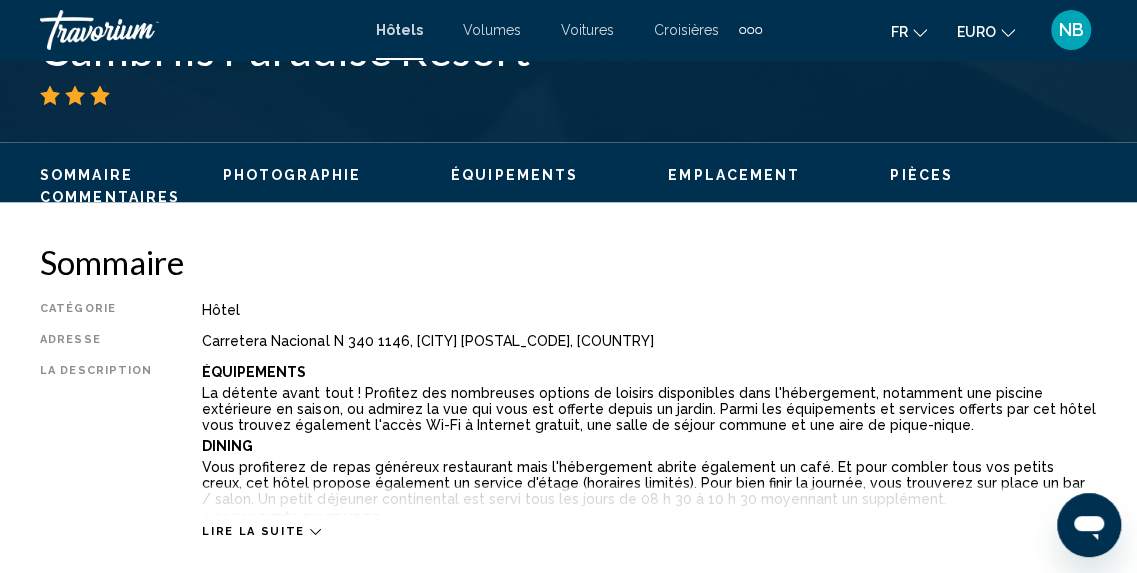 scroll, scrollTop: 248, scrollLeft: 0, axis: vertical 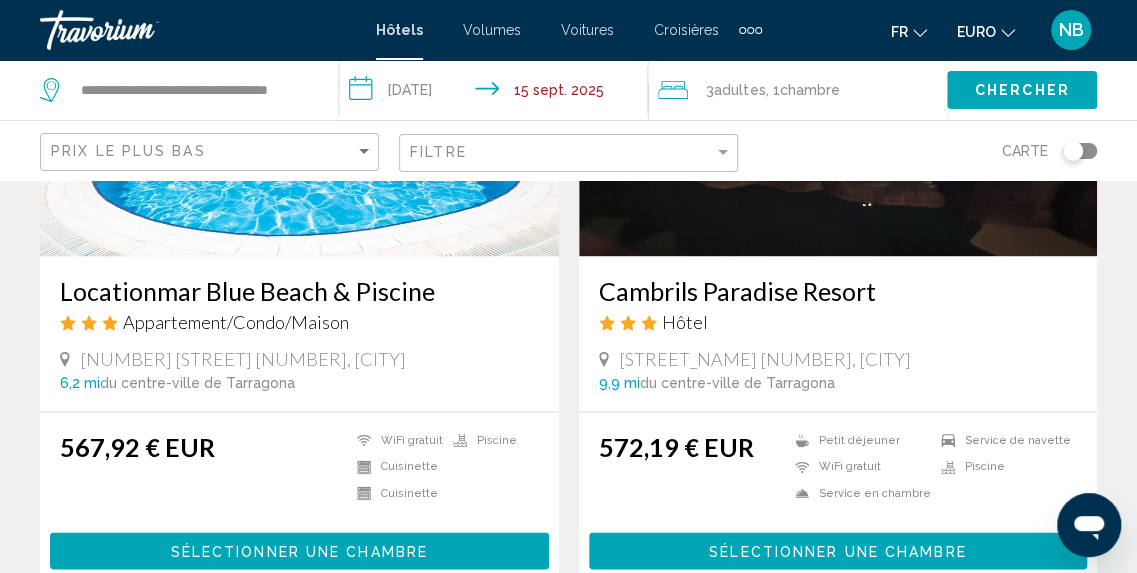 click on "Locationmar Blue Beach & Piscine" at bounding box center (299, 291) 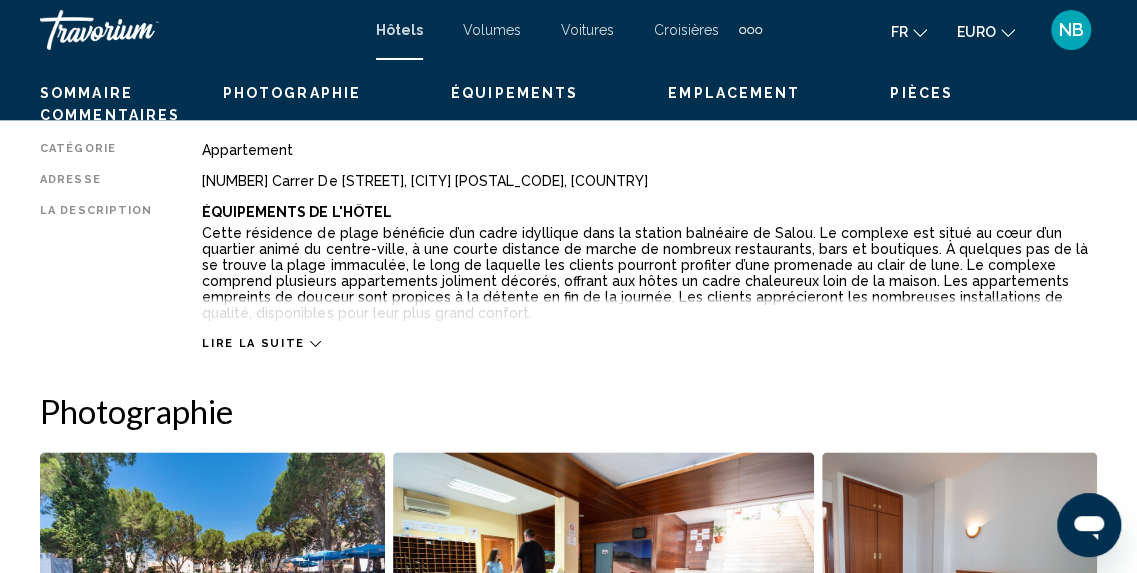 scroll, scrollTop: 248, scrollLeft: 0, axis: vertical 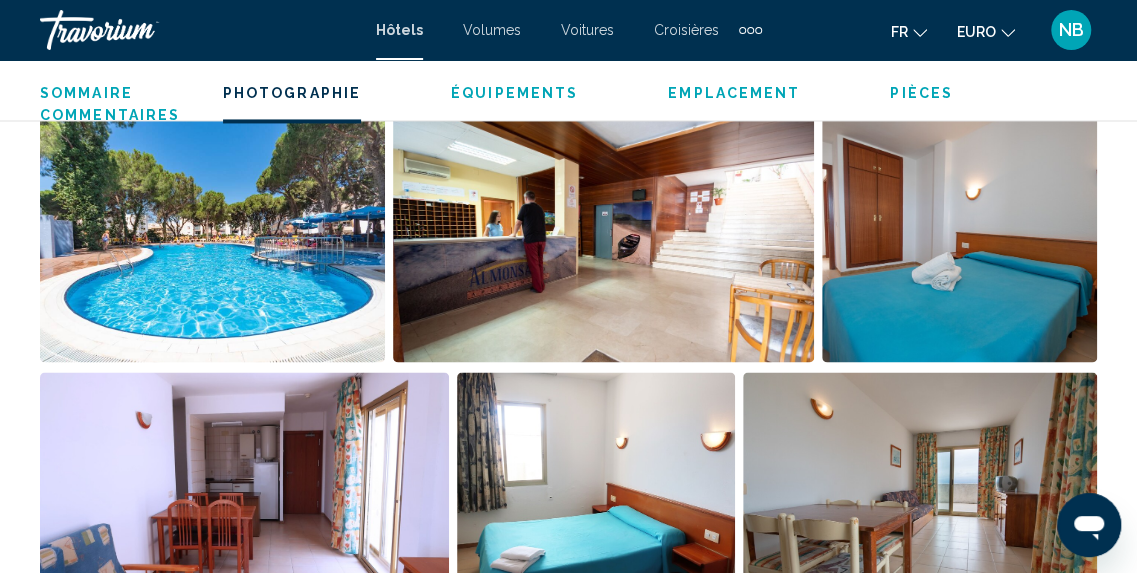 click at bounding box center [212, 238] 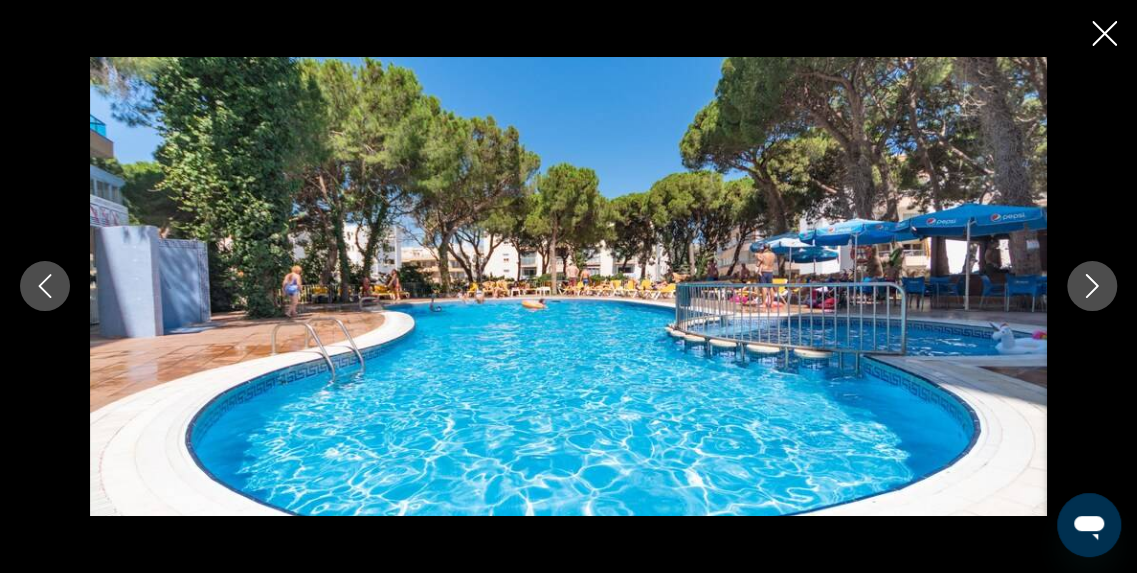 click 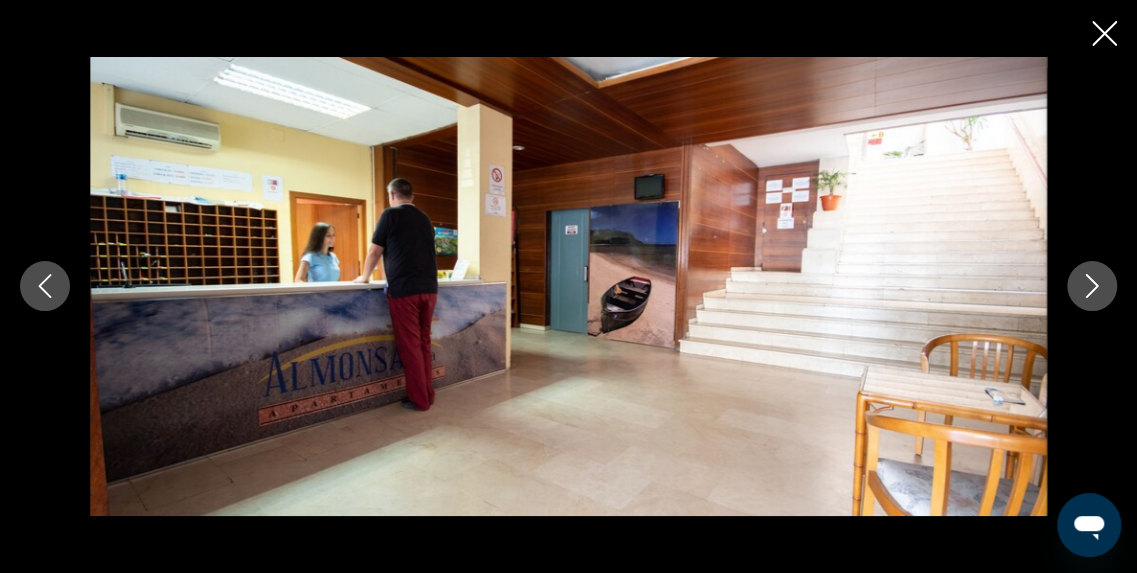 click 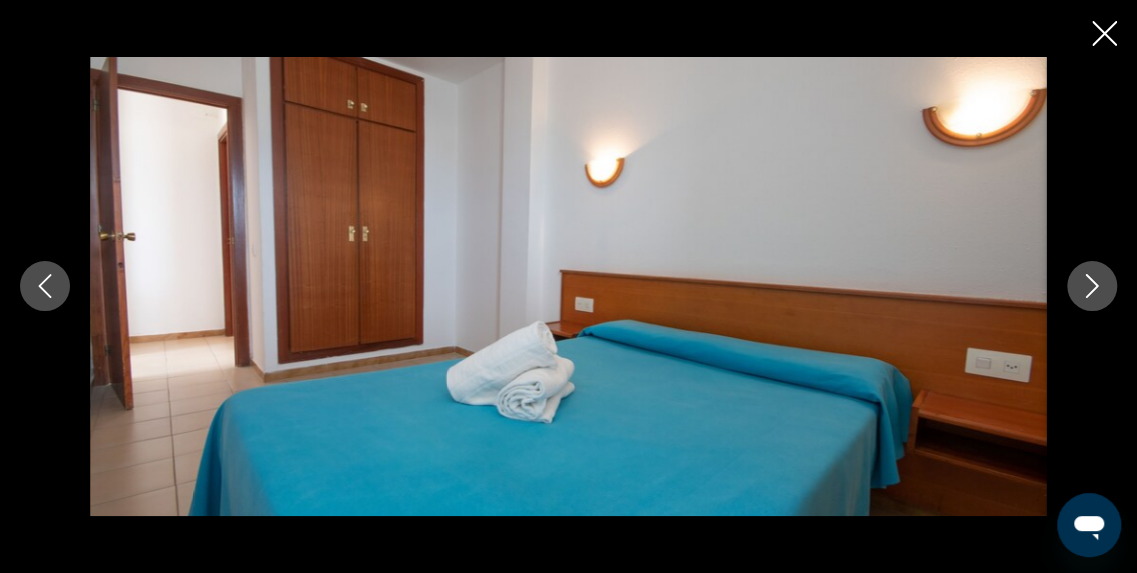 click 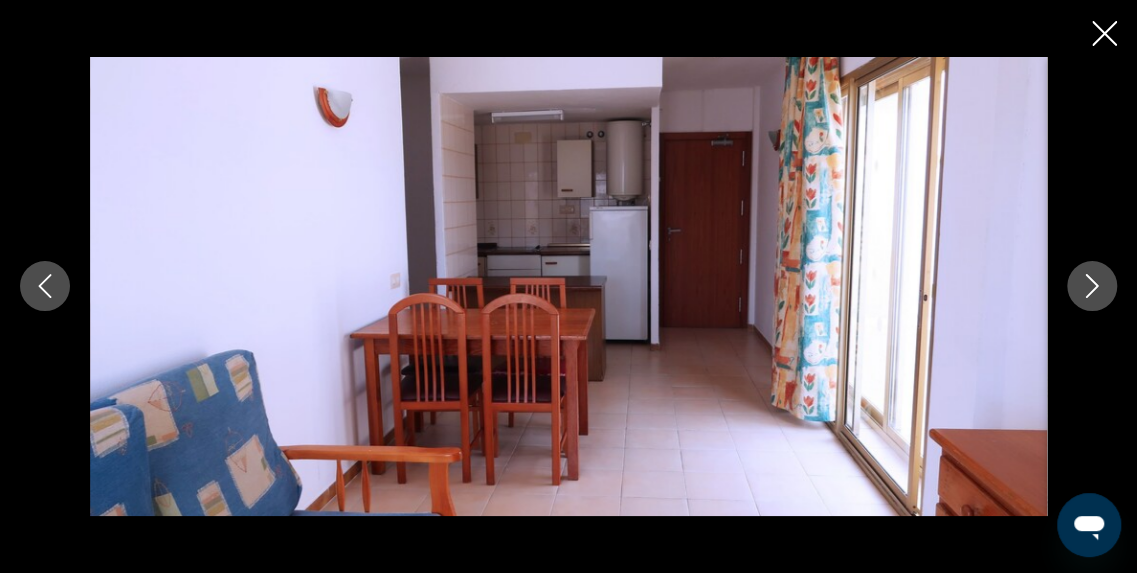 click 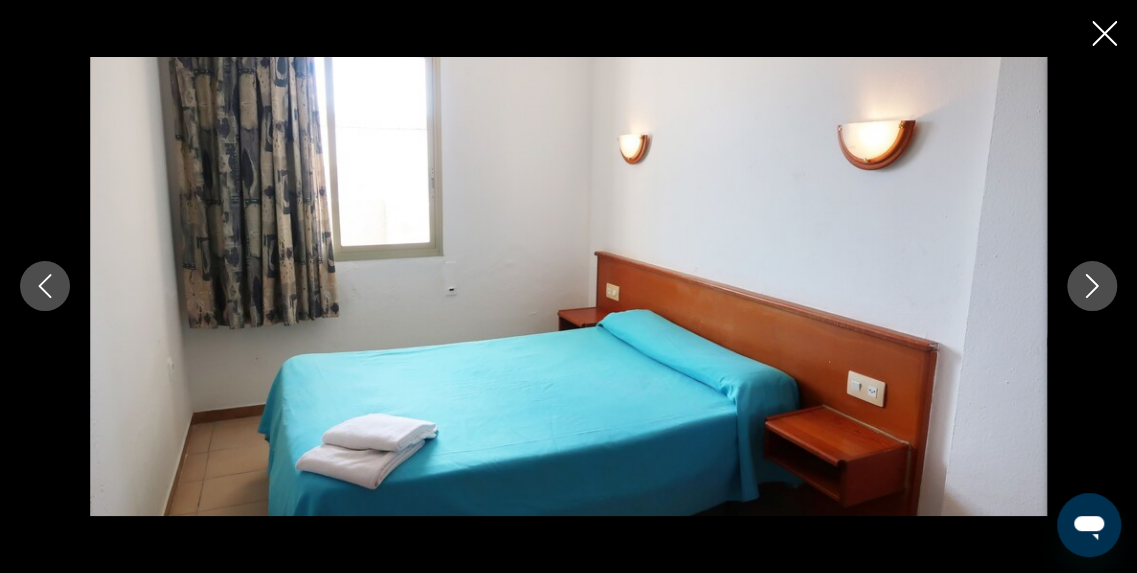 click 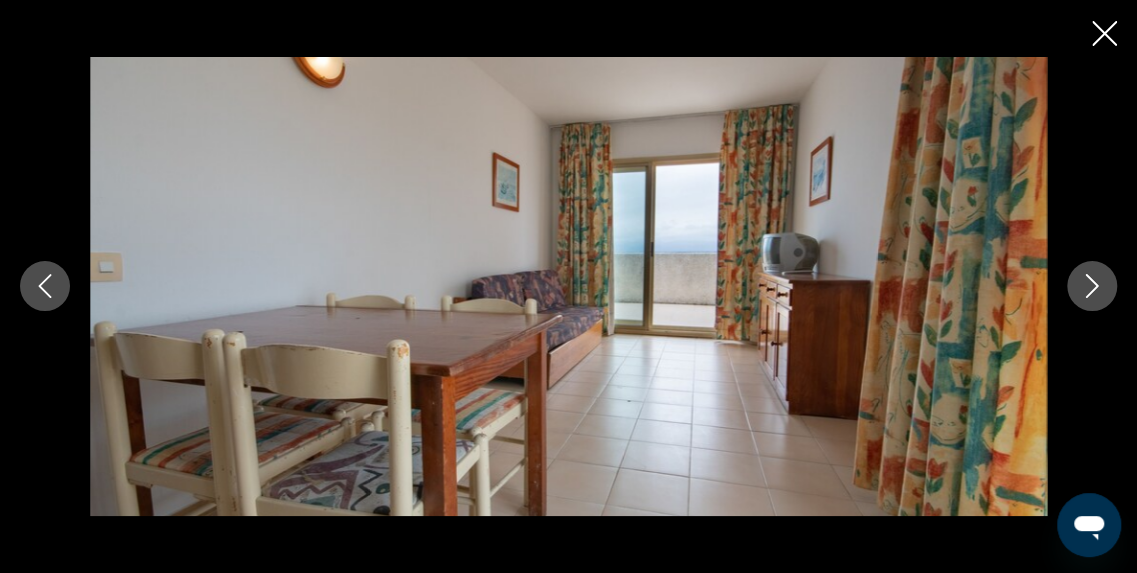 click 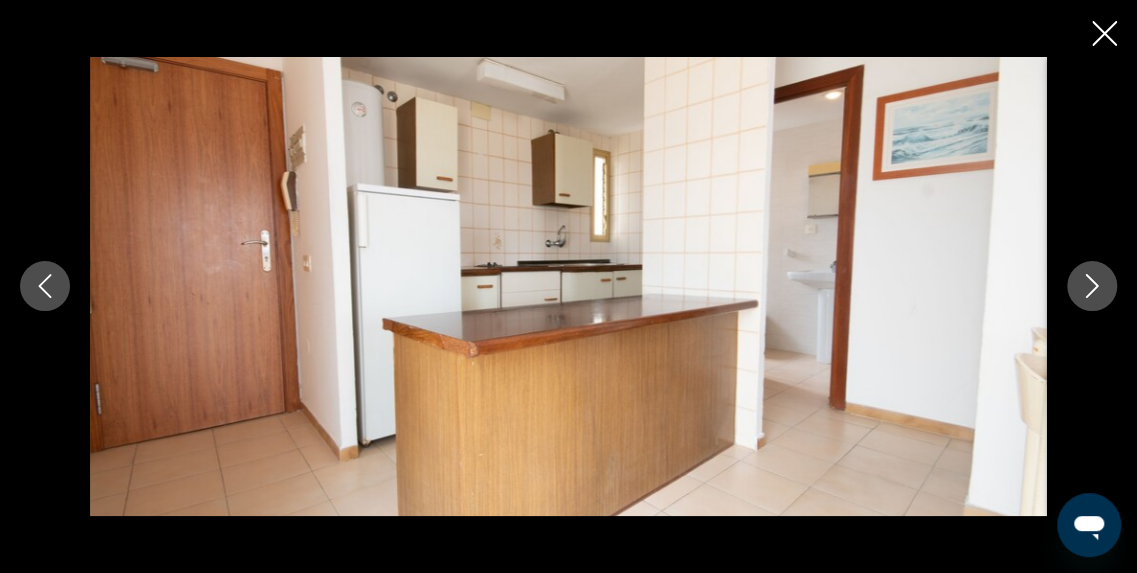 click 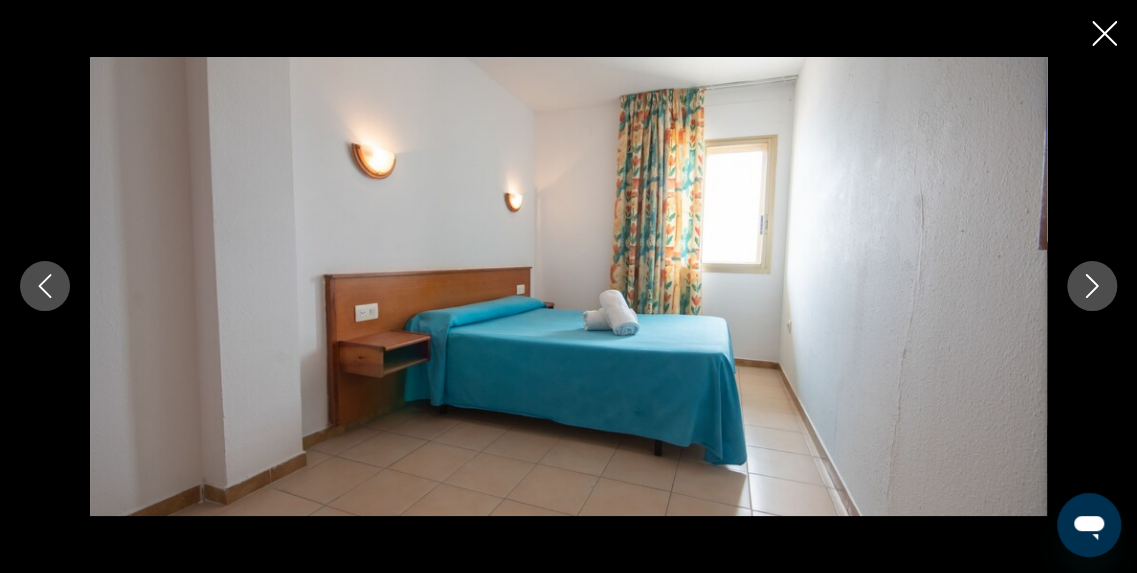 click 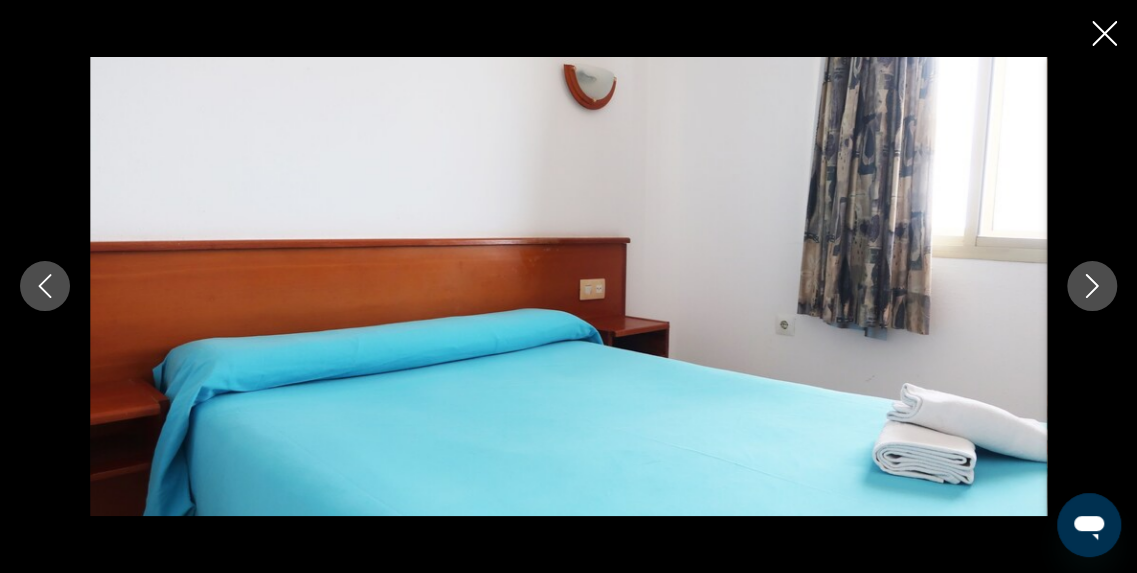 click 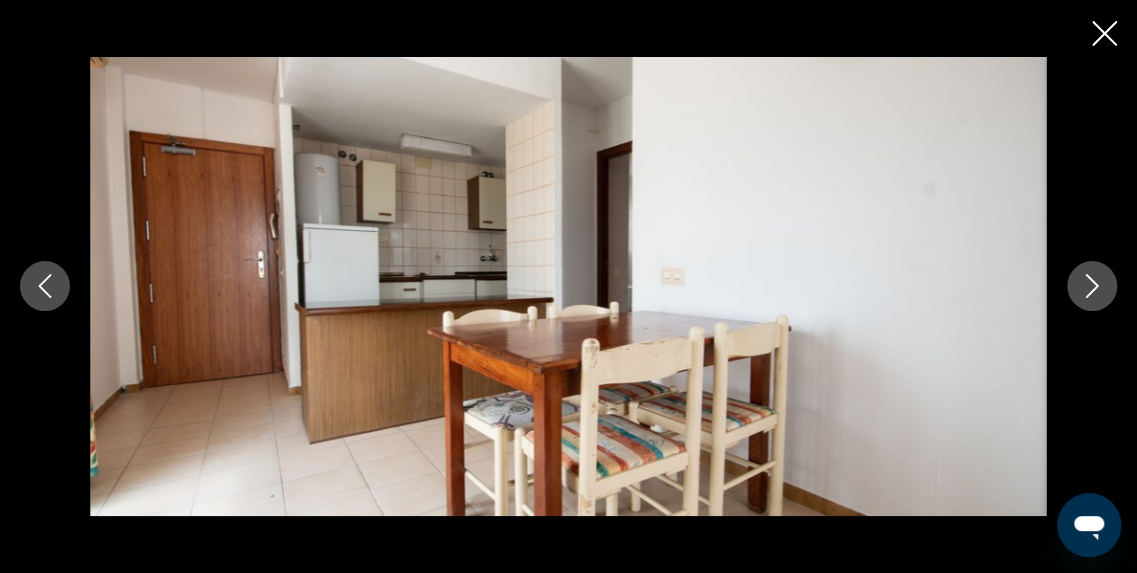 click 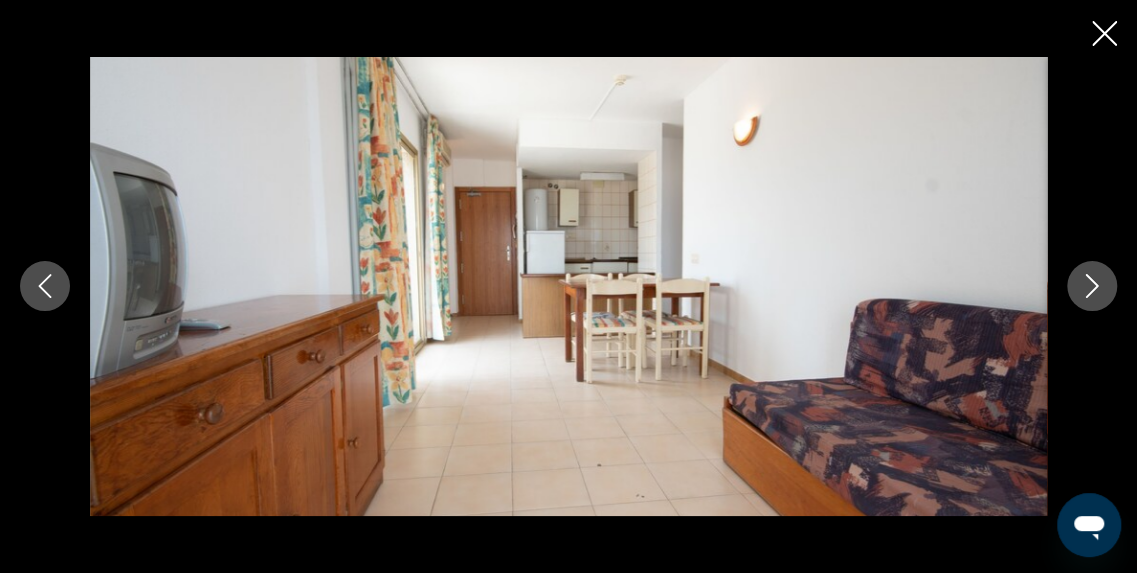 click at bounding box center [568, 286] 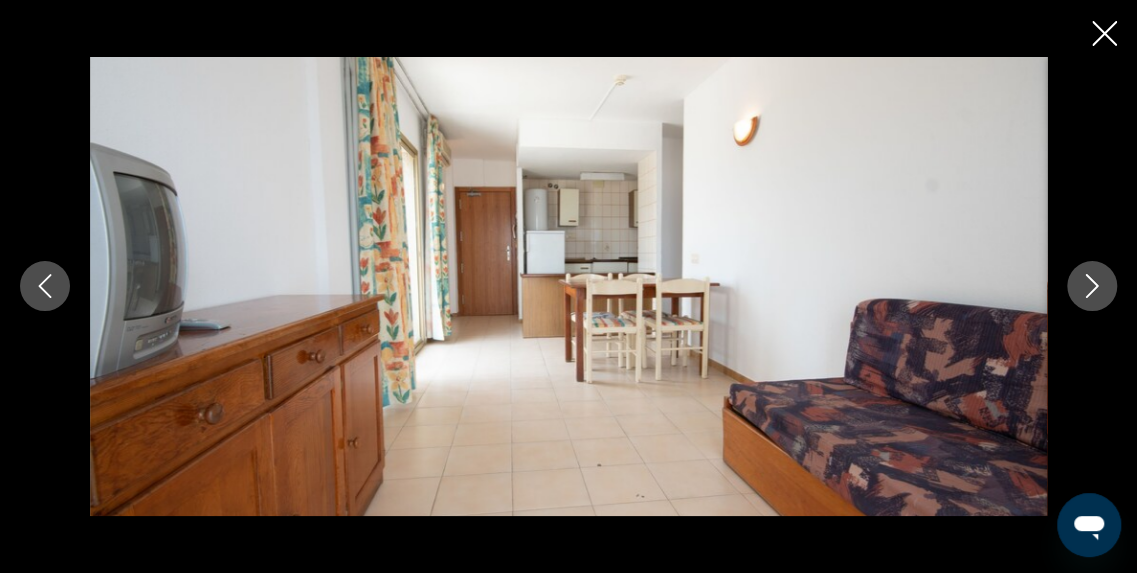 click on "Hôtels Volumes Voitures Croisières Activités Hôtels Vols Voitures Croisières Activités Fr
English Español Français Italiano Português русский EURO
USD ($) MXN (Mex$) CAD (Can$) GBP (£) EUR (€) AUD (A$) NZD (NZ$) CNY (CN¥) NB Se connecter" at bounding box center [568, 30] 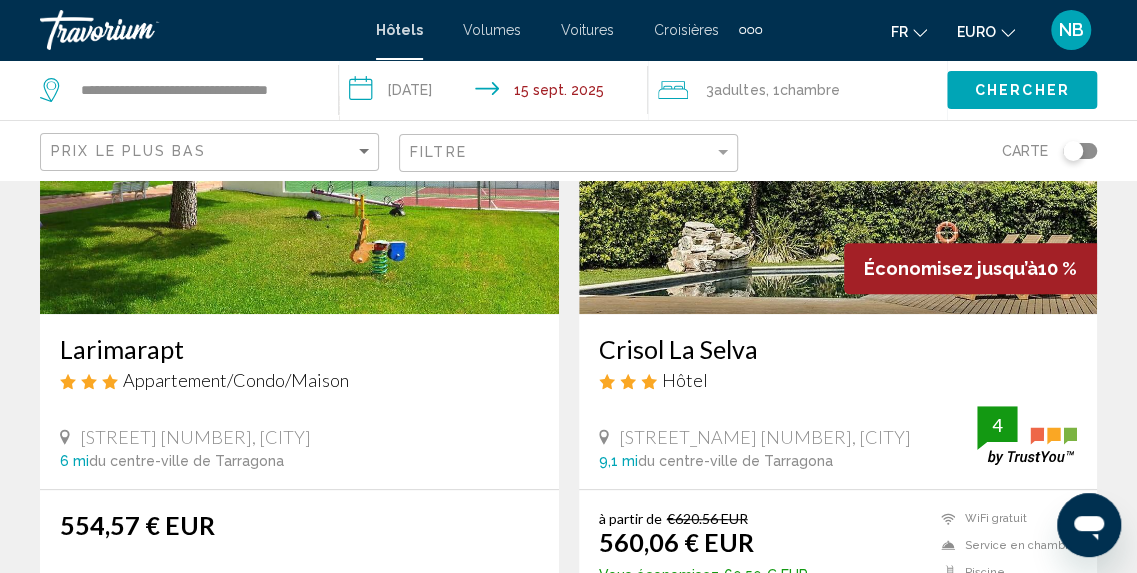 scroll, scrollTop: 0, scrollLeft: 0, axis: both 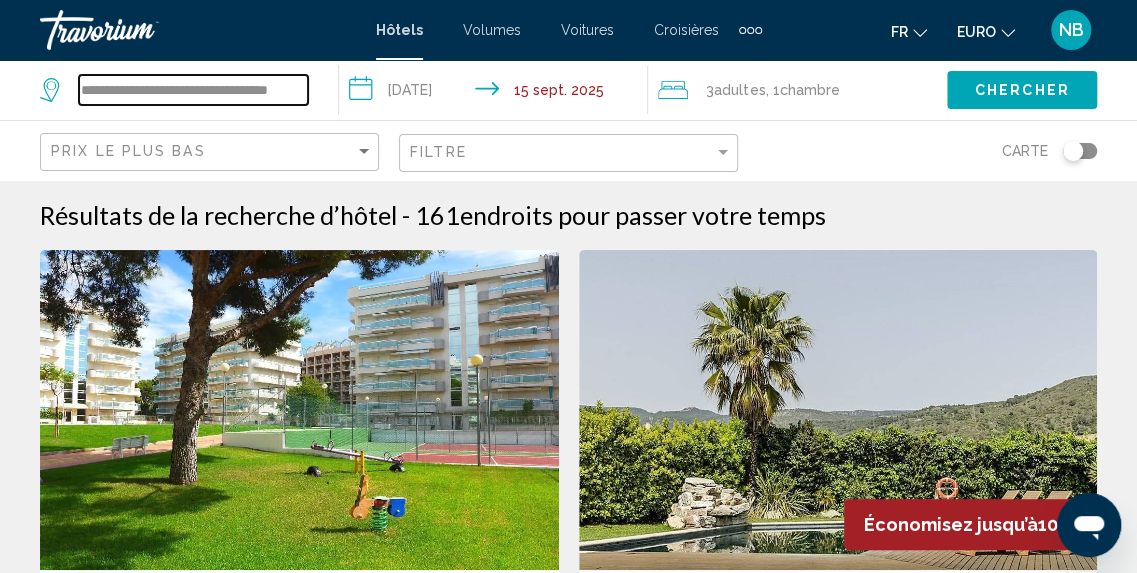 click on "**********" at bounding box center [193, 90] 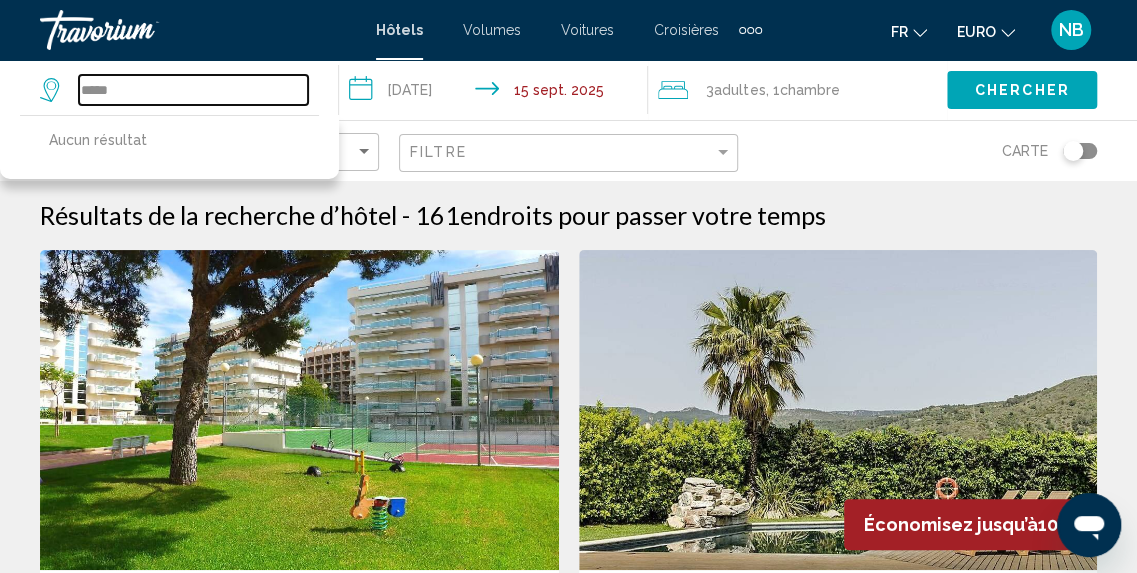 click on "*****" at bounding box center (193, 90) 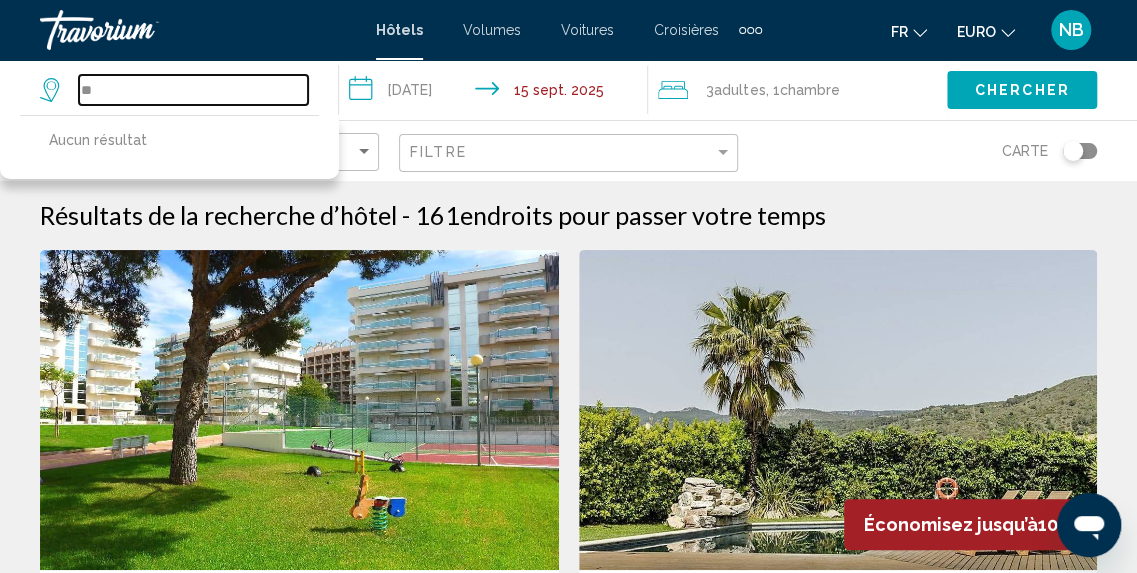 type on "*" 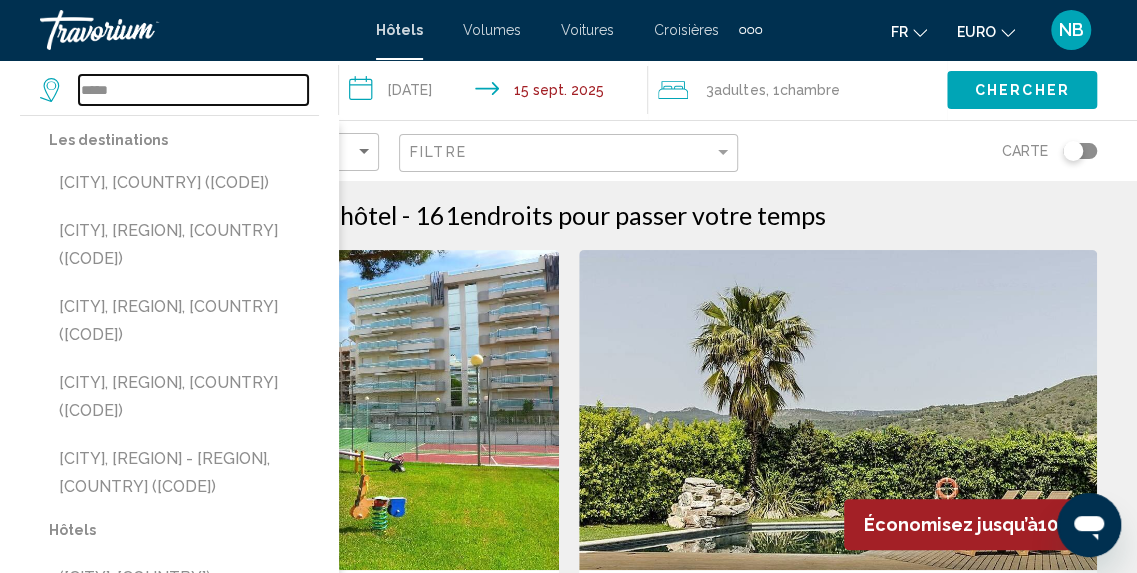 click on "*****" at bounding box center (193, 90) 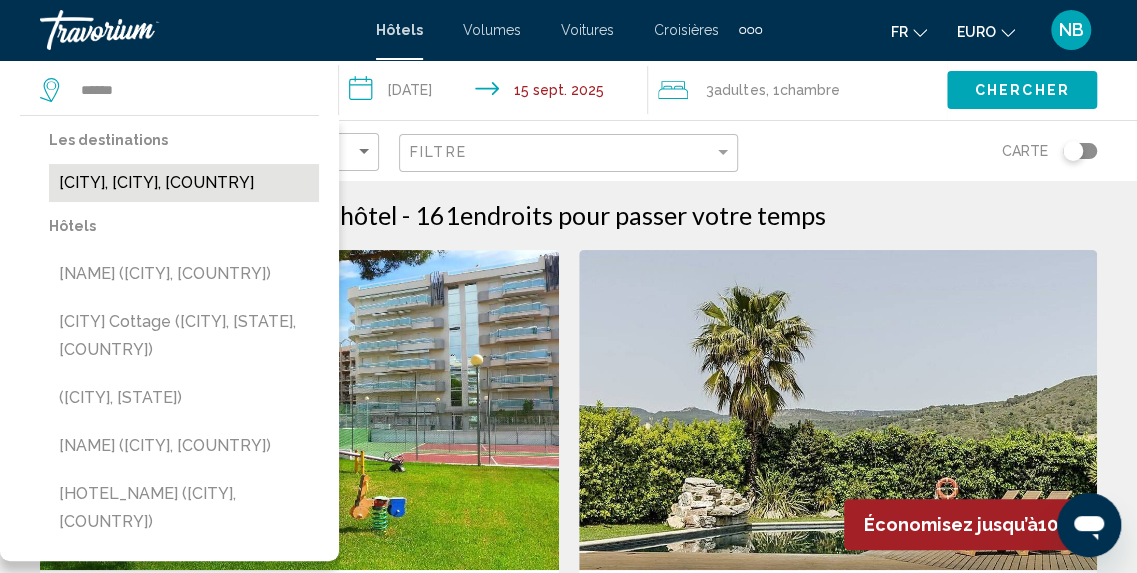click on "Mataro, Barcelone, Espagne" at bounding box center [184, 183] 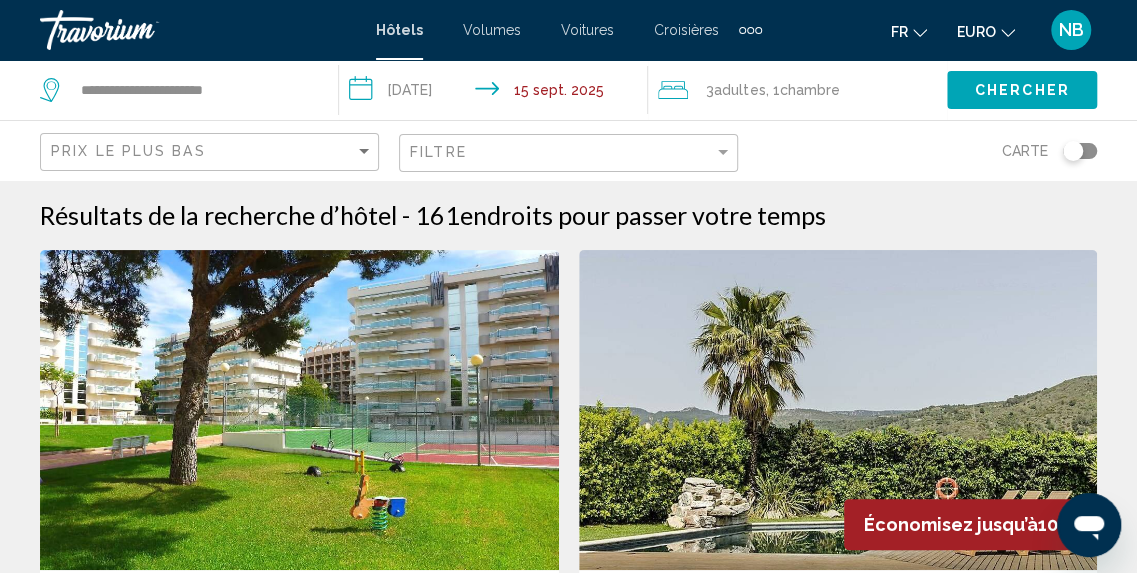 click on "Chercher" 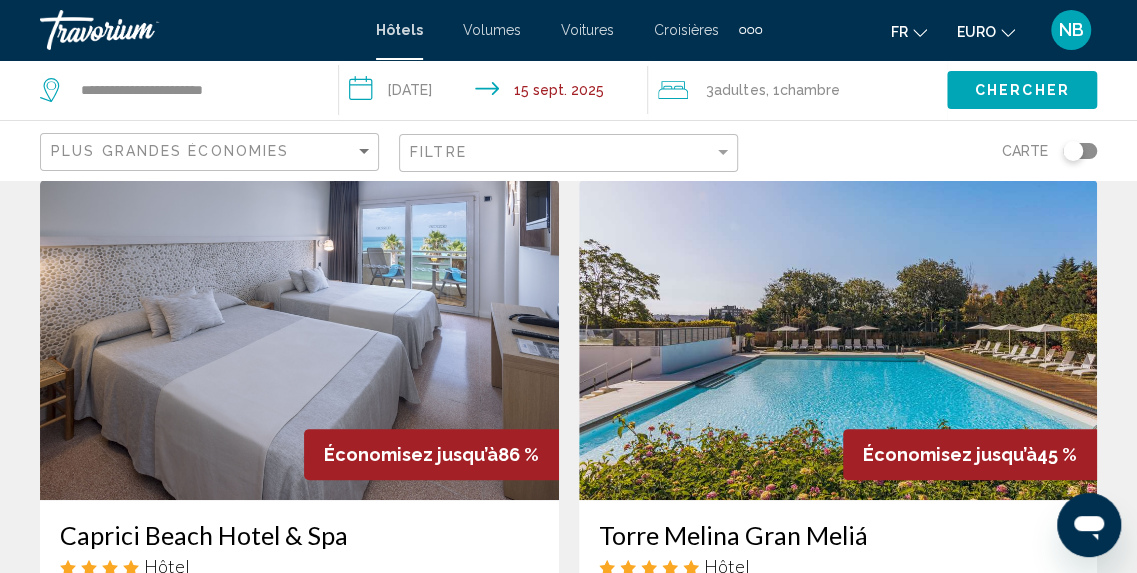 scroll, scrollTop: 0, scrollLeft: 0, axis: both 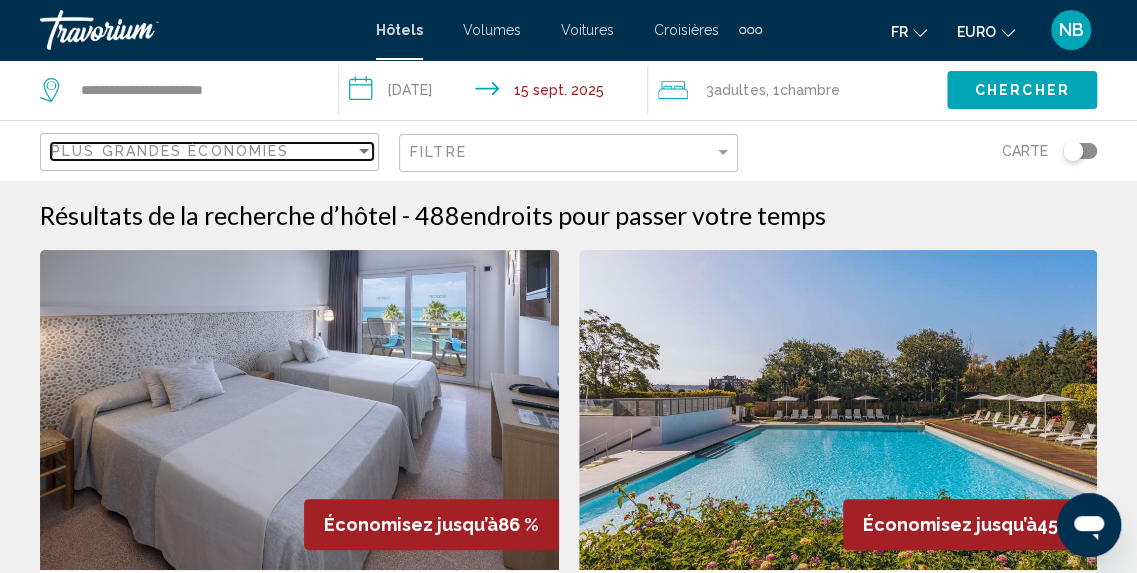 click on "Plus grandes économies" at bounding box center (203, 151) 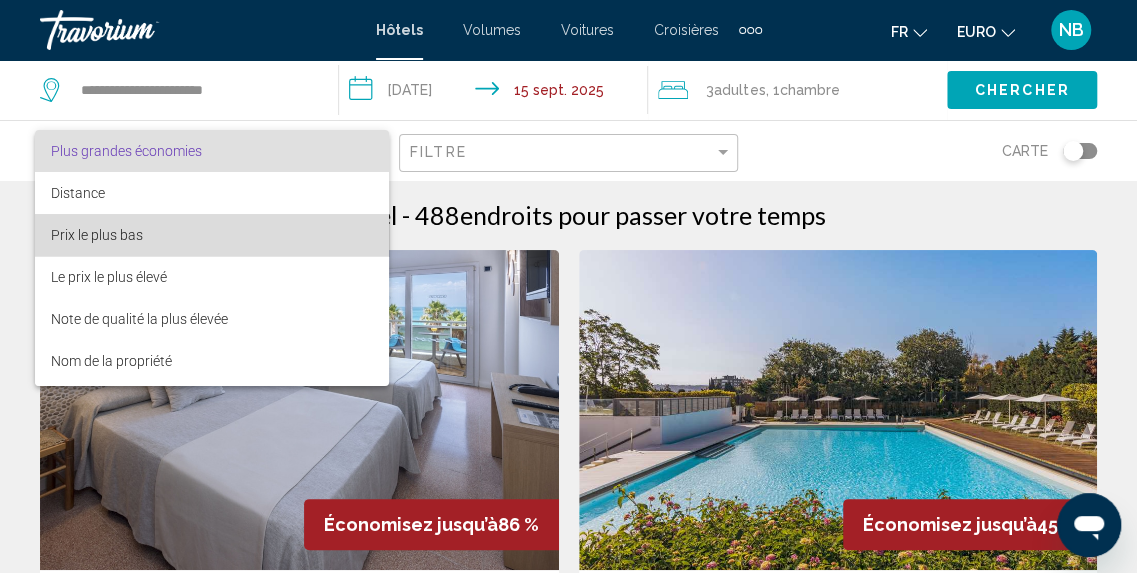 click on "Prix le plus bas" at bounding box center (212, 235) 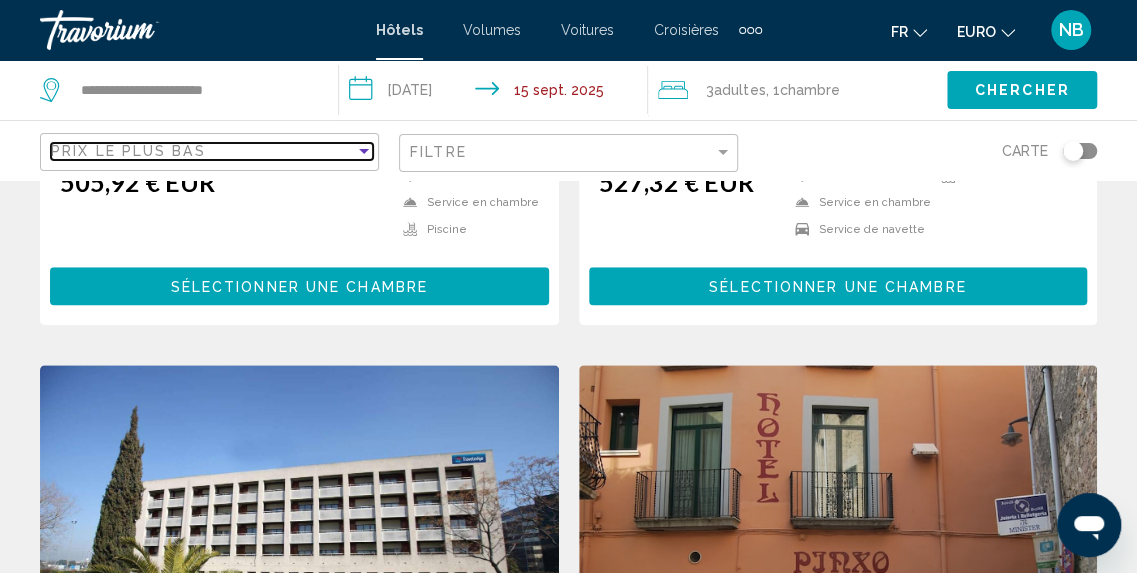 scroll, scrollTop: 0, scrollLeft: 0, axis: both 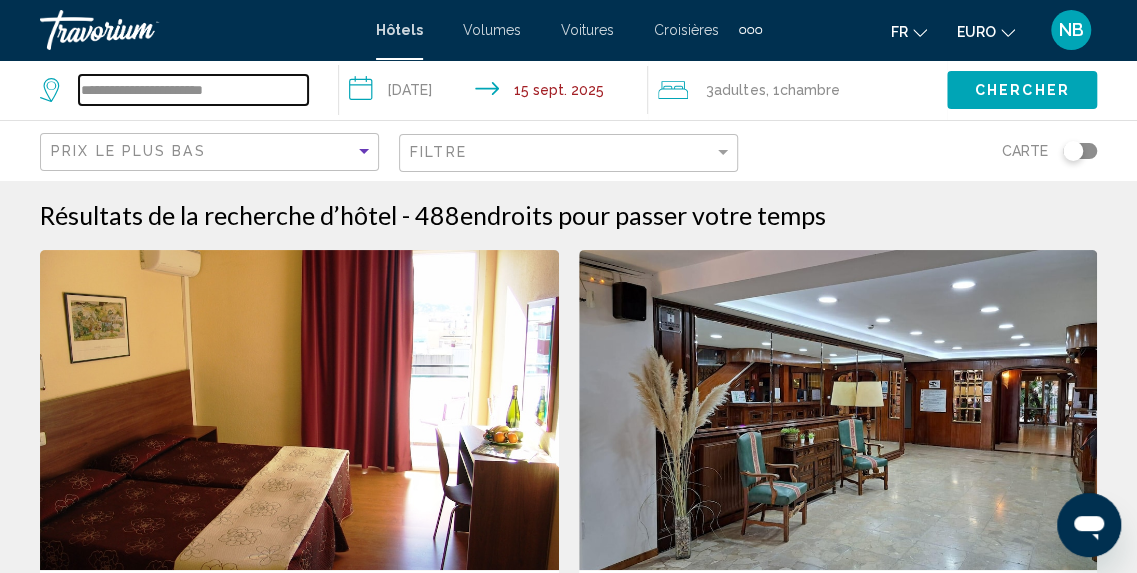 click on "**********" at bounding box center (193, 90) 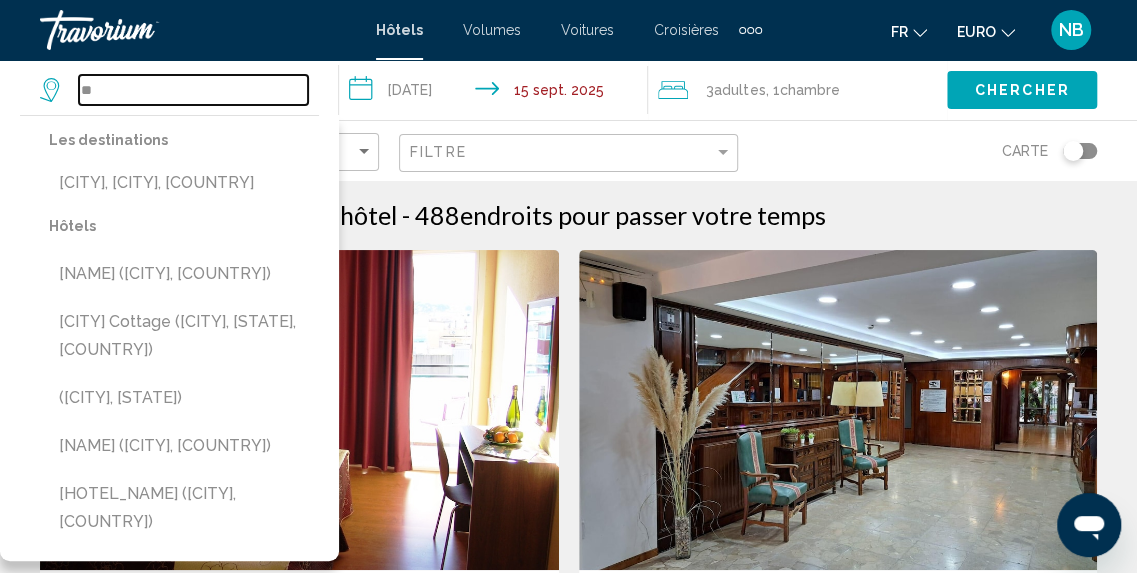 type on "*" 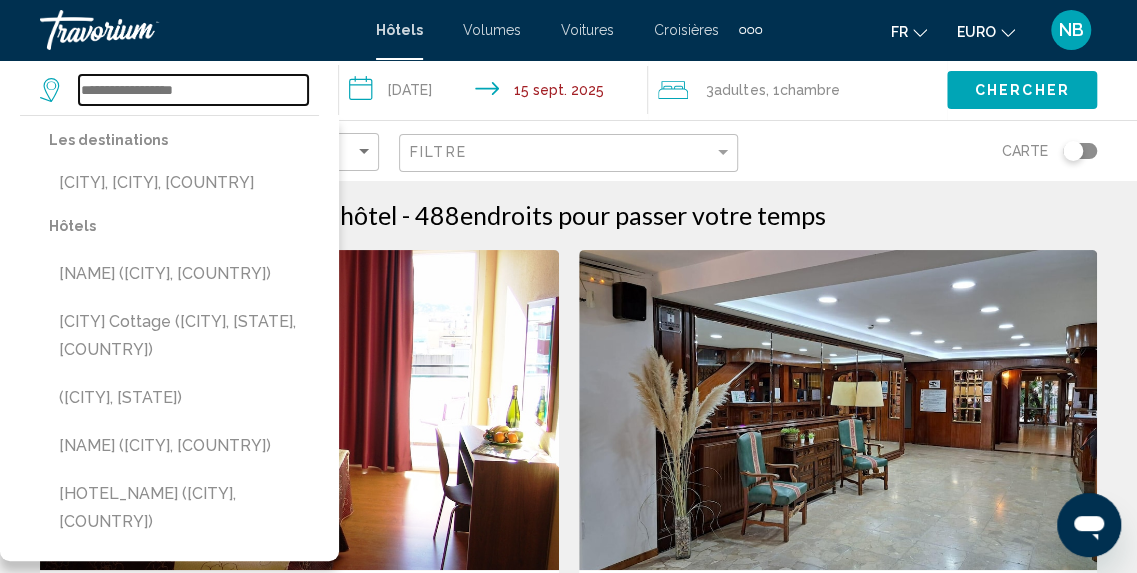 click at bounding box center [193, 90] 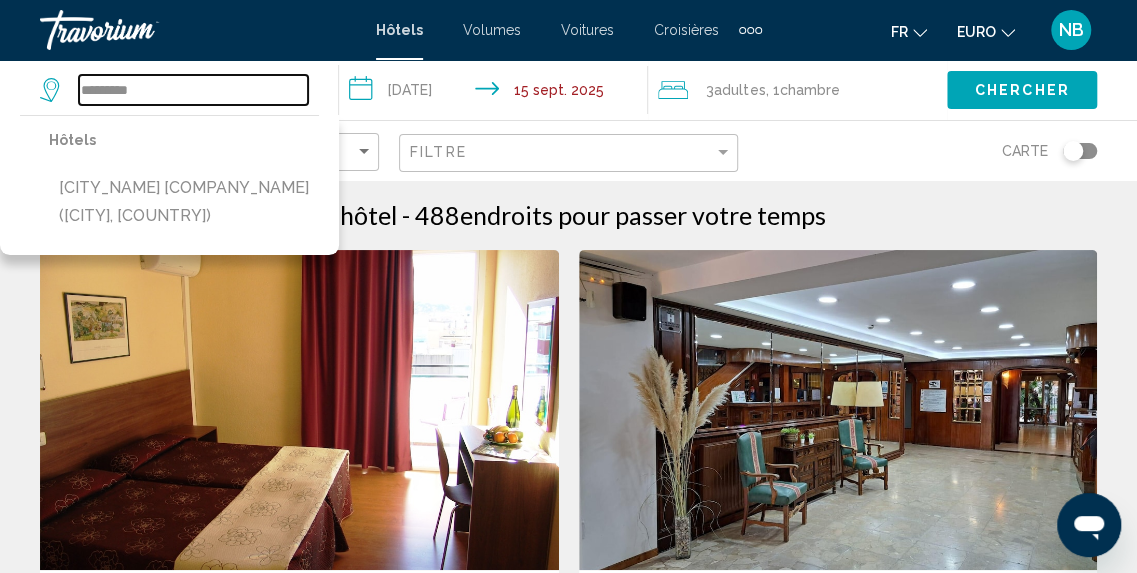 click on "*********" at bounding box center (193, 90) 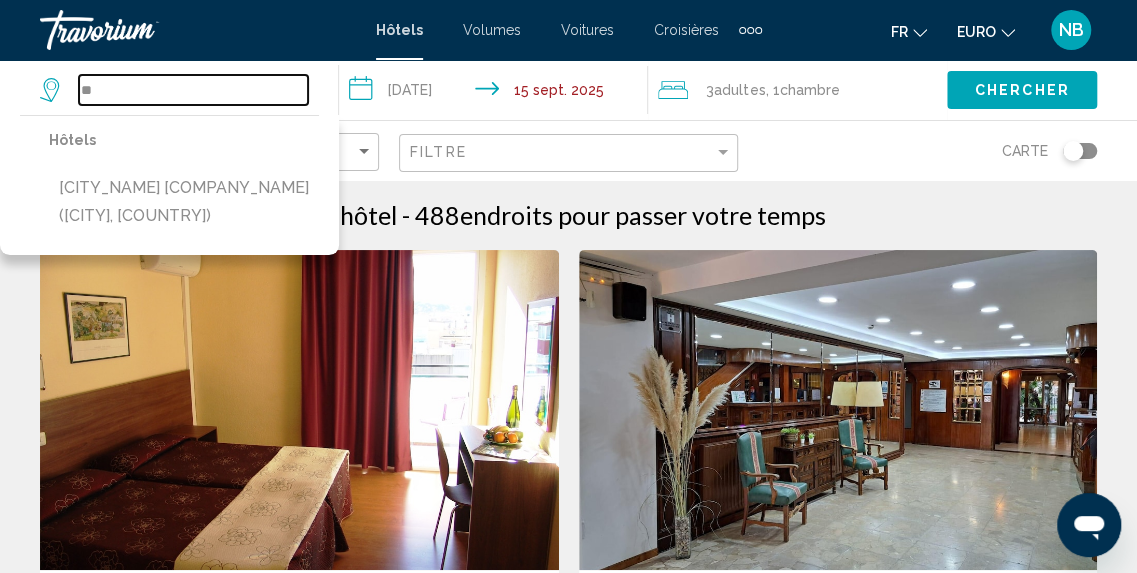 type on "*" 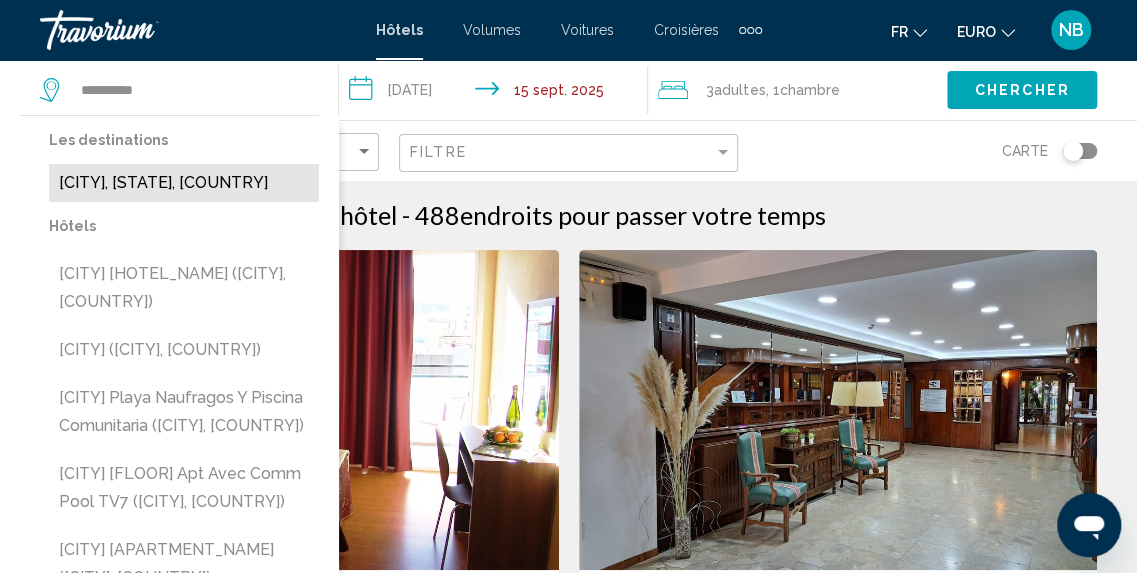 click on "Torrevieja, Alicante, Espagne" at bounding box center (184, 183) 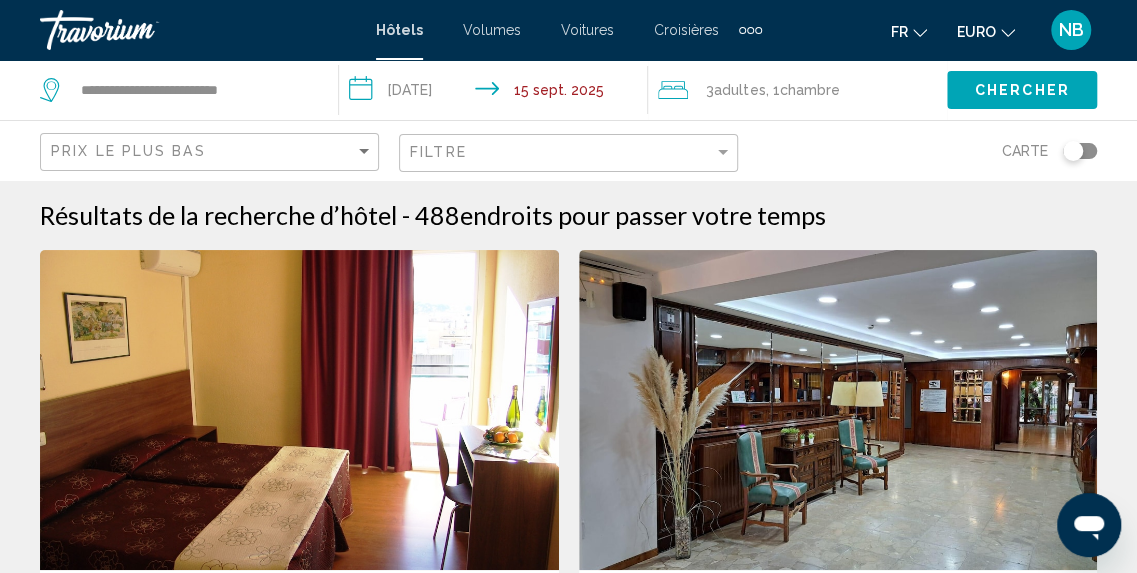 click on "Chercher" 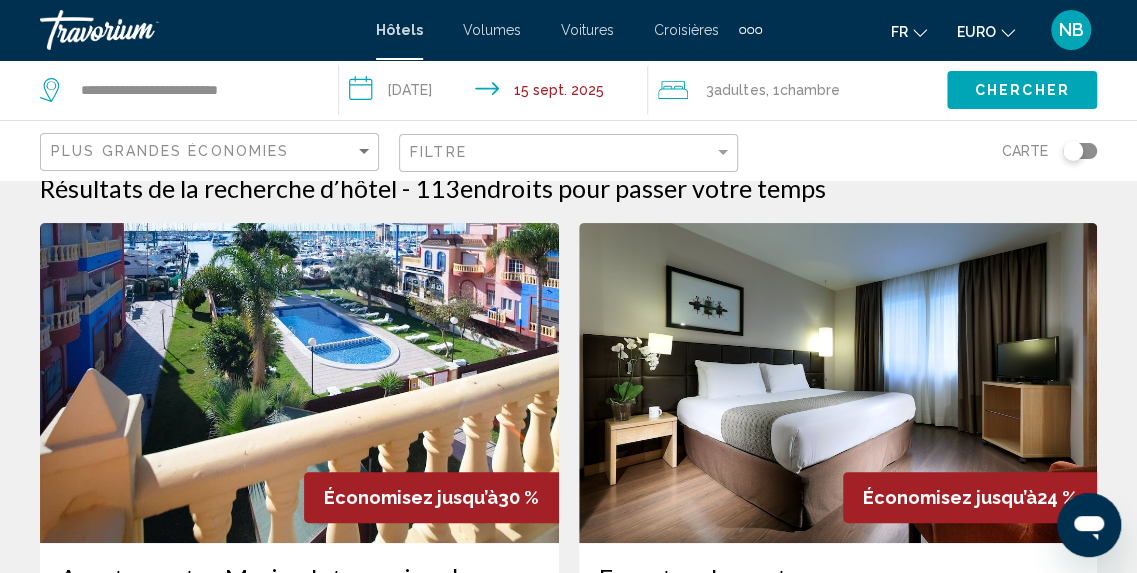 scroll, scrollTop: 0, scrollLeft: 0, axis: both 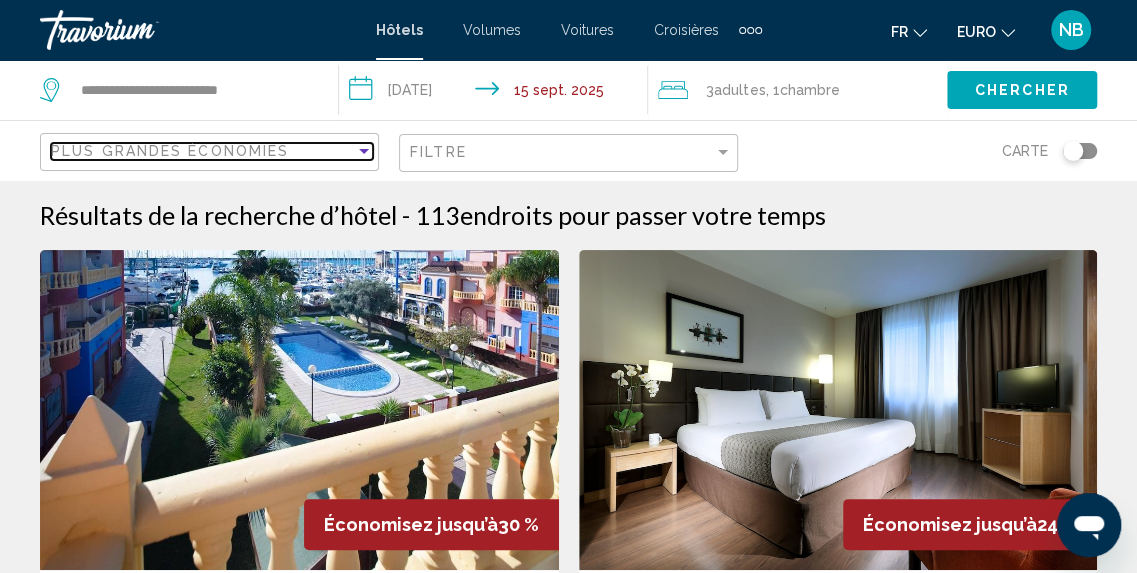 click on "Plus grandes économies" at bounding box center [203, 151] 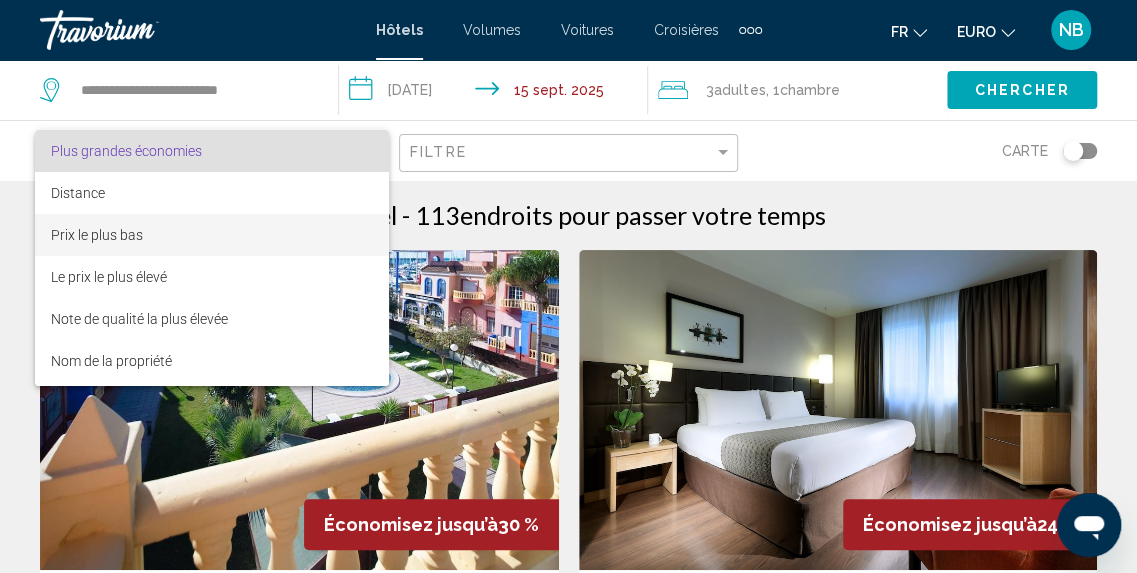 click on "Prix le plus bas" at bounding box center [212, 235] 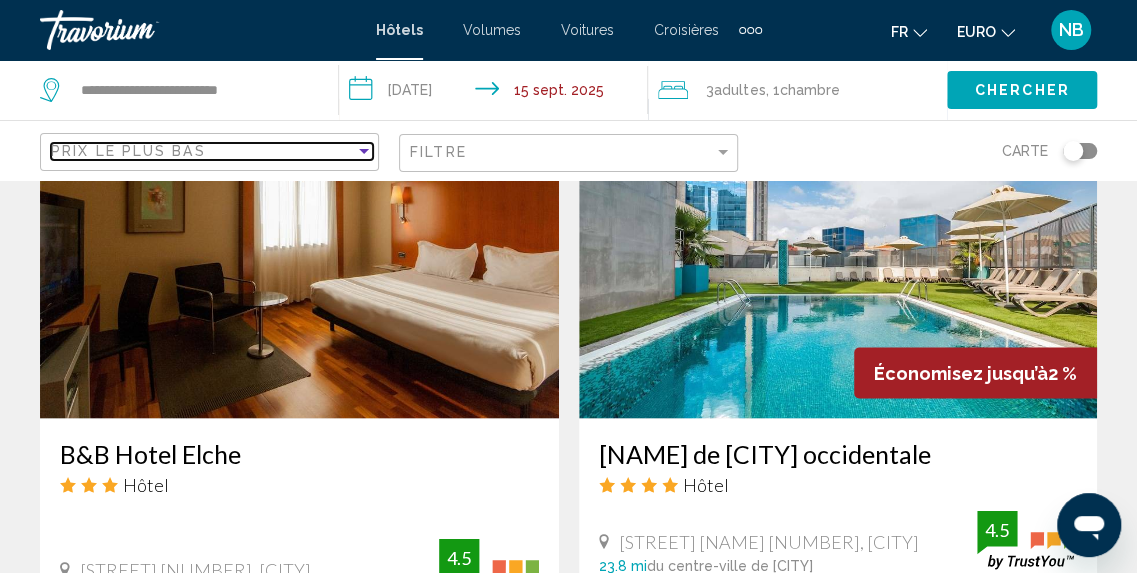 scroll, scrollTop: 1614, scrollLeft: 0, axis: vertical 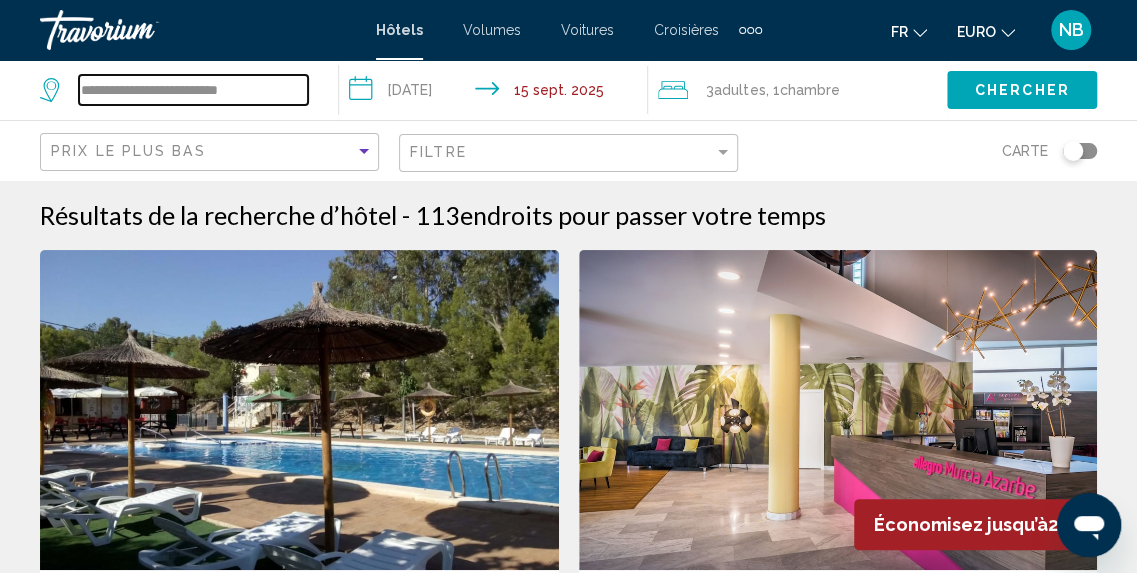 click on "**********" at bounding box center (193, 90) 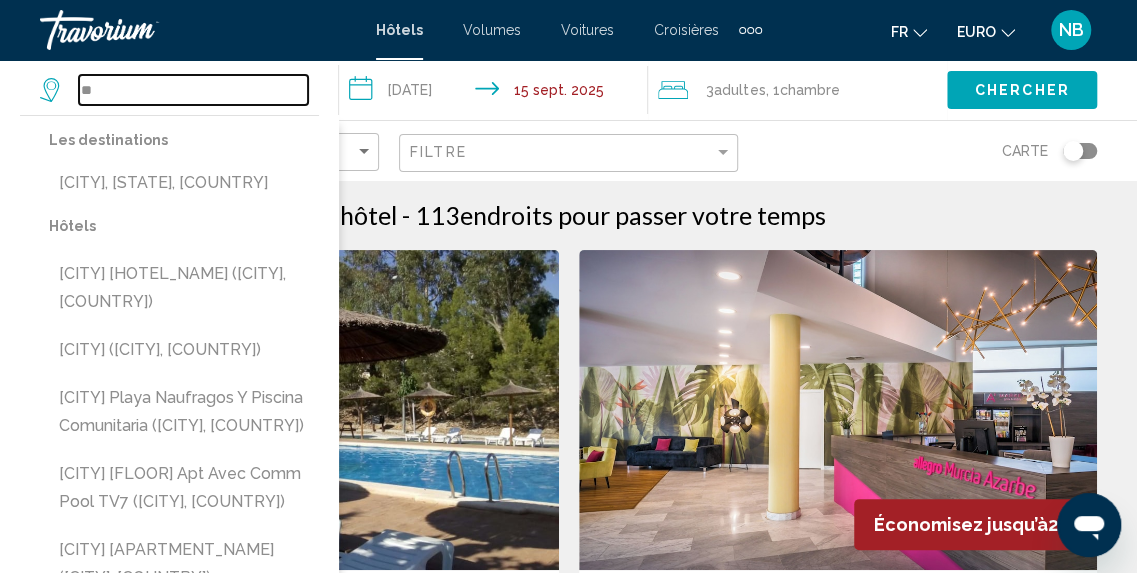 type on "*" 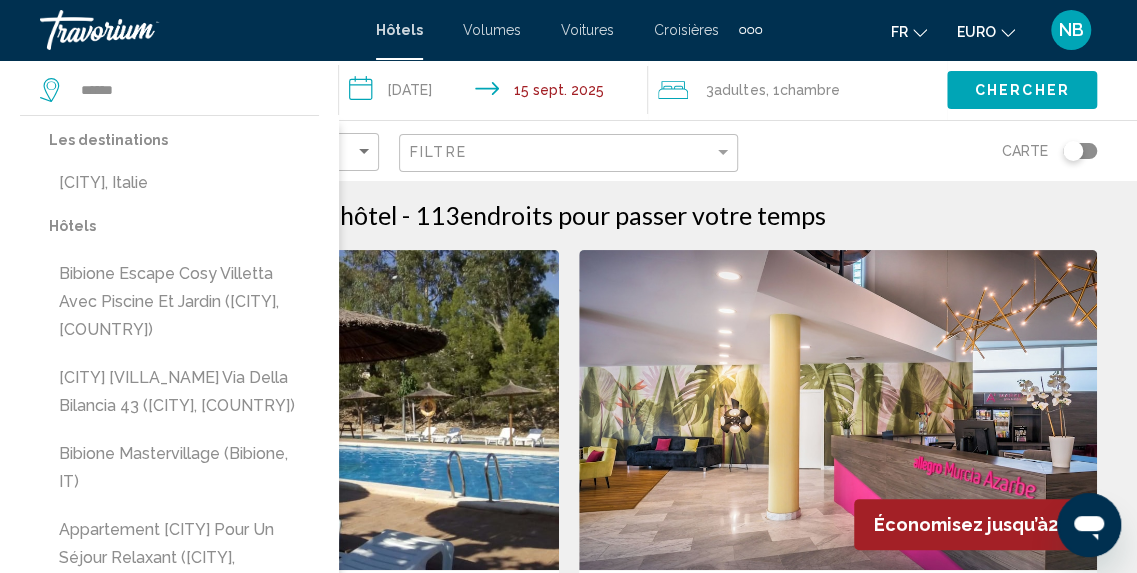 click on "Les destinations  Bibione, Italie" at bounding box center [184, 169] 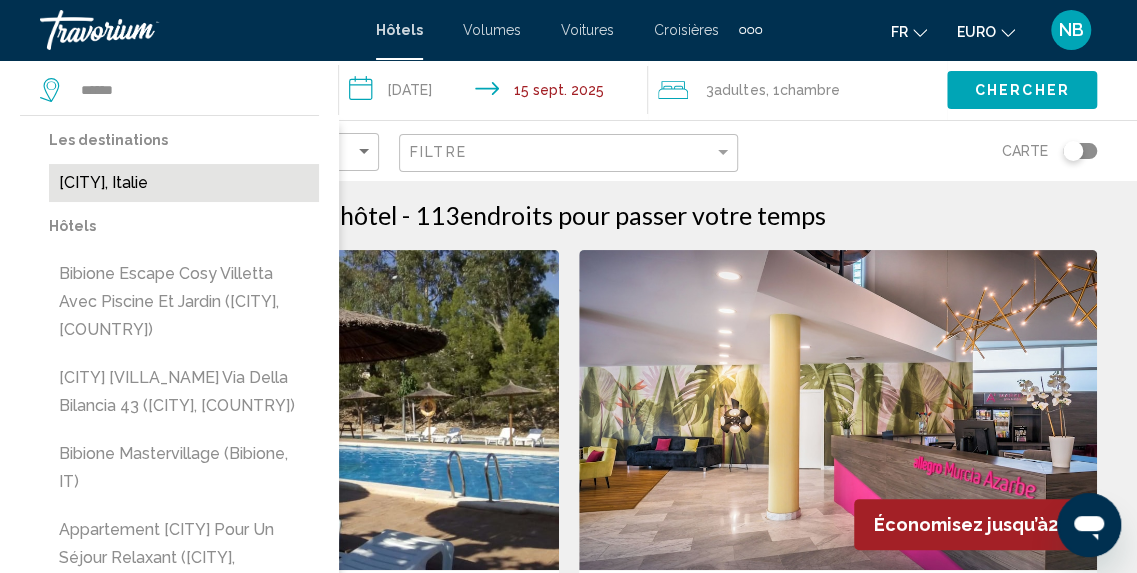 click on "Bibione, Italie" at bounding box center (184, 183) 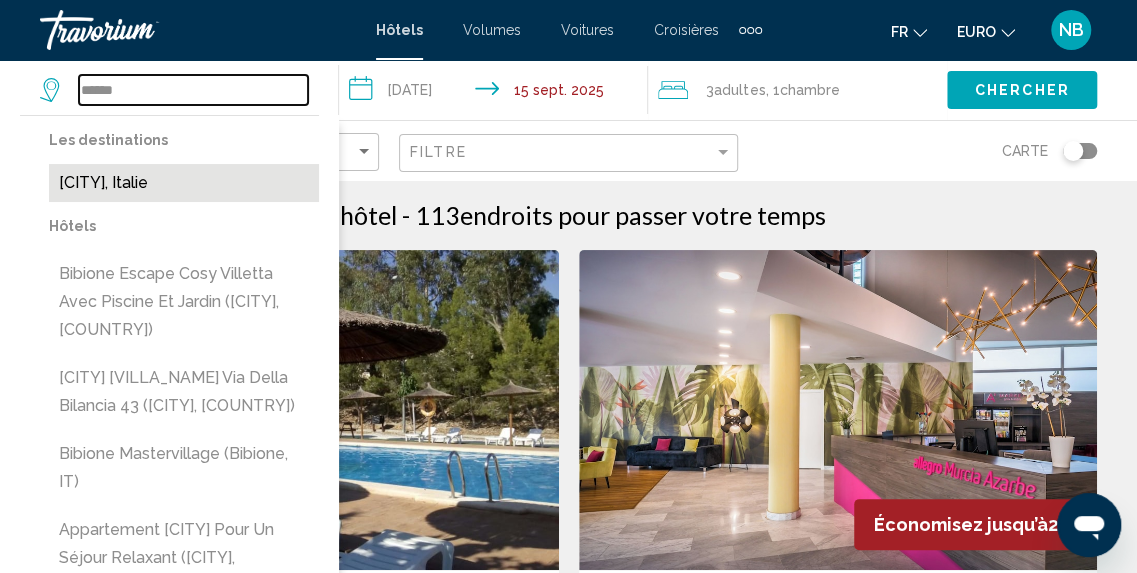 type on "**********" 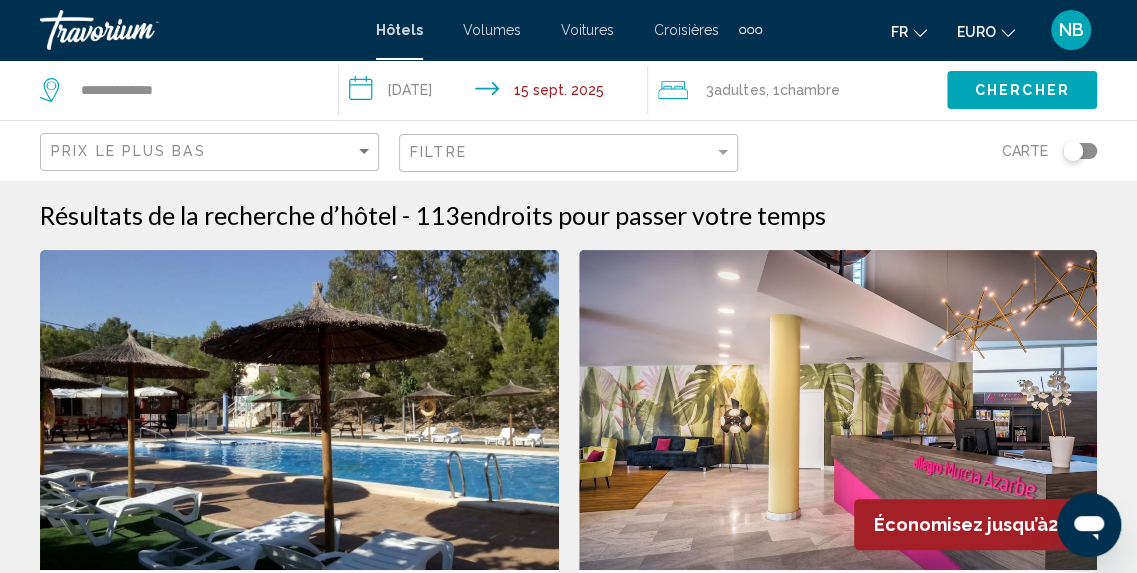 click on "Chercher" 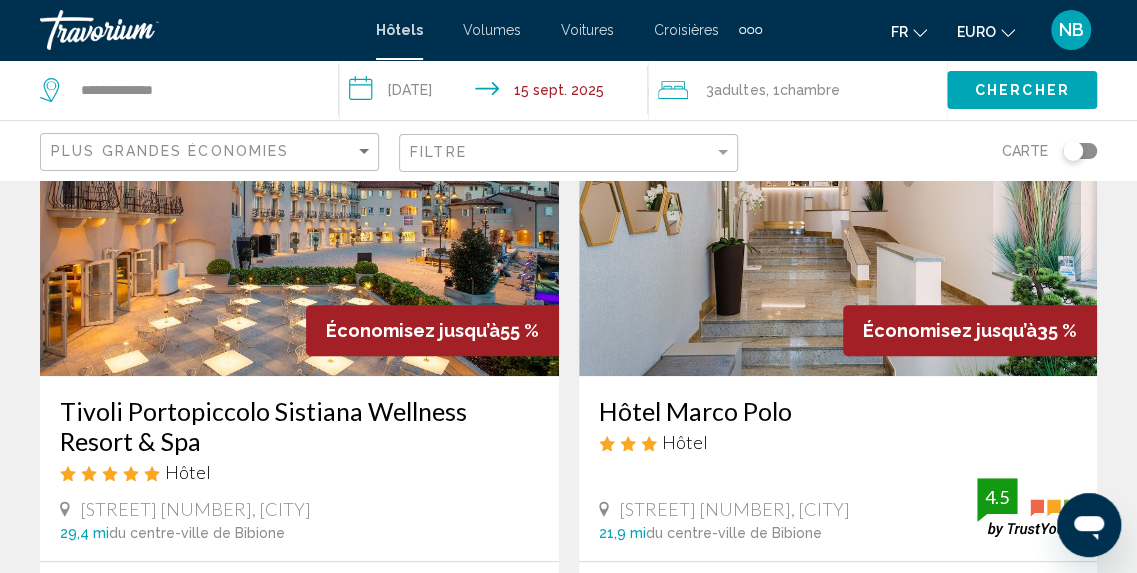 scroll, scrollTop: 0, scrollLeft: 0, axis: both 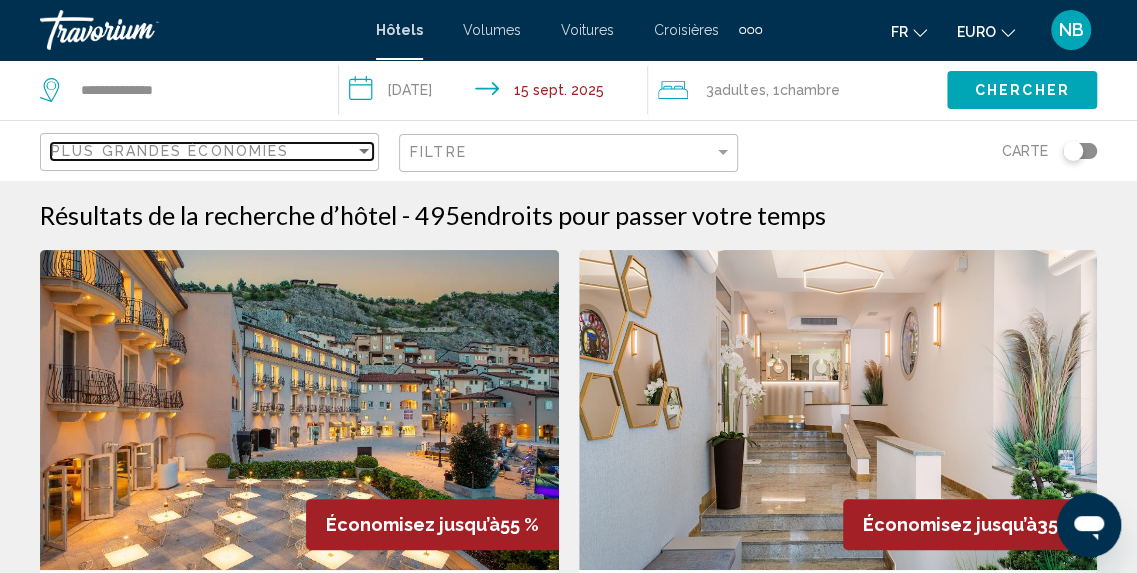 click on "Plus grandes économies" at bounding box center [170, 151] 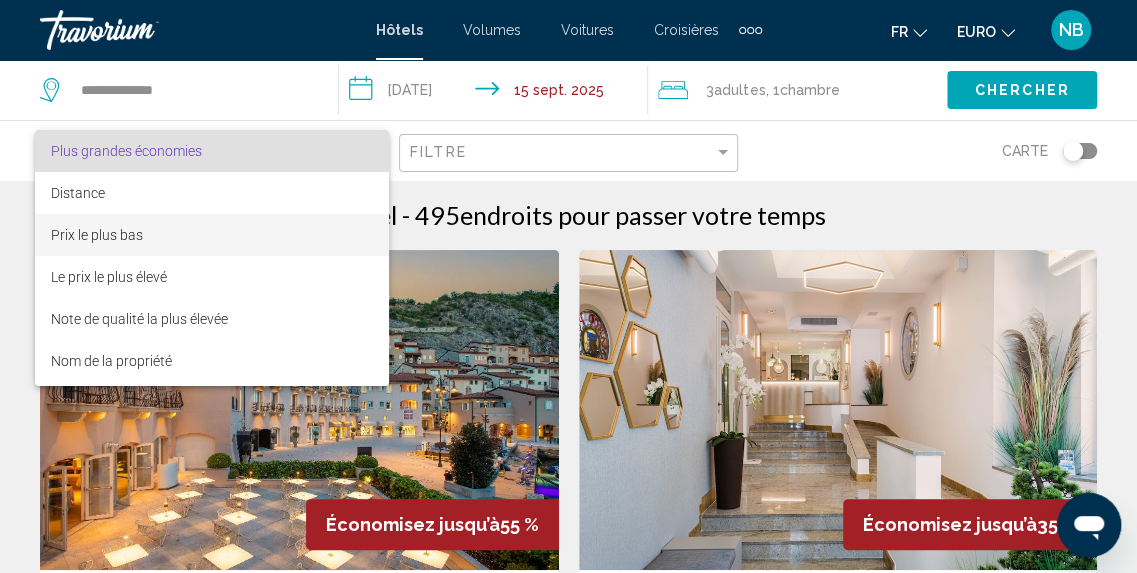 click on "Prix le plus bas" at bounding box center [212, 235] 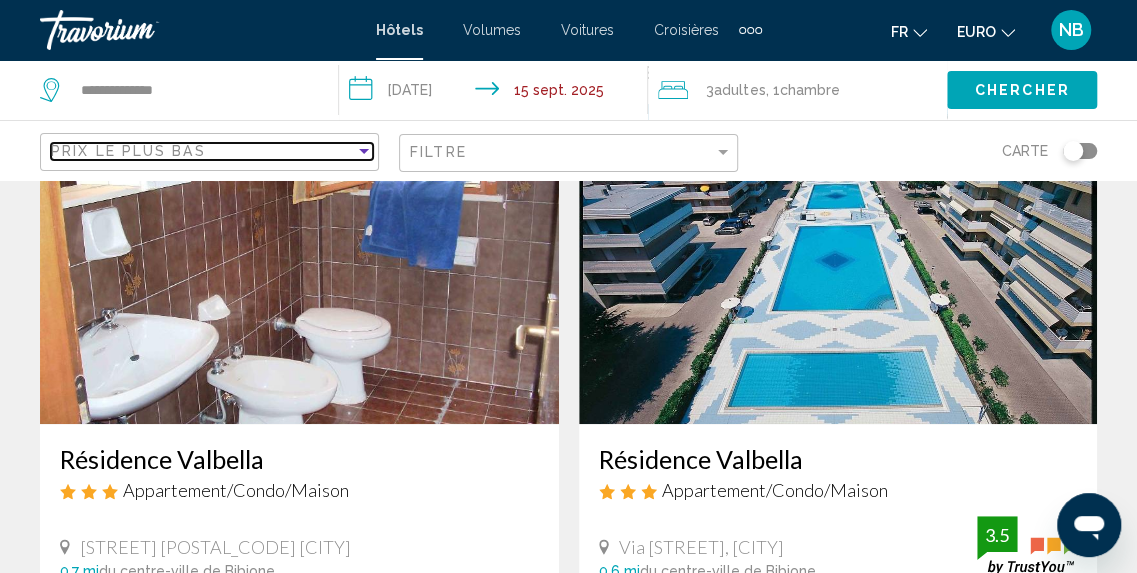 scroll, scrollTop: 32, scrollLeft: 0, axis: vertical 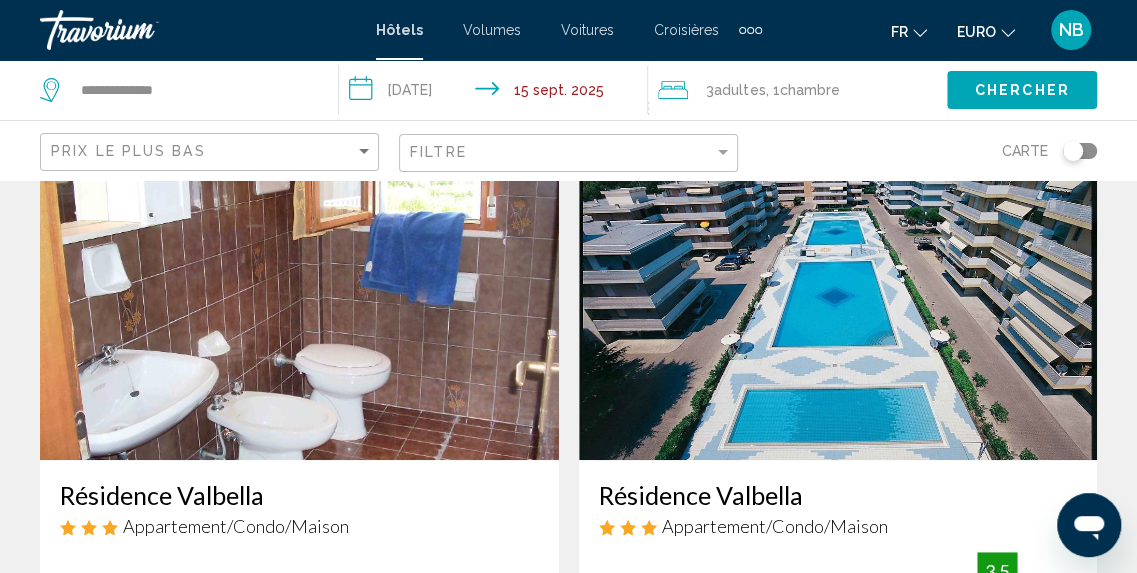 click at bounding box center [299, 300] 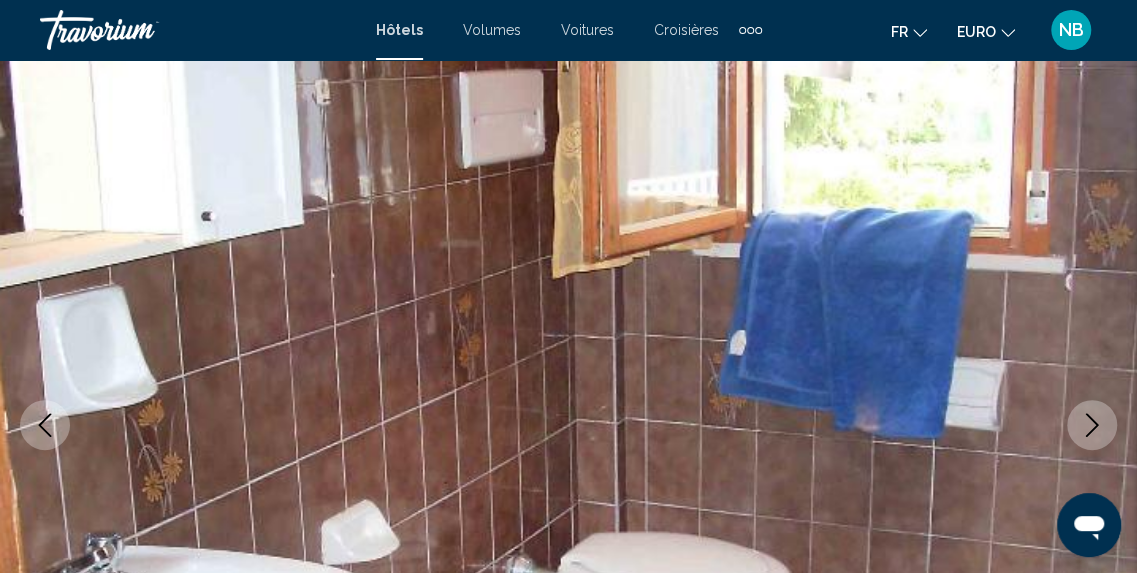scroll, scrollTop: 248, scrollLeft: 0, axis: vertical 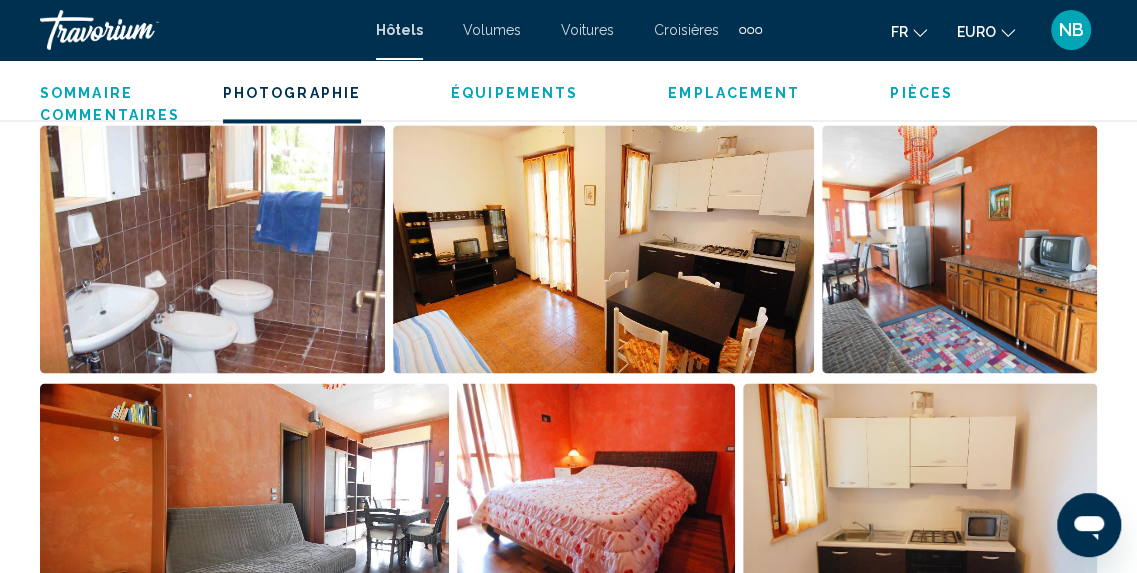 click at bounding box center (212, 249) 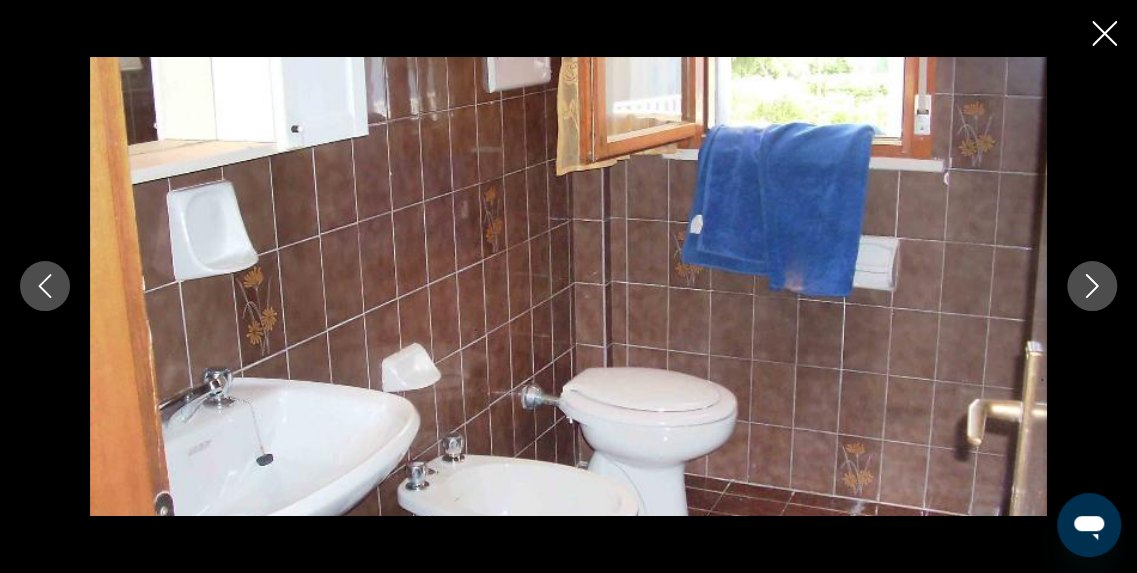 click 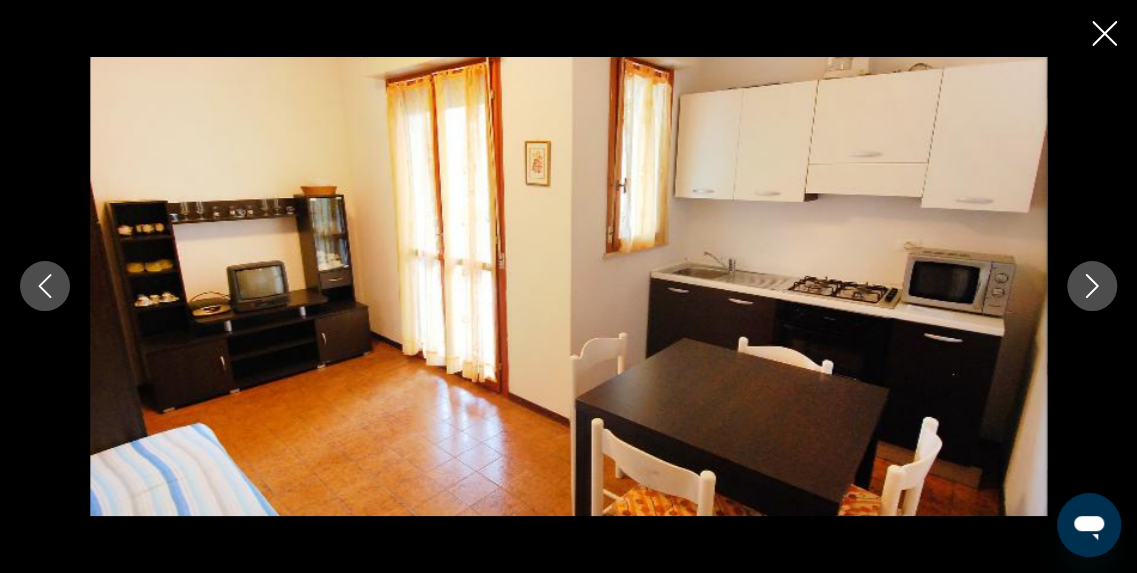 click 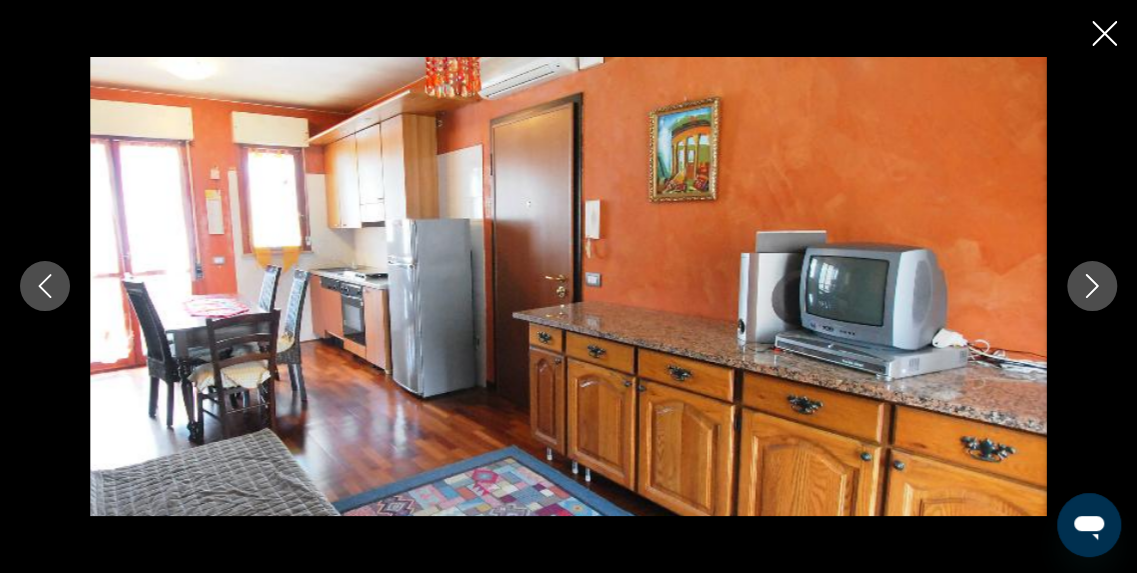 click 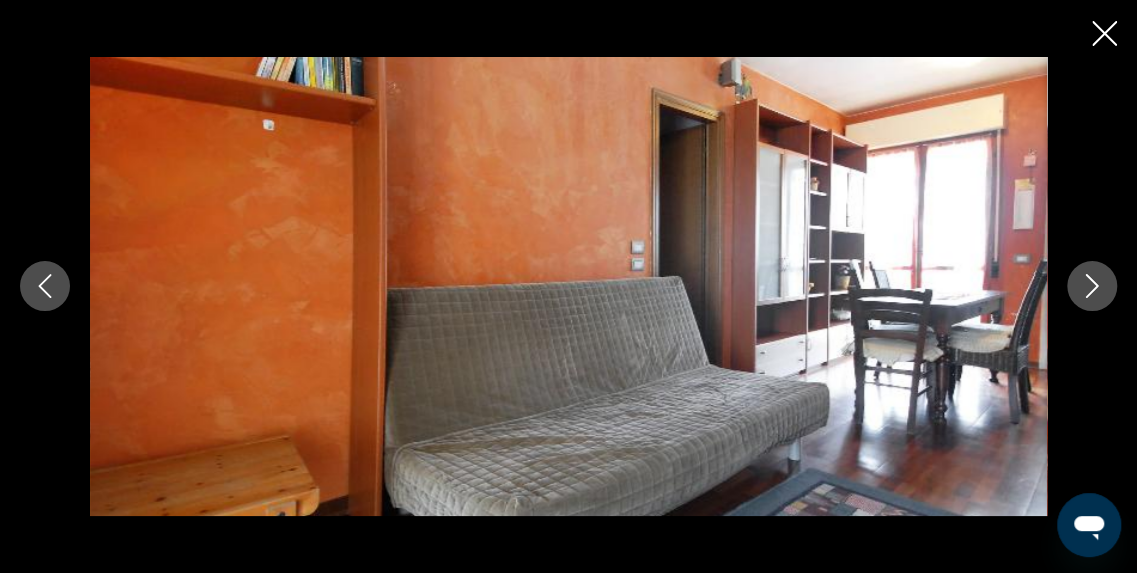 click 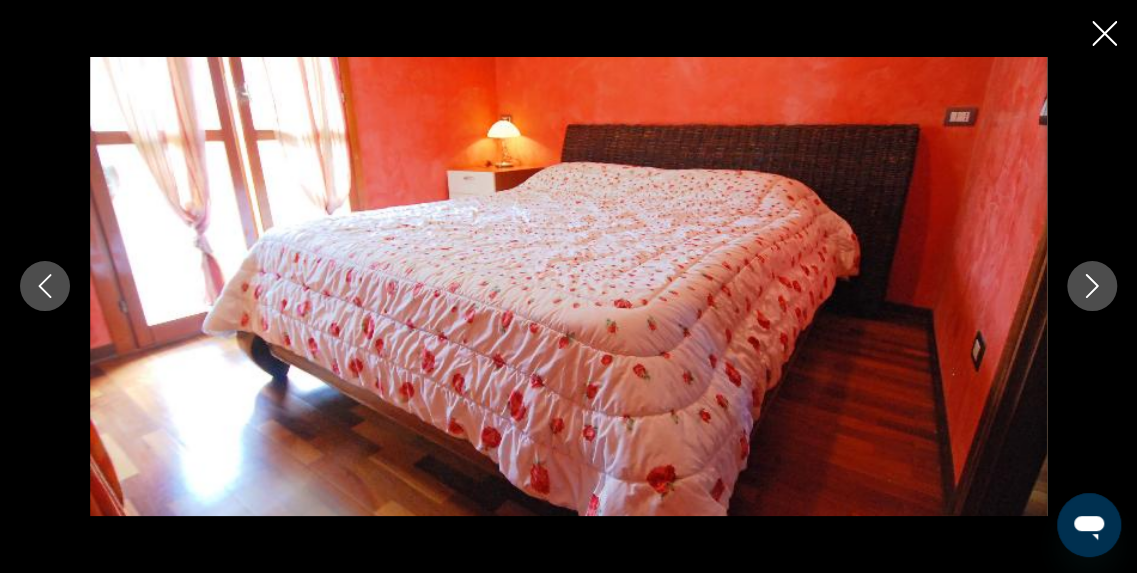click 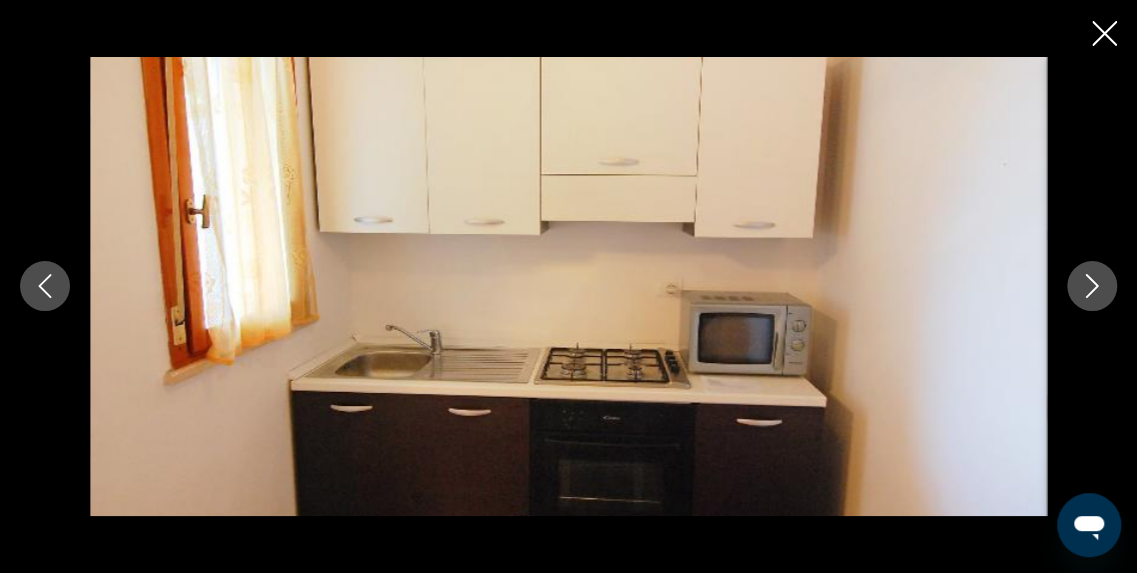 click 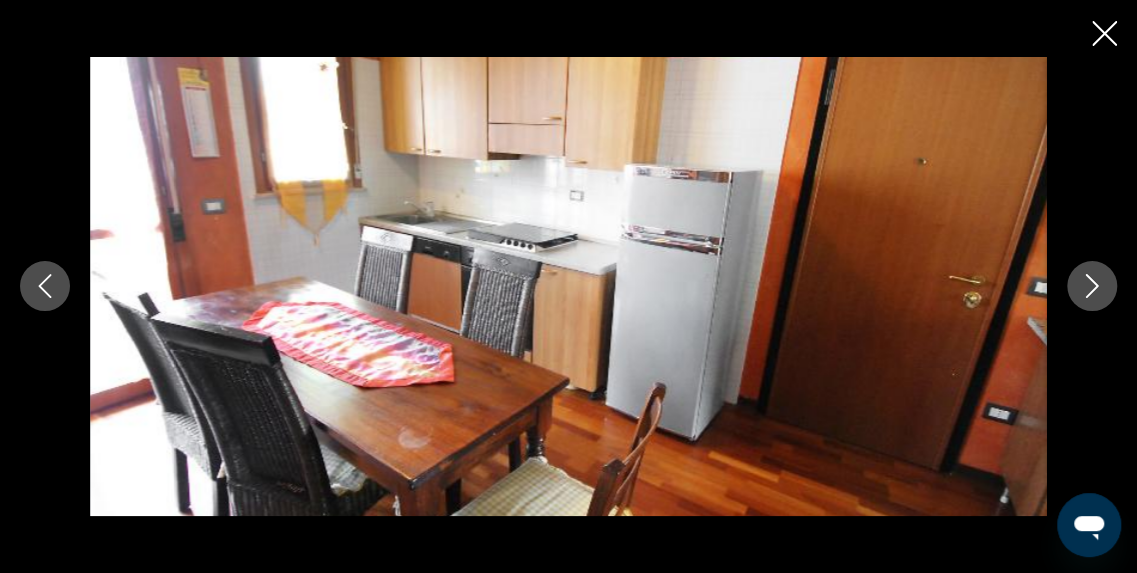 click 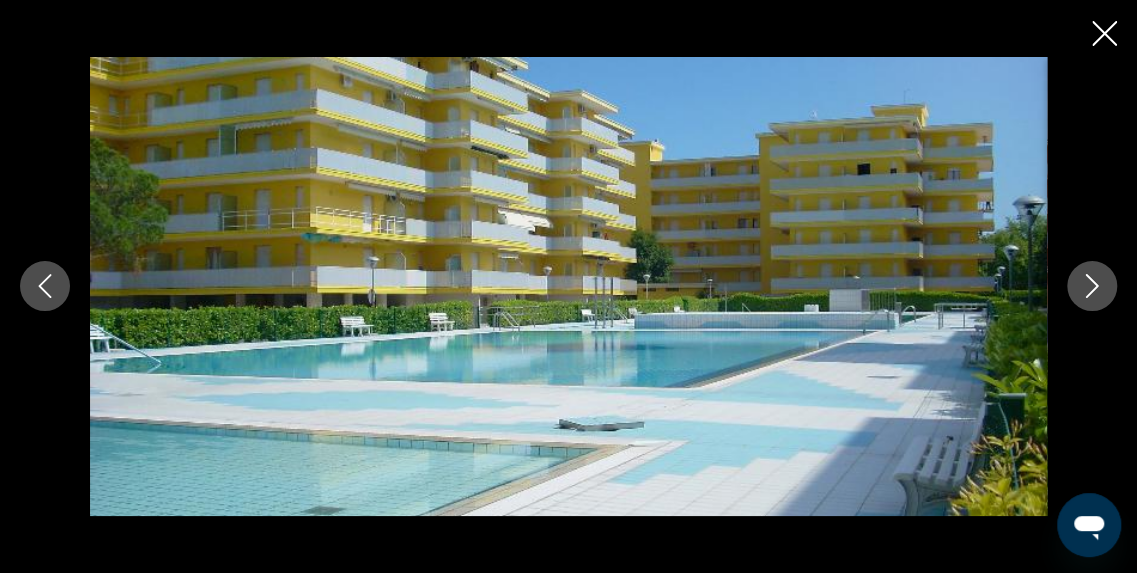 click 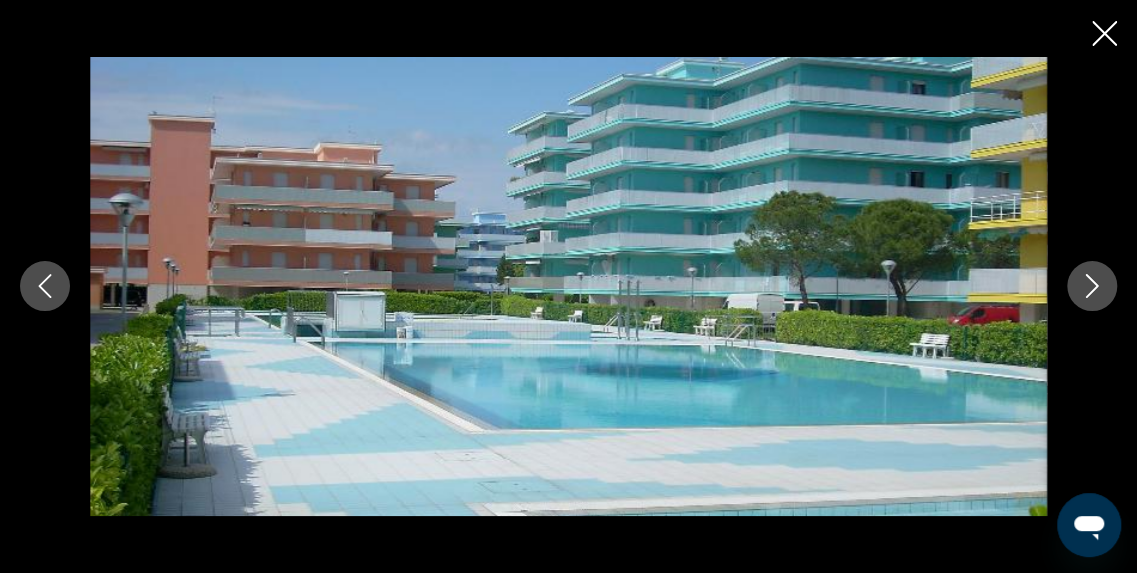 click 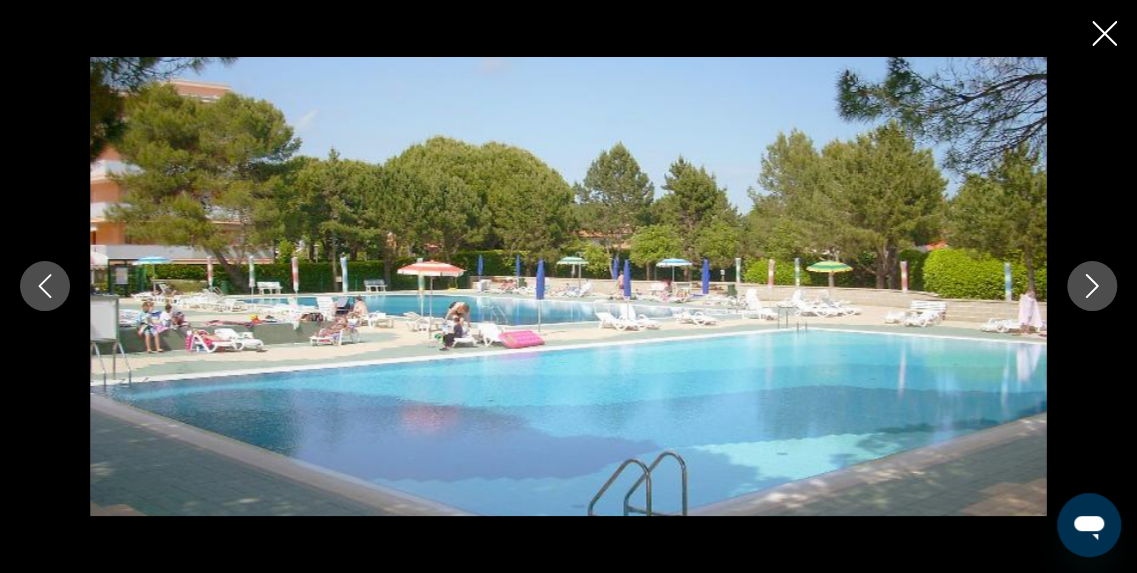 click 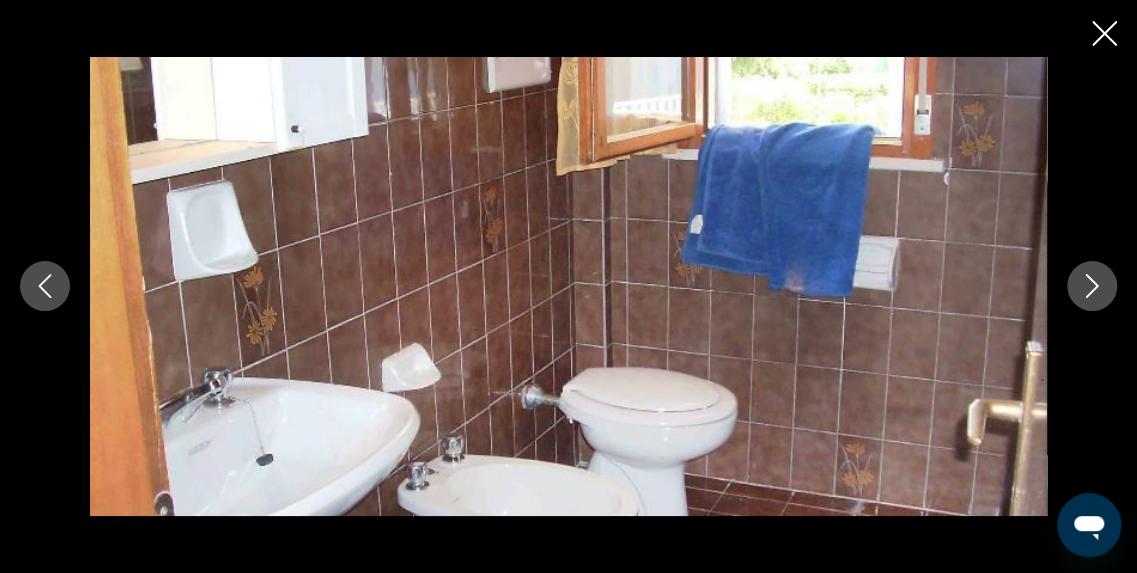click 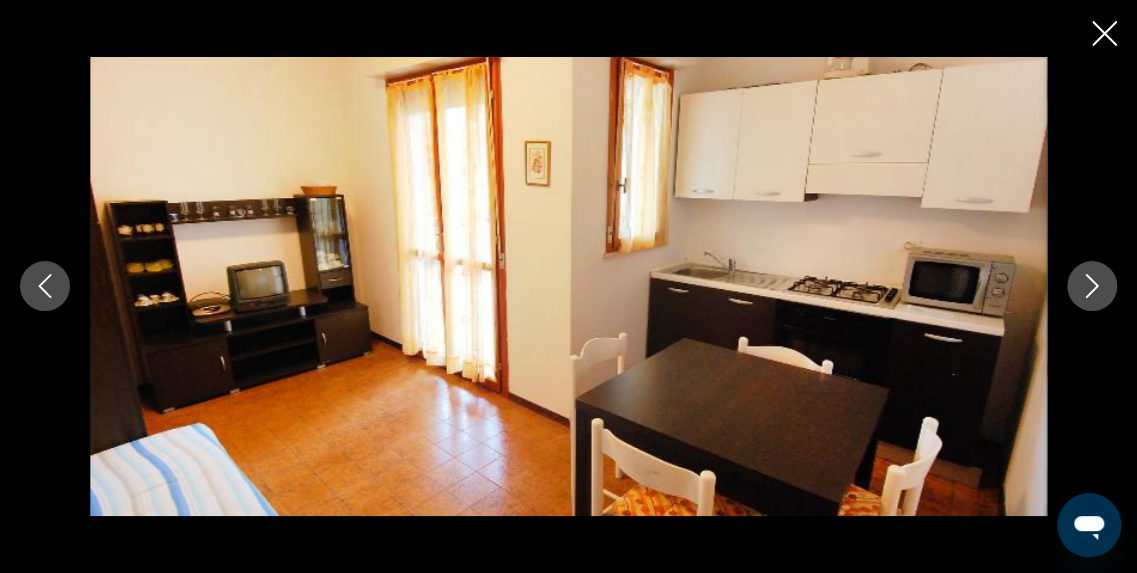 click 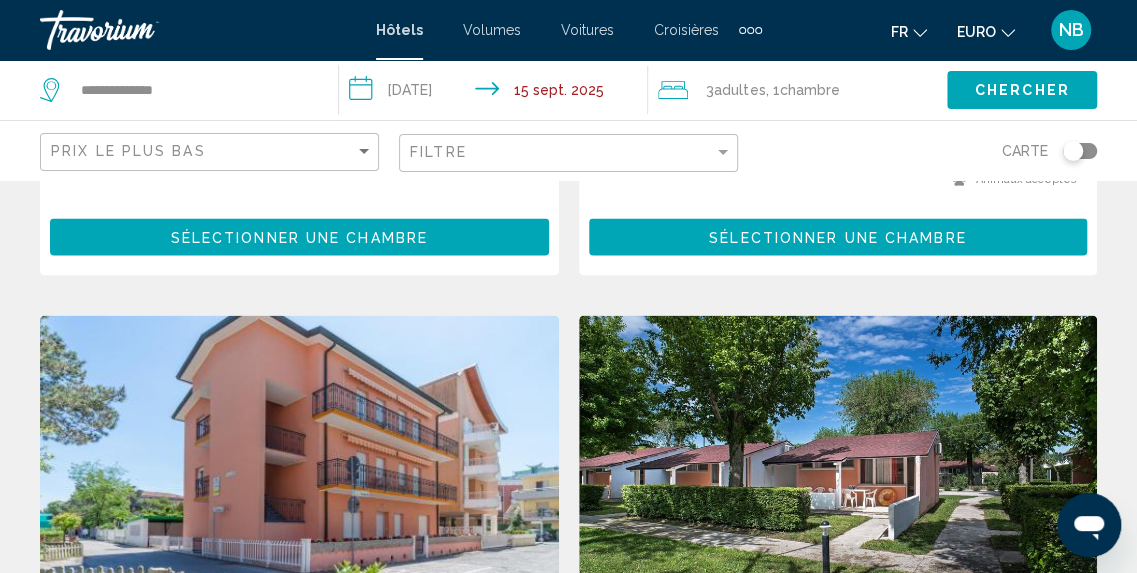 scroll, scrollTop: 0, scrollLeft: 0, axis: both 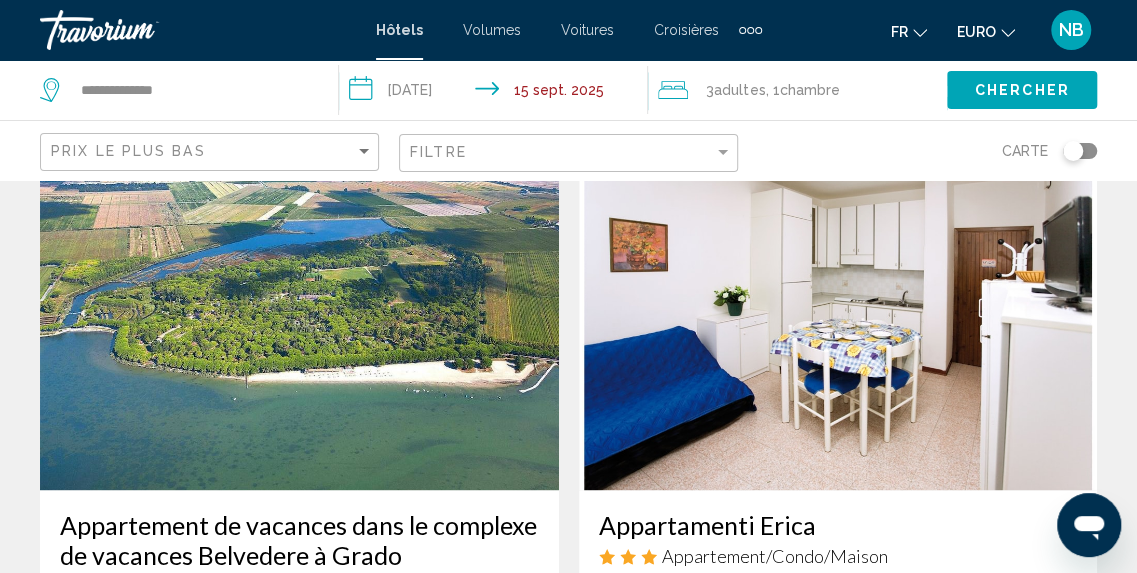 click at bounding box center [299, 330] 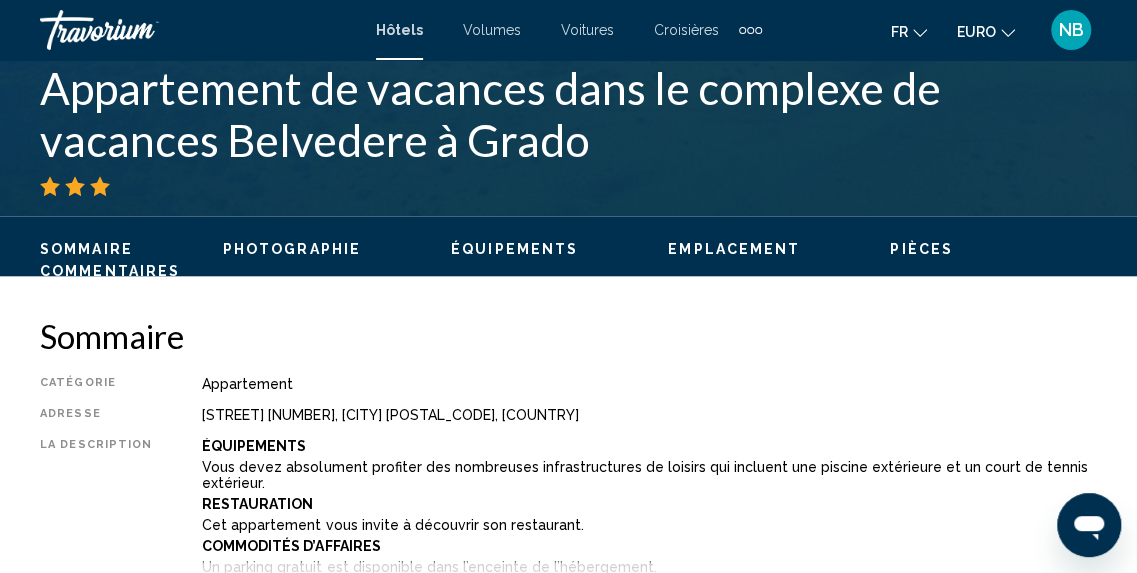 scroll, scrollTop: 248, scrollLeft: 0, axis: vertical 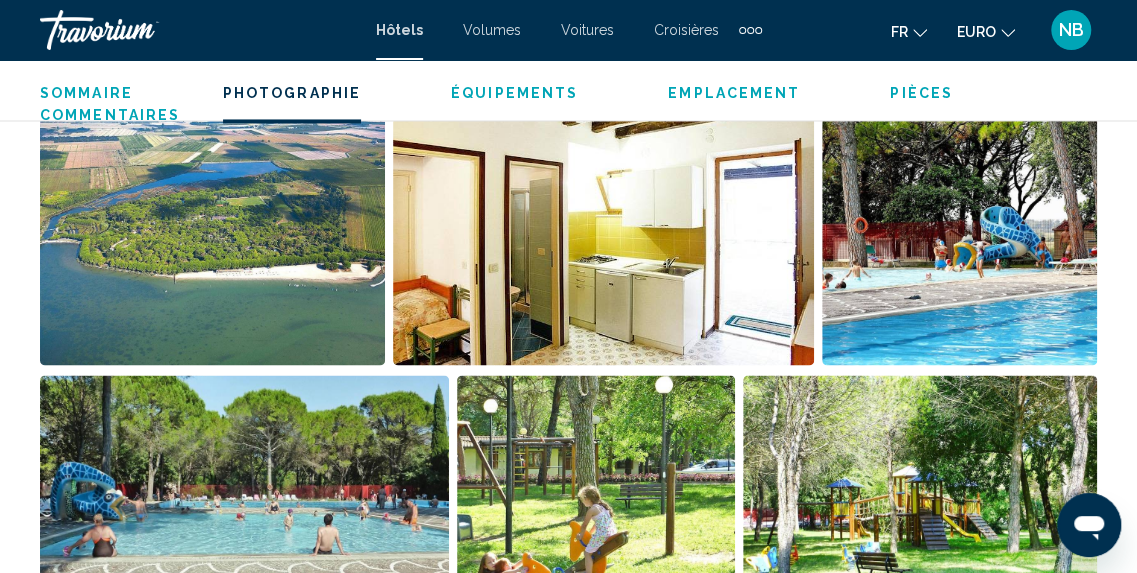 click at bounding box center (212, 241) 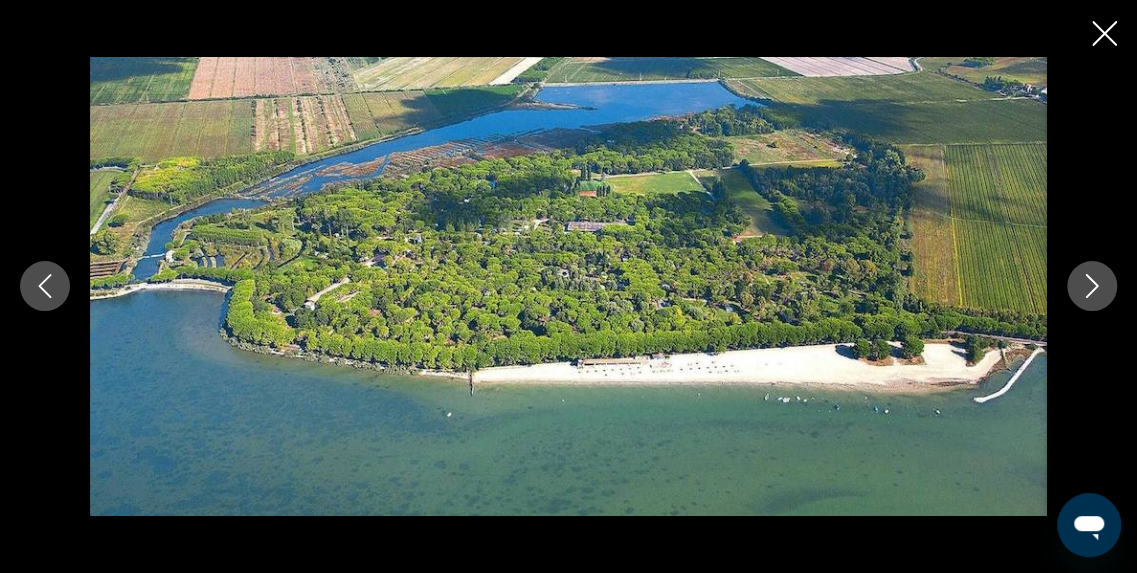 click 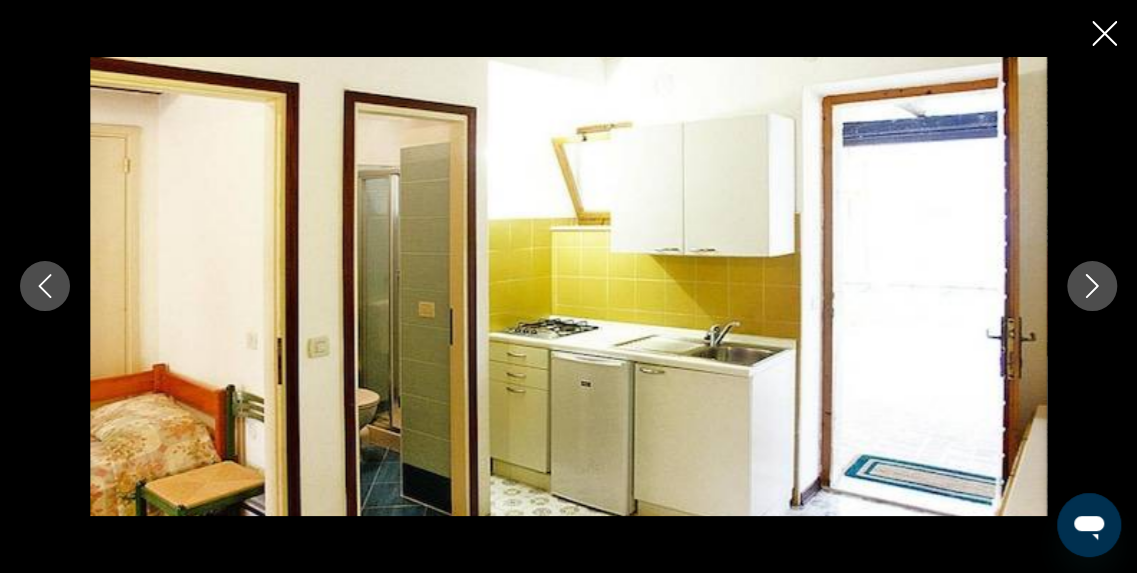click 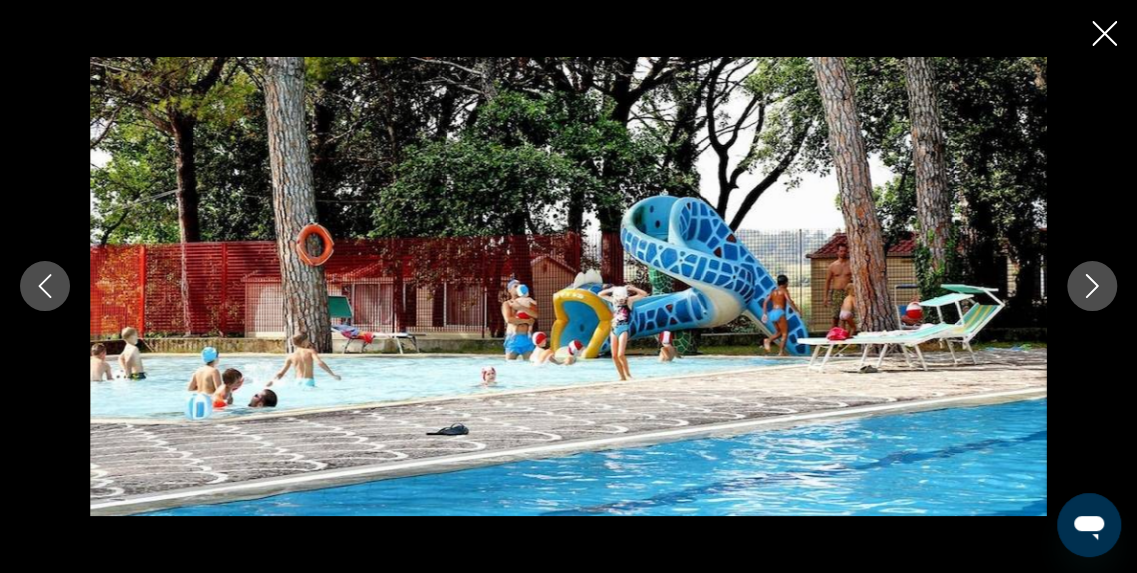 click 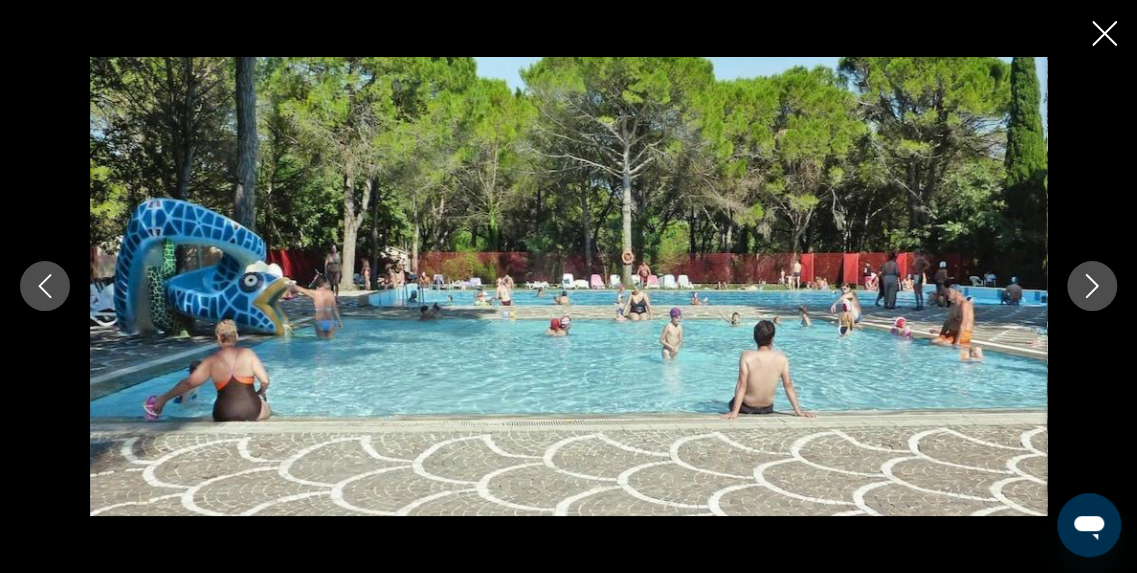 click 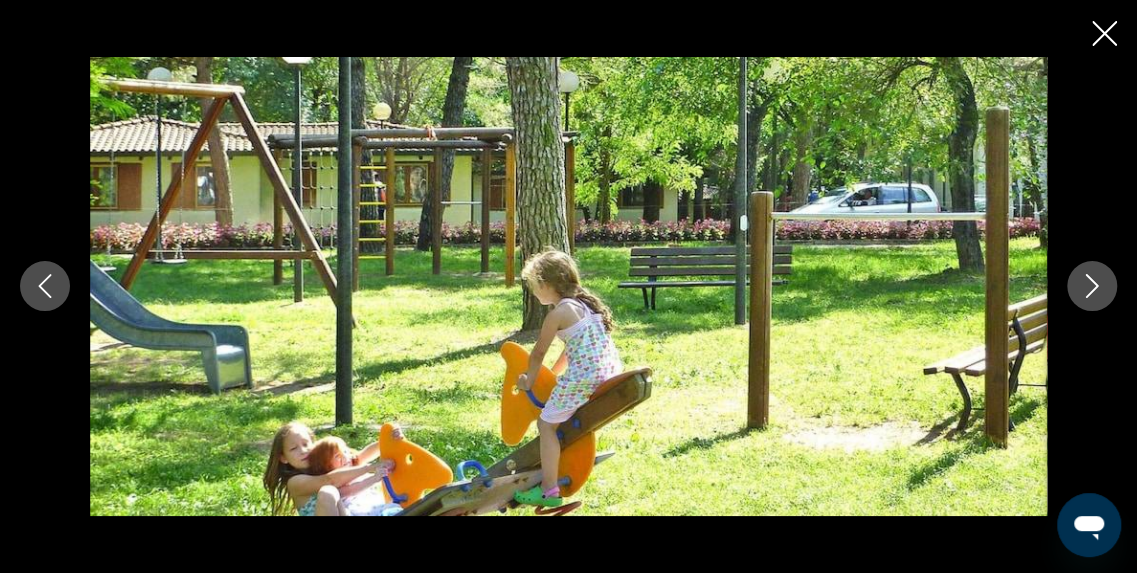 click 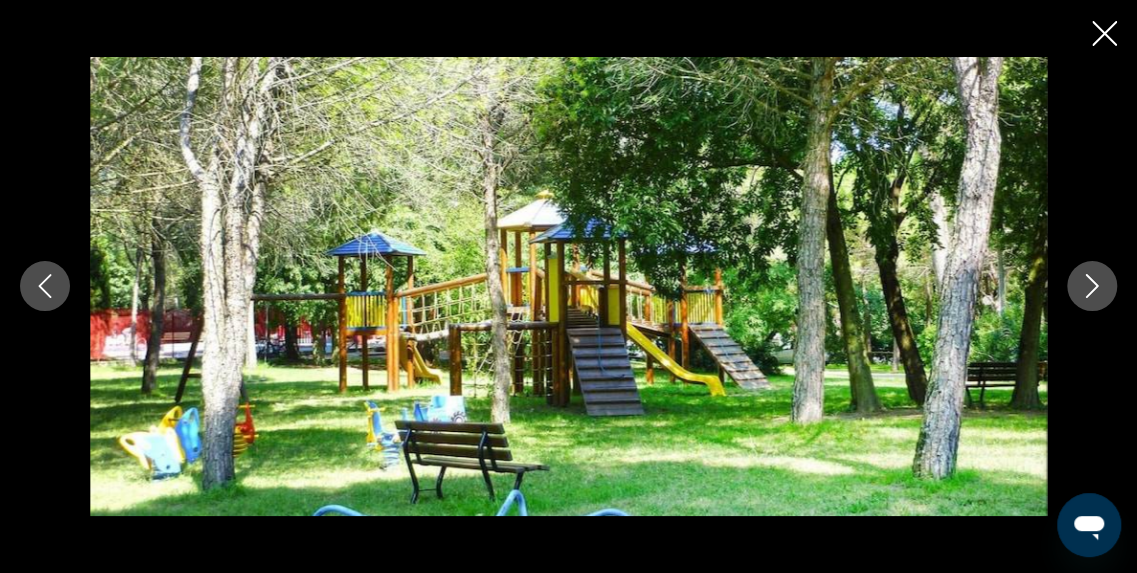 click 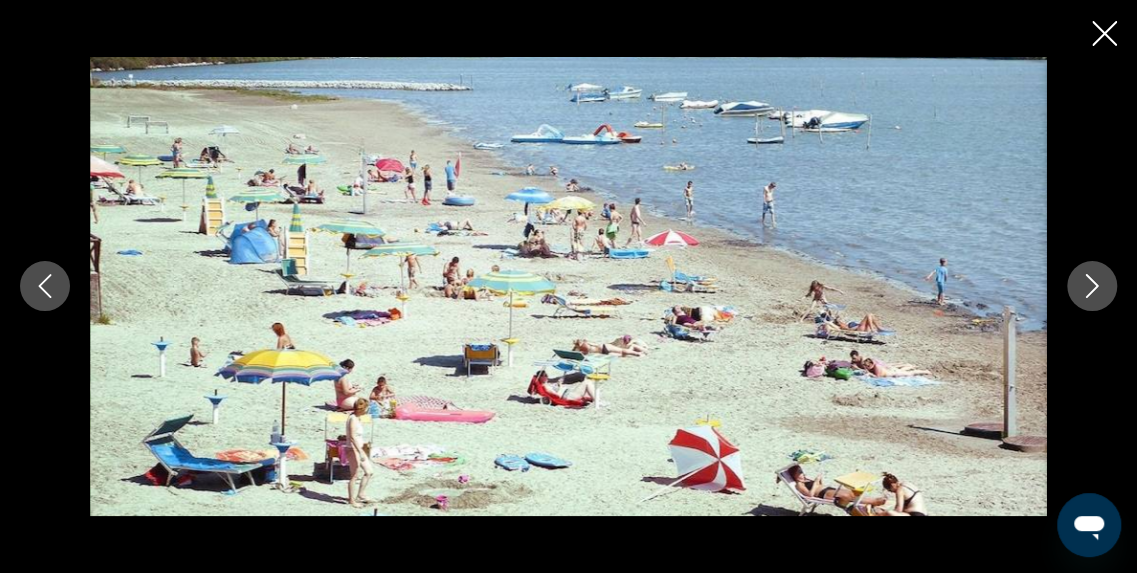 click 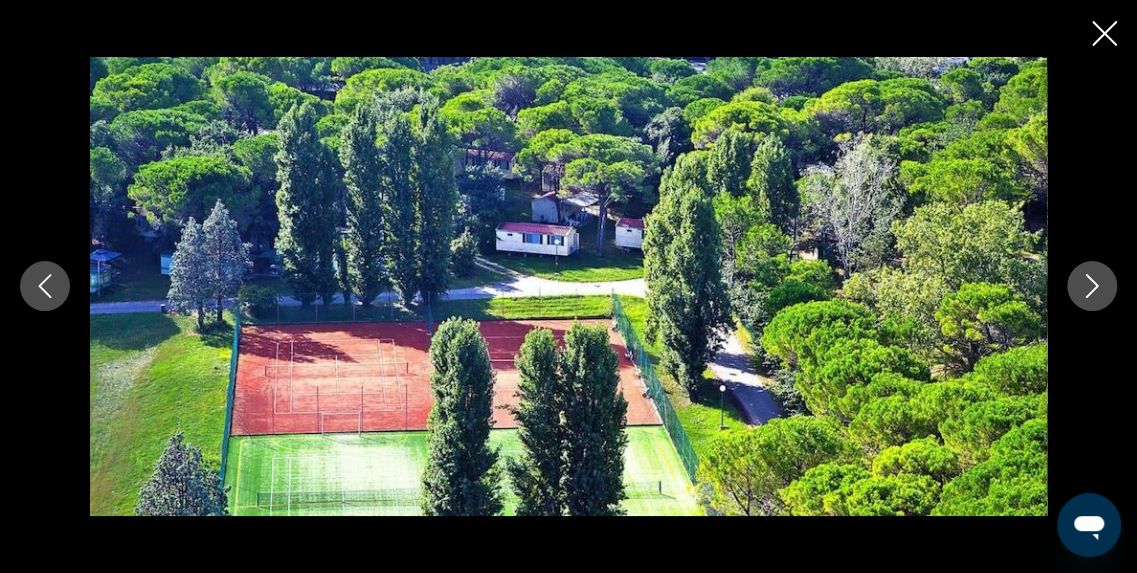 click 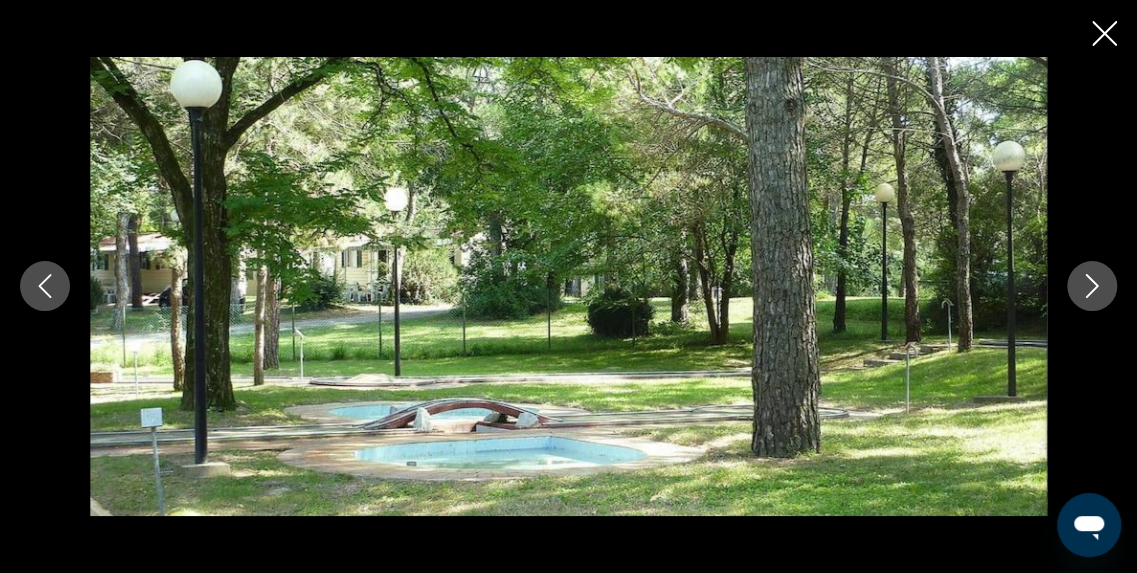 click 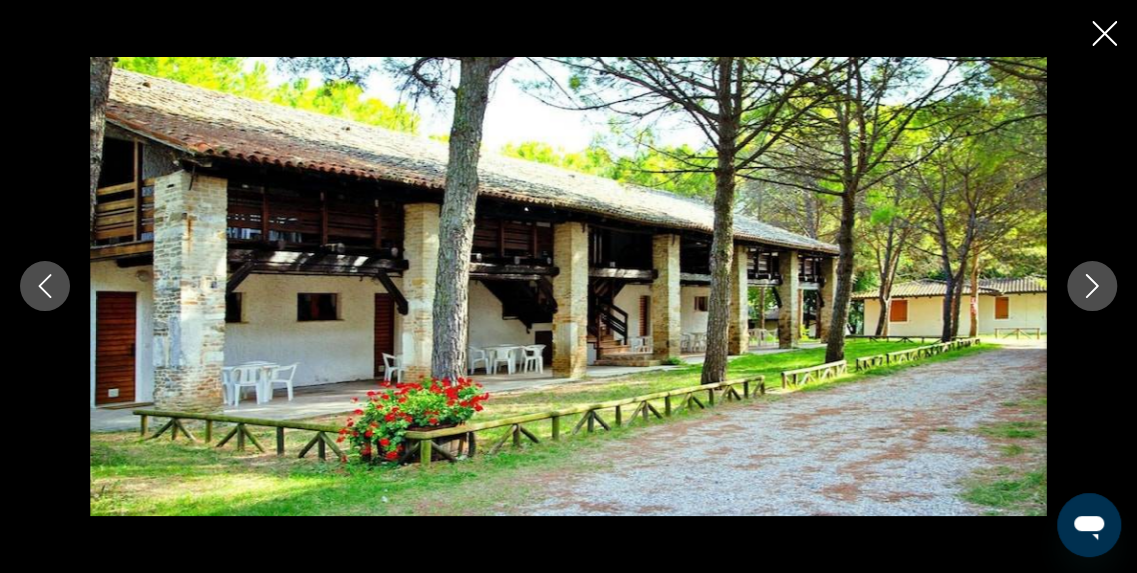 click 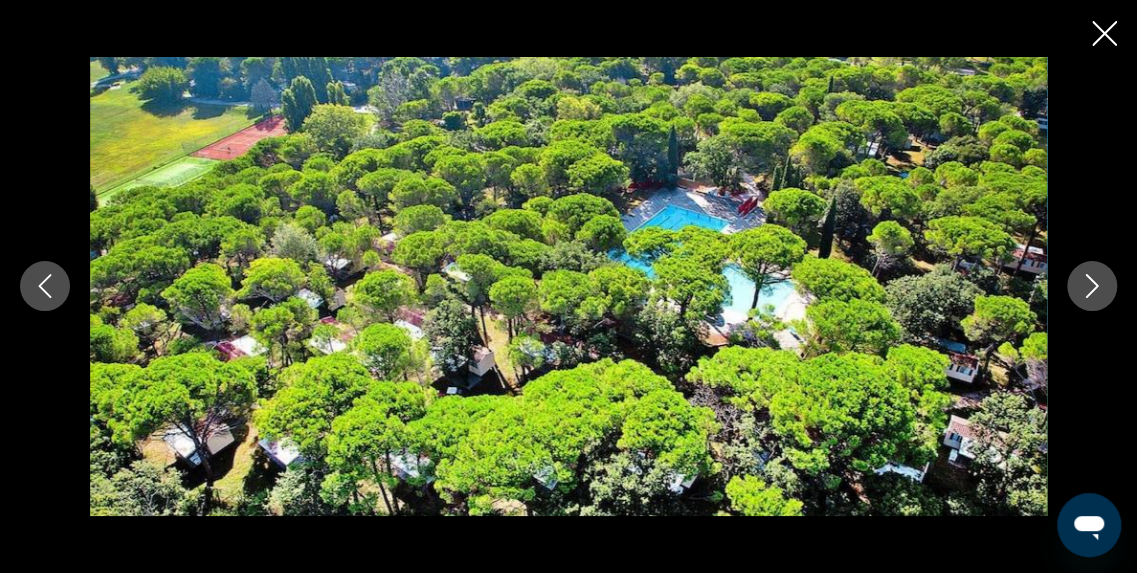 click 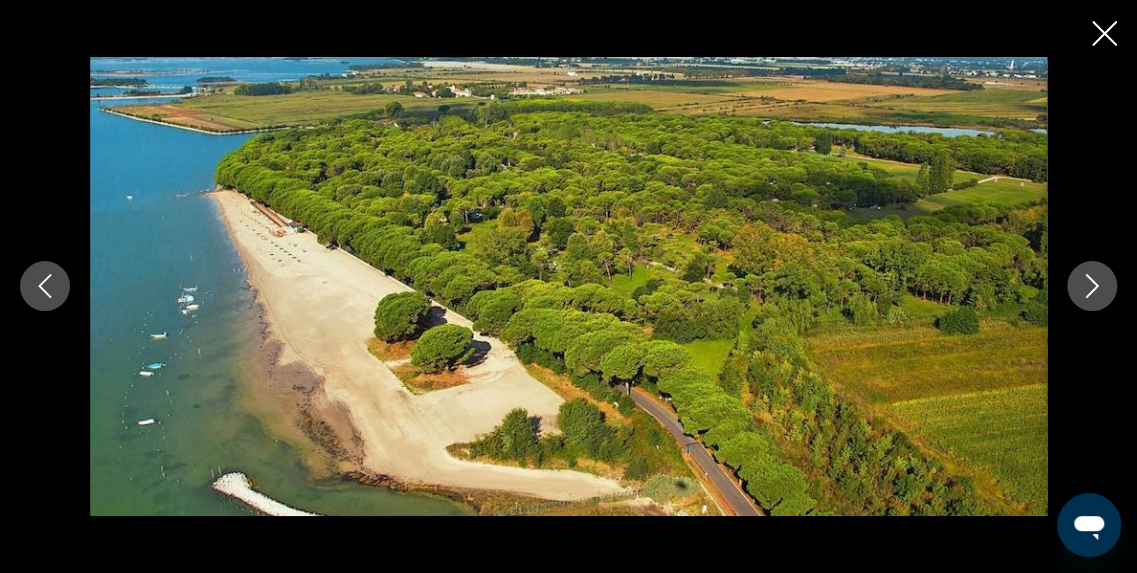 click 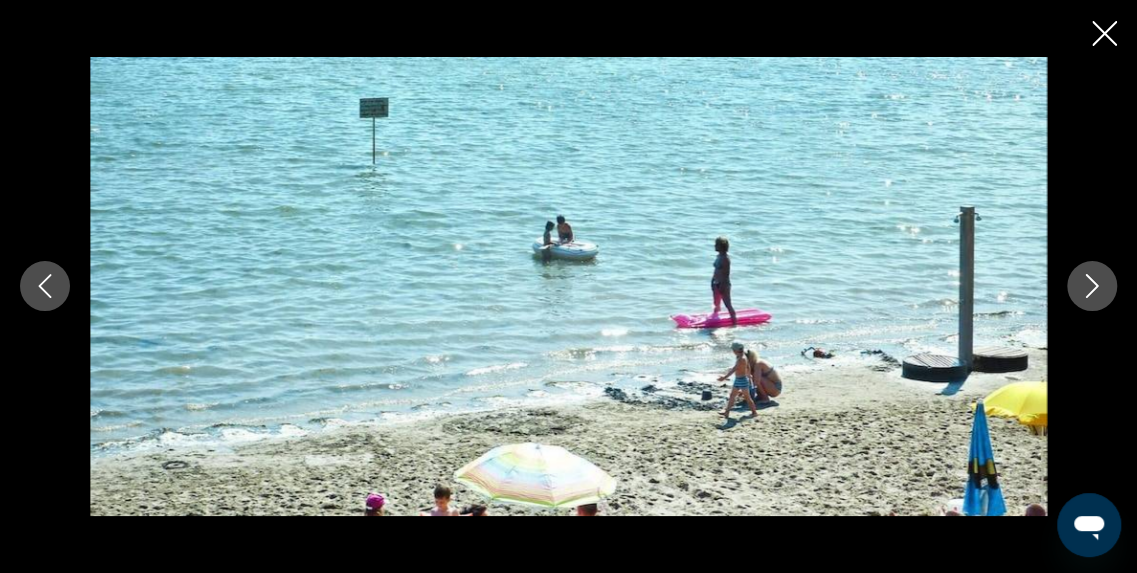 click 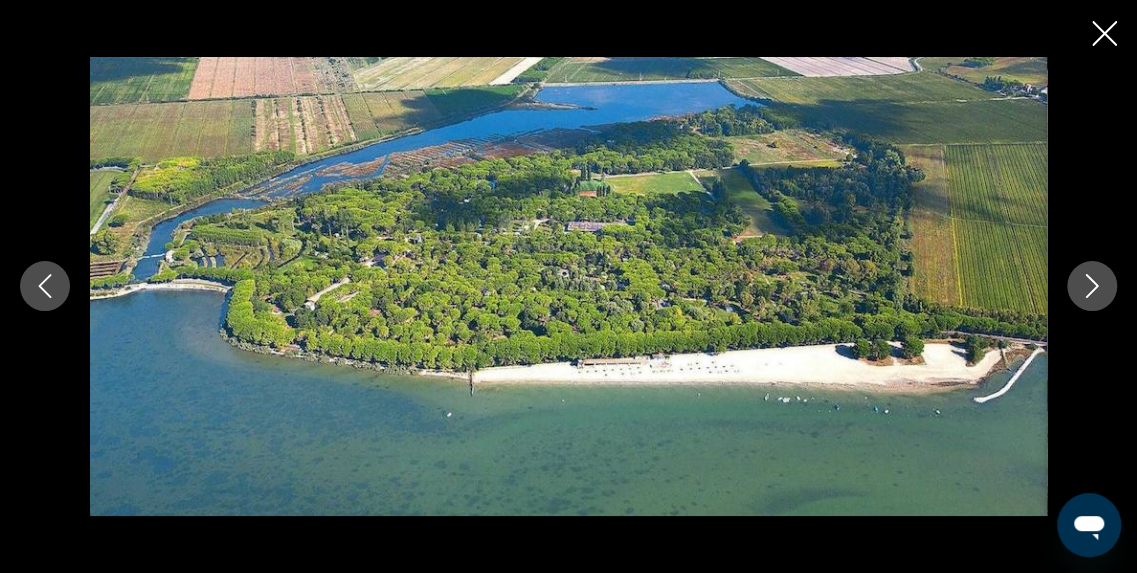 click 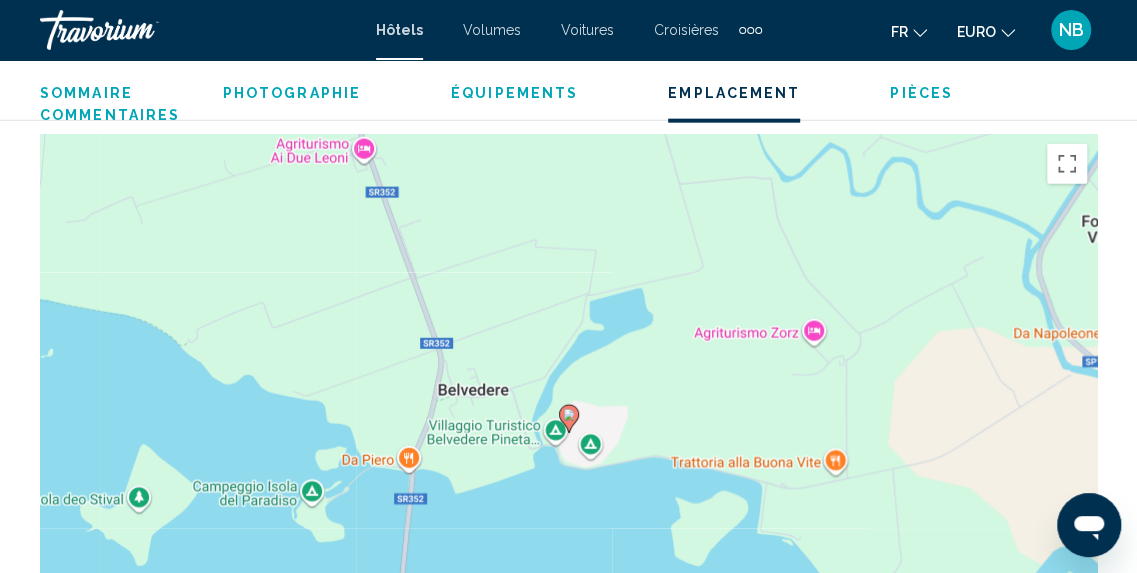 scroll, scrollTop: 2332, scrollLeft: 0, axis: vertical 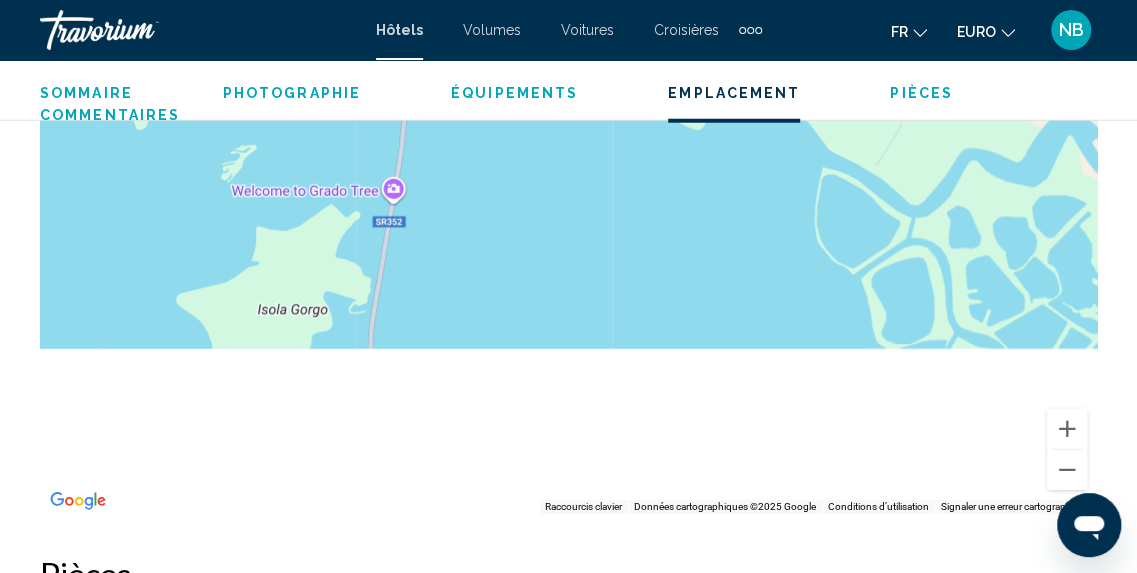 drag, startPoint x: 380, startPoint y: 415, endPoint x: 380, endPoint y: 197, distance: 218 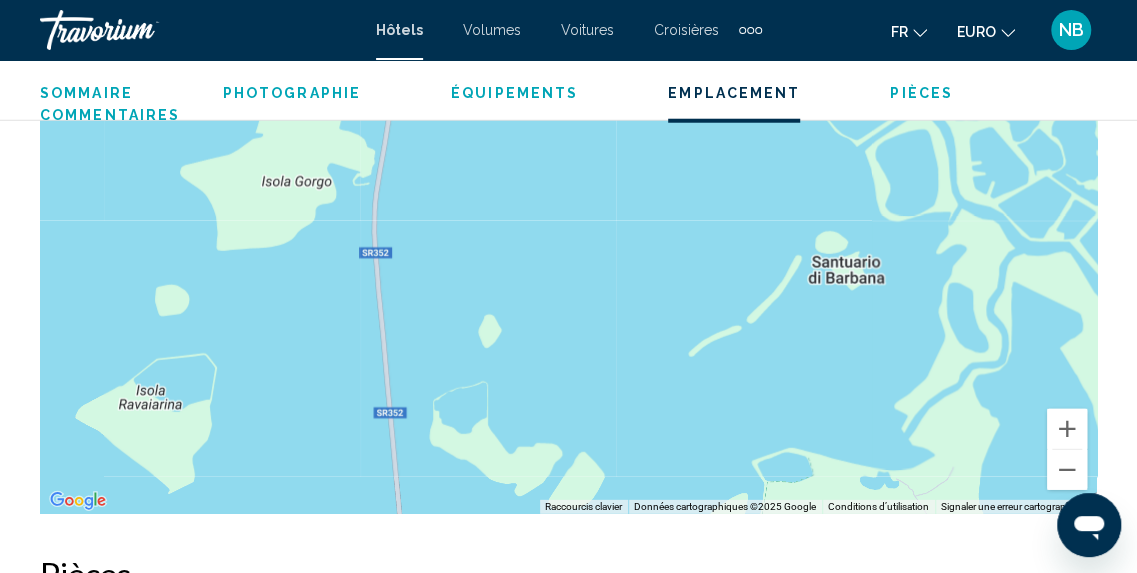 drag, startPoint x: 576, startPoint y: 348, endPoint x: 582, endPoint y: 217, distance: 131.13733 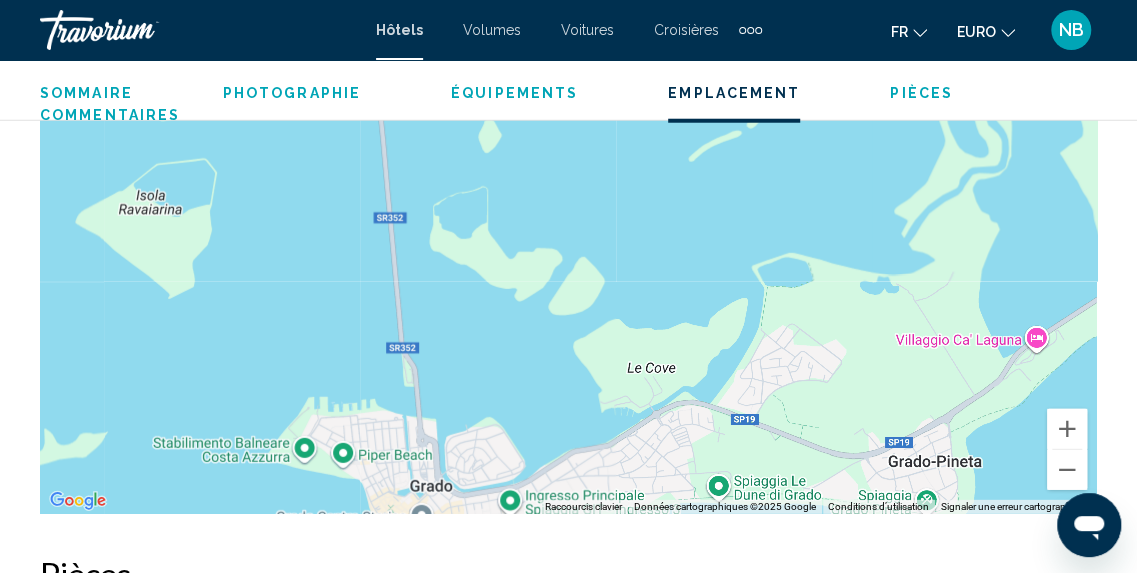 drag, startPoint x: 580, startPoint y: 311, endPoint x: 580, endPoint y: 113, distance: 198 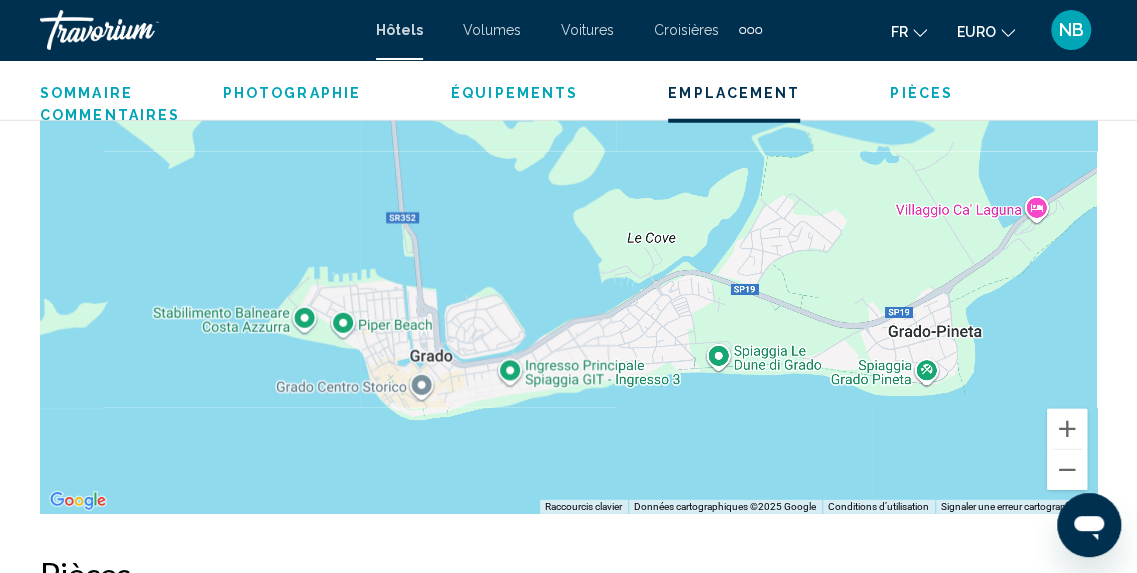 drag, startPoint x: 542, startPoint y: 293, endPoint x: 542, endPoint y: 157, distance: 136 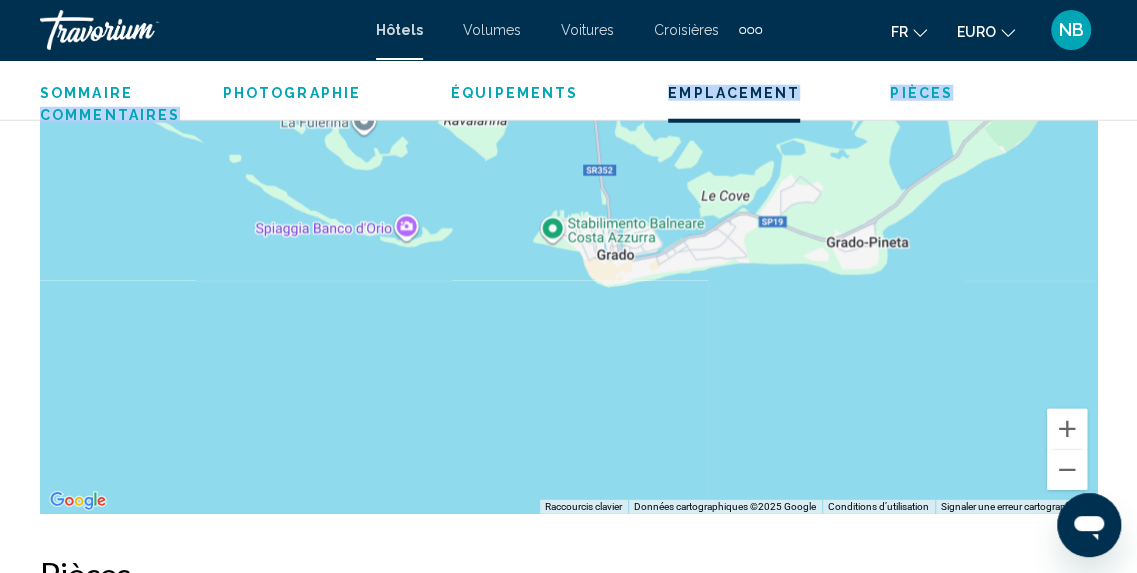 drag, startPoint x: 612, startPoint y: 130, endPoint x: 612, endPoint y: 66, distance: 64 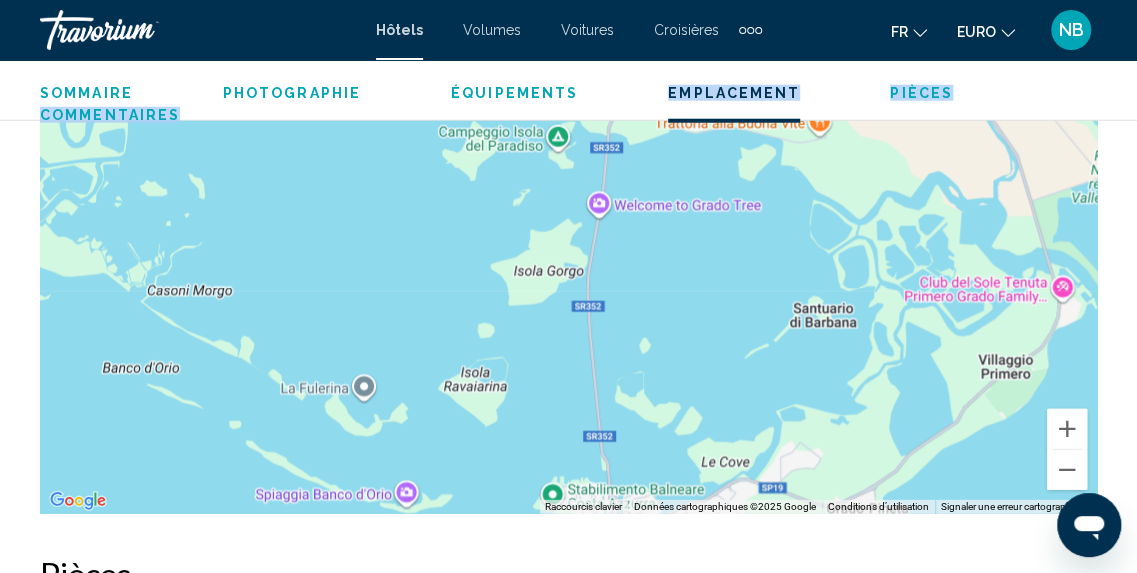 drag, startPoint x: 612, startPoint y: 66, endPoint x: 612, endPoint y: 469, distance: 403 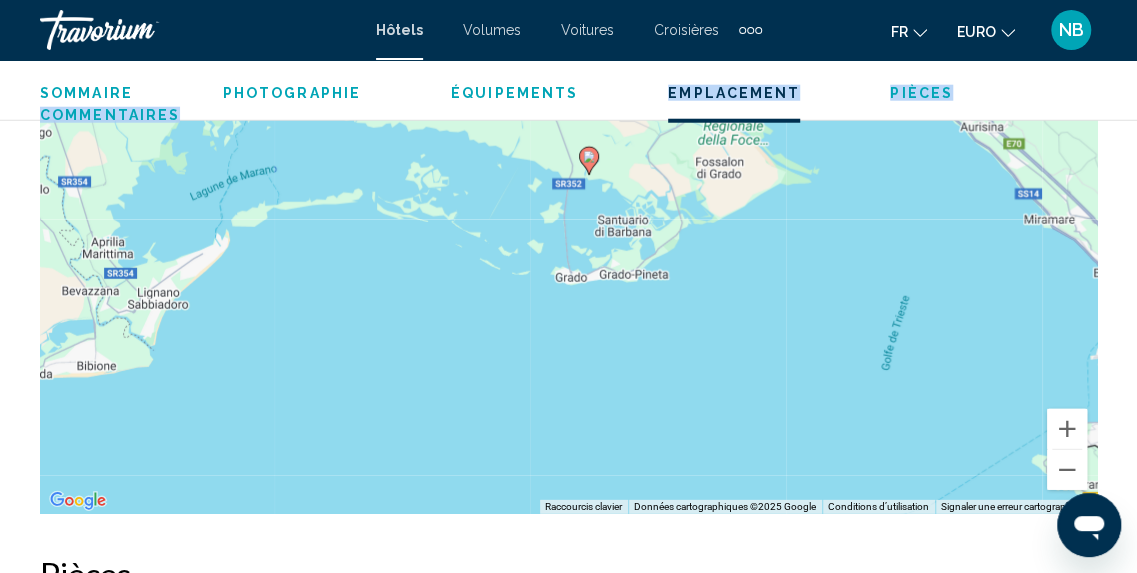 drag, startPoint x: 612, startPoint y: 449, endPoint x: 612, endPoint y: 520, distance: 71 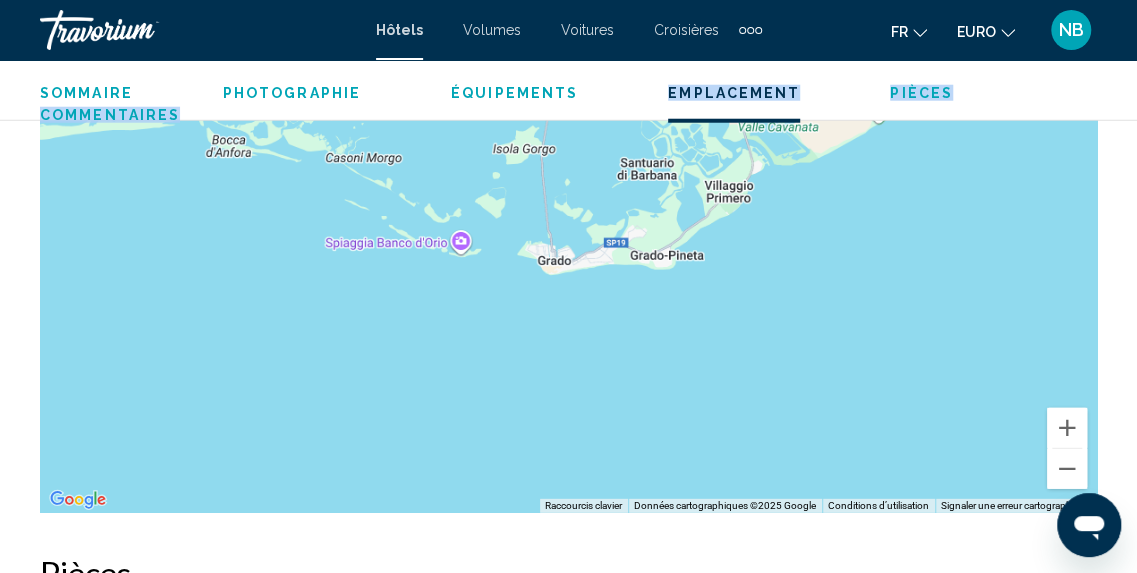 drag, startPoint x: 603, startPoint y: 436, endPoint x: 603, endPoint y: 572, distance: 136 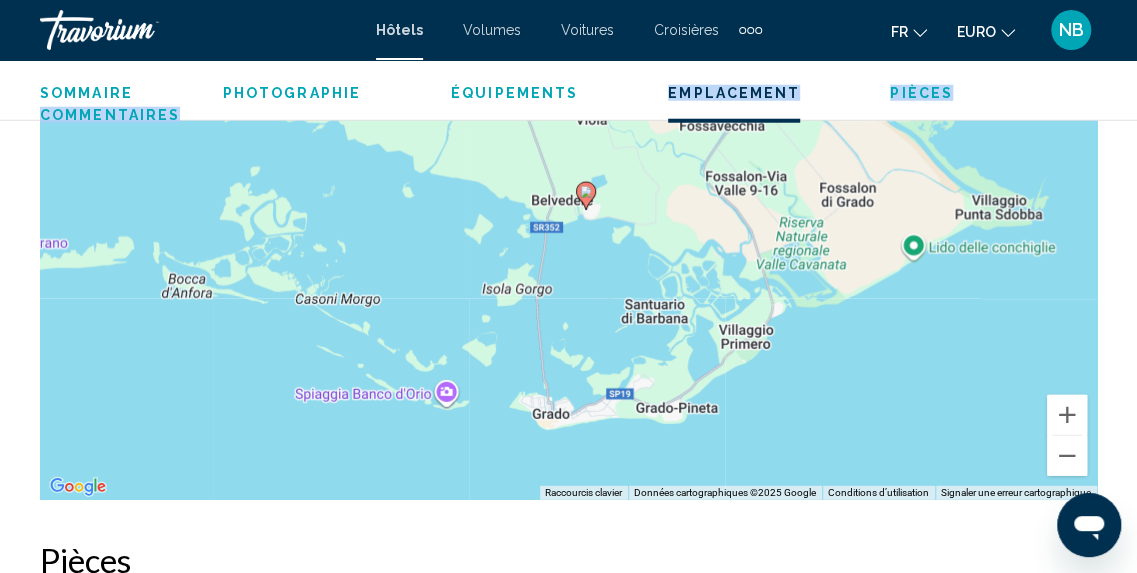 drag, startPoint x: 603, startPoint y: 283, endPoint x: 602, endPoint y: 448, distance: 165.00304 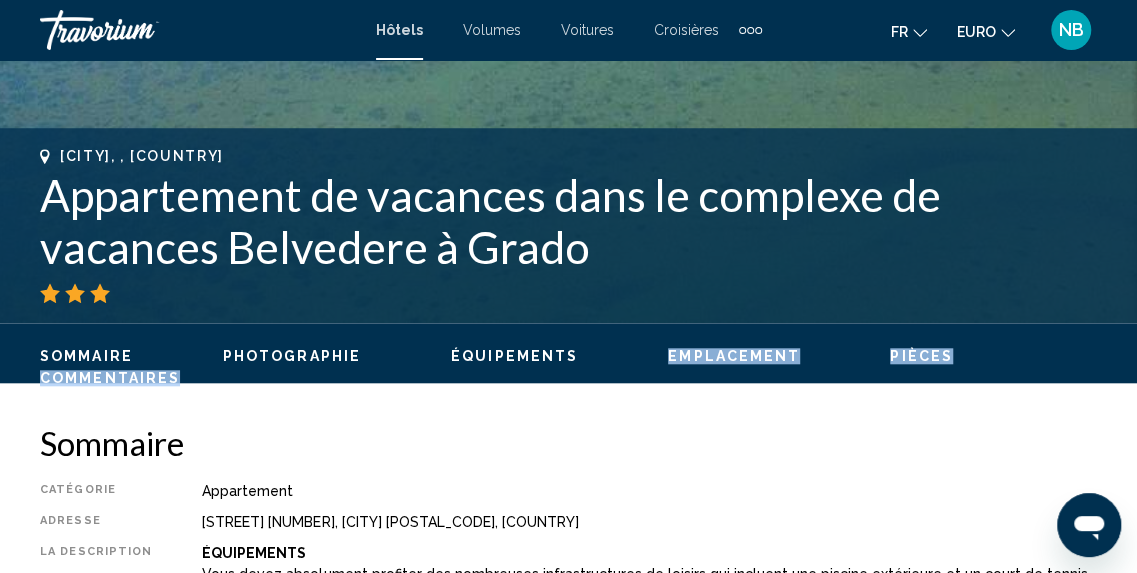 scroll, scrollTop: 219, scrollLeft: 0, axis: vertical 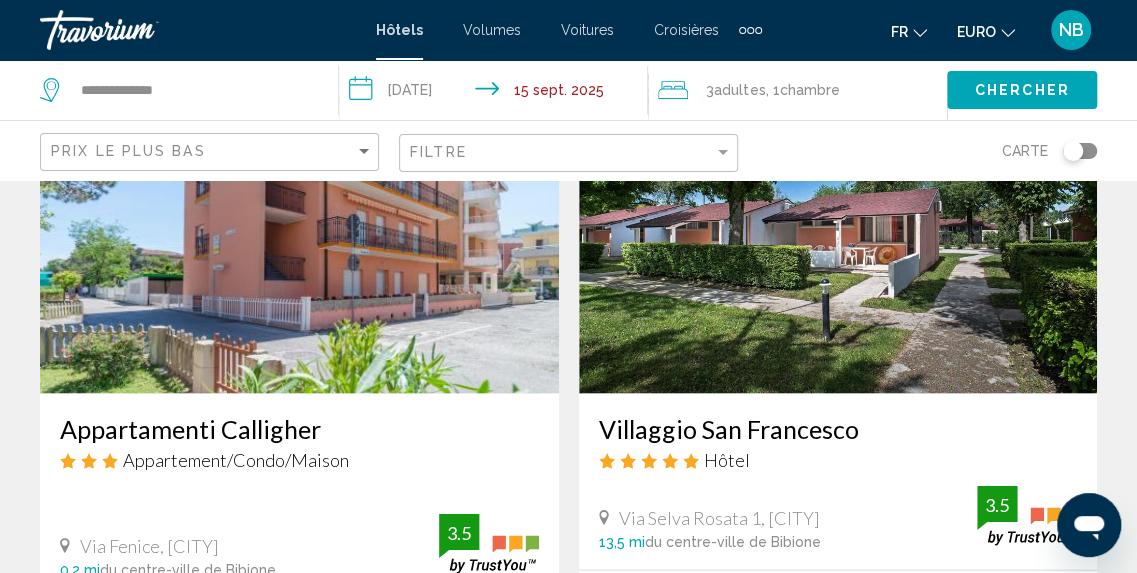click at bounding box center [299, 233] 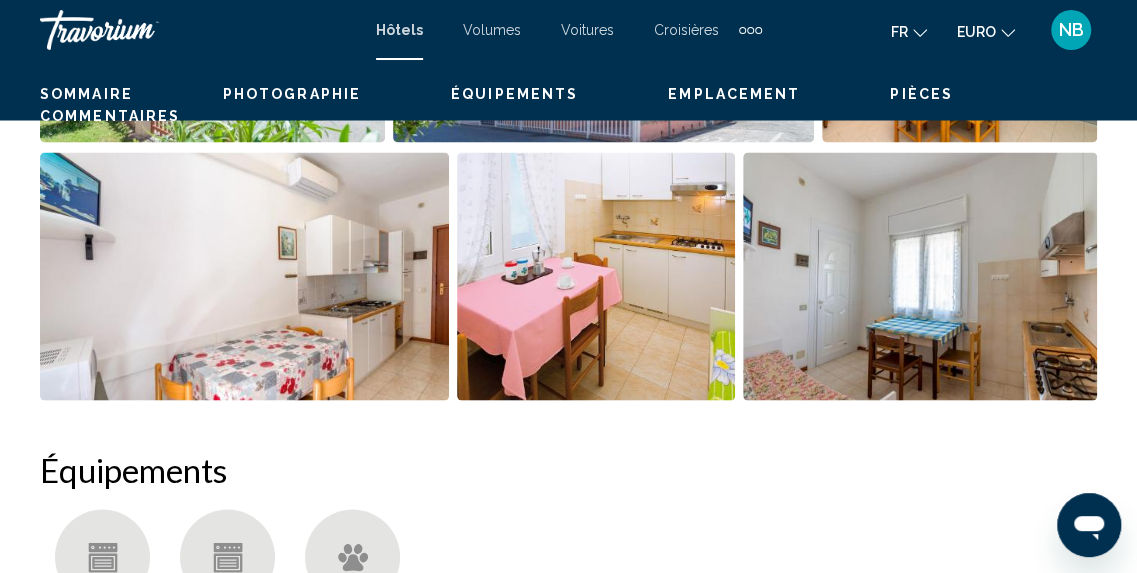 scroll, scrollTop: 248, scrollLeft: 0, axis: vertical 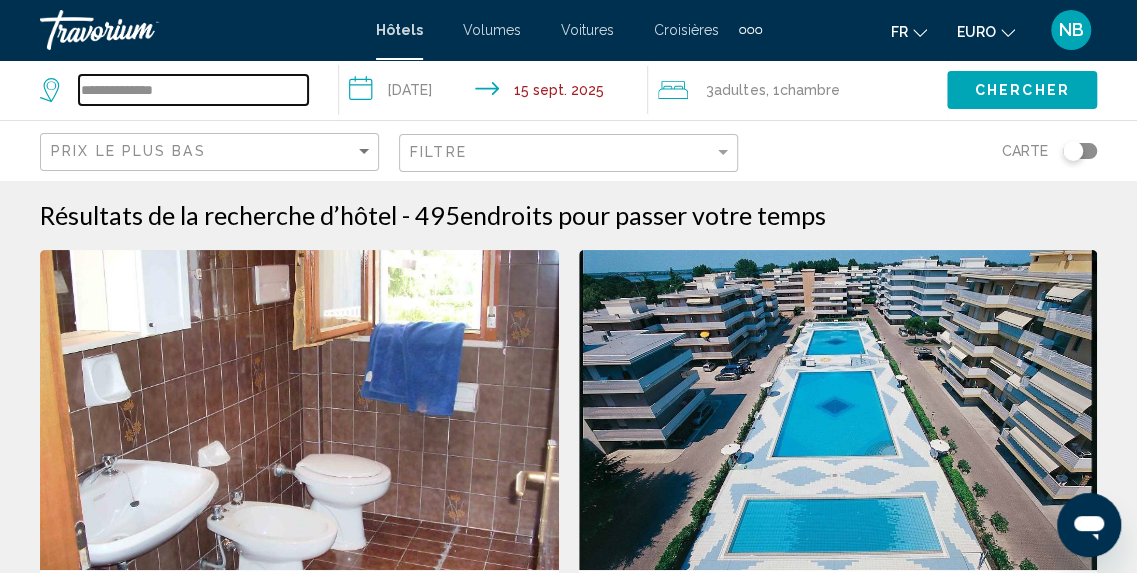 click on "**********" at bounding box center [193, 90] 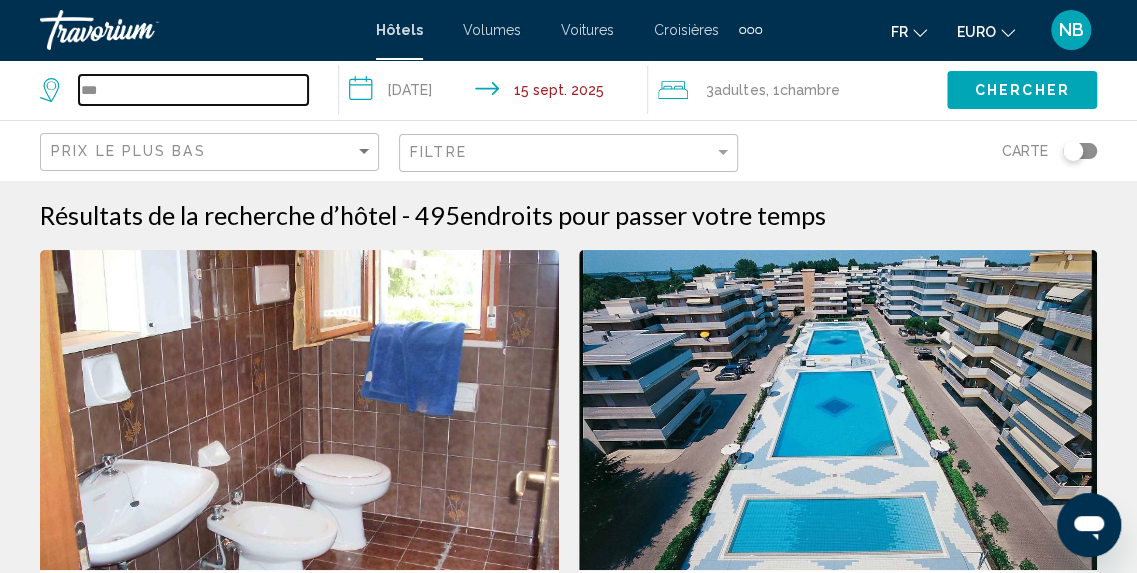 click on "***" at bounding box center (193, 90) 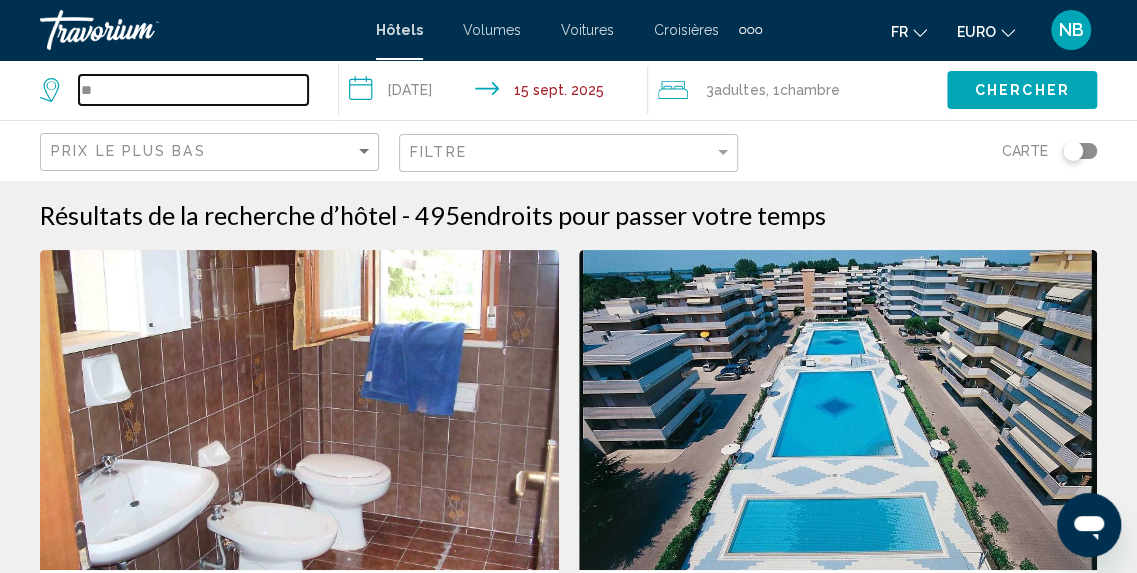 type on "*" 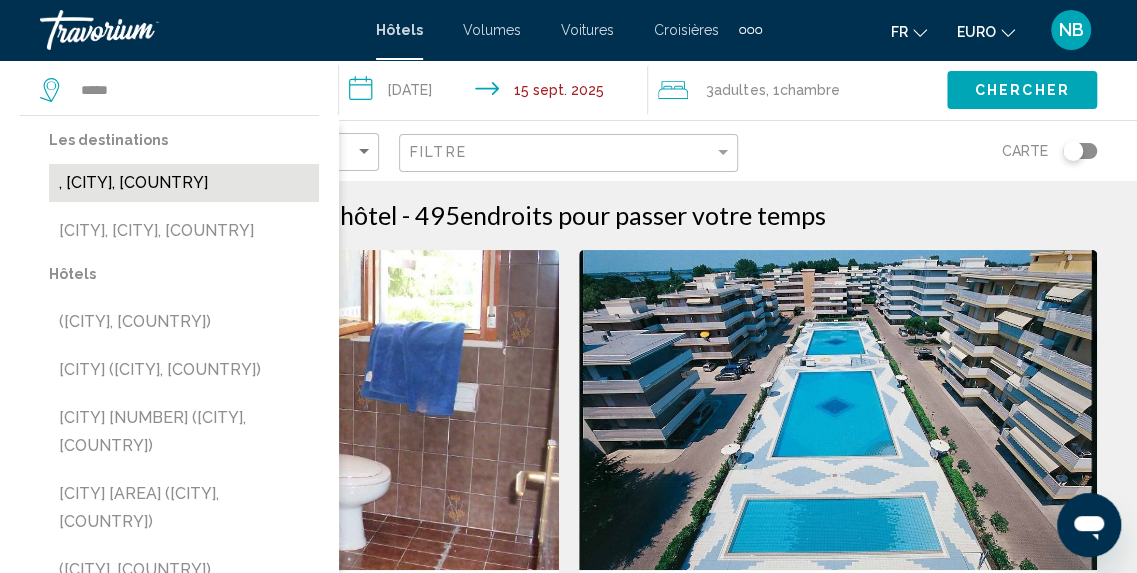 click on "Venezia Nuova, Livourne, Italie" at bounding box center (184, 183) 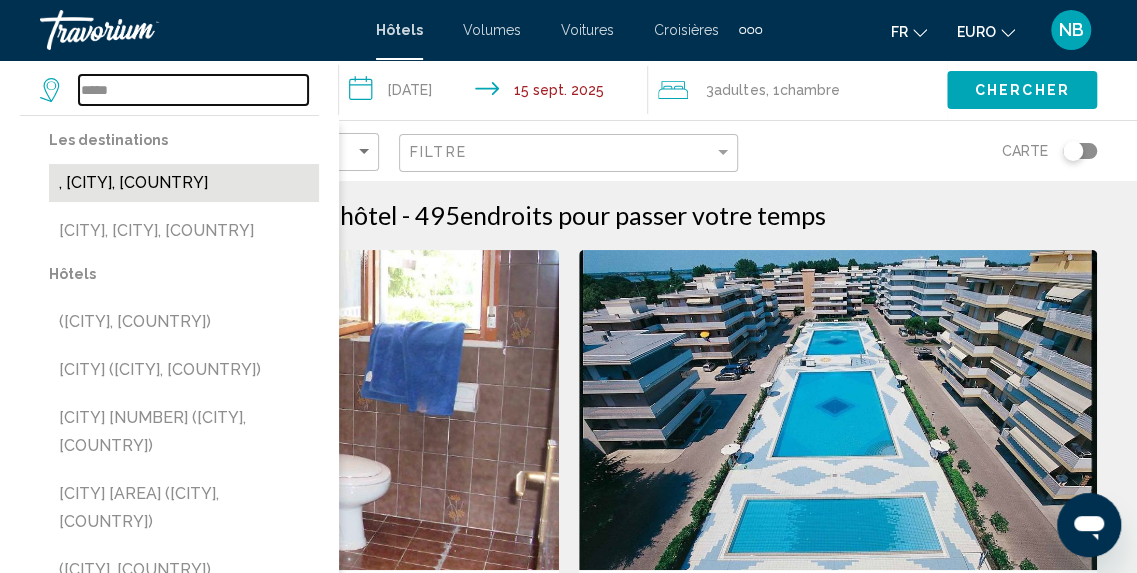 type on "**********" 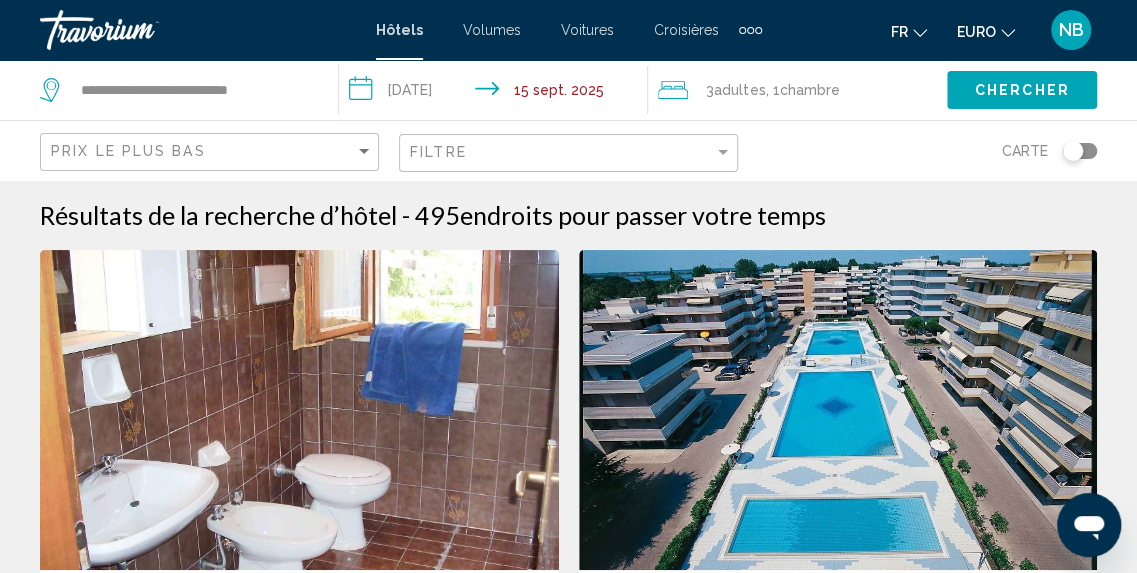 click on "Chercher" 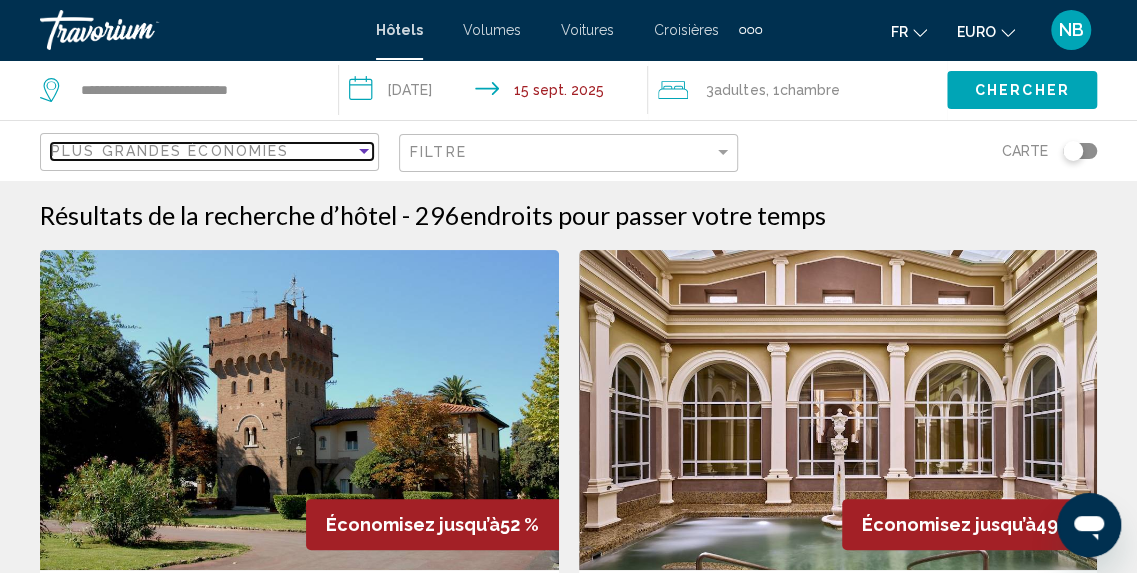 click on "Plus grandes économies" at bounding box center [170, 151] 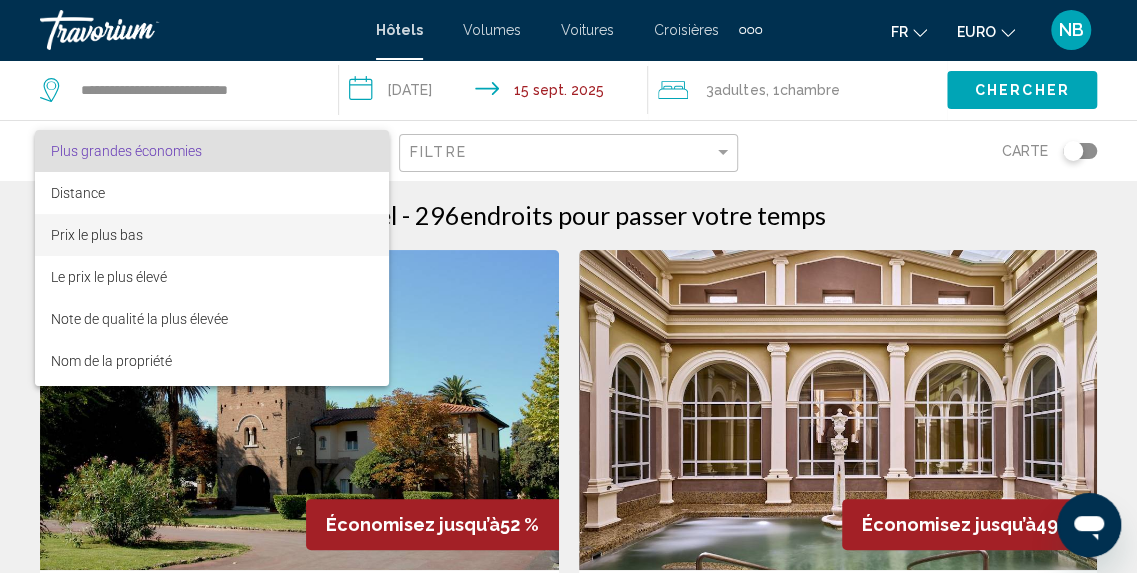 click on "Prix le plus bas" at bounding box center [212, 235] 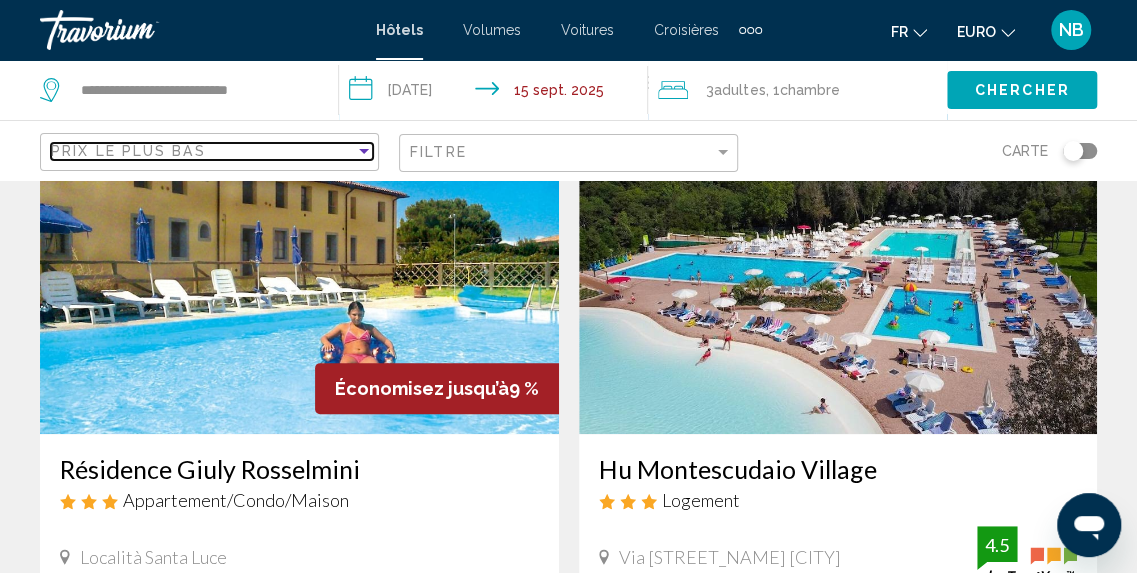 scroll, scrollTop: 196, scrollLeft: 0, axis: vertical 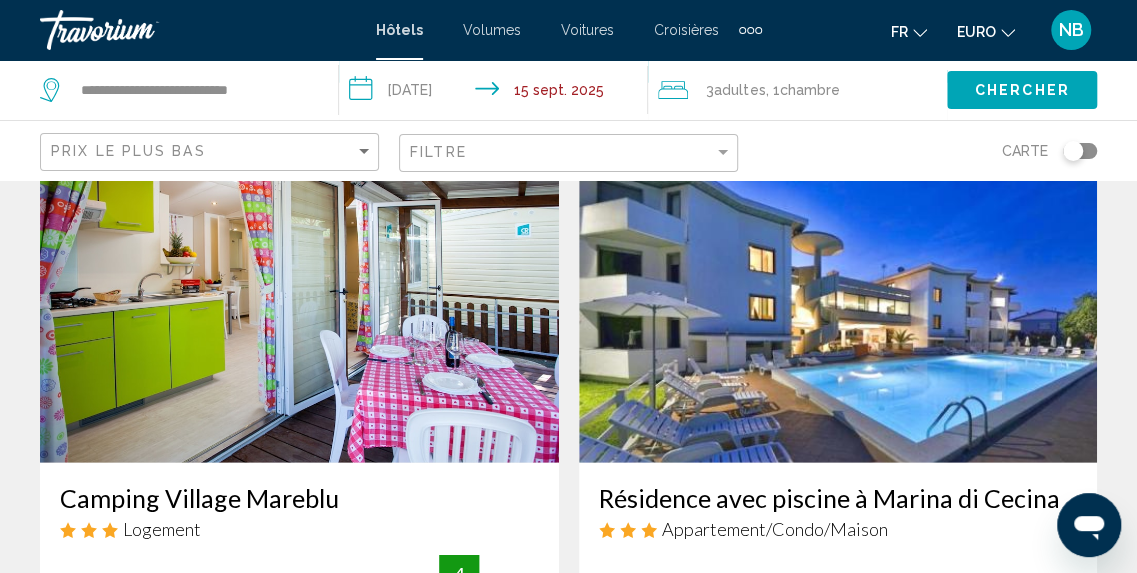 click at bounding box center [838, 303] 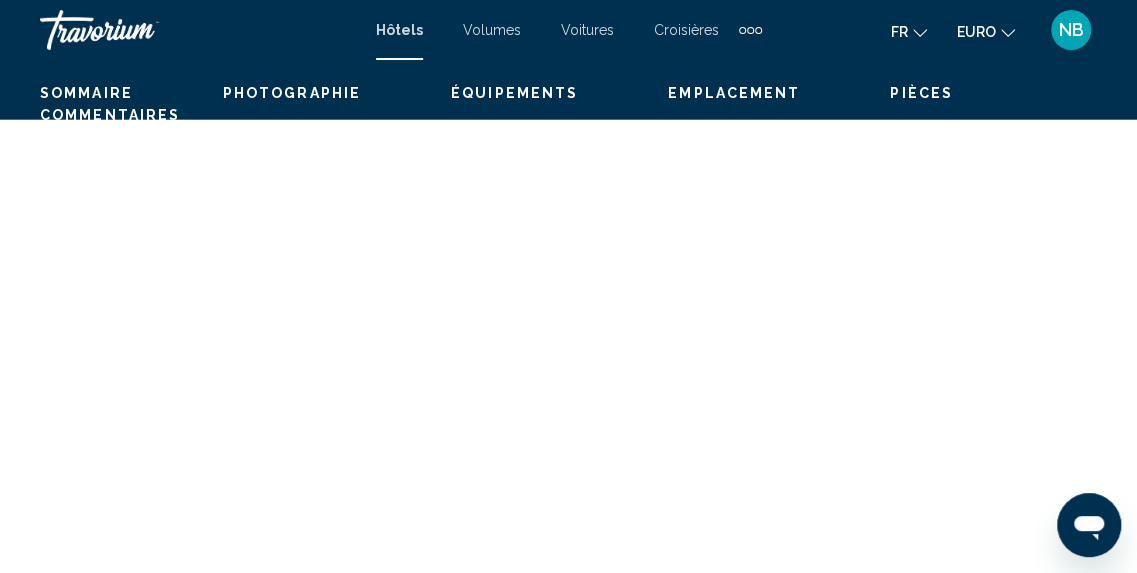 scroll, scrollTop: 248, scrollLeft: 0, axis: vertical 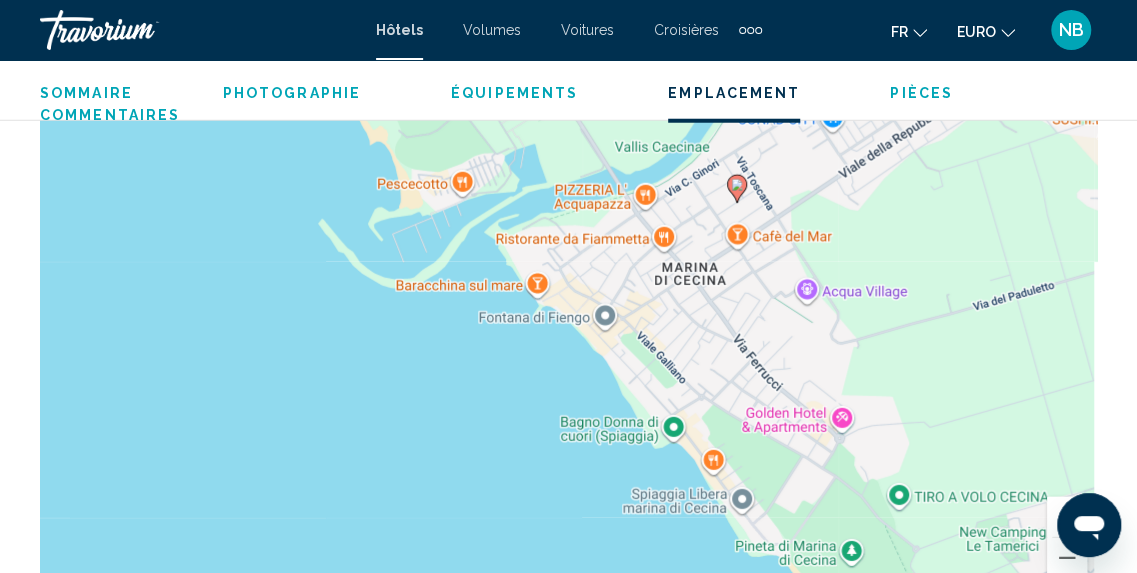 drag, startPoint x: 370, startPoint y: 377, endPoint x: 244, endPoint y: 307, distance: 144.13882 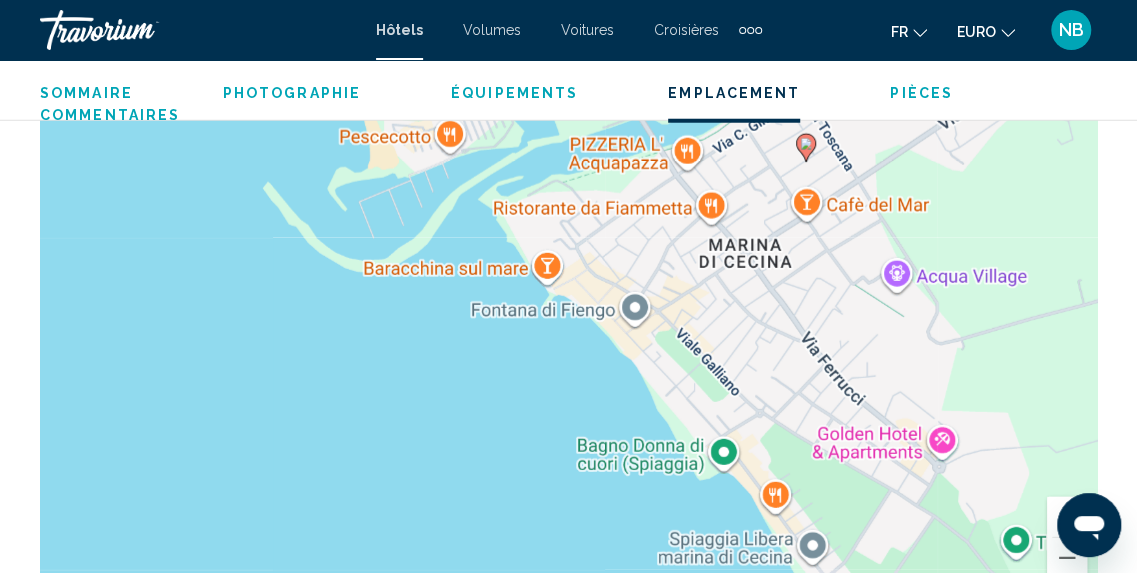 scroll, scrollTop: 2360, scrollLeft: 0, axis: vertical 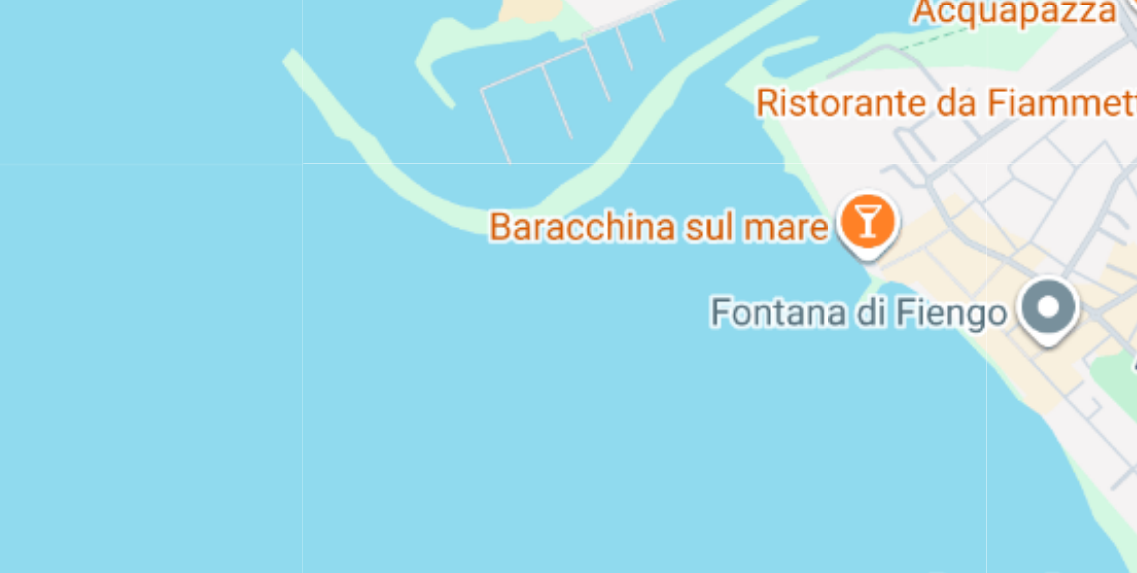 drag, startPoint x: 244, startPoint y: 323, endPoint x: 165, endPoint y: 320, distance: 79.05694 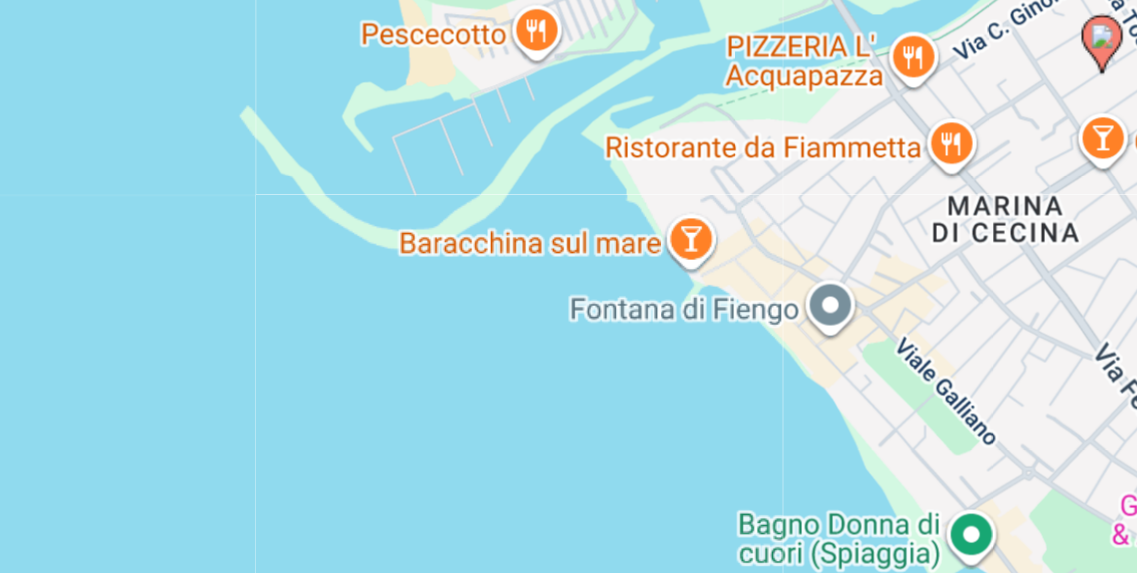 drag, startPoint x: 257, startPoint y: 314, endPoint x: 126, endPoint y: 314, distance: 131 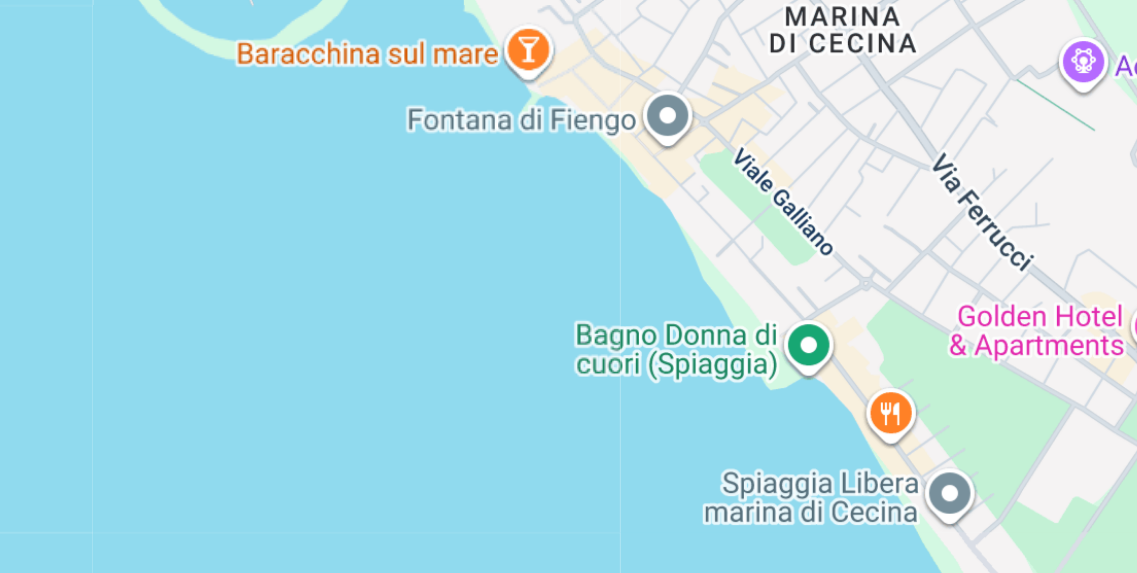 drag, startPoint x: 126, startPoint y: 314, endPoint x: 126, endPoint y: 220, distance: 94 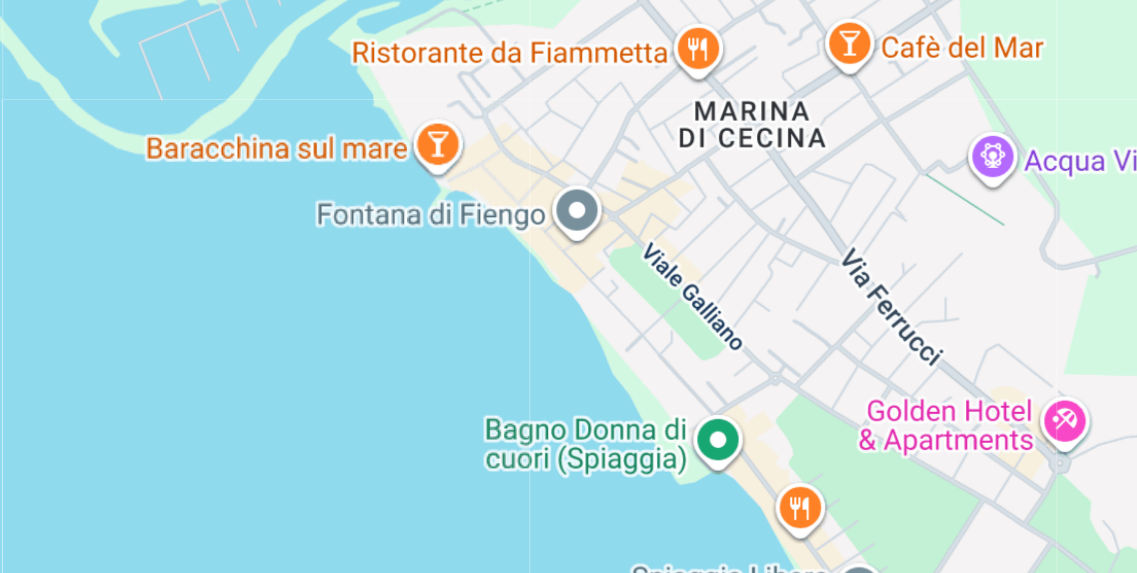 drag, startPoint x: 172, startPoint y: 265, endPoint x: 126, endPoint y: 312, distance: 65.76473 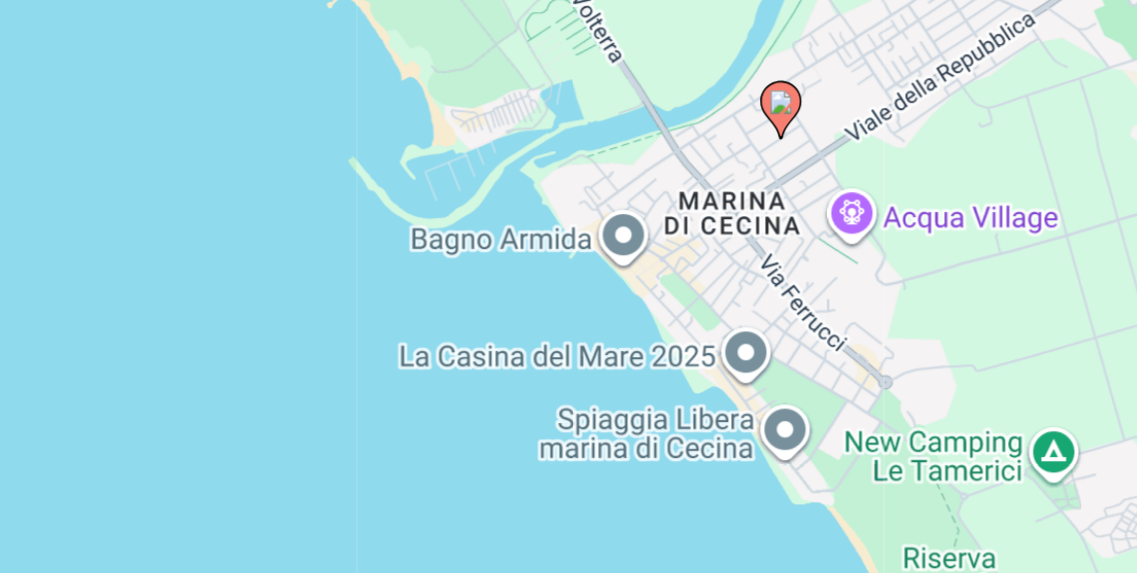 scroll, scrollTop: 2360, scrollLeft: 0, axis: vertical 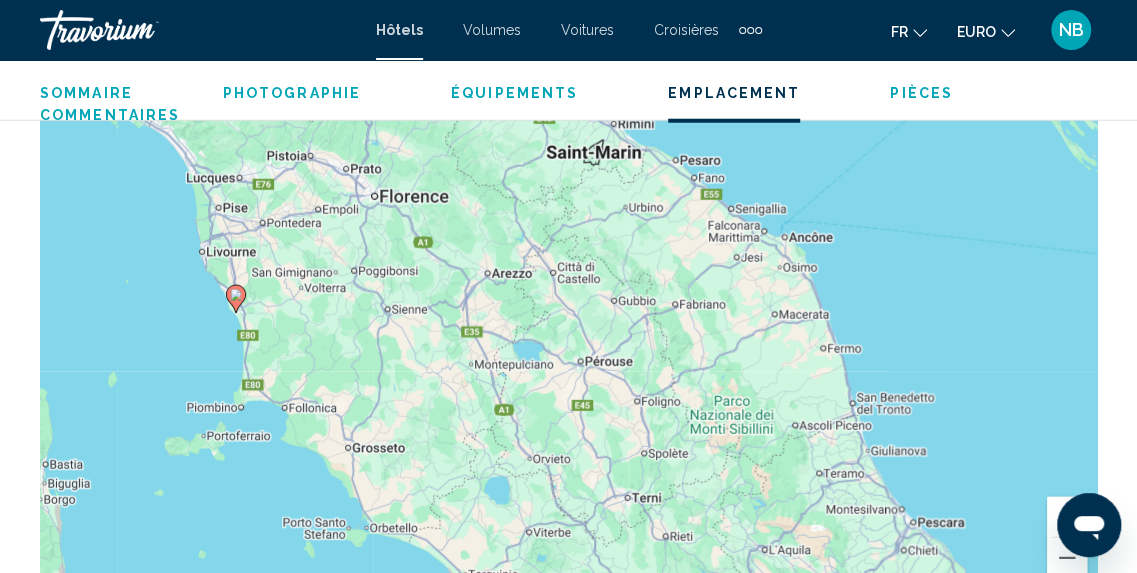 click on "Pour activer le glissement avec le clavier, appuyez sur Alt+Entrée. Une fois ce mode activé, utilisez les touches fléchées pour déplacer le repère. Pour valider le déplacement, appuyez sur Entrée. Pour annuler, appuyez sur Échap." at bounding box center (568, 302) 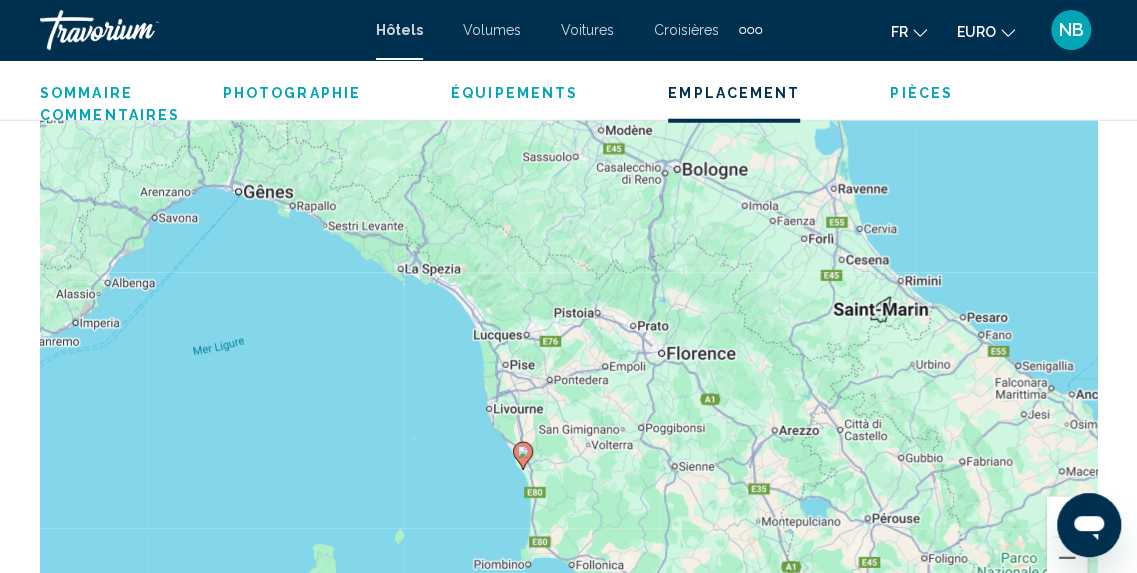 drag, startPoint x: 87, startPoint y: 309, endPoint x: 375, endPoint y: 468, distance: 328.97568 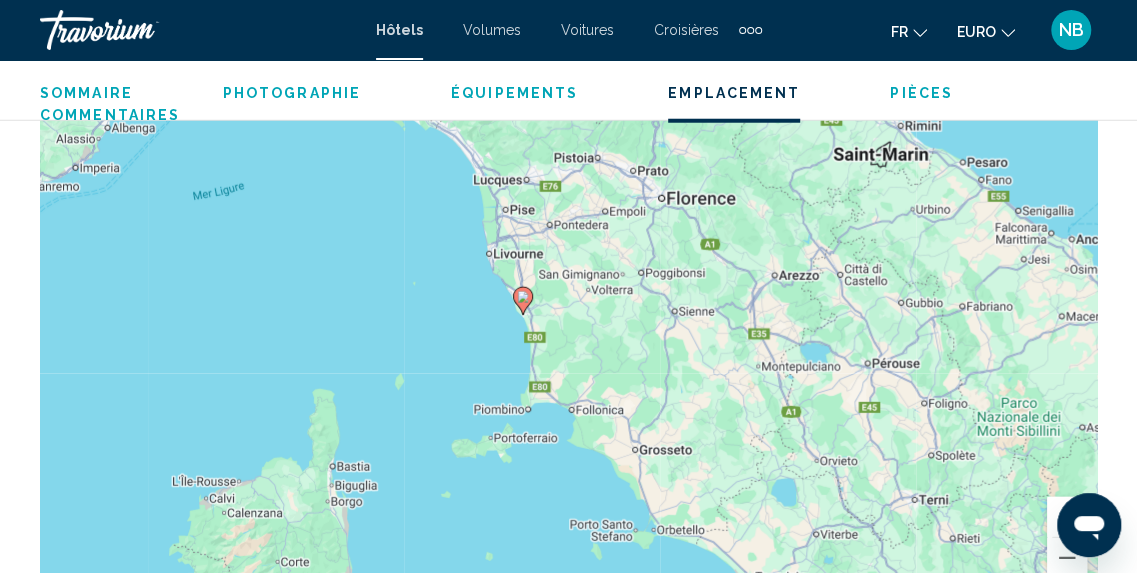 drag, startPoint x: 375, startPoint y: 468, endPoint x: 375, endPoint y: 284, distance: 184 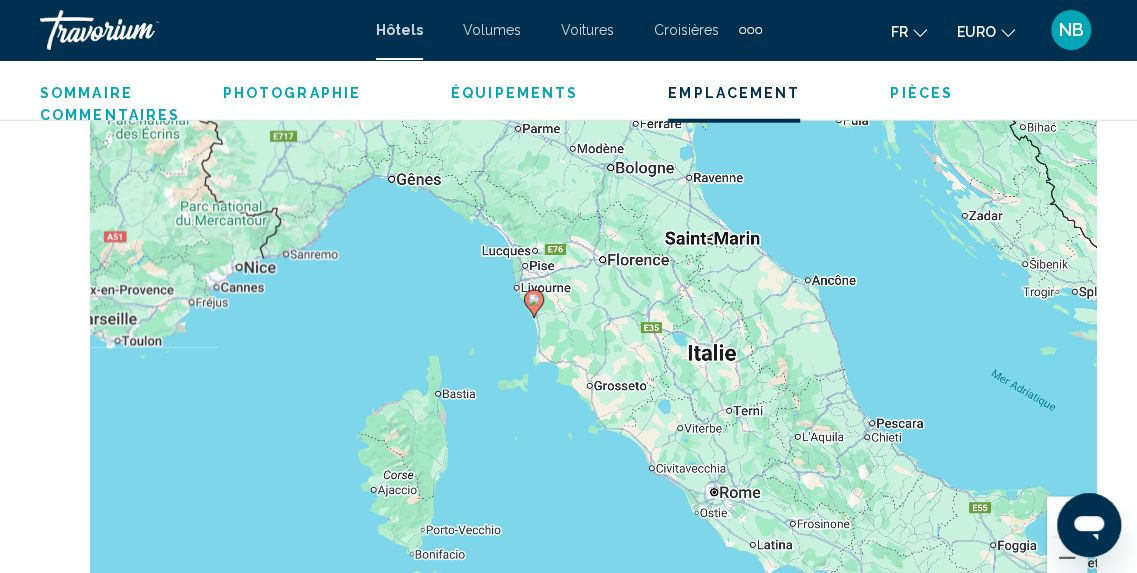 drag, startPoint x: 375, startPoint y: 284, endPoint x: 478, endPoint y: 324, distance: 110.49435 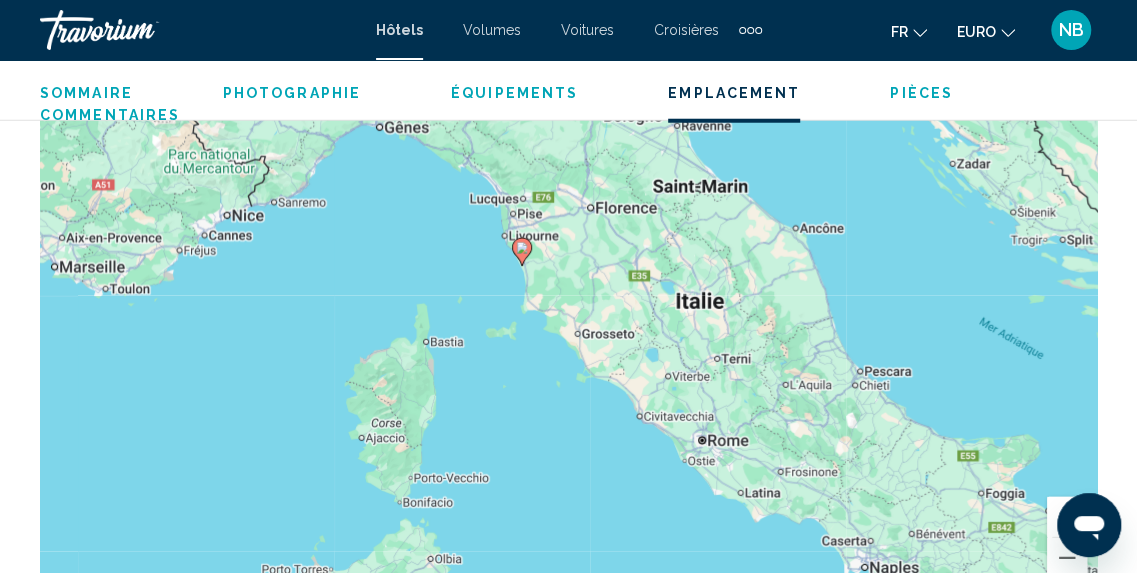 drag, startPoint x: 216, startPoint y: 259, endPoint x: 204, endPoint y: 205, distance: 55.31727 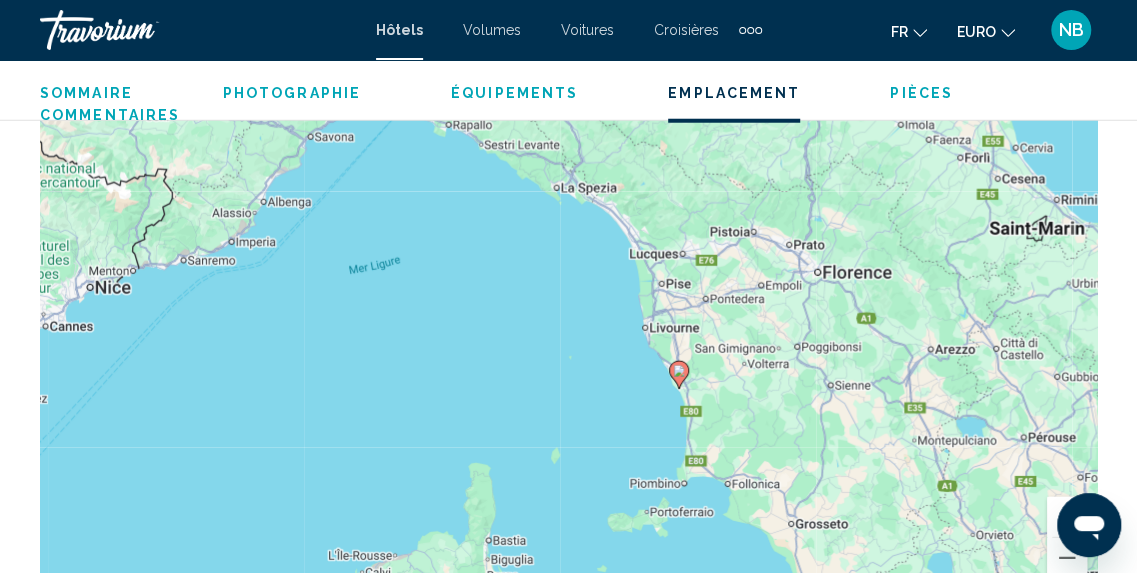 drag, startPoint x: 204, startPoint y: 205, endPoint x: 204, endPoint y: 313, distance: 108 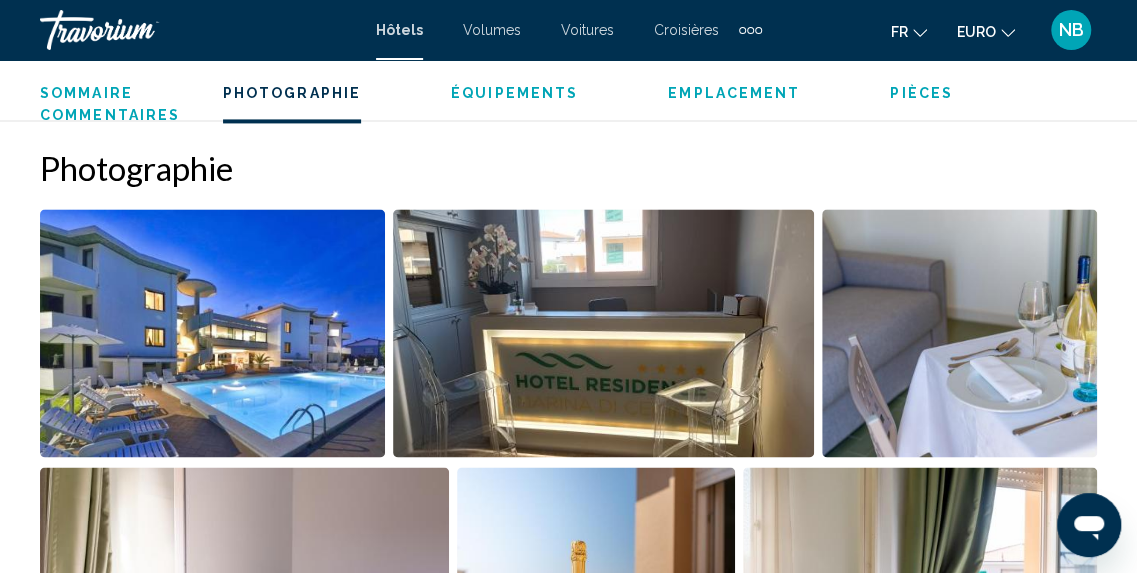 scroll, scrollTop: 1352, scrollLeft: 0, axis: vertical 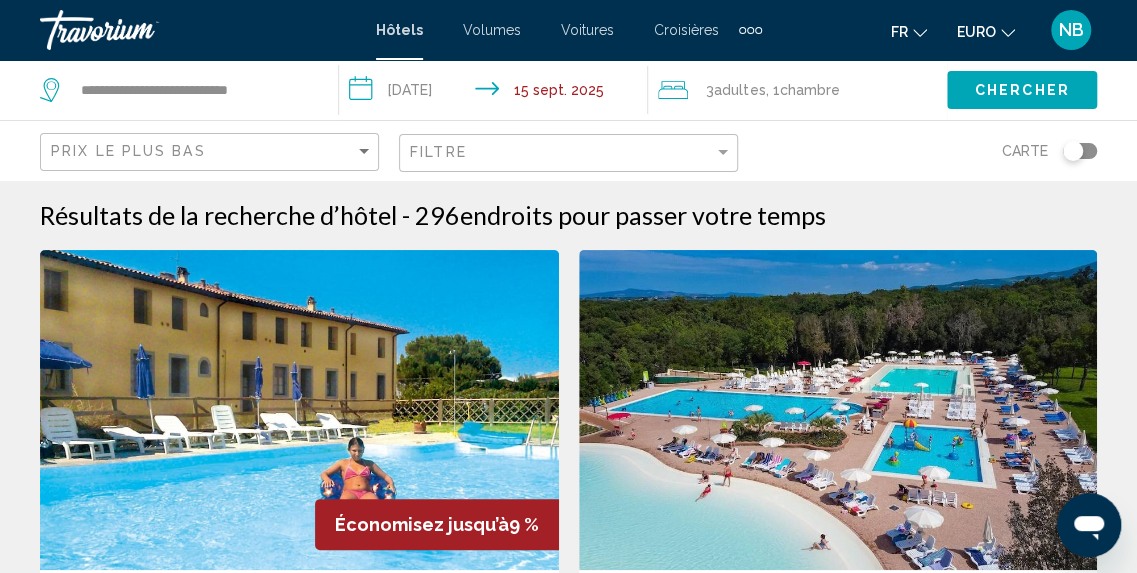 click at bounding box center (299, 410) 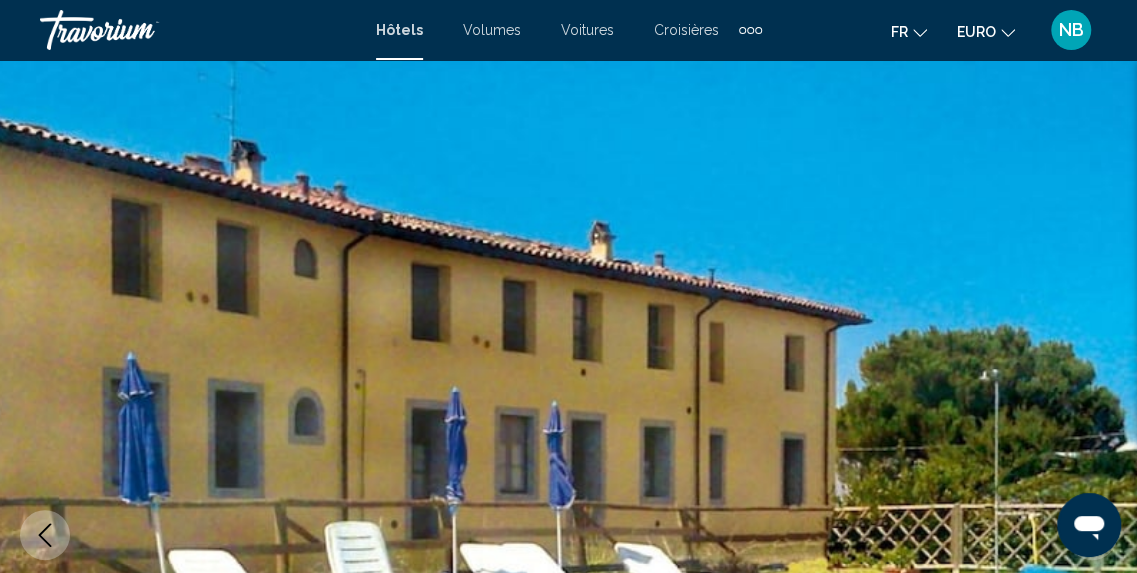 scroll, scrollTop: 248, scrollLeft: 0, axis: vertical 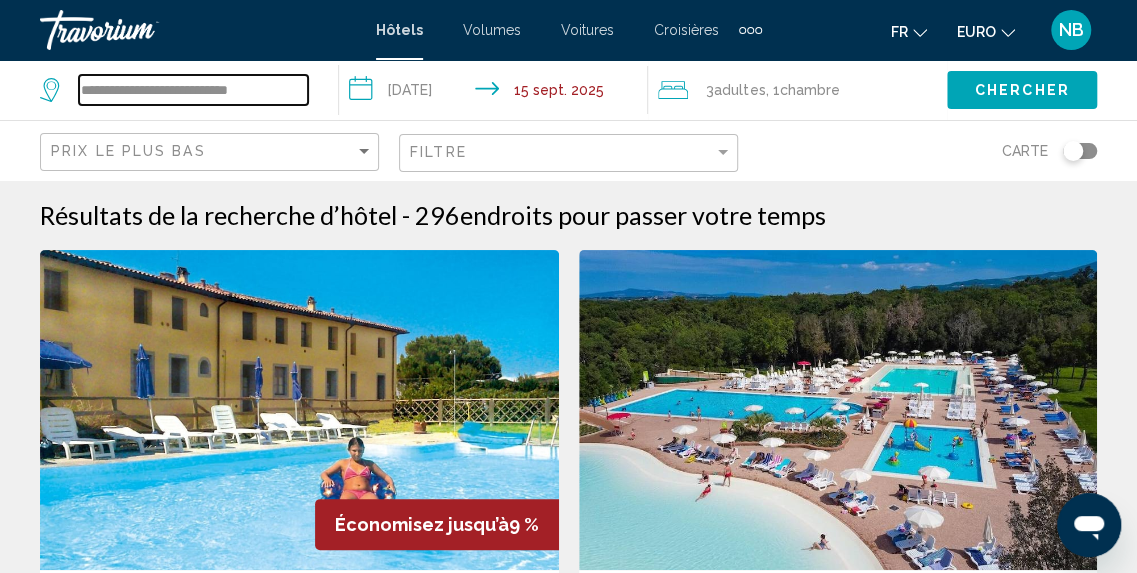 click on "**********" at bounding box center [193, 90] 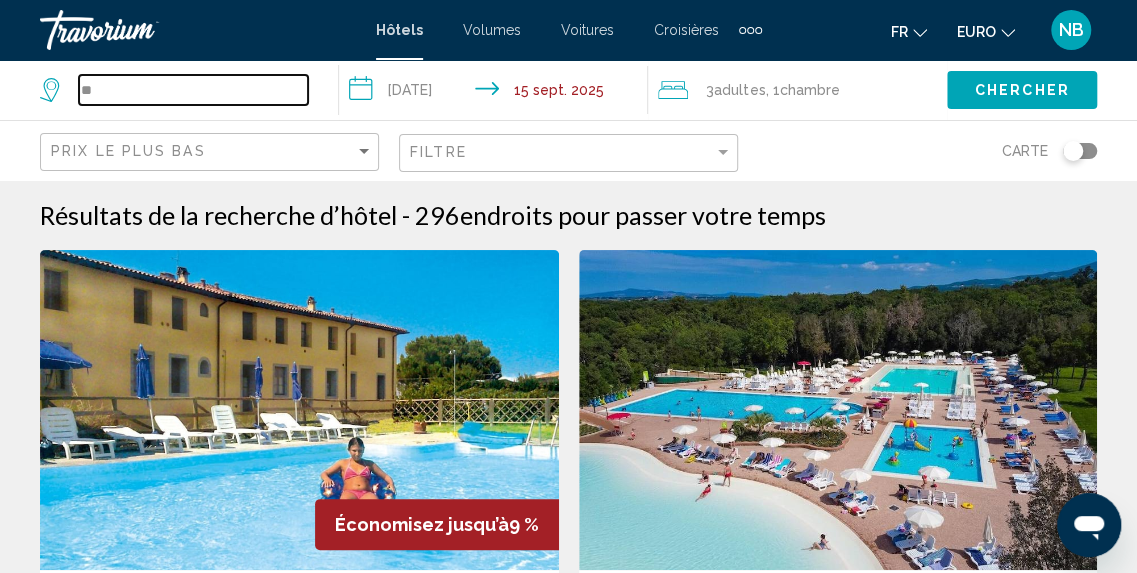 type on "*" 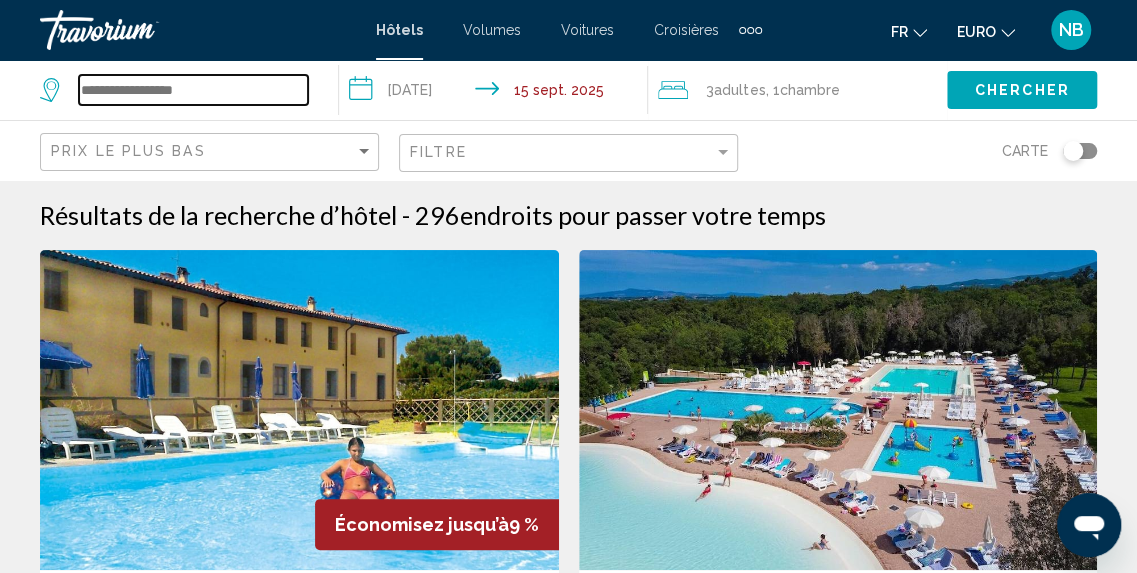 click at bounding box center (193, 90) 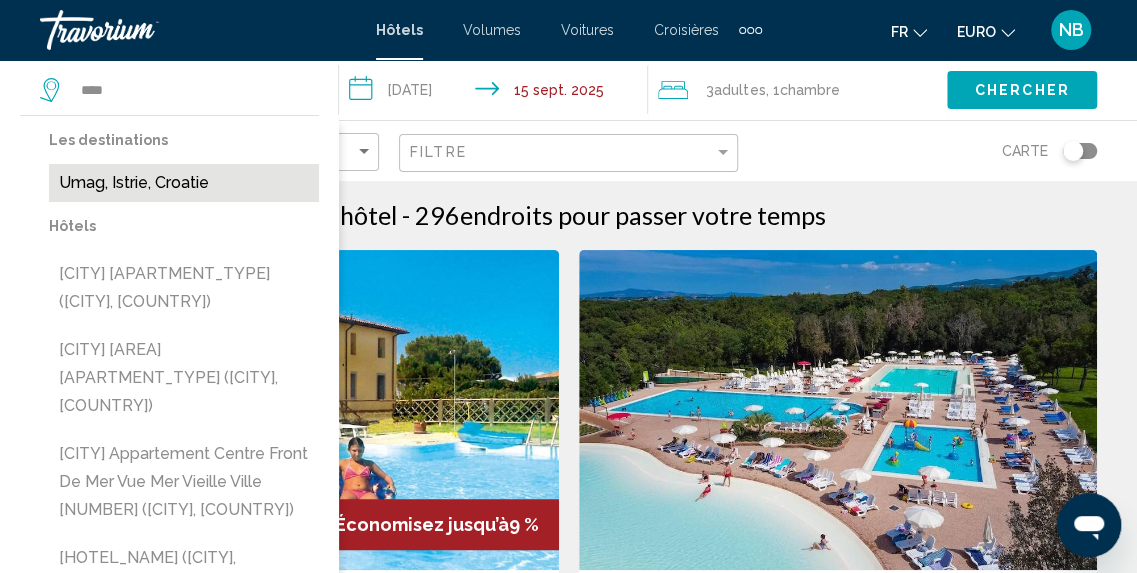 click on "Umag, Istrie, Croatie" at bounding box center (184, 183) 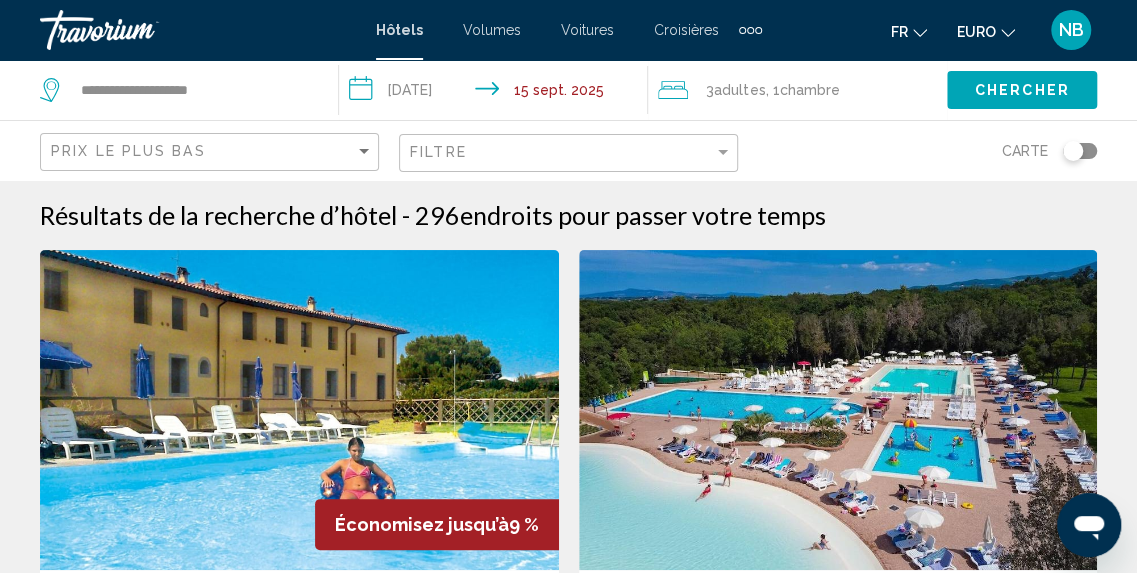 click on "Chercher" 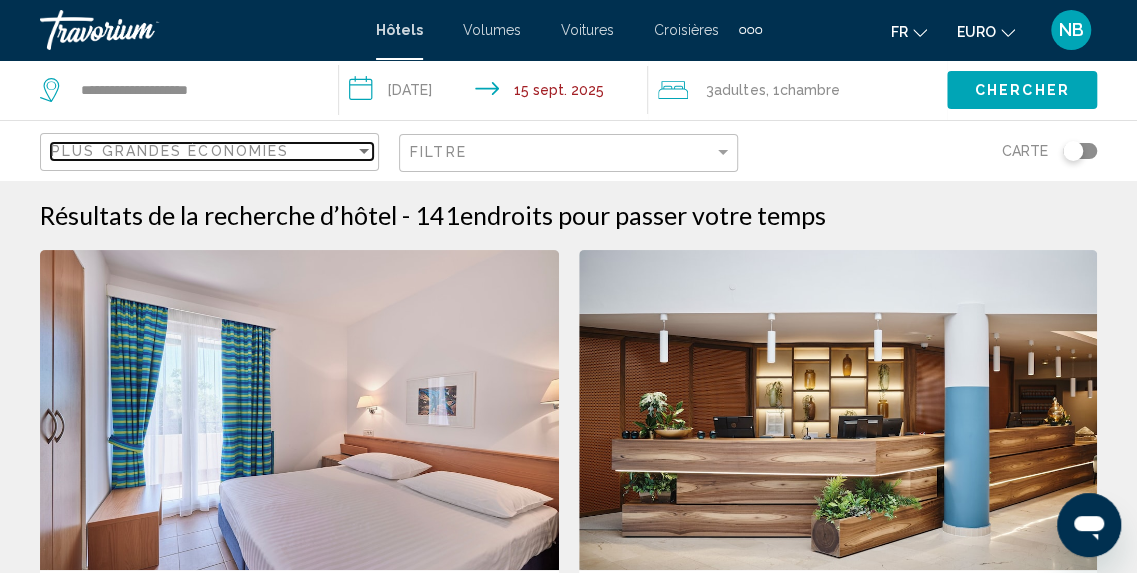 click on "Plus grandes économies" at bounding box center [203, 151] 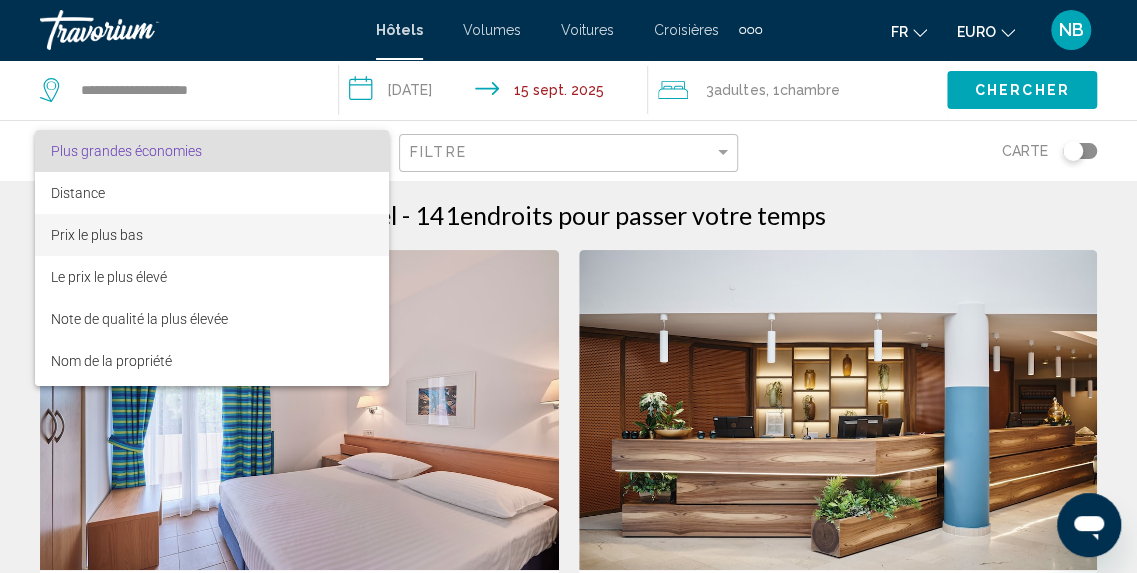 click on "Prix le plus bas" at bounding box center [212, 235] 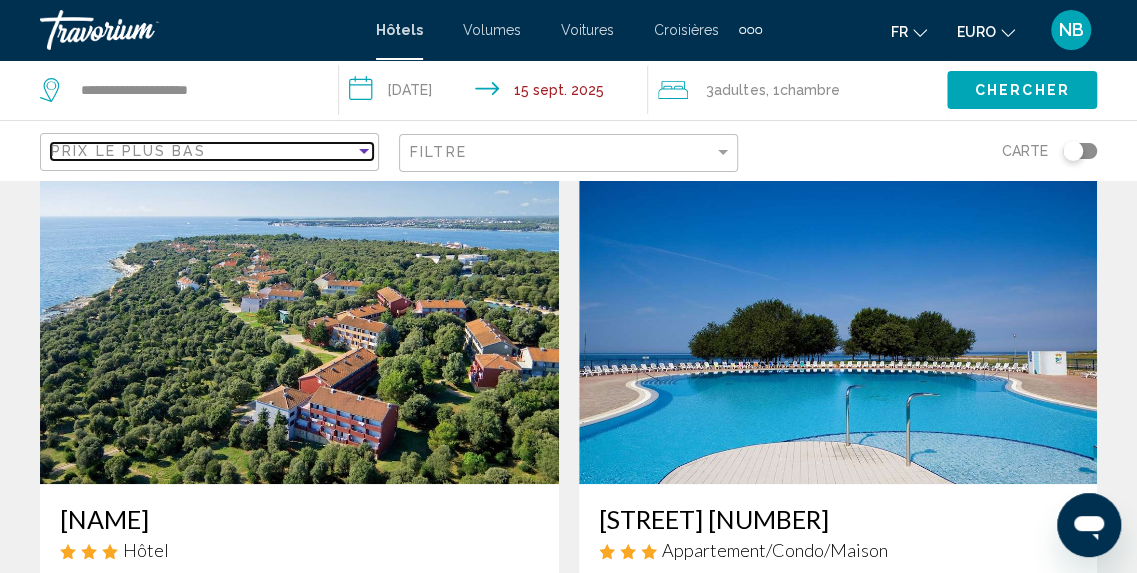 scroll, scrollTop: 188, scrollLeft: 0, axis: vertical 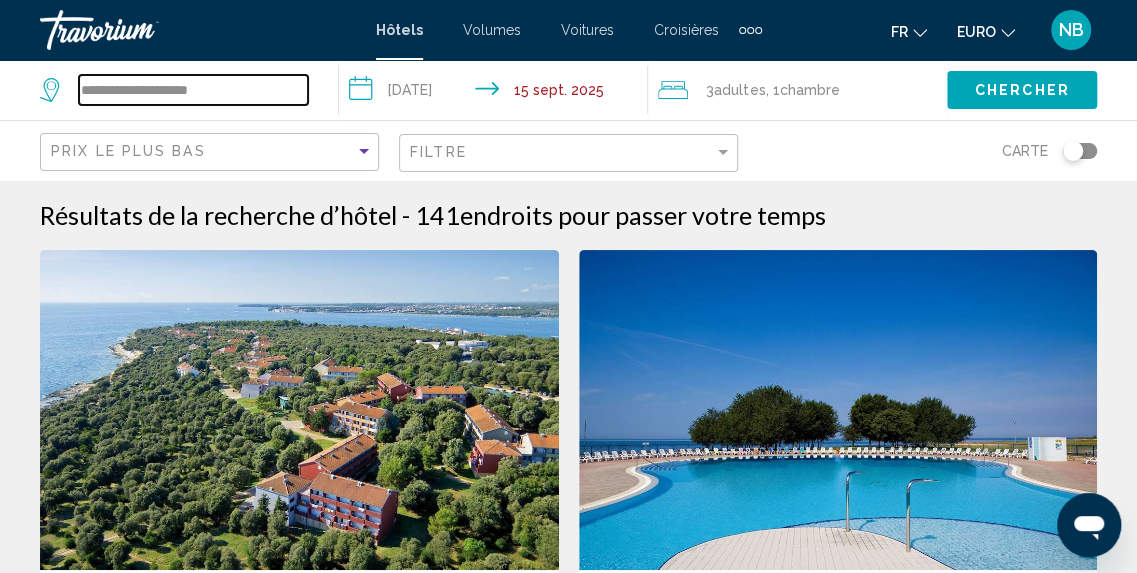 click on "**********" at bounding box center (193, 90) 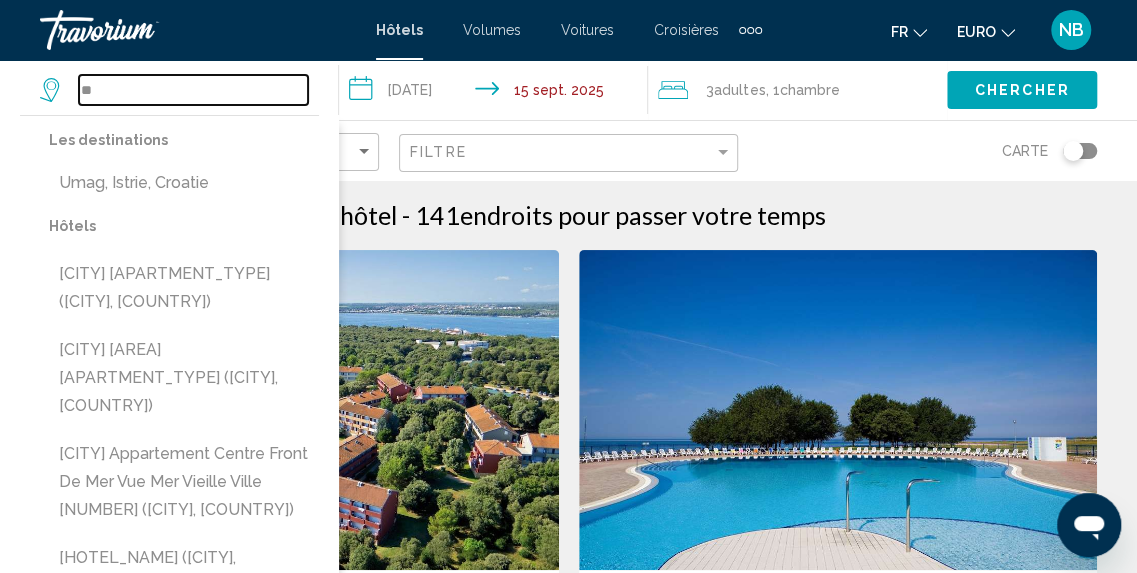 type on "*" 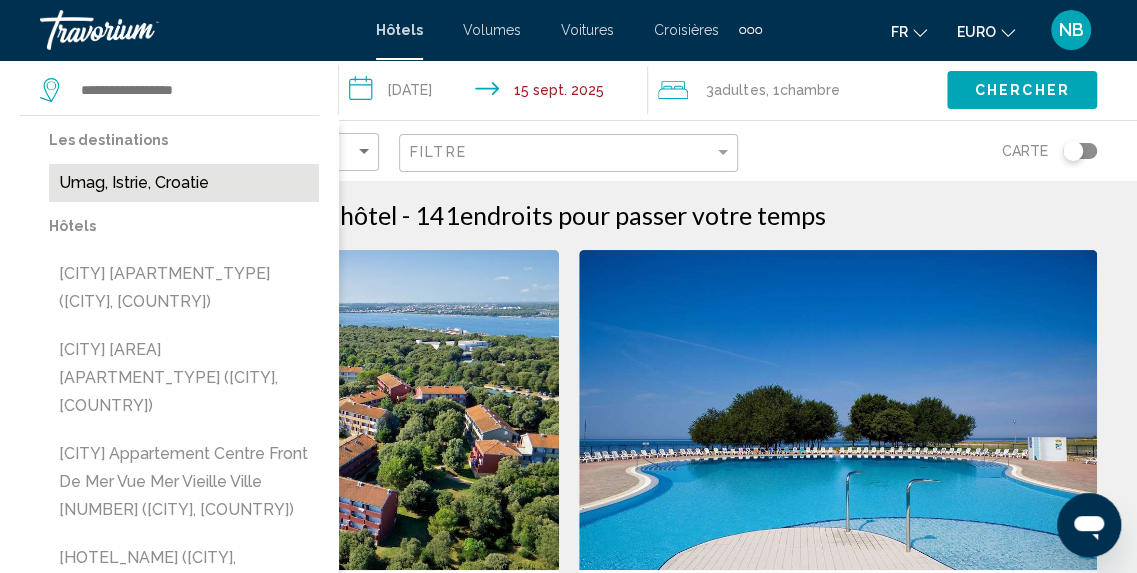 click on "Umag, Istrie, Croatie" at bounding box center (184, 183) 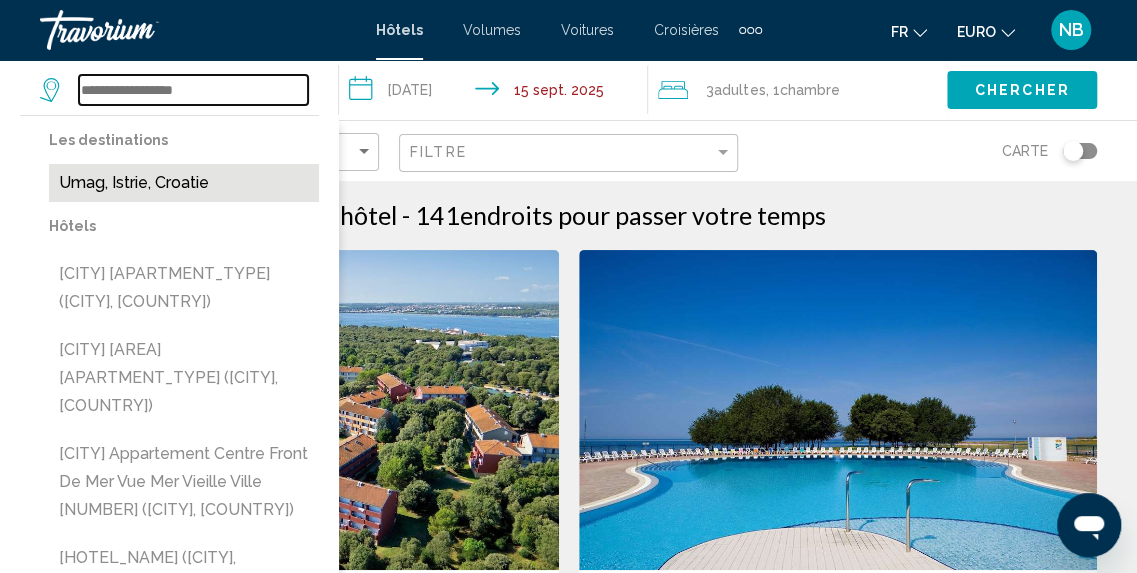 type on "**********" 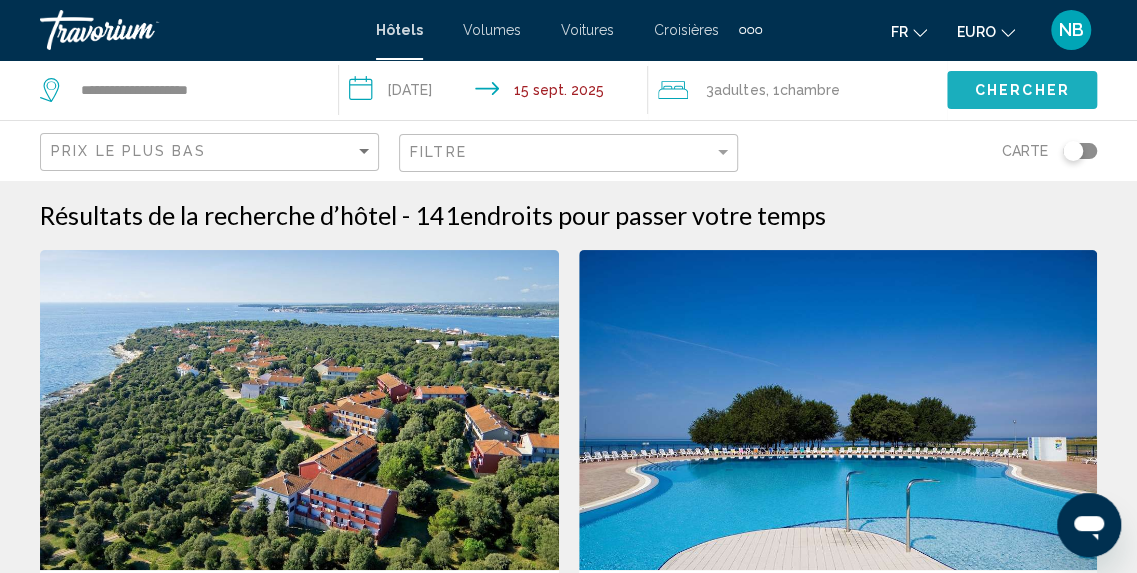click on "Chercher" 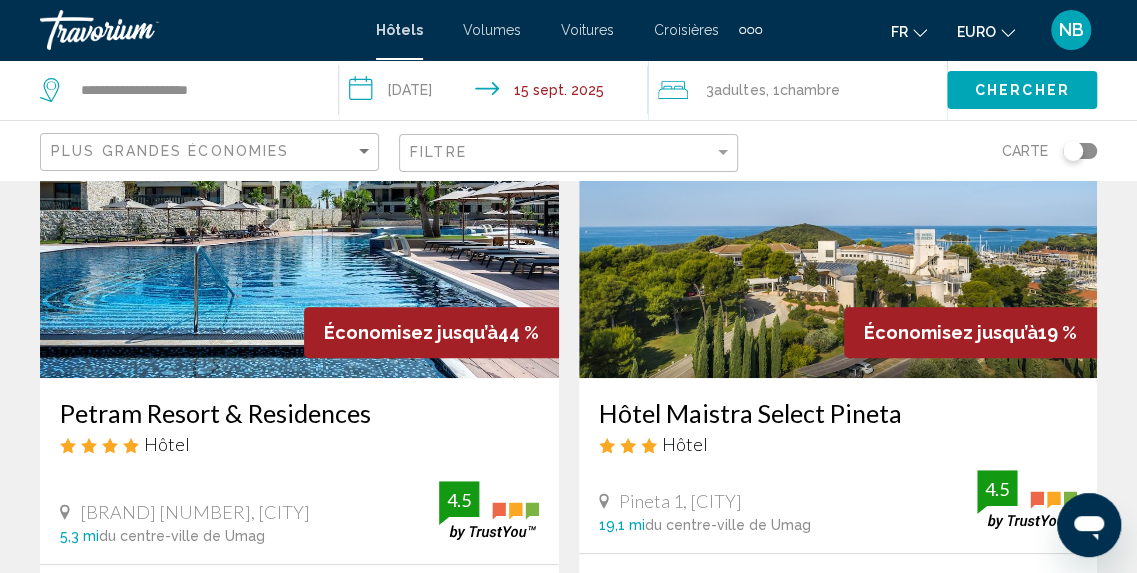 scroll, scrollTop: 277, scrollLeft: 0, axis: vertical 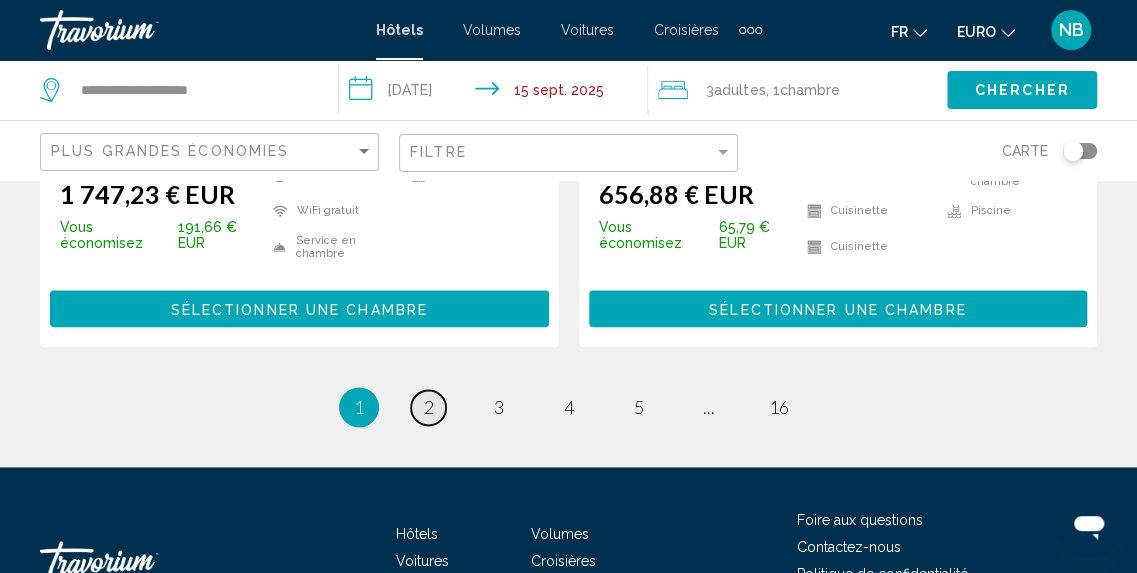 click on "page  2" at bounding box center [428, 407] 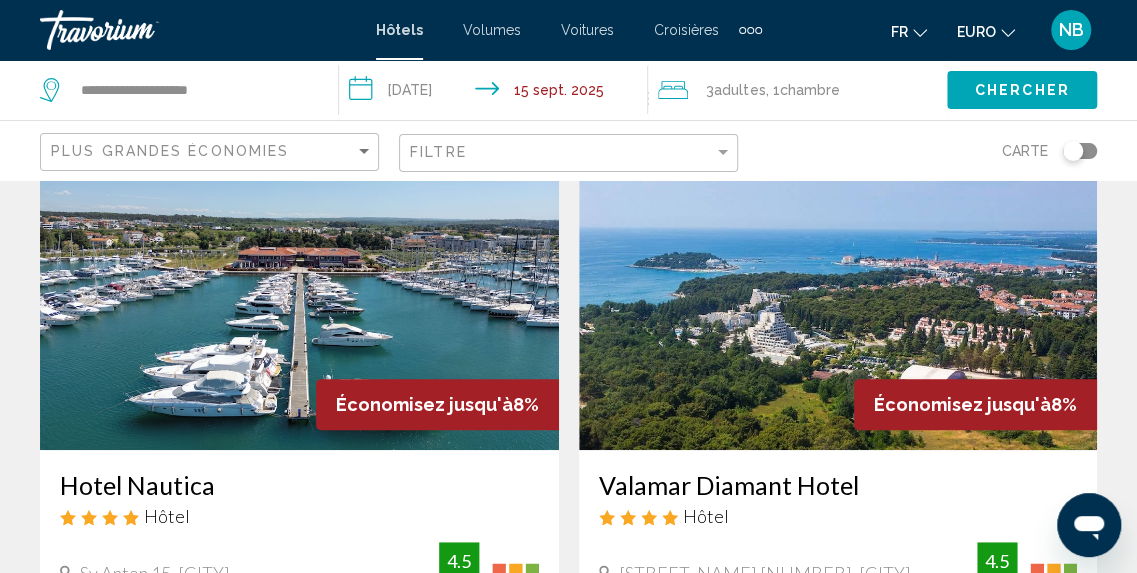 scroll, scrollTop: 0, scrollLeft: 0, axis: both 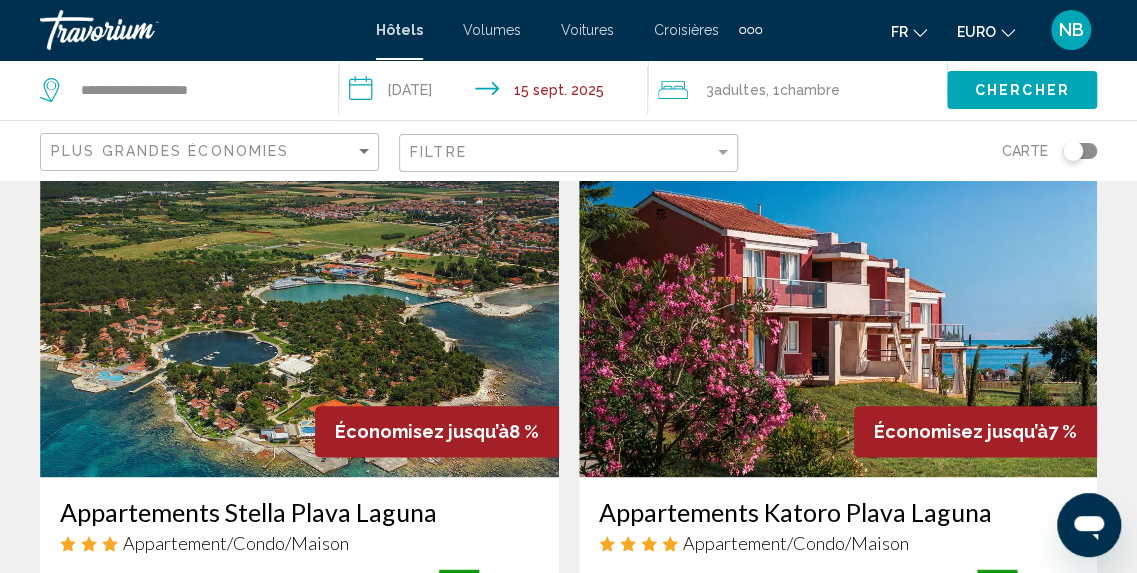 click at bounding box center (838, 317) 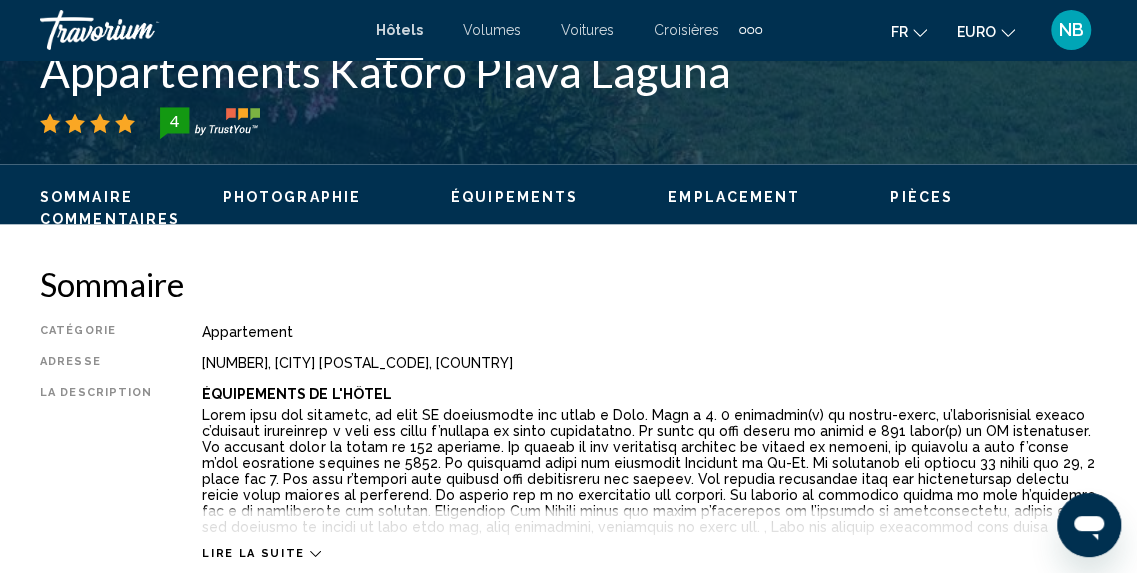scroll, scrollTop: 248, scrollLeft: 0, axis: vertical 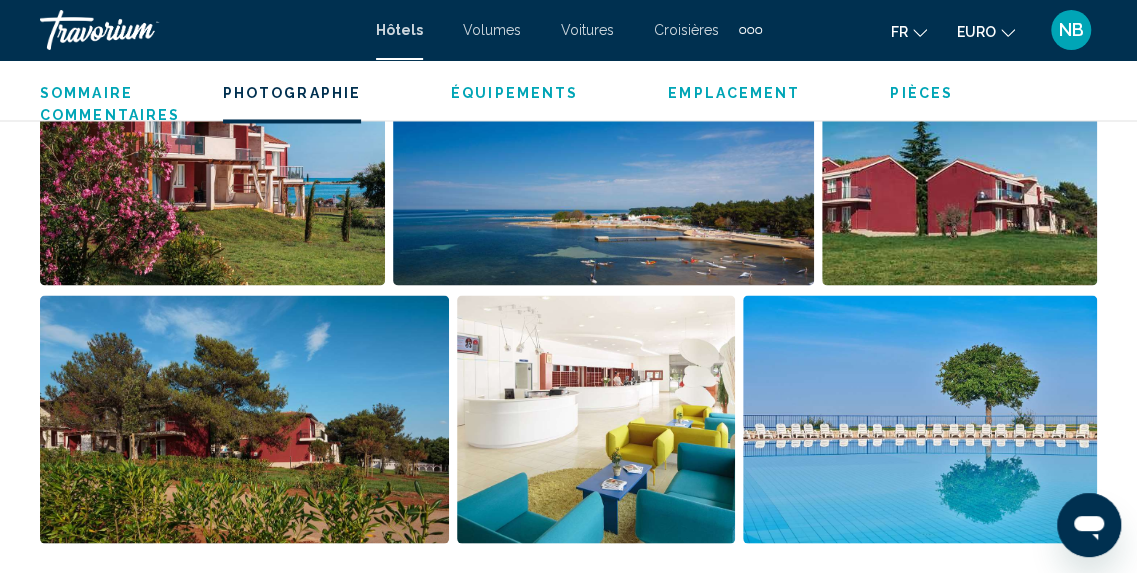 click at bounding box center (603, 161) 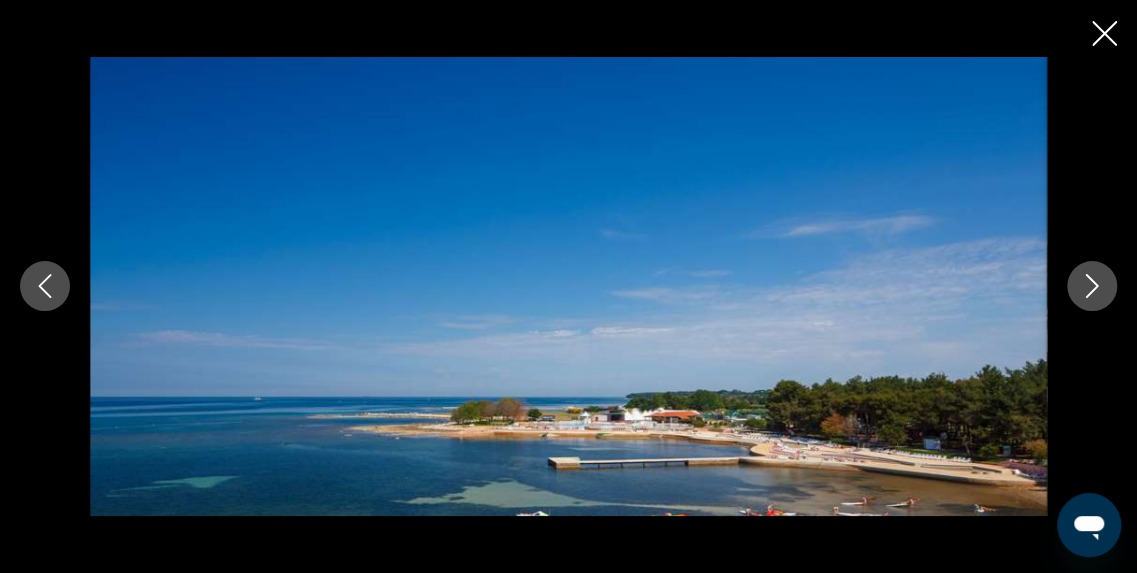 scroll, scrollTop: 1720, scrollLeft: 0, axis: vertical 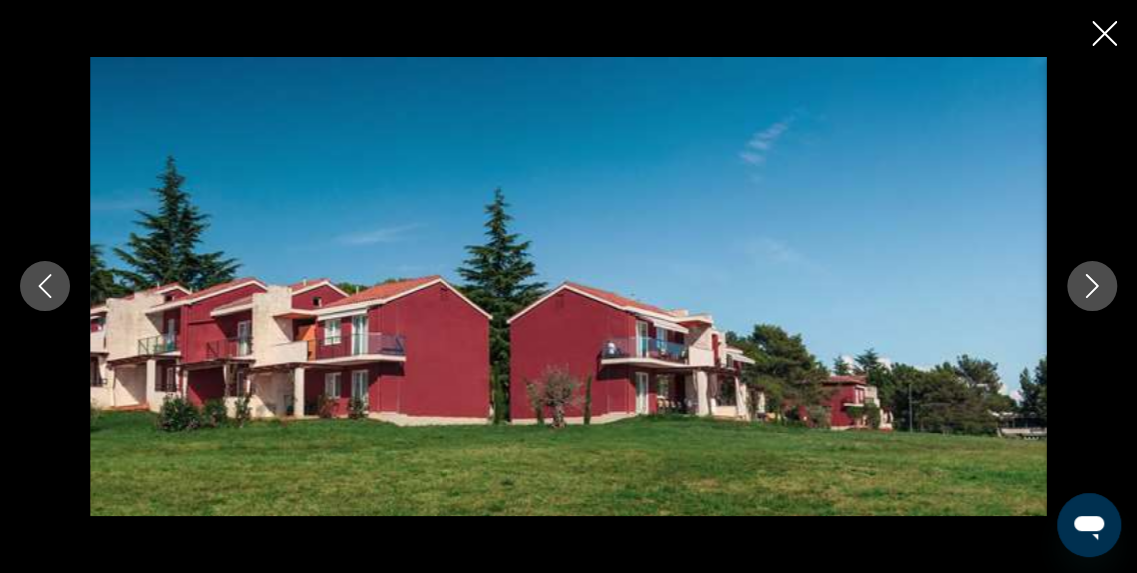 click 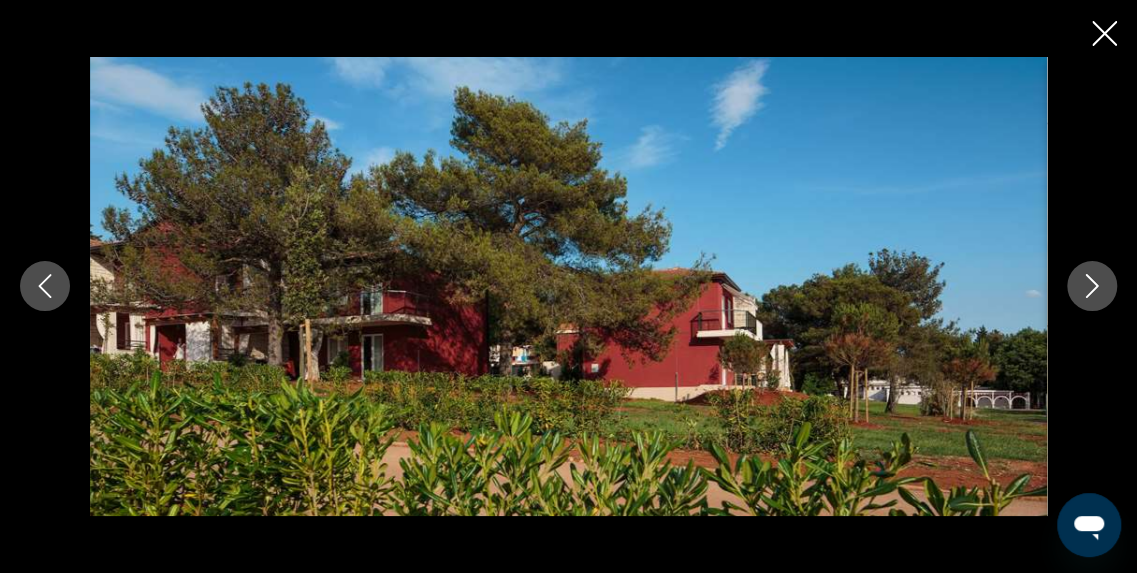 click 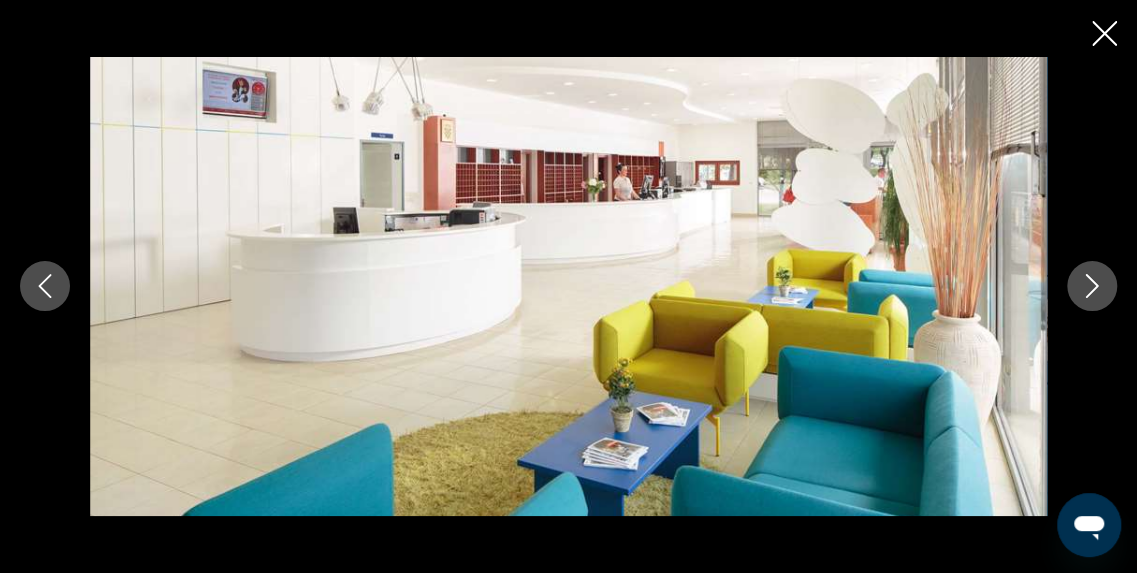 click 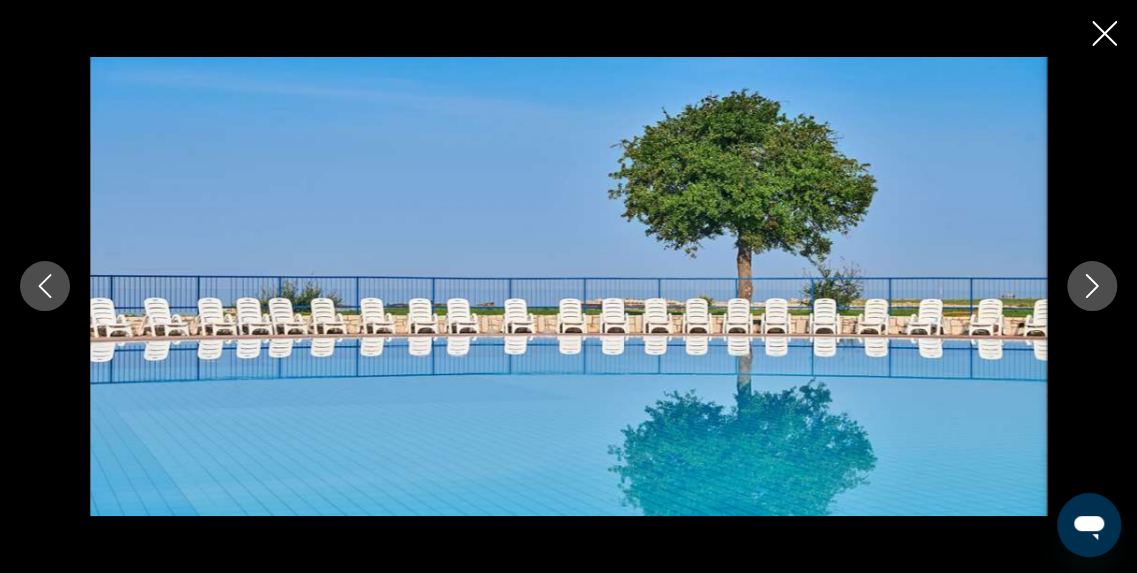 click 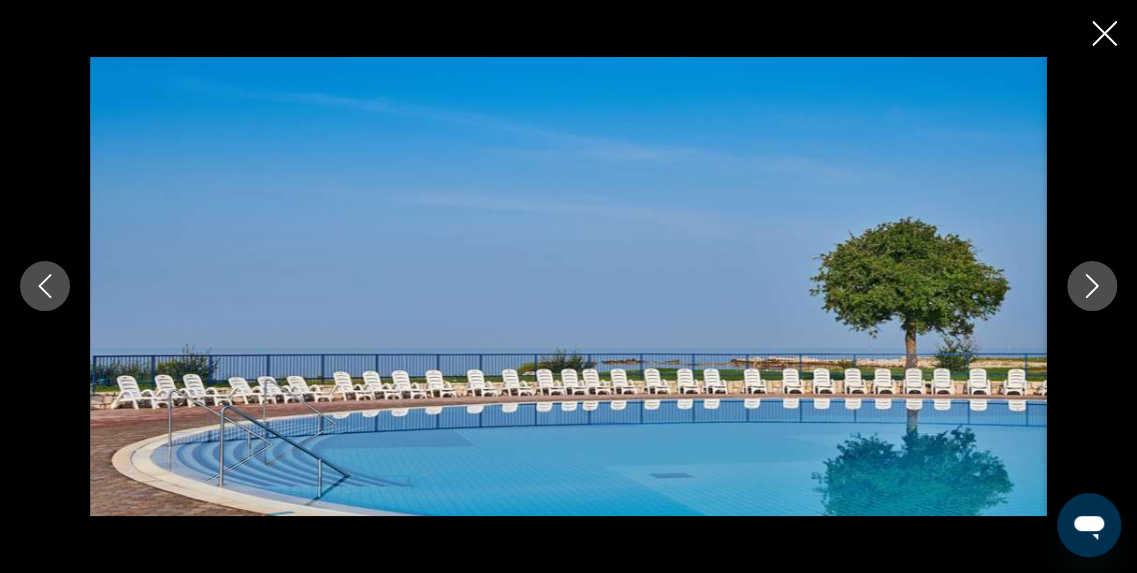 click 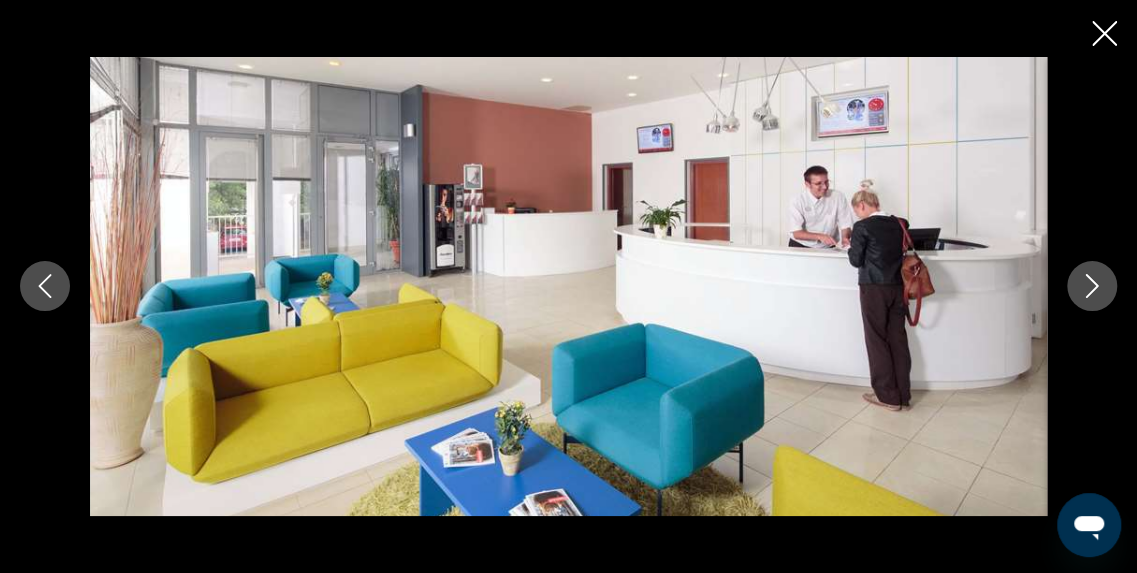click 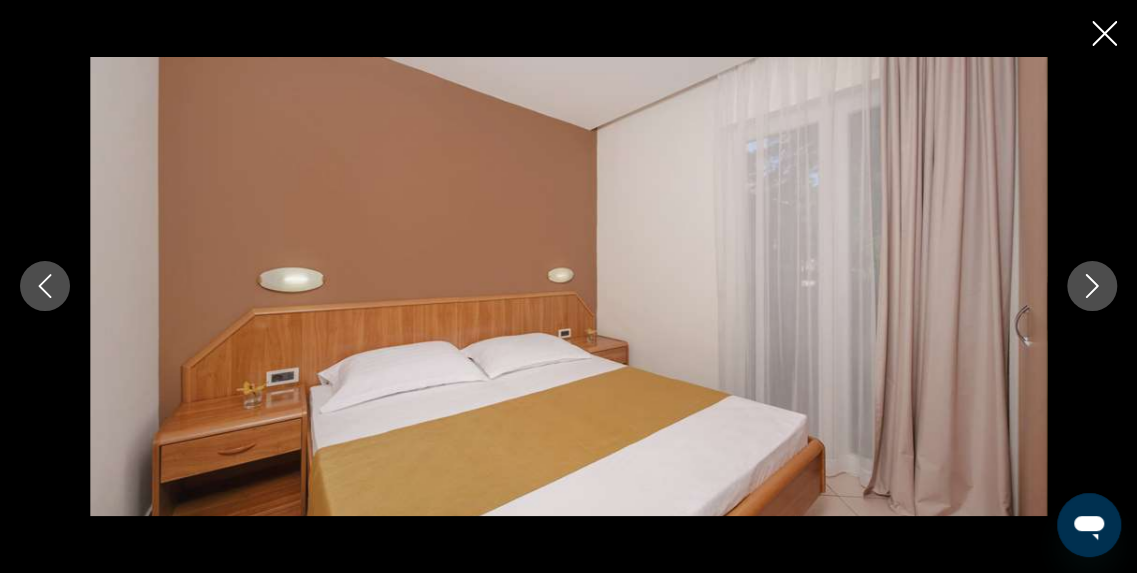 click 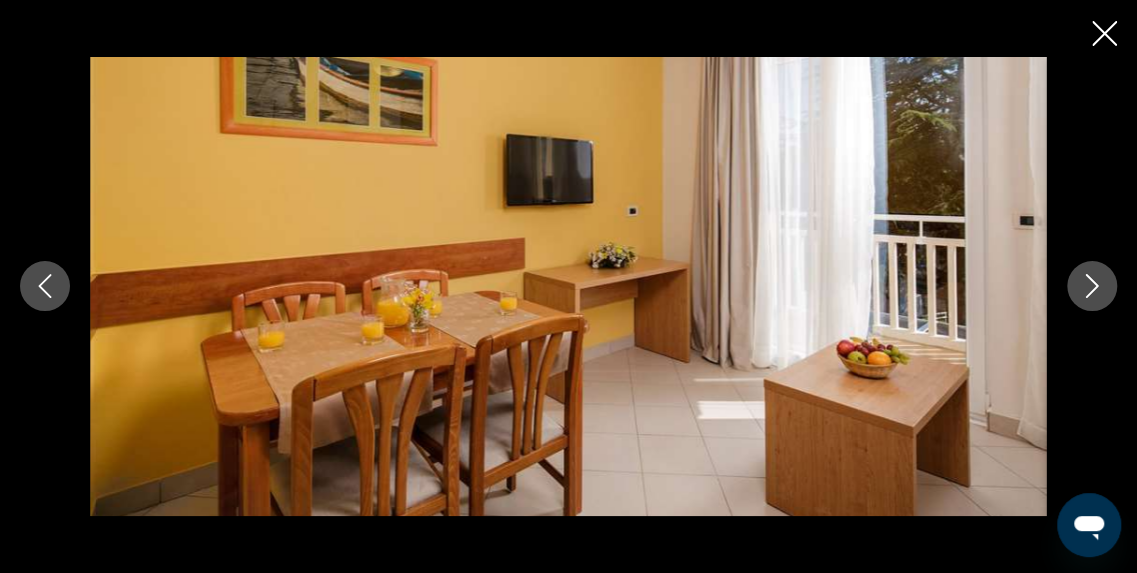 click 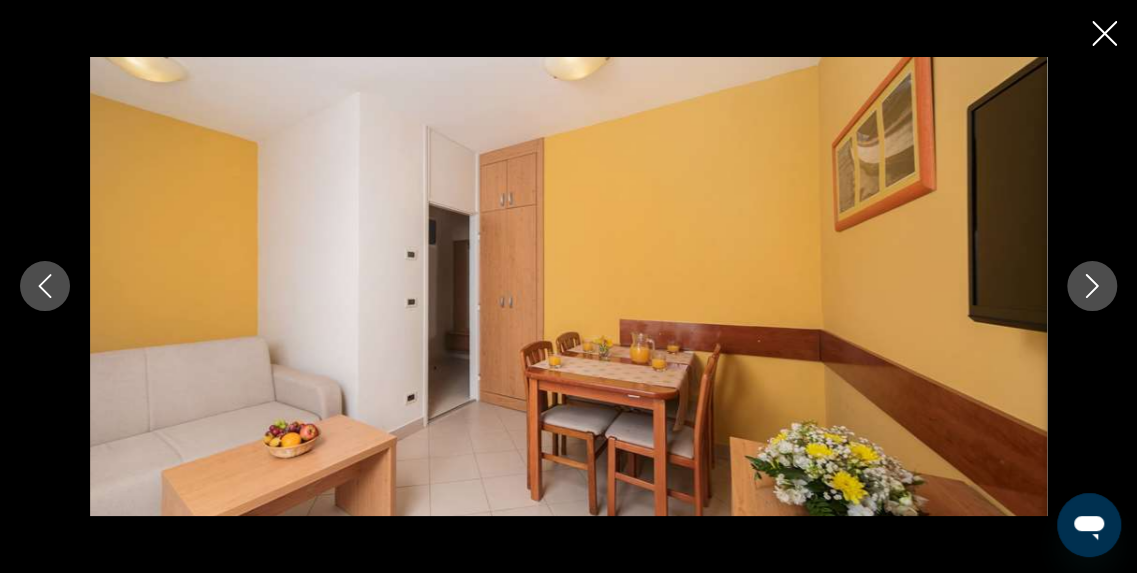 click 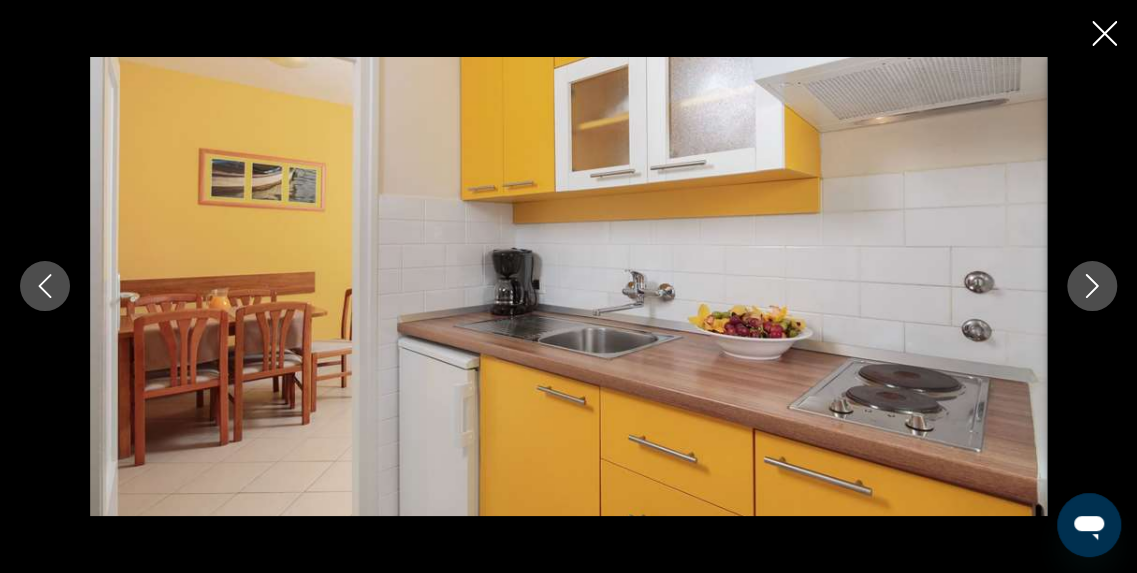 click 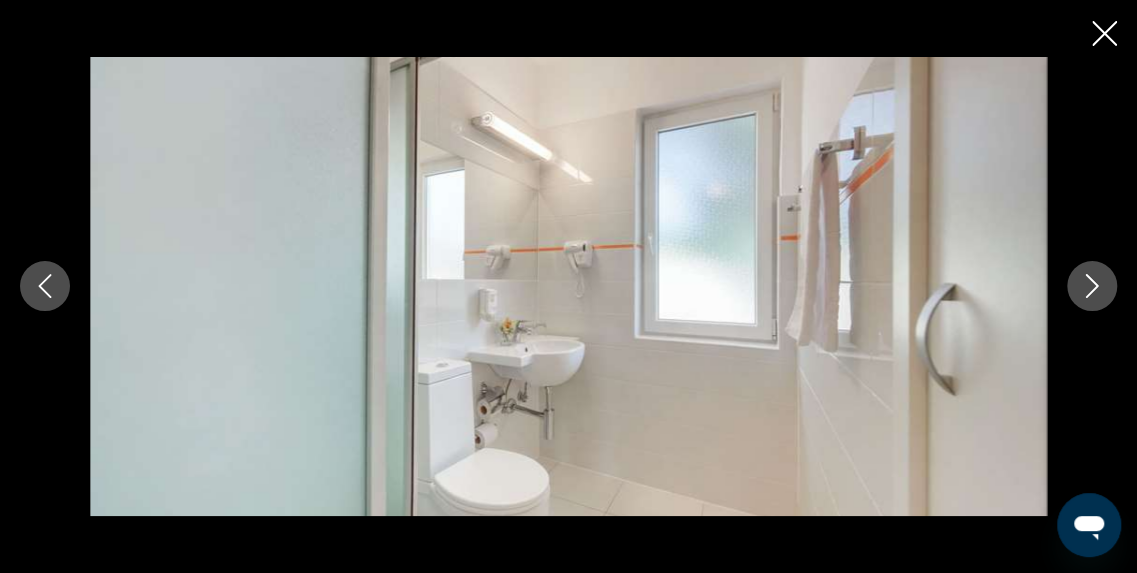 click 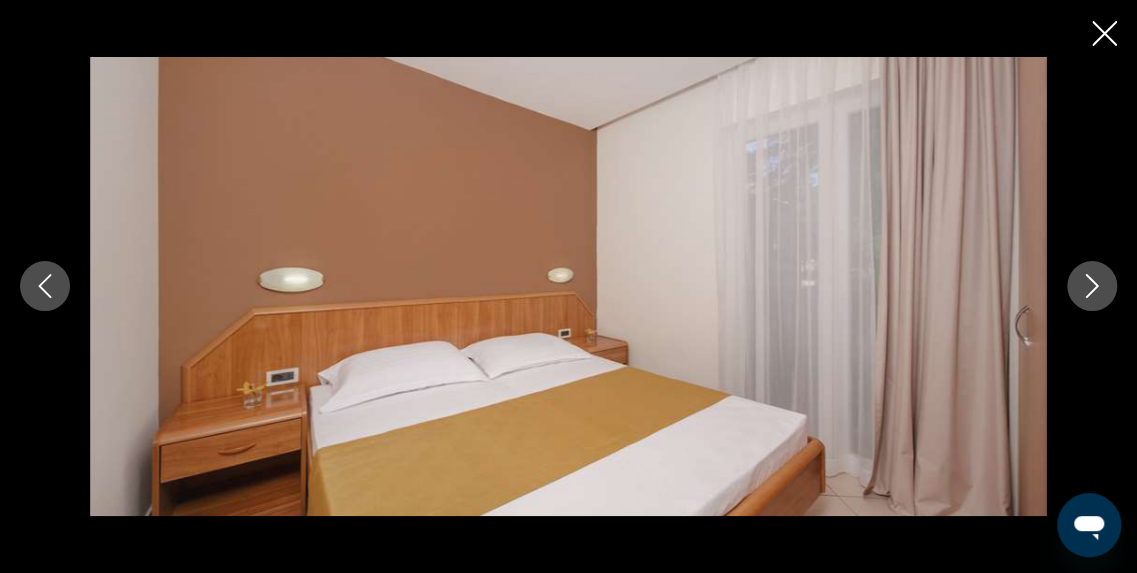 click 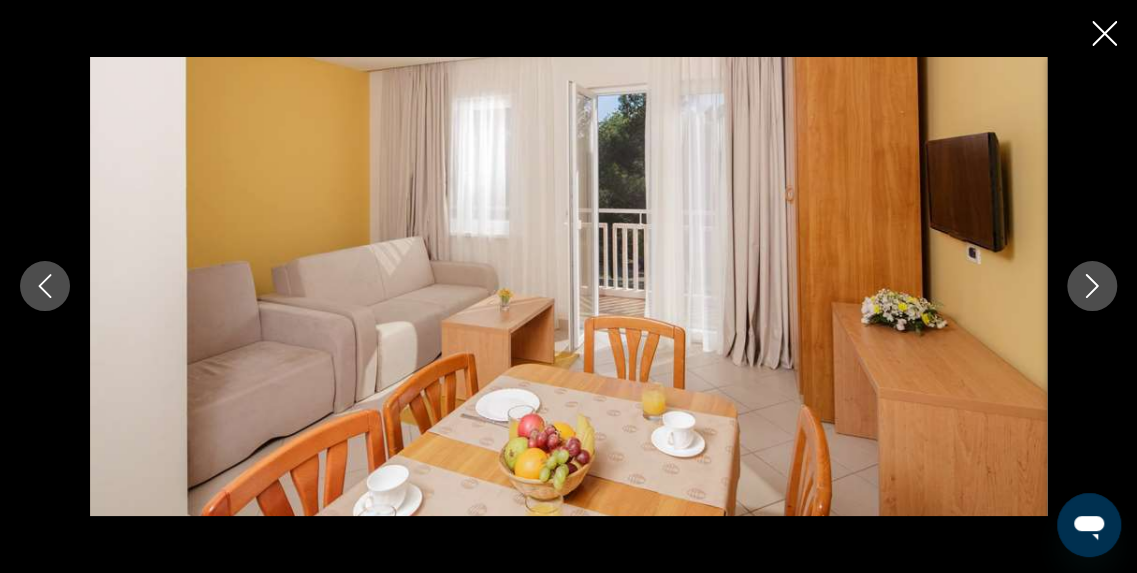 click 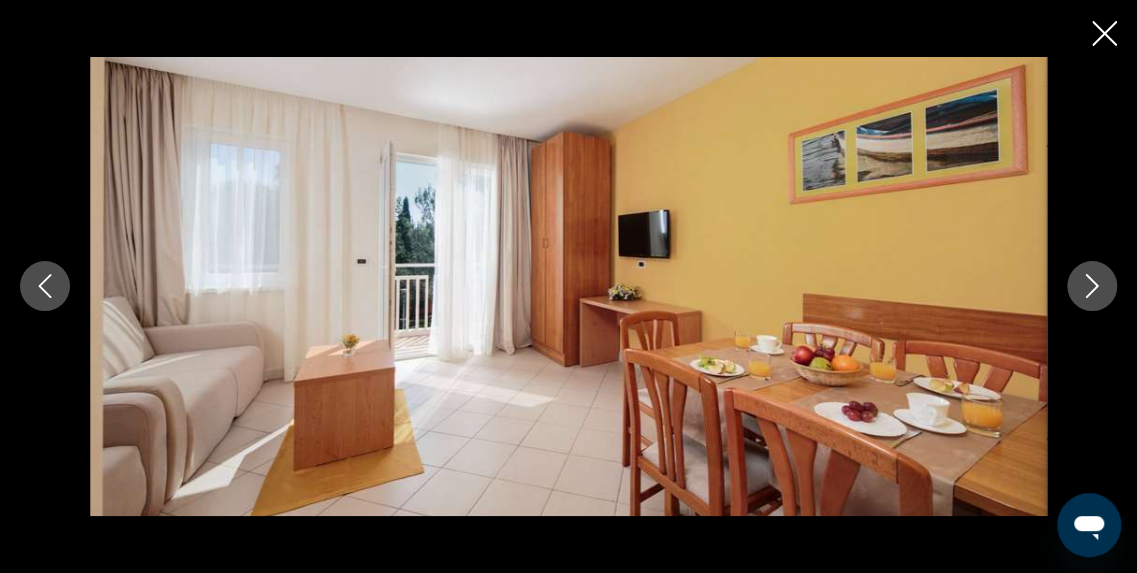 click 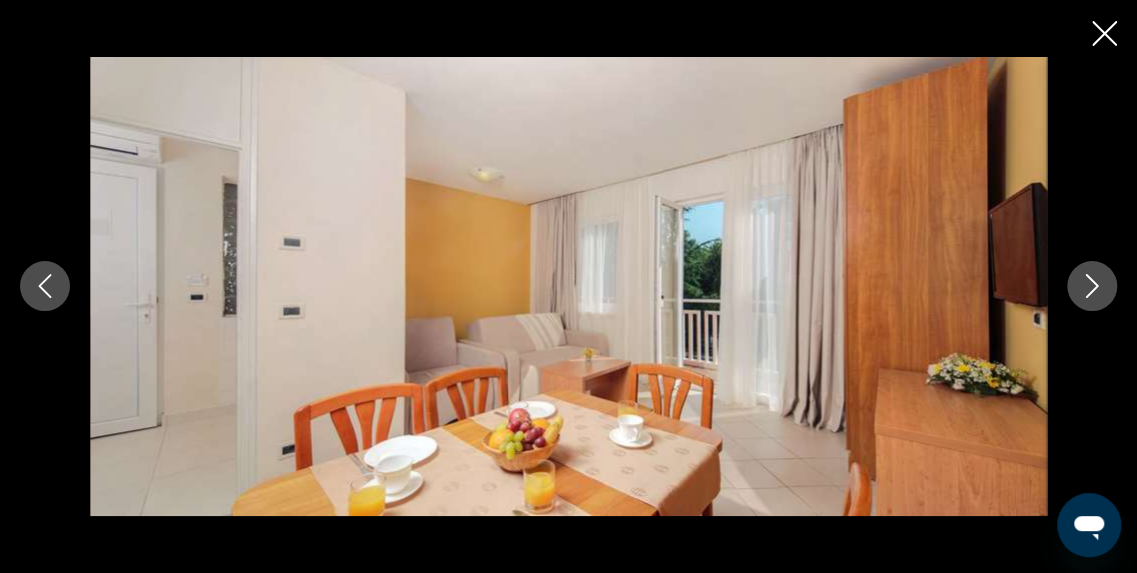 click 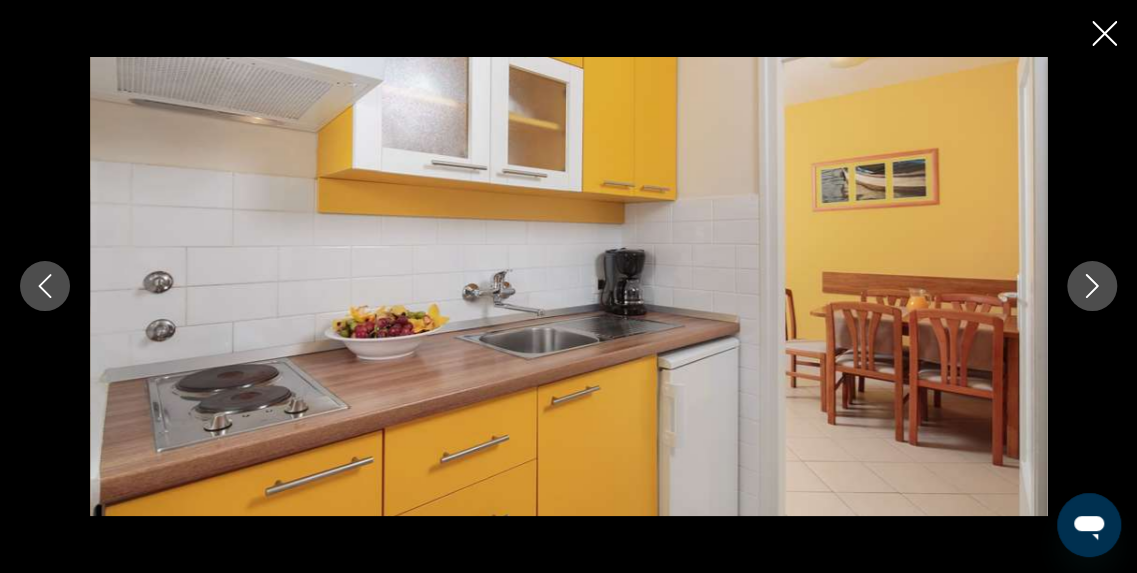 click 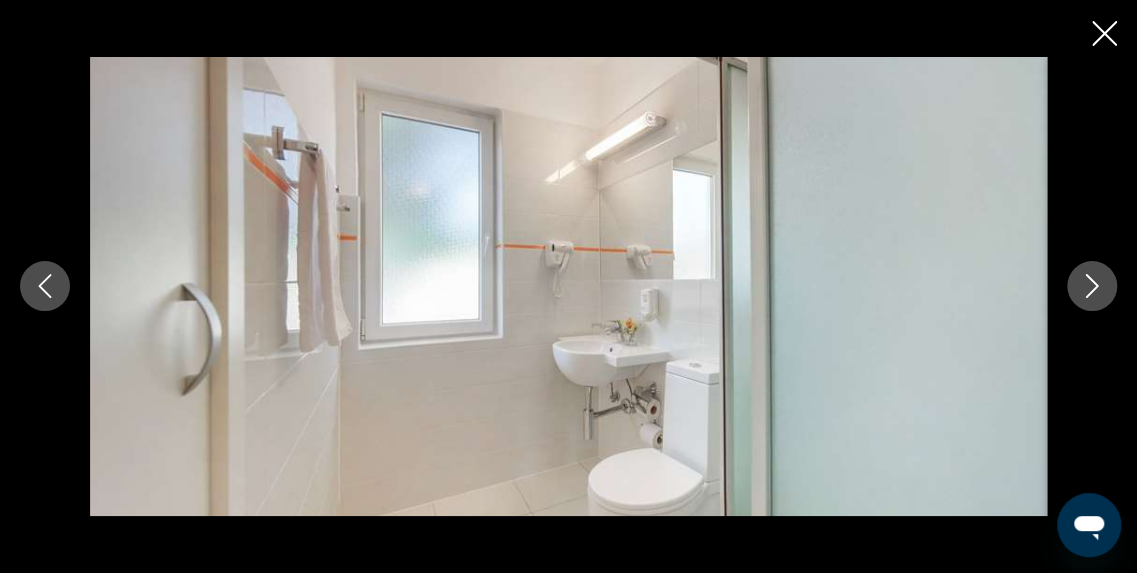 click 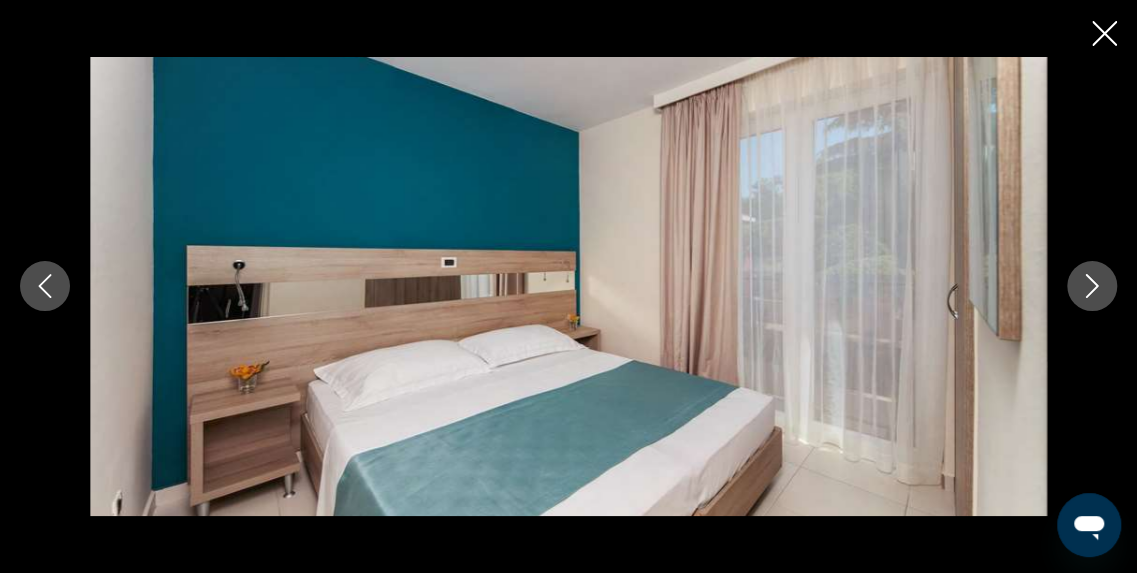 click 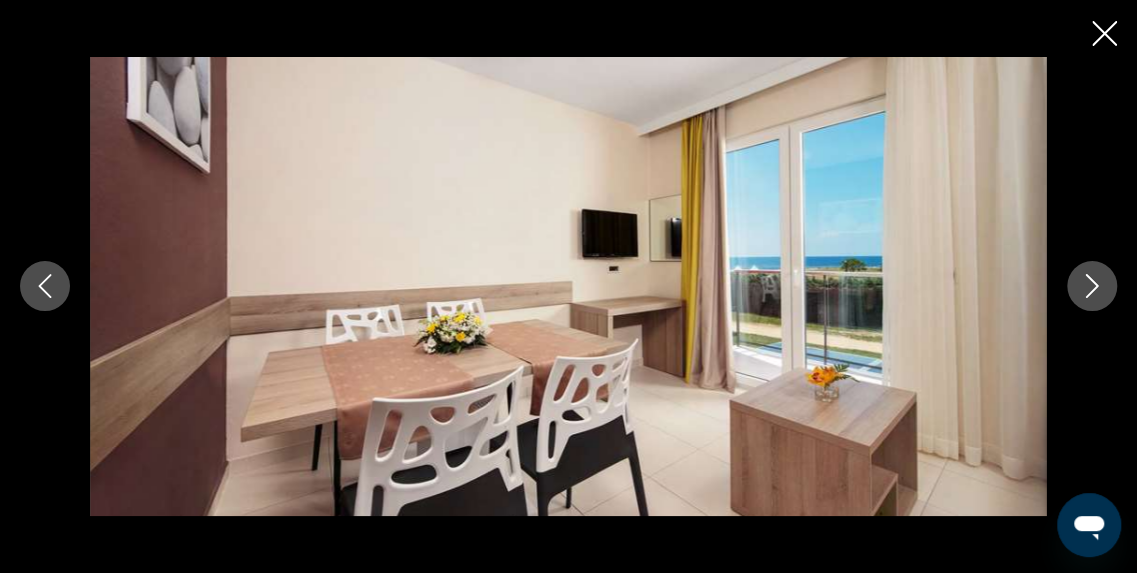 click 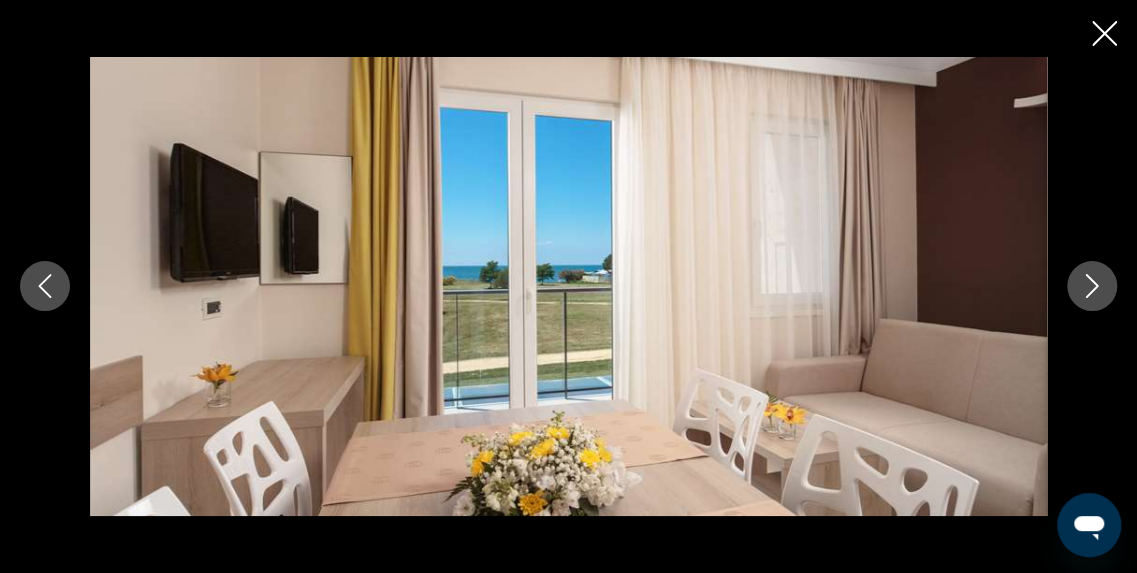 click 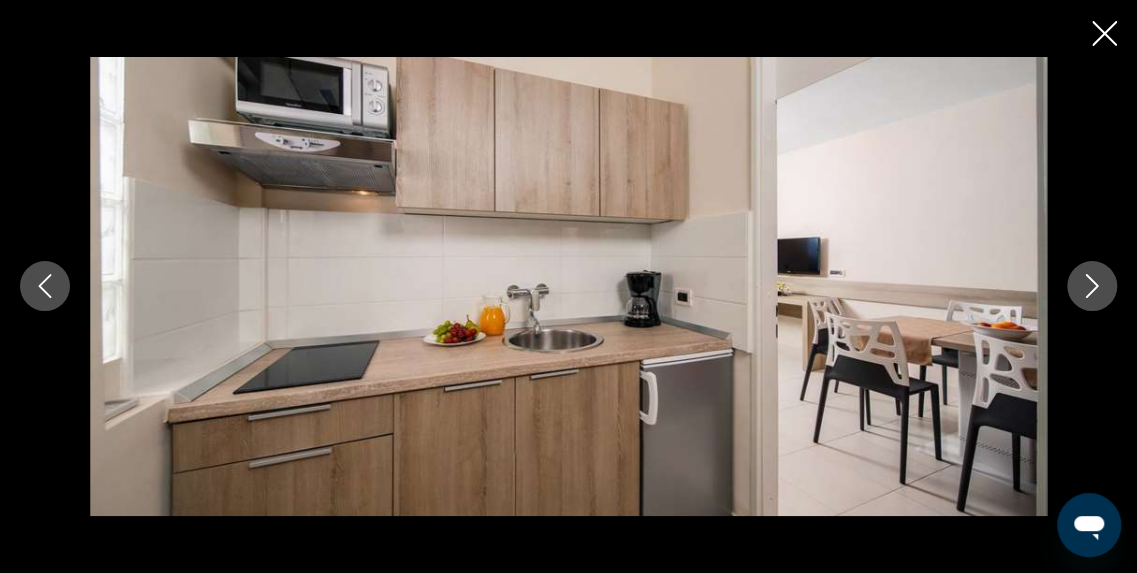 click 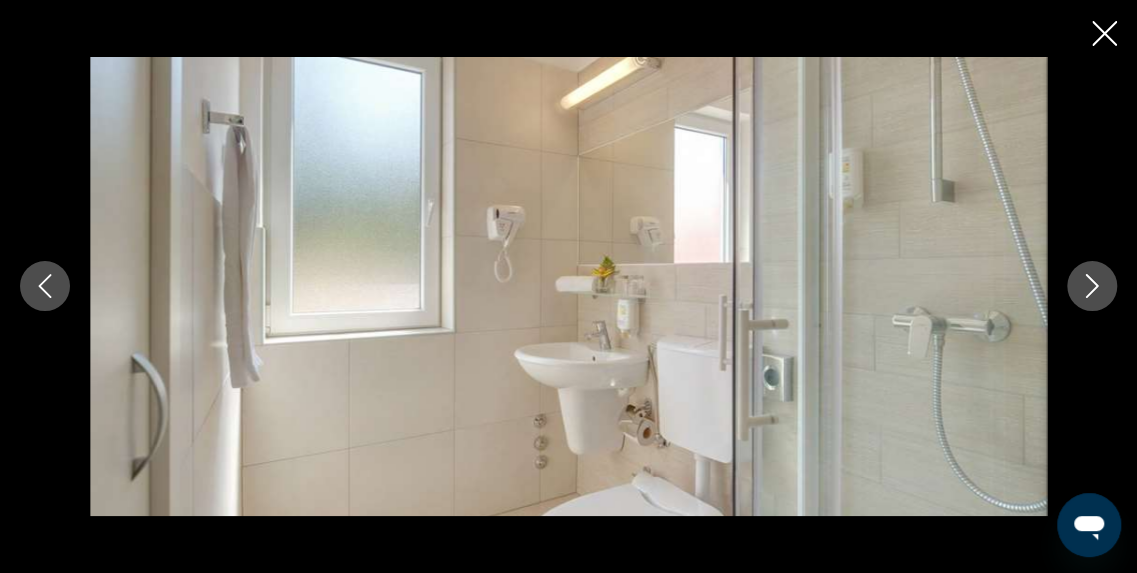 click 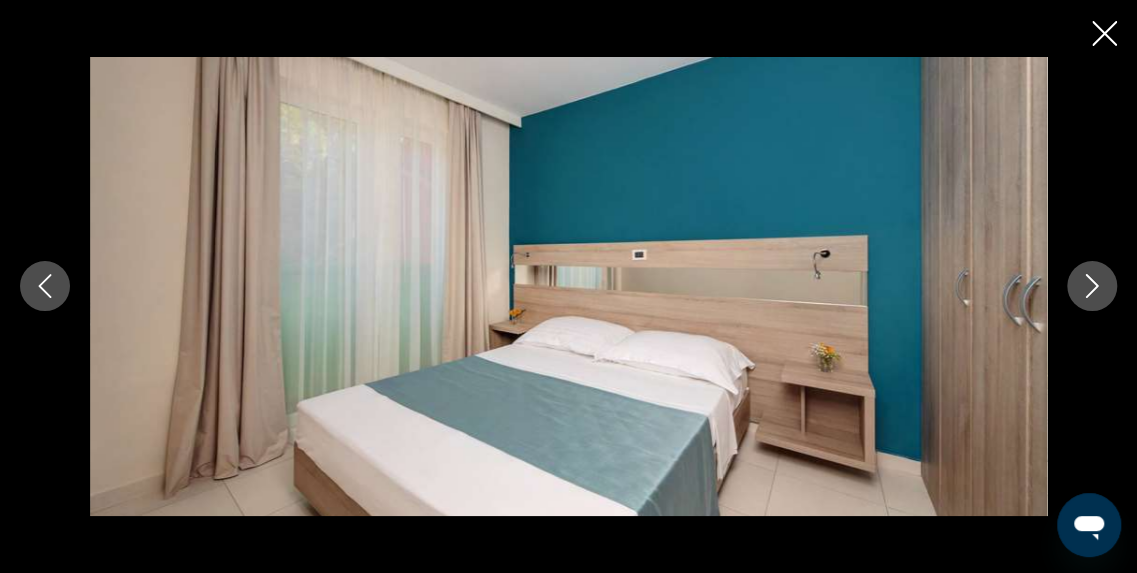 click 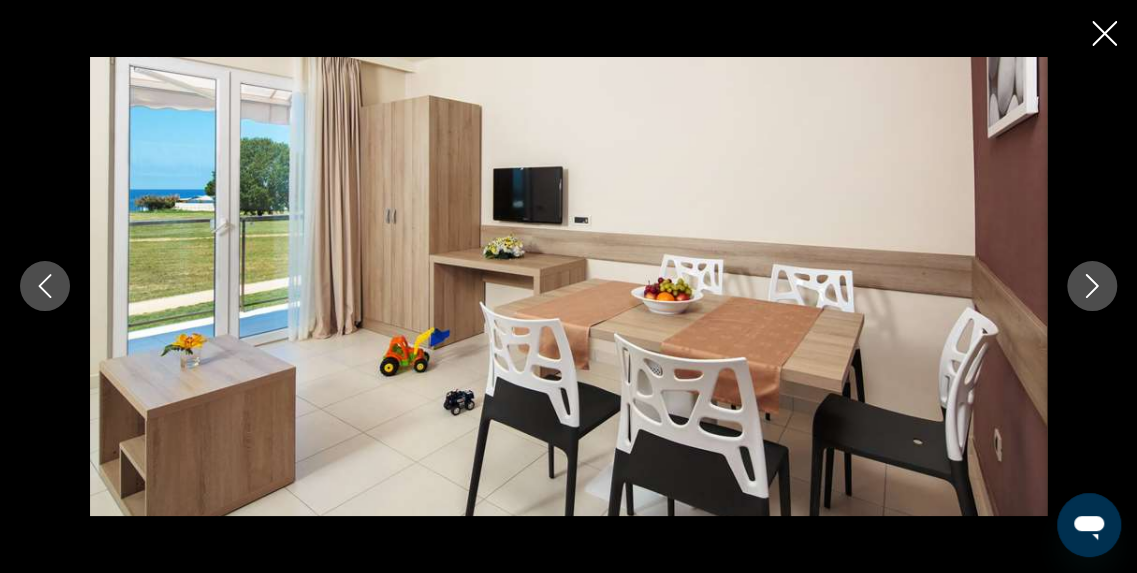 click 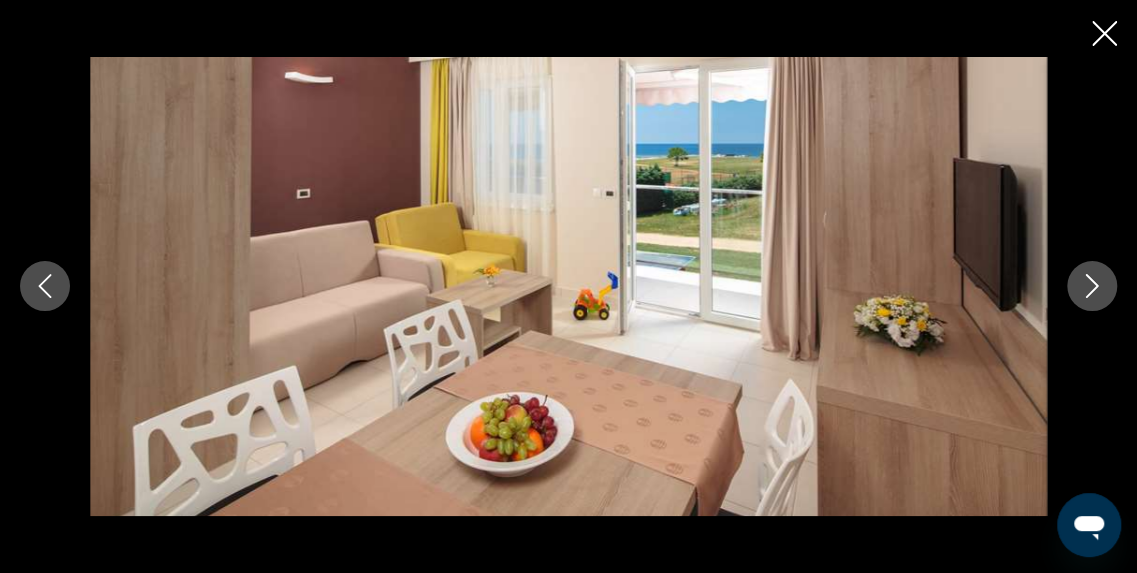 click 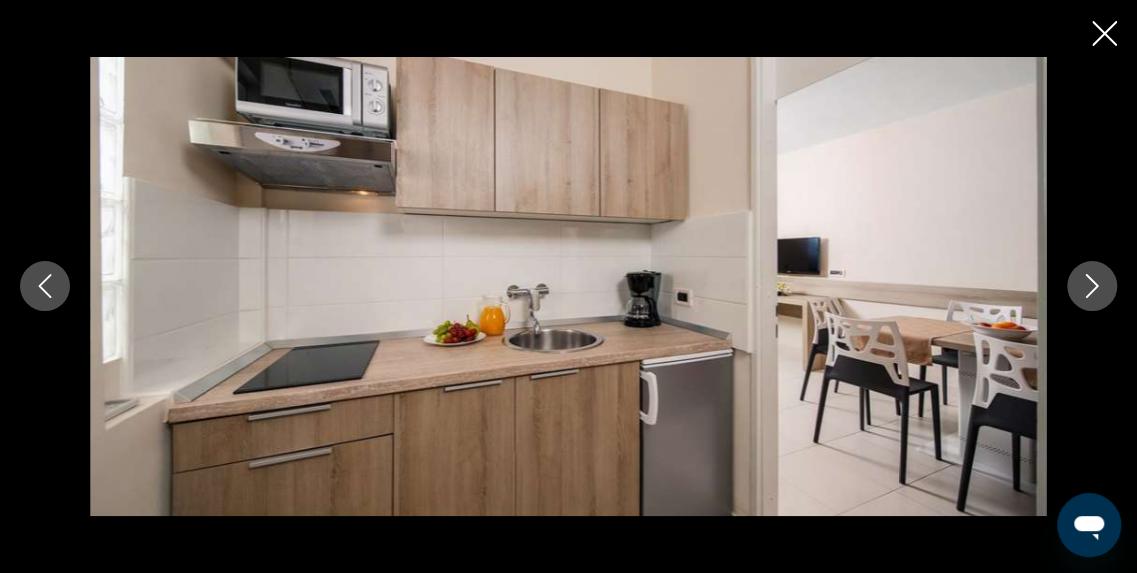 click 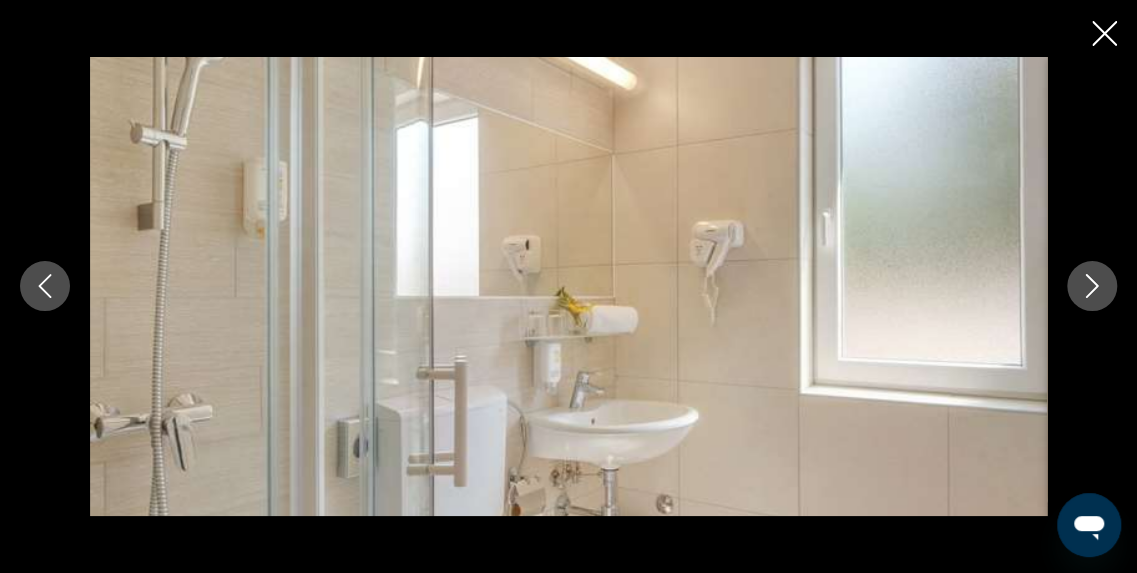 click 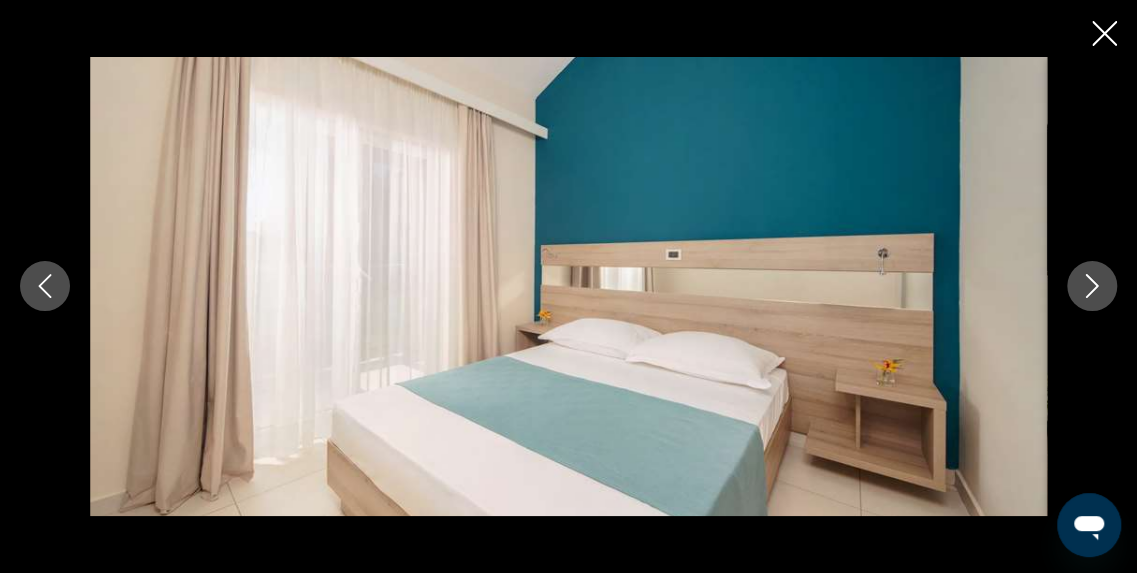 click 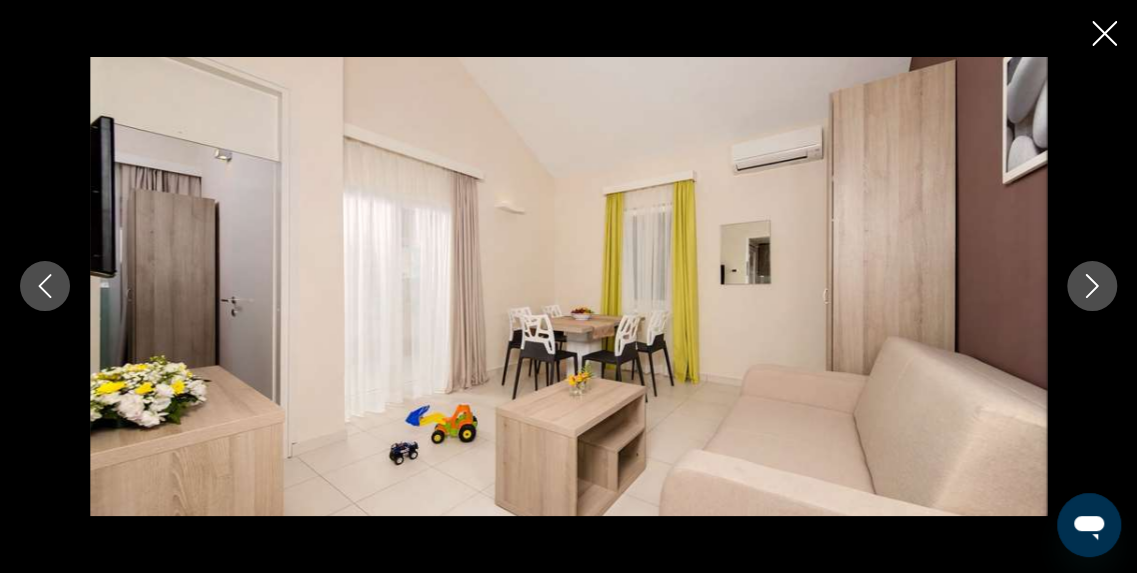 click 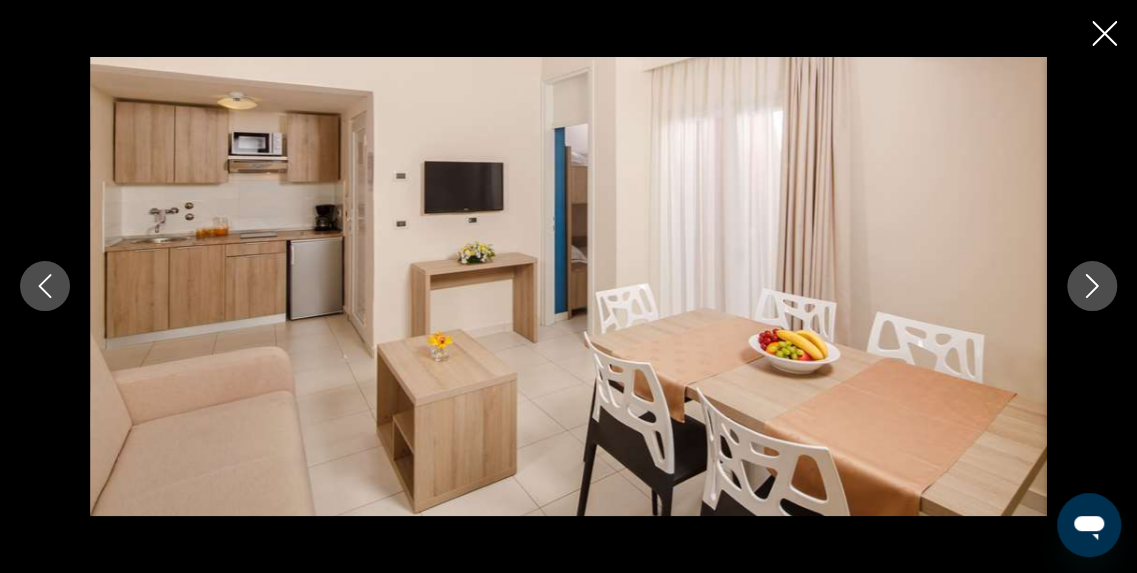 click 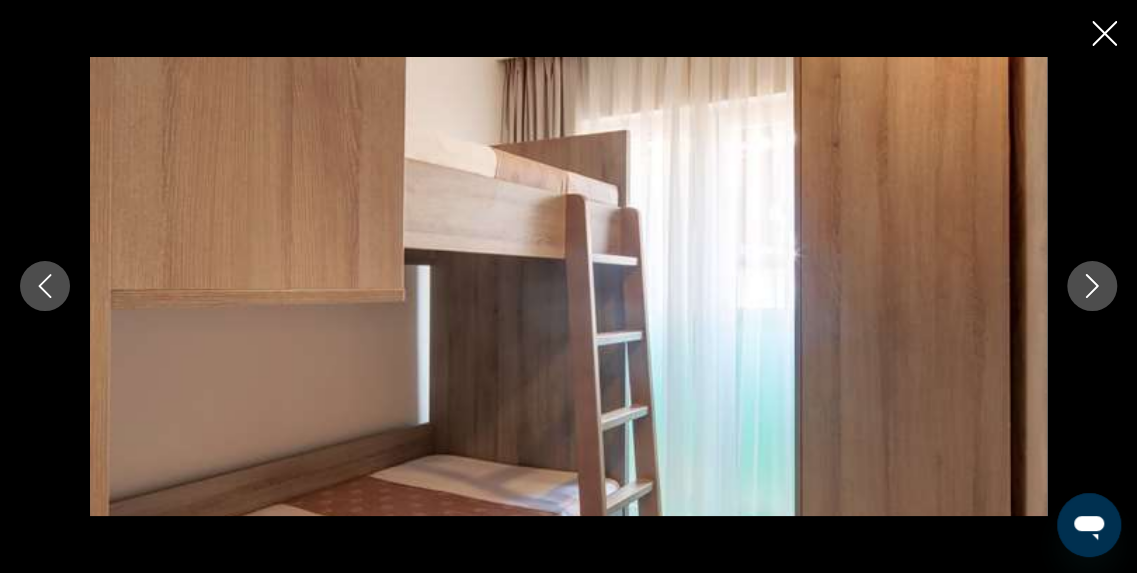 click 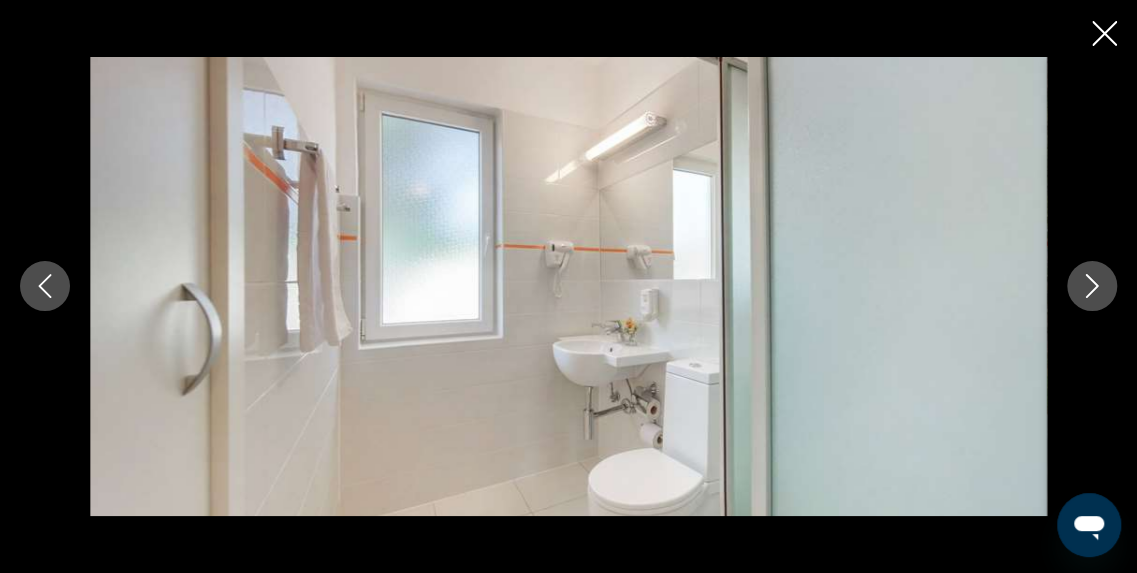 click 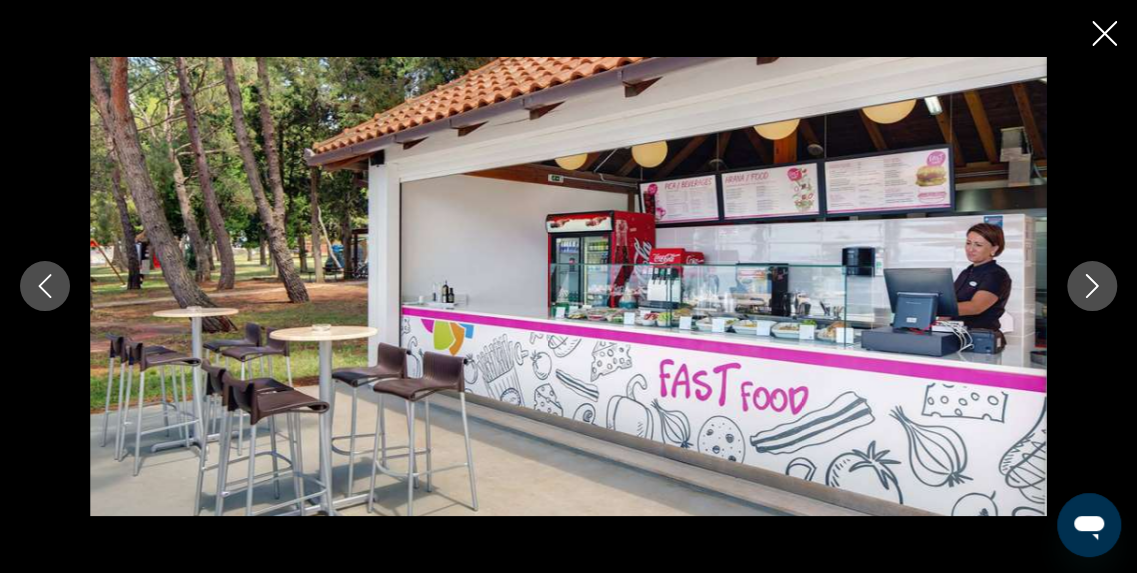 click 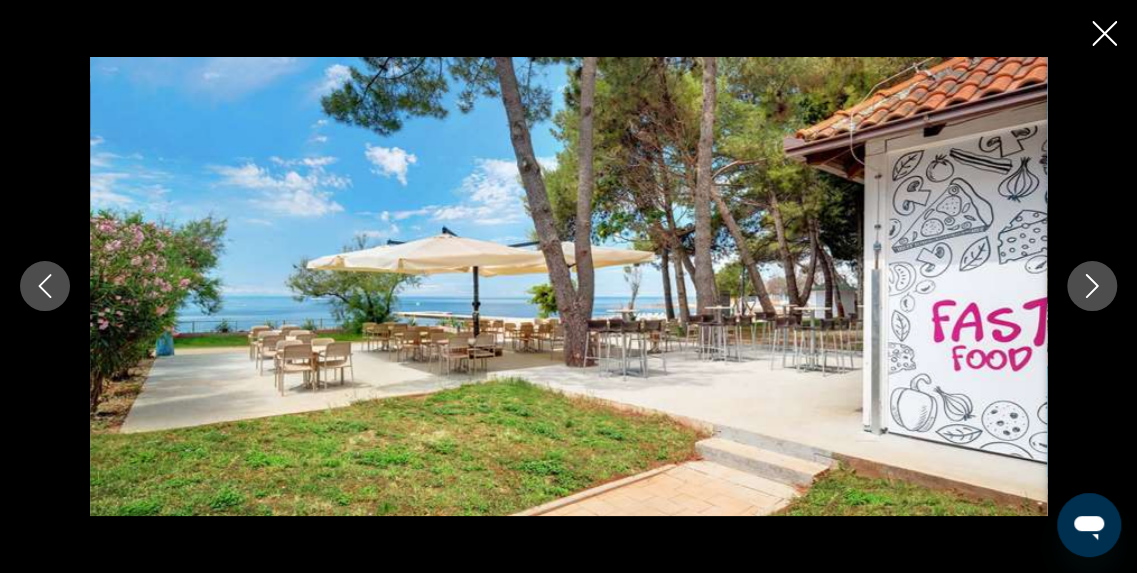 click 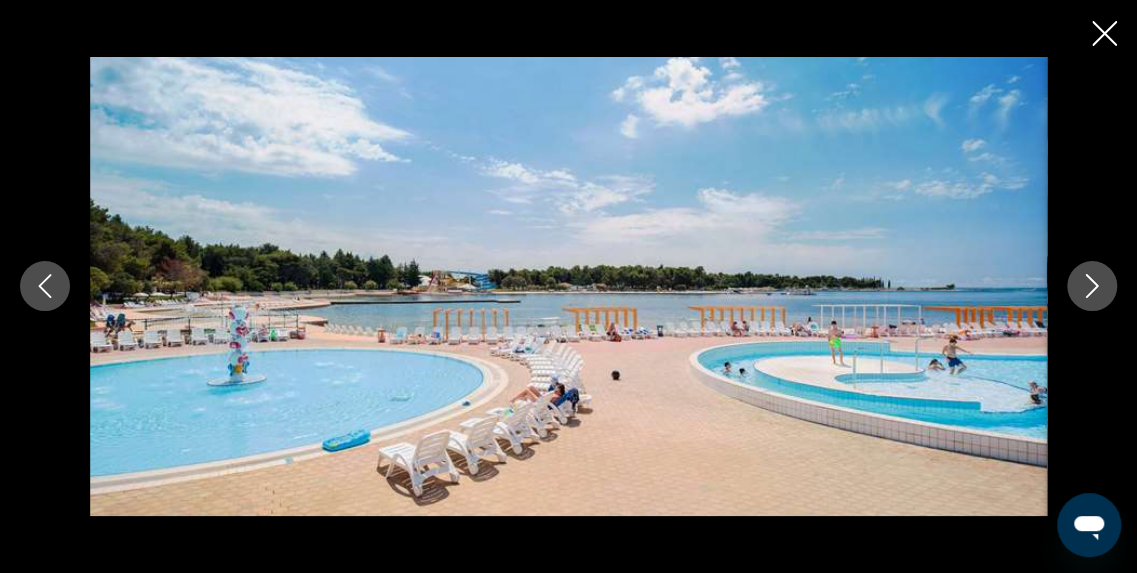 click 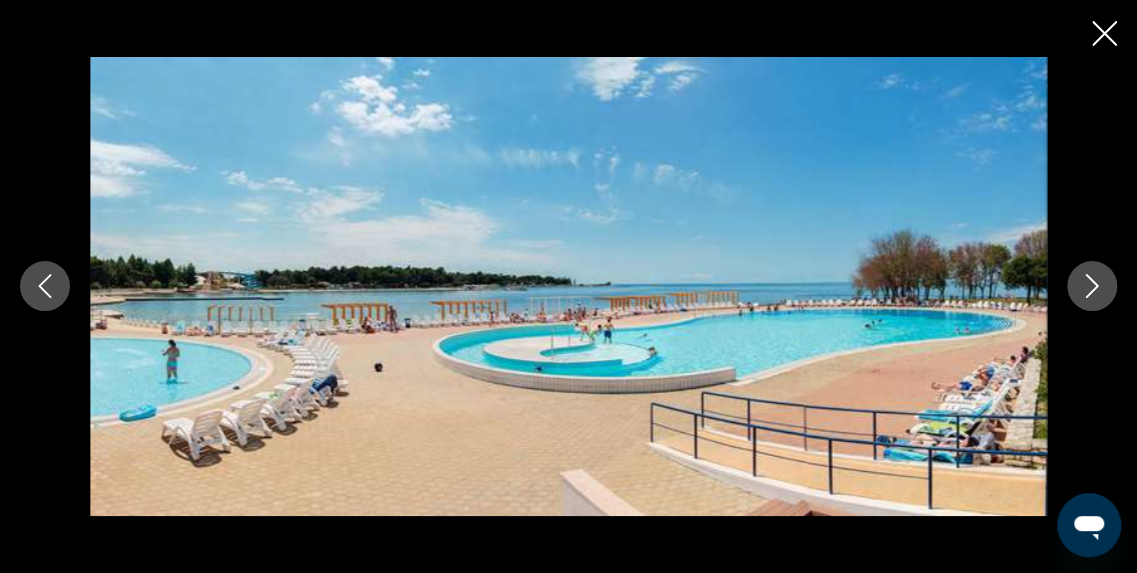 click at bounding box center [1092, 286] 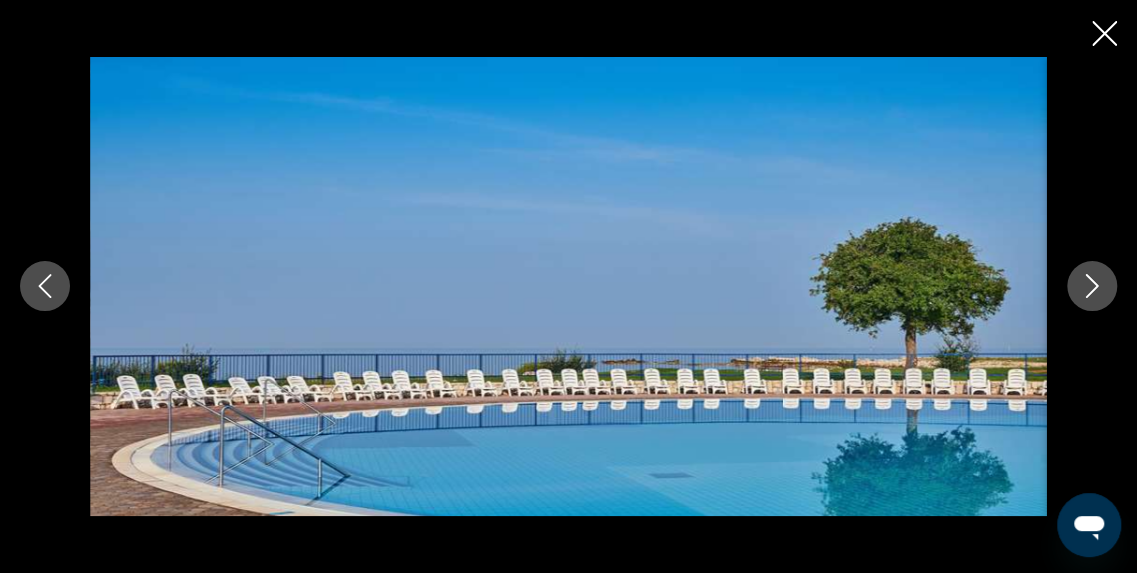 click at bounding box center [1092, 286] 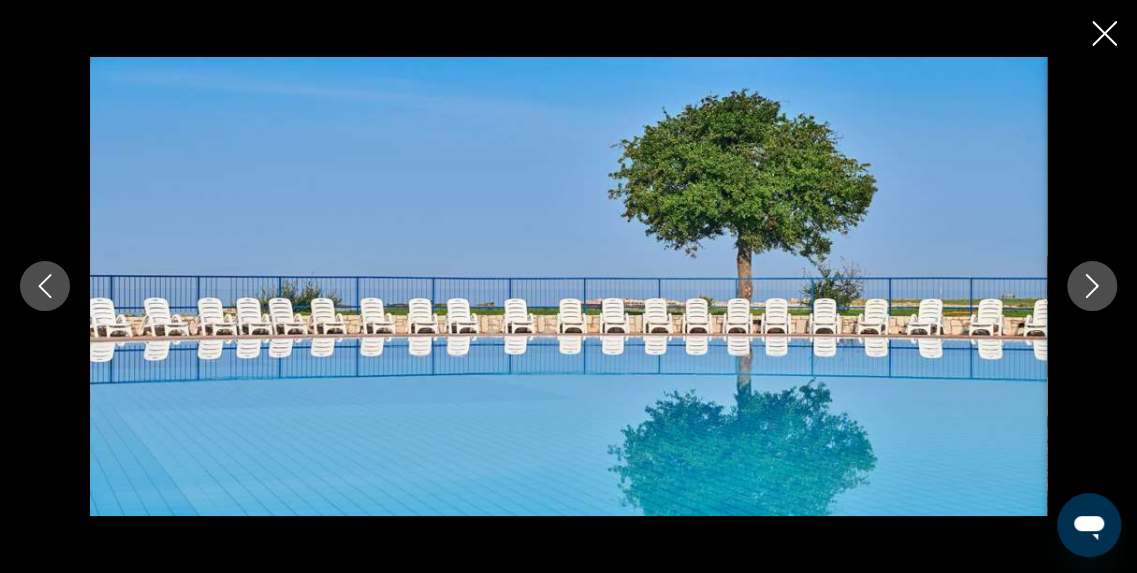 click at bounding box center (1092, 286) 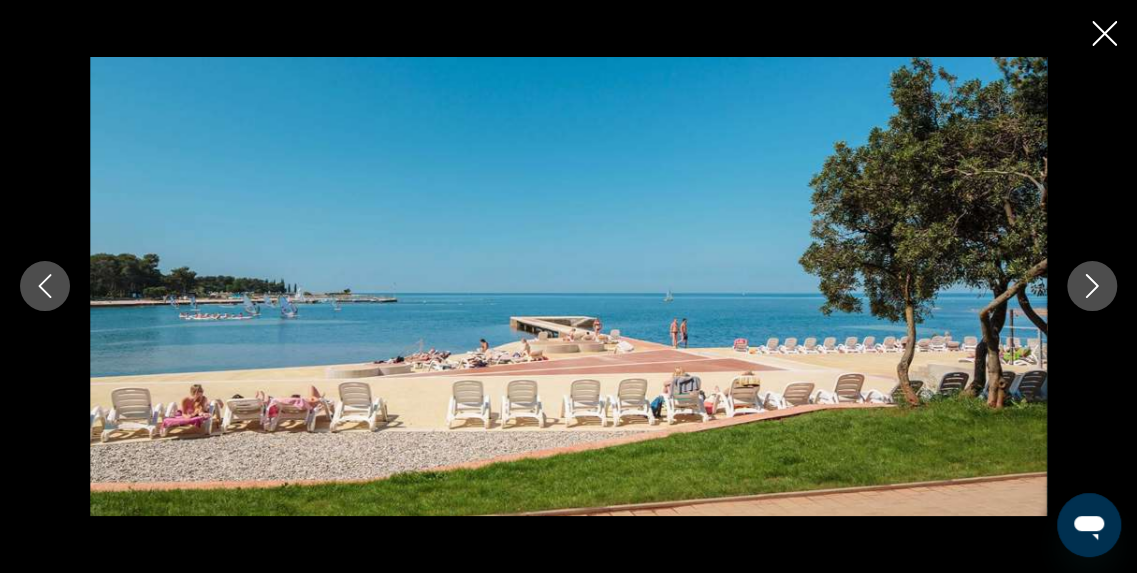 click at bounding box center (1092, 286) 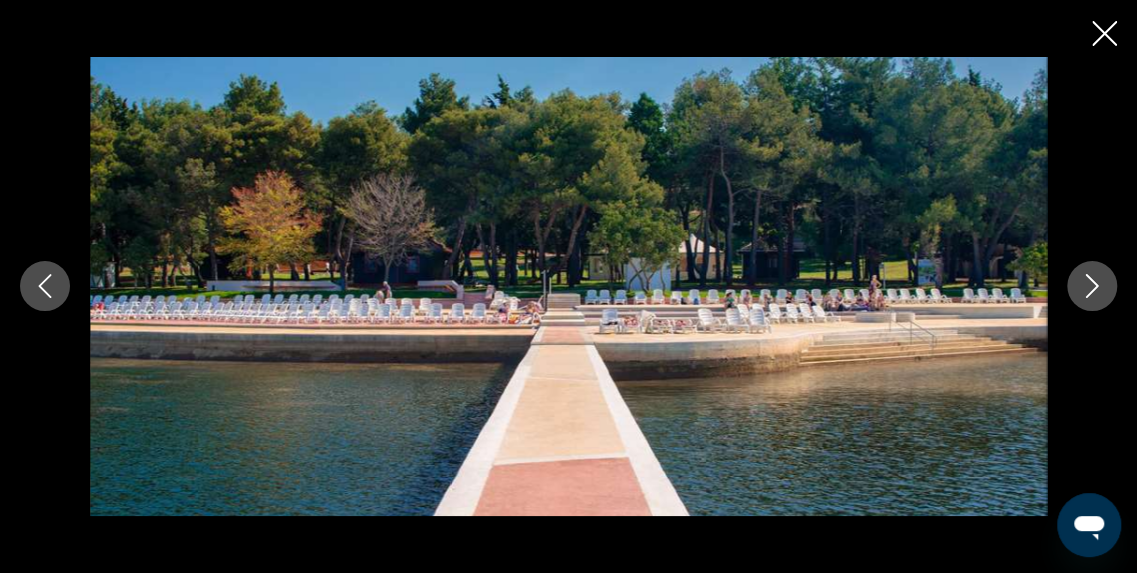 click at bounding box center (1092, 286) 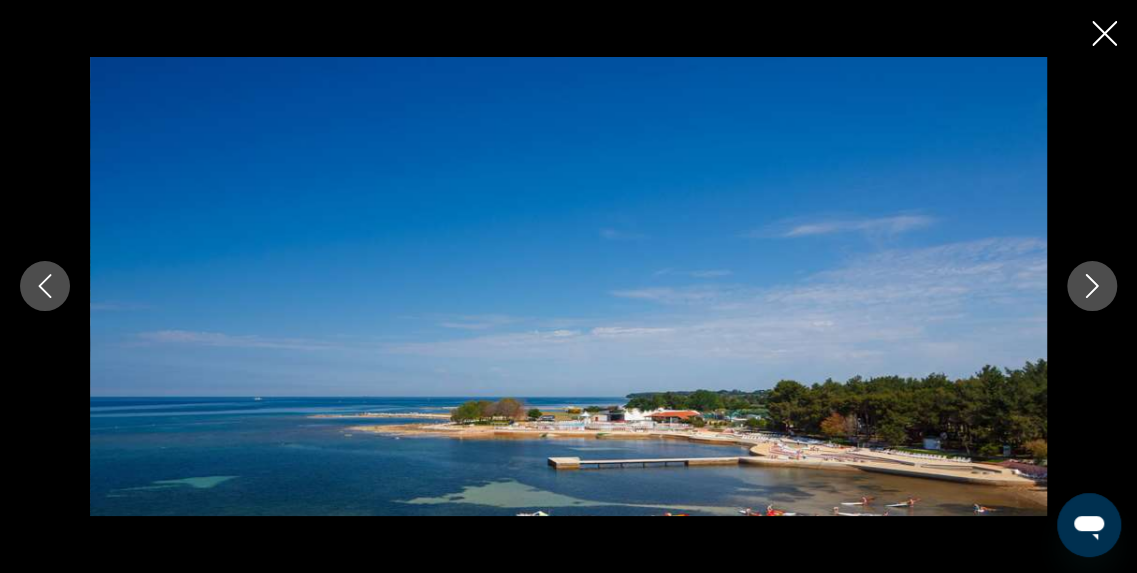 click 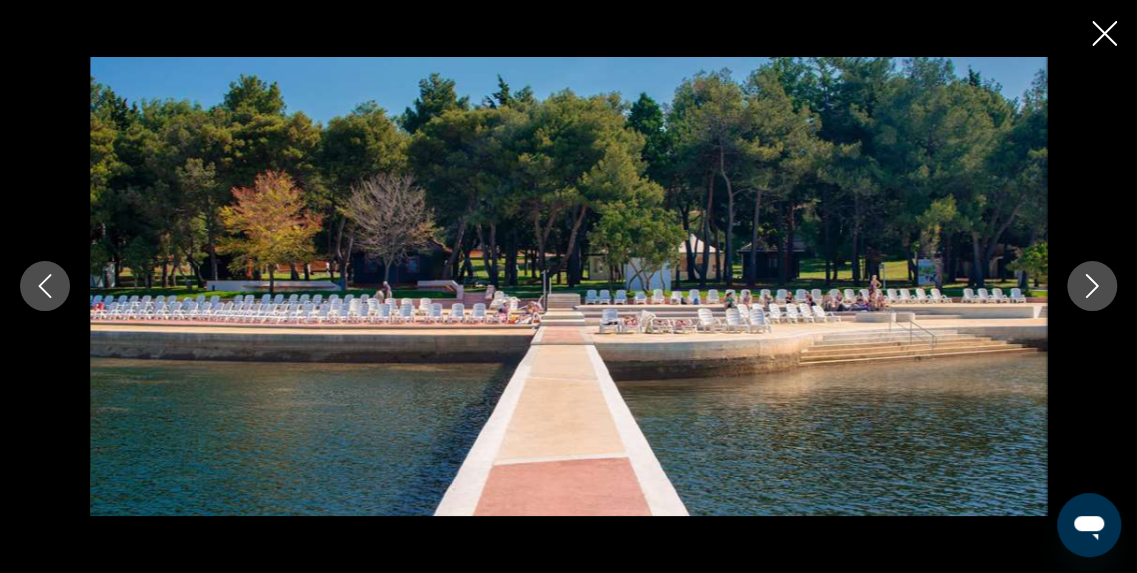 click at bounding box center (568, 286) 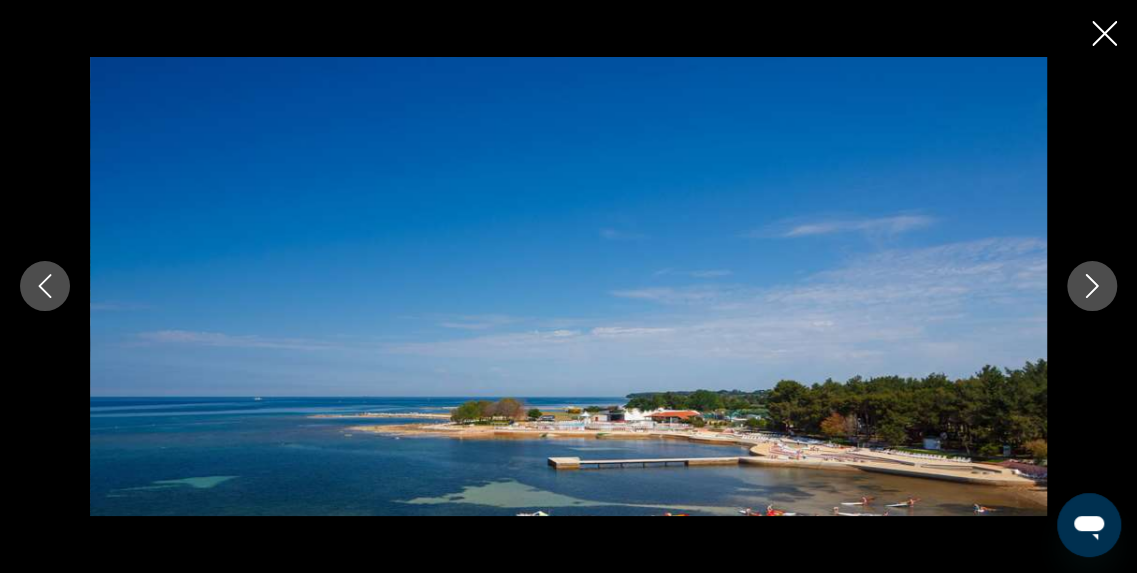click at bounding box center [1092, 286] 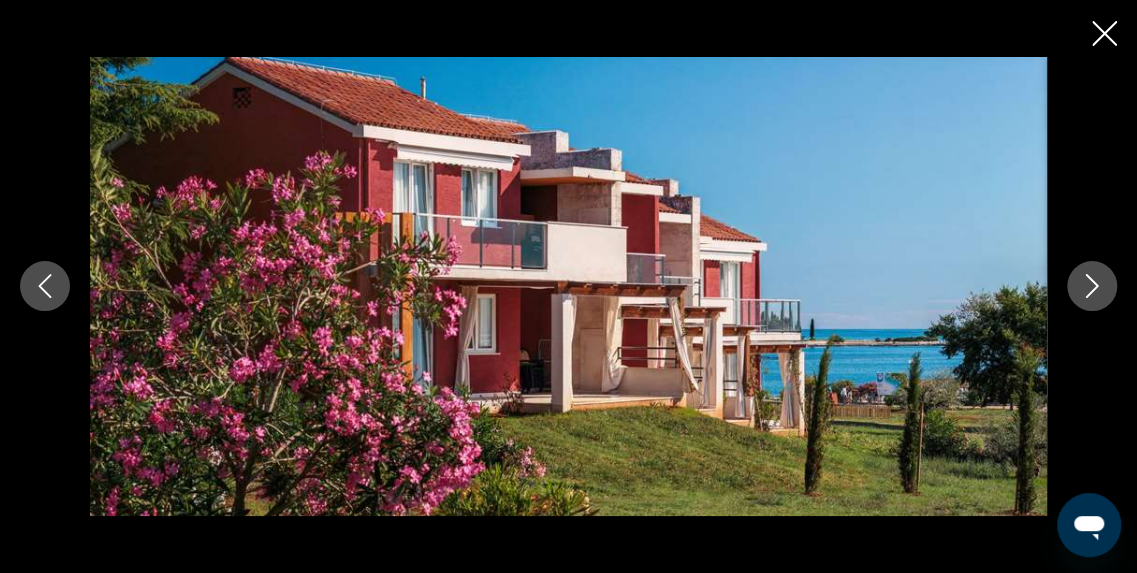 click 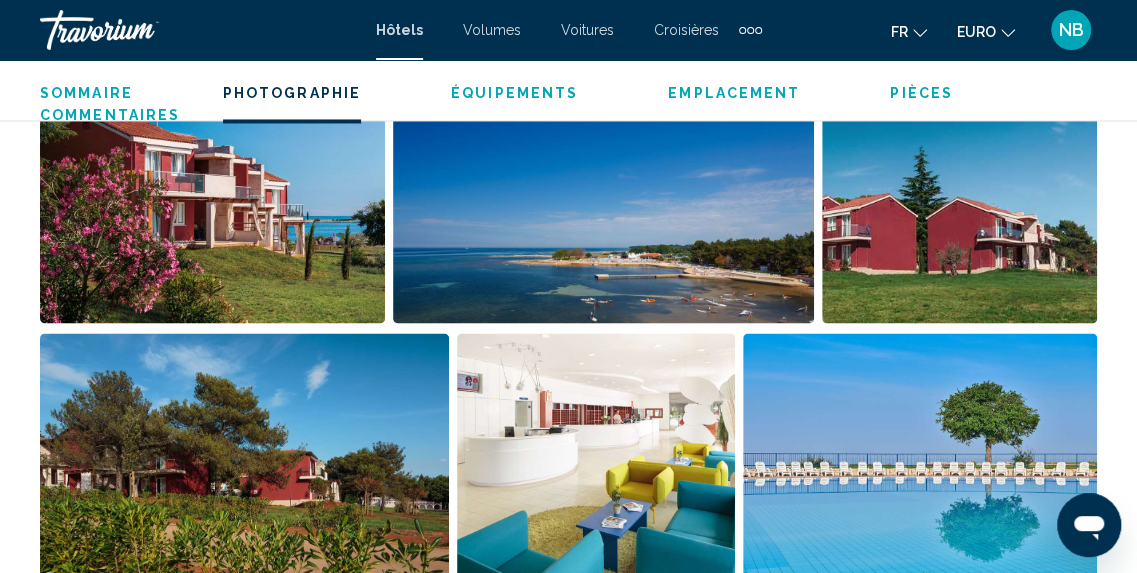 scroll, scrollTop: 0, scrollLeft: 0, axis: both 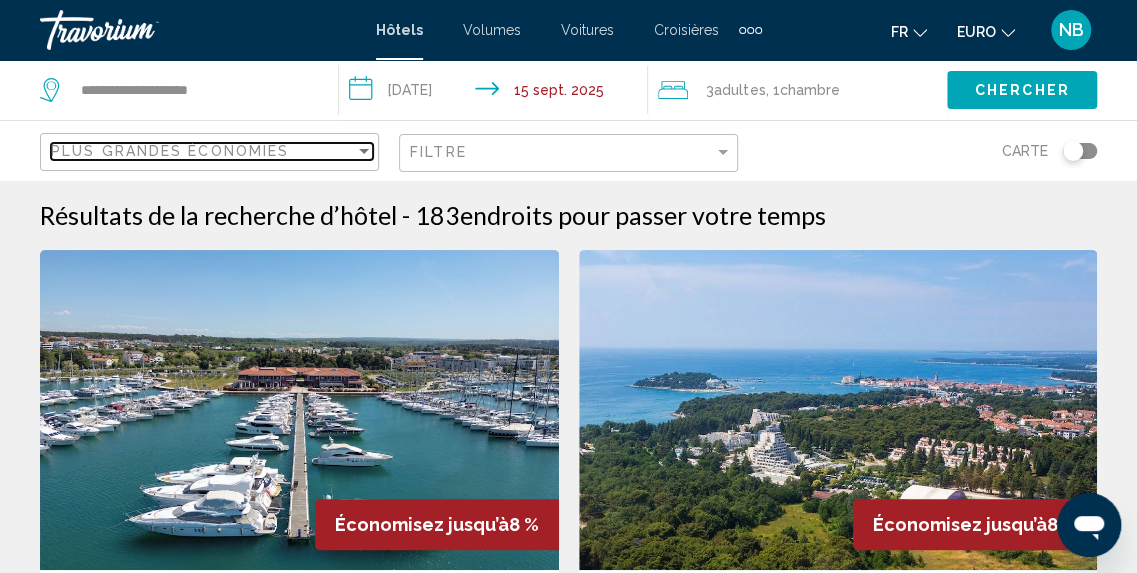click on "Plus grandes économies" at bounding box center (170, 151) 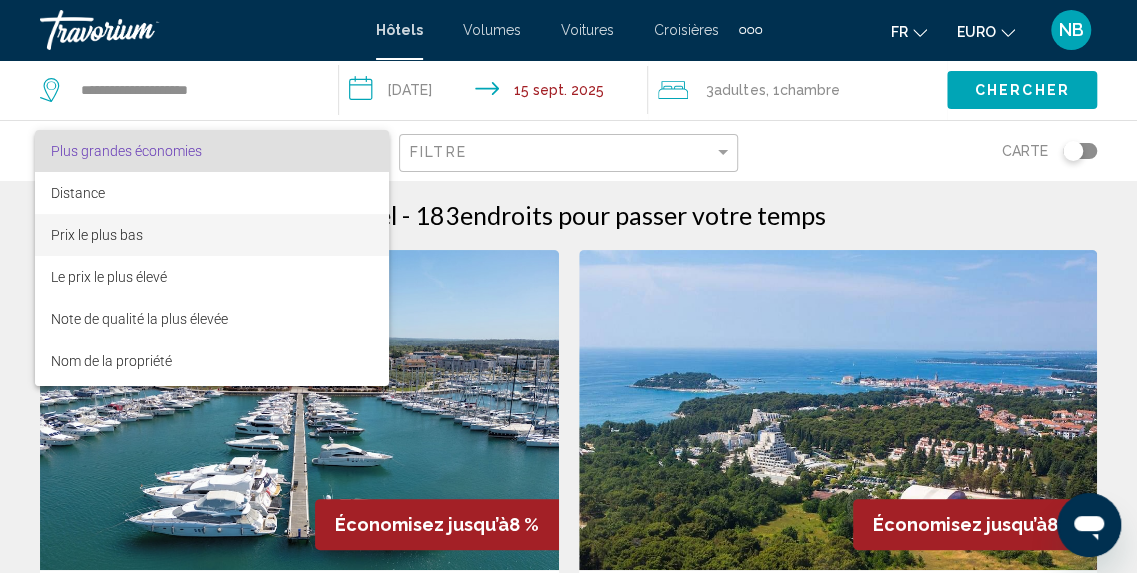 click on "Prix le plus bas" at bounding box center [212, 235] 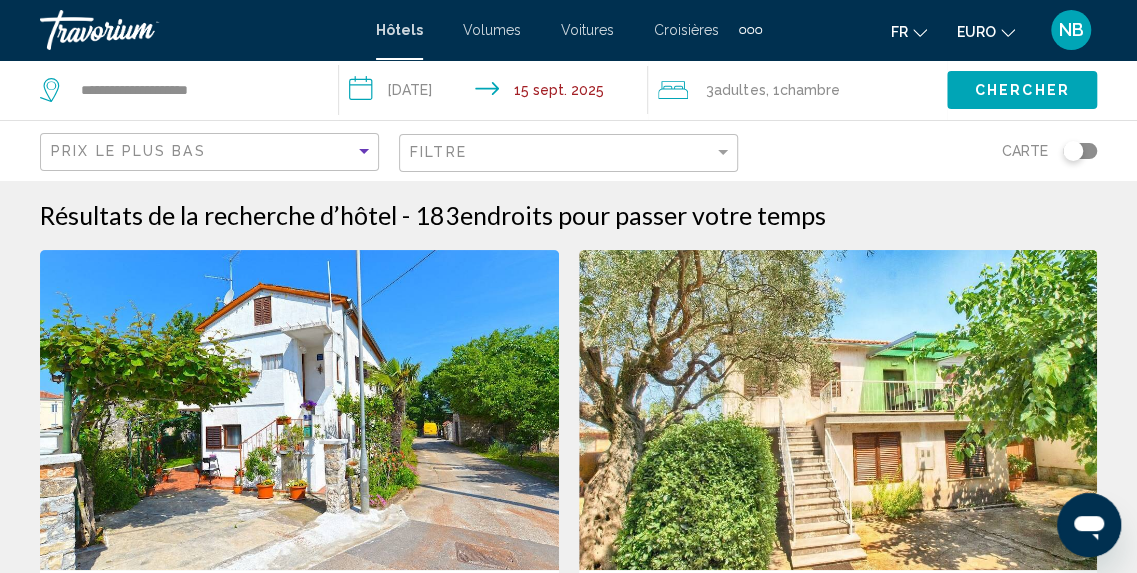 click on "**********" at bounding box center [568, 2296] 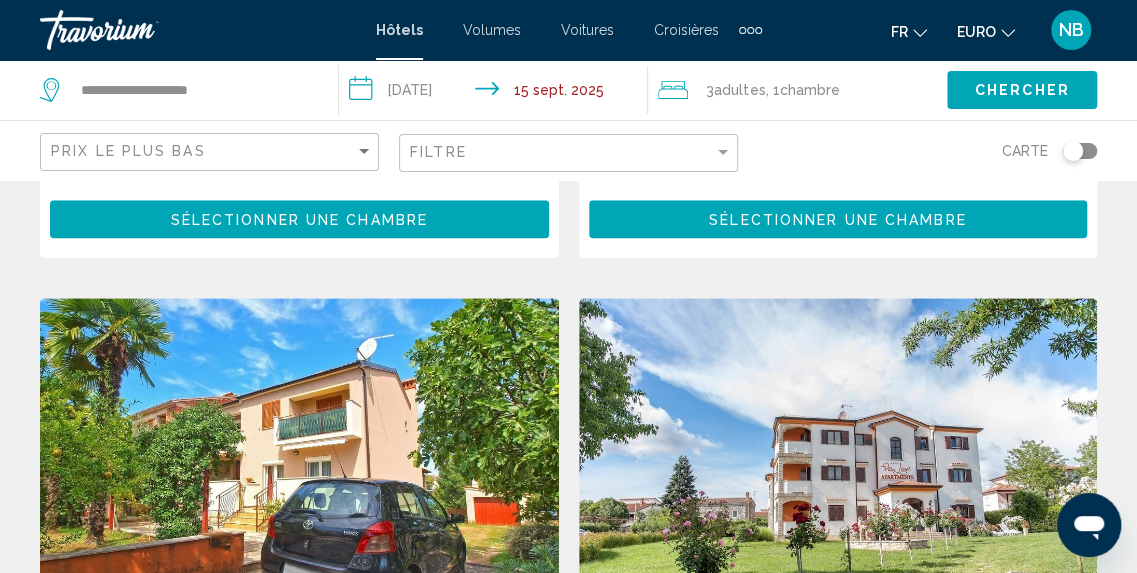 scroll, scrollTop: 198, scrollLeft: 0, axis: vertical 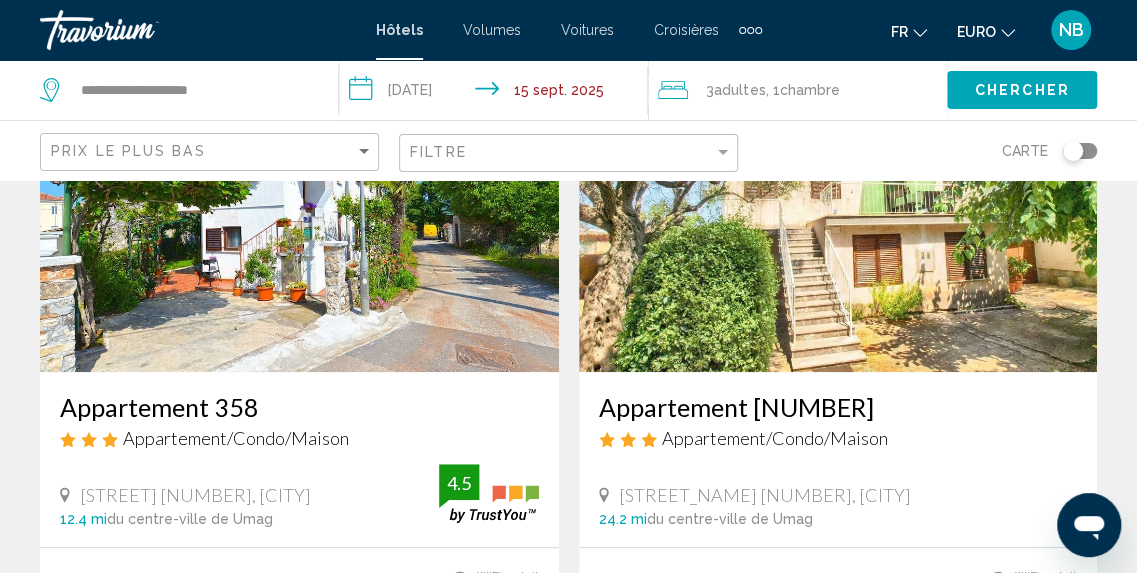 click on "Prix le plus bas" 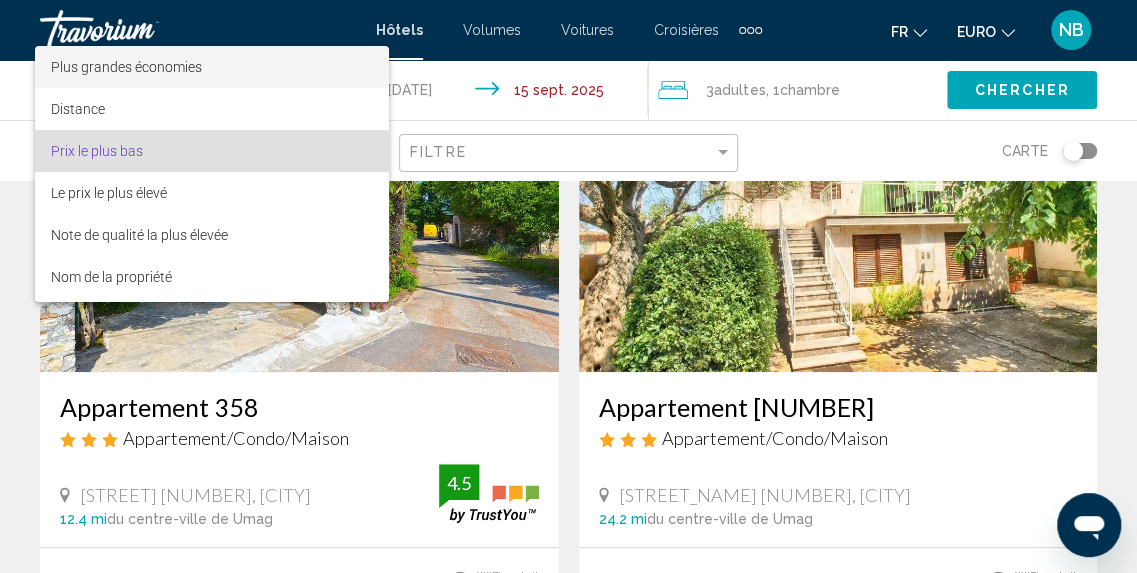 click on "Plus grandes économies" at bounding box center (212, 67) 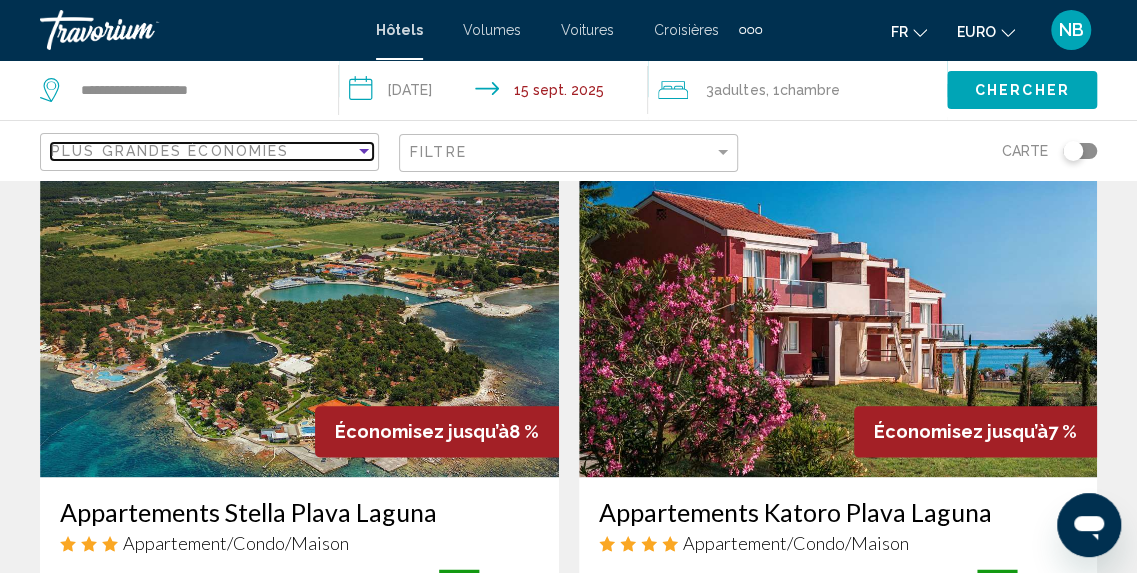 scroll, scrollTop: 1066, scrollLeft: 0, axis: vertical 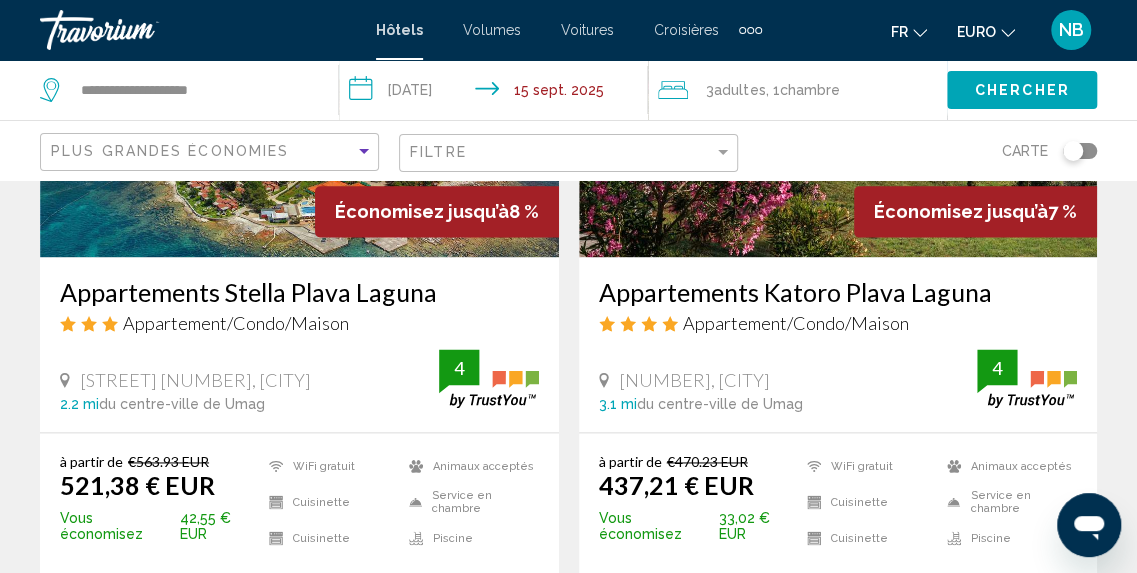 click on "Appartements Stella Plava Laguna
Appartement/Condo/Maison
Stella Maris 8A, Umag 2.2 mi  du centre-ville de Umag de l'hôtel 4" at bounding box center [299, 344] 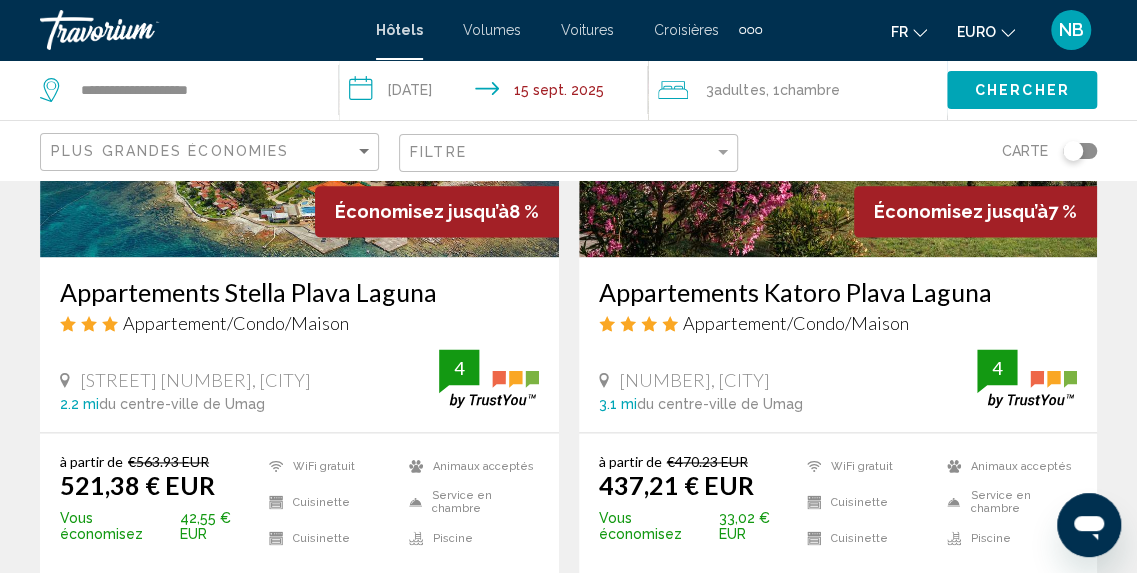 click on "Appartements Stella Plava Laguna" at bounding box center (299, 292) 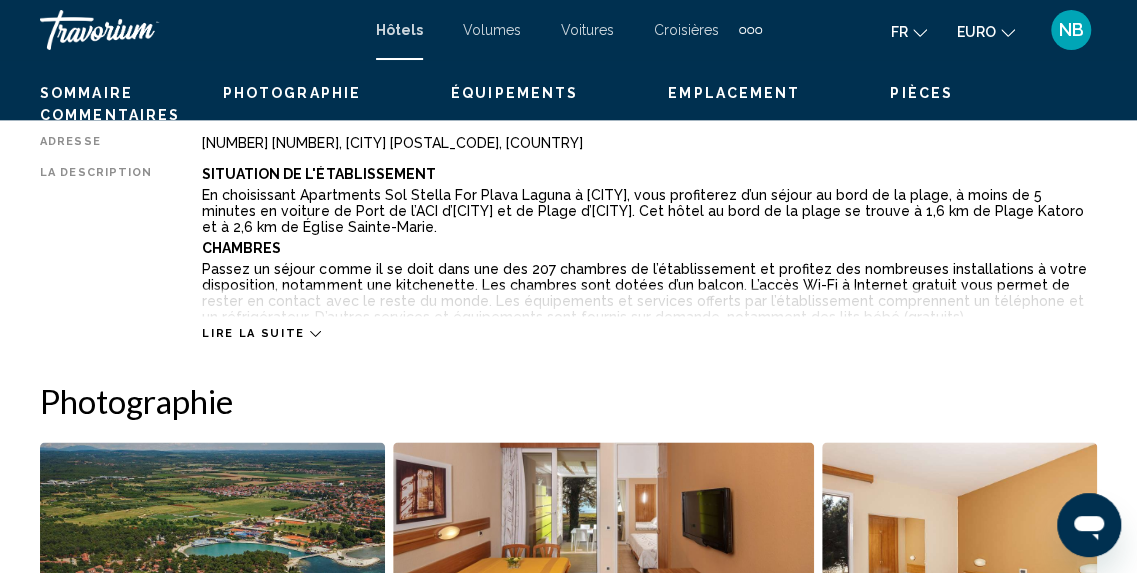scroll, scrollTop: 248, scrollLeft: 0, axis: vertical 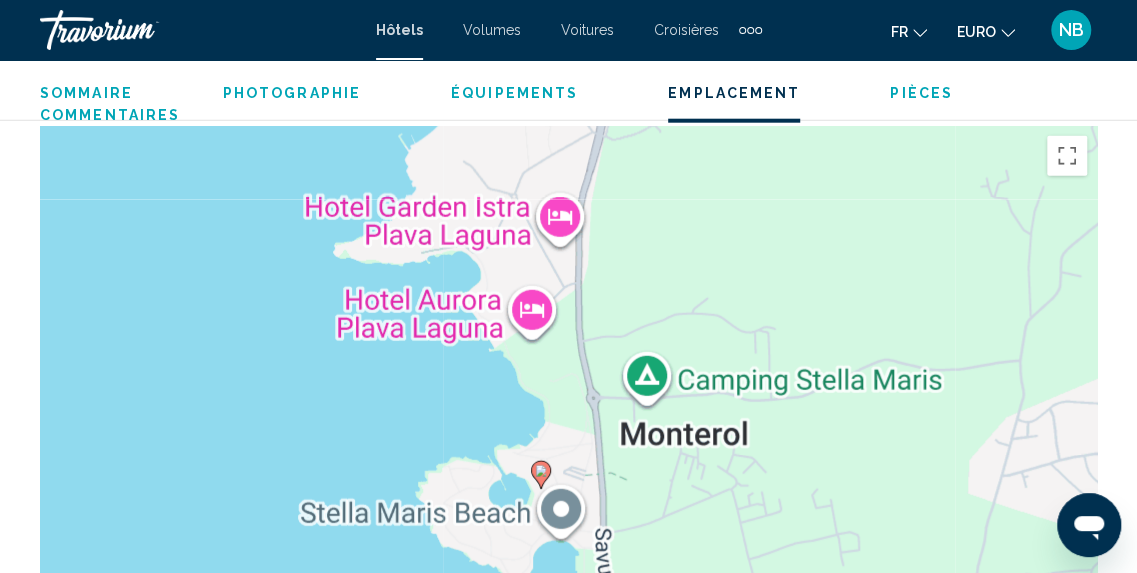 drag, startPoint x: 570, startPoint y: 307, endPoint x: 514, endPoint y: 311, distance: 56.142673 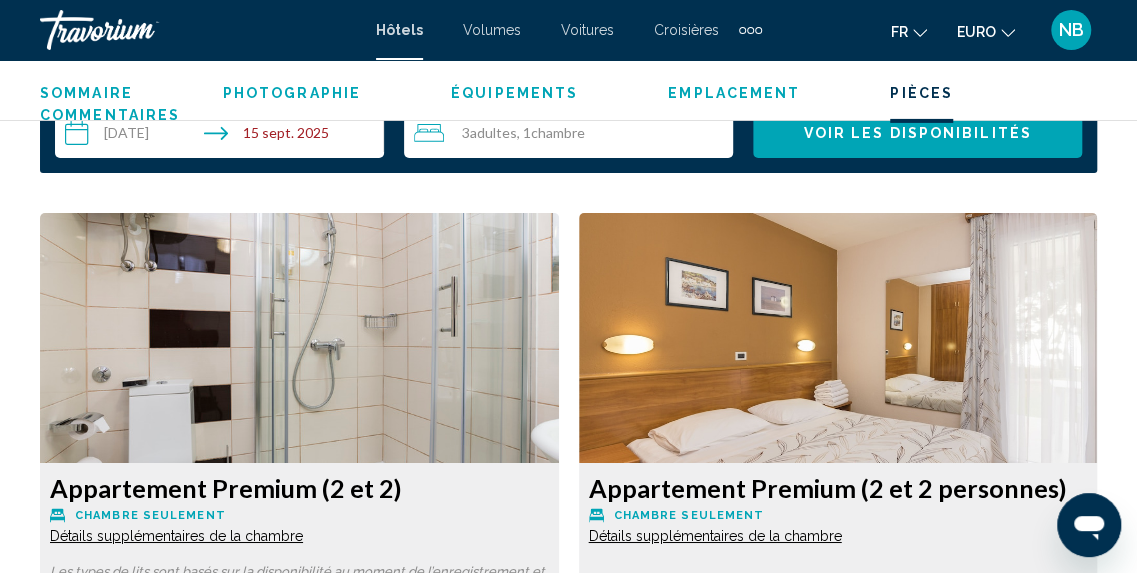scroll, scrollTop: 3026, scrollLeft: 0, axis: vertical 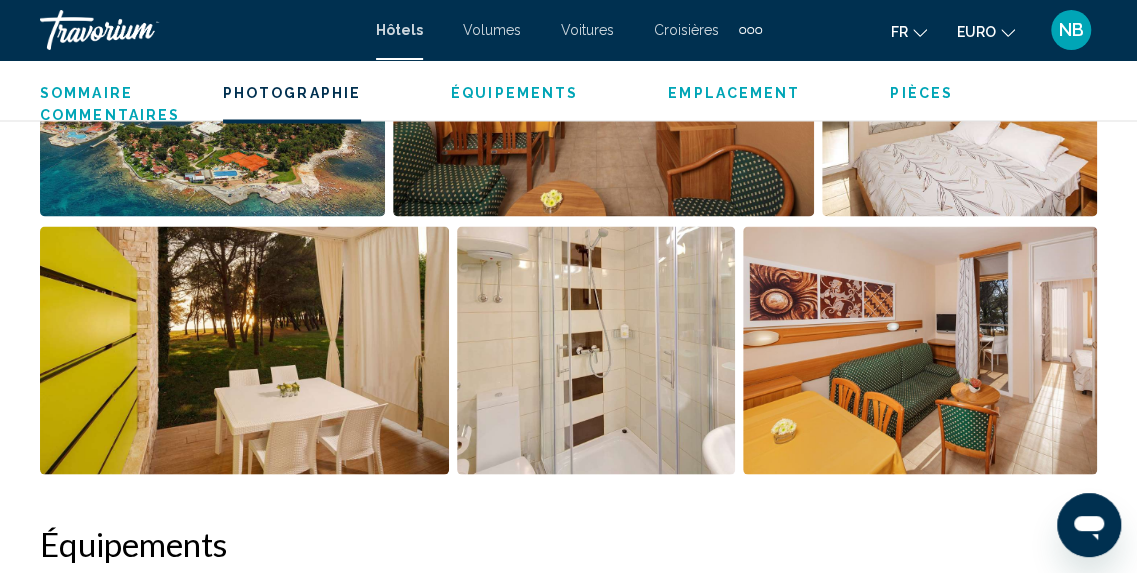 click at bounding box center (212, 92) 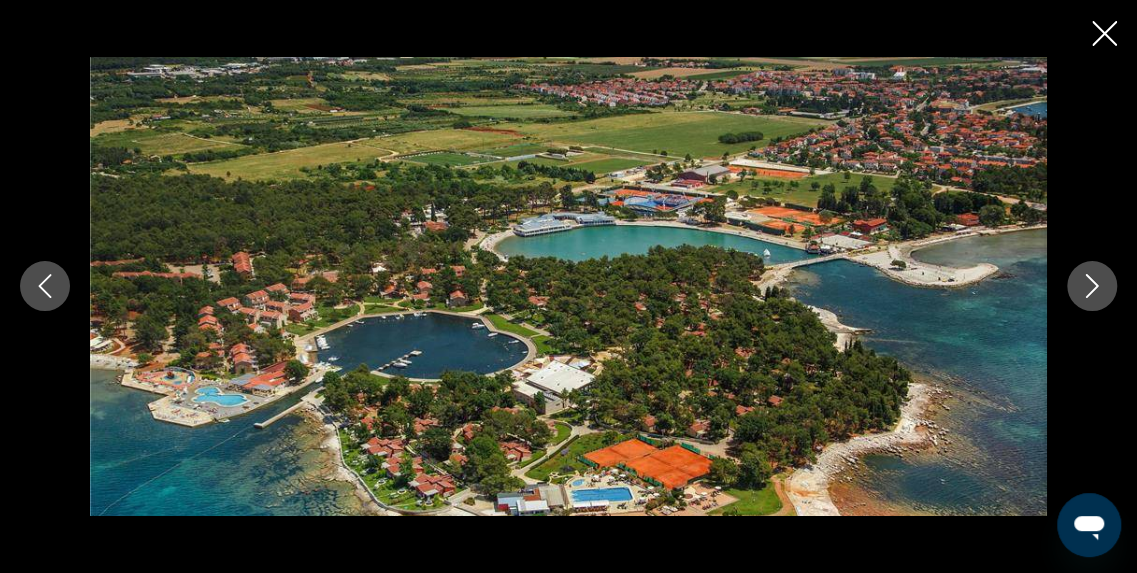 click 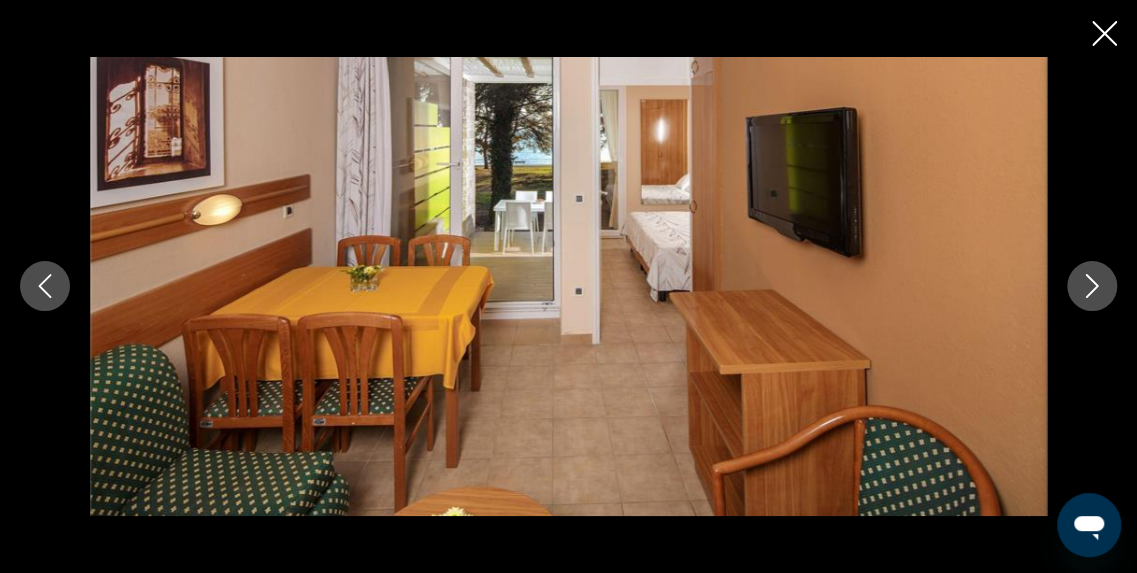 click 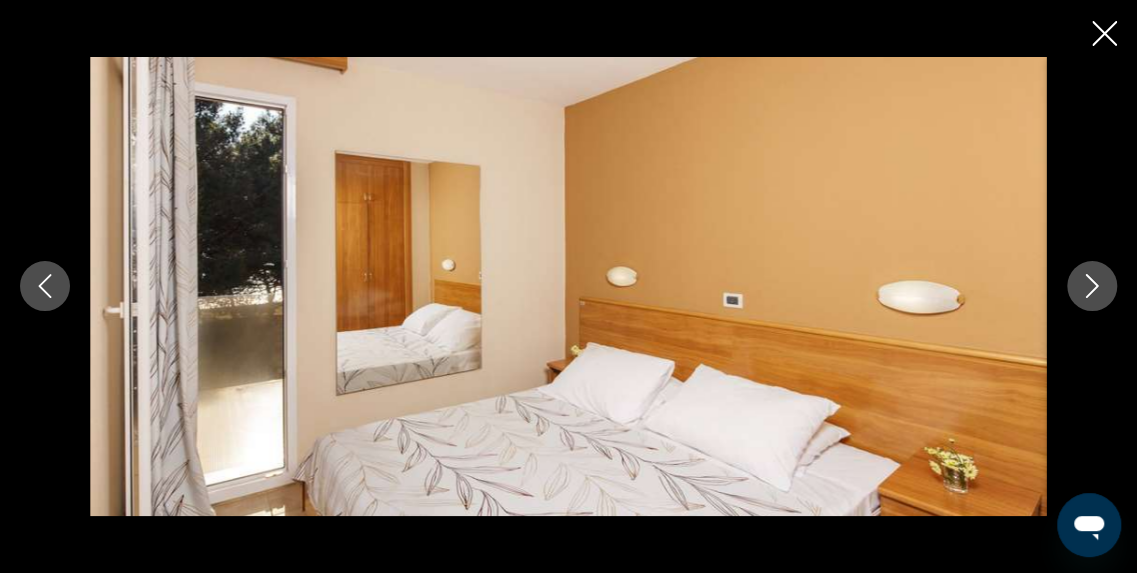 scroll, scrollTop: 1861, scrollLeft: 0, axis: vertical 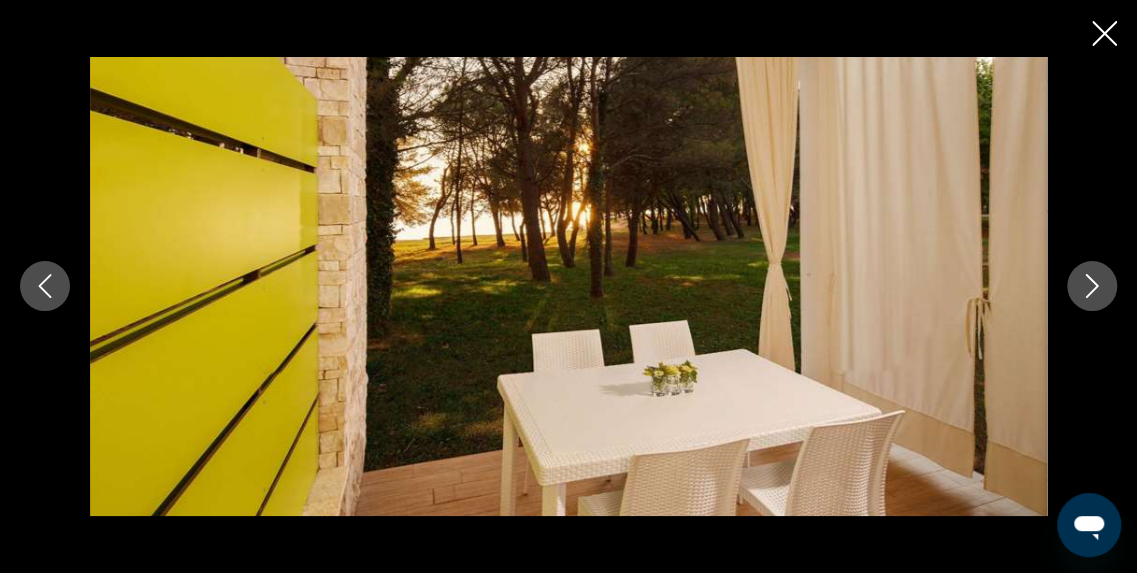 click 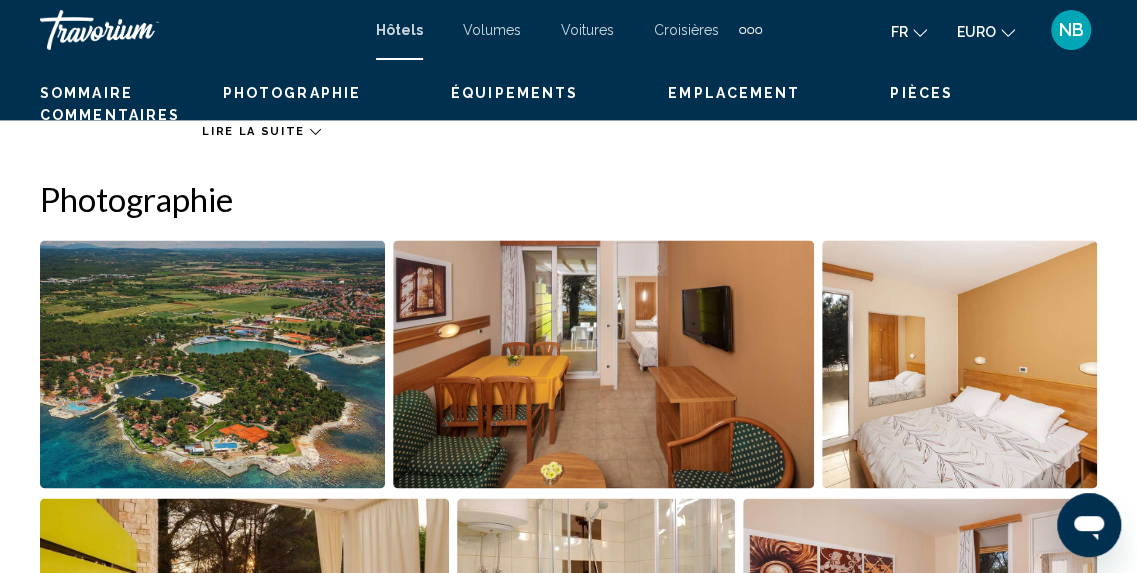 scroll, scrollTop: 0, scrollLeft: 0, axis: both 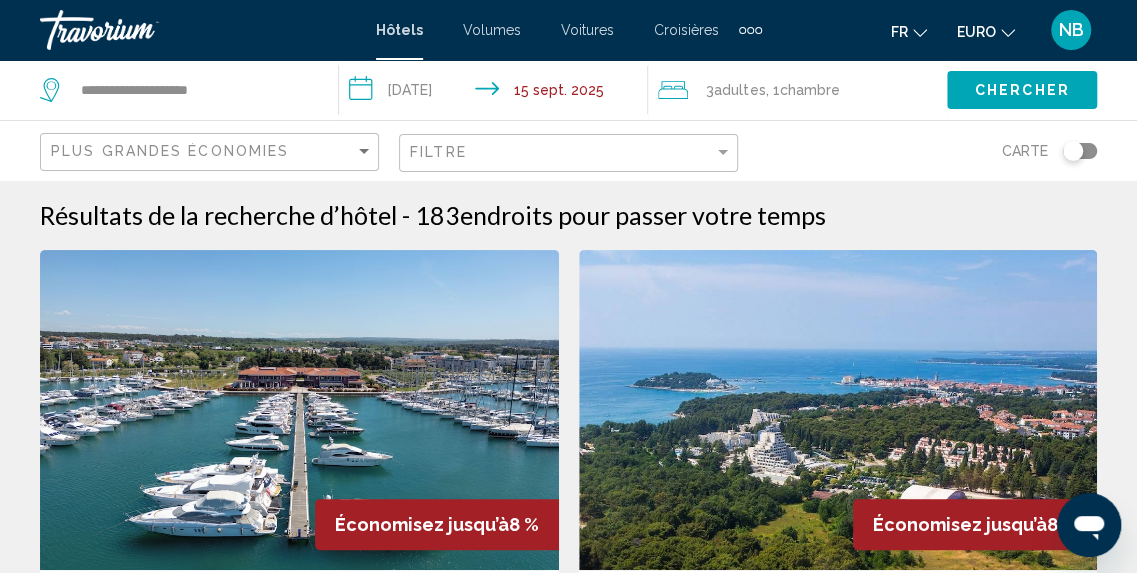 click on "Hôtels Volumes Voitures Croisières Activités Hôtels Vols Voitures Croisières Activités Fr
English Español Français Italiano Português русский EURO
USD ($) MXN (Mex$) CAD (Can$) GBP (£) EUR (€) AUD (A$) NZD (NZ$) CNY (CN¥) NB Se connecter" at bounding box center (568, 30) 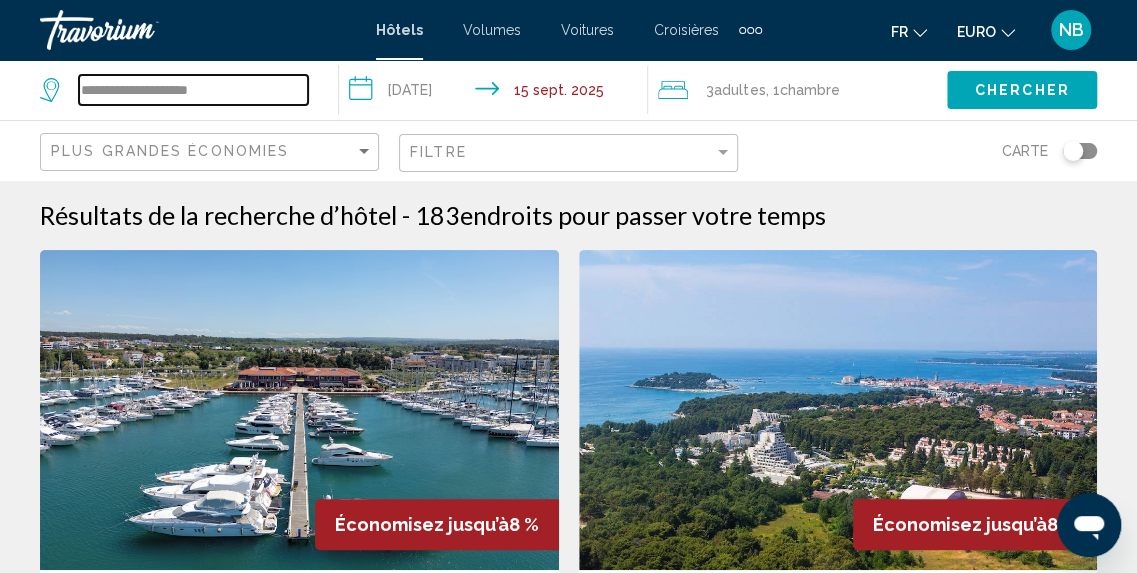 click on "**********" at bounding box center (193, 90) 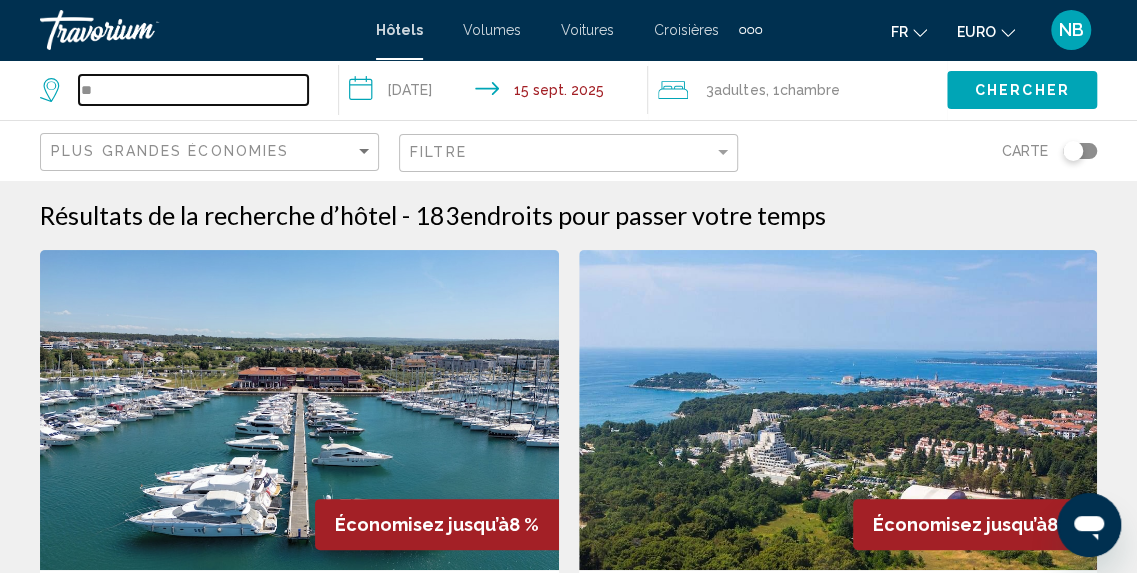 type on "*" 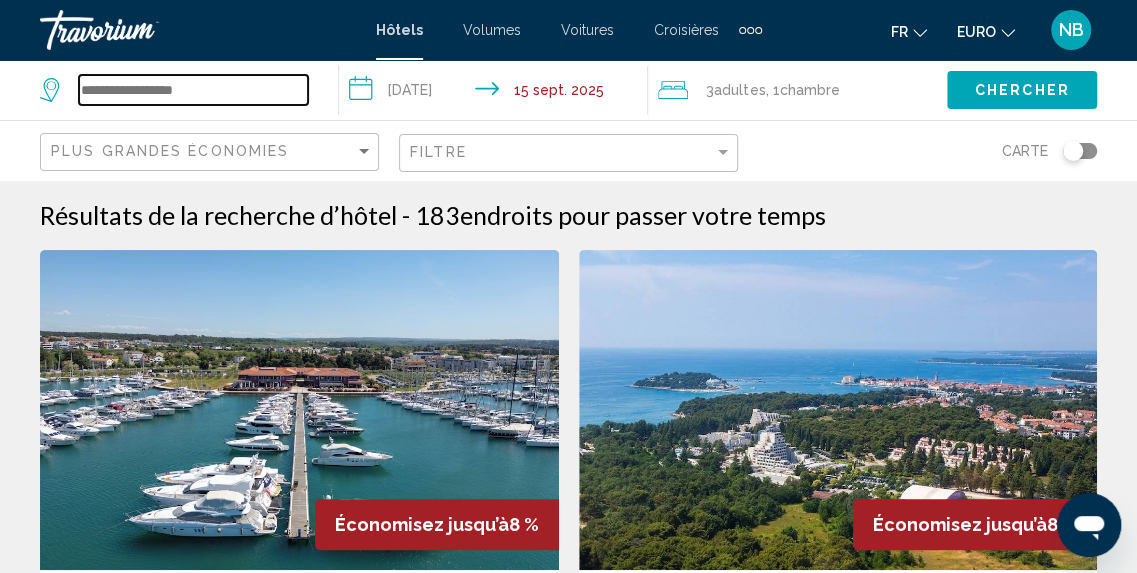type on "*" 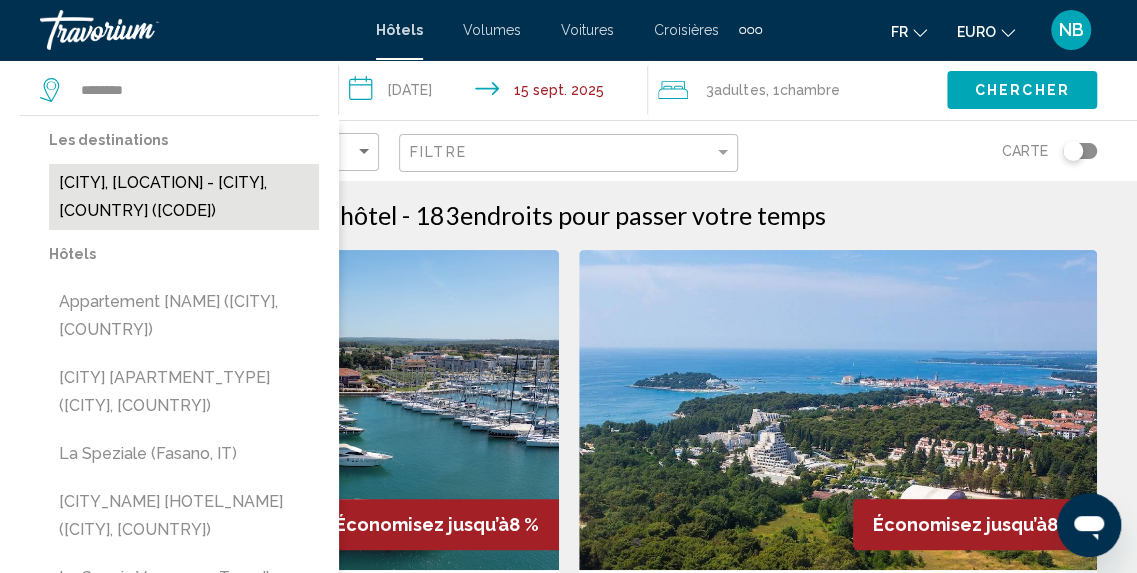 click on "La Spezia, Cinque Terre - La Spezia, Italie (QLP)" at bounding box center [184, 197] 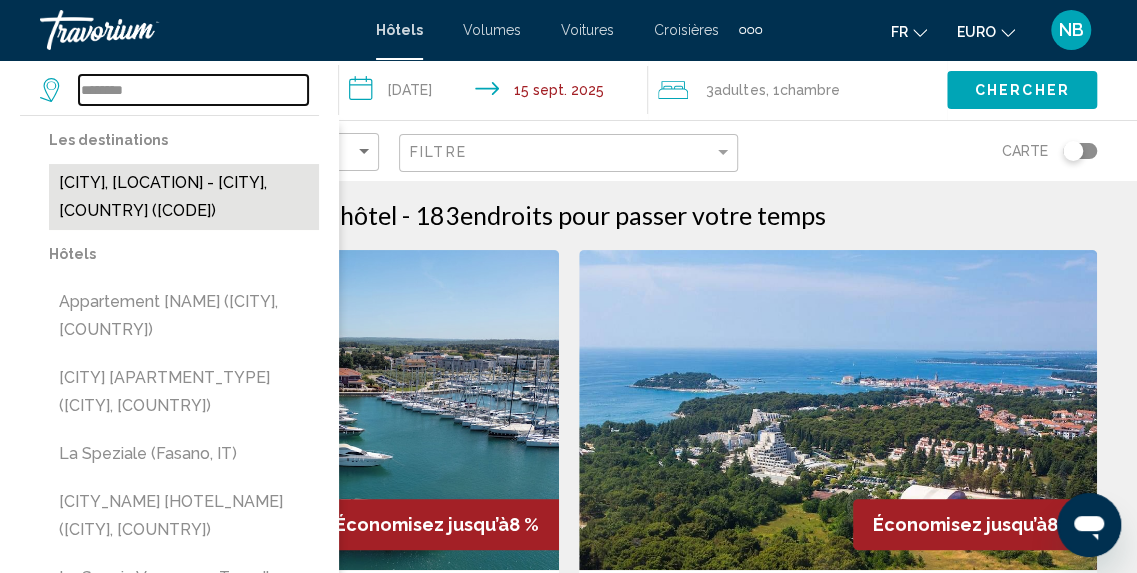 type on "**********" 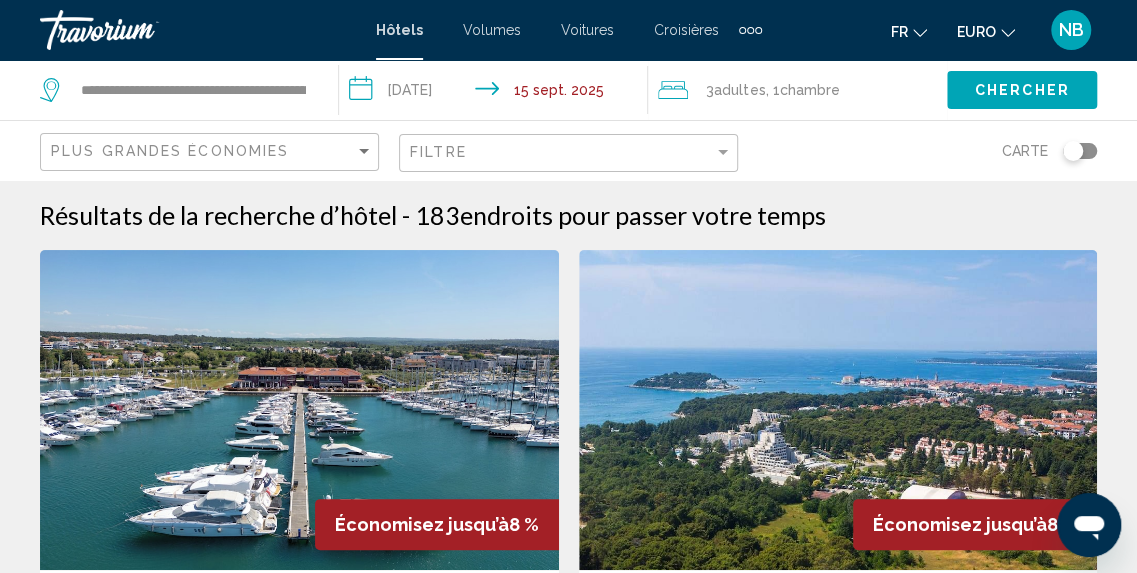 click on "Chercher" 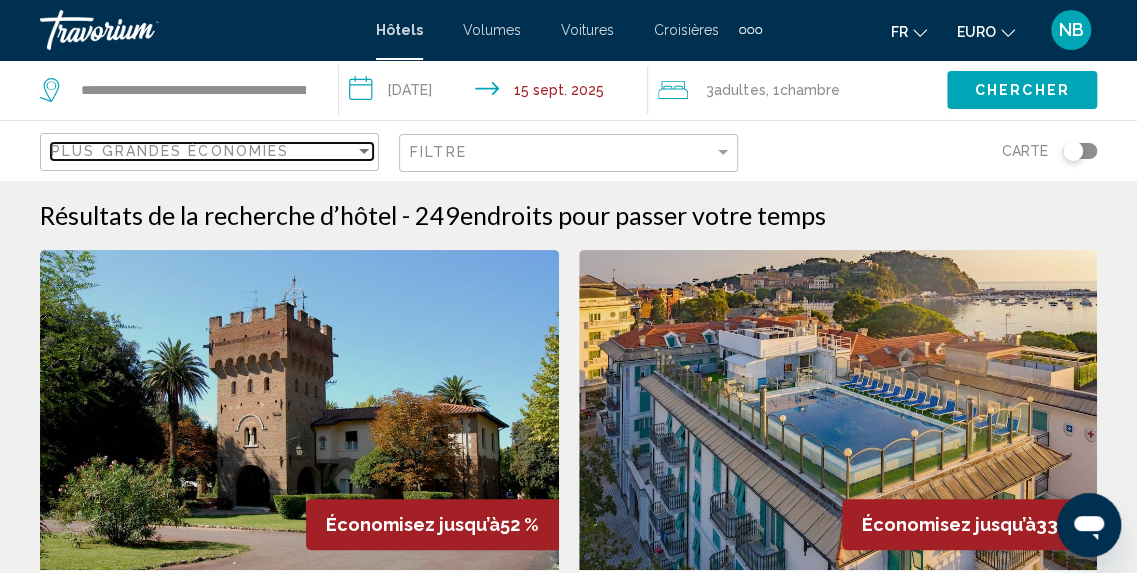 click on "Plus grandes économies" at bounding box center [170, 151] 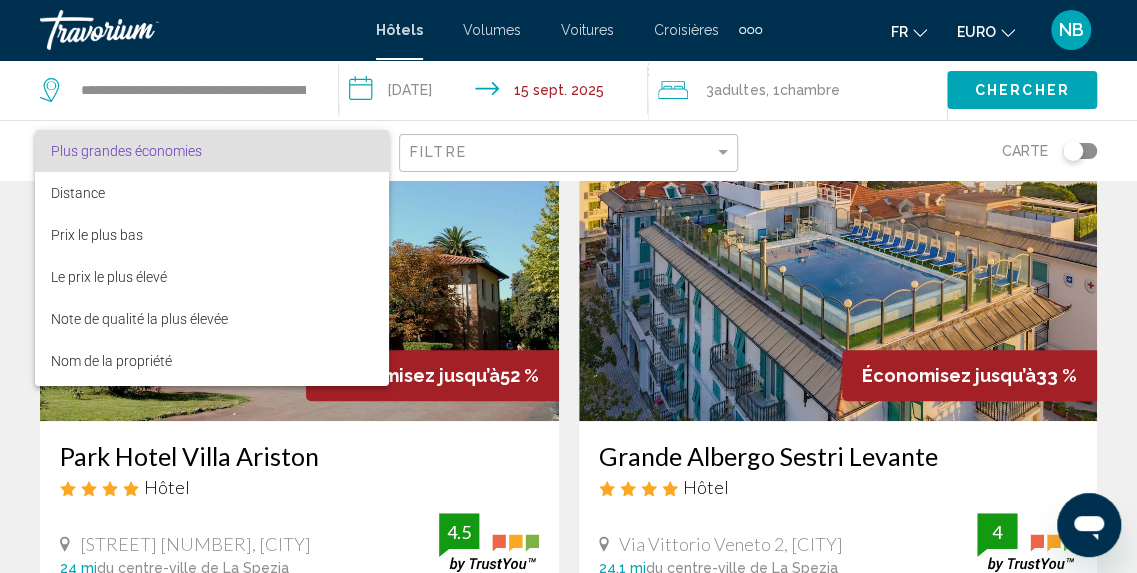 scroll, scrollTop: 216, scrollLeft: 0, axis: vertical 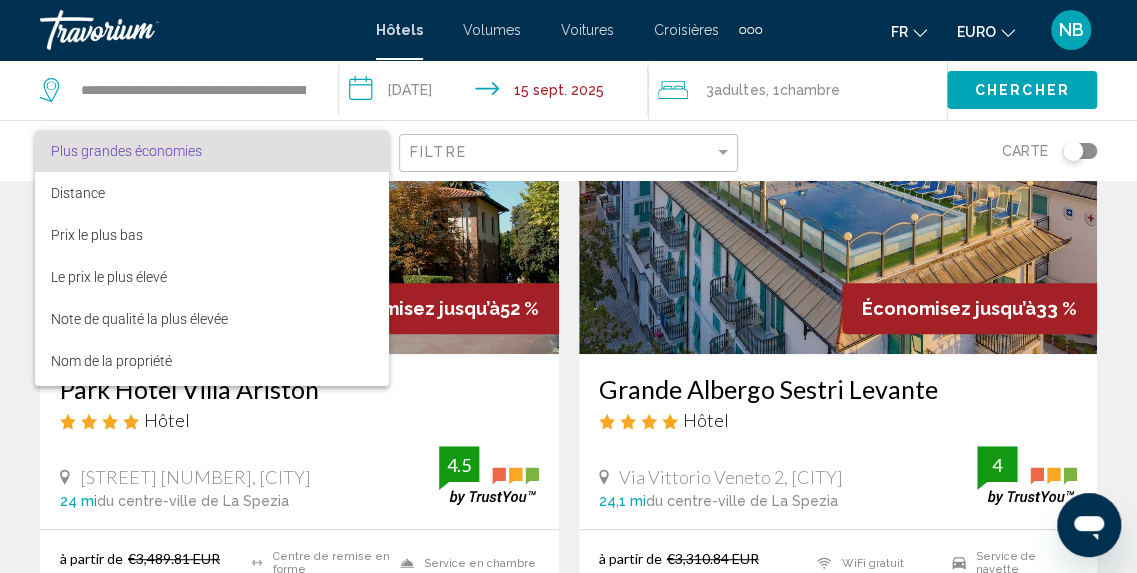 click at bounding box center [568, 286] 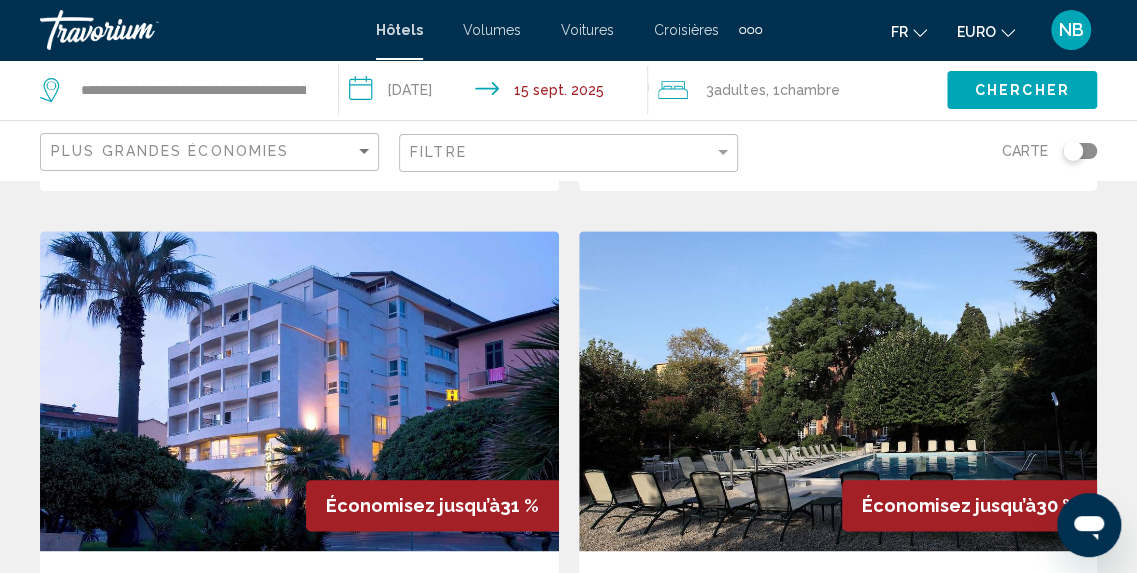 scroll, scrollTop: 785, scrollLeft: 0, axis: vertical 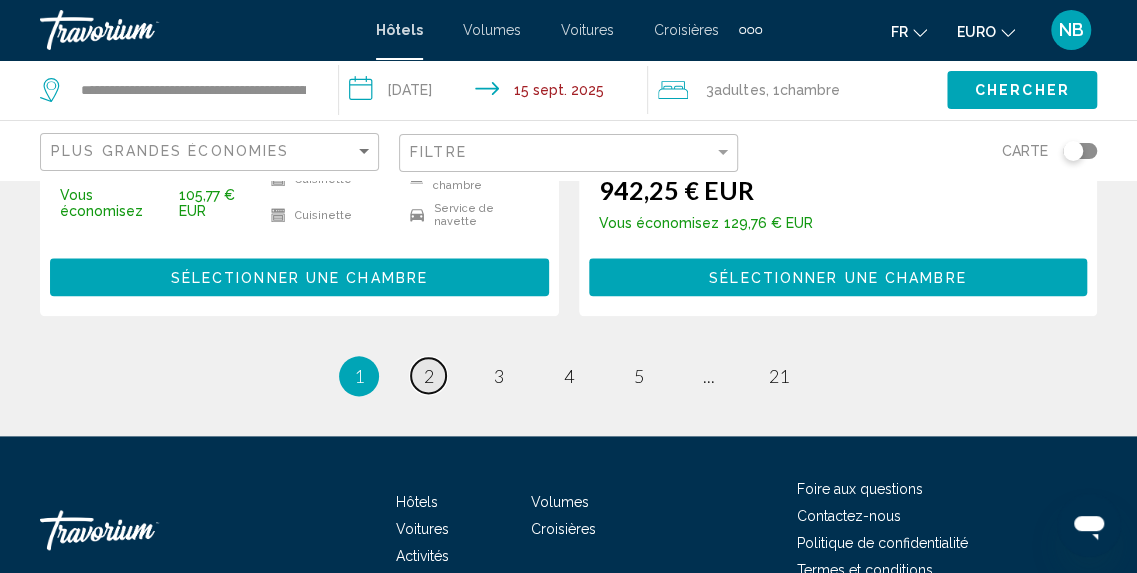 click on "page  2" at bounding box center (428, 375) 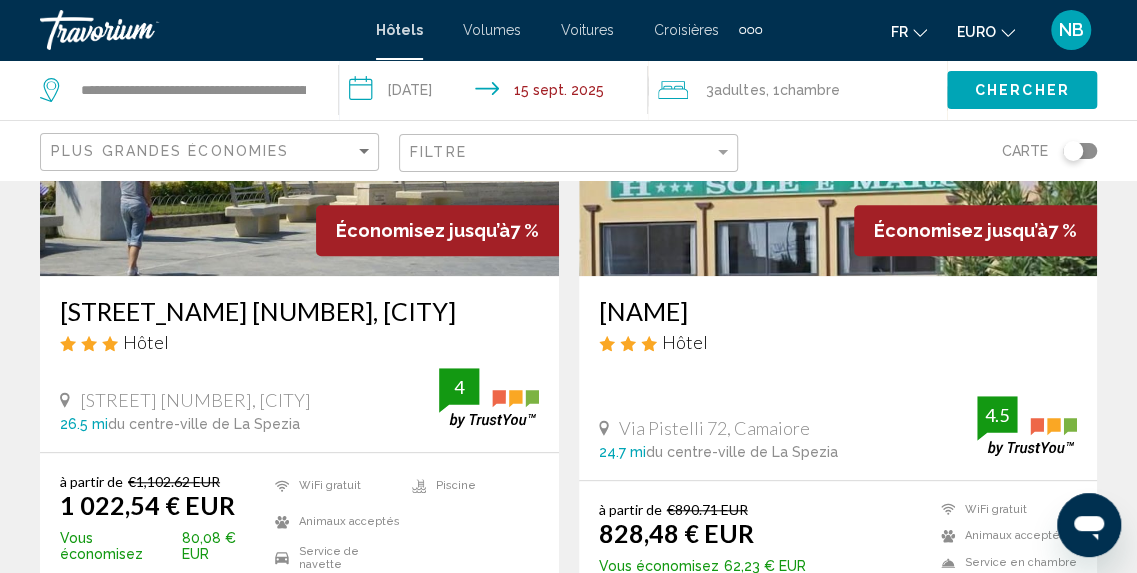 scroll, scrollTop: 0, scrollLeft: 0, axis: both 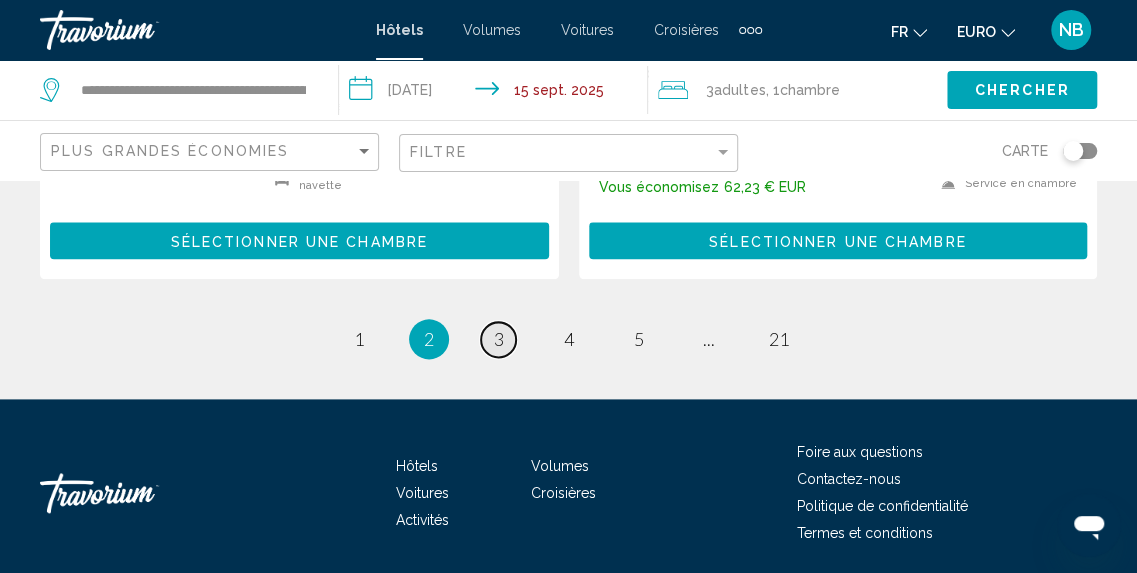 click on "page  3" at bounding box center [498, 339] 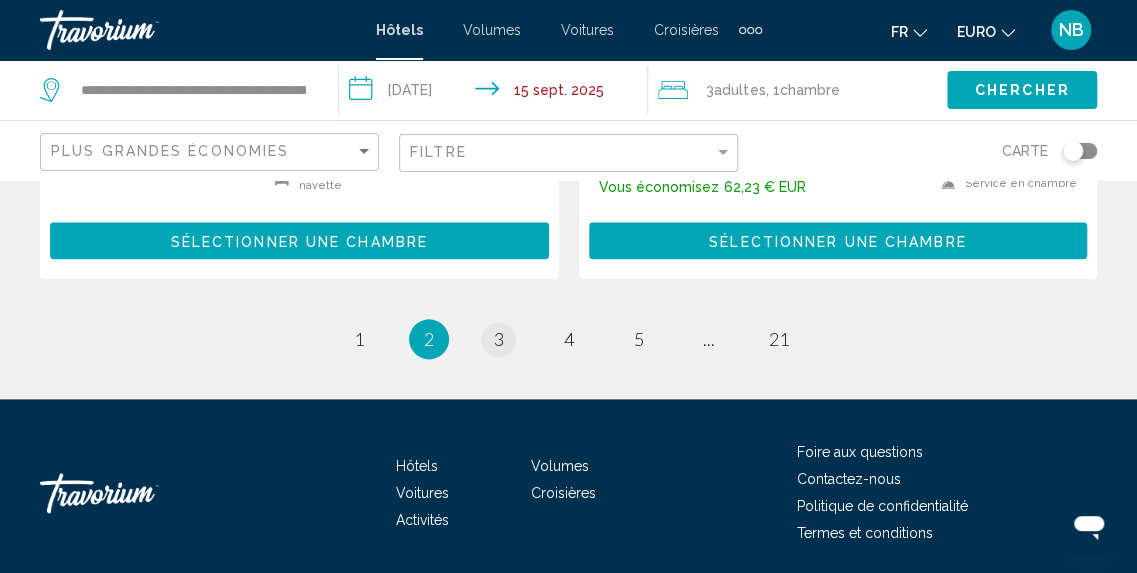 click on "page  3" at bounding box center (499, 339) 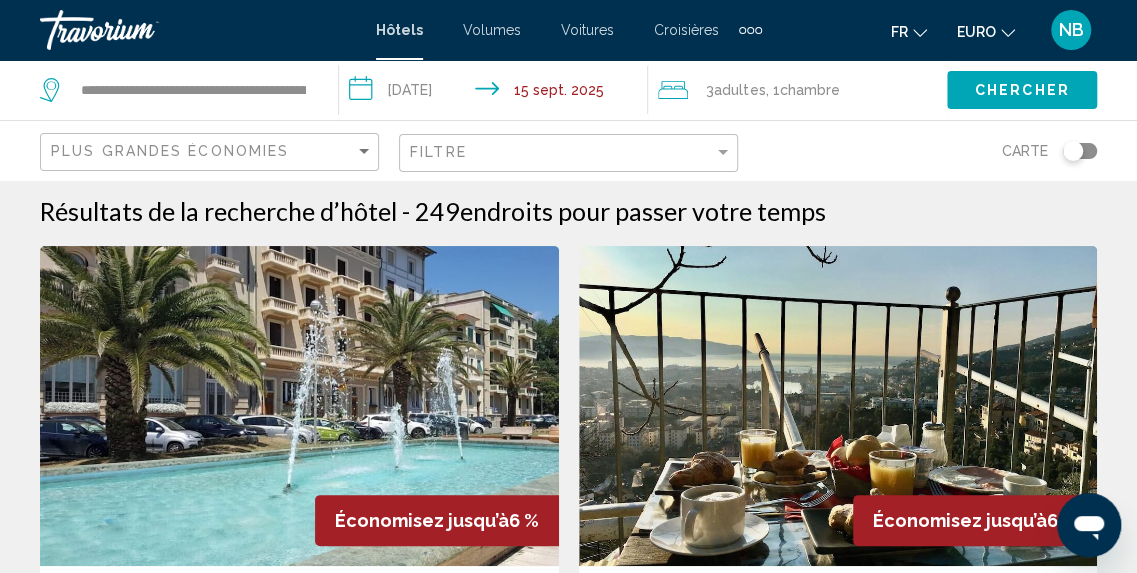 scroll, scrollTop: 0, scrollLeft: 0, axis: both 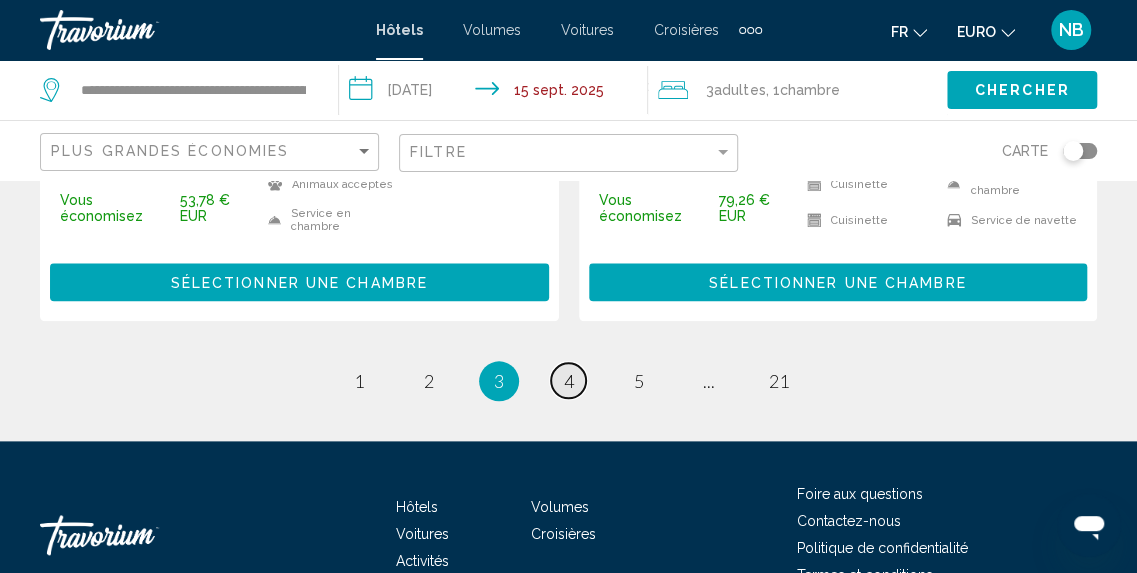 click on "4" at bounding box center [569, 381] 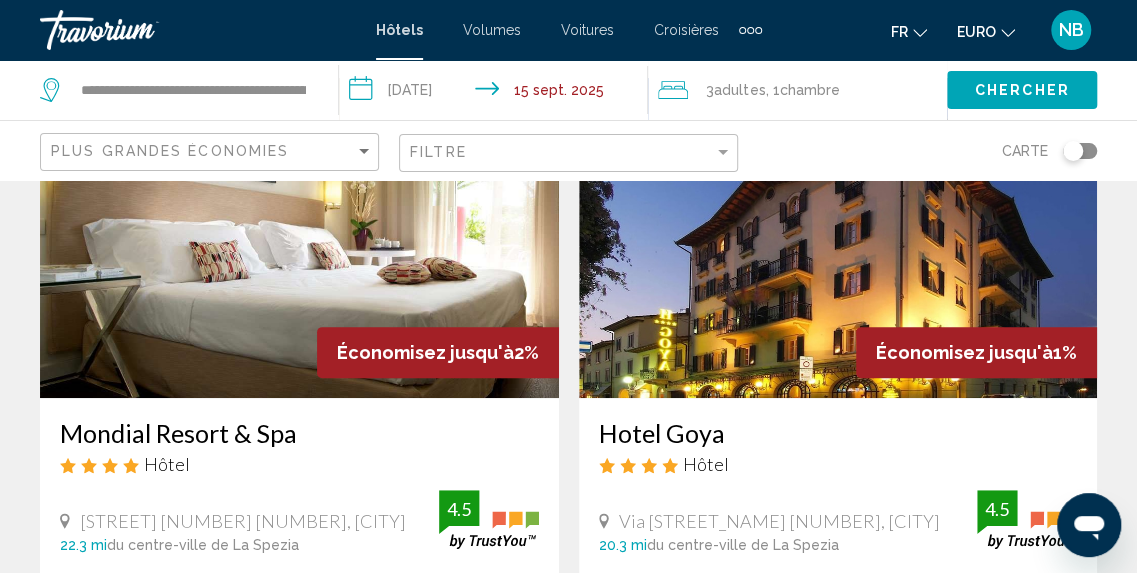 scroll, scrollTop: 0, scrollLeft: 0, axis: both 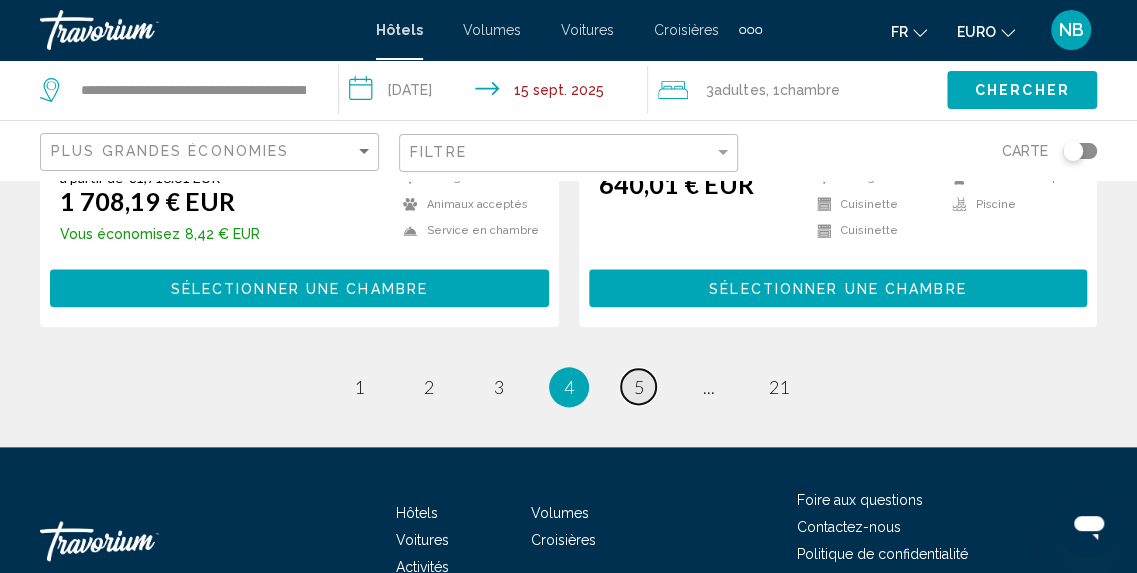 click on "5" at bounding box center [639, 387] 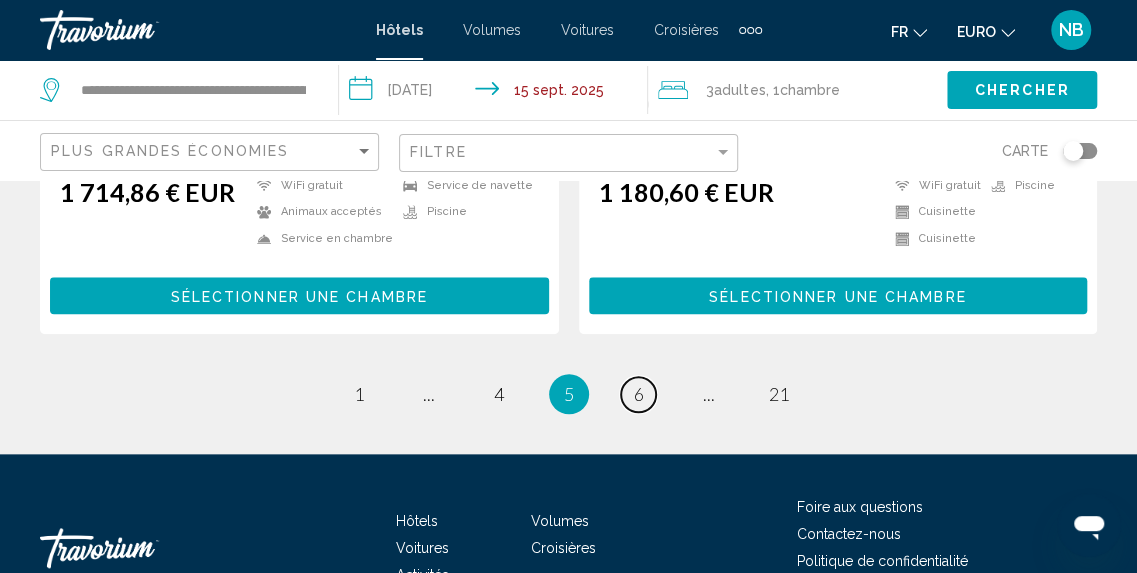 scroll, scrollTop: 4315, scrollLeft: 0, axis: vertical 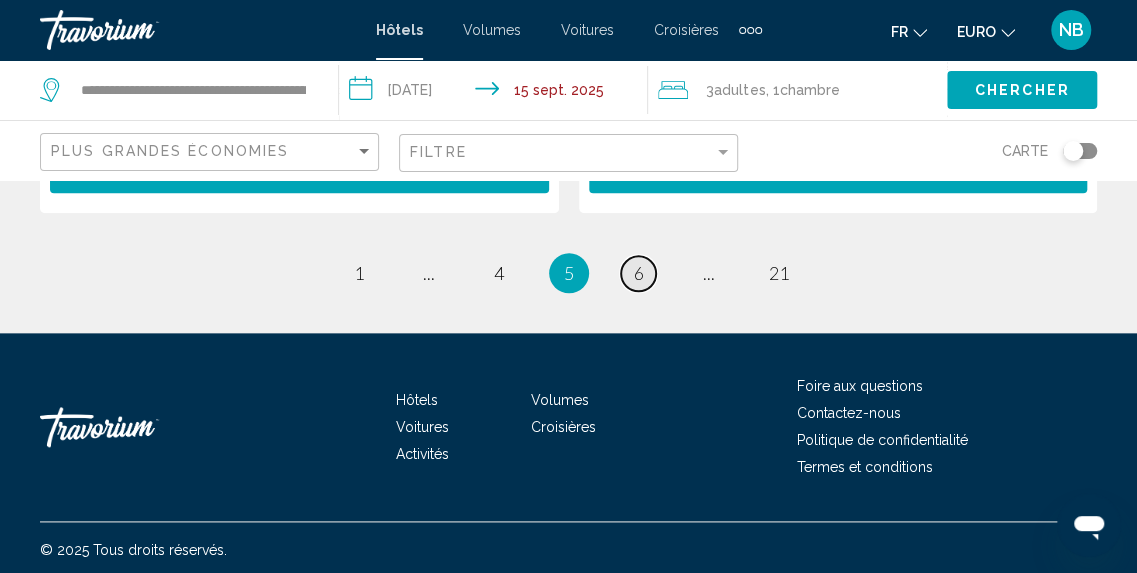 click on "page  6" at bounding box center [638, 273] 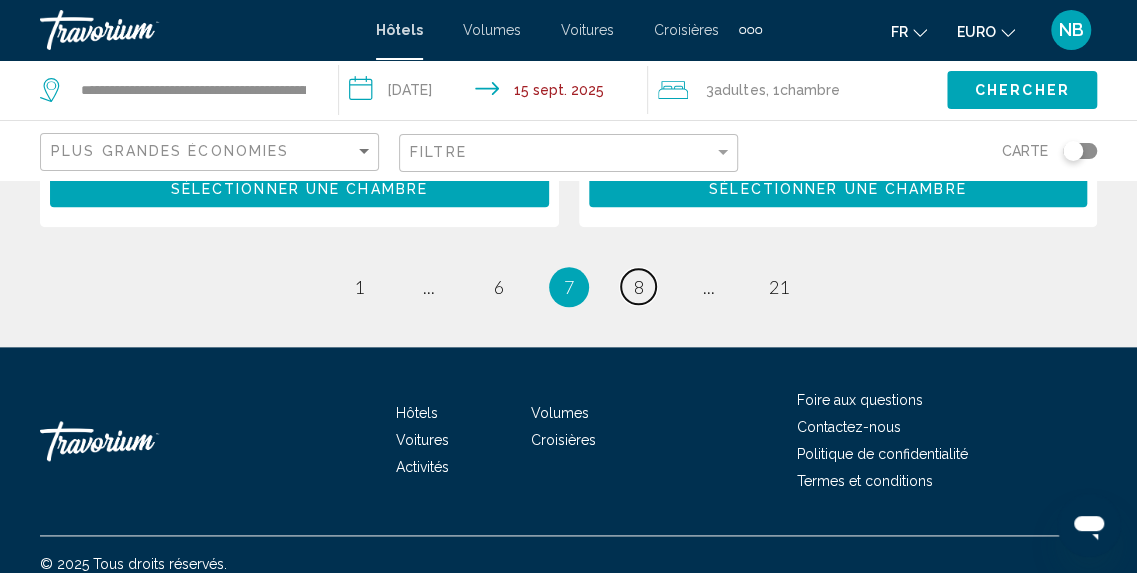 scroll, scrollTop: 4336, scrollLeft: 0, axis: vertical 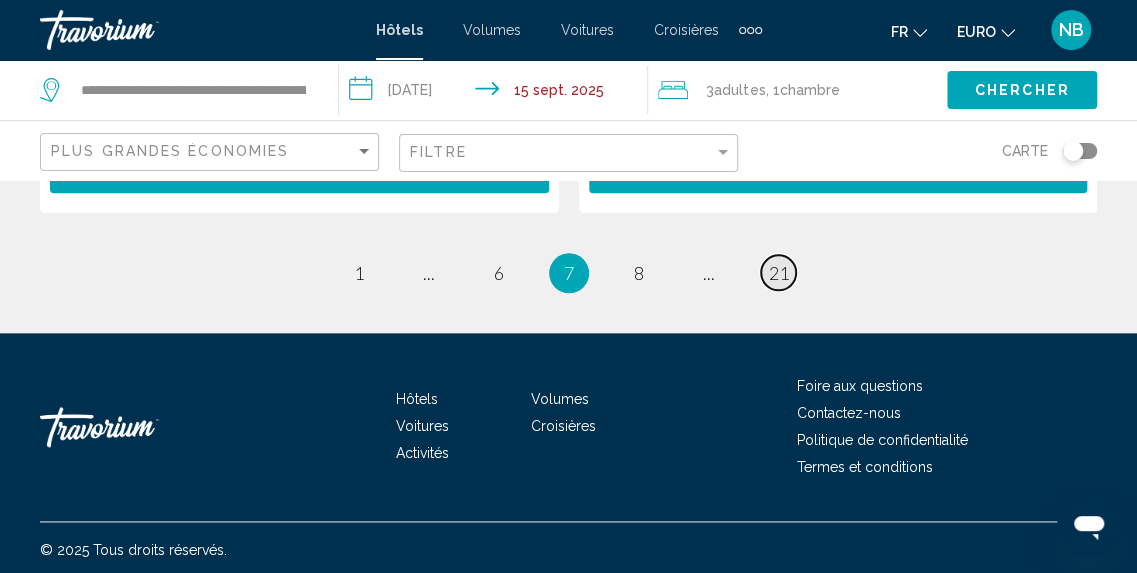 click on "21" at bounding box center (779, 273) 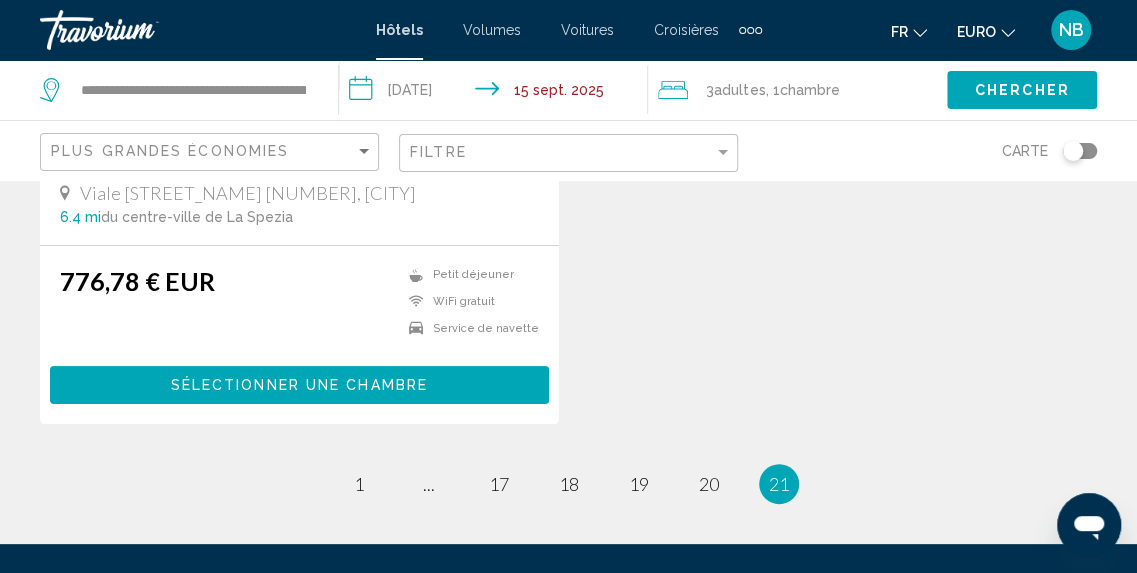 scroll, scrollTop: 3388, scrollLeft: 0, axis: vertical 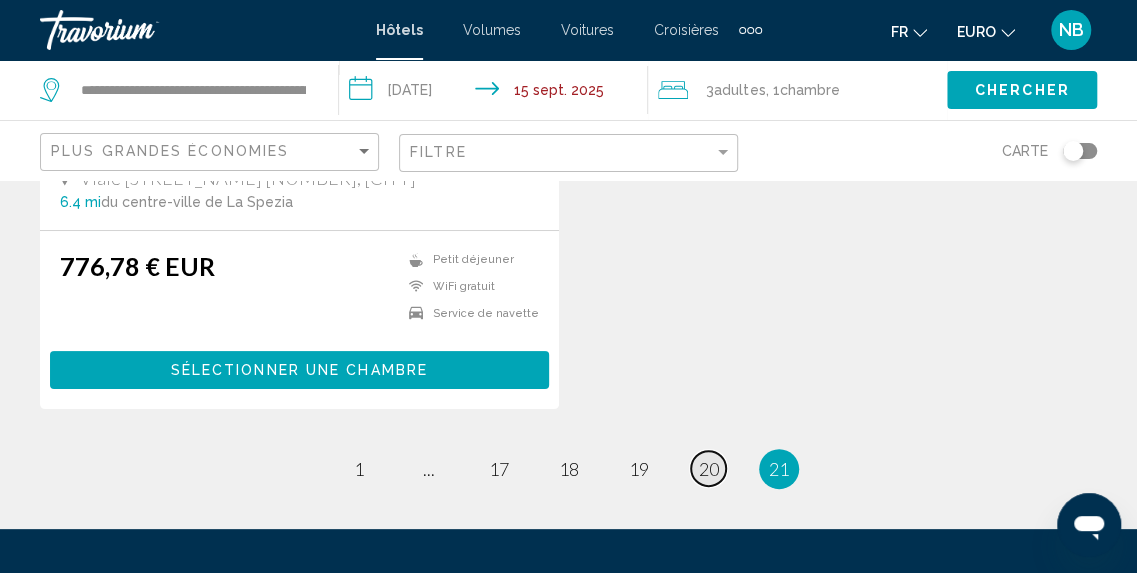 click on "20" at bounding box center (709, 469) 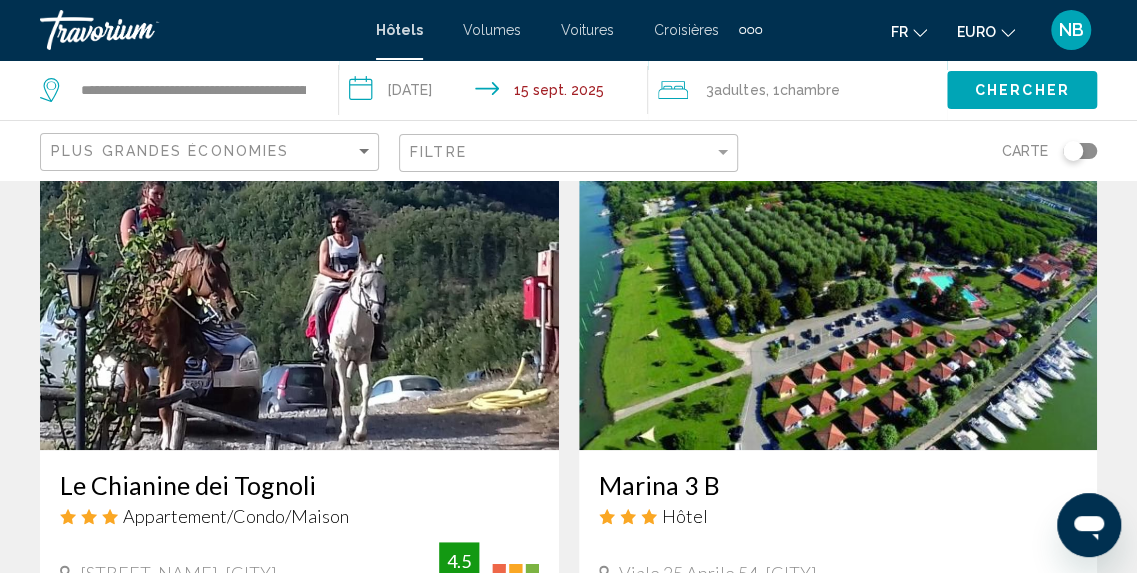 scroll, scrollTop: 3742, scrollLeft: 0, axis: vertical 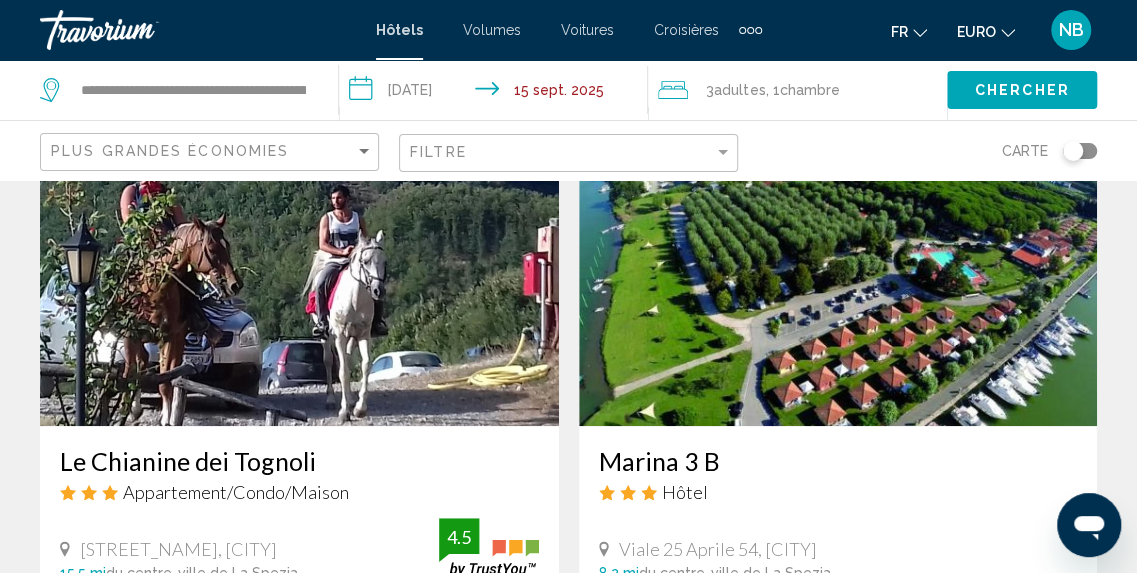 click at bounding box center [838, 266] 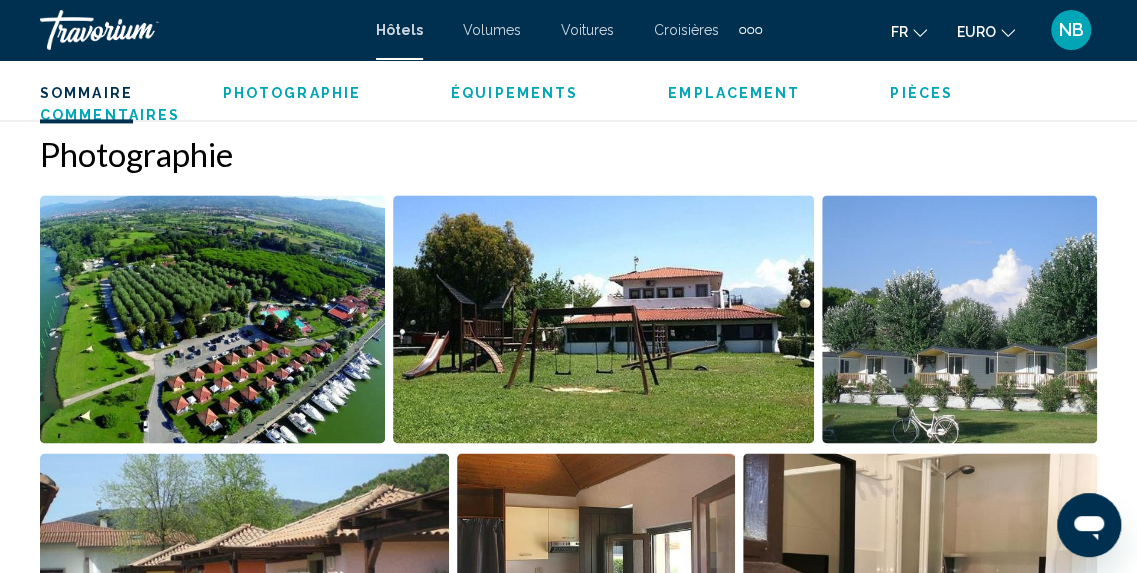 scroll, scrollTop: 0, scrollLeft: 0, axis: both 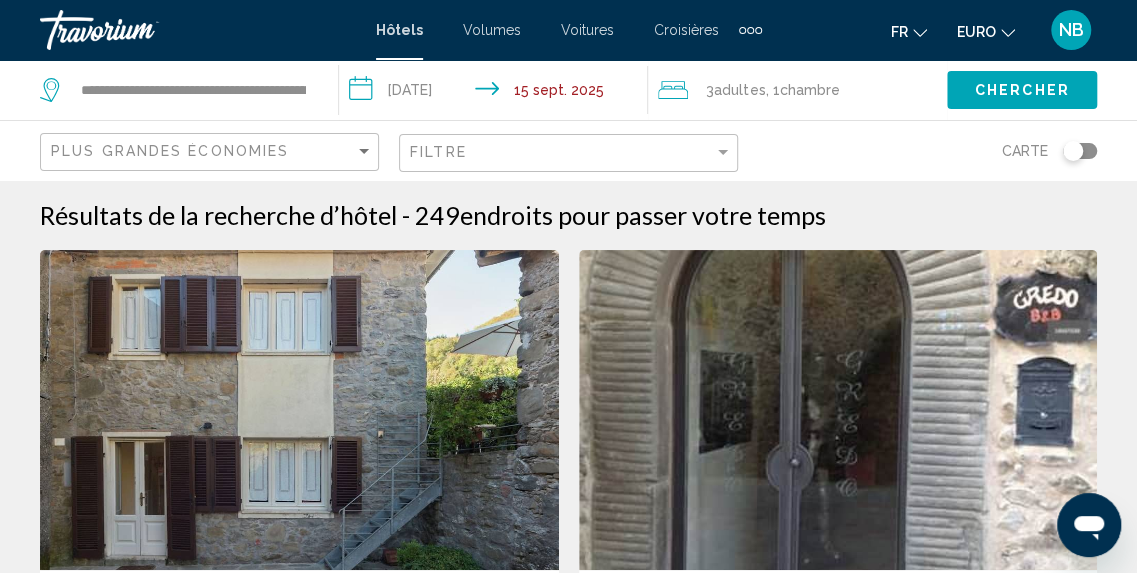 click on "**********" 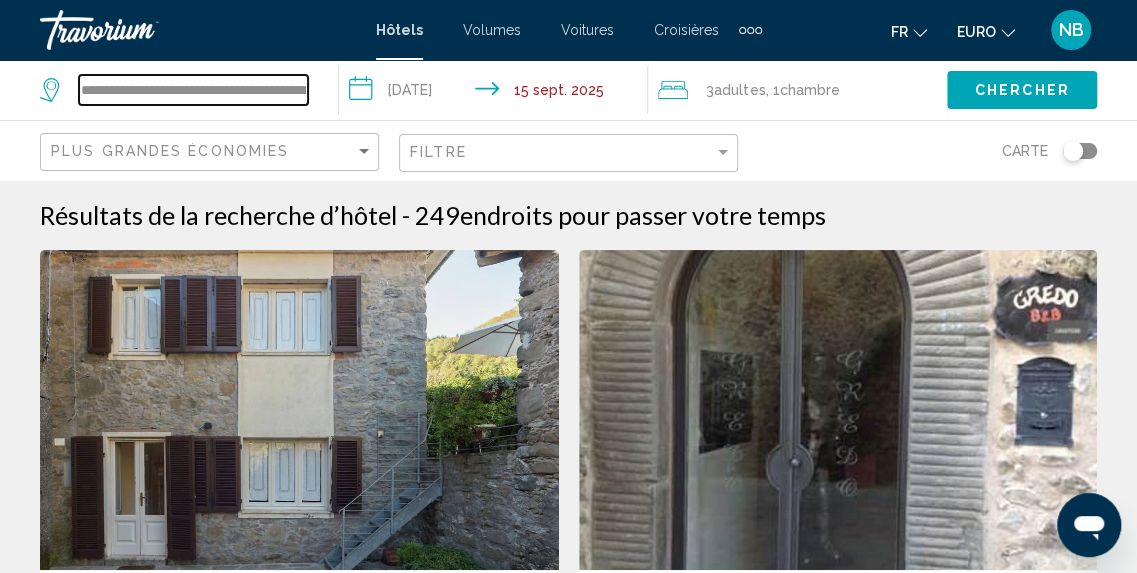 click on "**********" at bounding box center [193, 90] 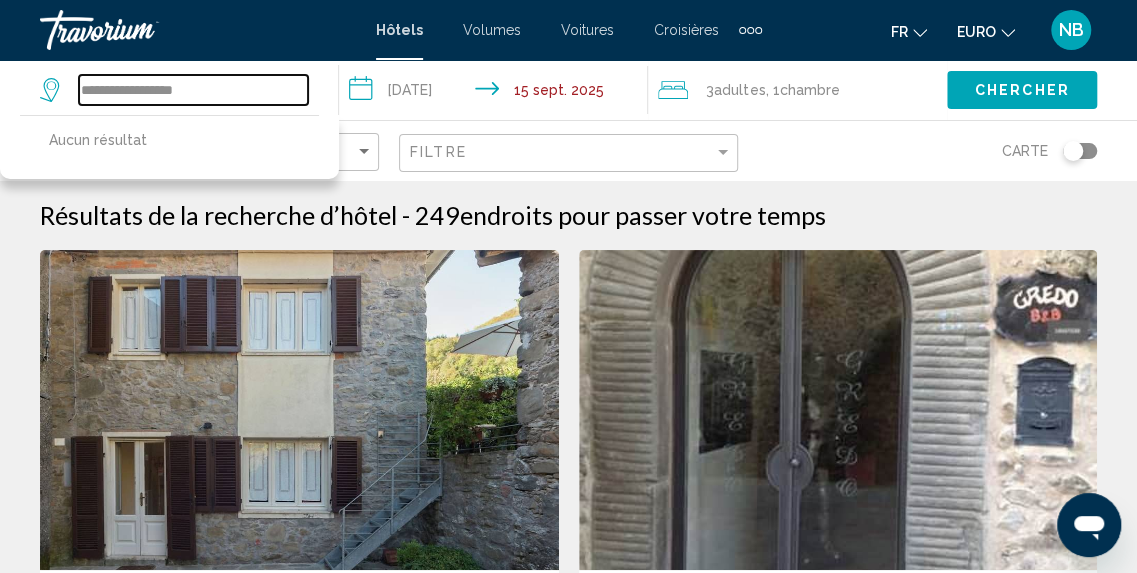 click on "**********" at bounding box center [193, 90] 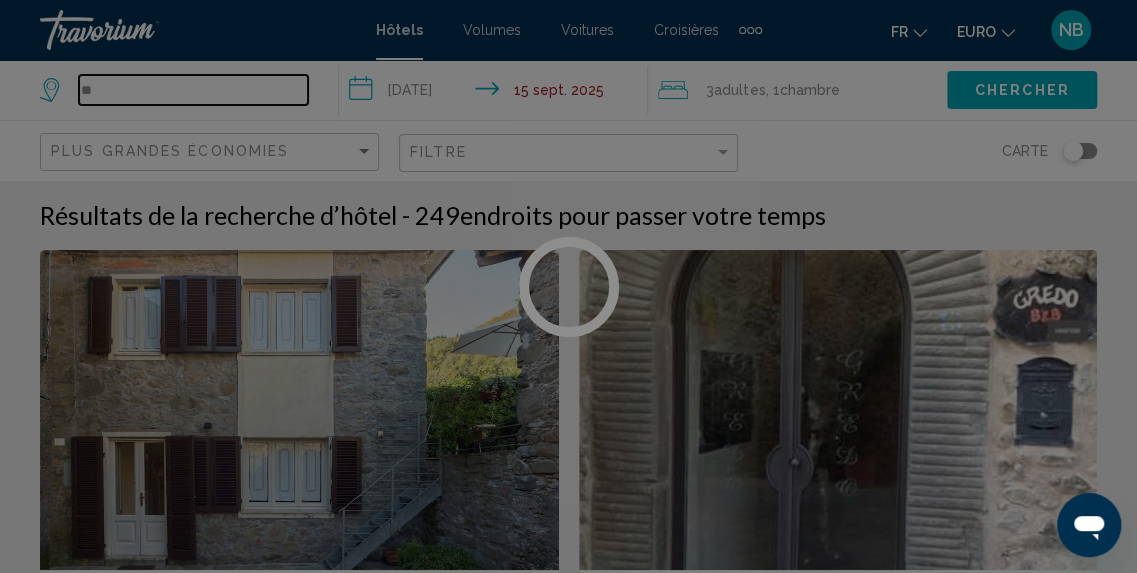 type on "*" 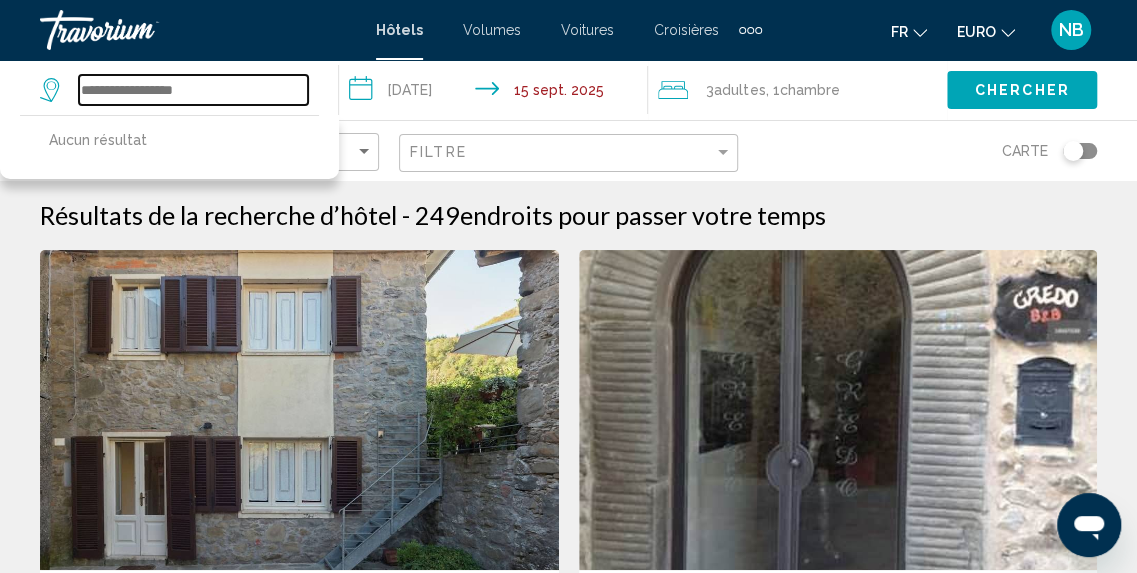 scroll, scrollTop: 146, scrollLeft: 0, axis: vertical 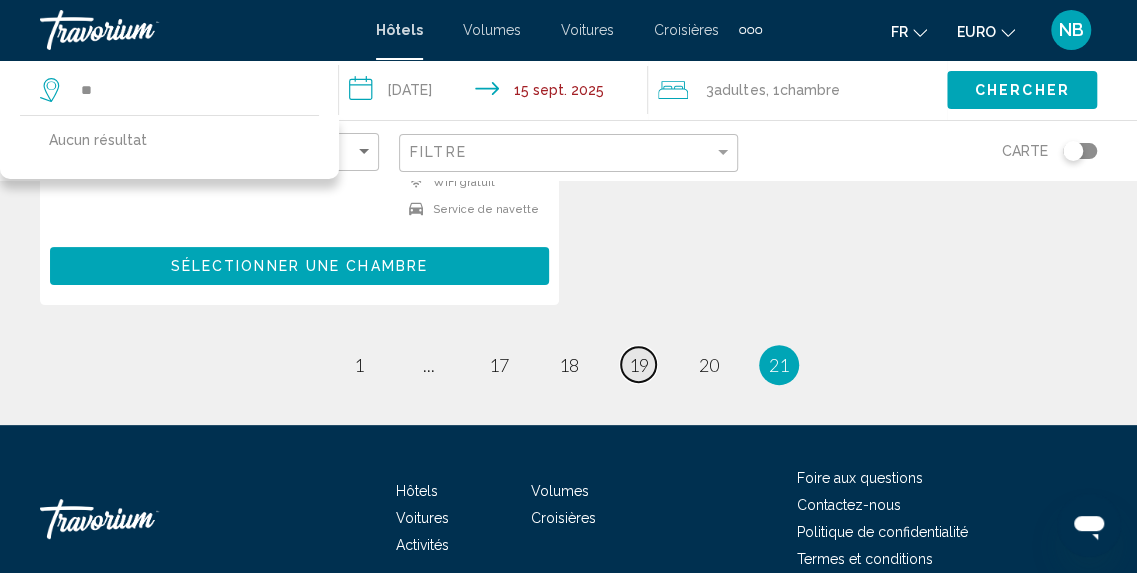 click on "19" at bounding box center (639, 365) 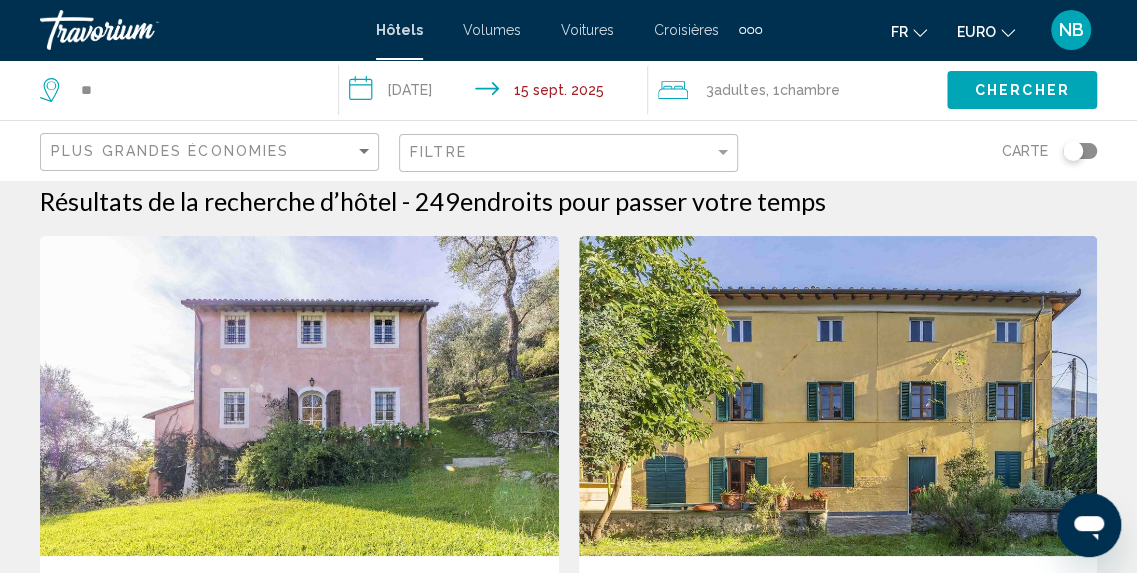 scroll, scrollTop: 0, scrollLeft: 0, axis: both 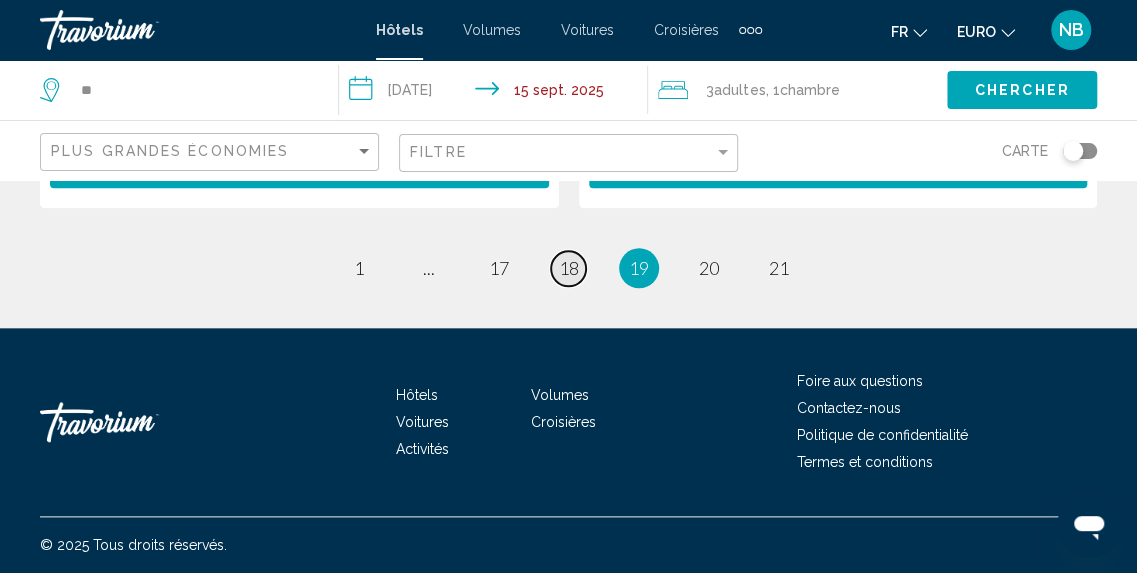 click on "18" at bounding box center (569, 268) 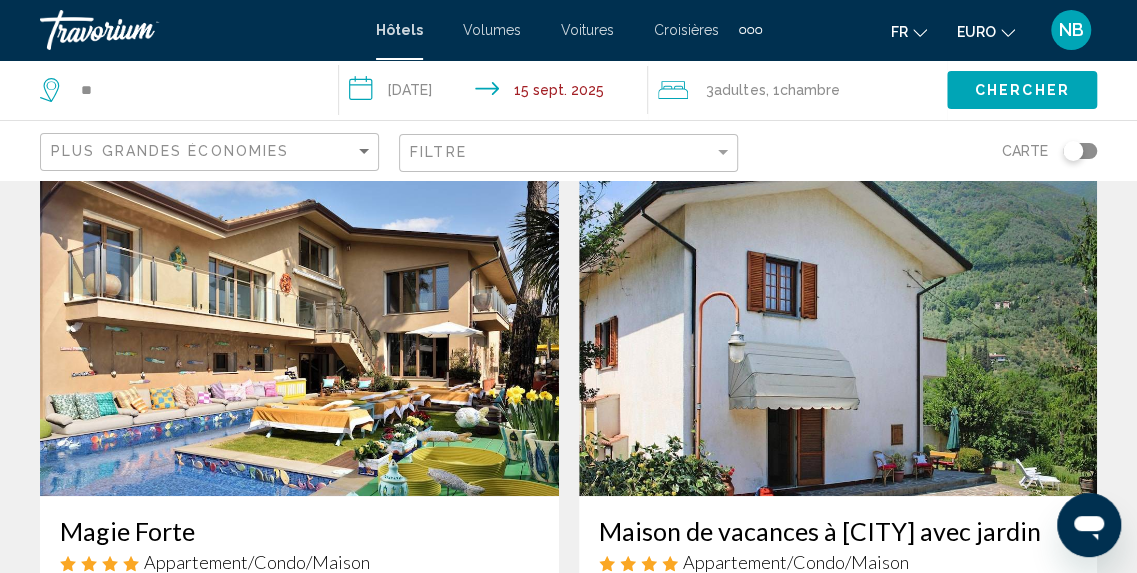scroll, scrollTop: 0, scrollLeft: 0, axis: both 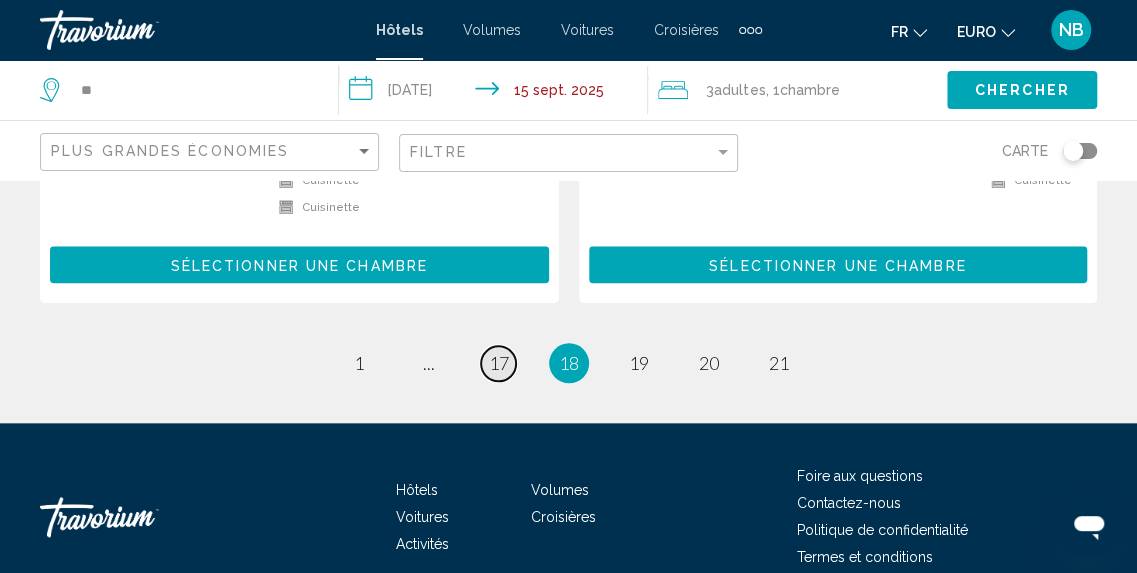 click on "page  17" at bounding box center (498, 363) 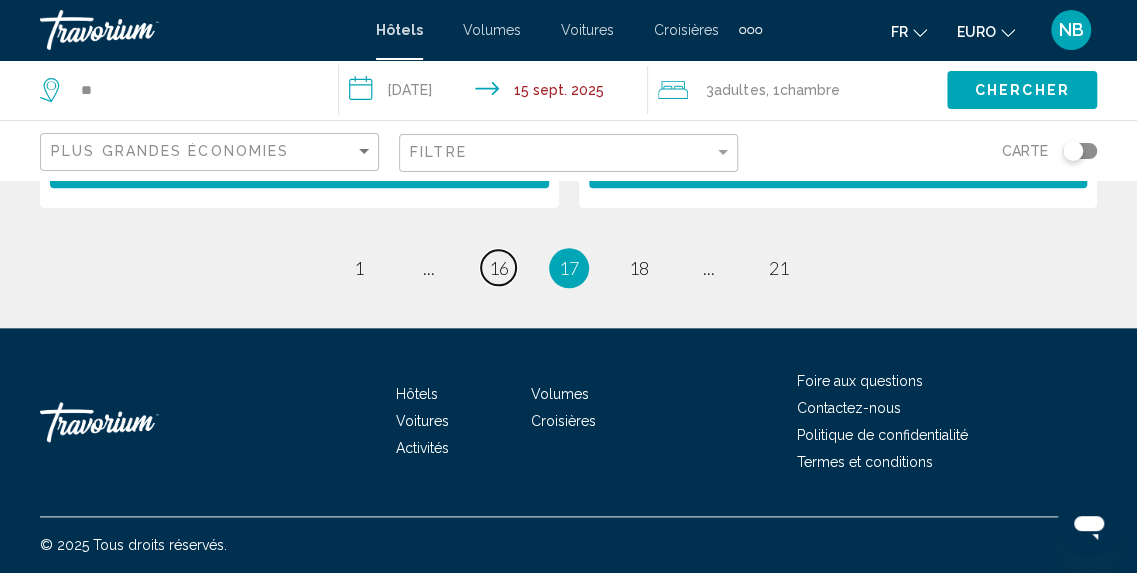 scroll, scrollTop: 4152, scrollLeft: 0, axis: vertical 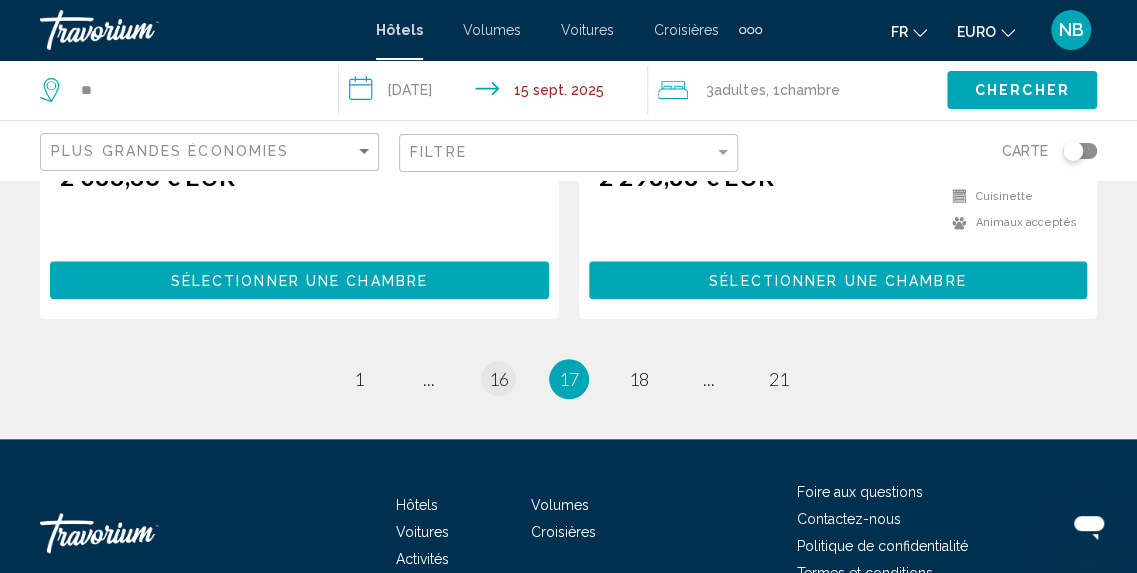 drag, startPoint x: 497, startPoint y: 385, endPoint x: 497, endPoint y: 396, distance: 11 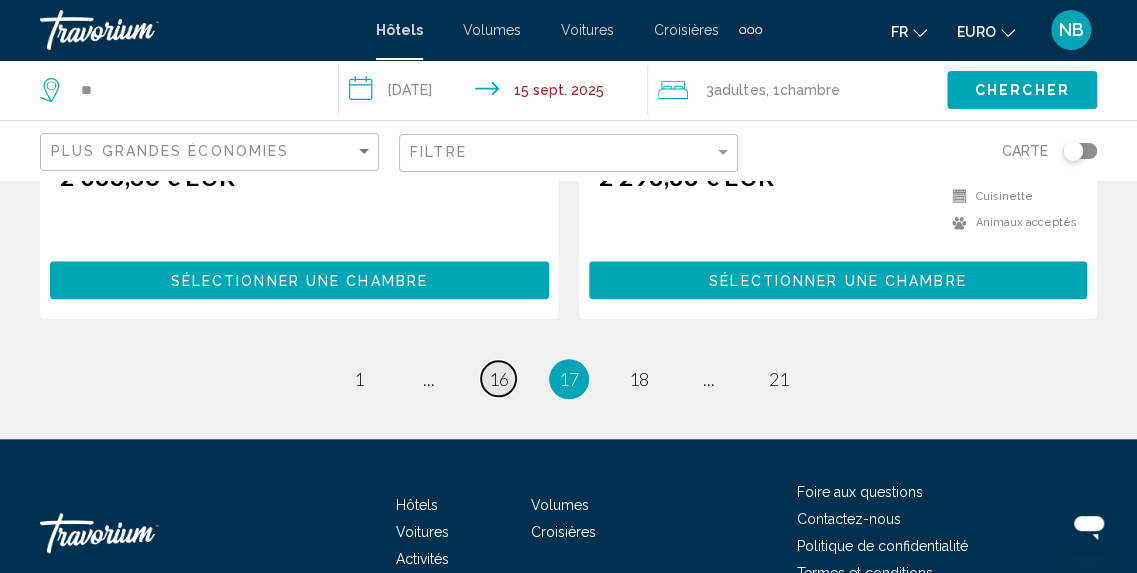 click on "16" at bounding box center (499, 379) 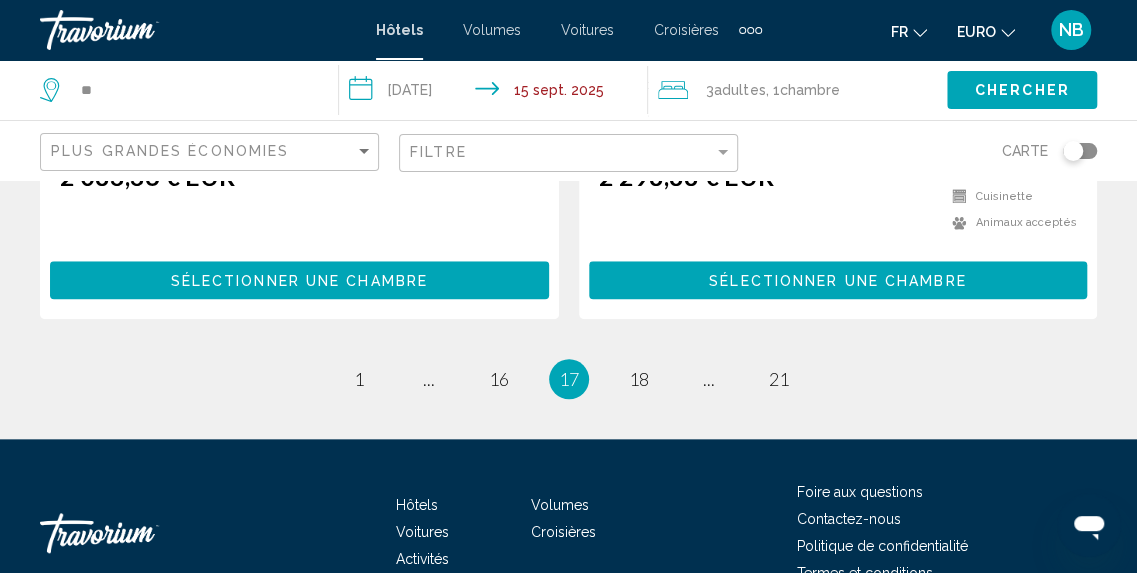 click on "**********" 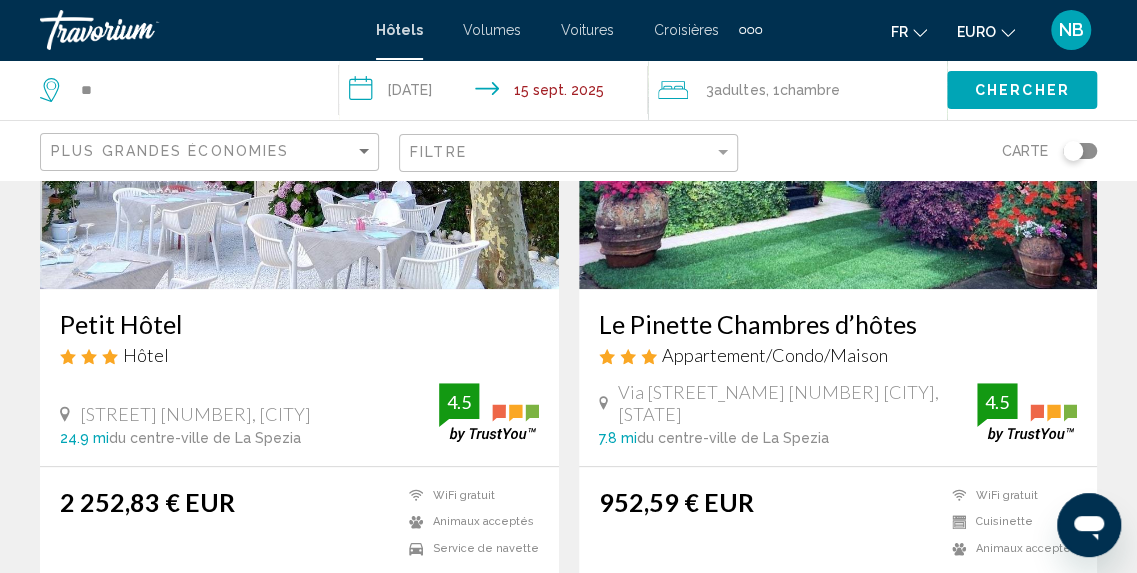 scroll, scrollTop: 0, scrollLeft: 0, axis: both 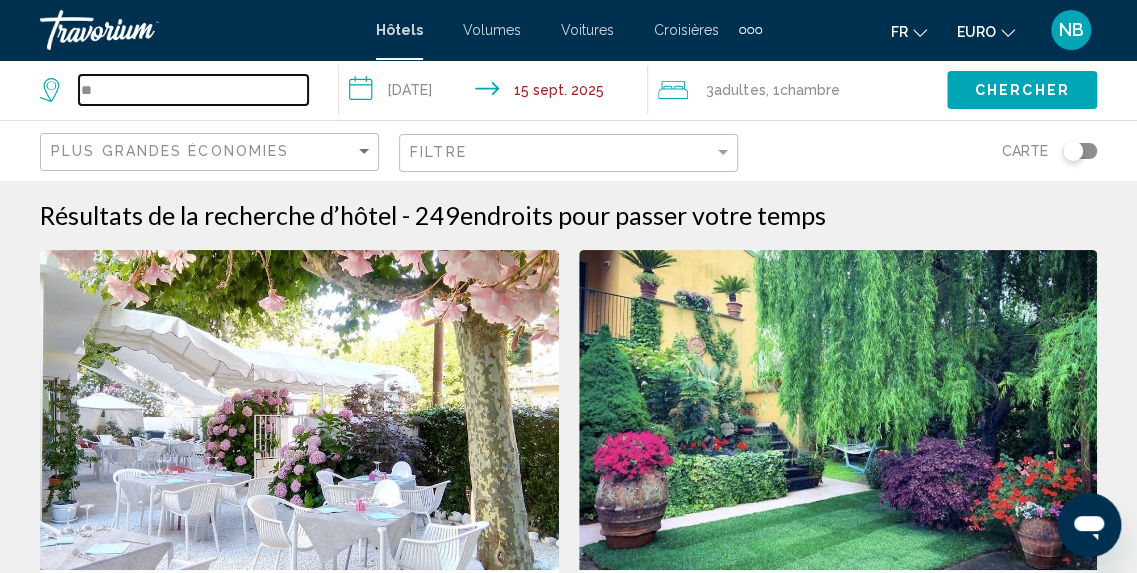 click on "**" at bounding box center (193, 90) 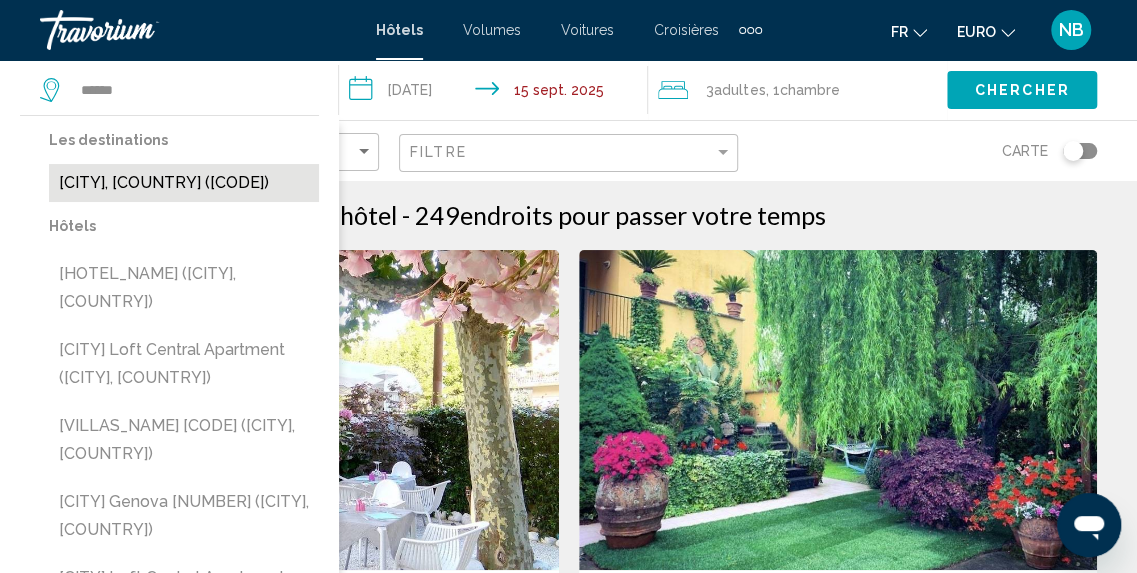 click on "Trieste, Italie (TRS)" at bounding box center (184, 183) 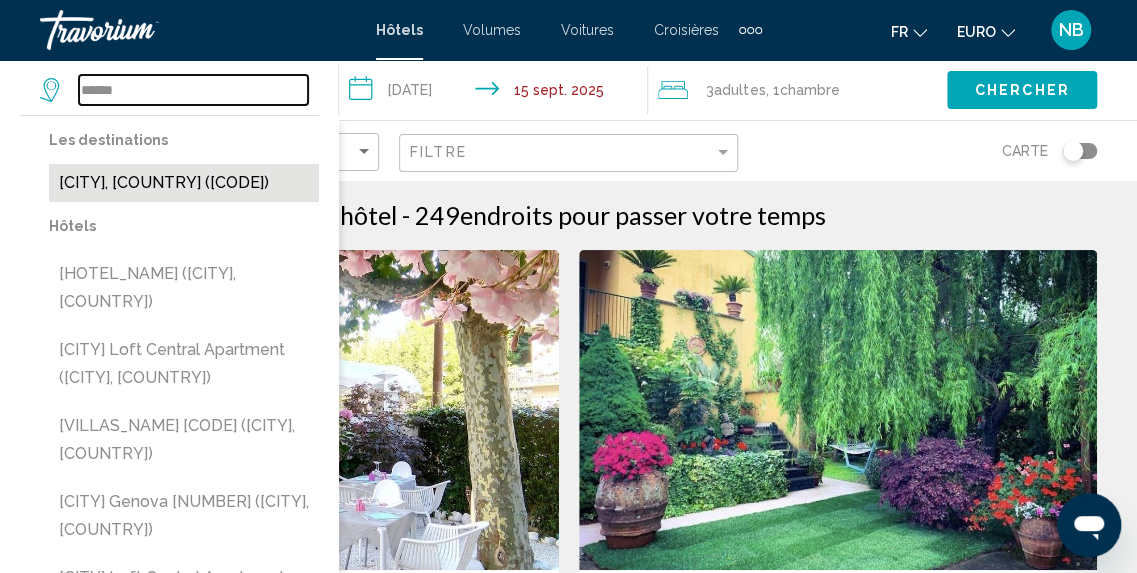 type on "**********" 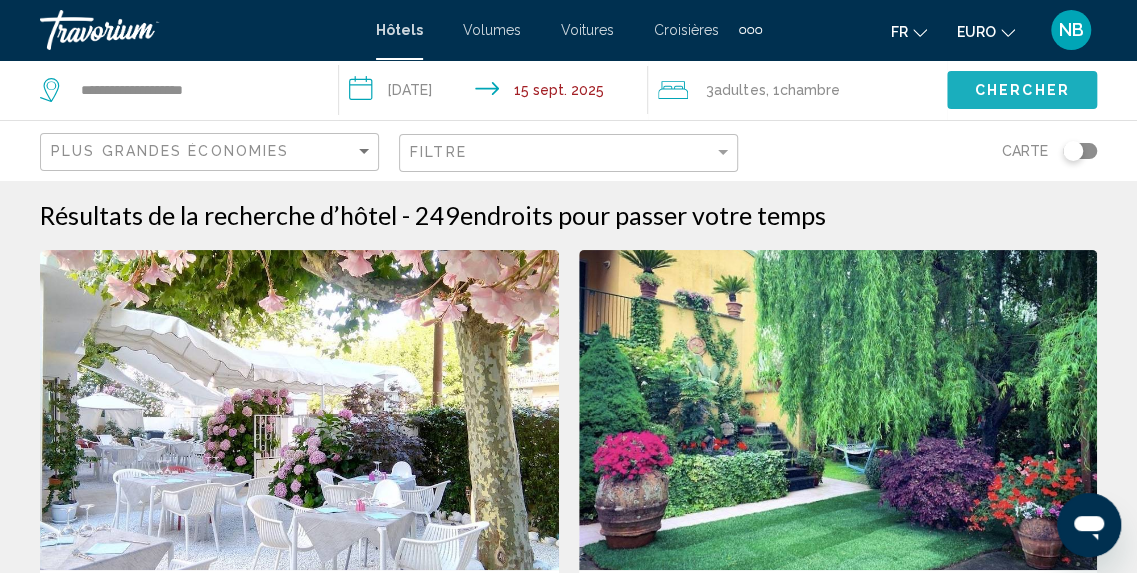 click on "Chercher" 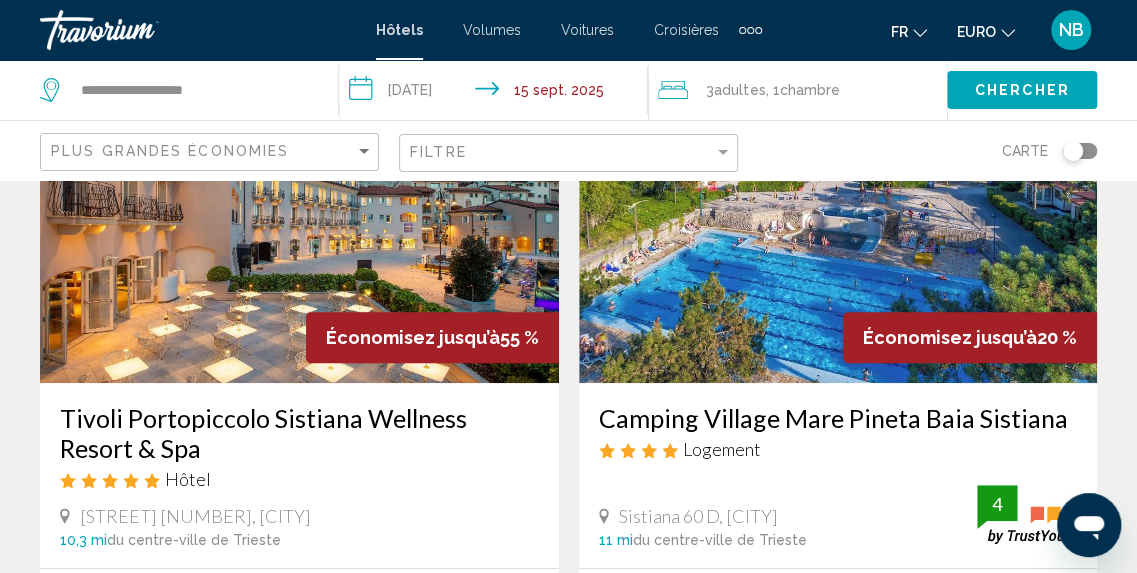 scroll, scrollTop: 194, scrollLeft: 0, axis: vertical 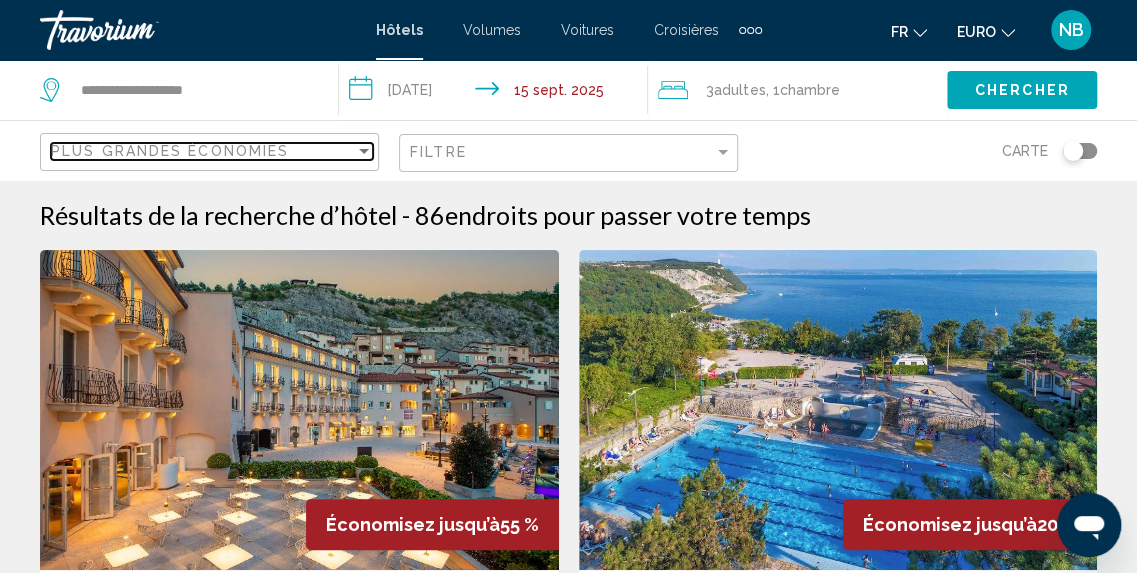 click on "Plus grandes économies" at bounding box center [170, 151] 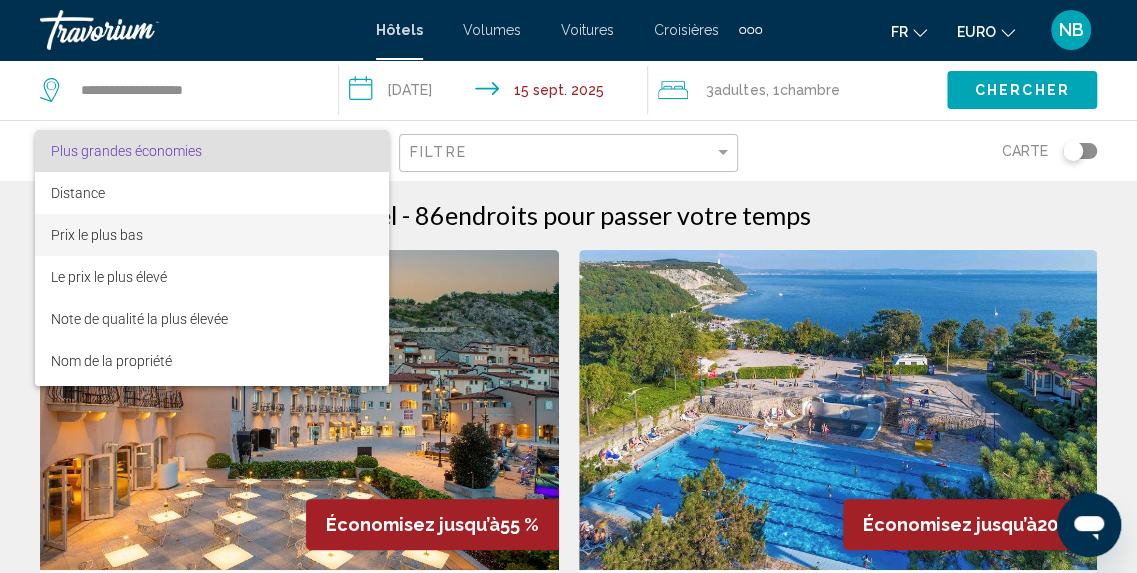 click on "Prix le plus bas" at bounding box center [212, 235] 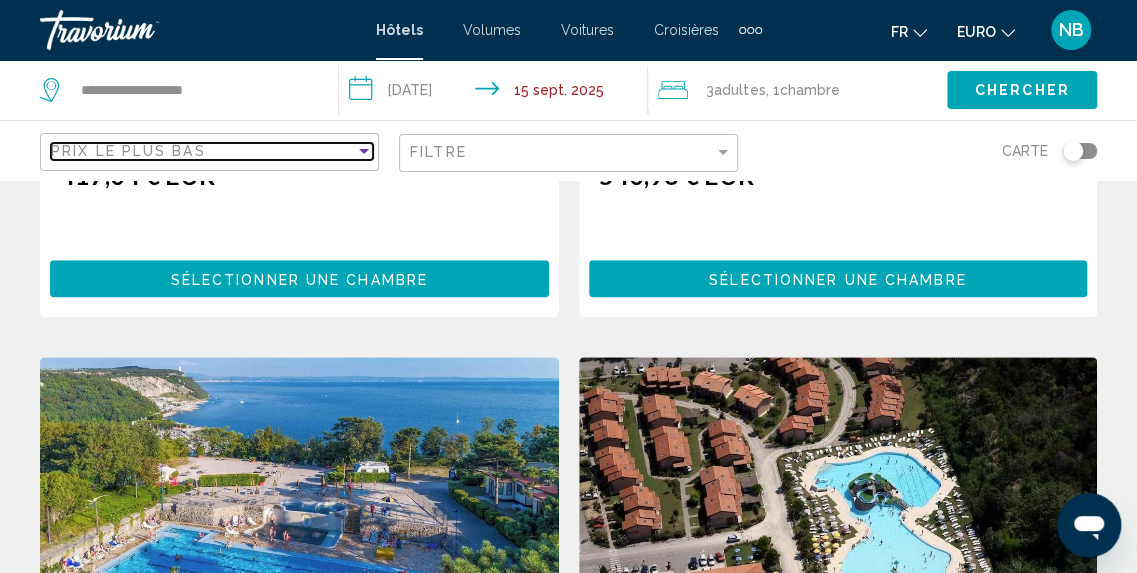 scroll, scrollTop: 0, scrollLeft: 0, axis: both 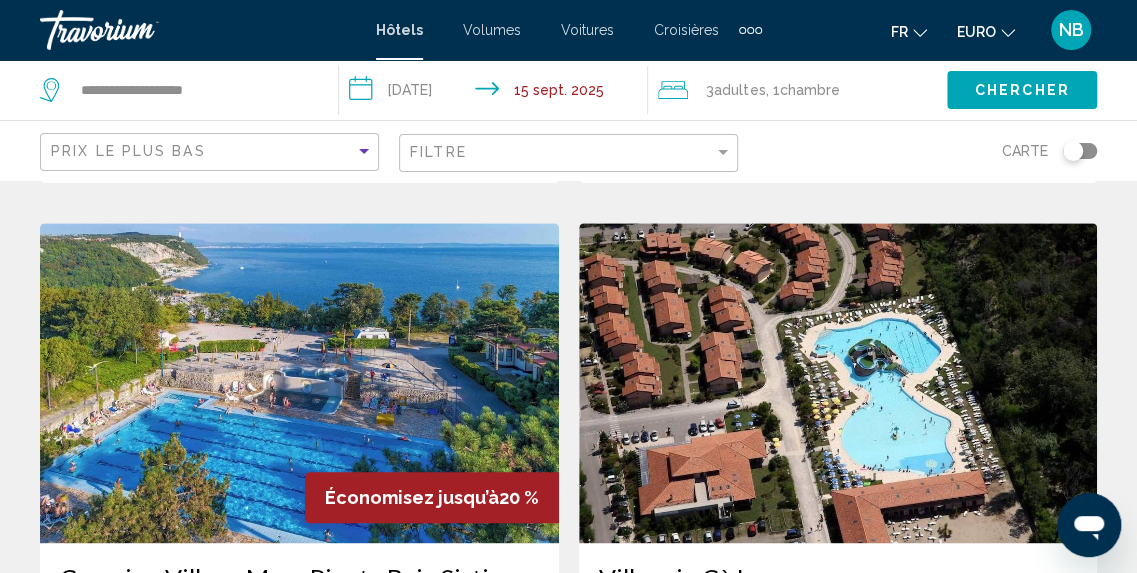 click on "Économisez jusqu’à  20 %" at bounding box center (432, 497) 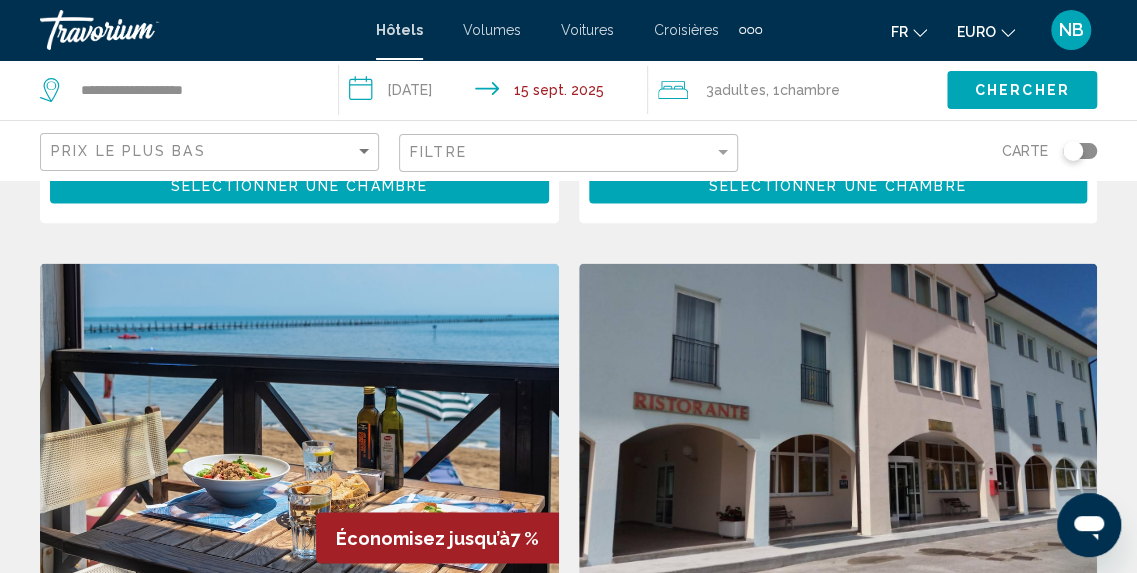scroll, scrollTop: 834, scrollLeft: 0, axis: vertical 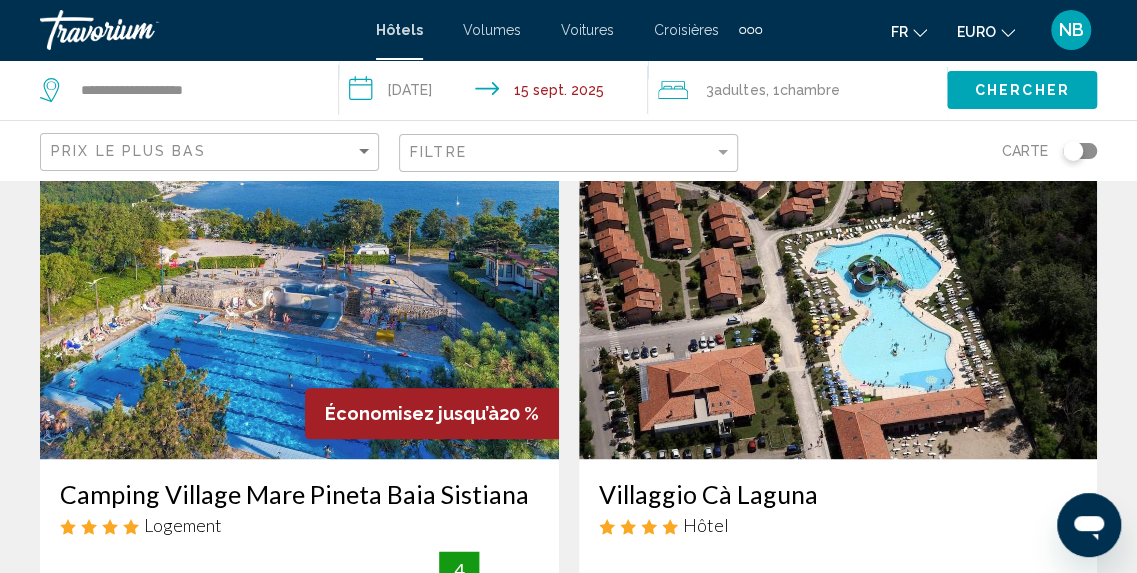 click at bounding box center [299, 299] 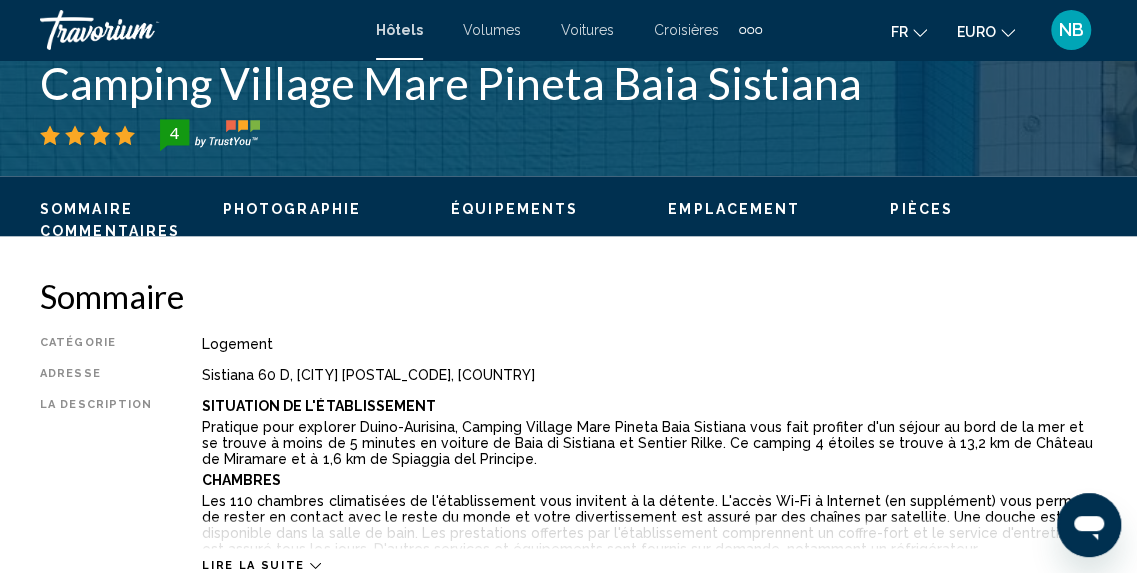 scroll, scrollTop: 248, scrollLeft: 0, axis: vertical 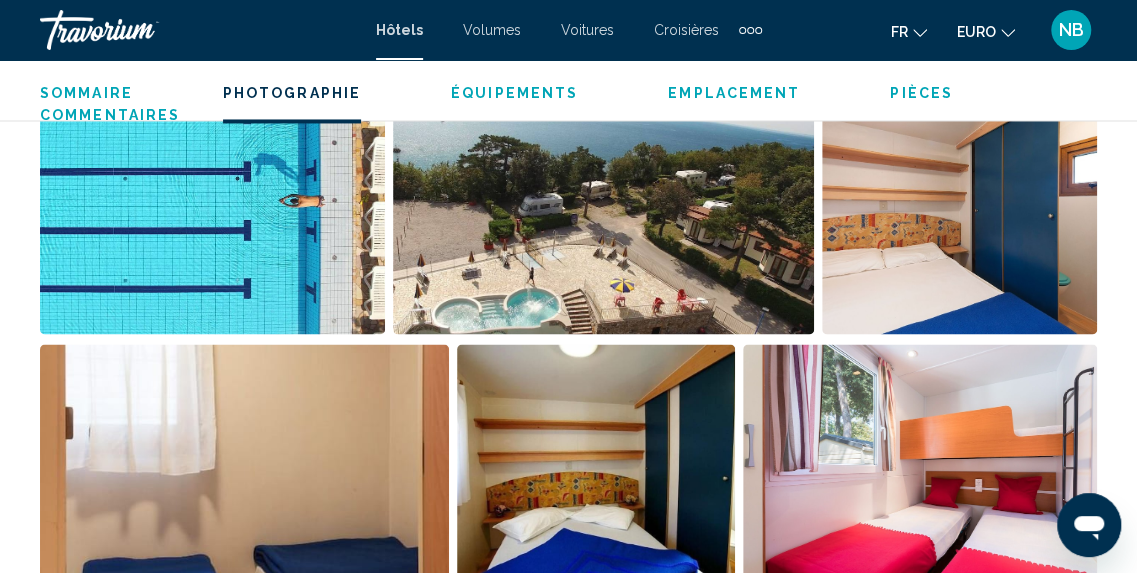 click at bounding box center [212, 210] 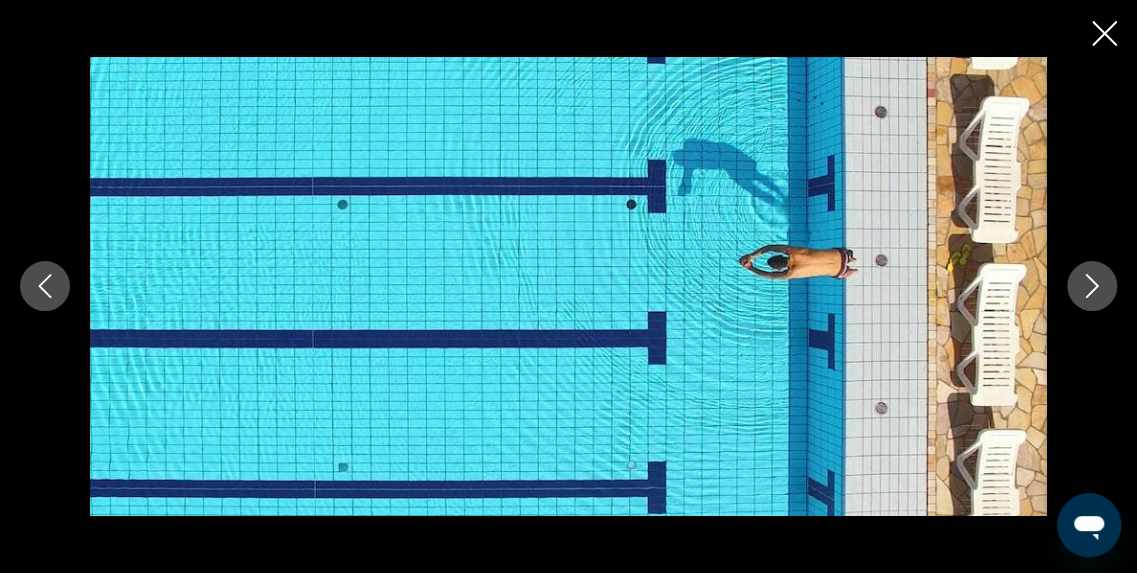 click at bounding box center [1092, 286] 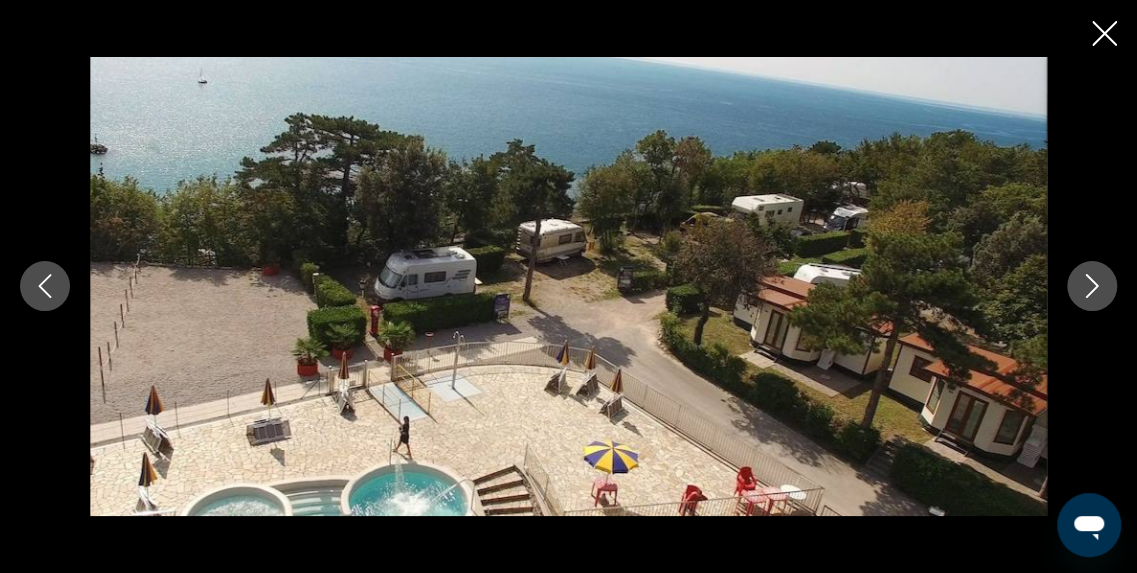 click at bounding box center [1092, 286] 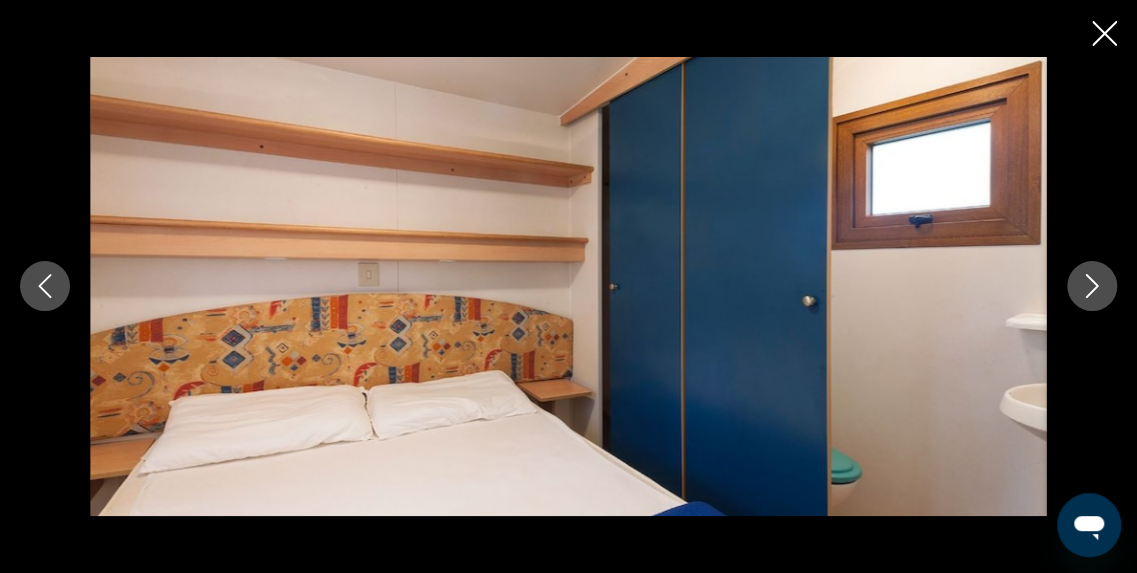 click at bounding box center (1092, 286) 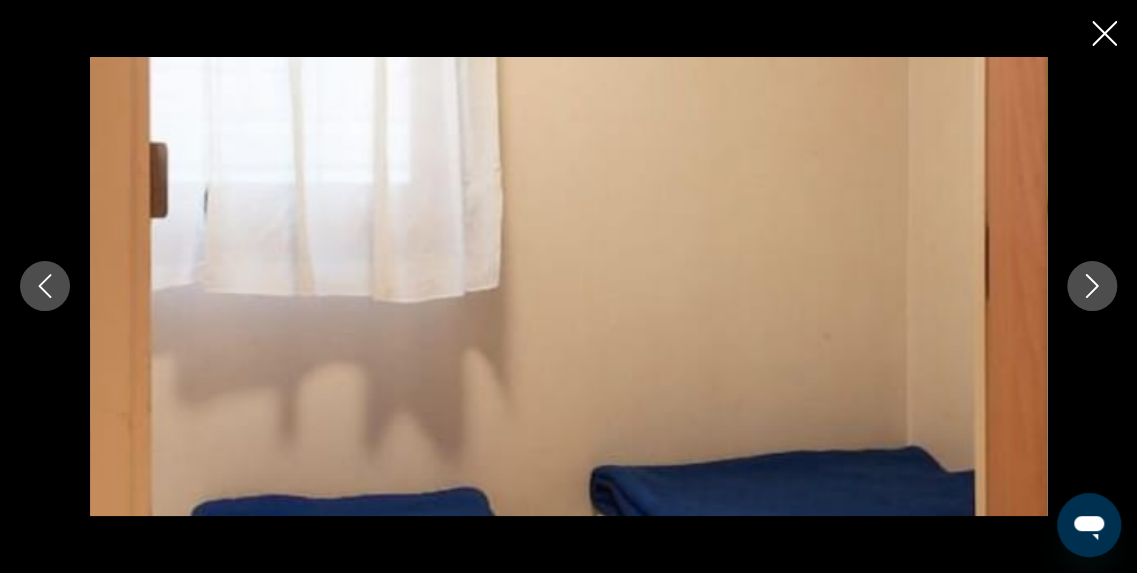 click at bounding box center [1092, 286] 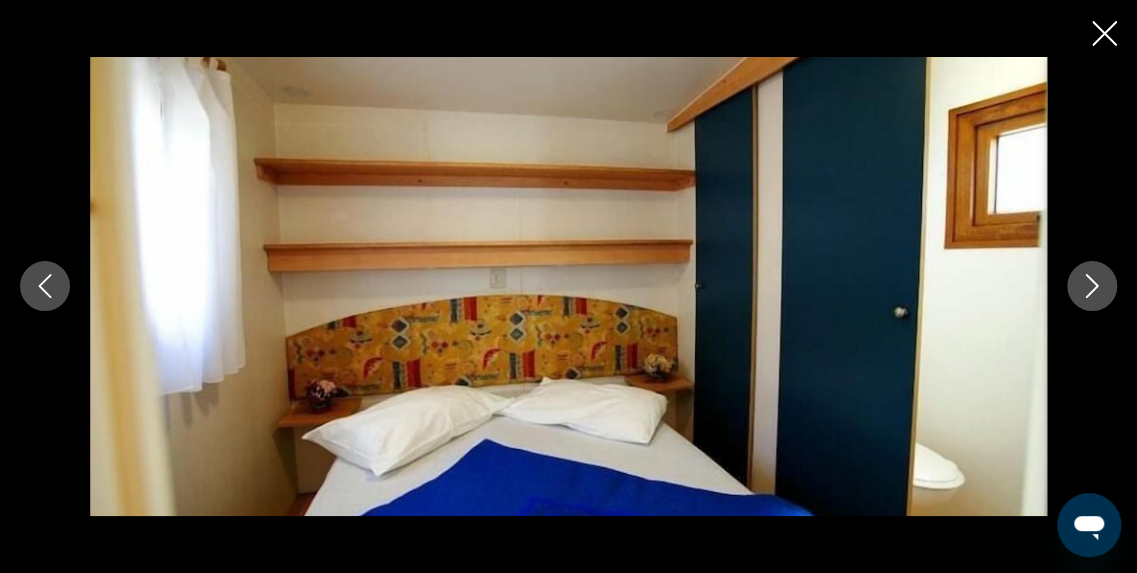 click at bounding box center [1092, 286] 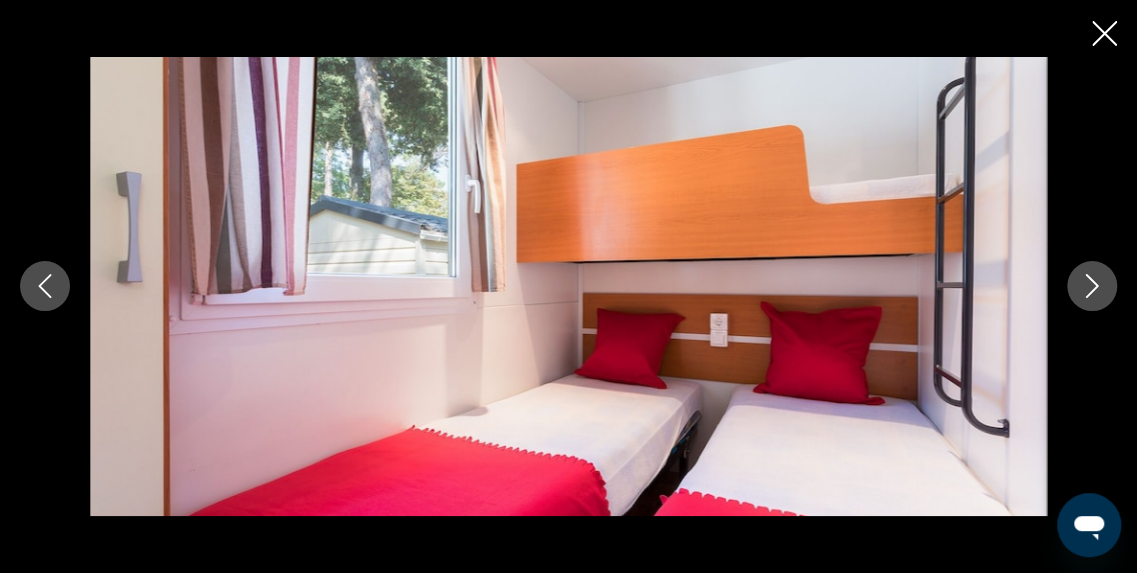 click at bounding box center [1092, 286] 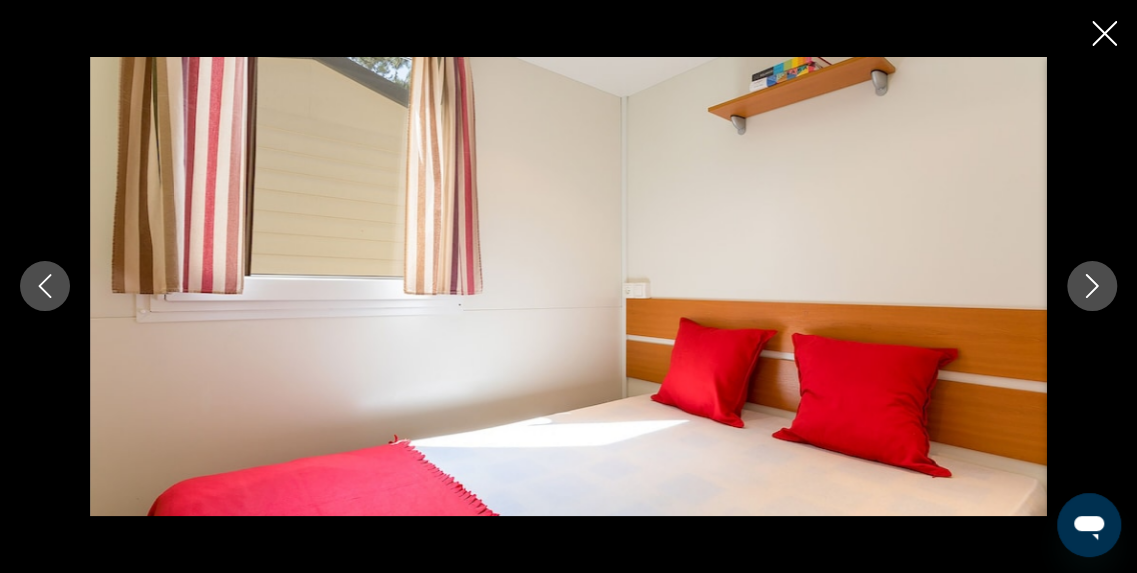 click at bounding box center [1092, 286] 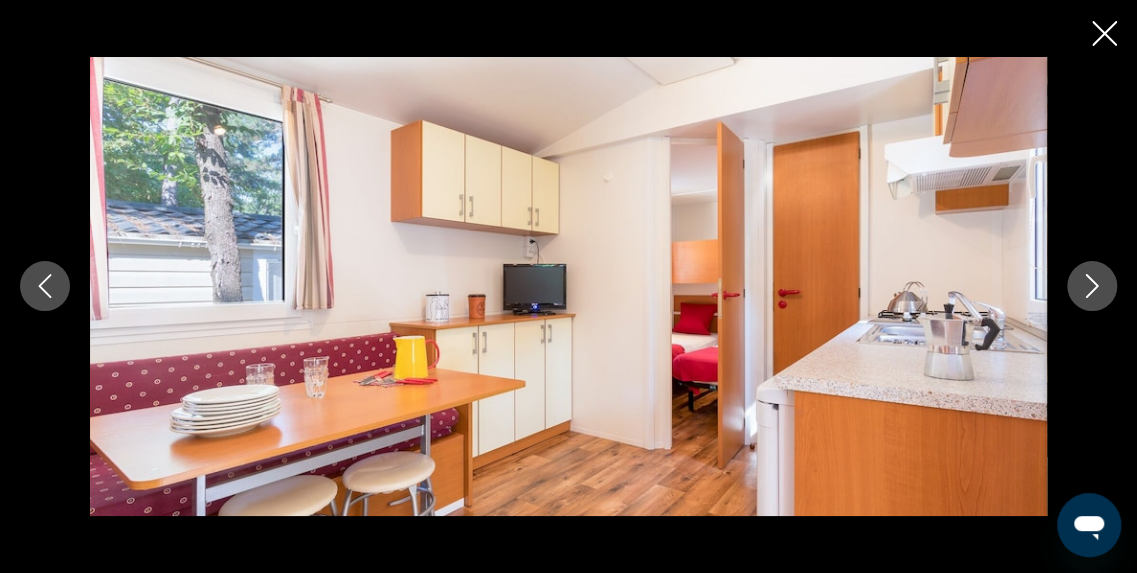 click at bounding box center [1092, 286] 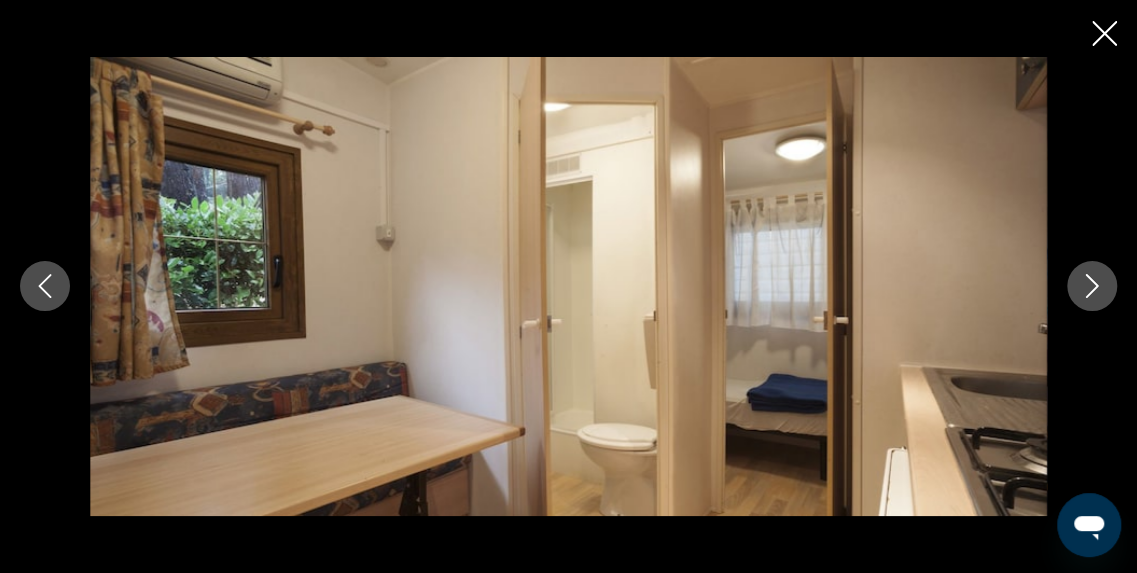 click at bounding box center [1092, 286] 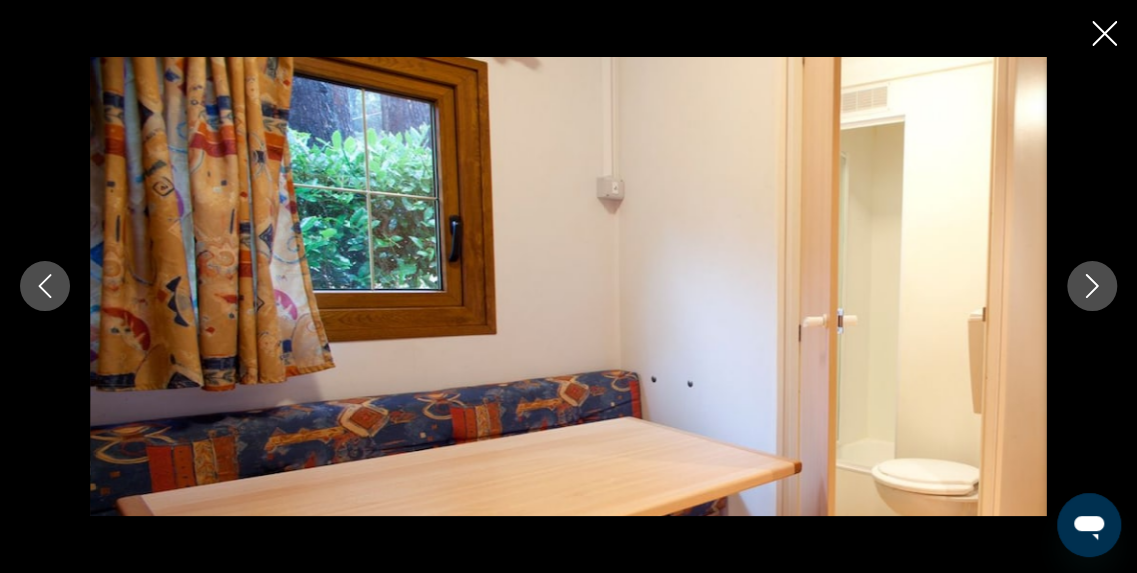 click at bounding box center [1092, 286] 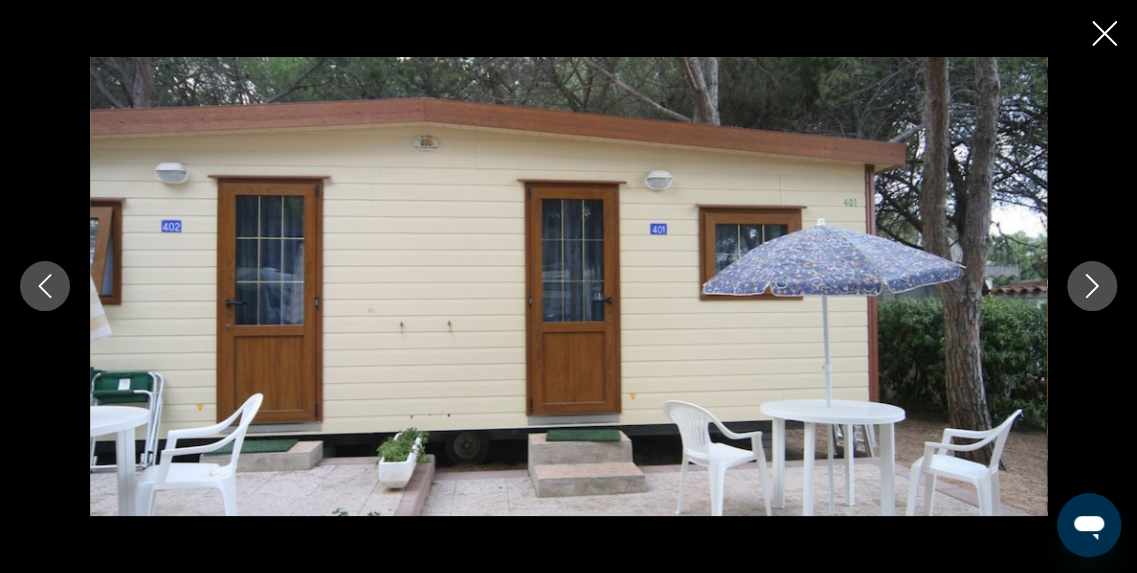 click at bounding box center (1092, 286) 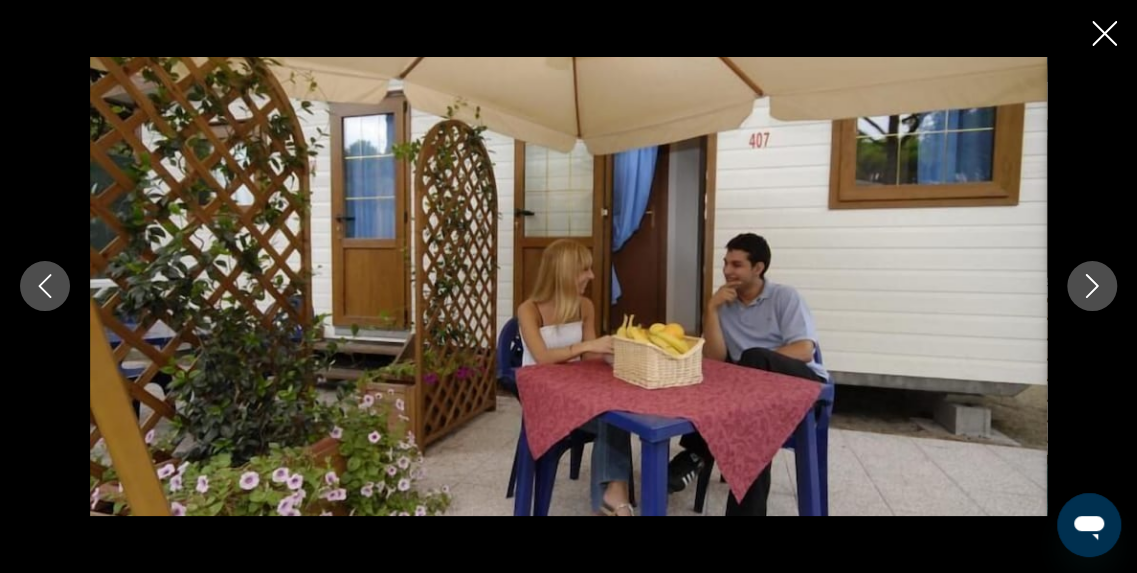 click at bounding box center (1092, 286) 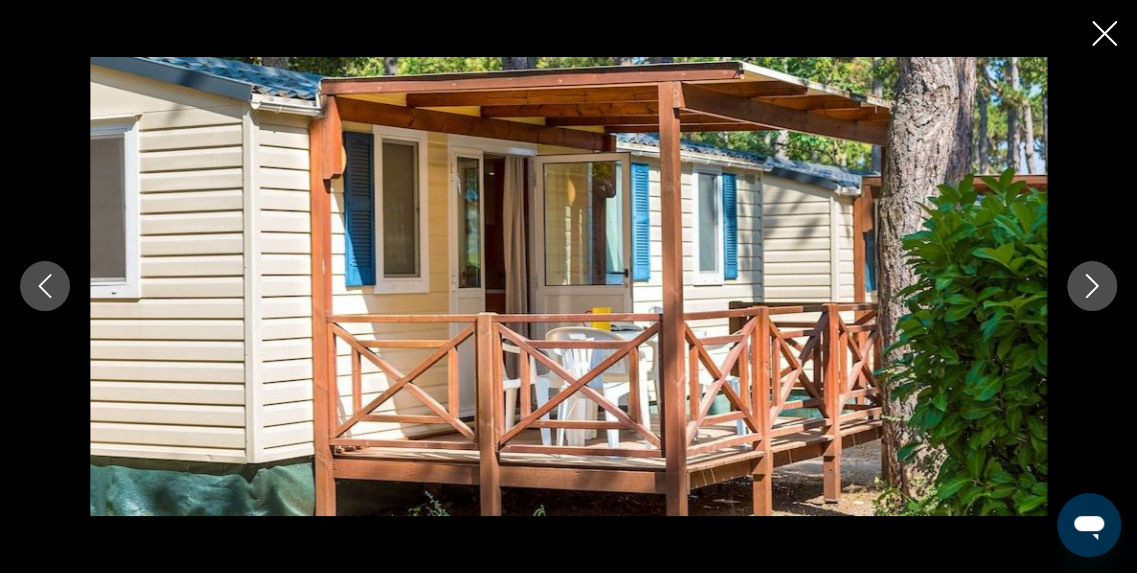 click at bounding box center (1092, 286) 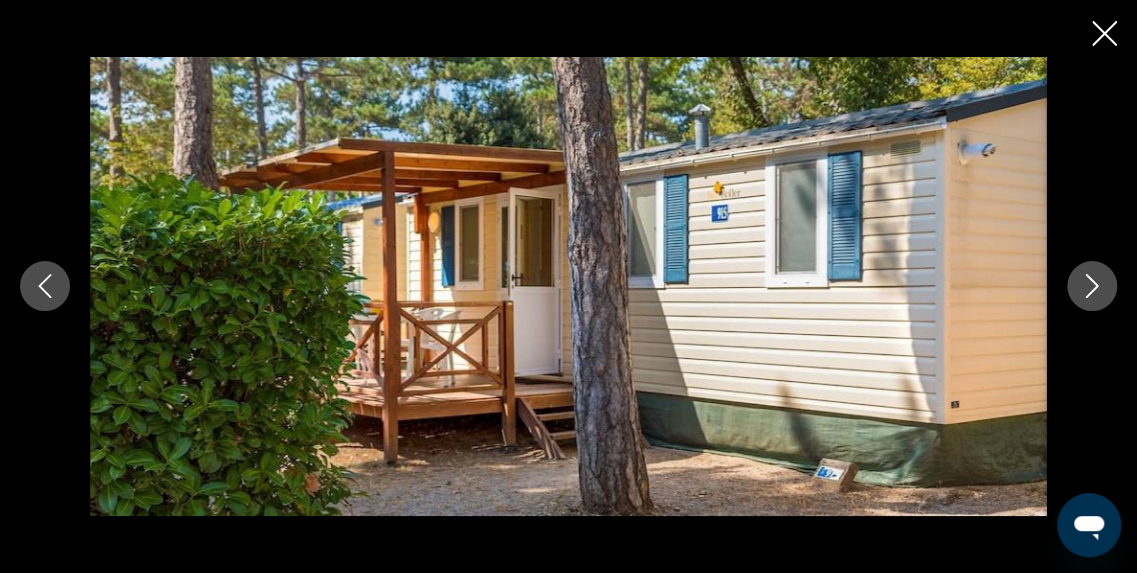 click at bounding box center [1092, 286] 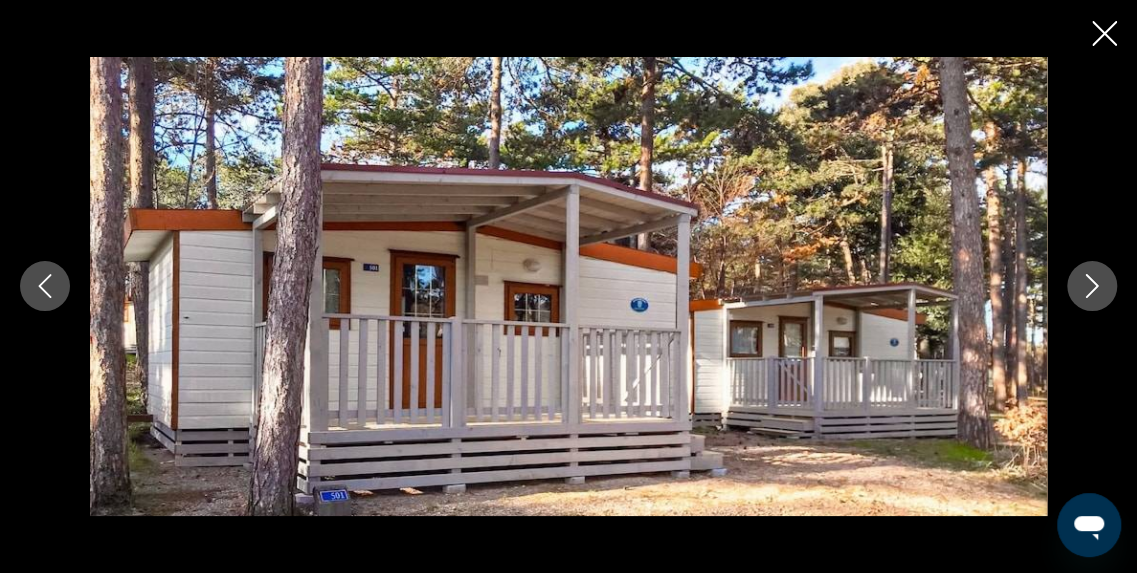 click at bounding box center [1092, 286] 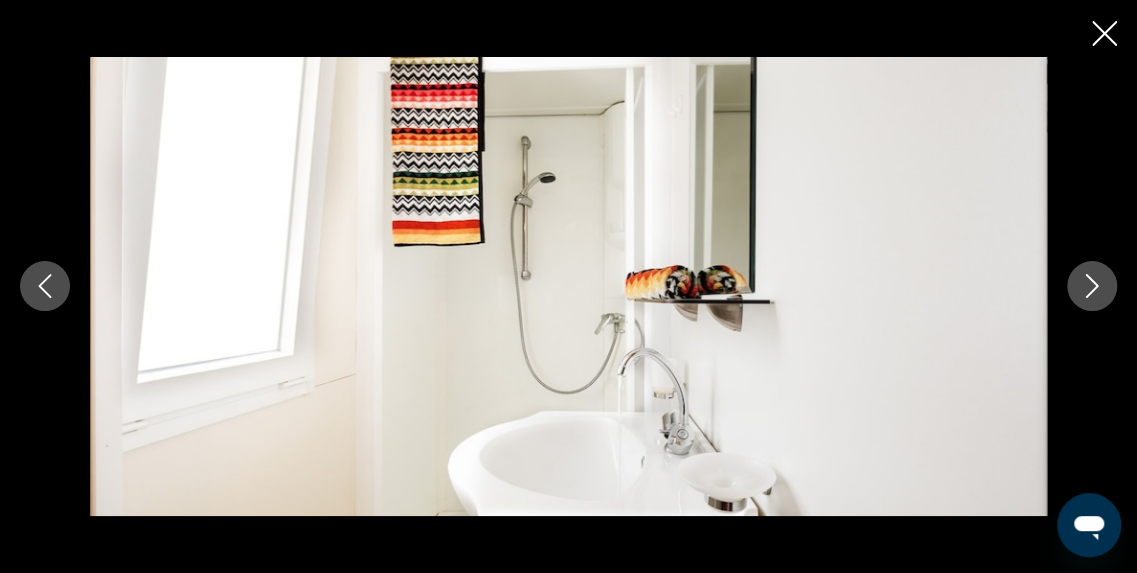 click at bounding box center [1092, 286] 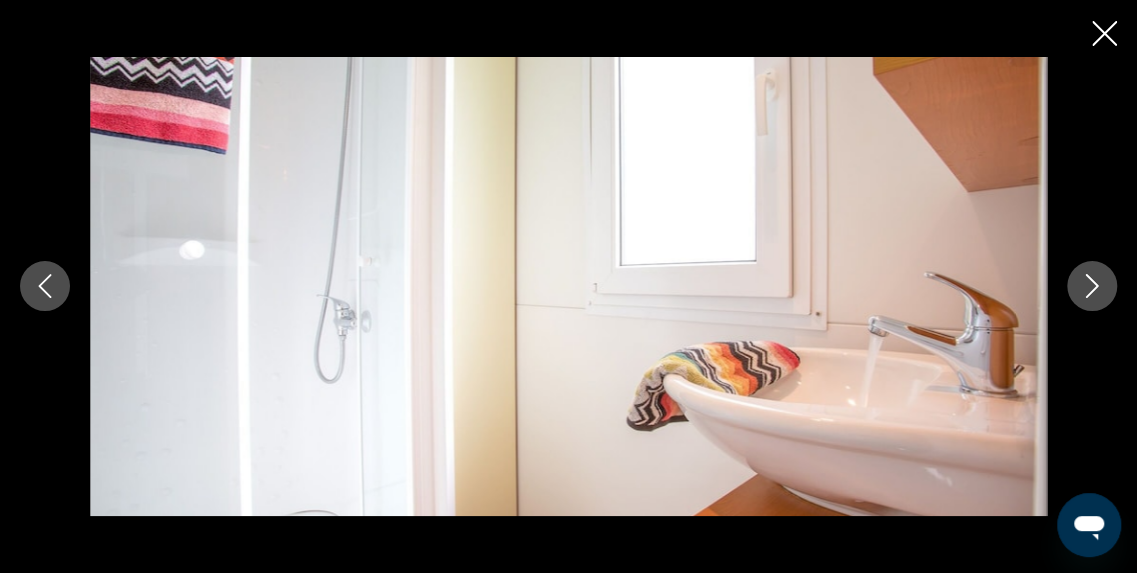 click at bounding box center [1092, 286] 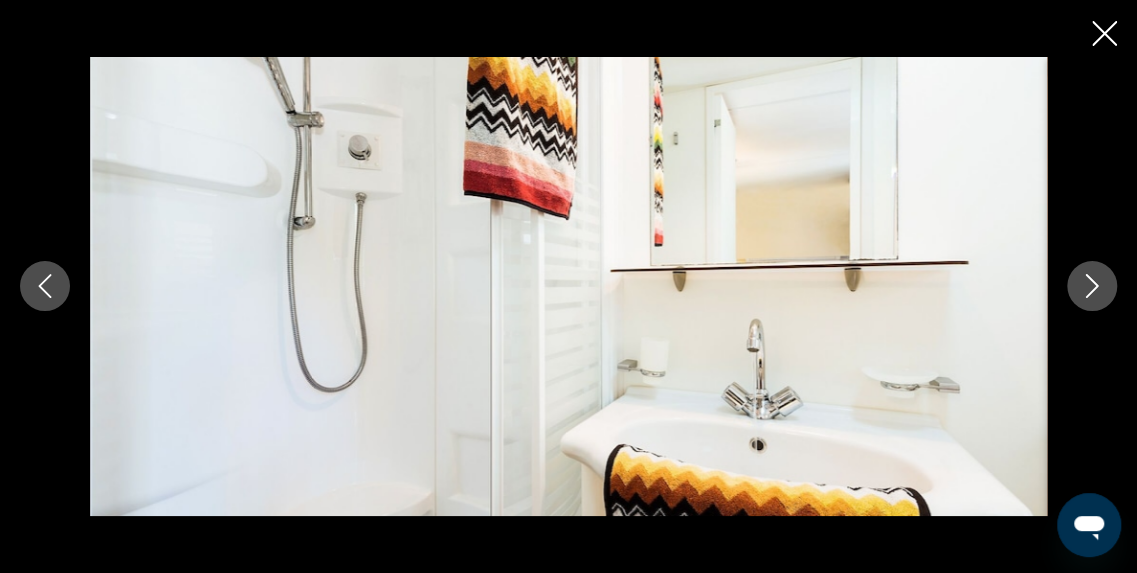 click at bounding box center [1092, 286] 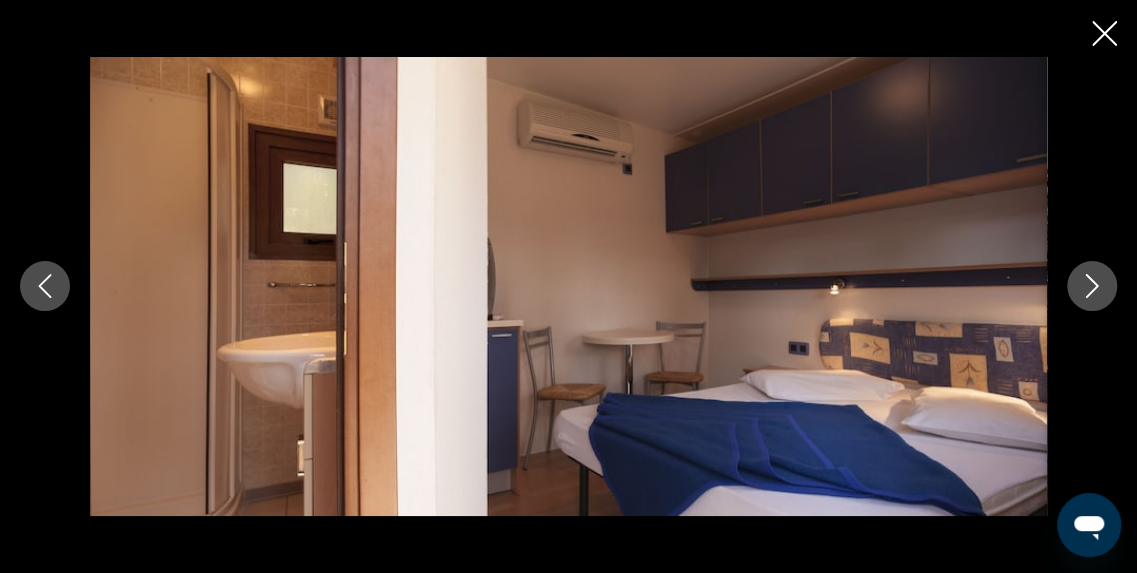 click at bounding box center (1092, 286) 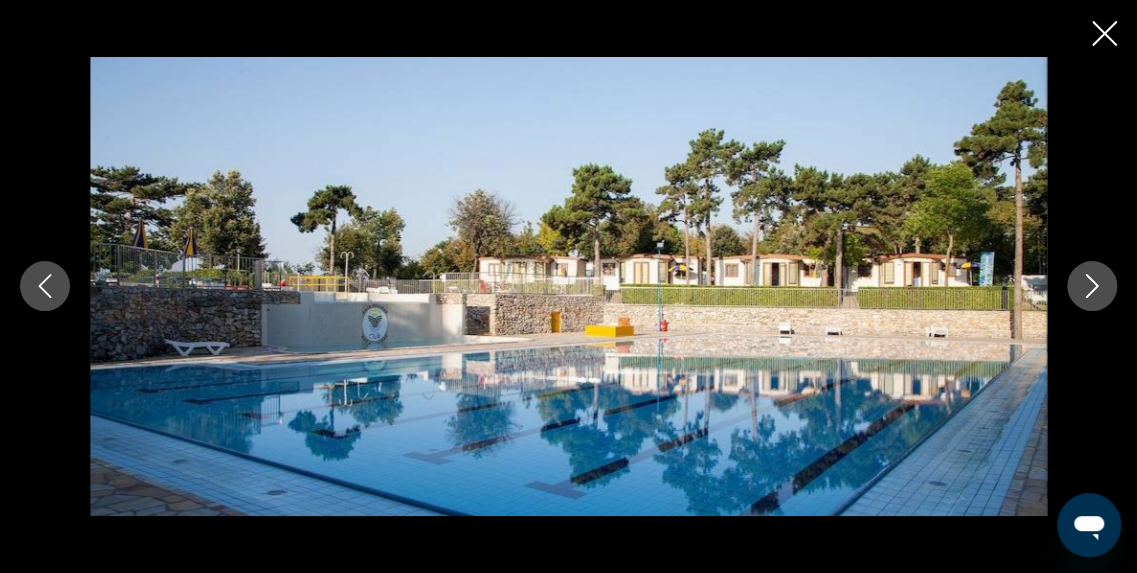 click at bounding box center [1092, 286] 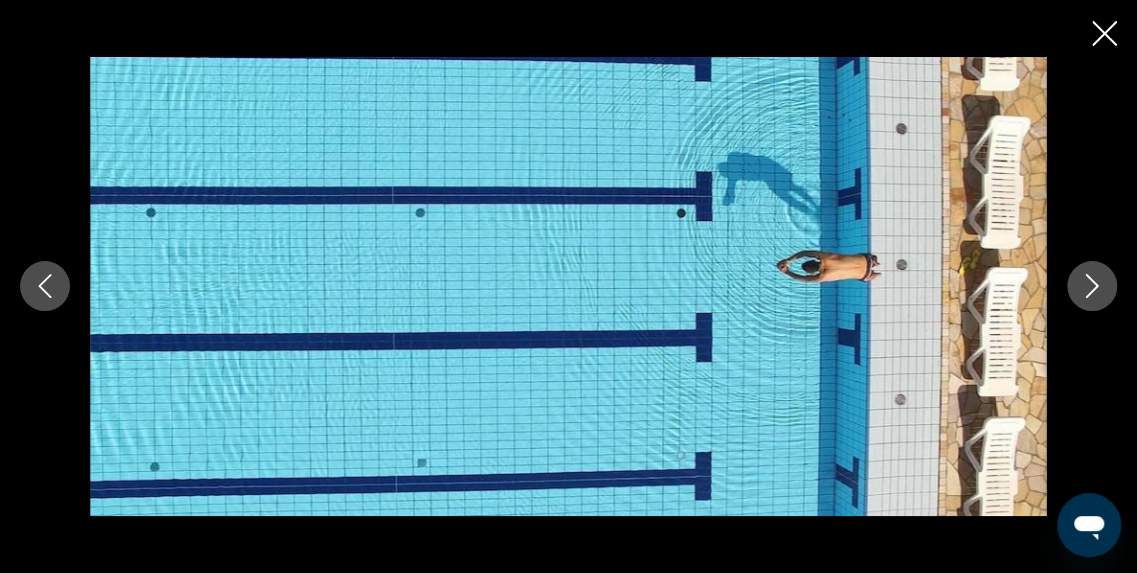 click at bounding box center [1092, 286] 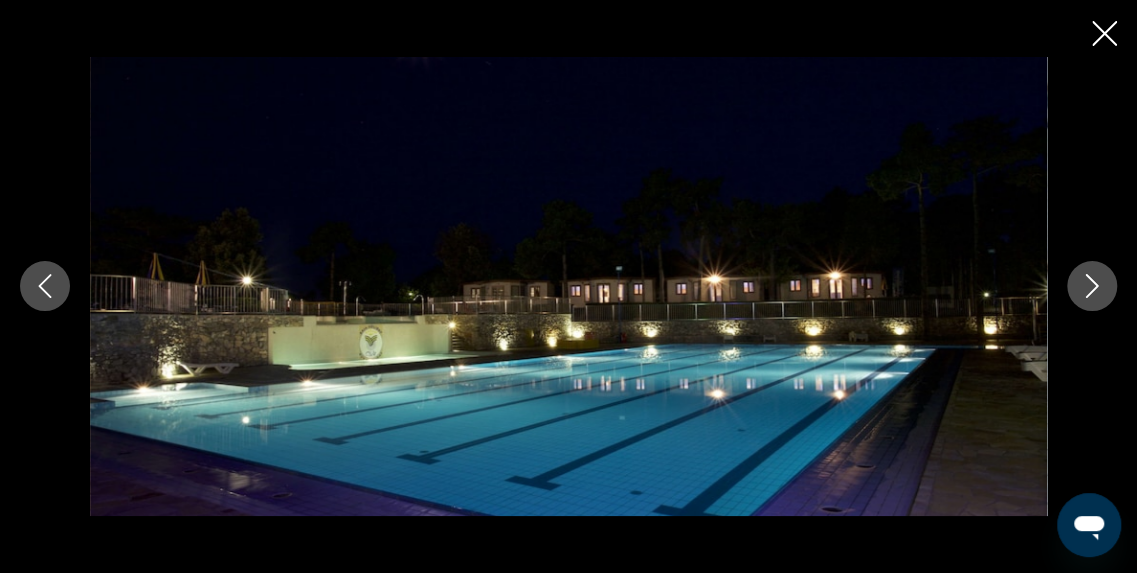 click at bounding box center [1092, 286] 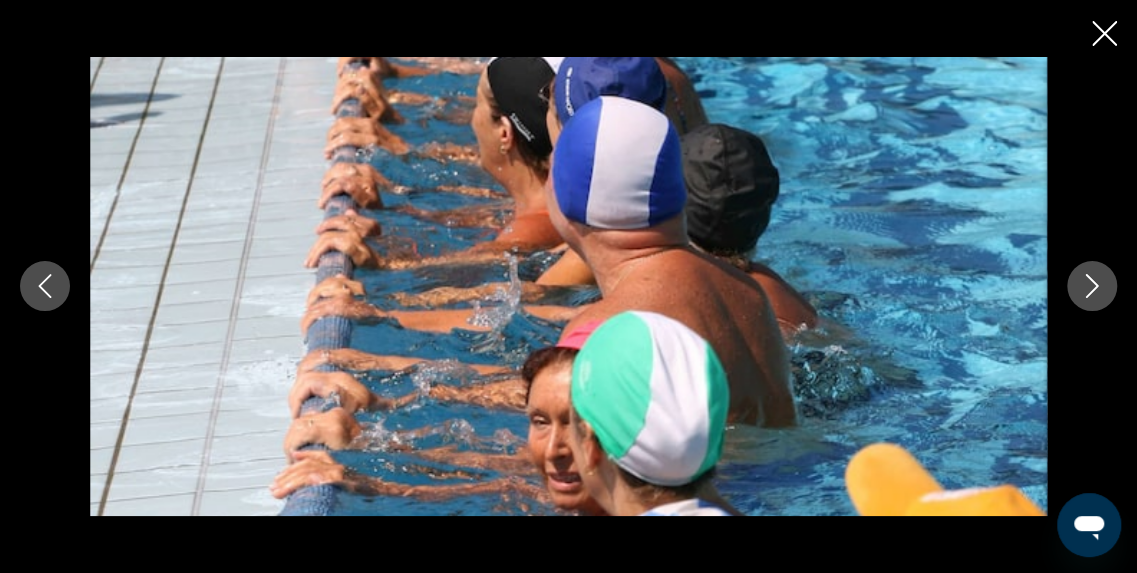 click at bounding box center (1092, 286) 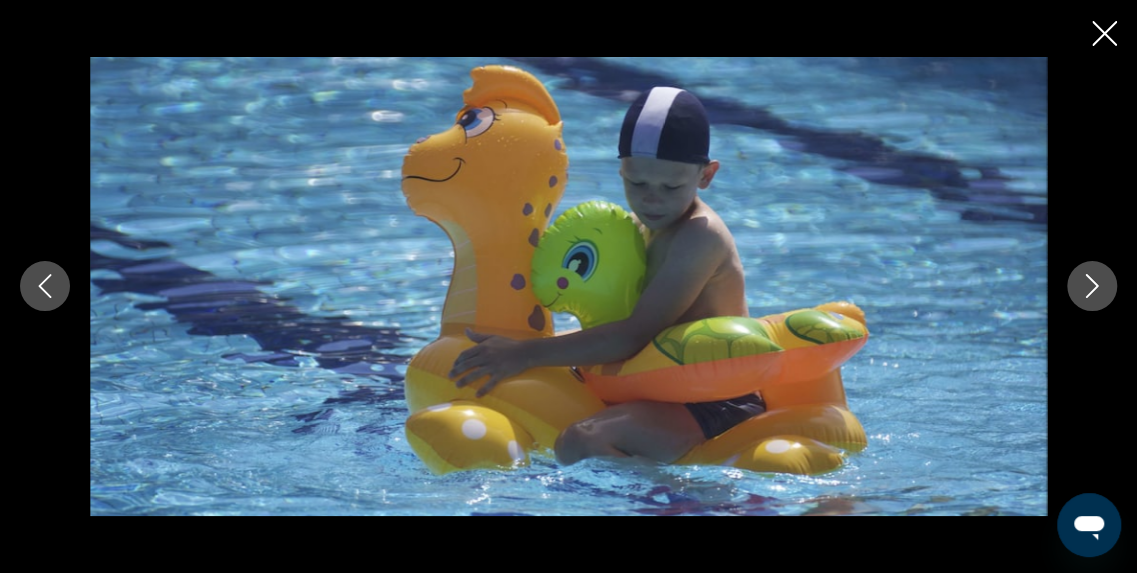 click at bounding box center [1092, 286] 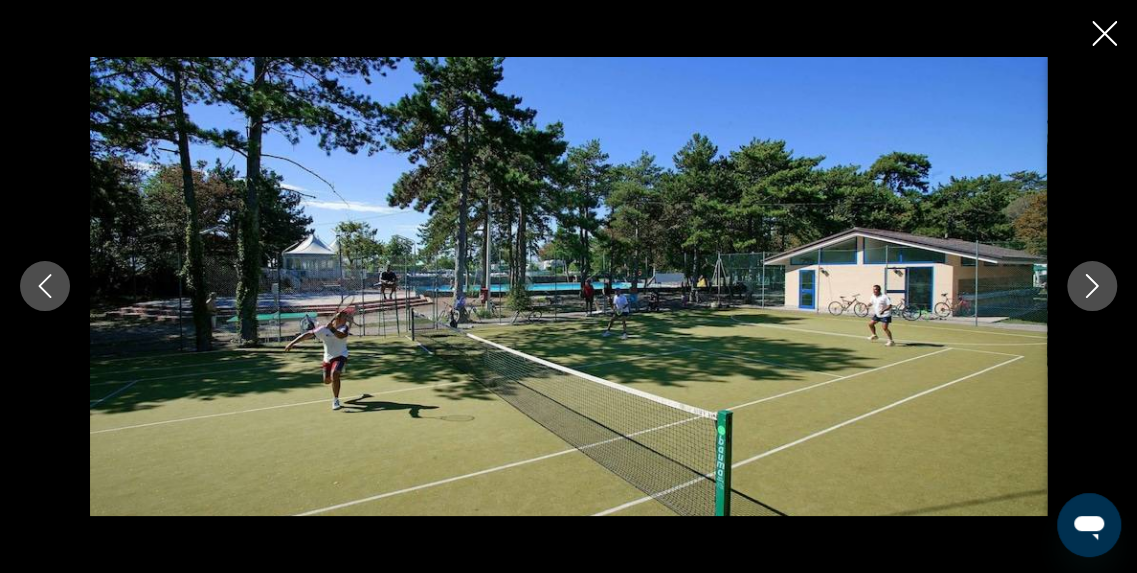 click at bounding box center [1092, 286] 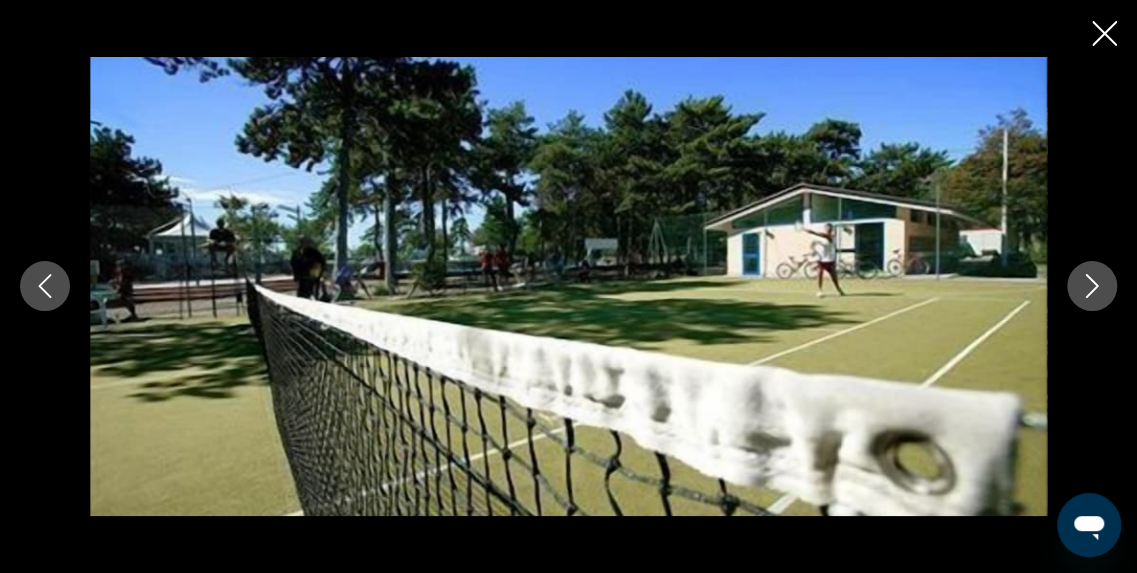 click at bounding box center [1092, 286] 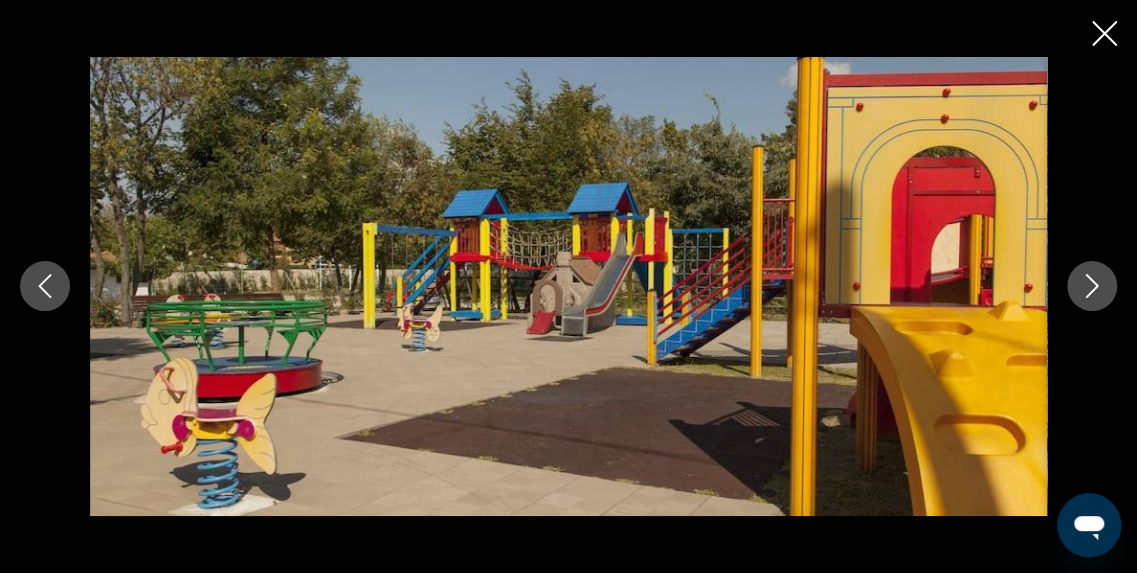 click at bounding box center (1092, 286) 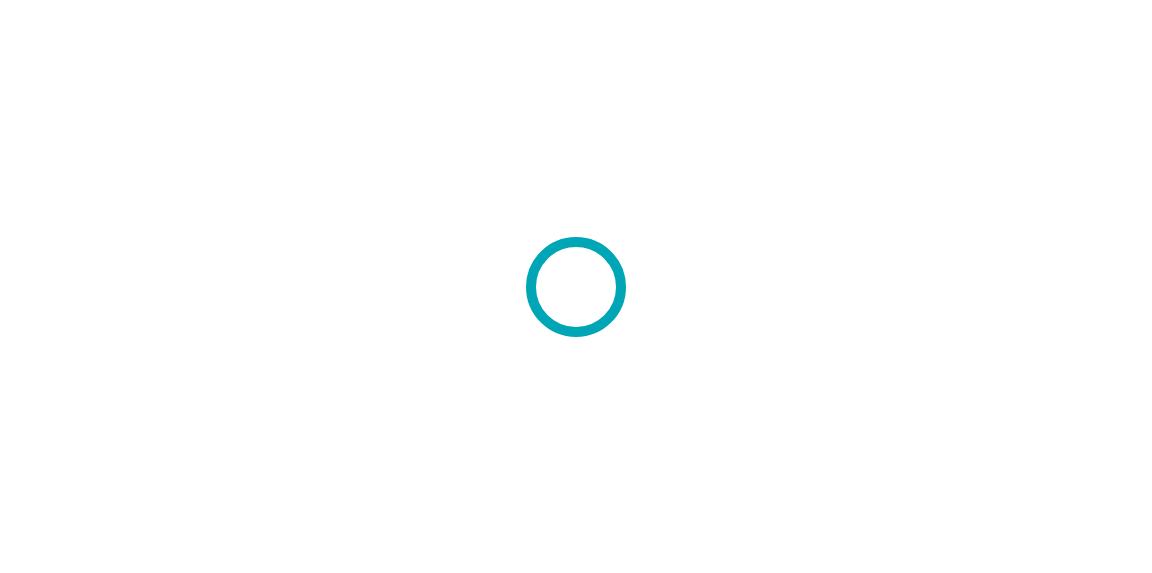 scroll, scrollTop: 0, scrollLeft: 0, axis: both 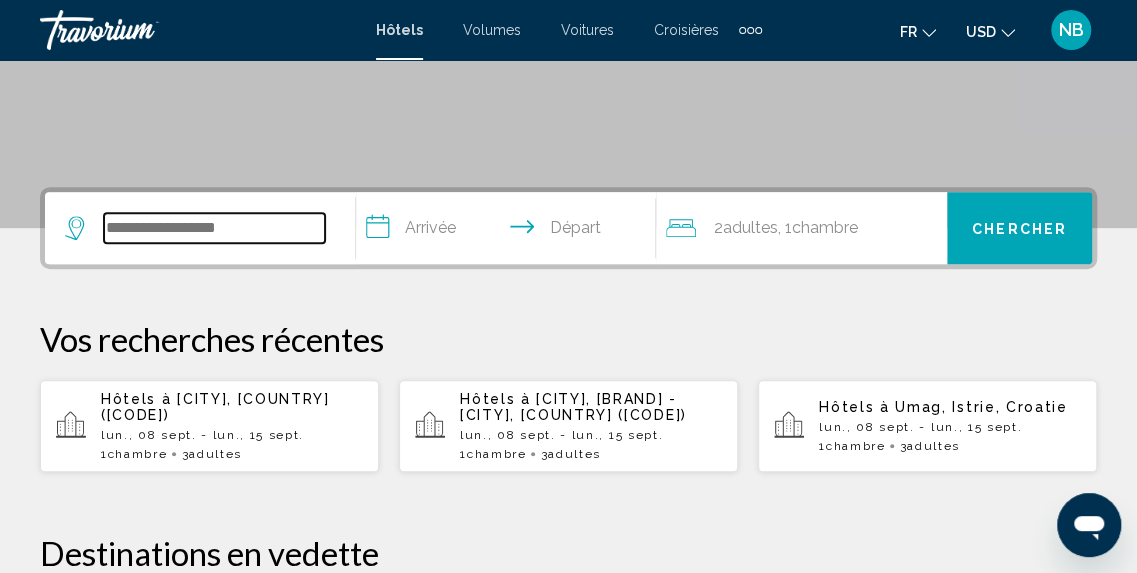 click at bounding box center (214, 228) 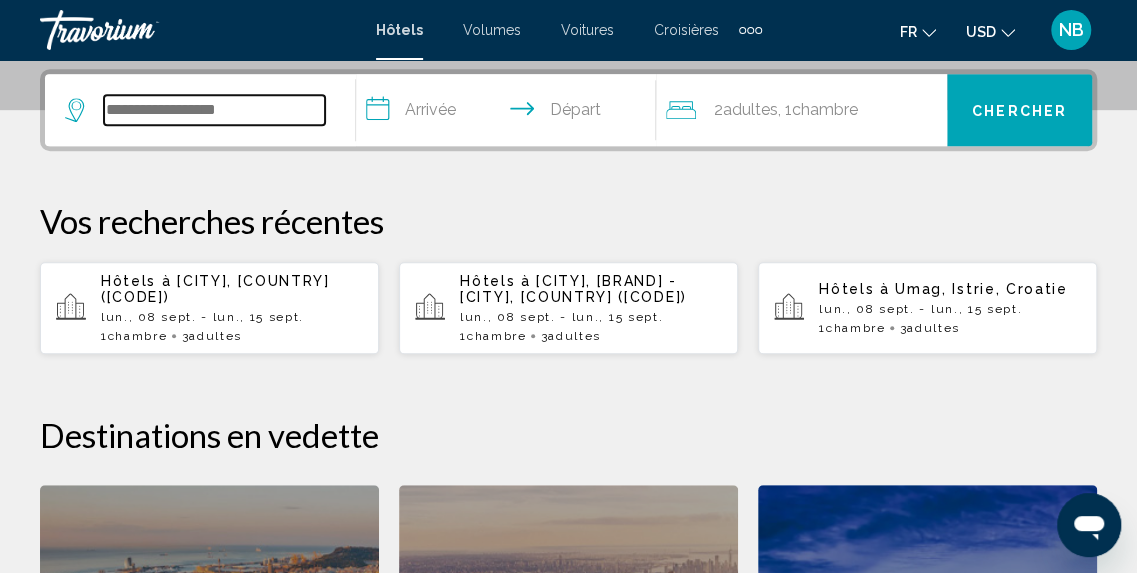 scroll, scrollTop: 494, scrollLeft: 0, axis: vertical 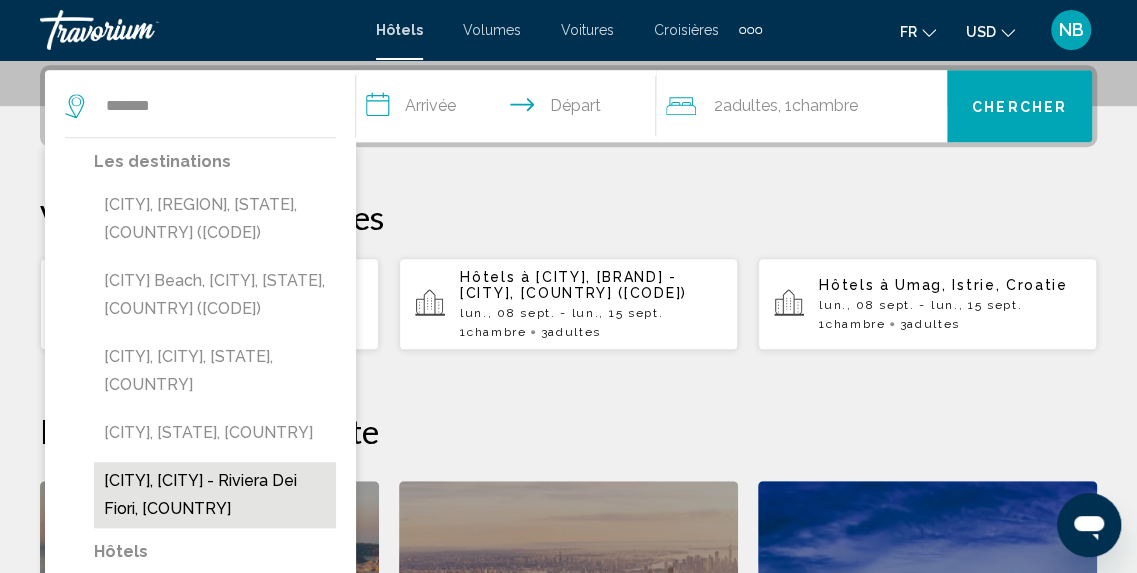click on "Imperia, Sanremo - Riviera dei Fiori, Italie" at bounding box center [215, 495] 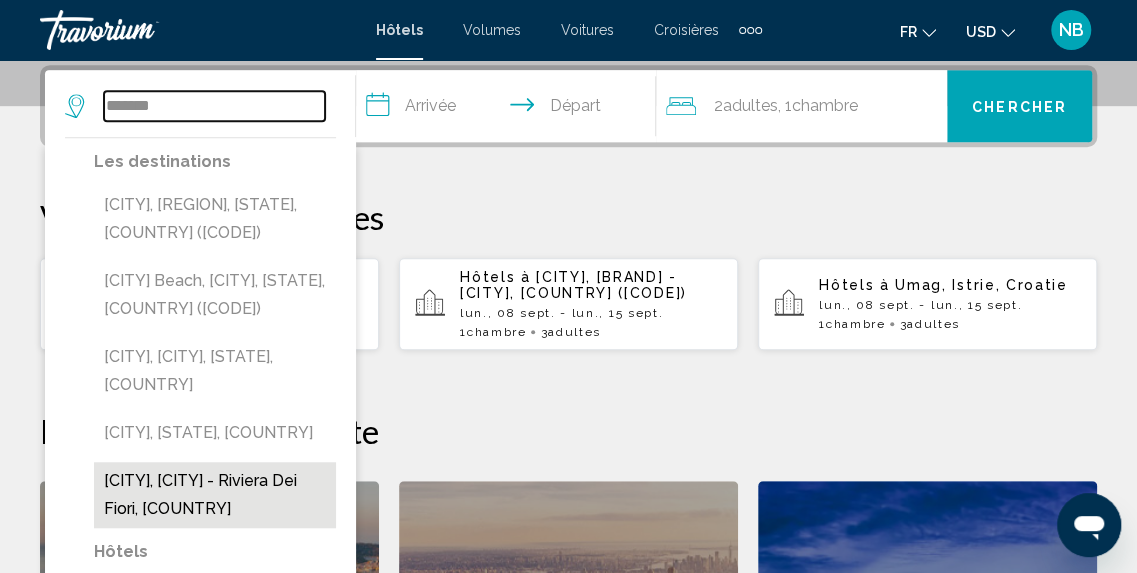 type on "**********" 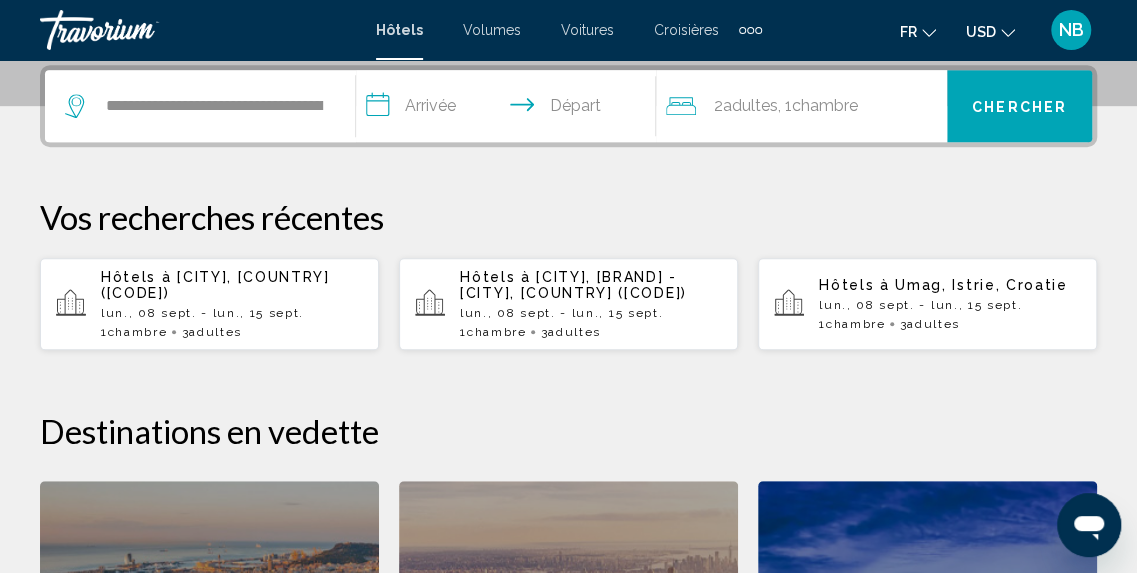 click on "**********" at bounding box center (510, 109) 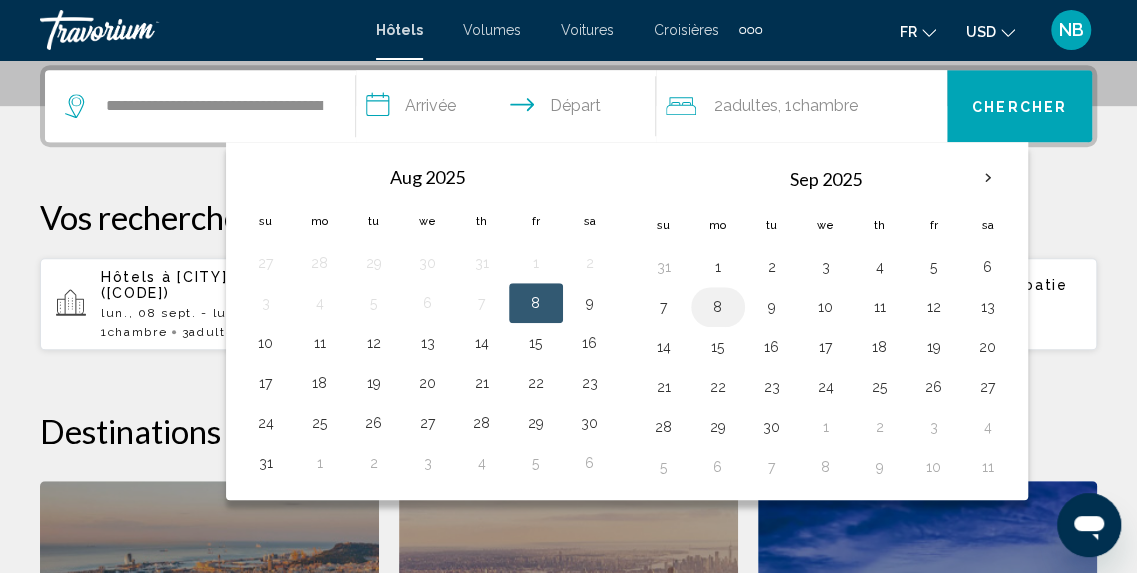click on "8" at bounding box center (718, 307) 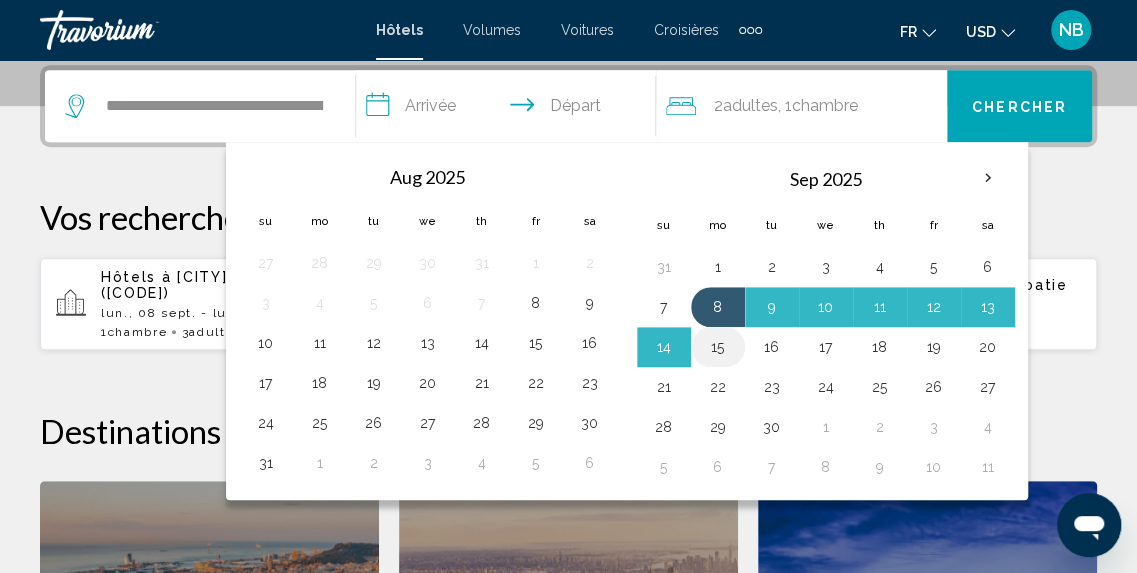 click on "15" at bounding box center (718, 347) 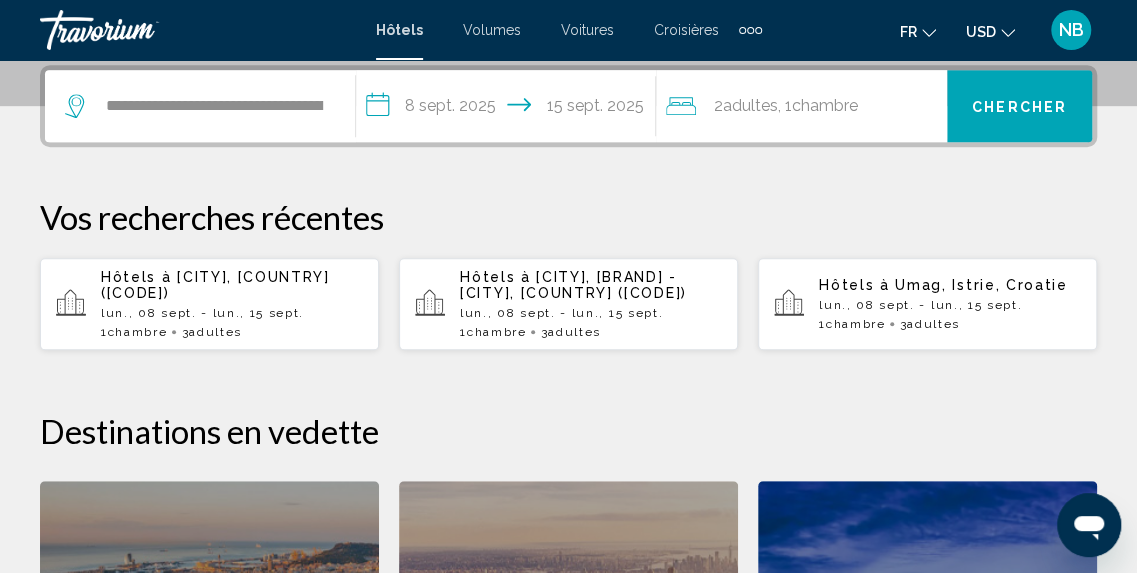 click on "2  Adulte Adultes , 1  Chambre pièces" 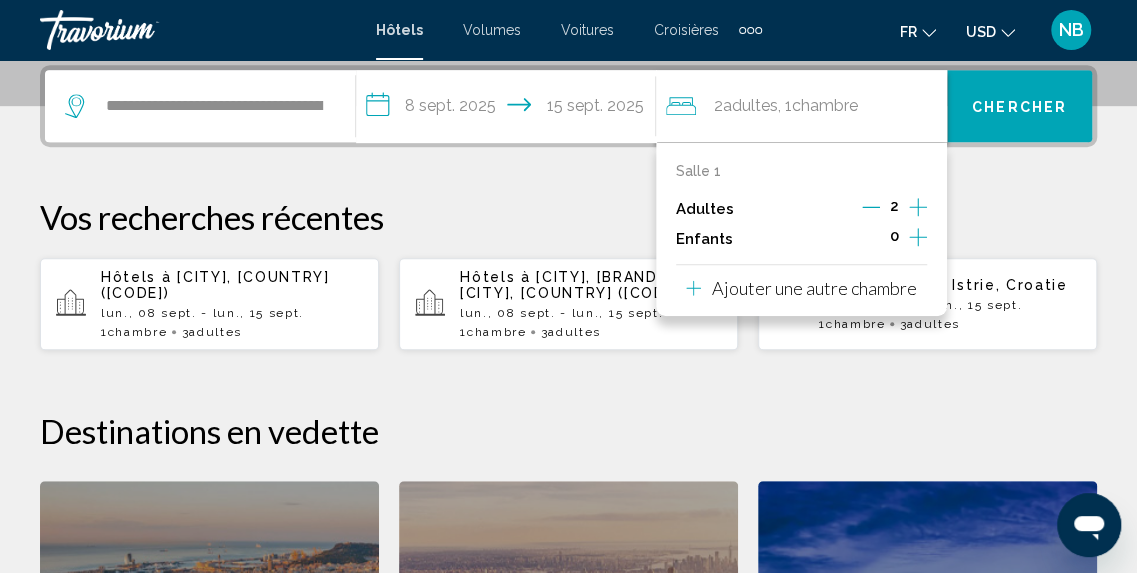 click 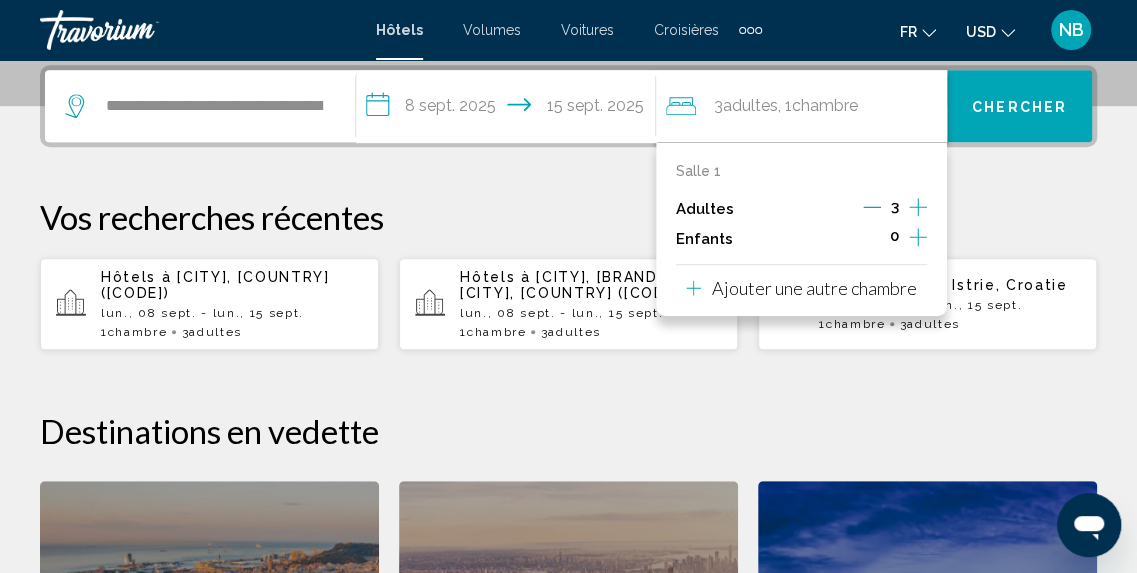 click on "Chercher" at bounding box center (1019, 107) 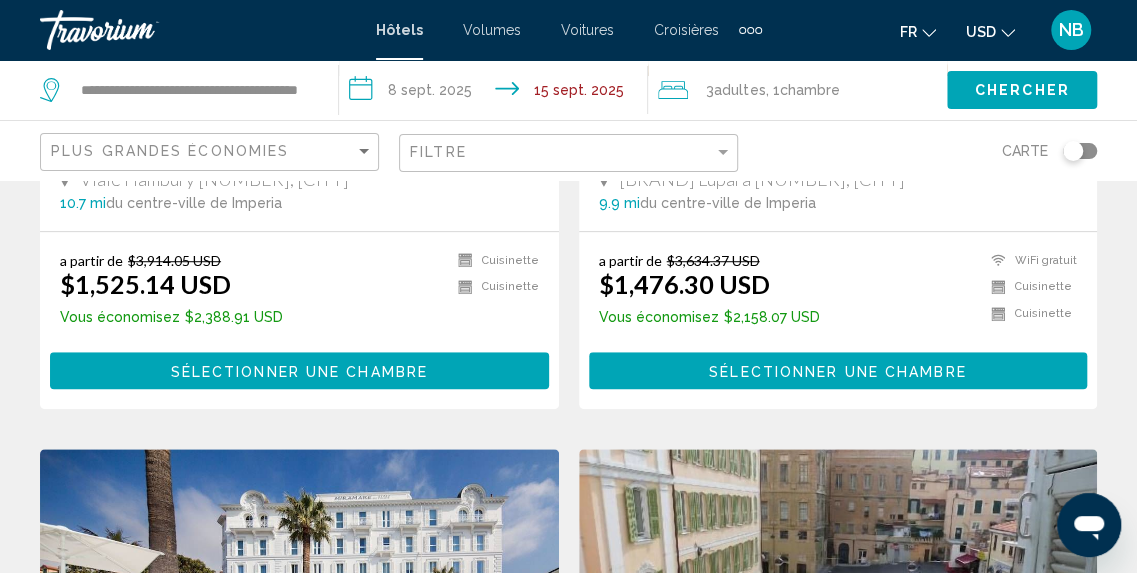scroll, scrollTop: 0, scrollLeft: 0, axis: both 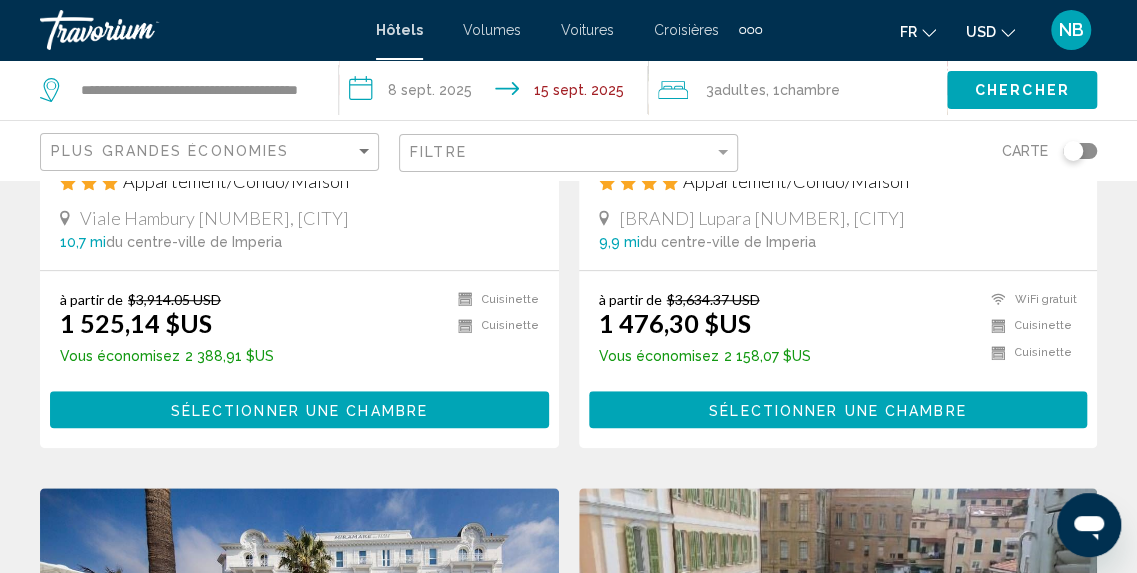 click on "USD" 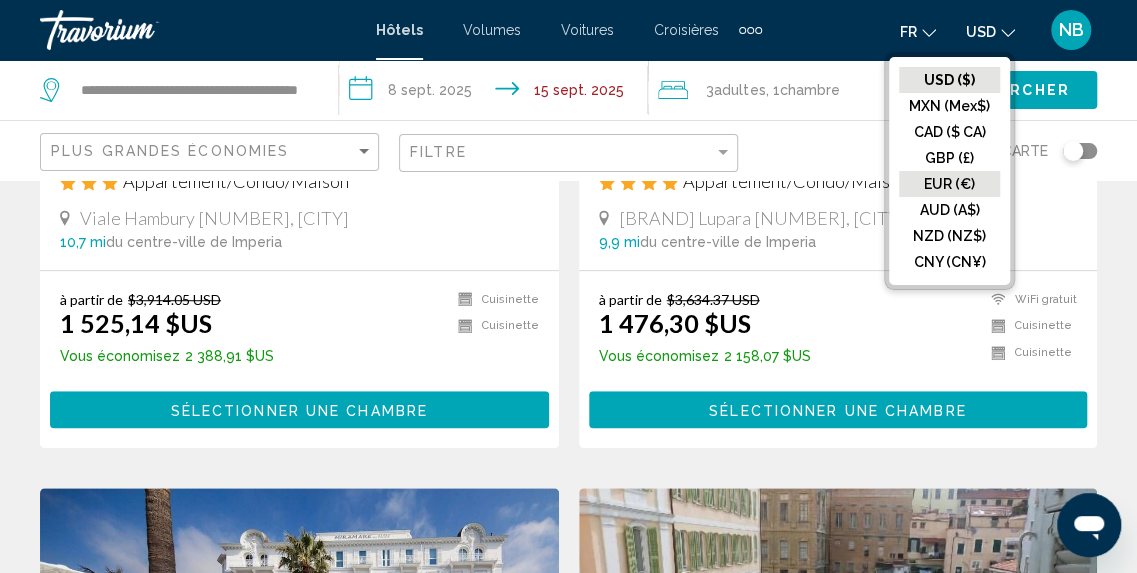 click on "EUR (€)" 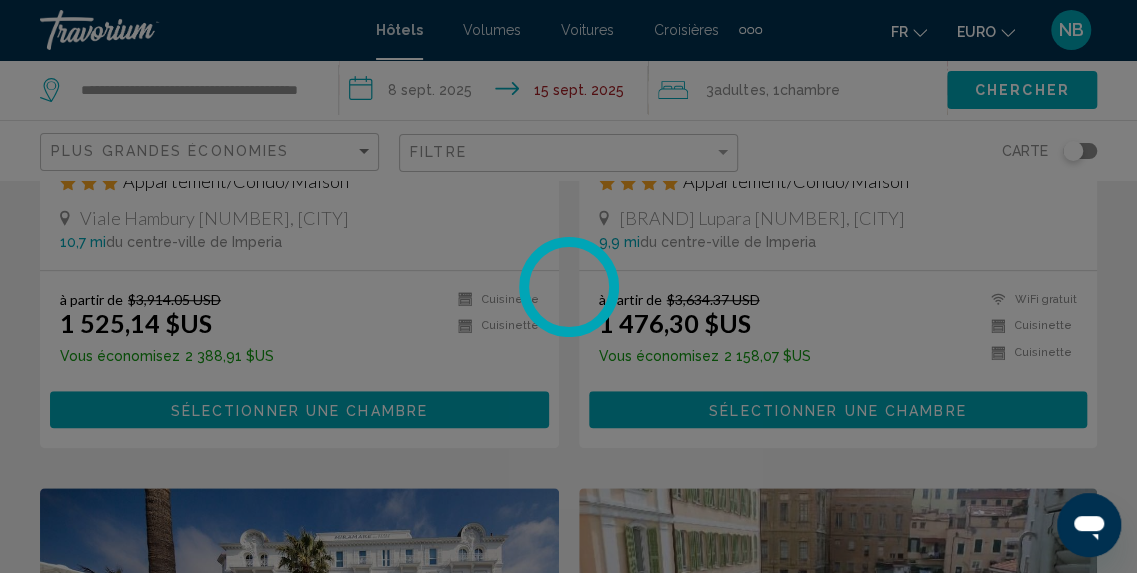 scroll, scrollTop: 233, scrollLeft: 0, axis: vertical 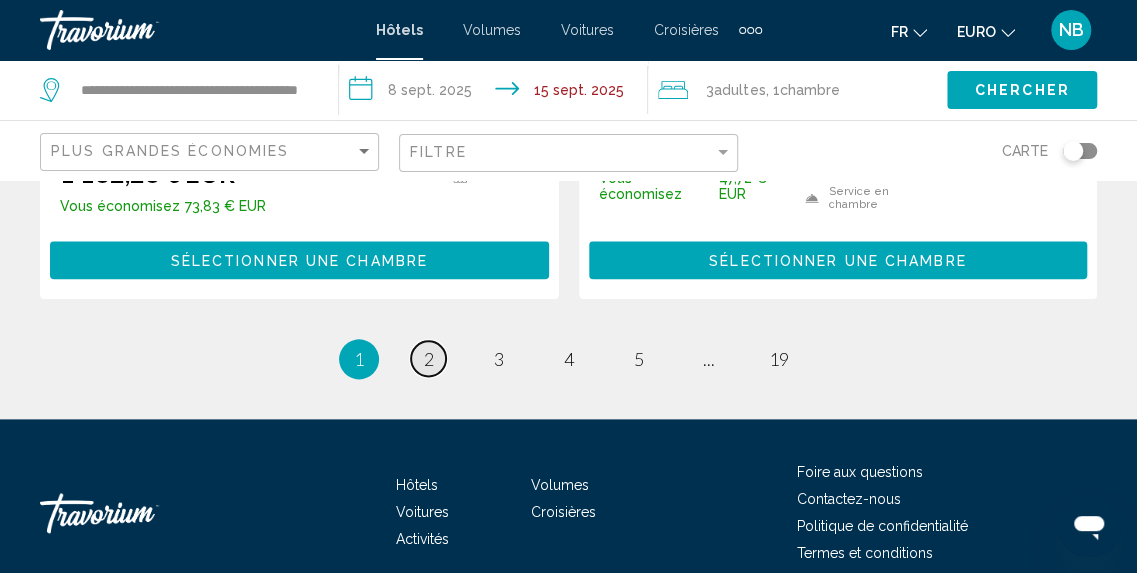 click on "page  2" at bounding box center (428, 358) 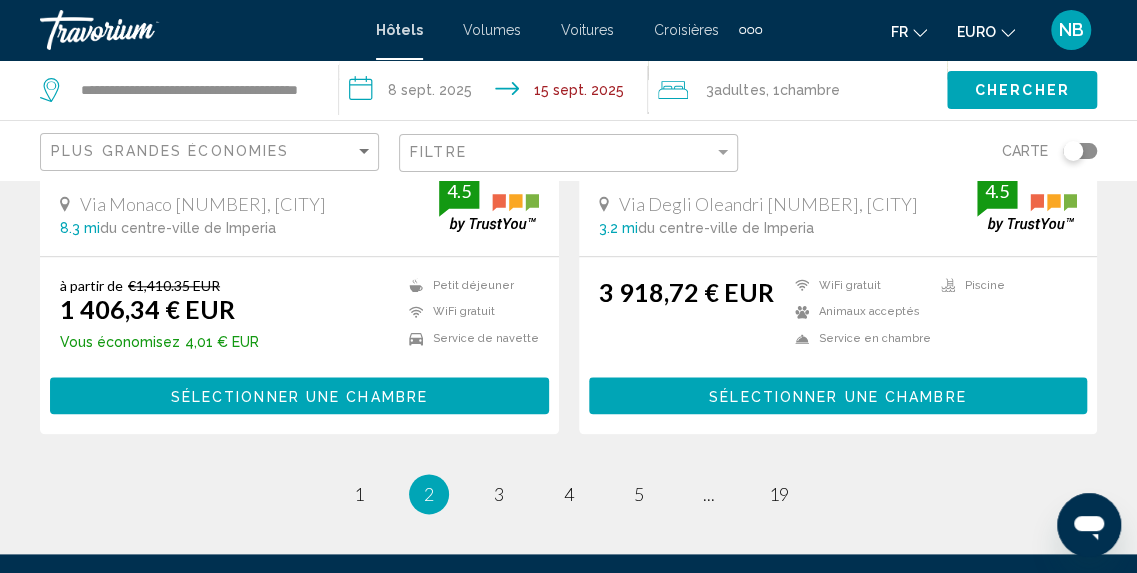 scroll, scrollTop: 4236, scrollLeft: 0, axis: vertical 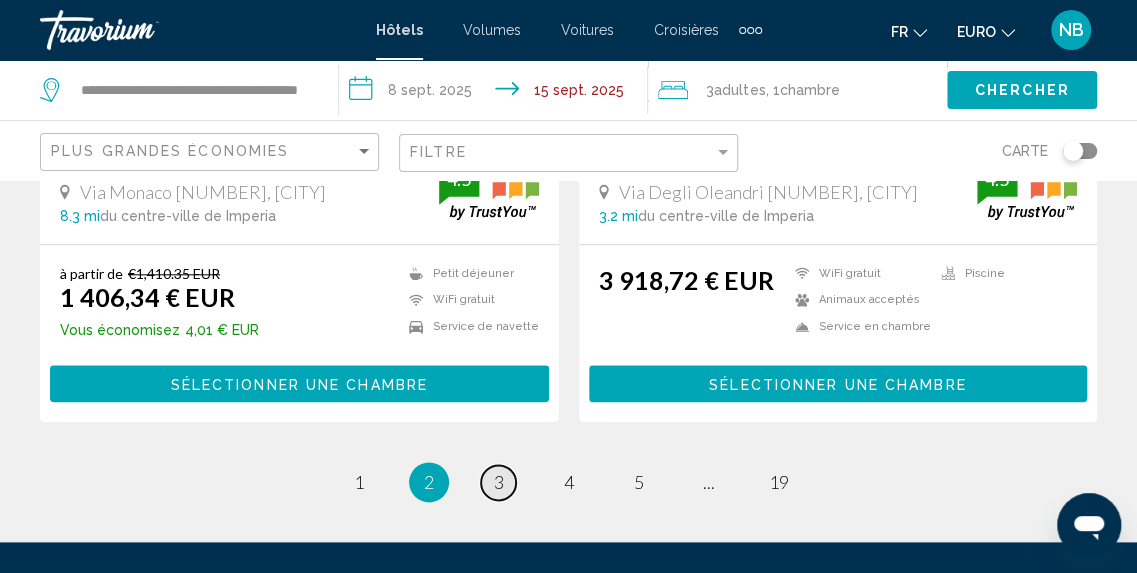 click on "3" at bounding box center [499, 482] 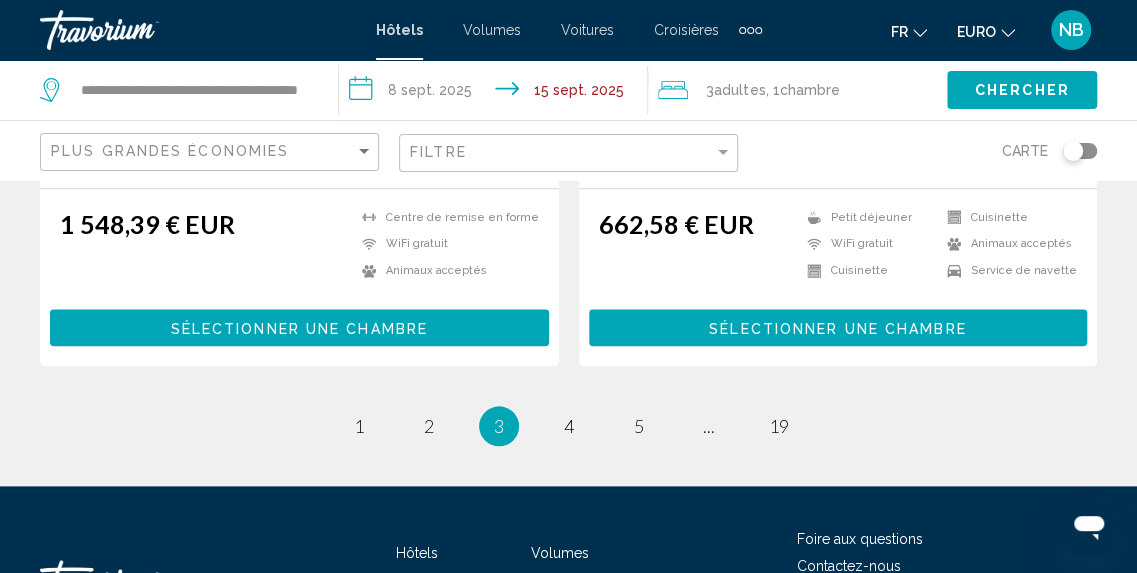 scroll, scrollTop: 4252, scrollLeft: 0, axis: vertical 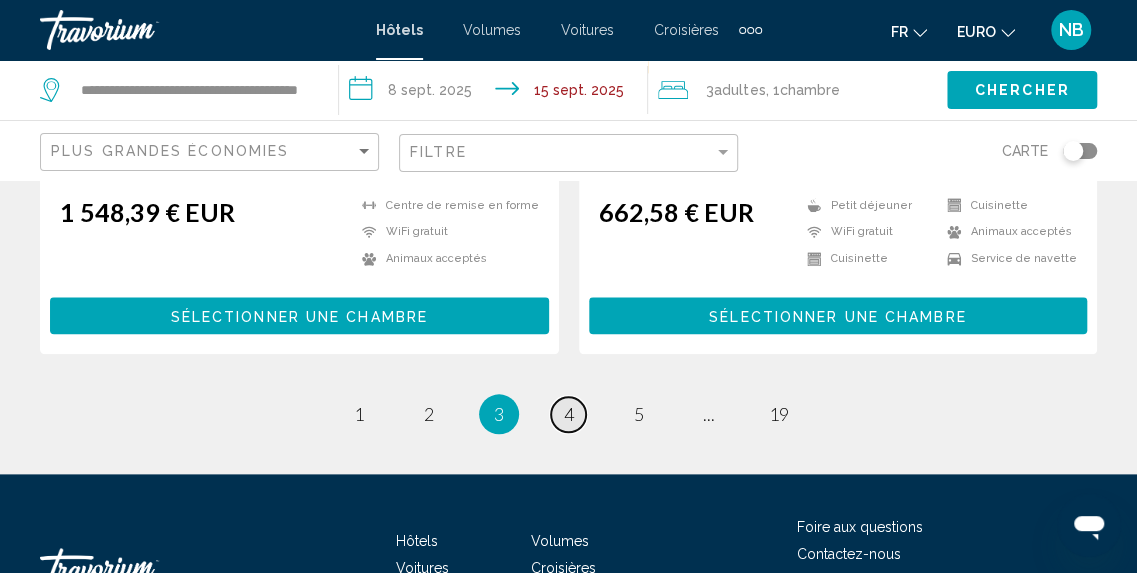 click on "4" at bounding box center (569, 414) 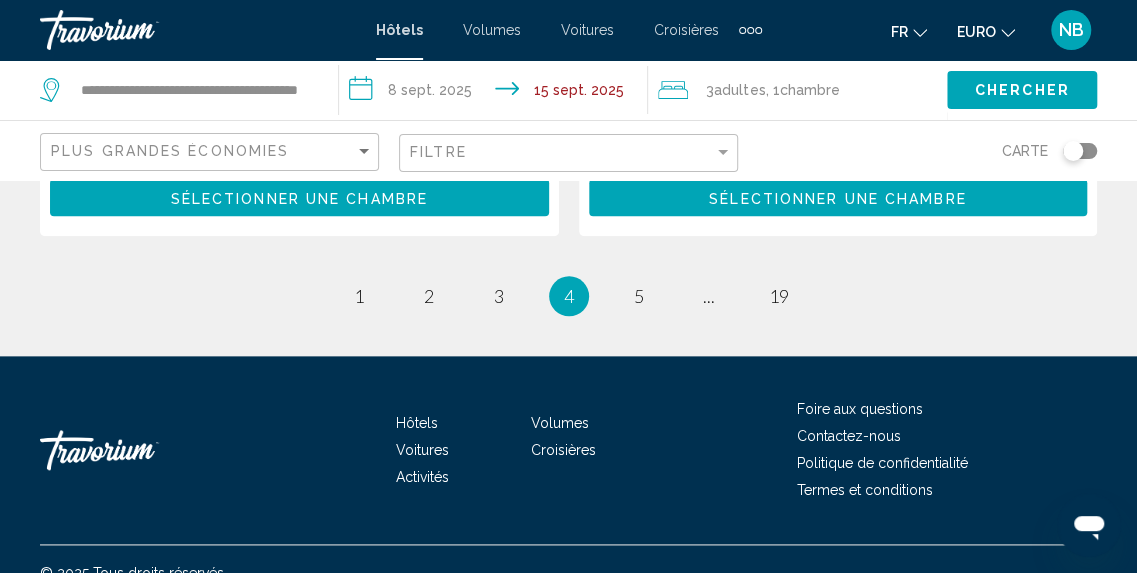 scroll, scrollTop: 4336, scrollLeft: 0, axis: vertical 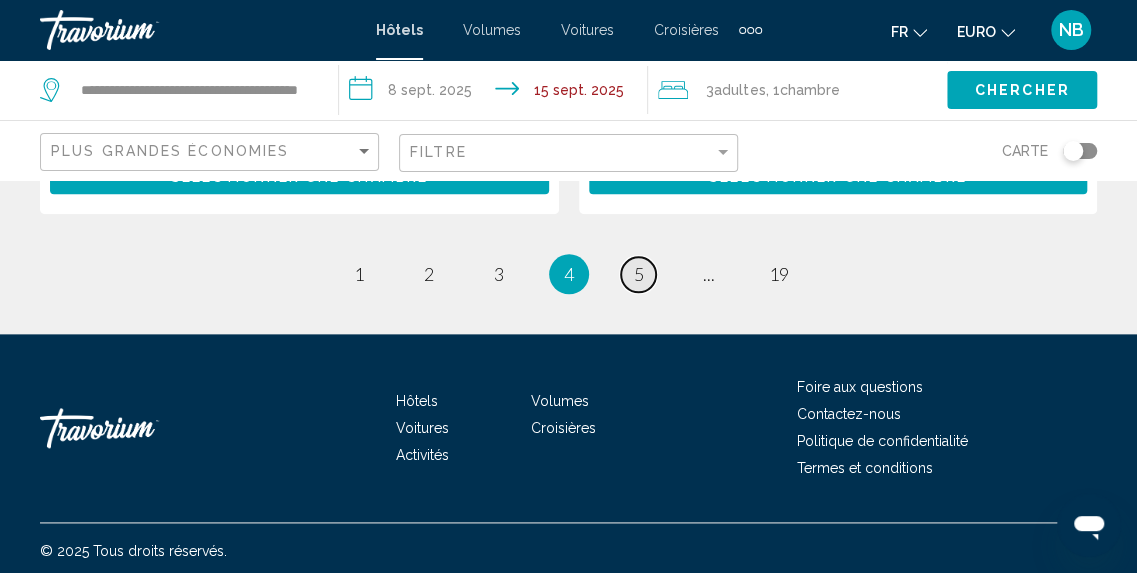 click on "5" at bounding box center (639, 274) 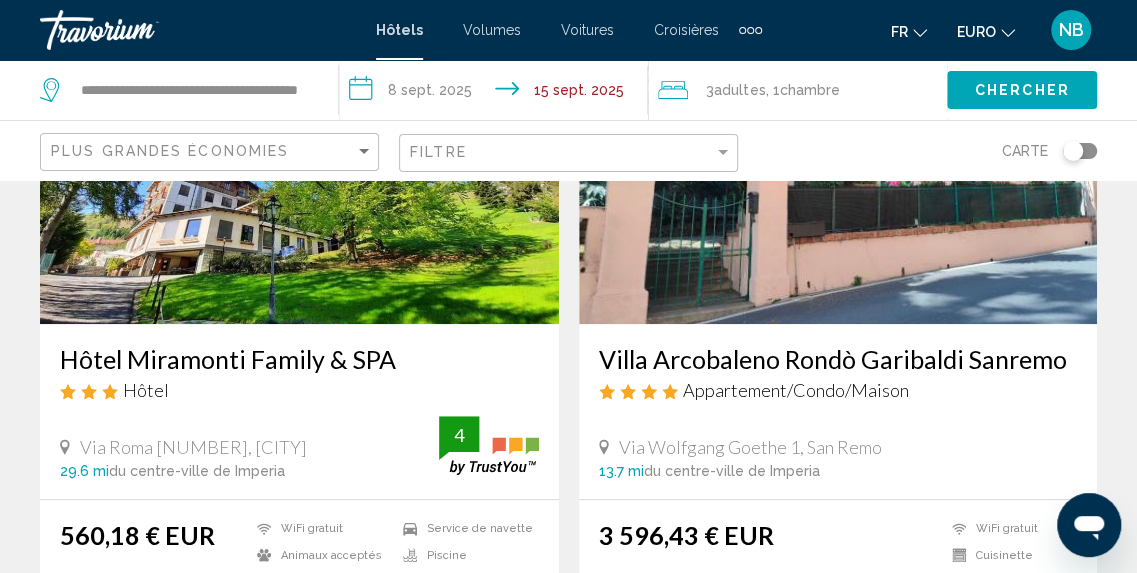 scroll, scrollTop: 252, scrollLeft: 0, axis: vertical 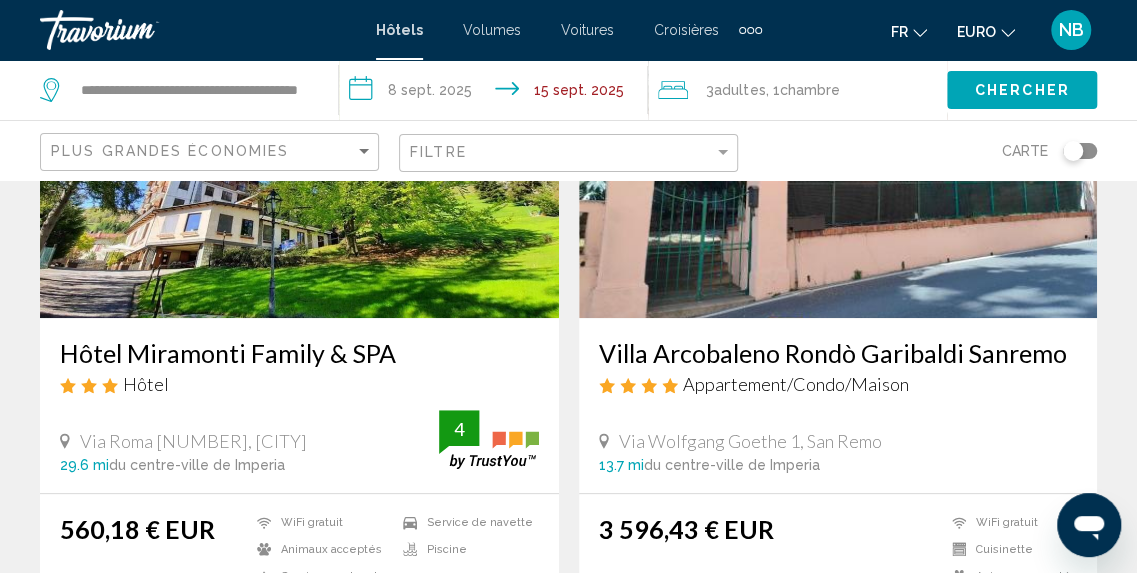 click at bounding box center [299, 158] 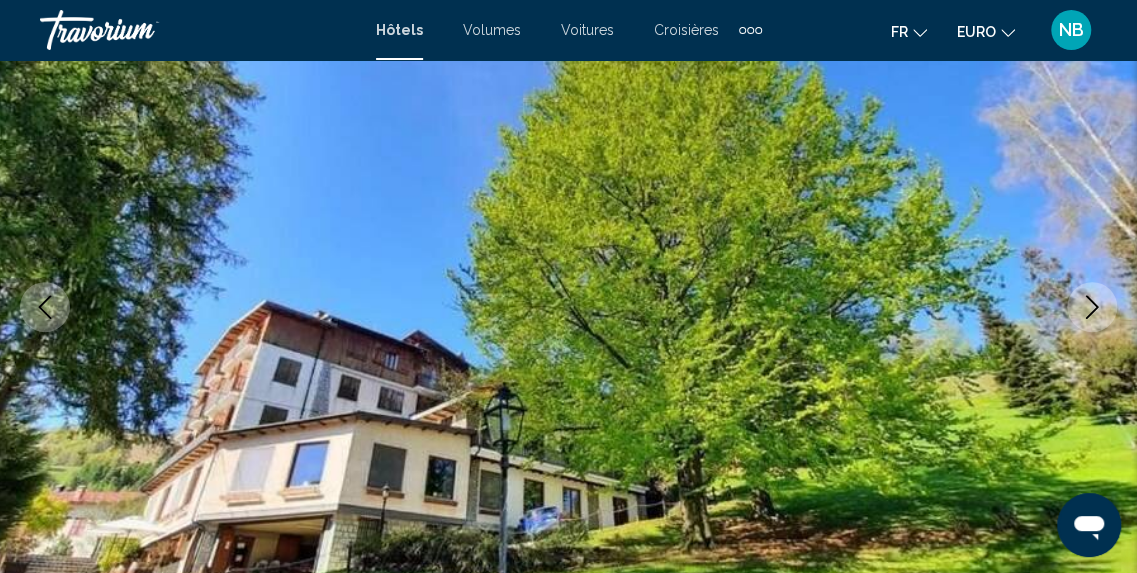 scroll, scrollTop: 0, scrollLeft: 0, axis: both 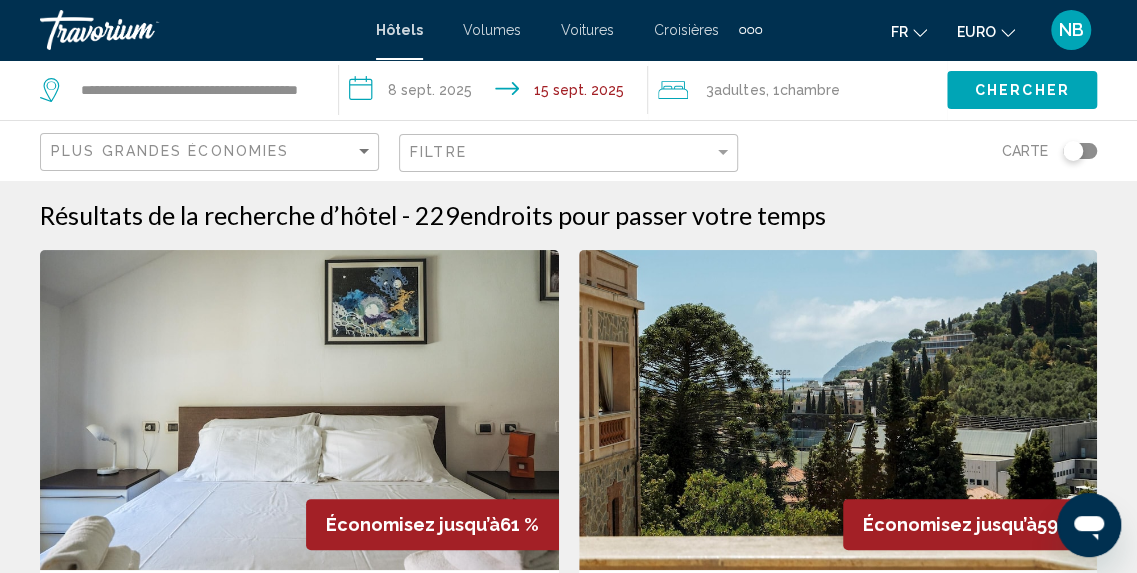 click on "Plus grandes économies" 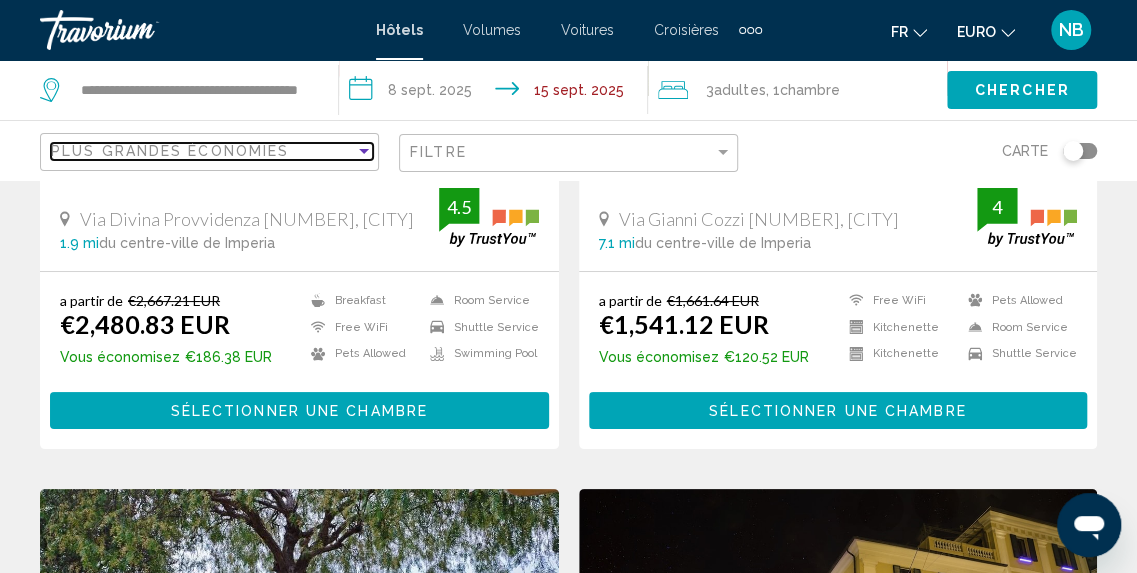 scroll, scrollTop: 4244, scrollLeft: 0, axis: vertical 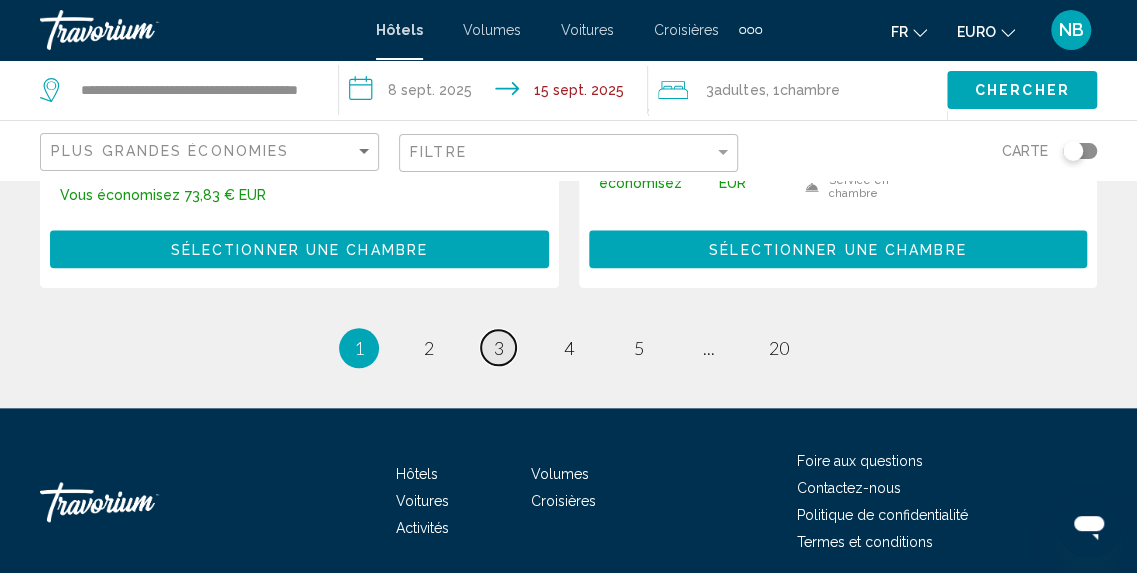 click on "3" at bounding box center (499, 348) 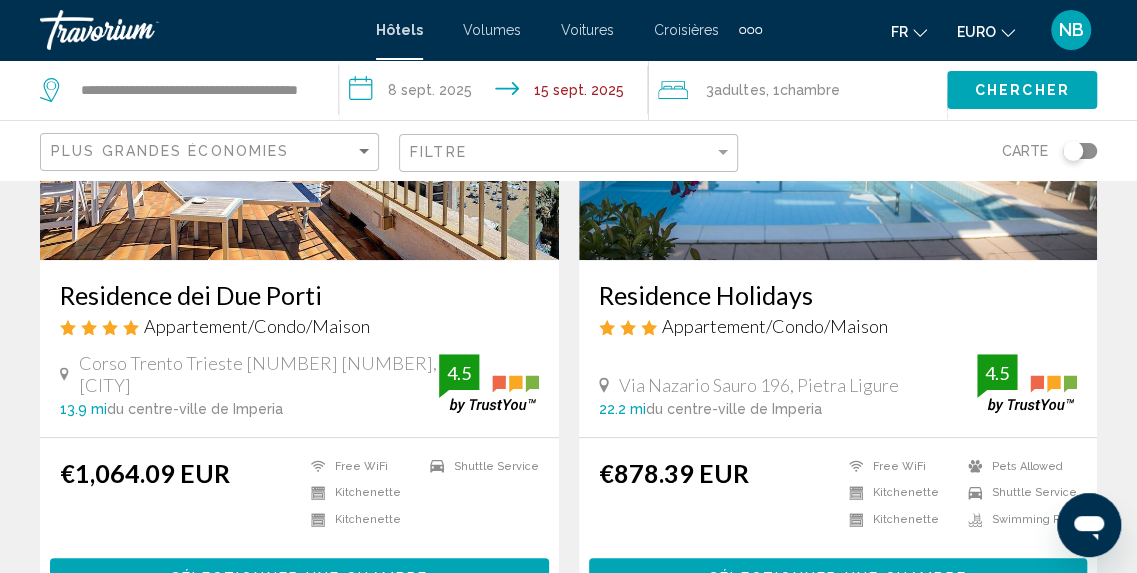scroll, scrollTop: 0, scrollLeft: 0, axis: both 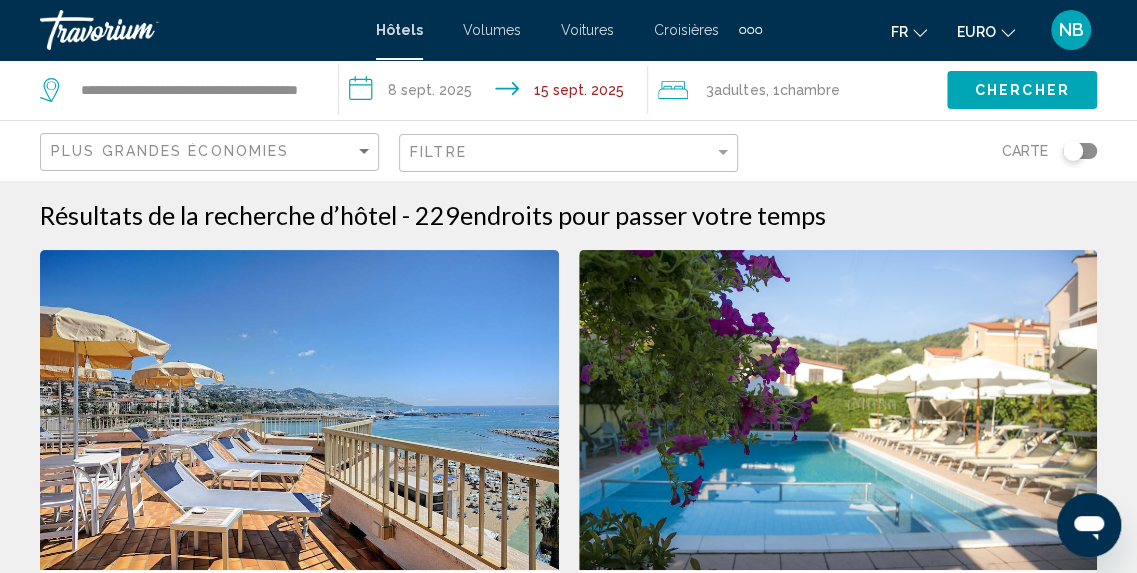 drag, startPoint x: 1124, startPoint y: 45, endPoint x: 1143, endPoint y: 45, distance: 19 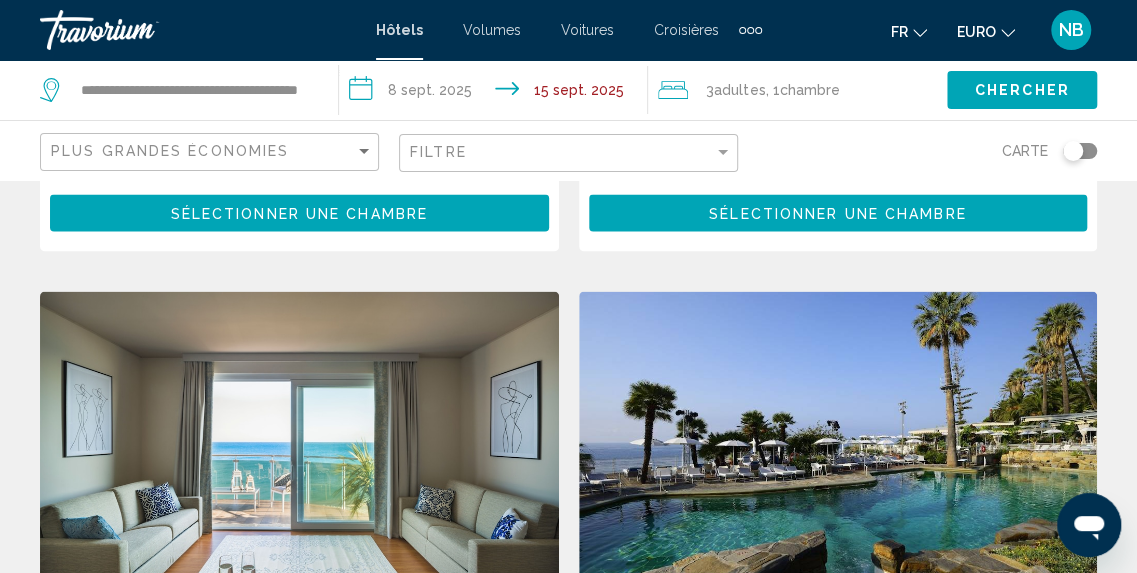 scroll, scrollTop: 1459, scrollLeft: 0, axis: vertical 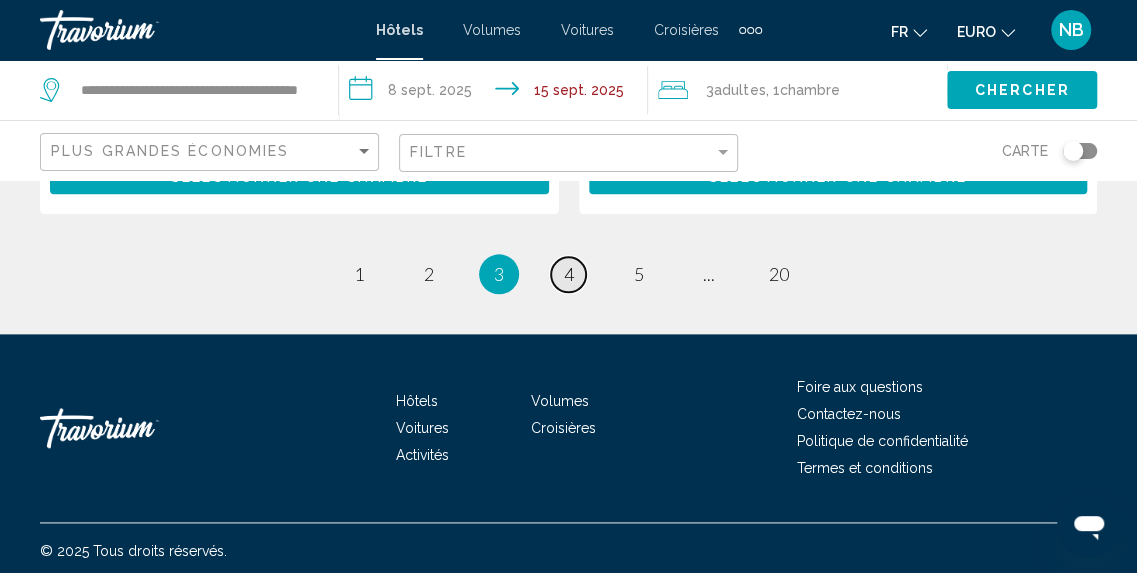 click on "page  4" at bounding box center [568, 274] 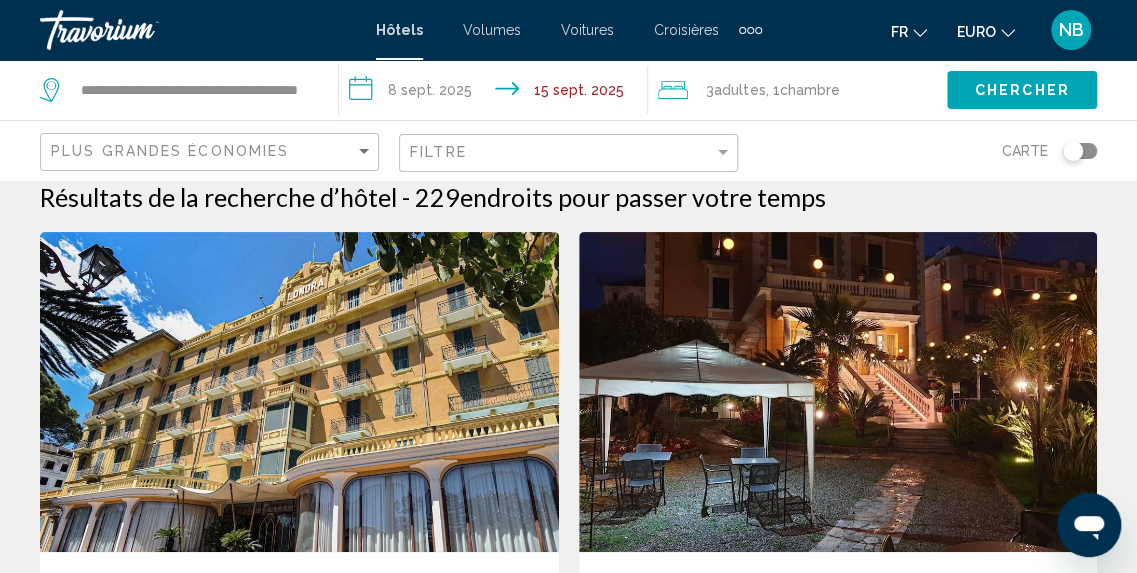 scroll, scrollTop: 0, scrollLeft: 0, axis: both 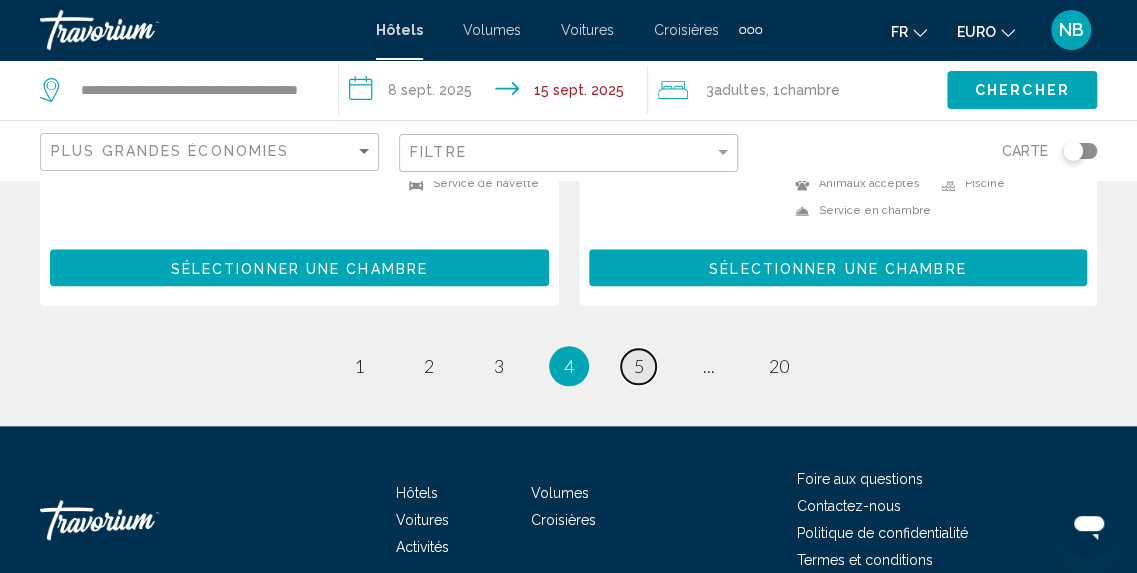 click on "page  5" at bounding box center (638, 366) 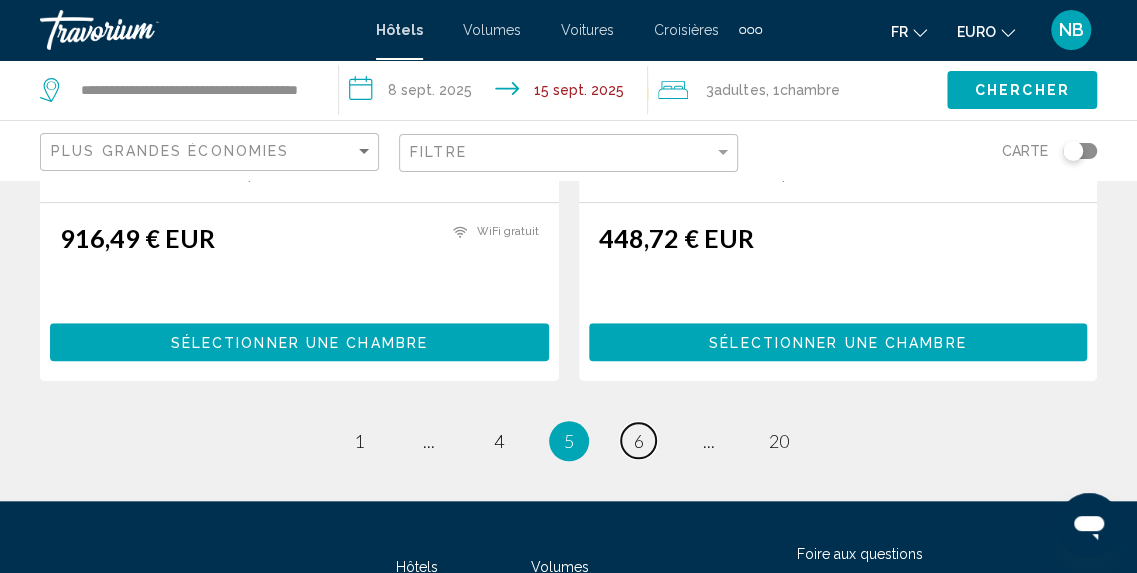 scroll, scrollTop: 4068, scrollLeft: 0, axis: vertical 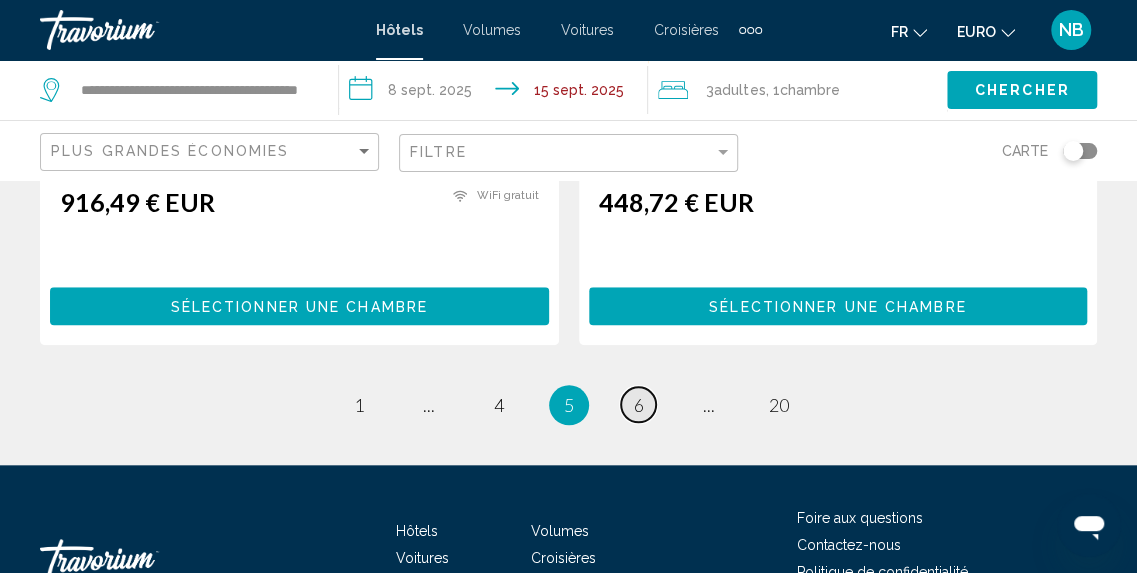 click on "page  6" at bounding box center [638, 404] 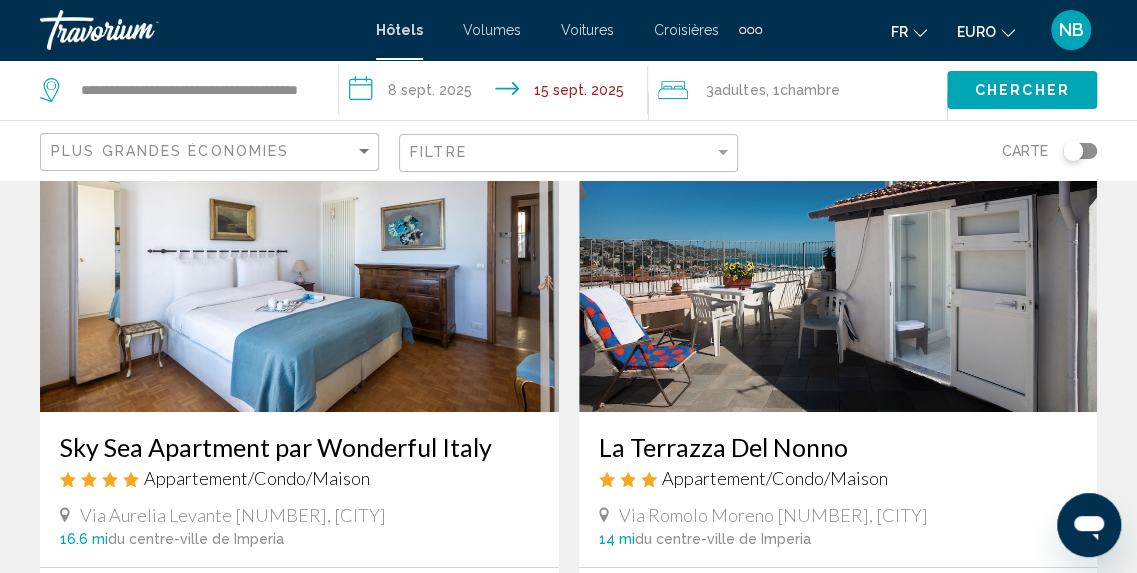 scroll, scrollTop: 2955, scrollLeft: 0, axis: vertical 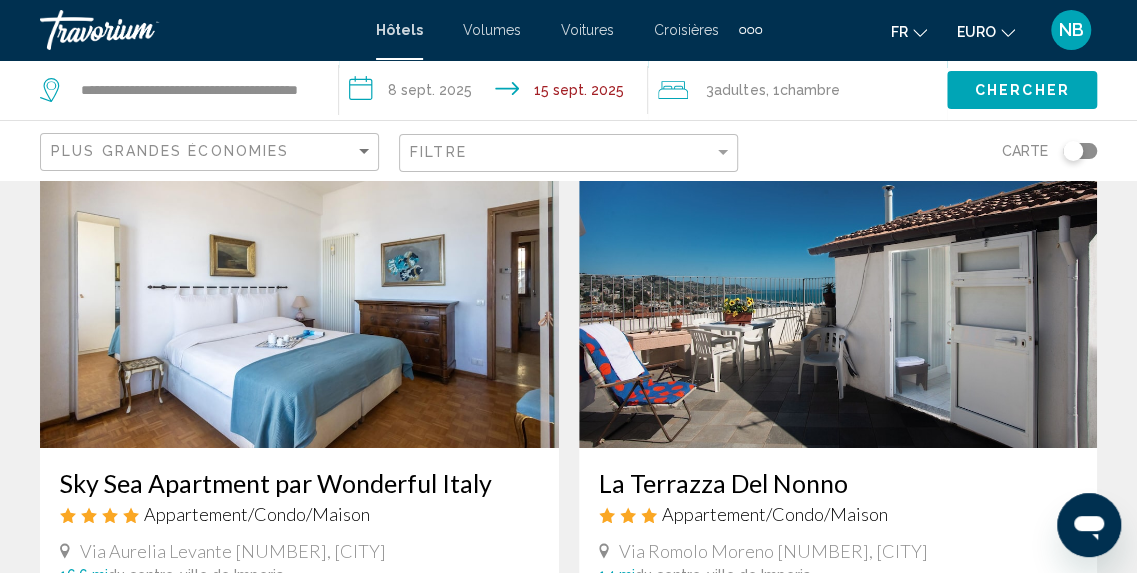 click at bounding box center (838, 288) 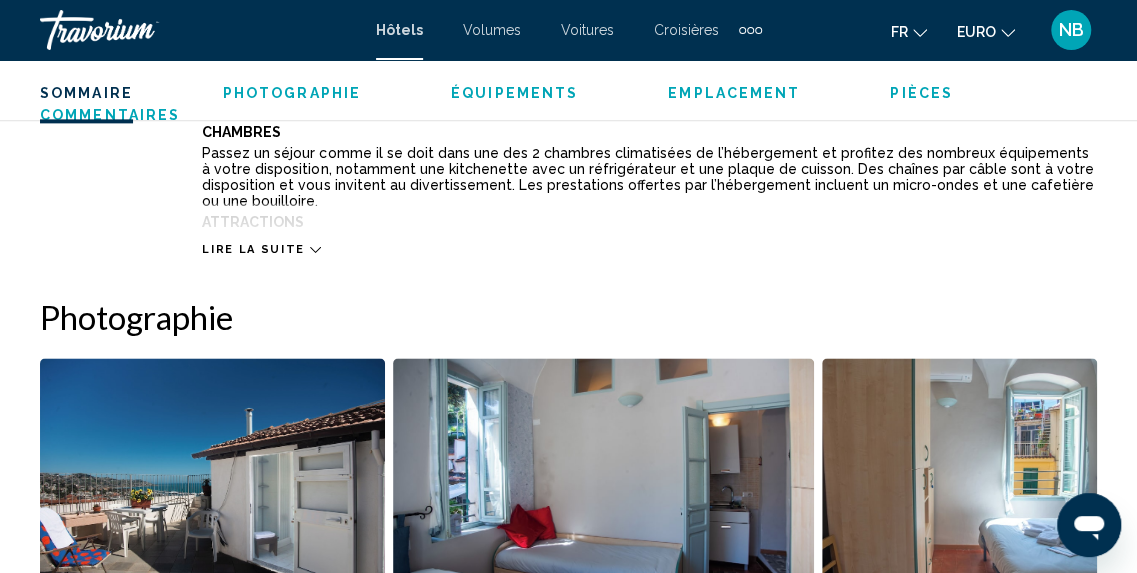 scroll, scrollTop: 1293, scrollLeft: 0, axis: vertical 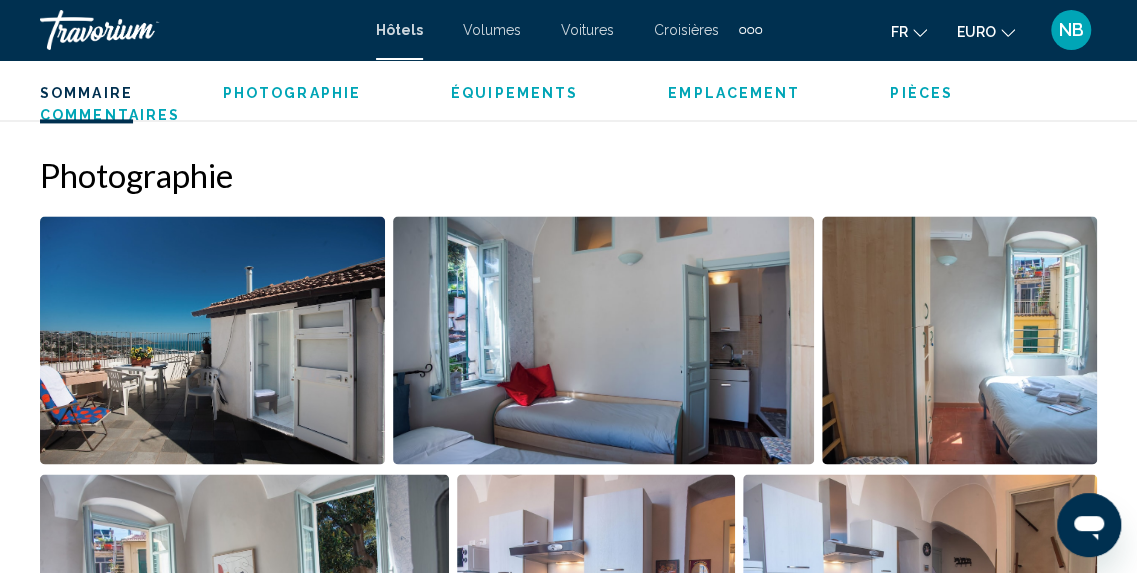 click at bounding box center [212, 340] 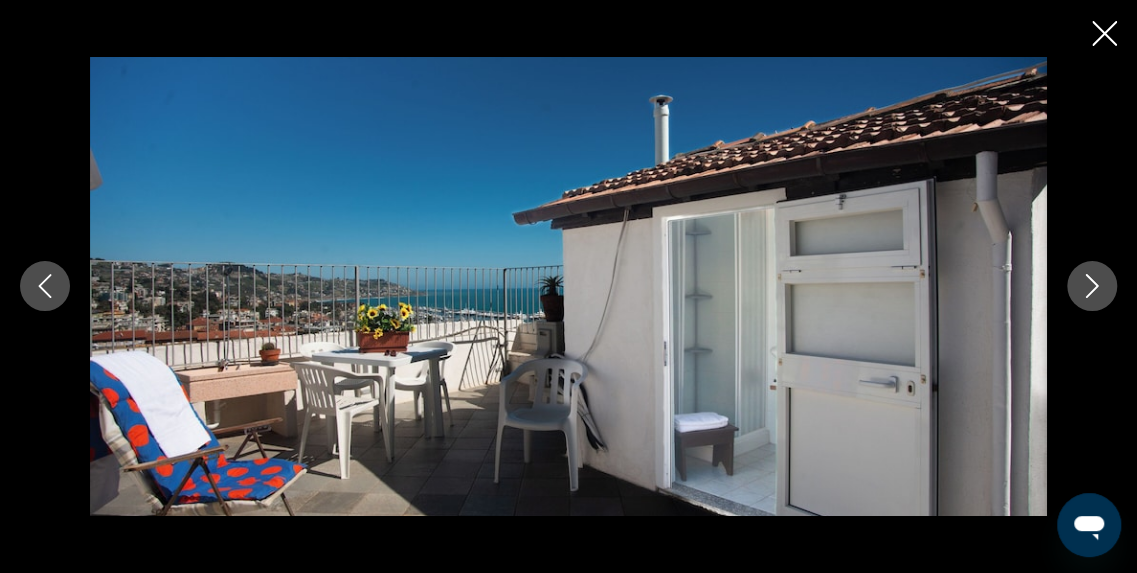 click at bounding box center (1092, 286) 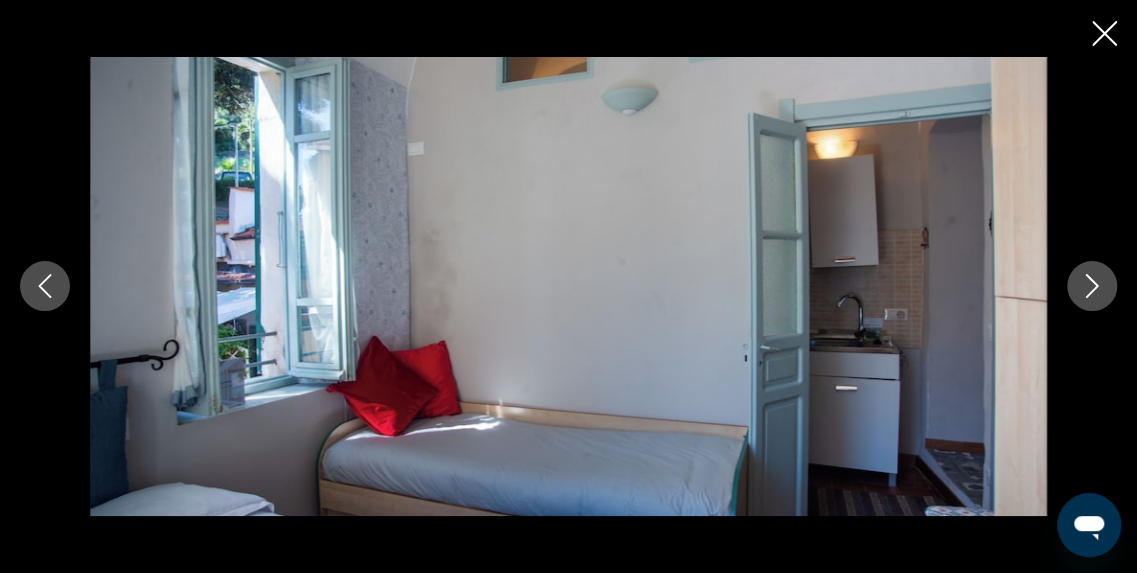 click at bounding box center (1092, 286) 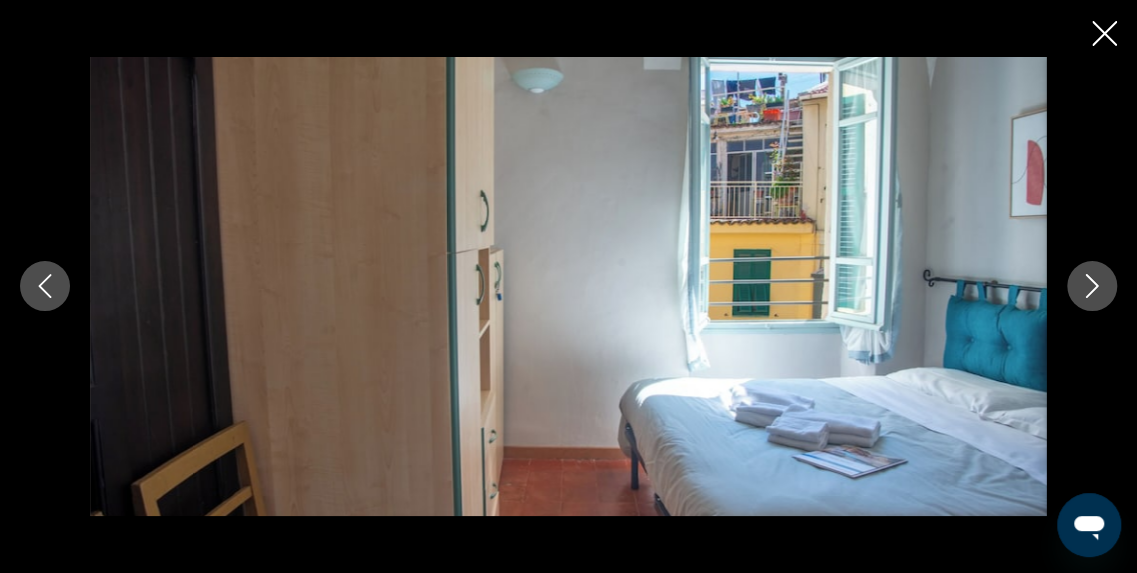 click at bounding box center (1092, 286) 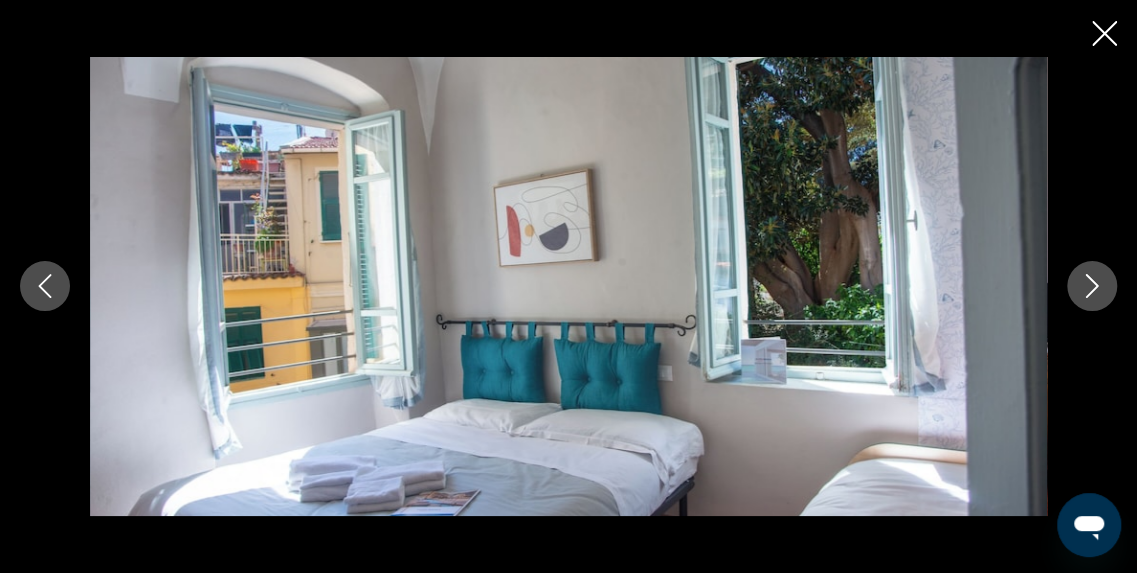 click at bounding box center [1092, 286] 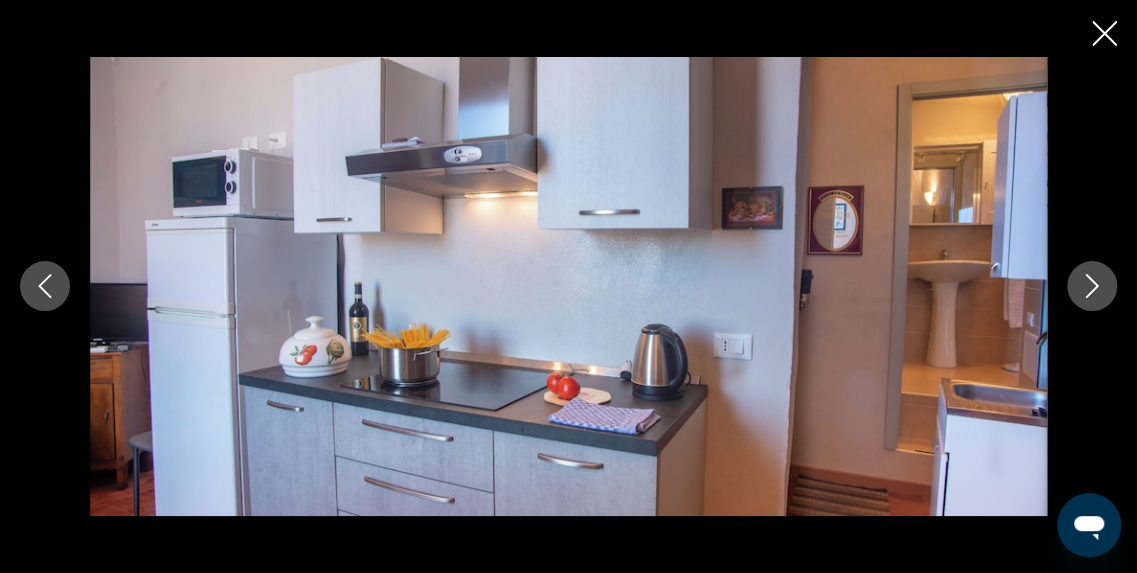 click at bounding box center (1092, 286) 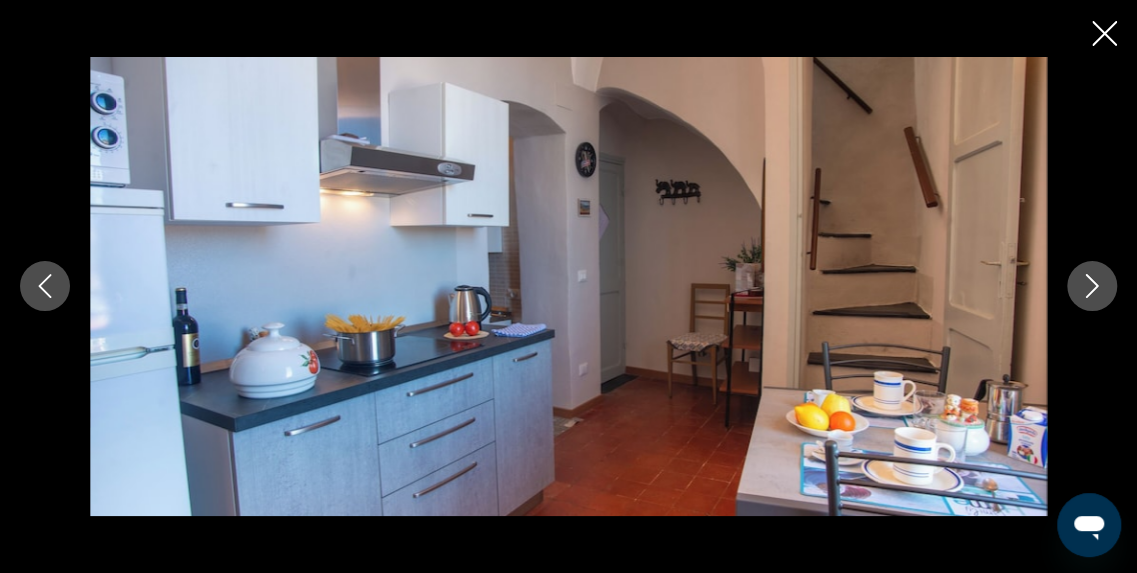 click at bounding box center [1092, 286] 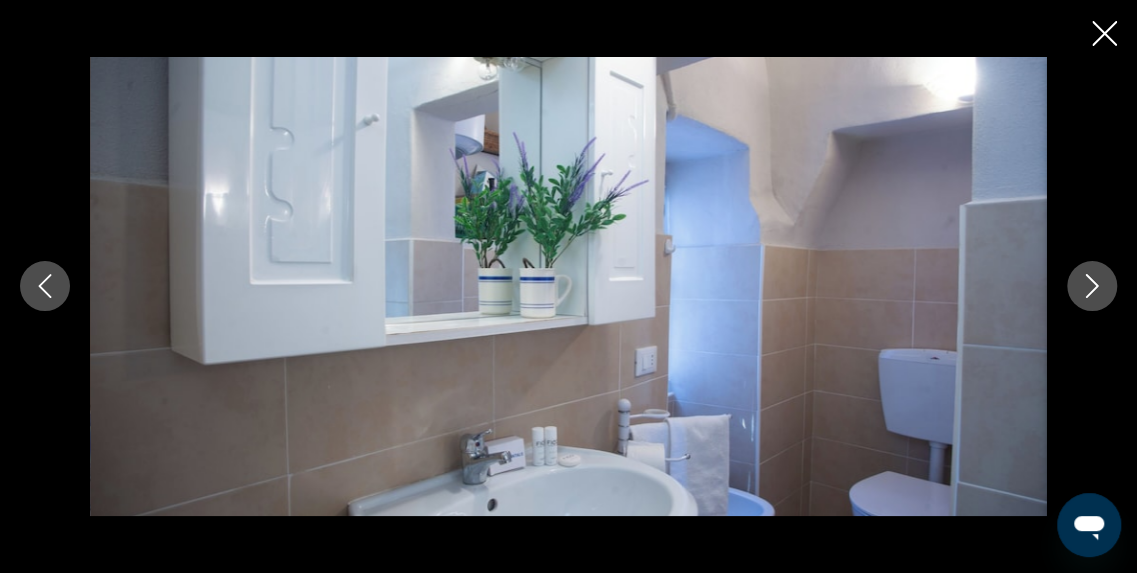 click at bounding box center (1092, 286) 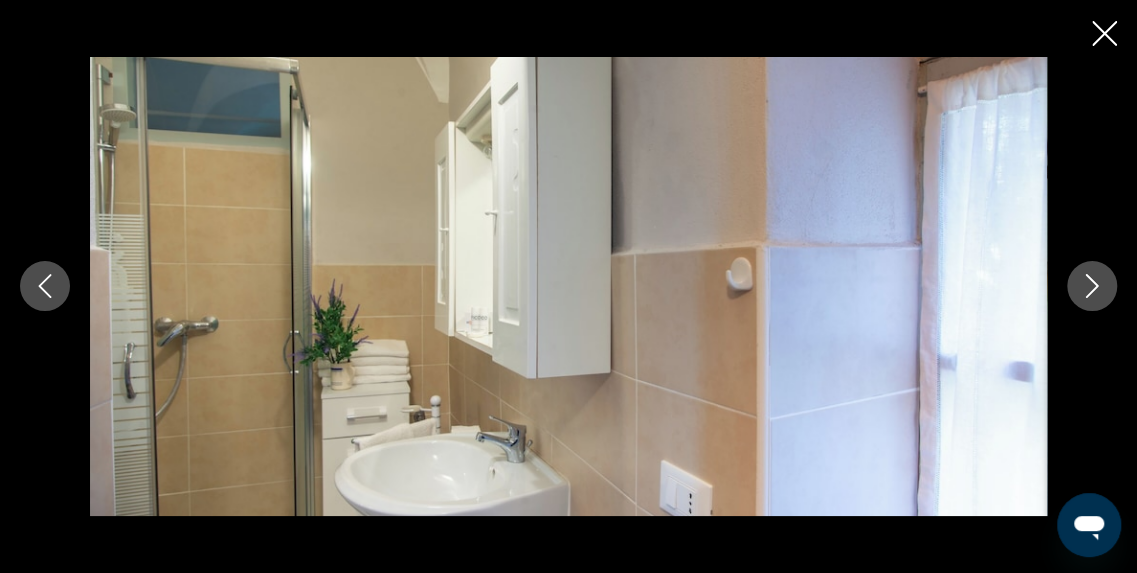 click at bounding box center (1092, 286) 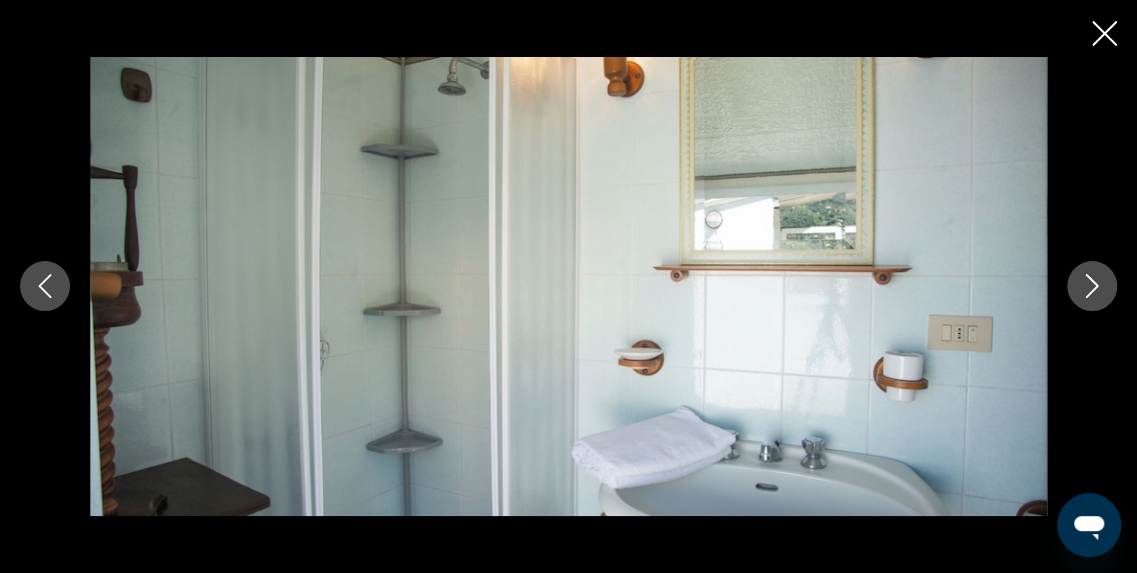 click at bounding box center [1092, 286] 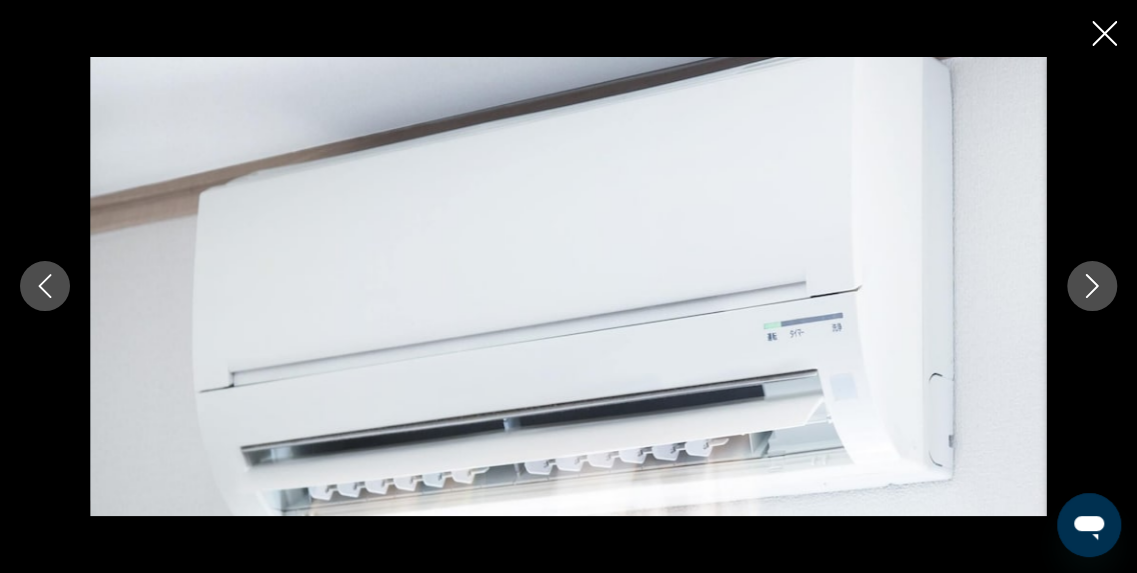 click at bounding box center (1092, 286) 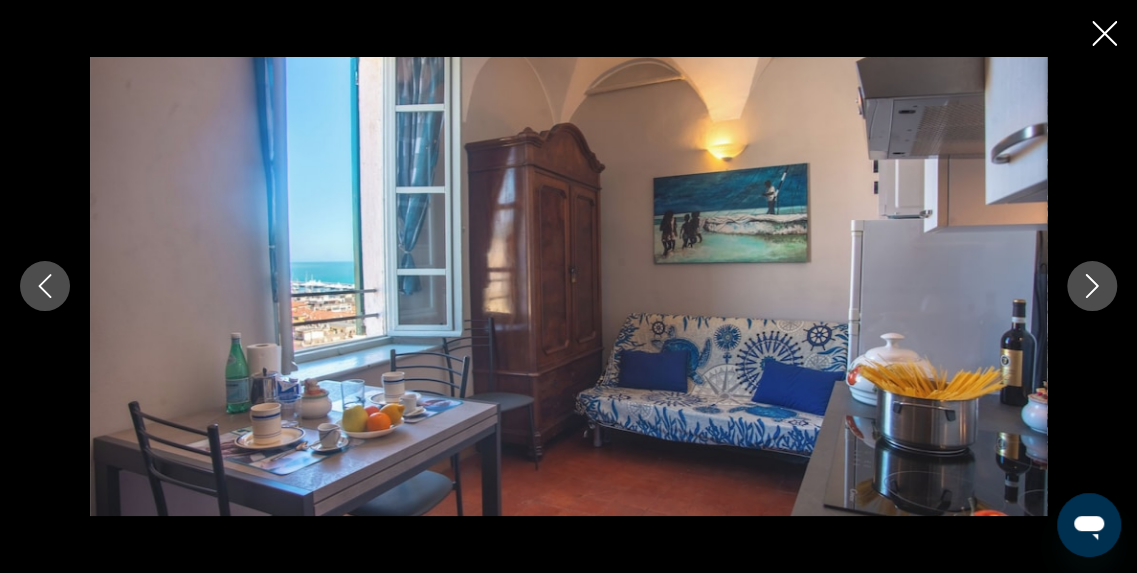 click at bounding box center [1092, 286] 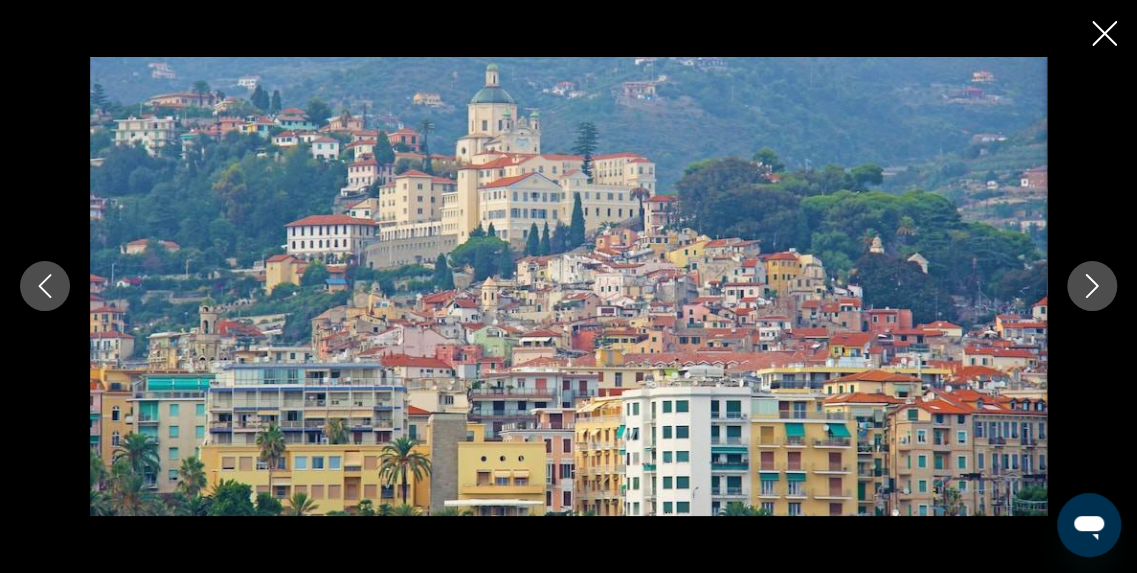 click at bounding box center [1092, 286] 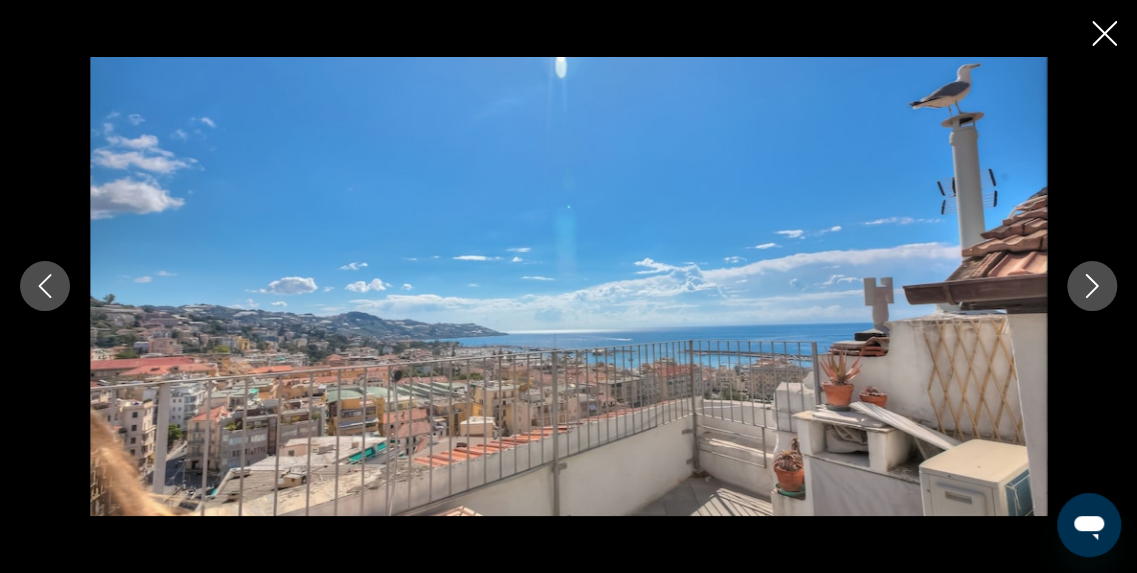 click at bounding box center [1092, 286] 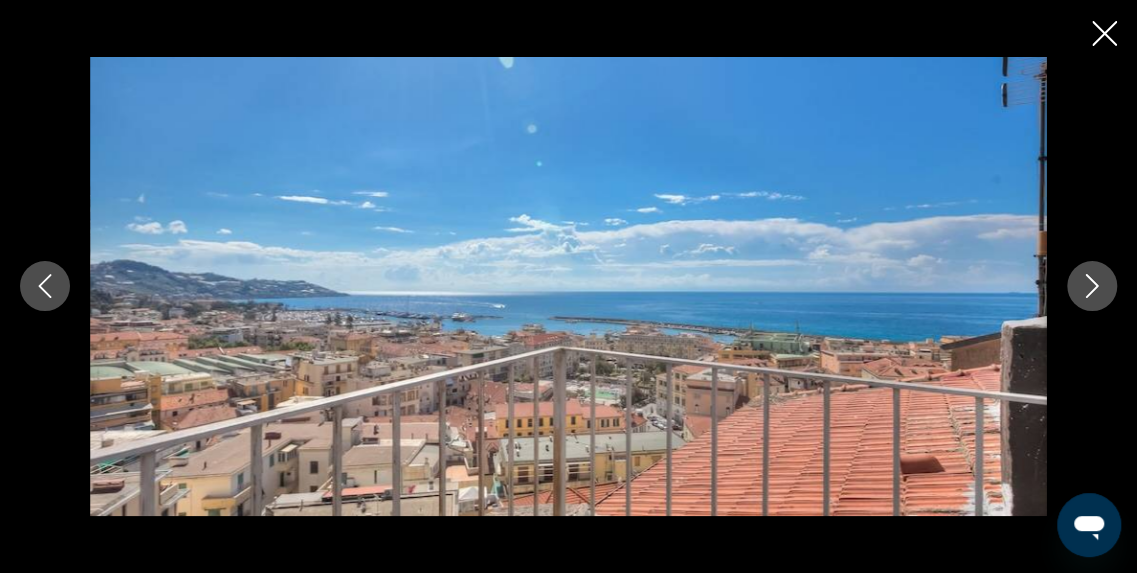 click at bounding box center (1092, 286) 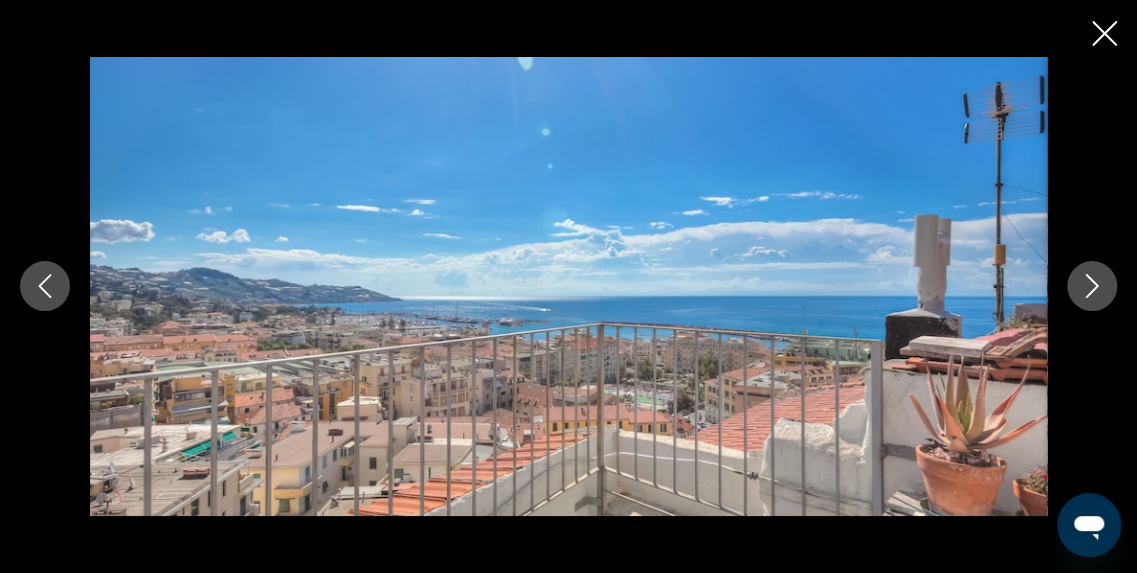 click at bounding box center [1092, 286] 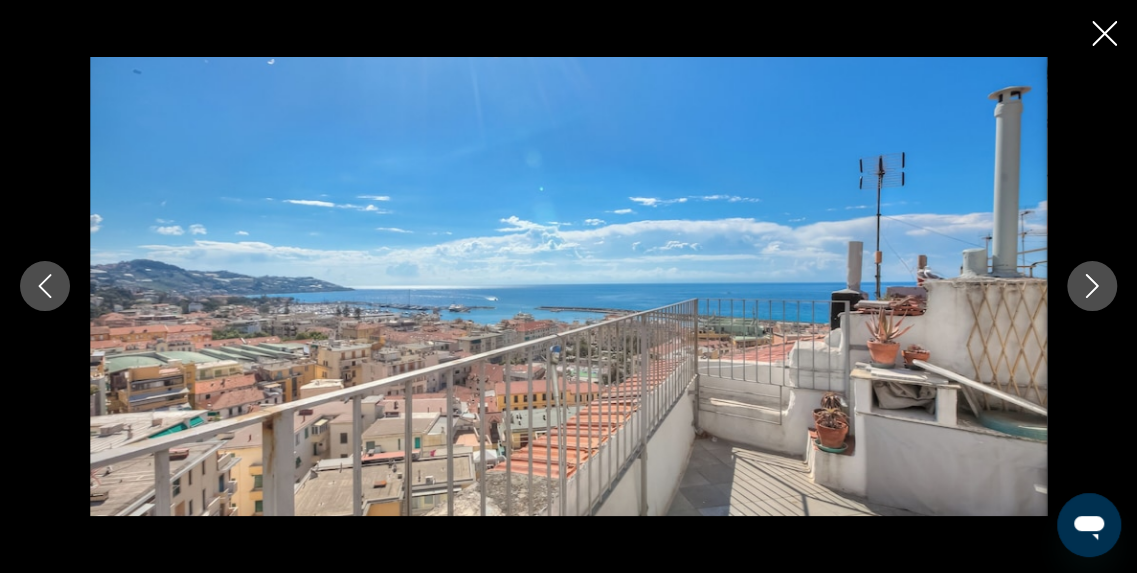 click at bounding box center (1092, 286) 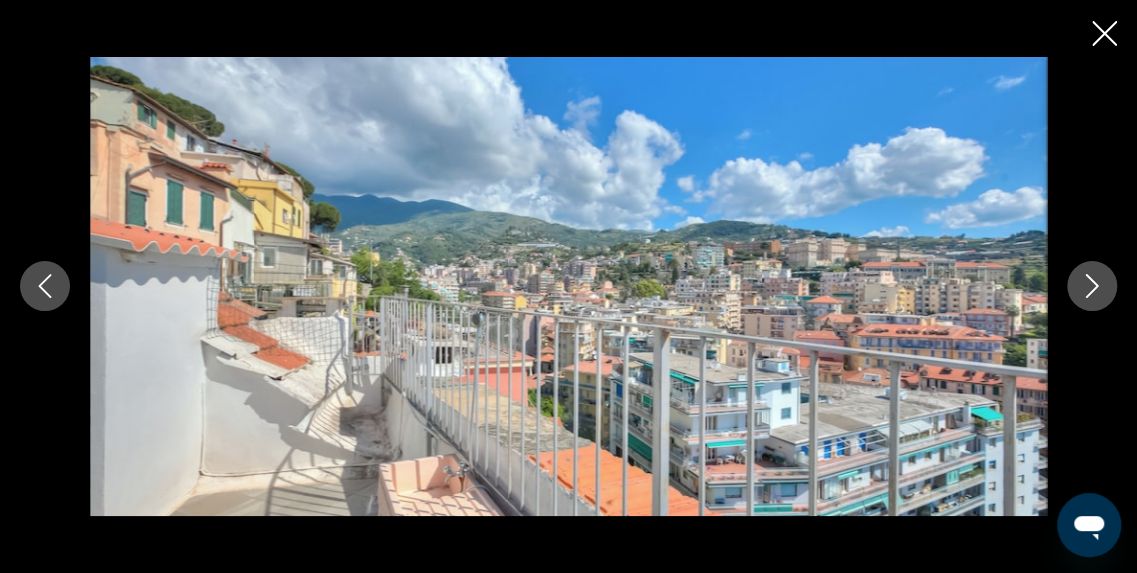 click 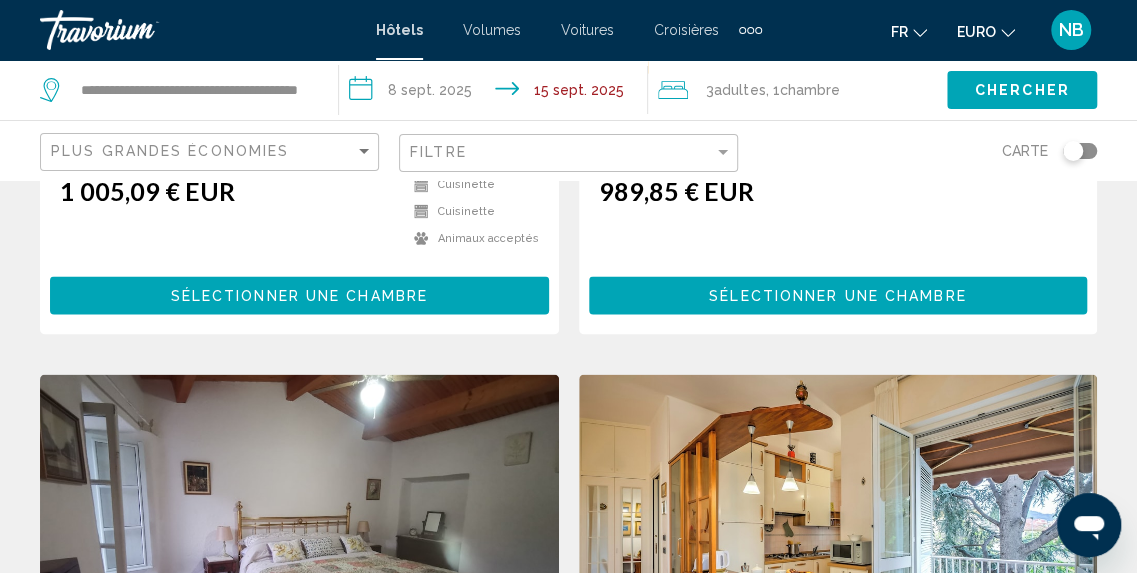 scroll, scrollTop: 0, scrollLeft: 0, axis: both 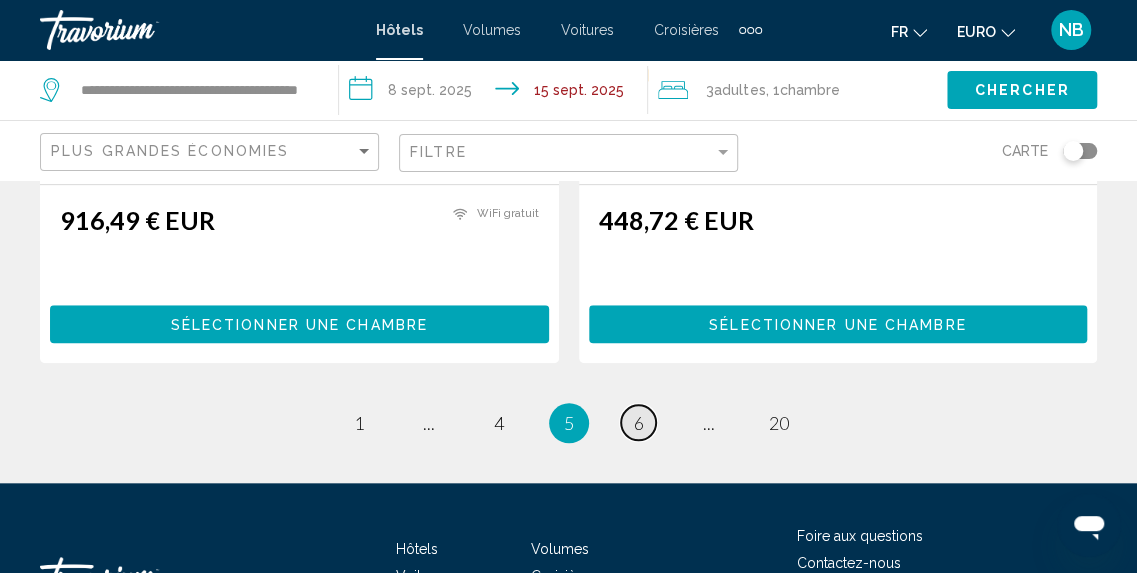 click on "6" at bounding box center (639, 423) 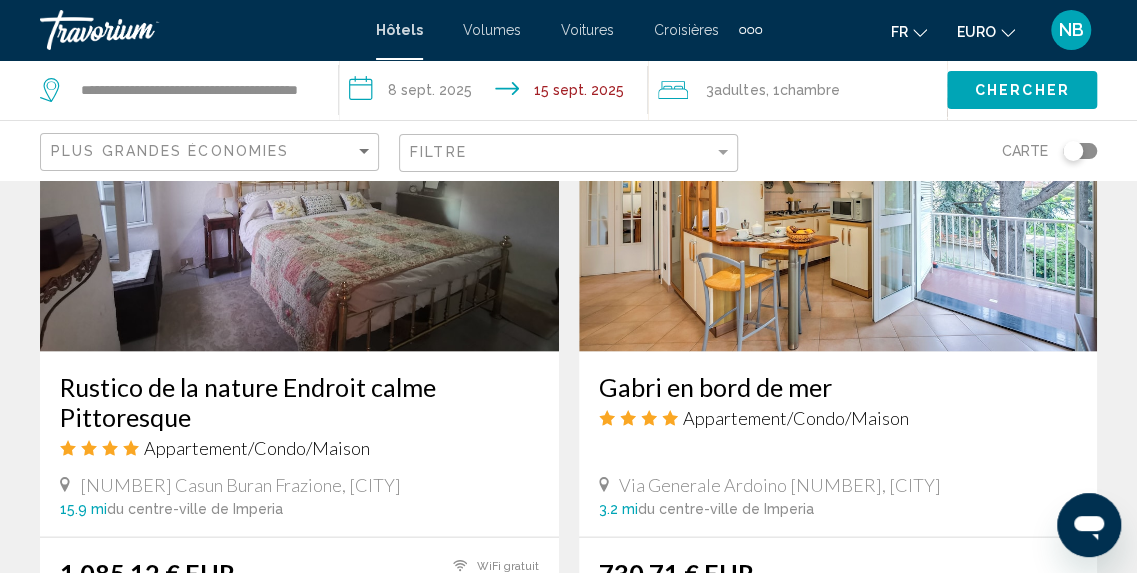 scroll, scrollTop: 1750, scrollLeft: 0, axis: vertical 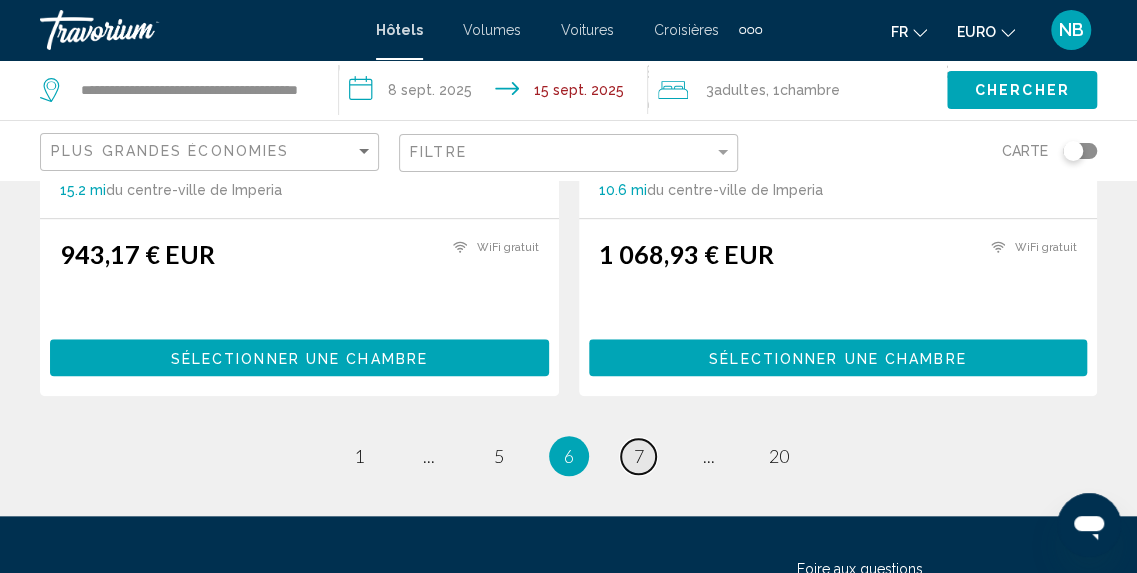 click on "7" at bounding box center [639, 456] 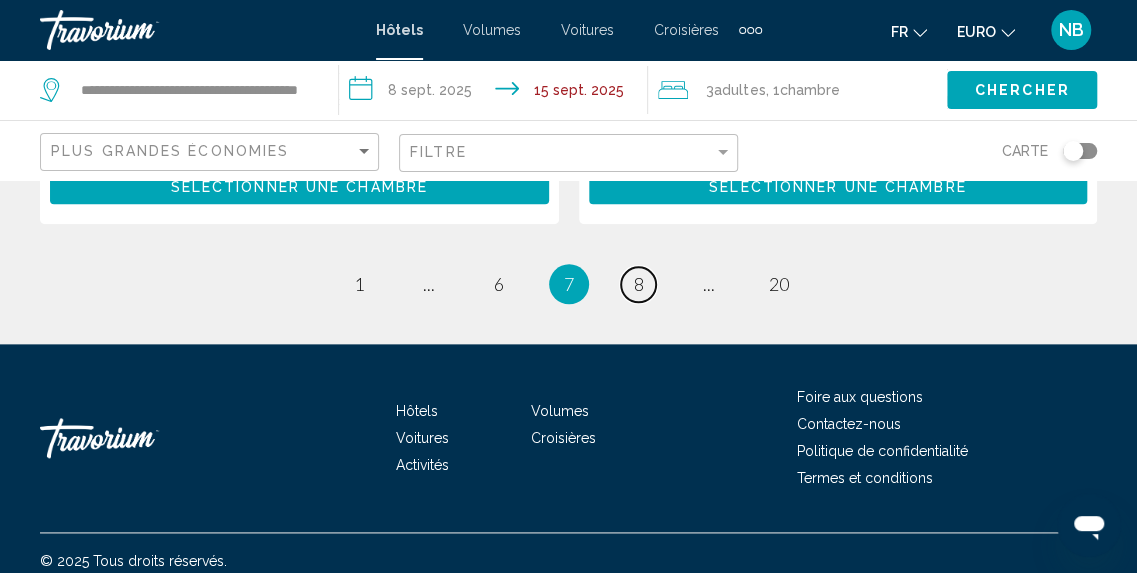 scroll, scrollTop: 4343, scrollLeft: 0, axis: vertical 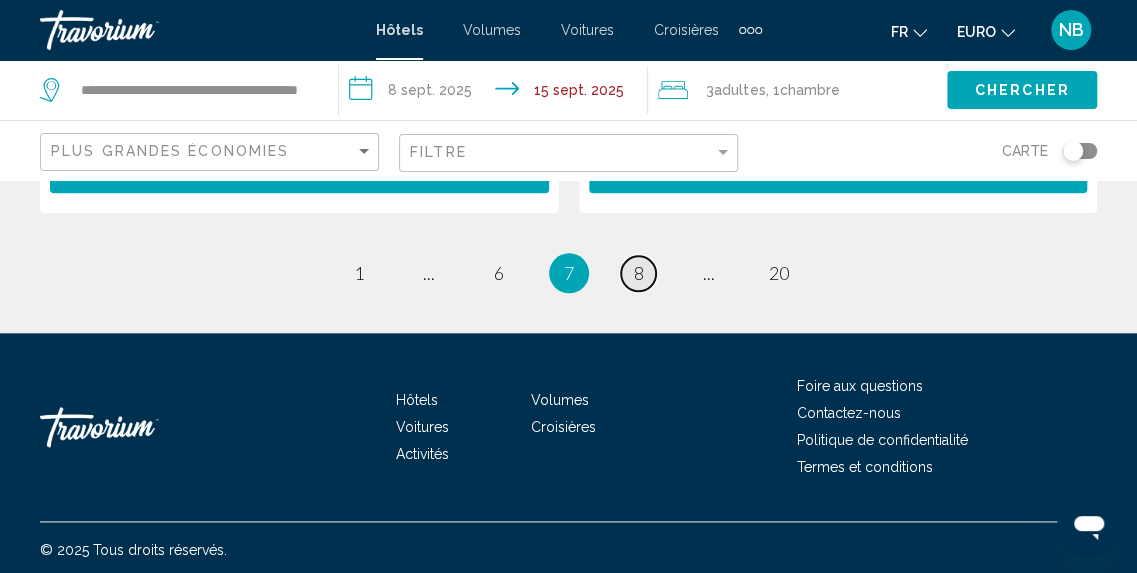click on "8" at bounding box center (639, 273) 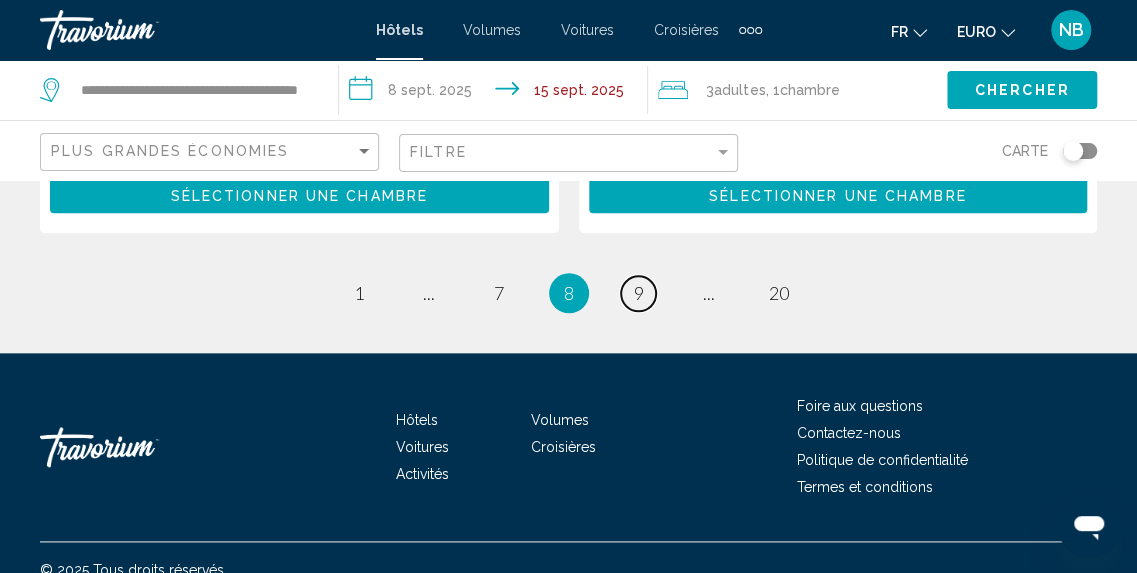 scroll, scrollTop: 4309, scrollLeft: 0, axis: vertical 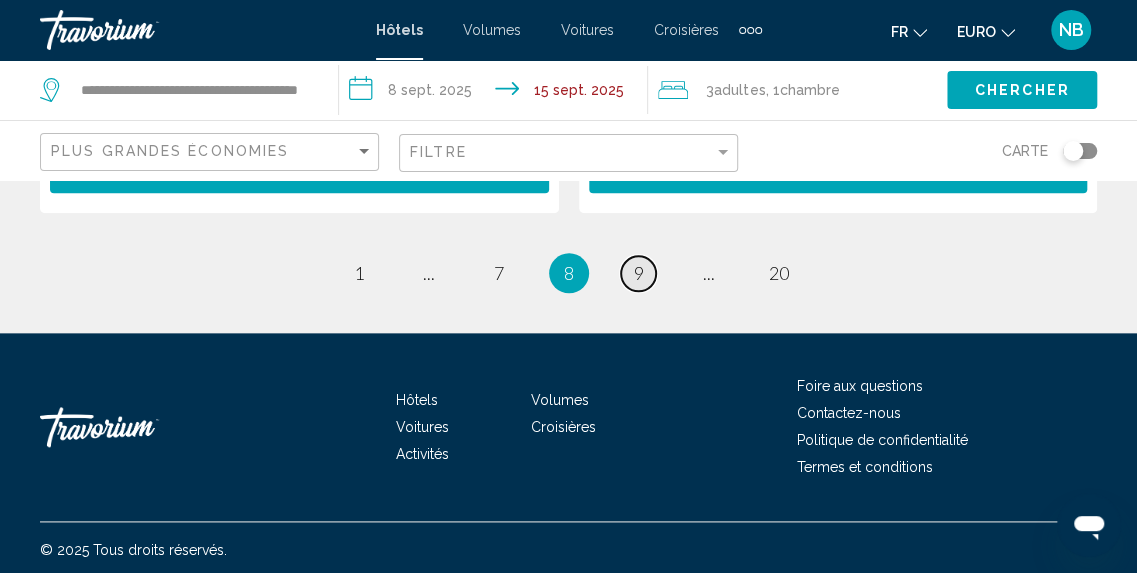click on "page  9" at bounding box center (638, 273) 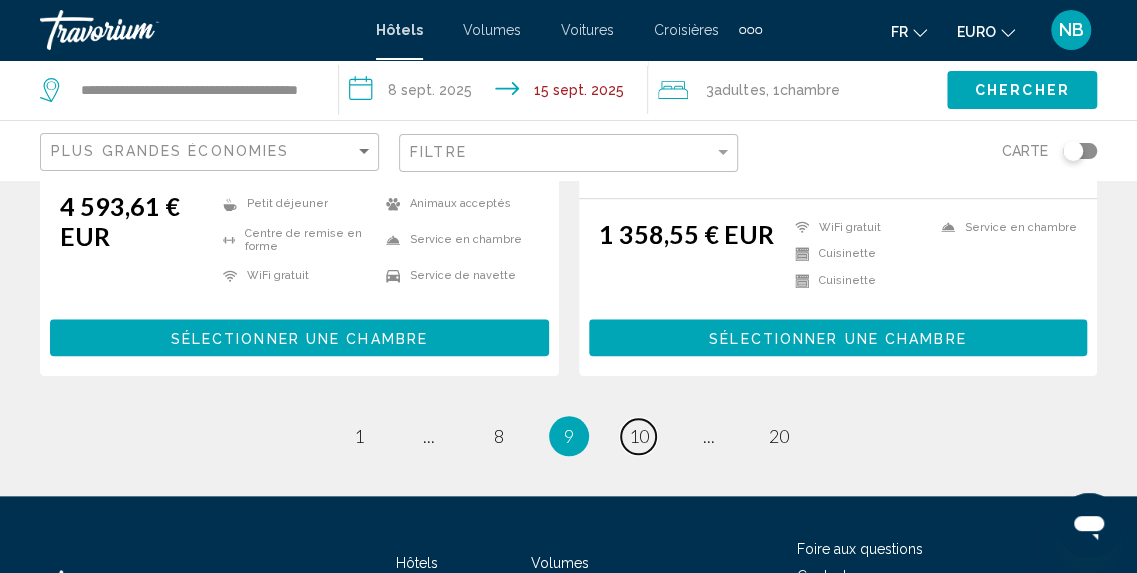 scroll, scrollTop: 4198, scrollLeft: 0, axis: vertical 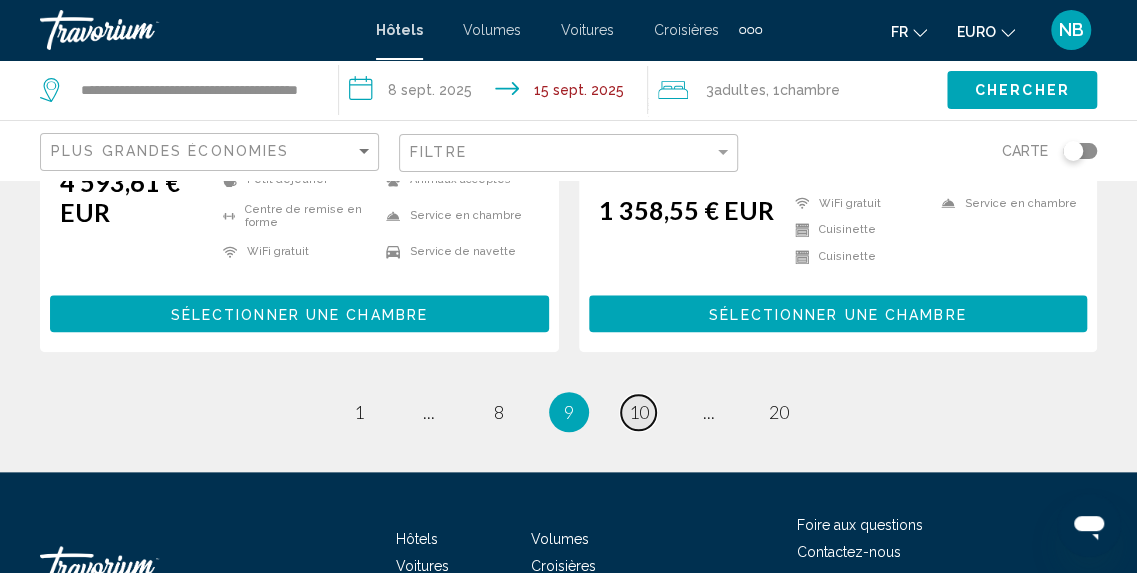 click on "page  10" at bounding box center (638, 412) 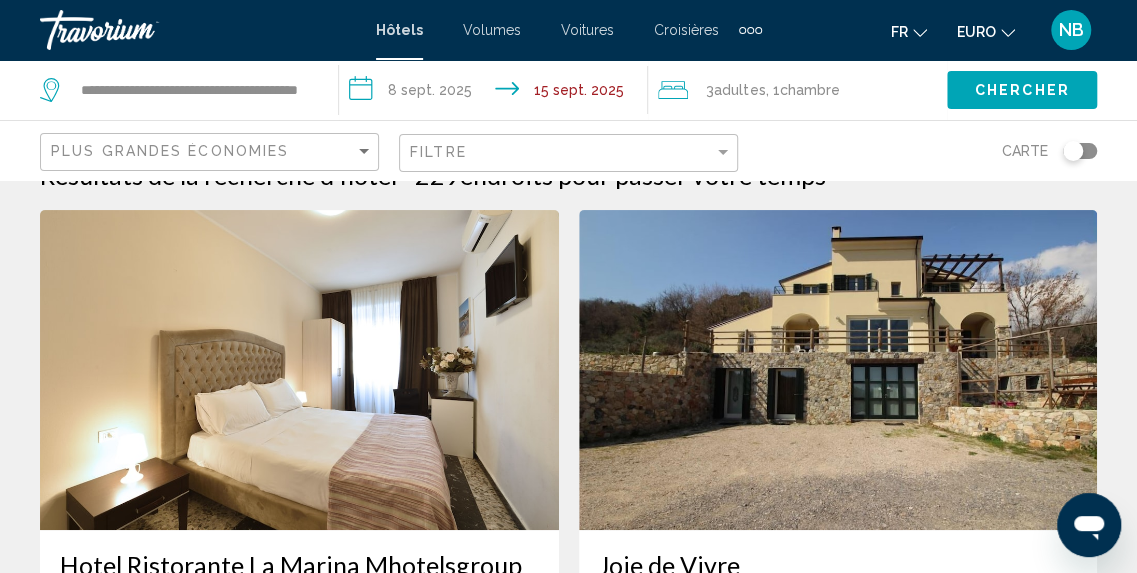 scroll, scrollTop: 0, scrollLeft: 0, axis: both 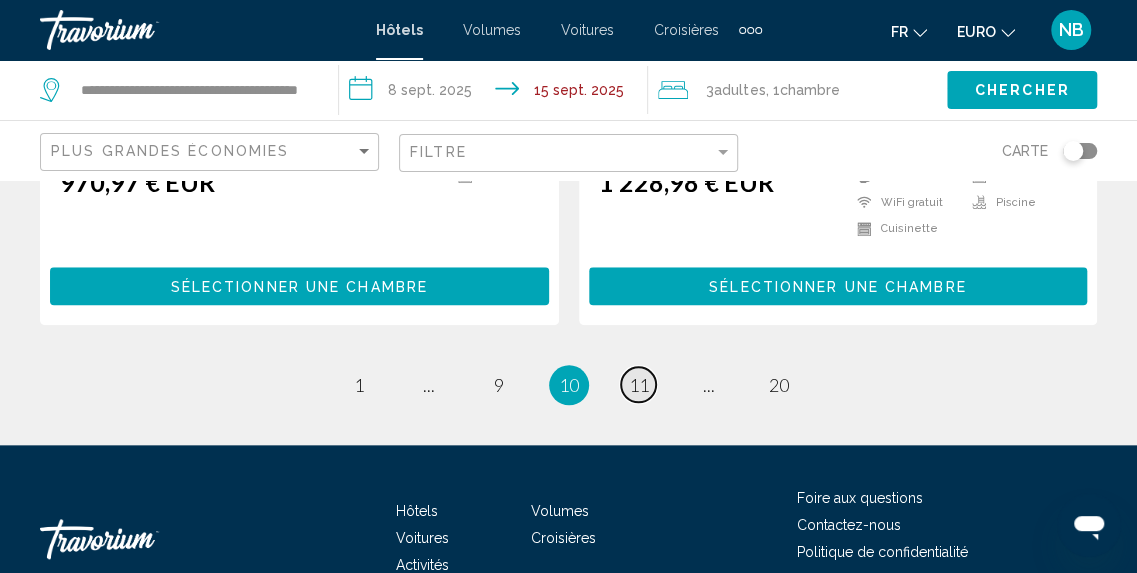 click on "11" at bounding box center [639, 385] 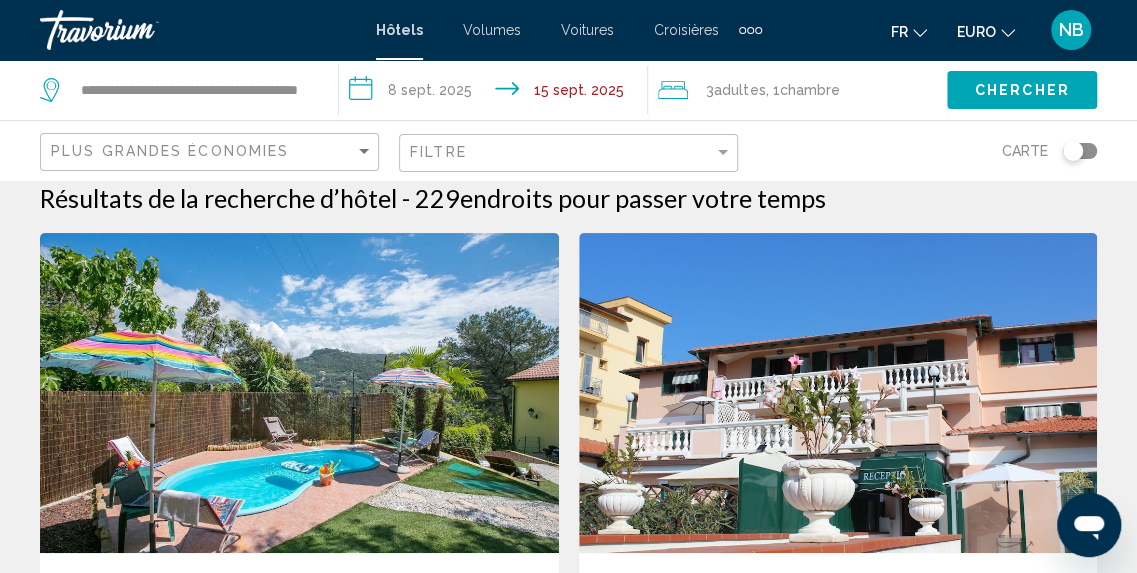 scroll, scrollTop: 0, scrollLeft: 0, axis: both 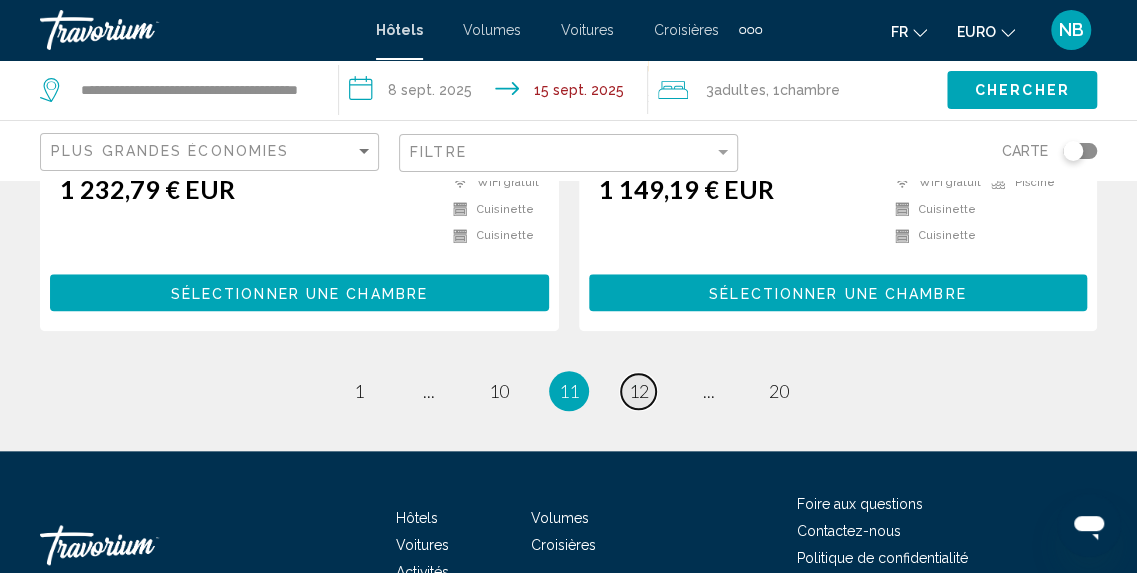 click on "12" at bounding box center [639, 391] 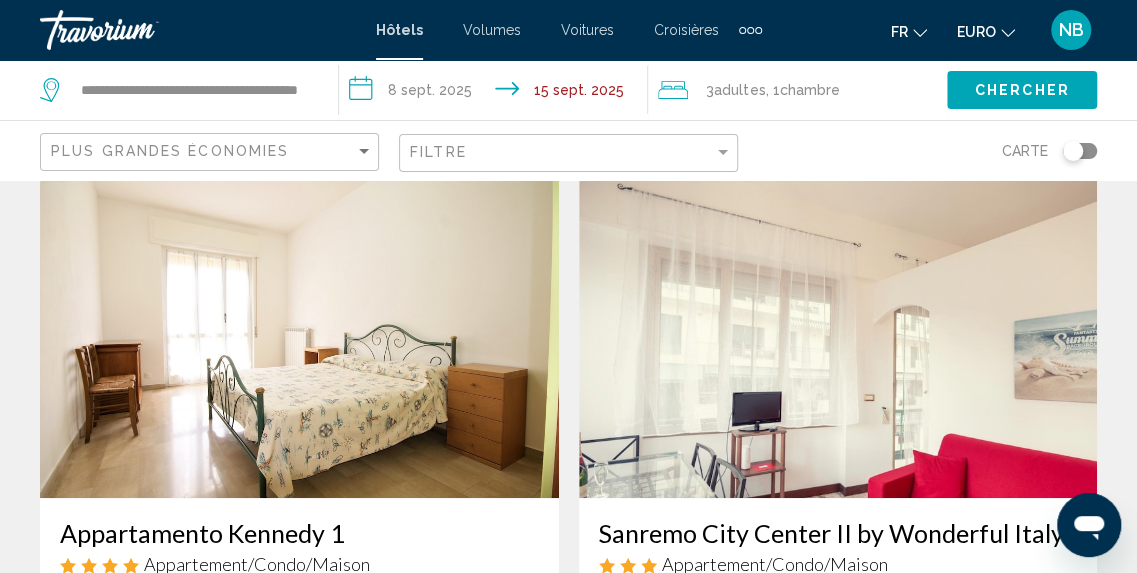 scroll, scrollTop: 0, scrollLeft: 0, axis: both 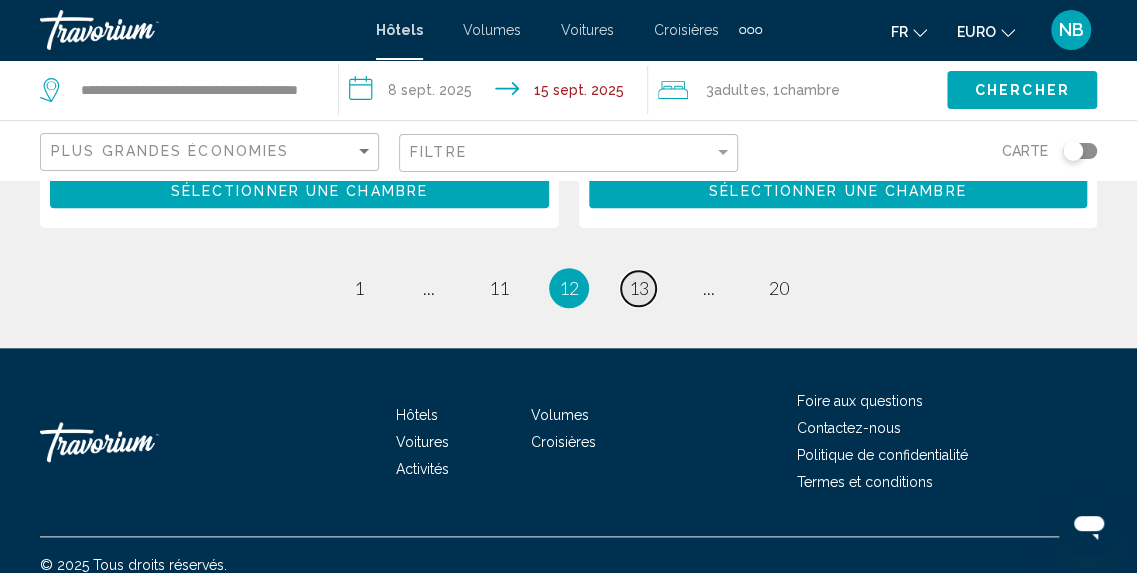 click on "13" at bounding box center (639, 288) 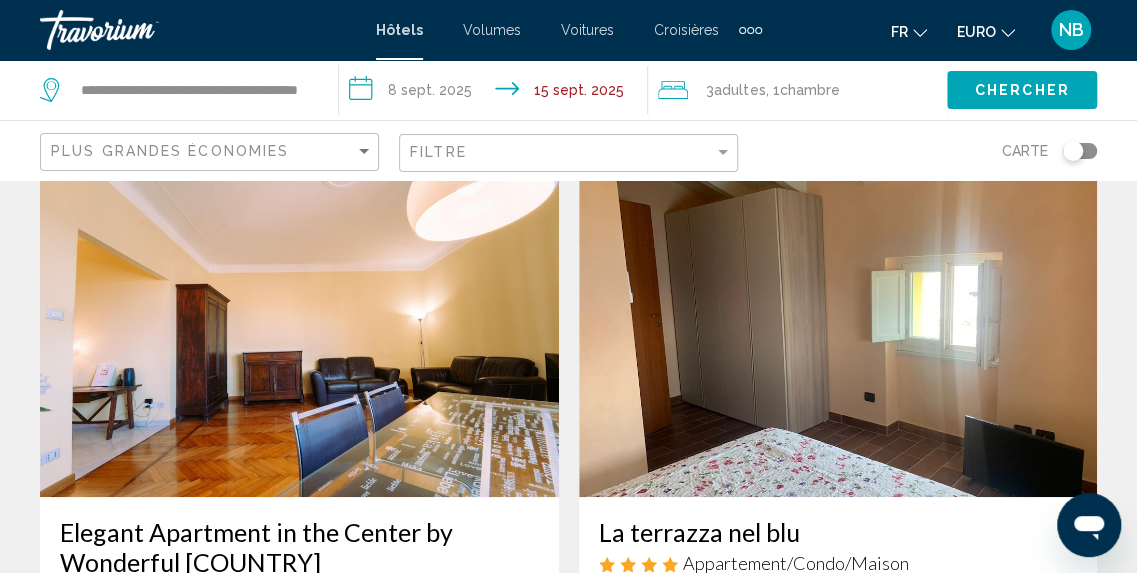 scroll, scrollTop: 0, scrollLeft: 0, axis: both 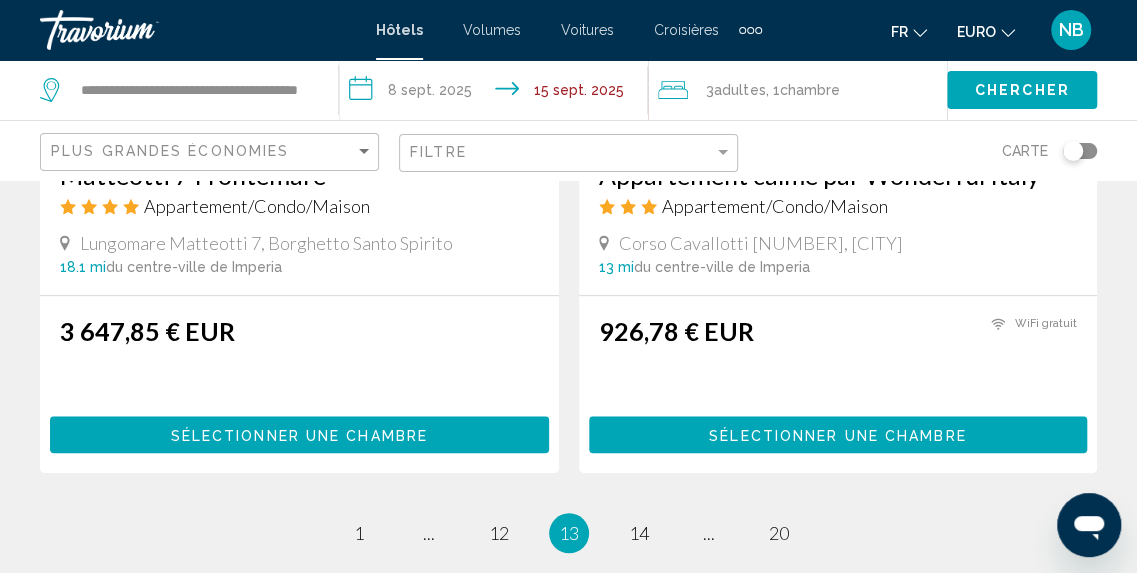 click on "13 / 20  page  1 page  ... page  12 Vous êtes sur la page  13 page  14 page  ... page  20" at bounding box center [568, 533] 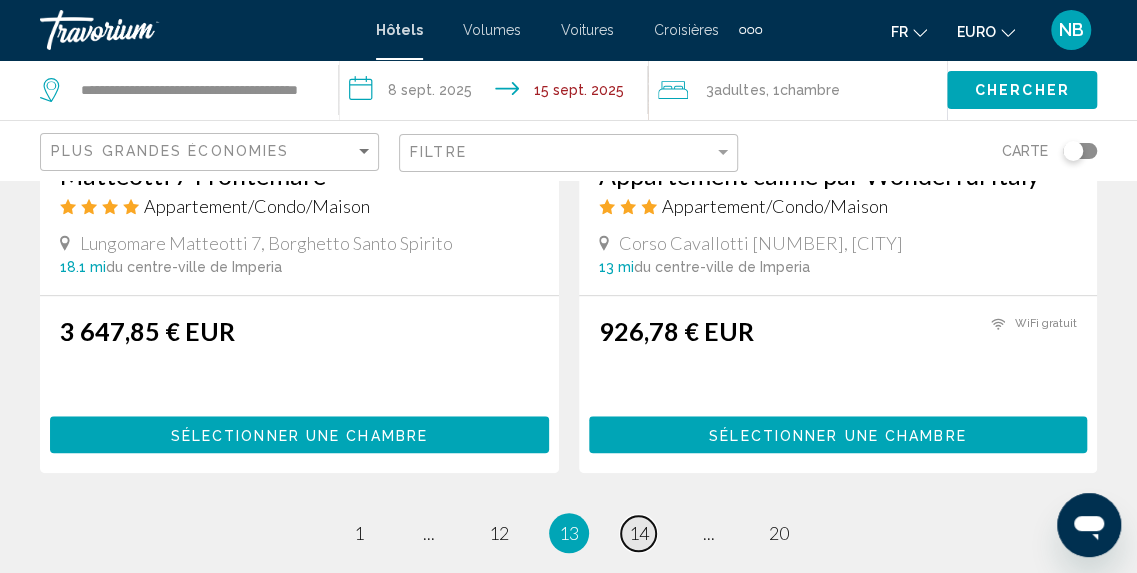 click on "14" at bounding box center (639, 533) 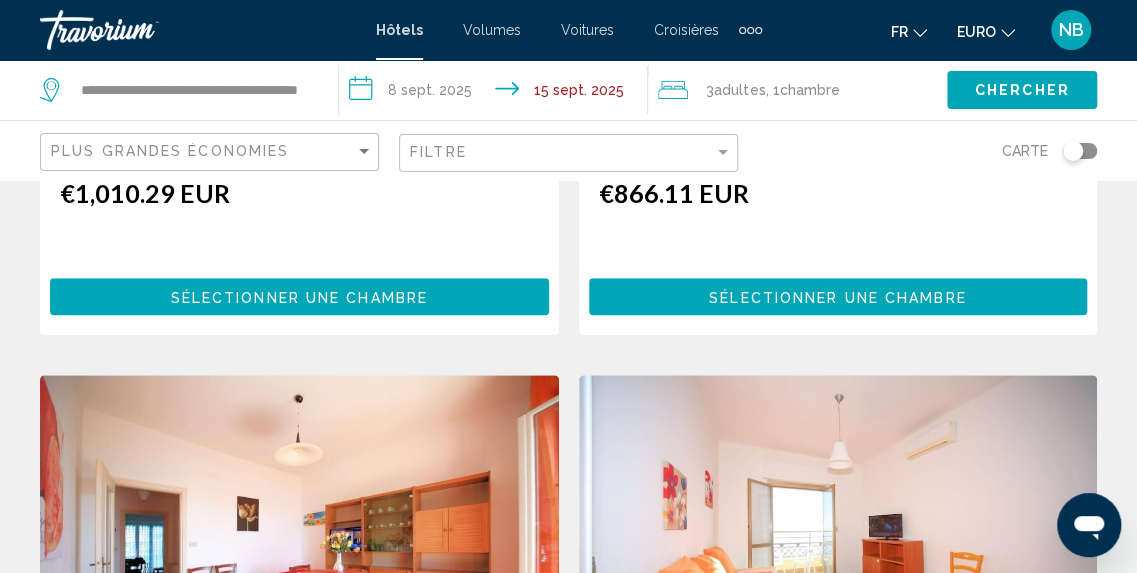 scroll, scrollTop: 0, scrollLeft: 0, axis: both 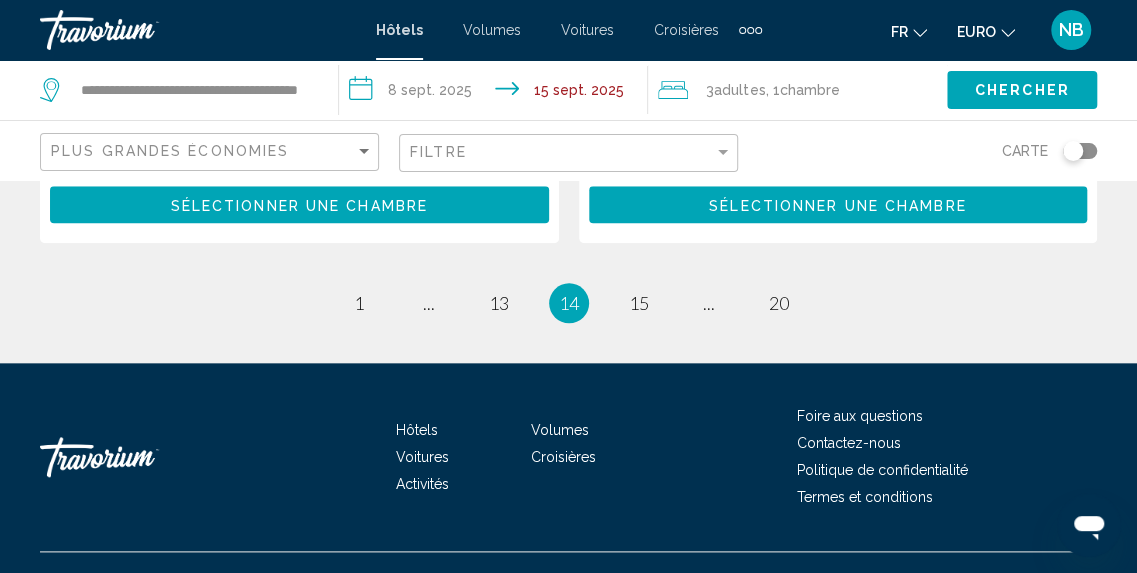 click on "page  15" at bounding box center (639, 303) 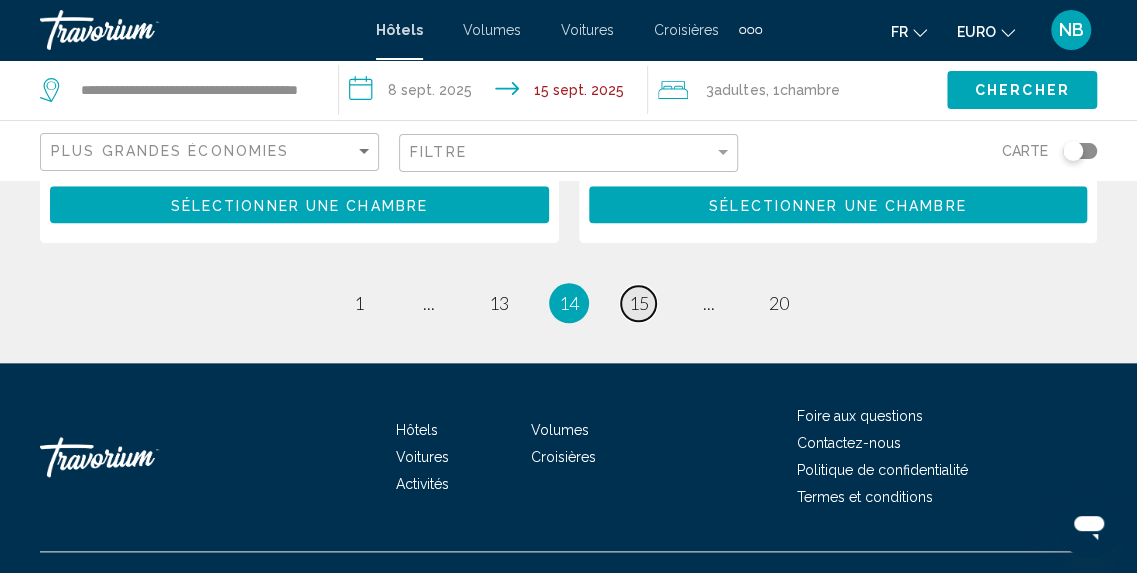 click on "15" at bounding box center [639, 303] 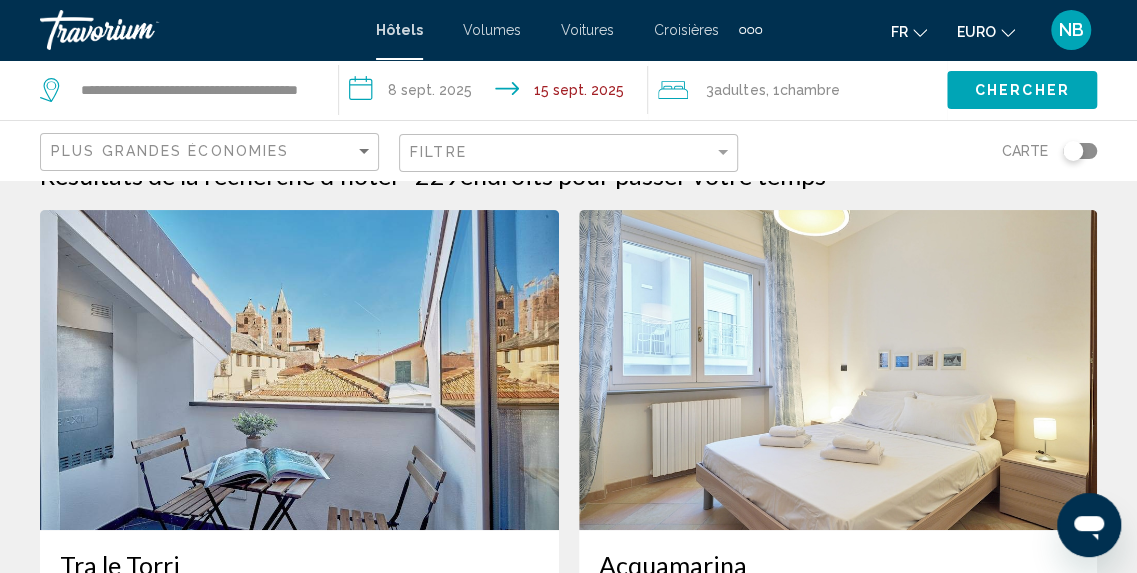scroll, scrollTop: 0, scrollLeft: 0, axis: both 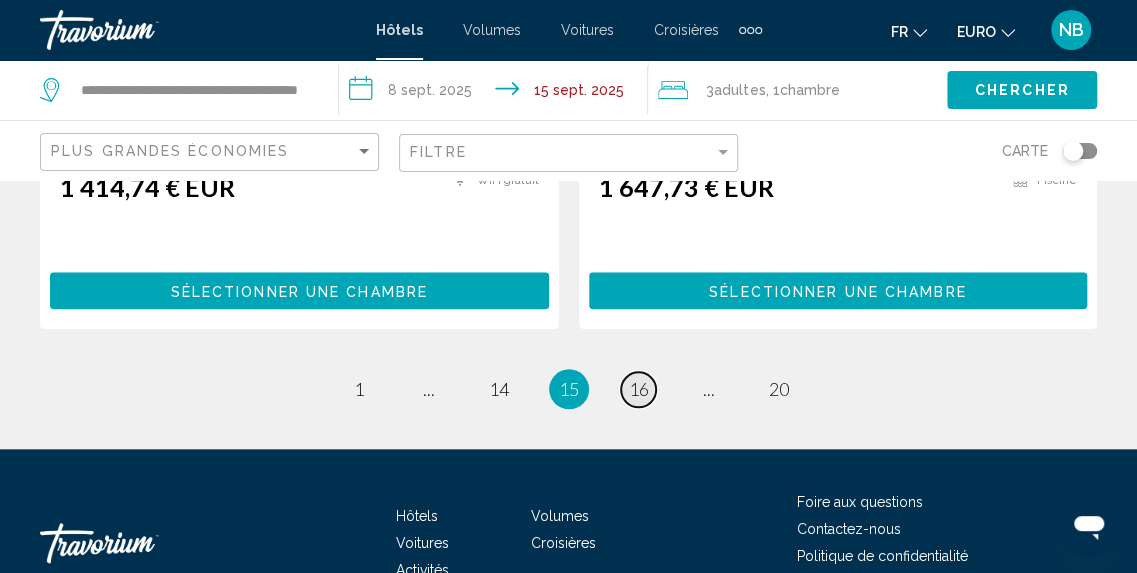 click on "16" at bounding box center [639, 389] 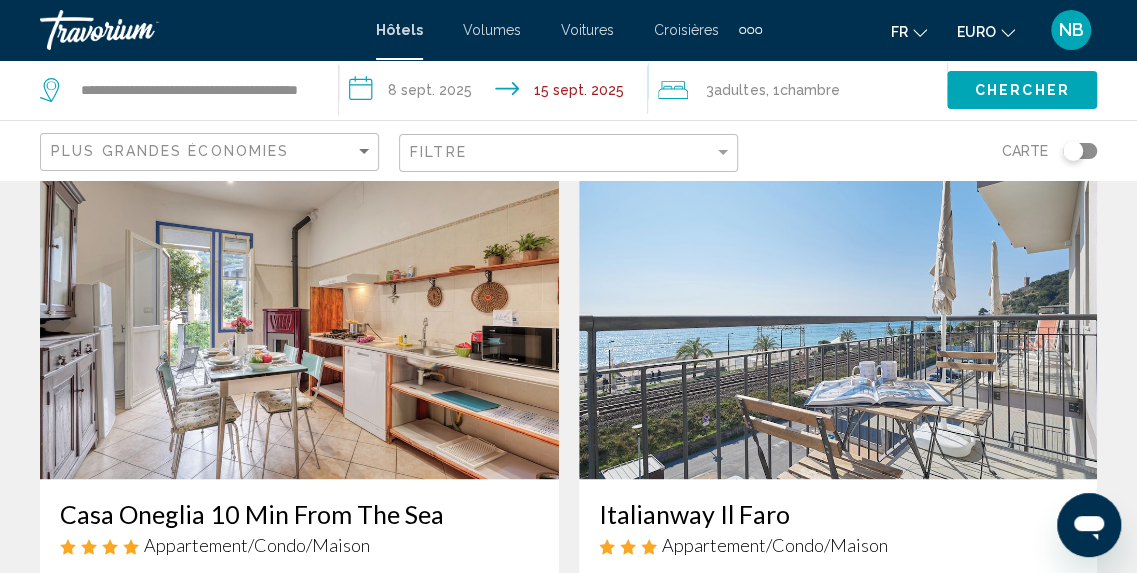 scroll, scrollTop: 0, scrollLeft: 0, axis: both 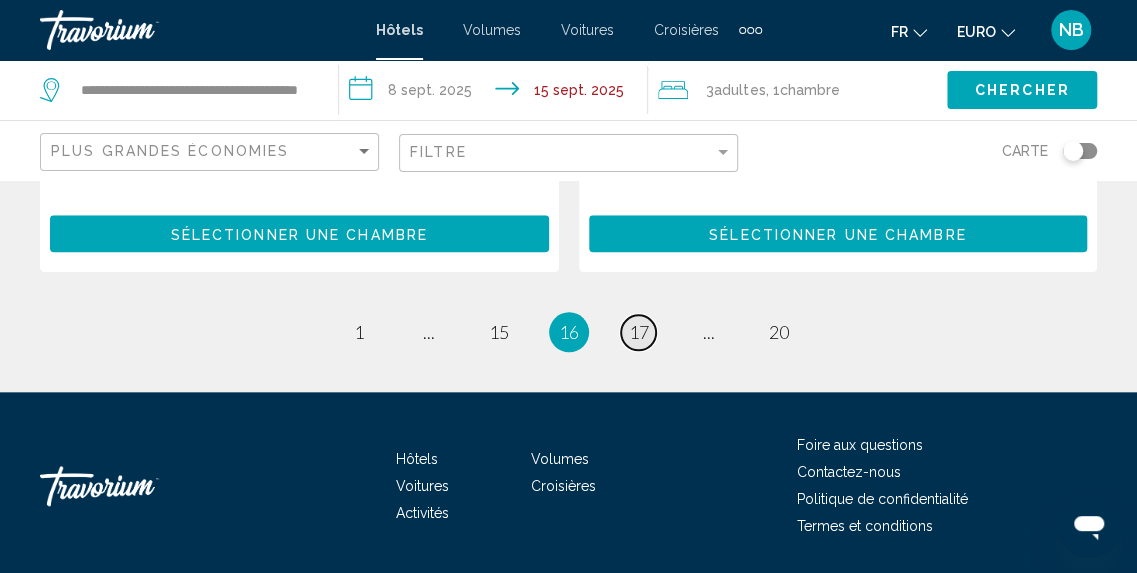 click on "17" at bounding box center [639, 332] 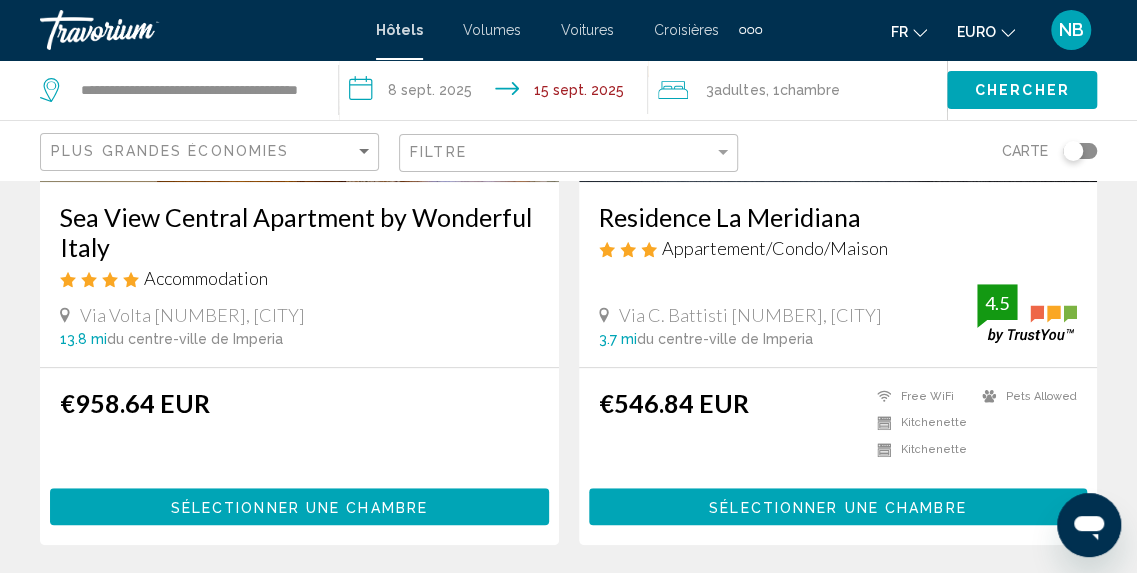 scroll, scrollTop: 0, scrollLeft: 0, axis: both 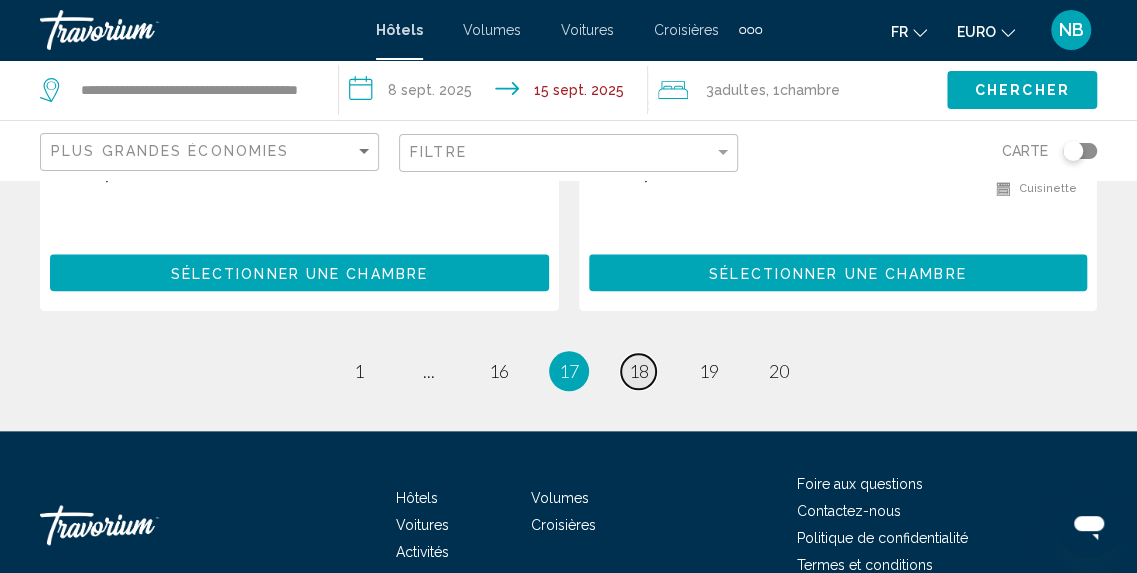 click on "18" at bounding box center [639, 371] 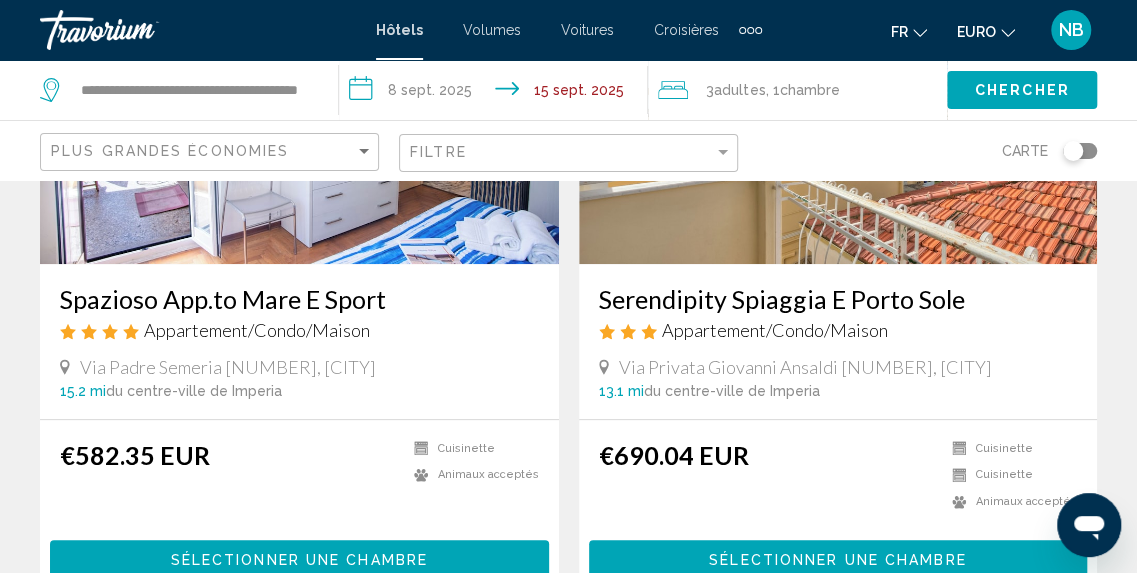 scroll, scrollTop: 0, scrollLeft: 0, axis: both 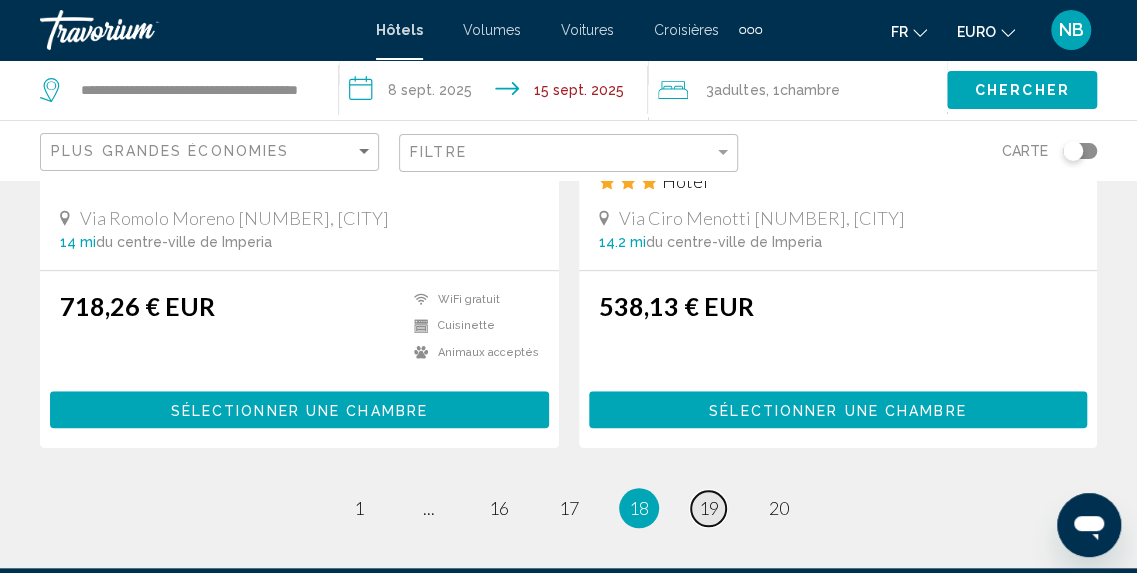 click on "19" at bounding box center (709, 508) 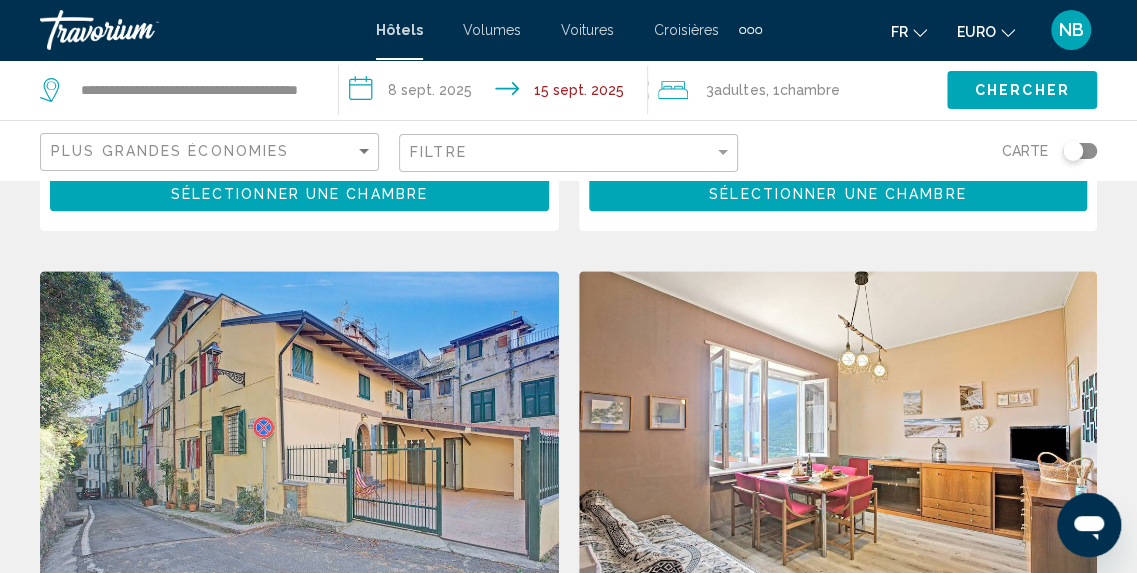 scroll, scrollTop: 0, scrollLeft: 0, axis: both 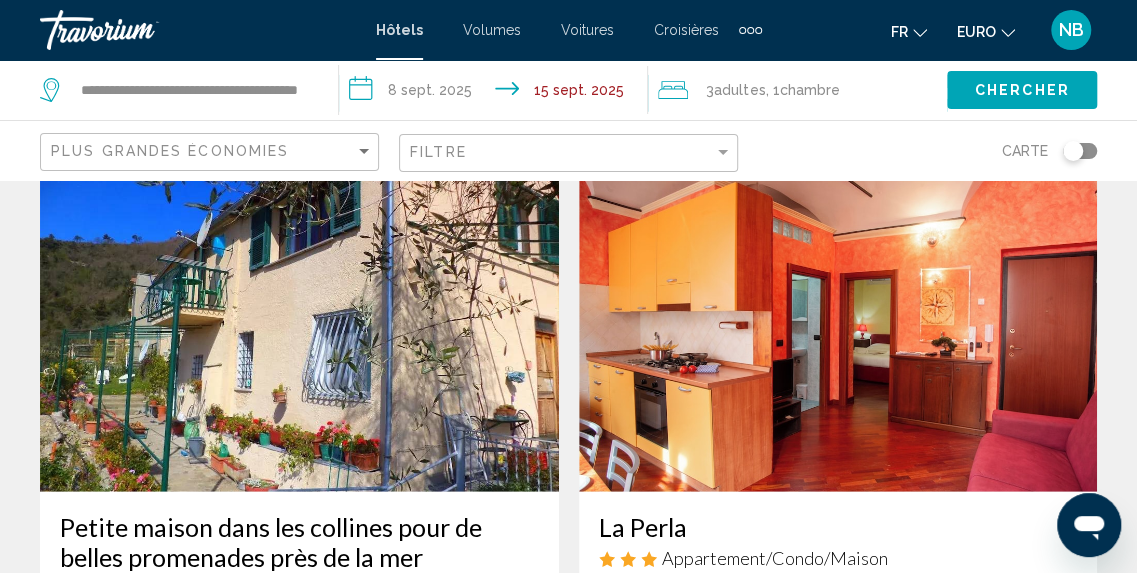 click at bounding box center (299, 332) 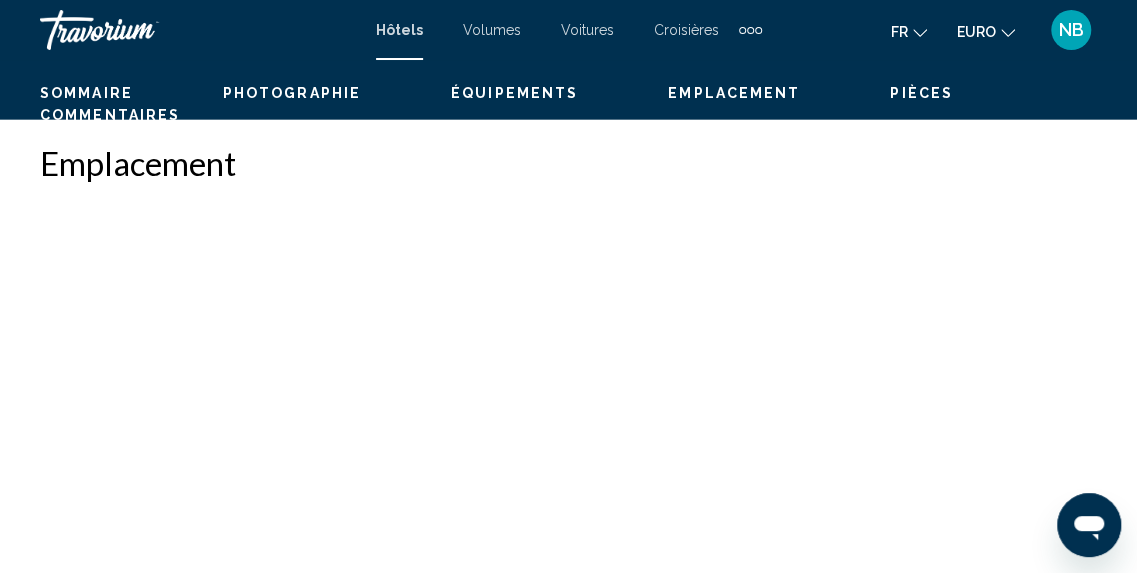 scroll, scrollTop: 248, scrollLeft: 0, axis: vertical 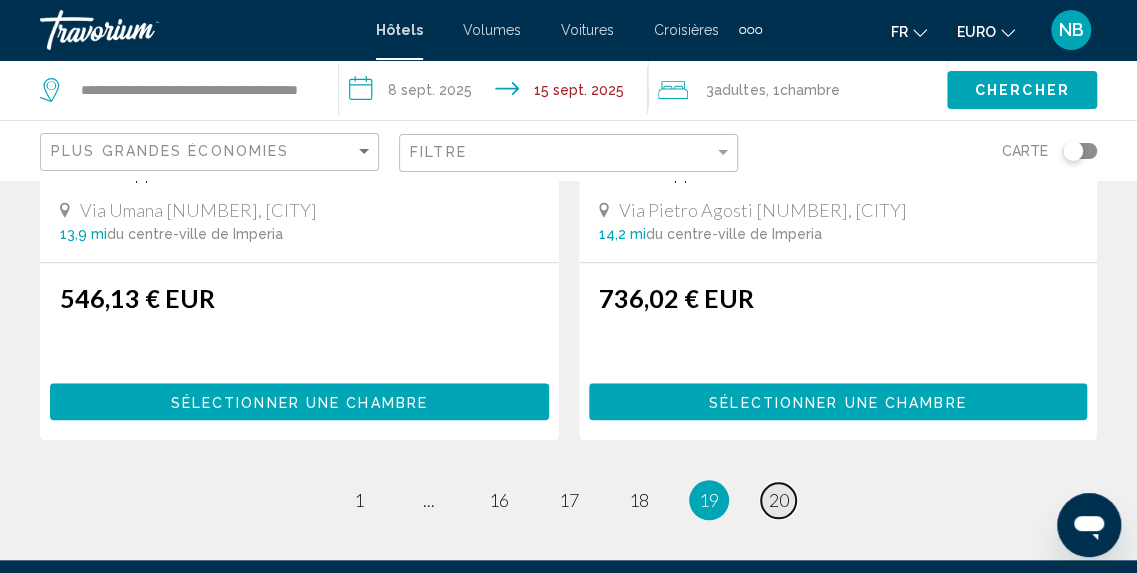 click on "20" at bounding box center [779, 500] 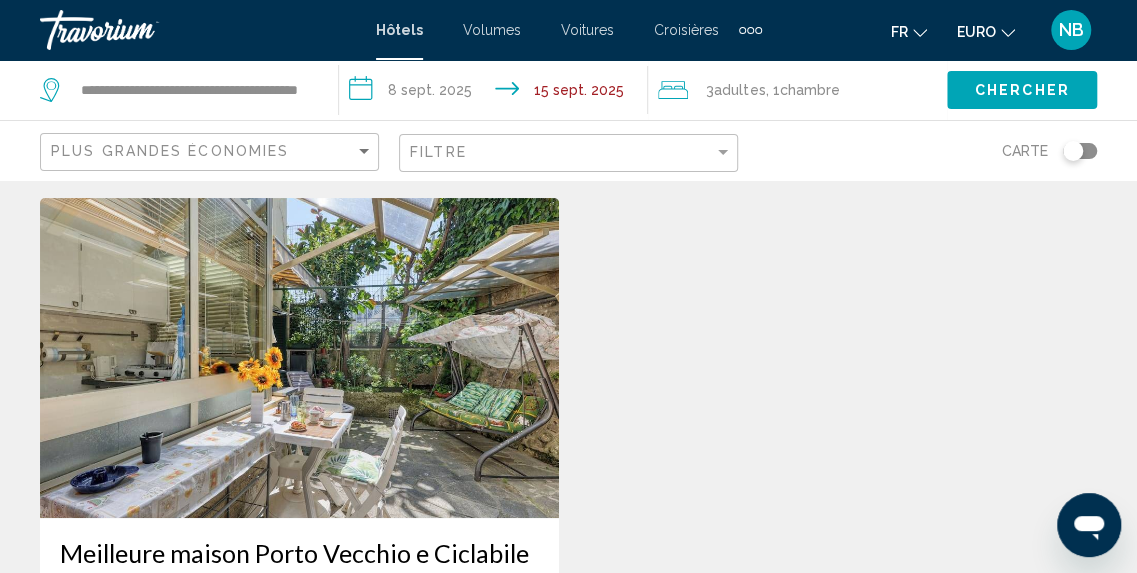 scroll, scrollTop: 0, scrollLeft: 0, axis: both 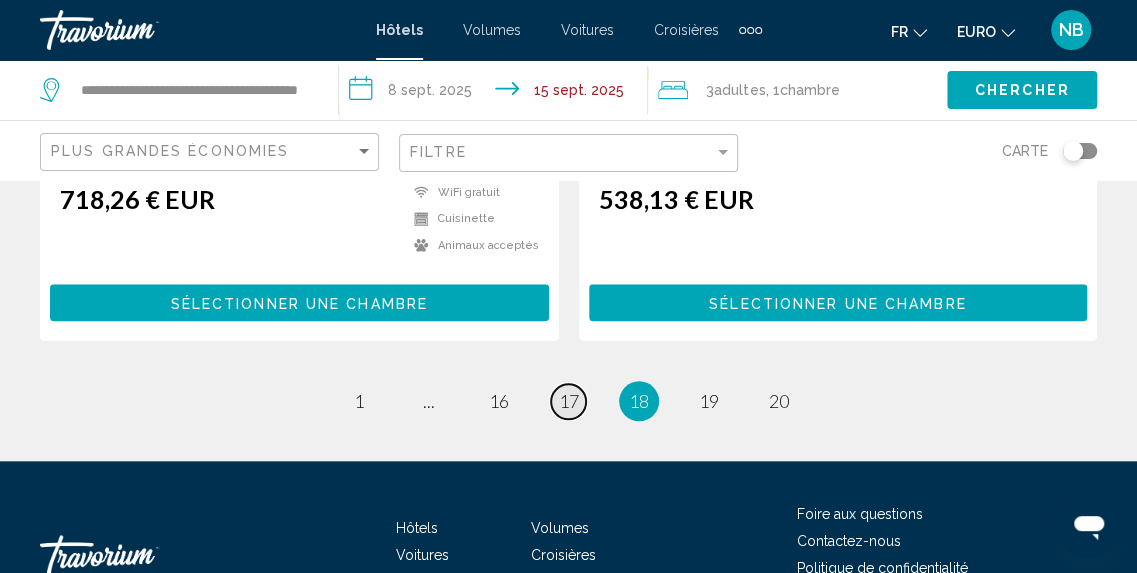 click on "17" at bounding box center (569, 401) 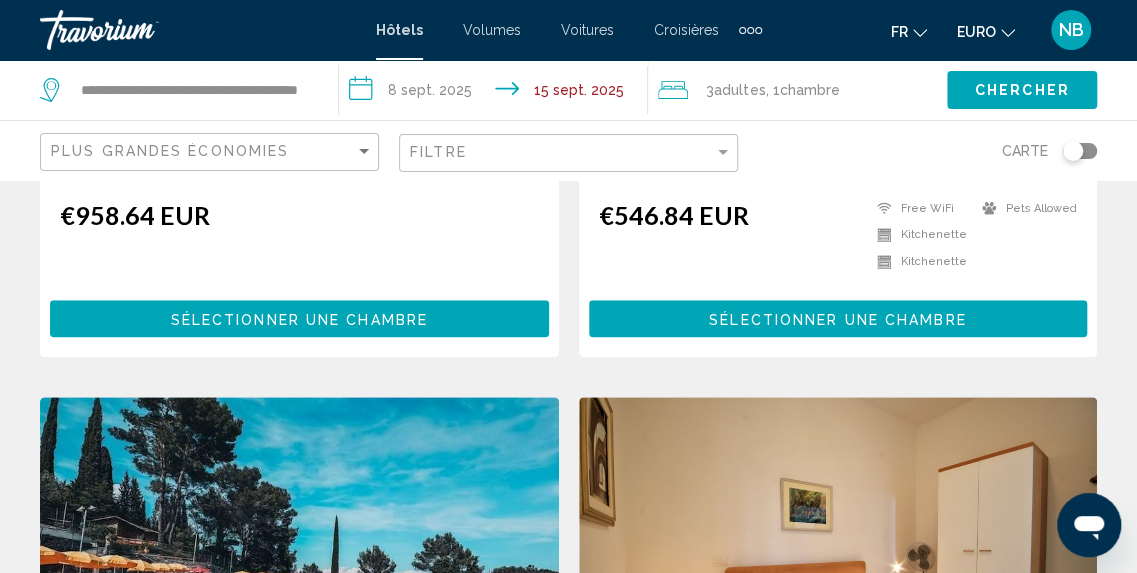 scroll, scrollTop: 0, scrollLeft: 0, axis: both 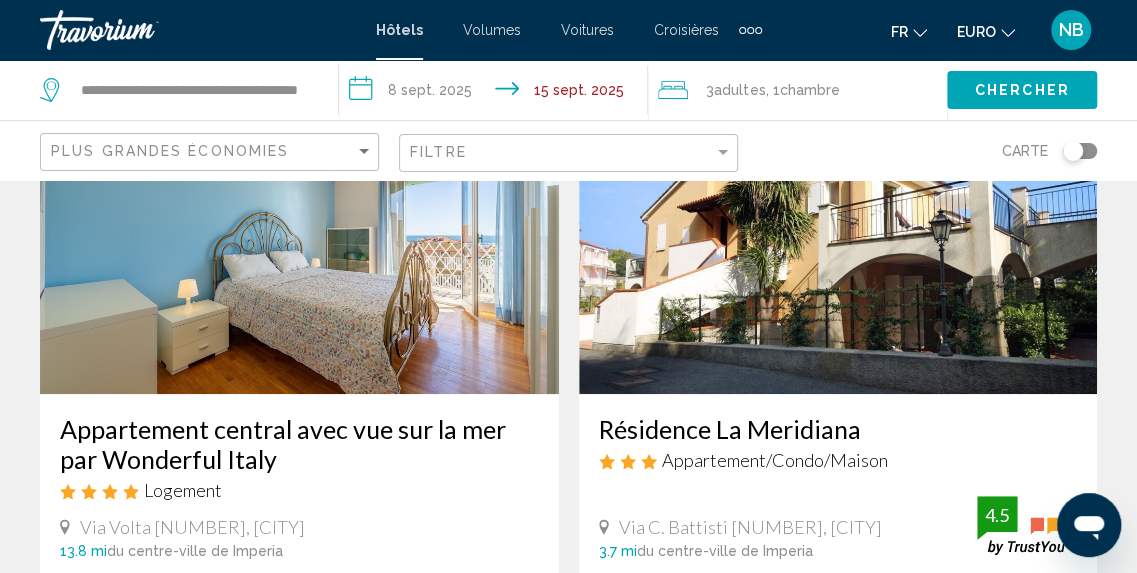 click at bounding box center (838, 234) 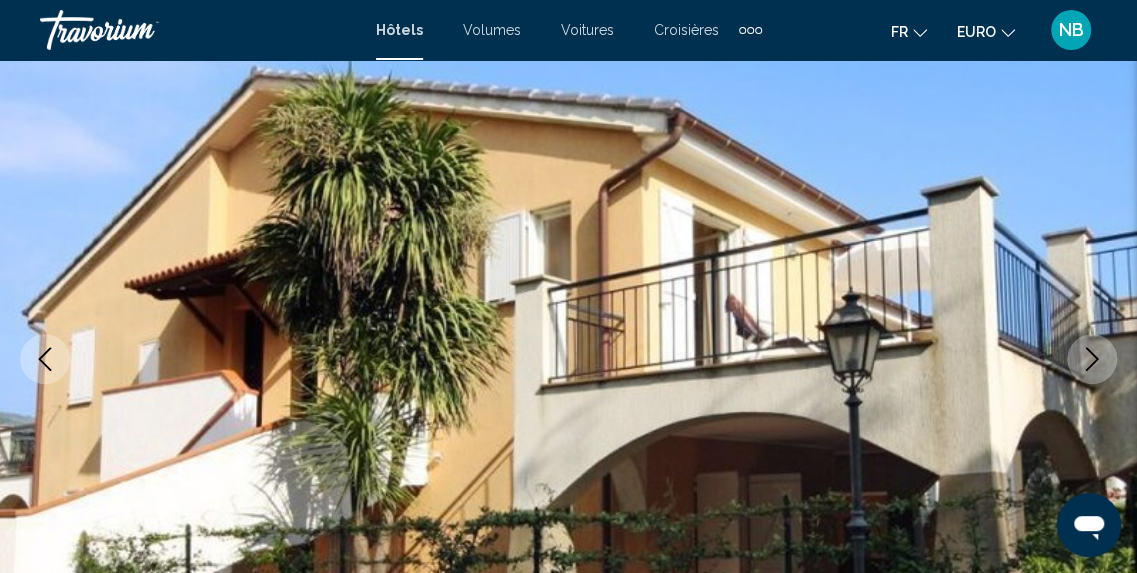 scroll, scrollTop: 248, scrollLeft: 0, axis: vertical 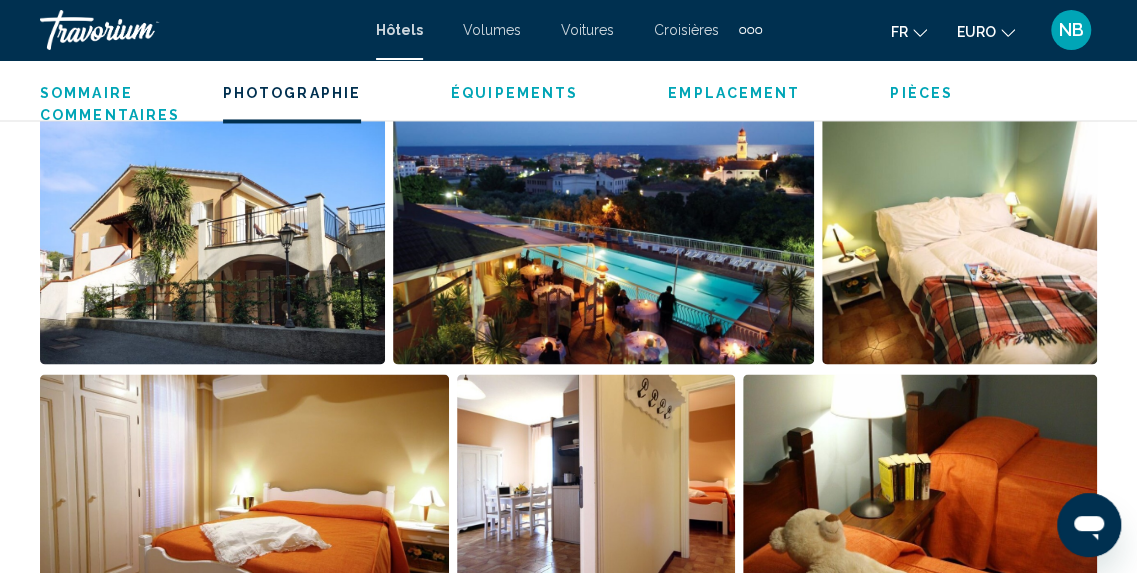 click at bounding box center (959, 240) 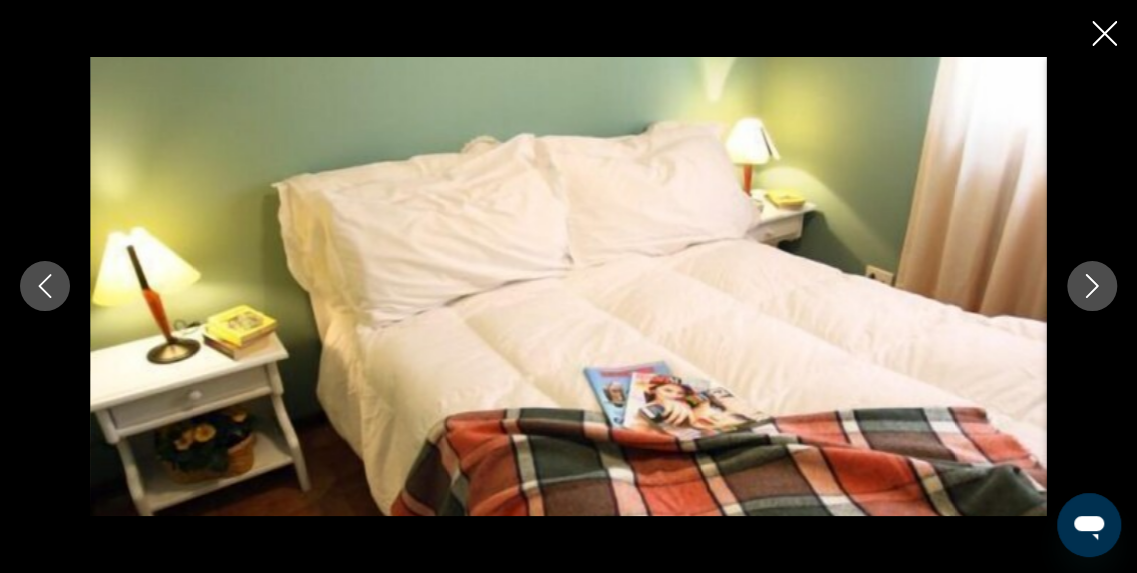 click 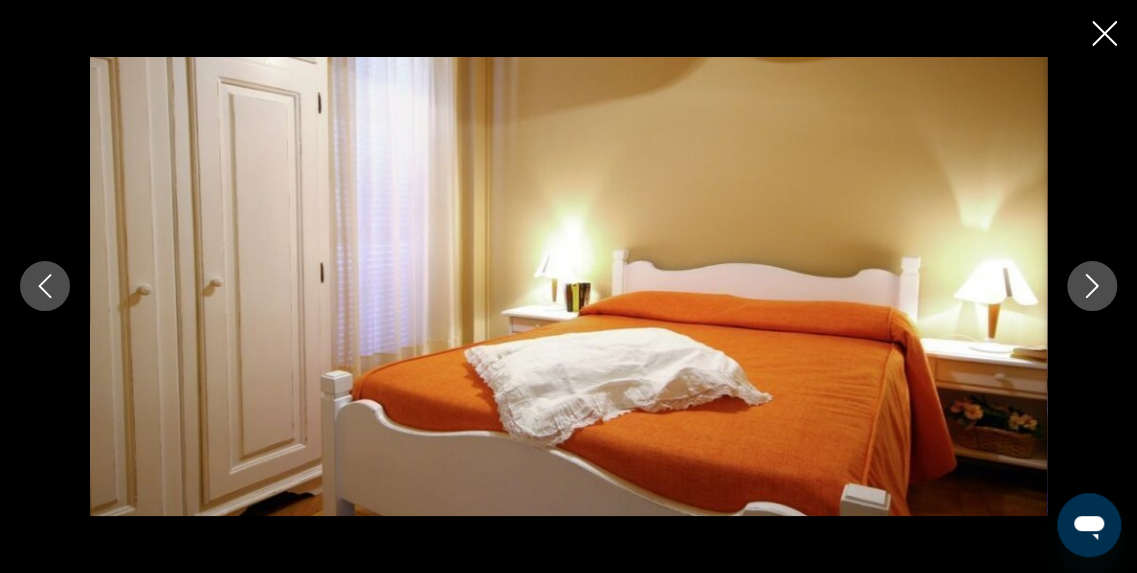 click 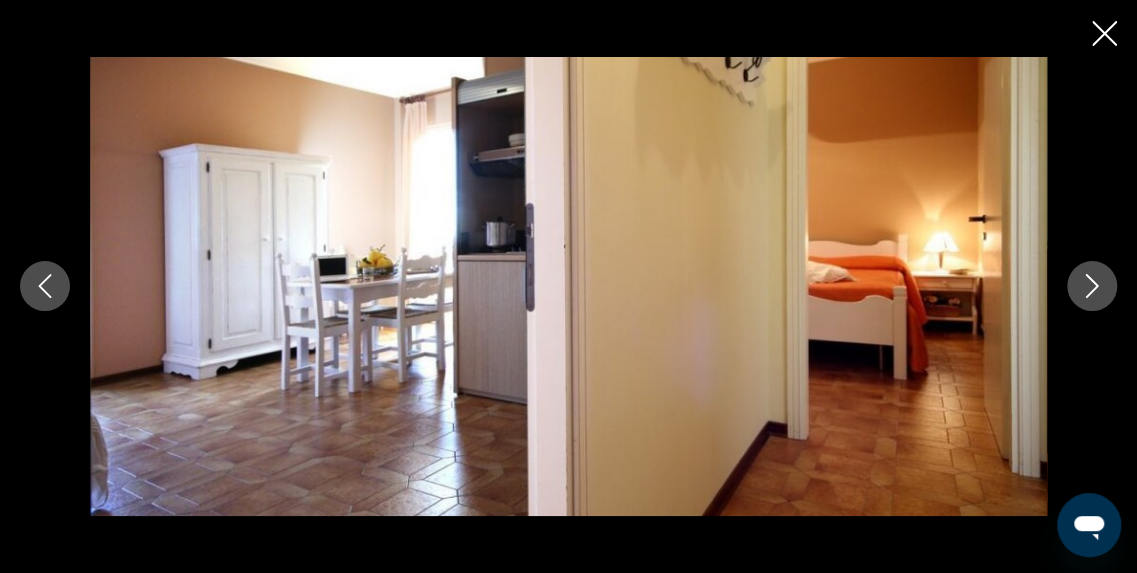 click 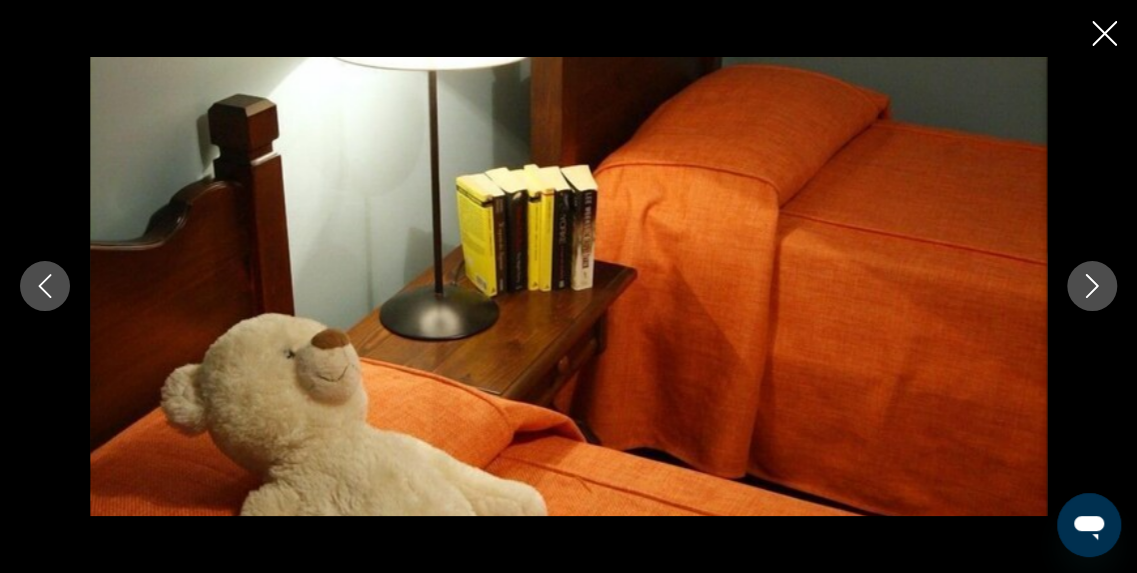 click 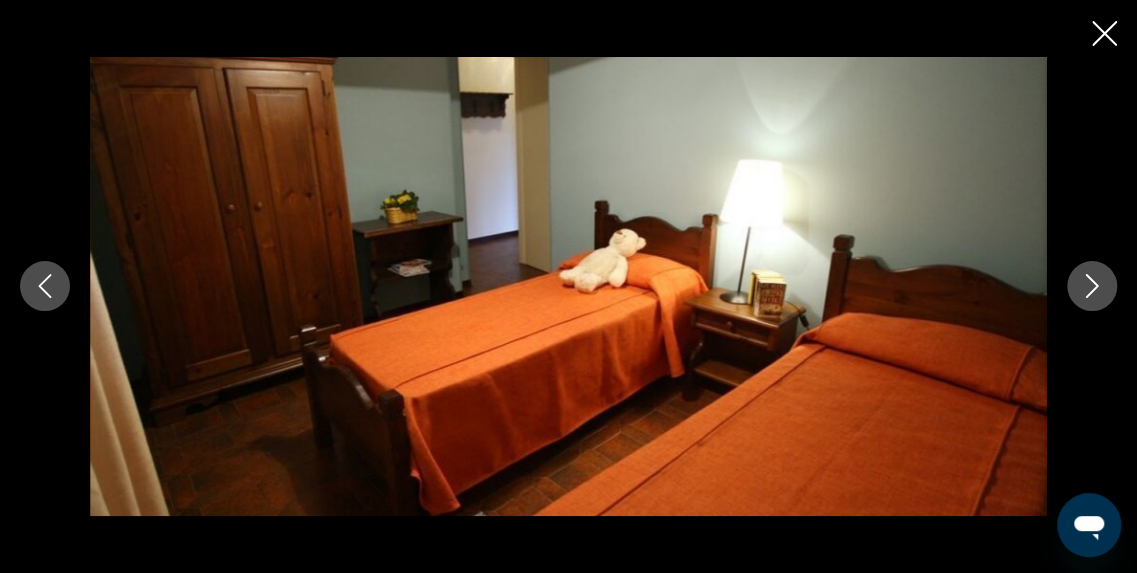 click 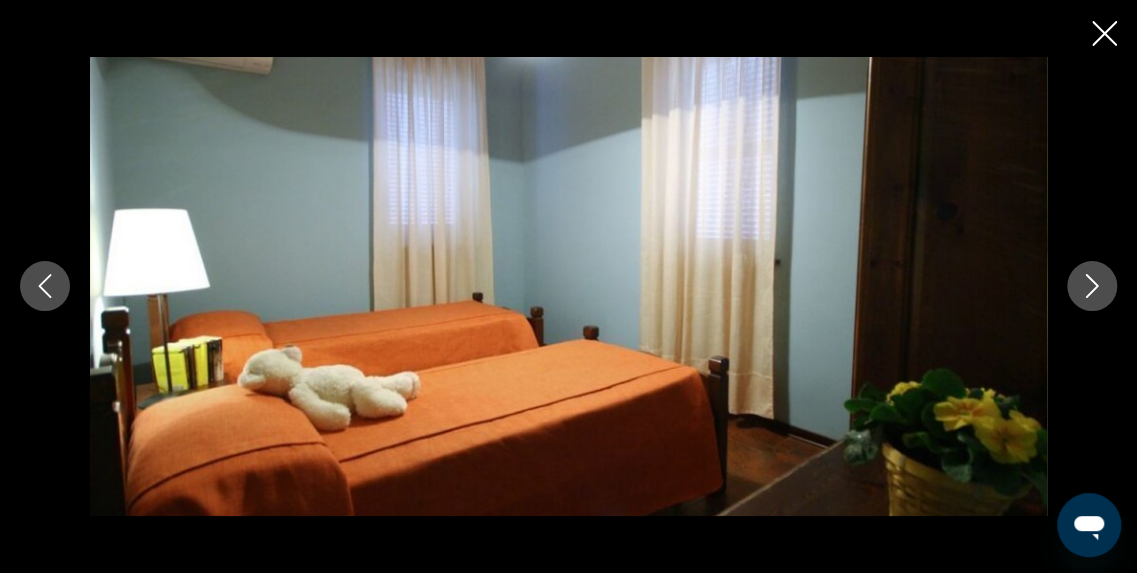 click 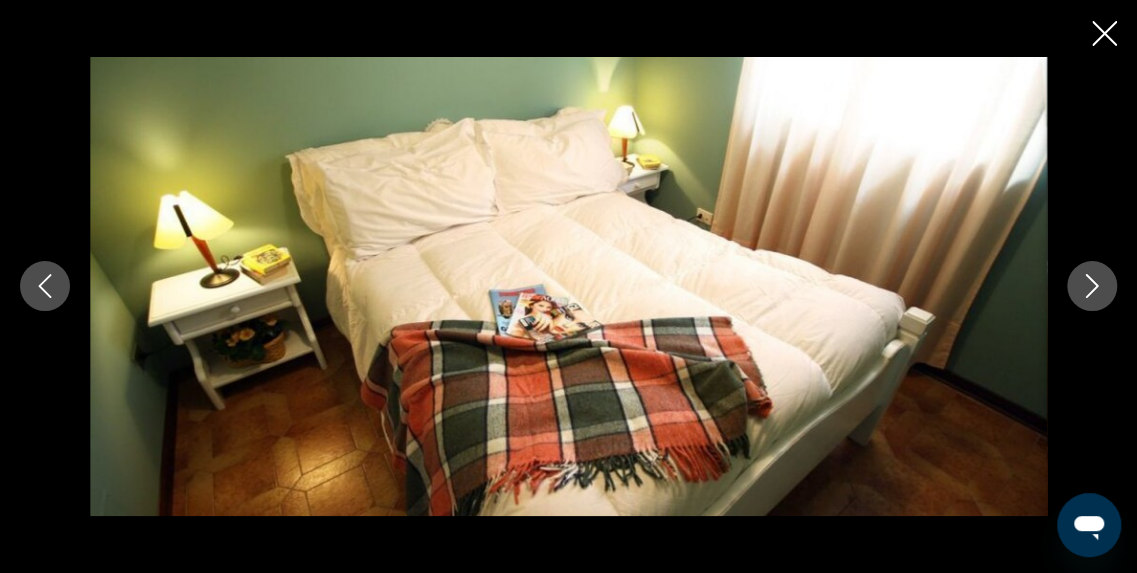 click 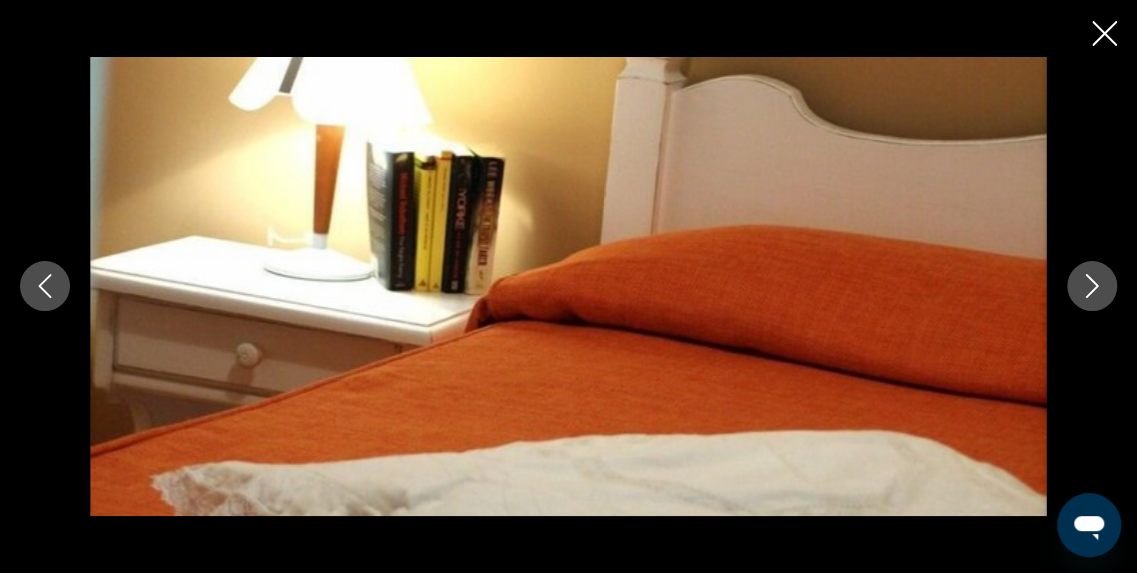 click 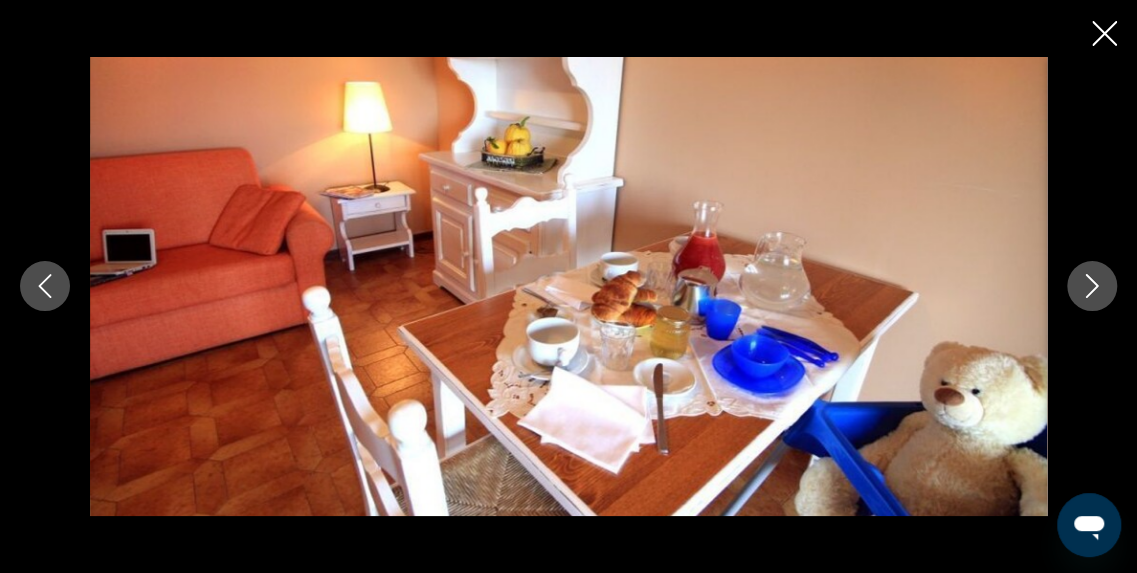click 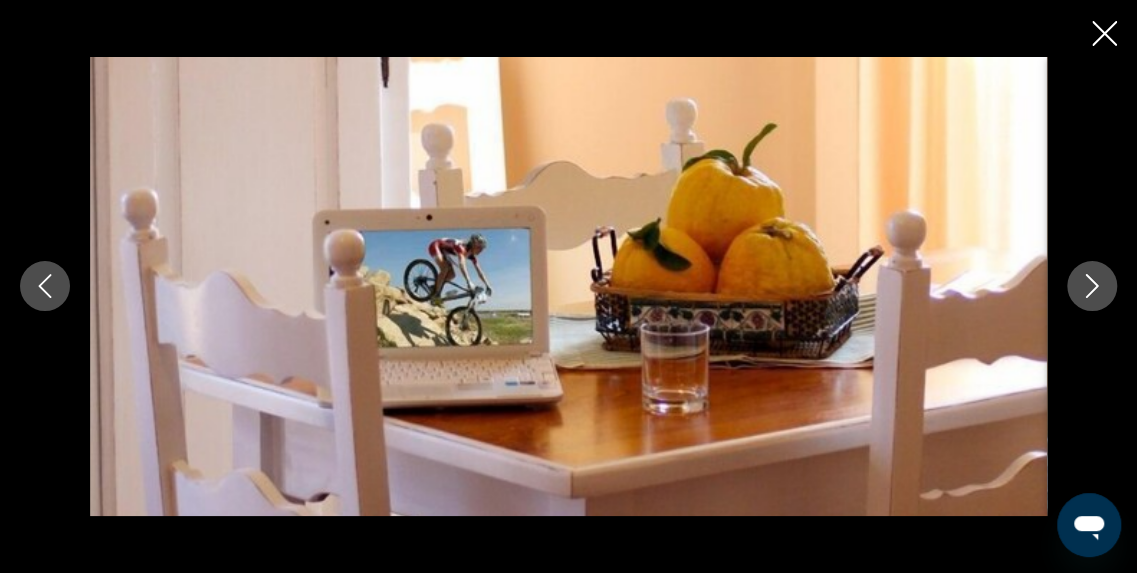 click 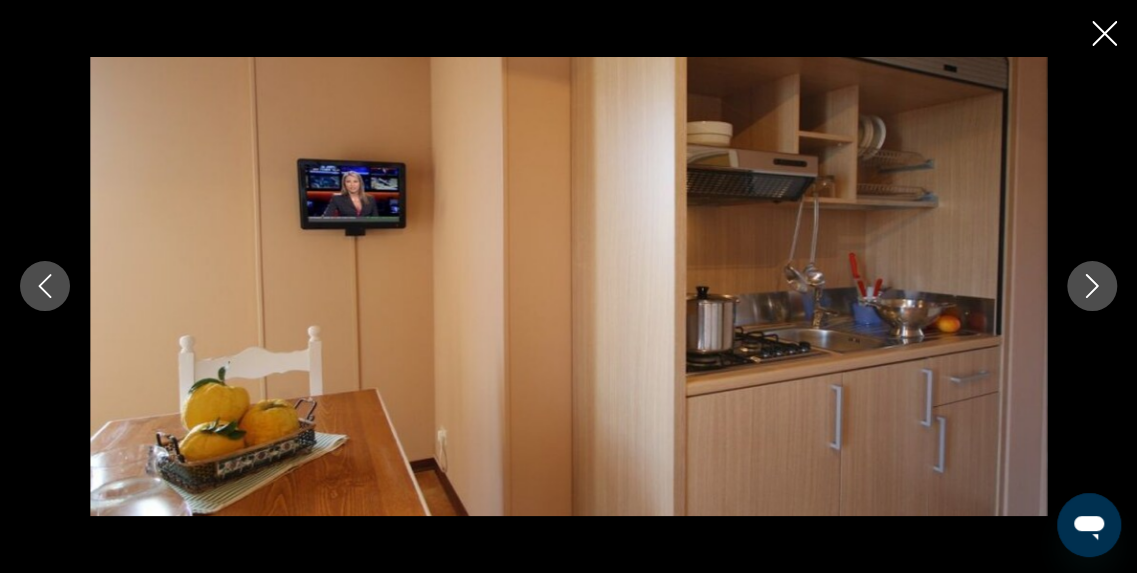 click 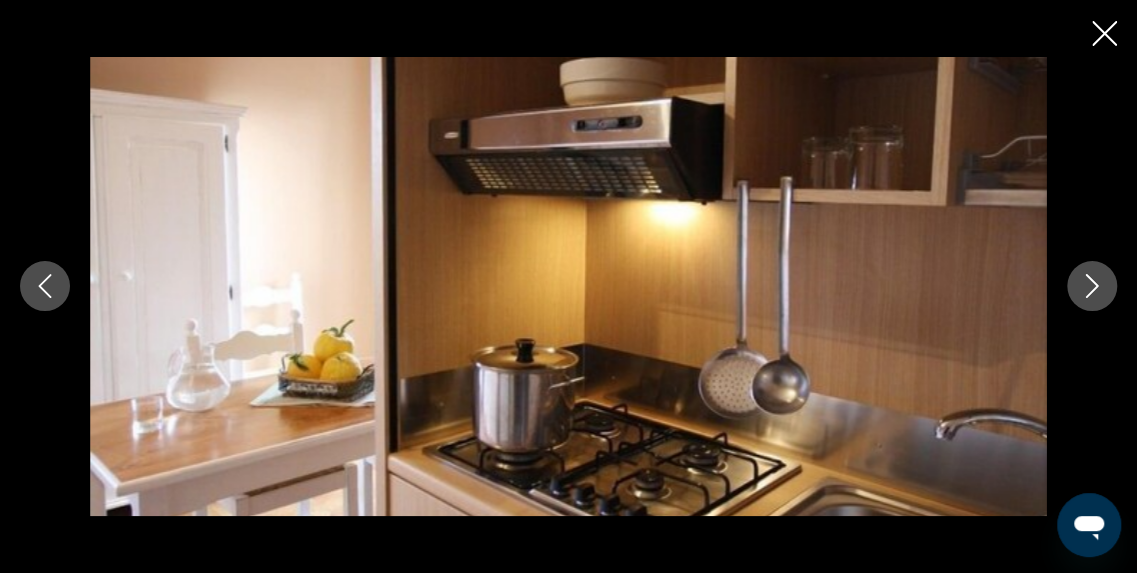 click 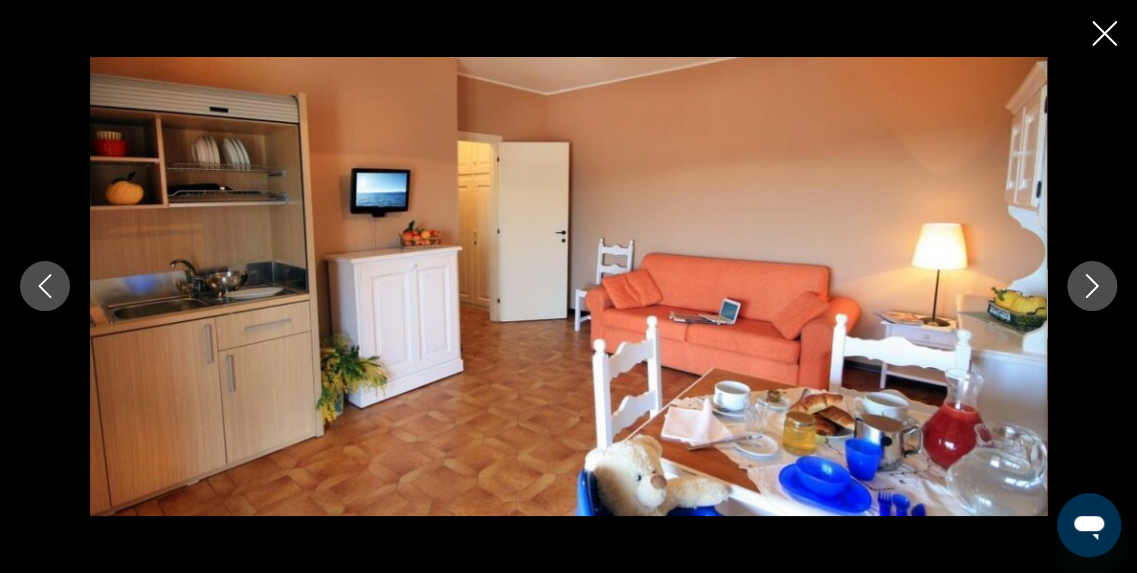 click 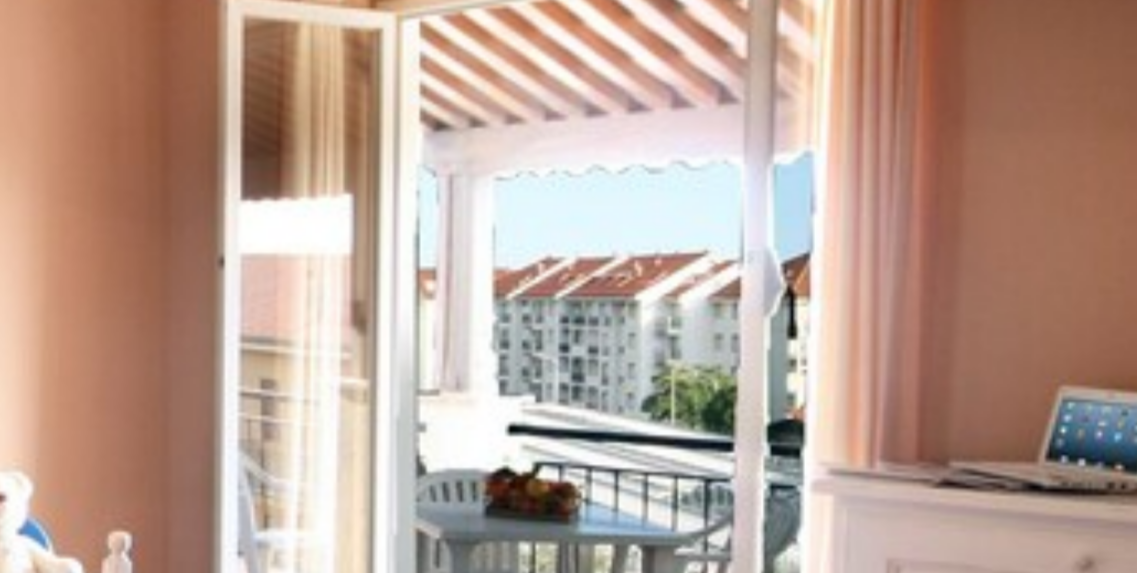 scroll, scrollTop: 1393, scrollLeft: 0, axis: vertical 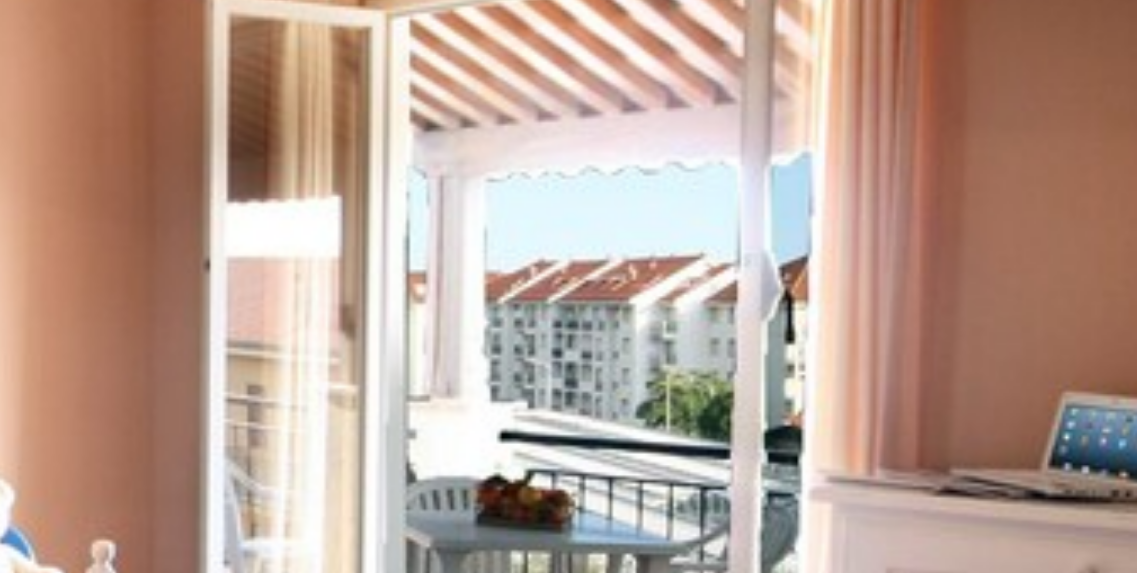 drag, startPoint x: 886, startPoint y: 201, endPoint x: 886, endPoint y: 188, distance: 13 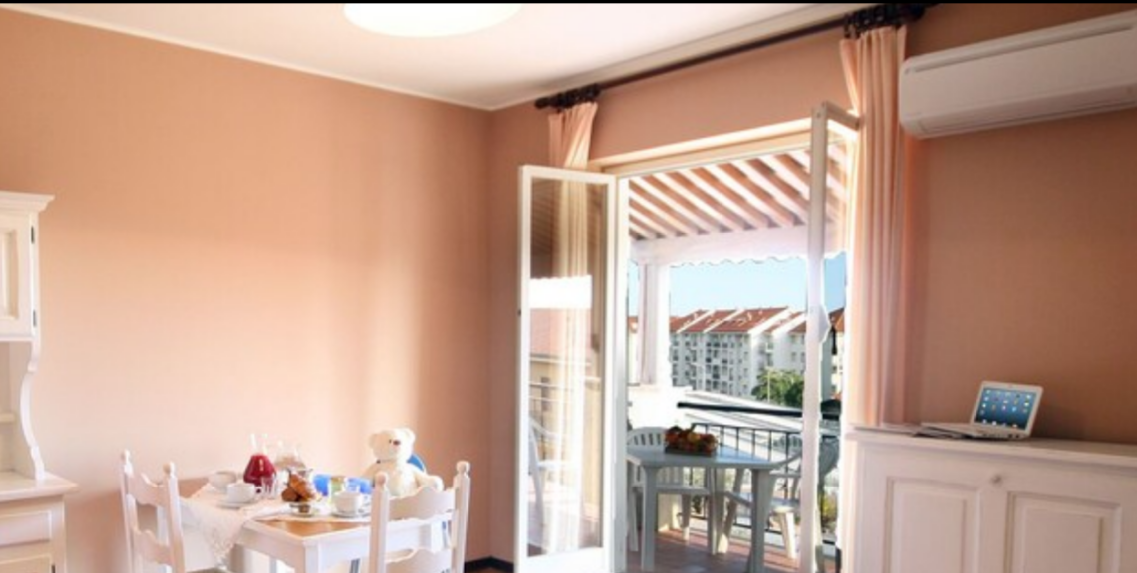 scroll, scrollTop: 1393, scrollLeft: 0, axis: vertical 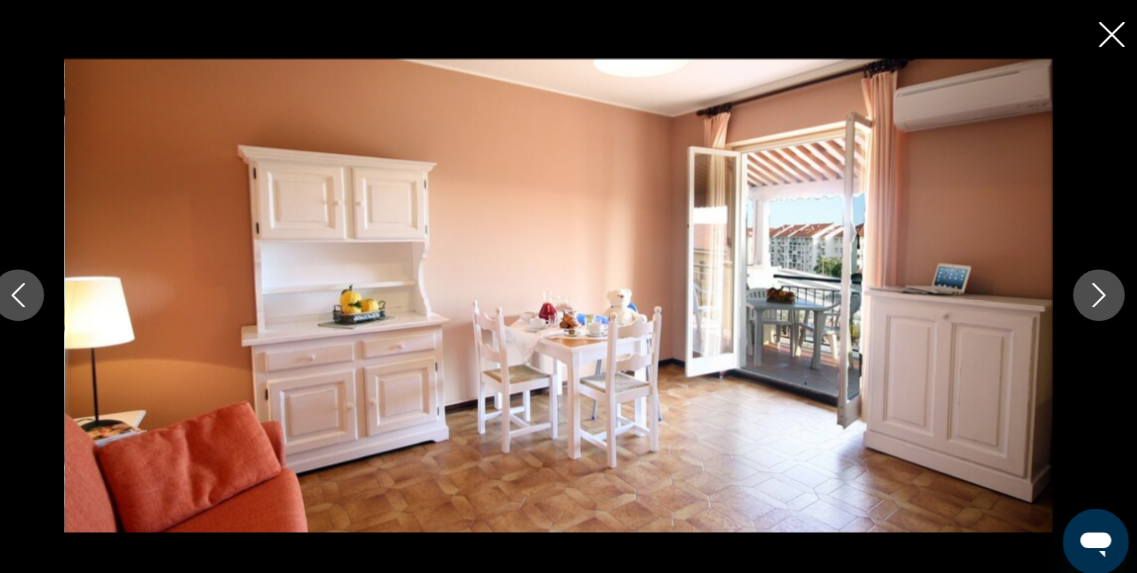 click at bounding box center [1092, 286] 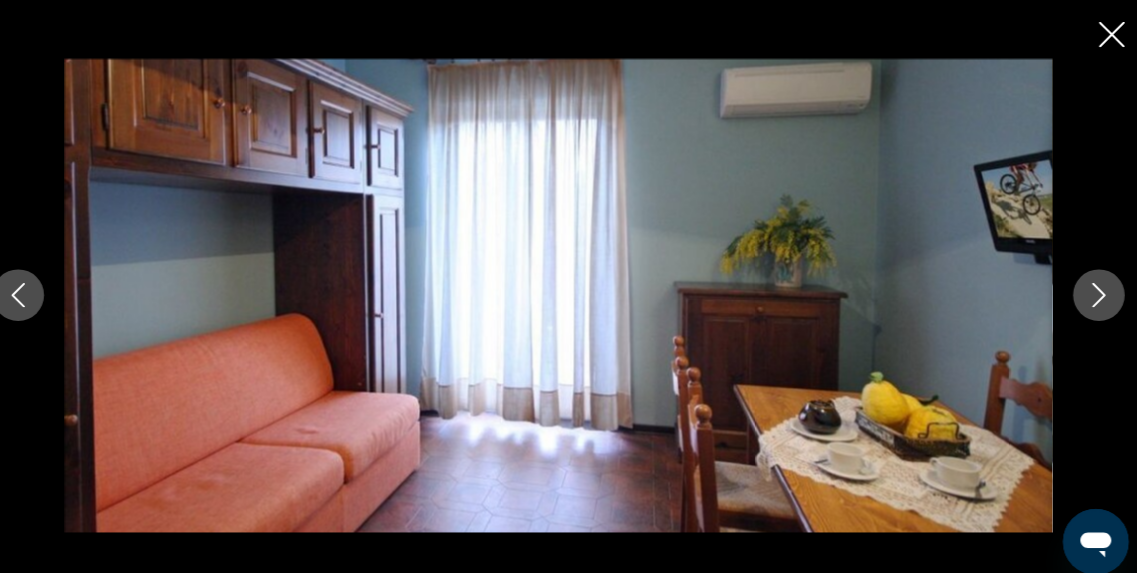 click at bounding box center [1092, 286] 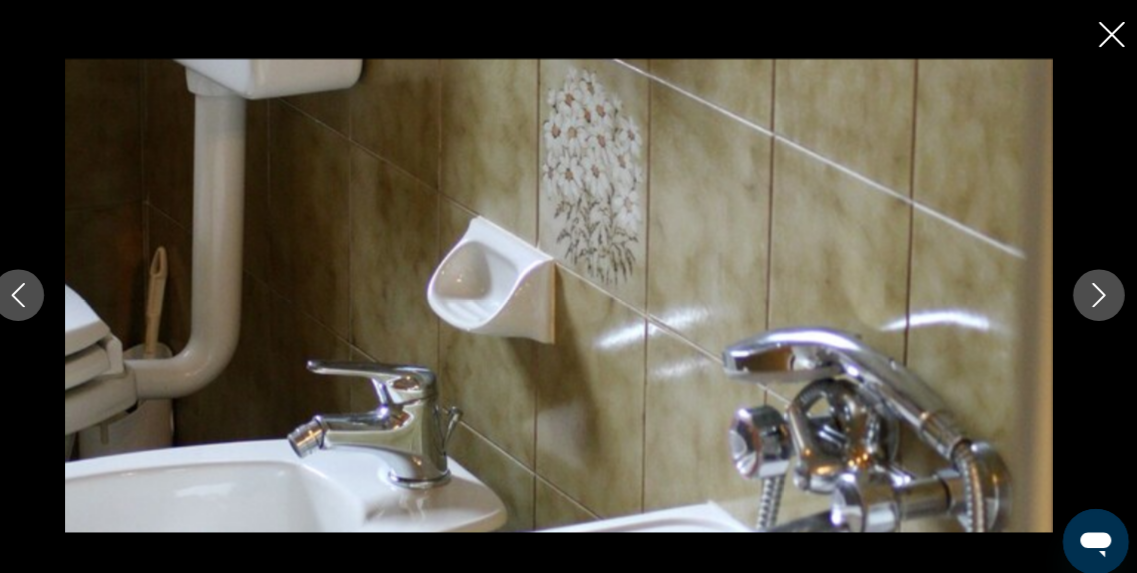 click at bounding box center [1092, 286] 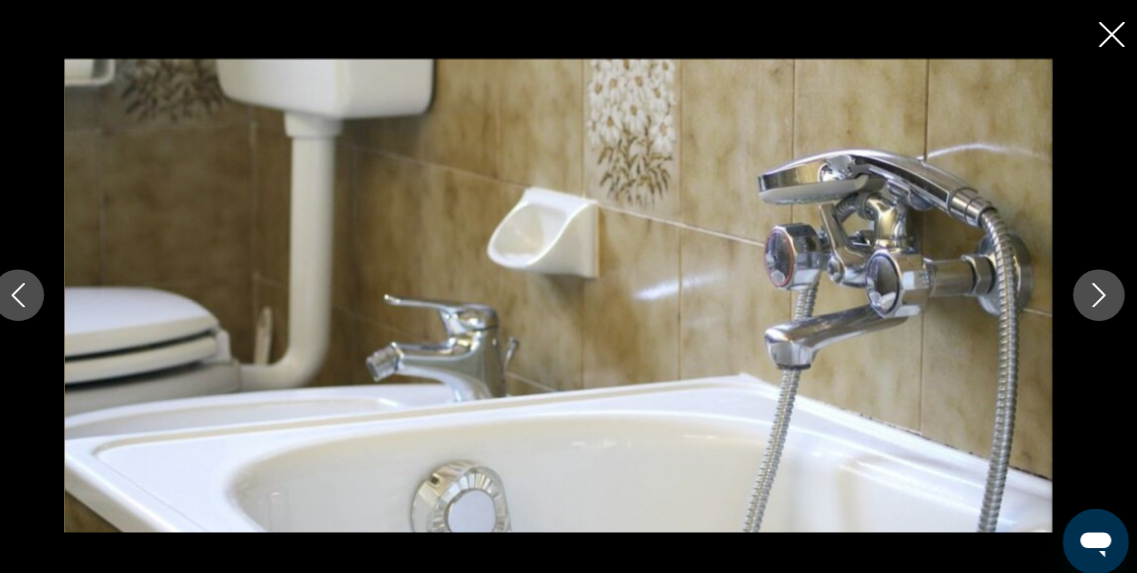 click at bounding box center (1092, 286) 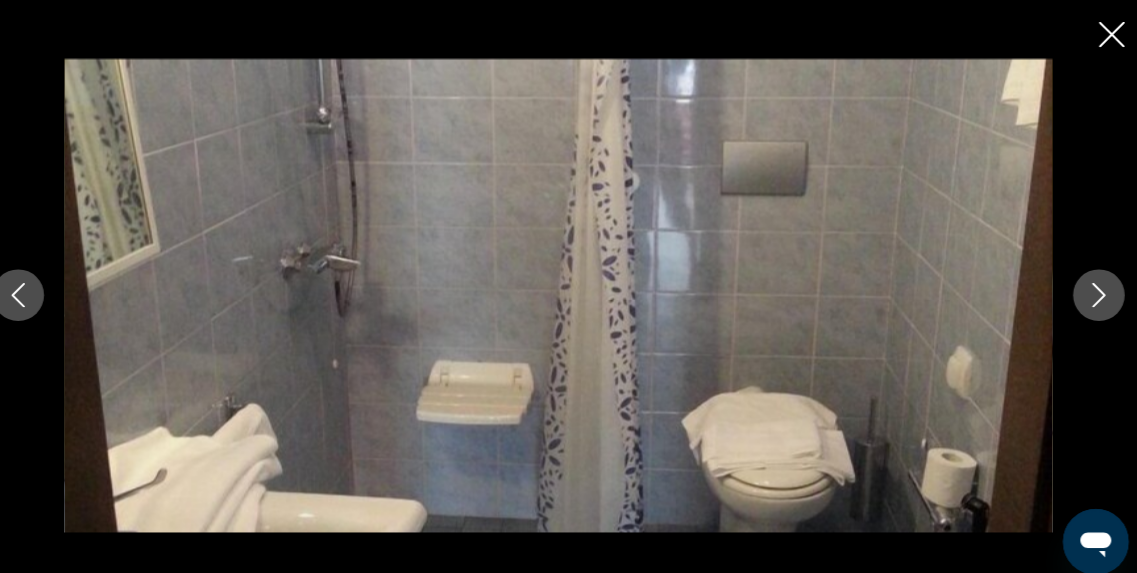 click at bounding box center [1092, 286] 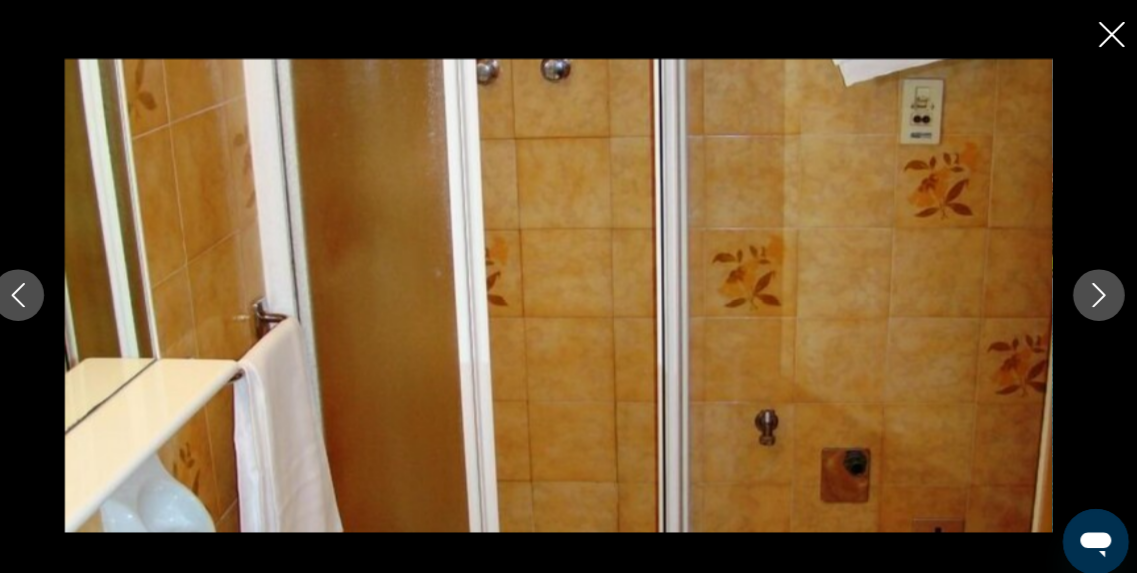 click at bounding box center [1092, 286] 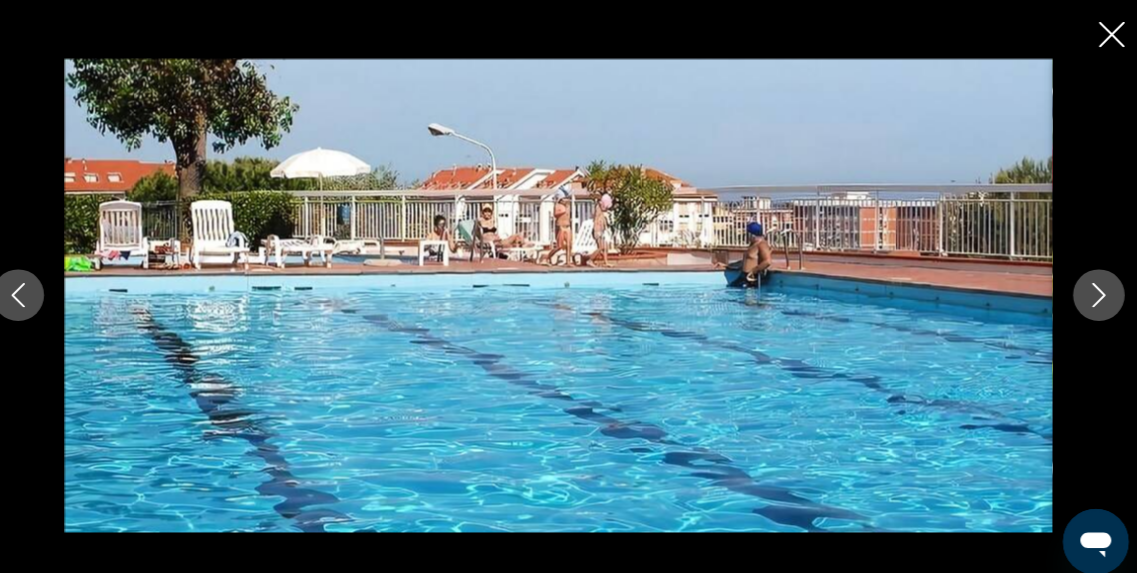 click at bounding box center (1092, 286) 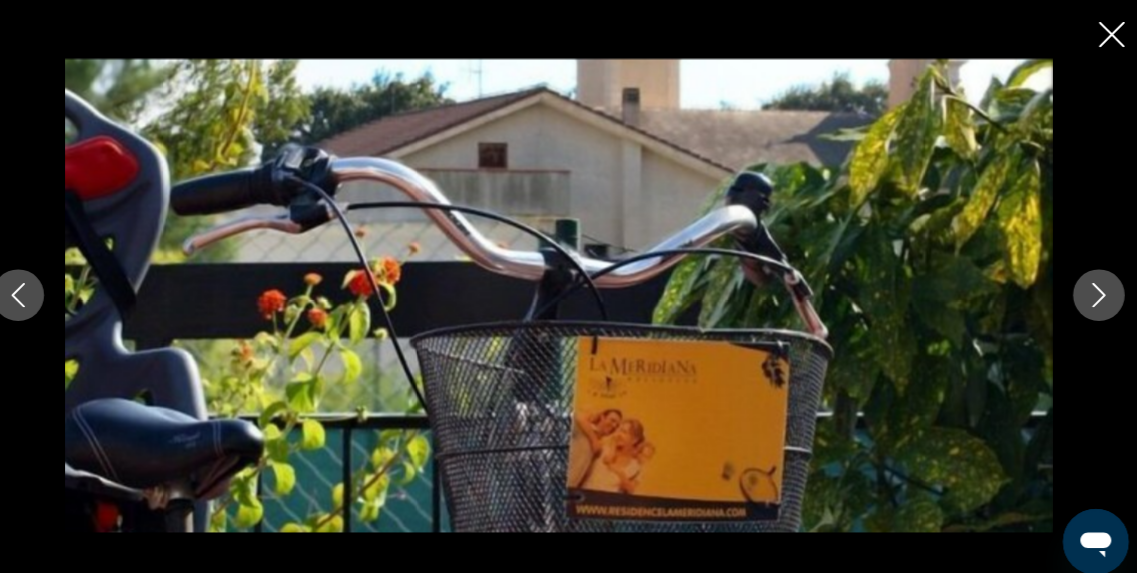 click at bounding box center (1092, 286) 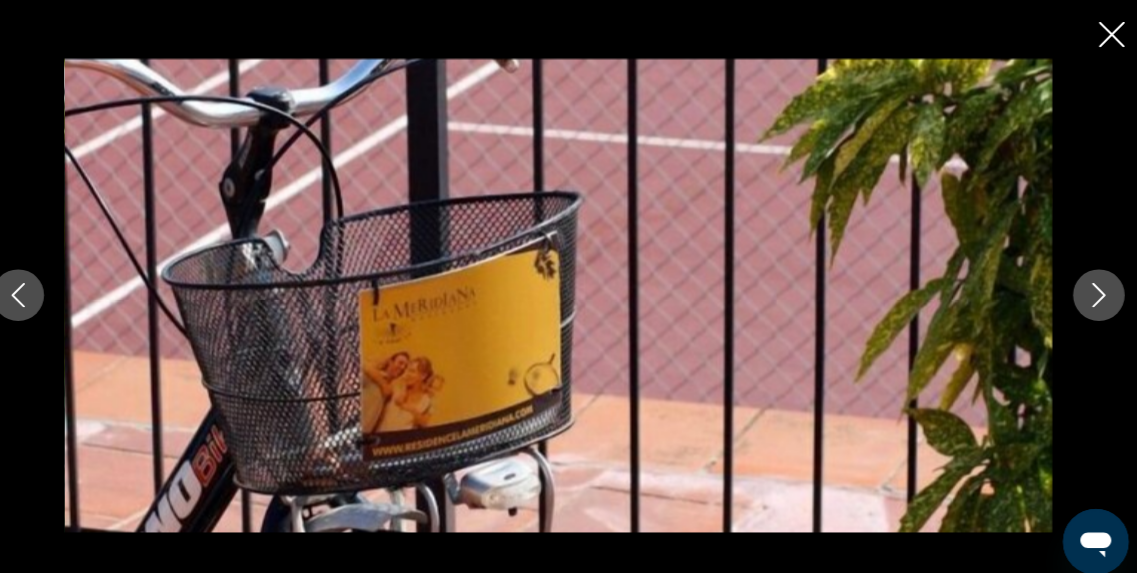 click at bounding box center [1092, 286] 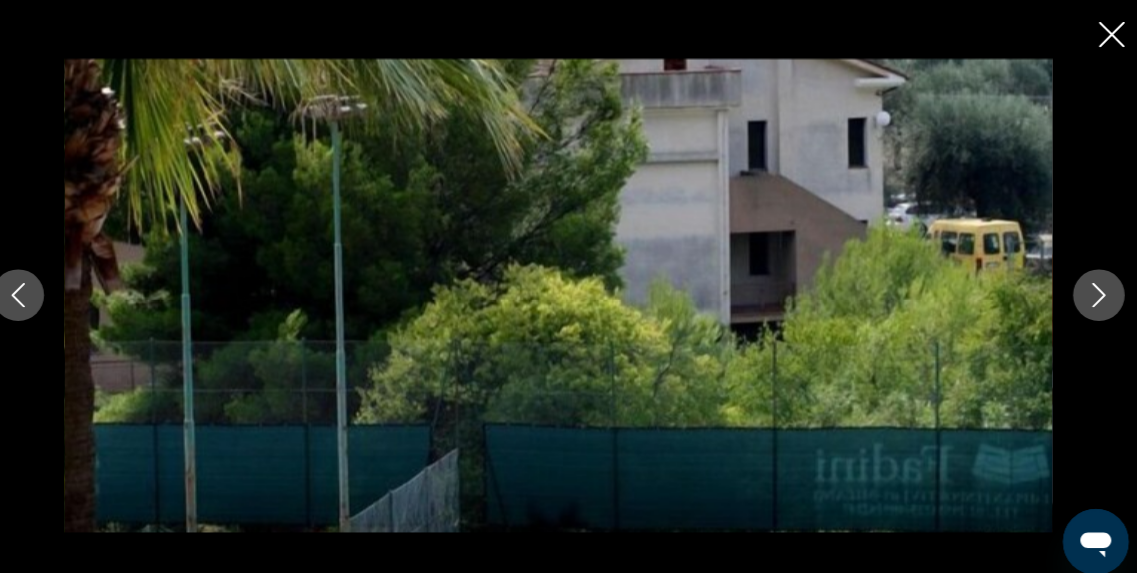 click at bounding box center [1092, 286] 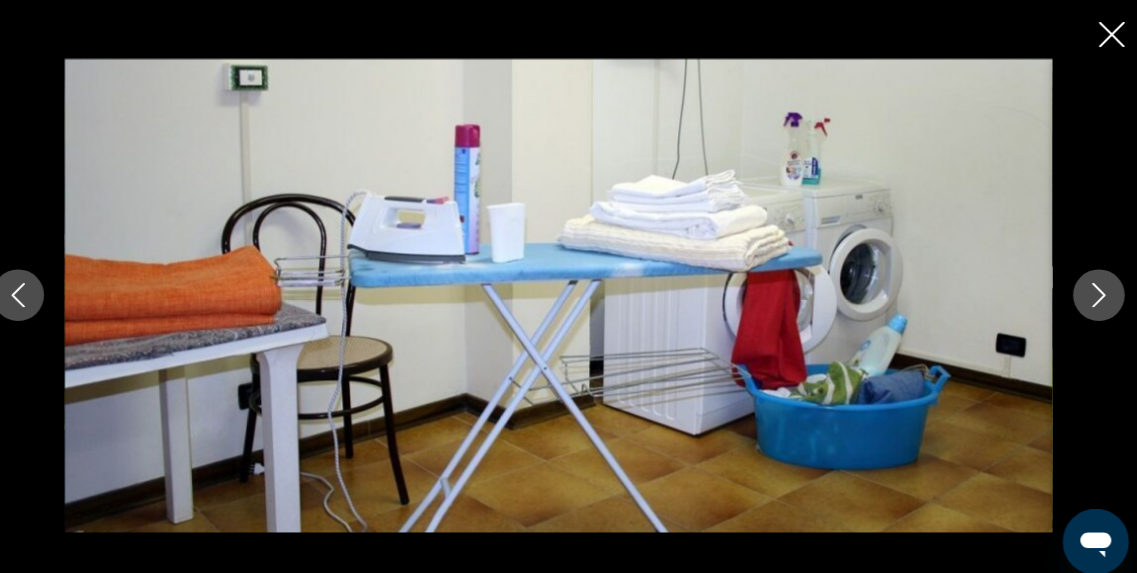 click at bounding box center [1092, 286] 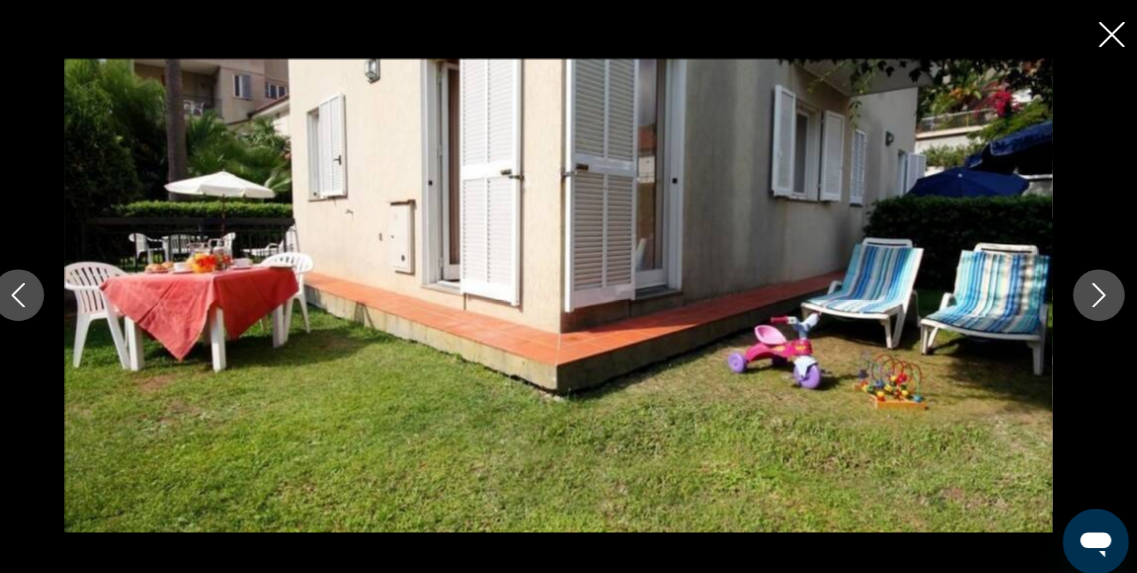 click at bounding box center [1092, 286] 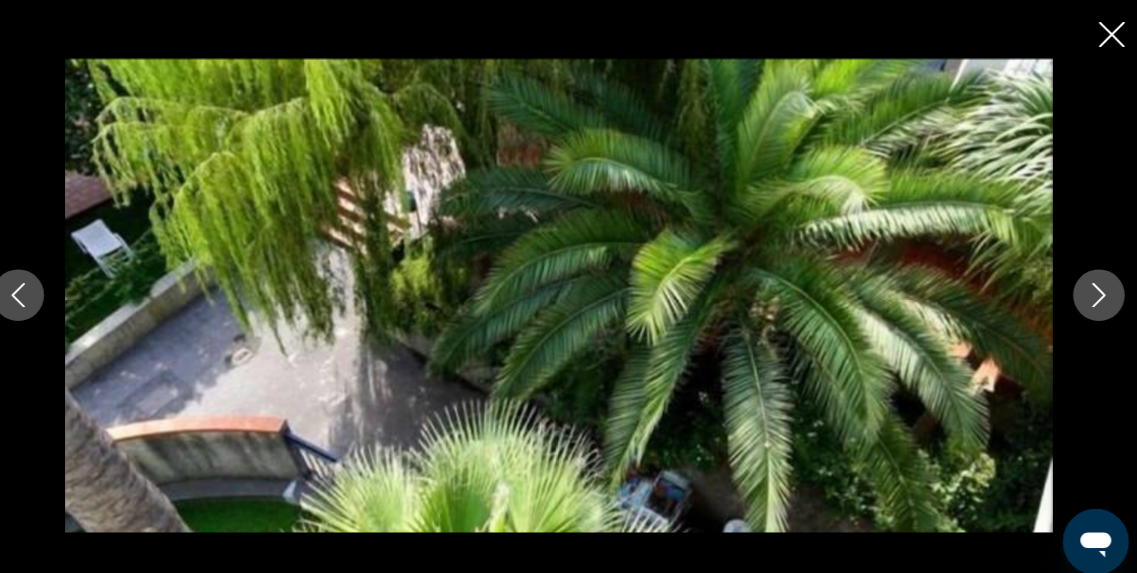 click at bounding box center [1092, 286] 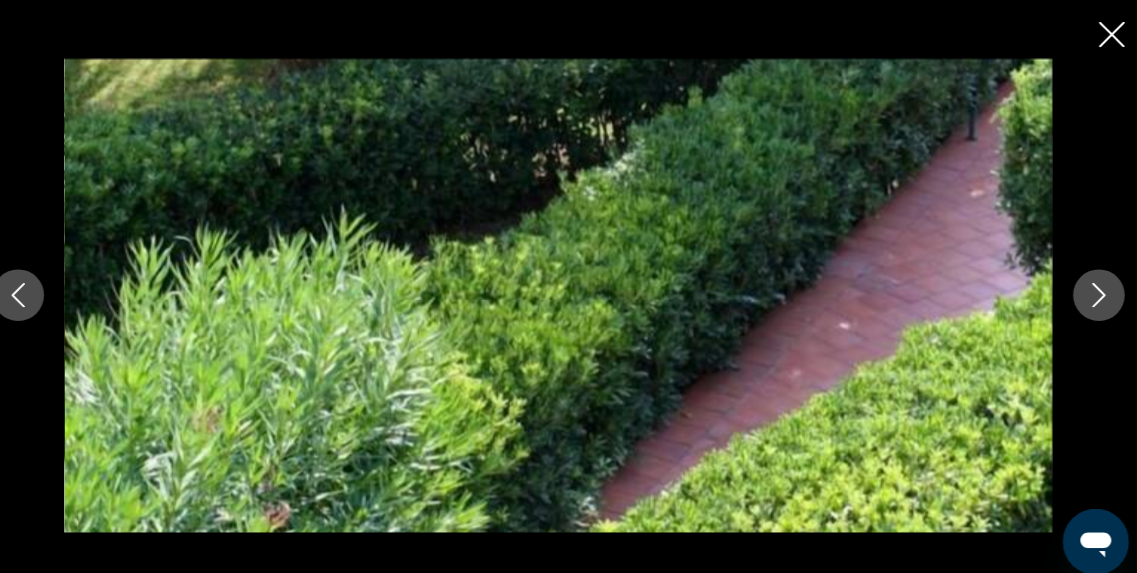click at bounding box center (1092, 286) 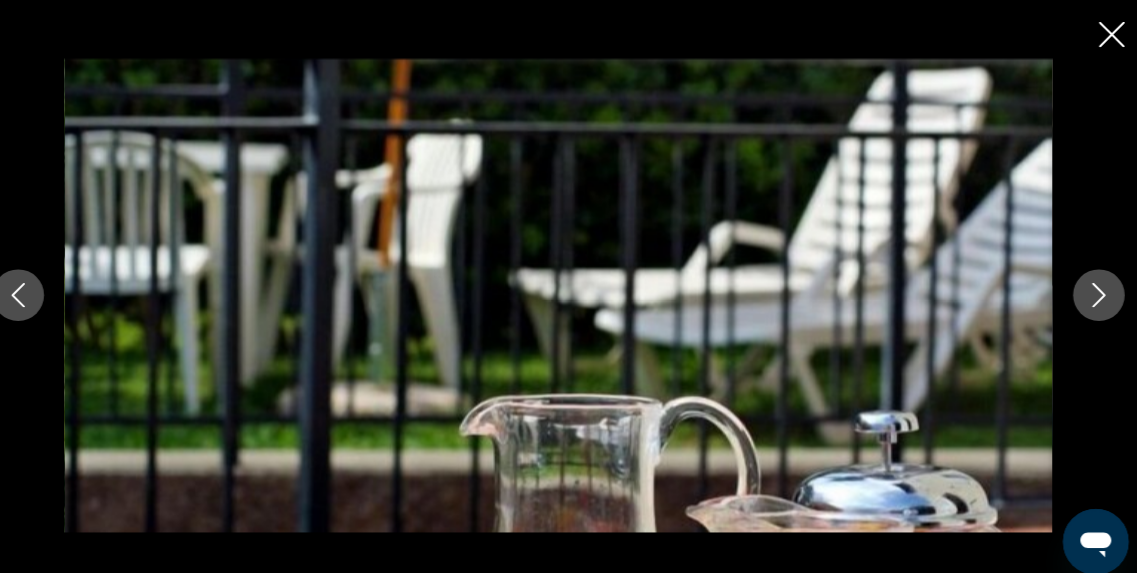 click at bounding box center [1092, 286] 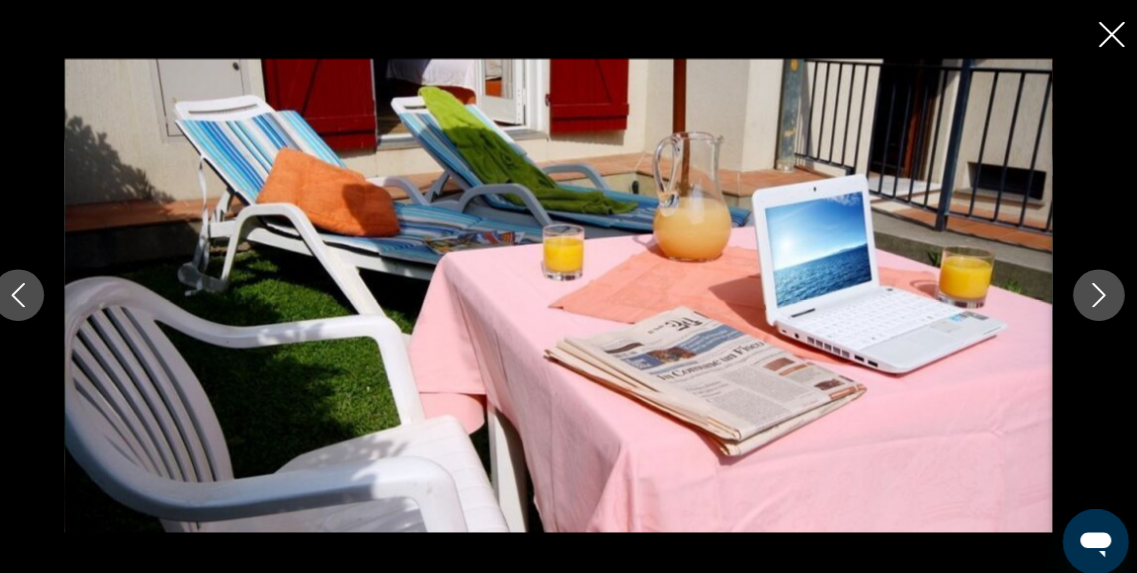 click at bounding box center [1092, 286] 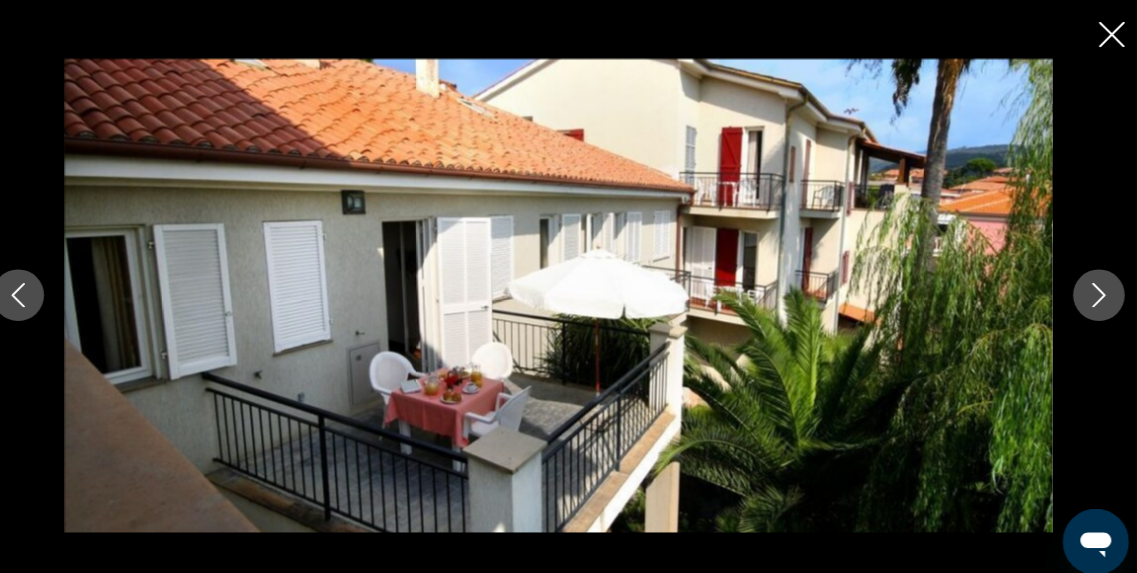click at bounding box center [1092, 286] 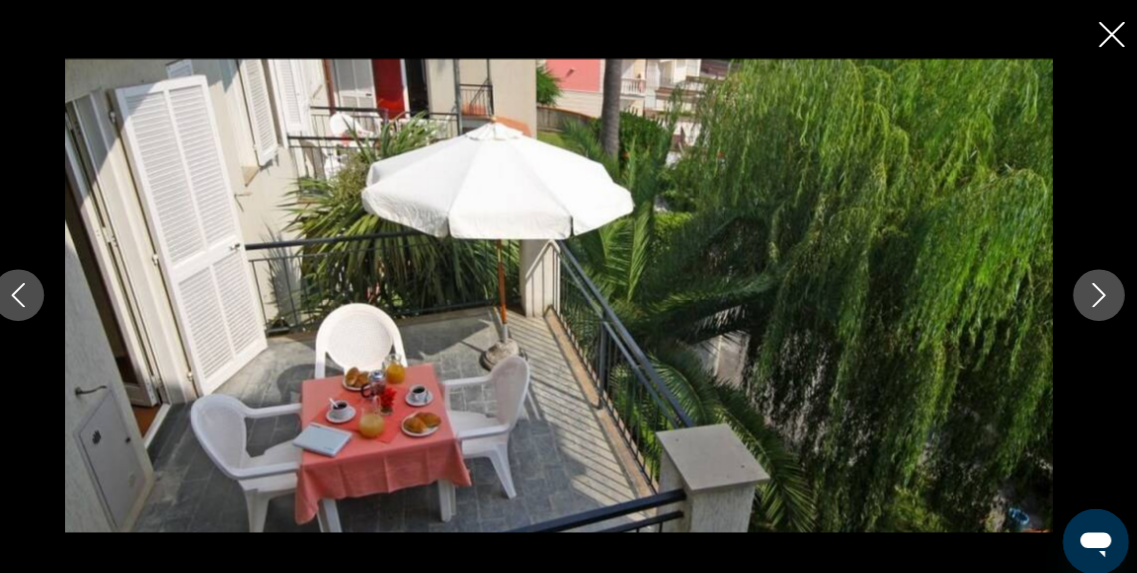 click at bounding box center (1092, 286) 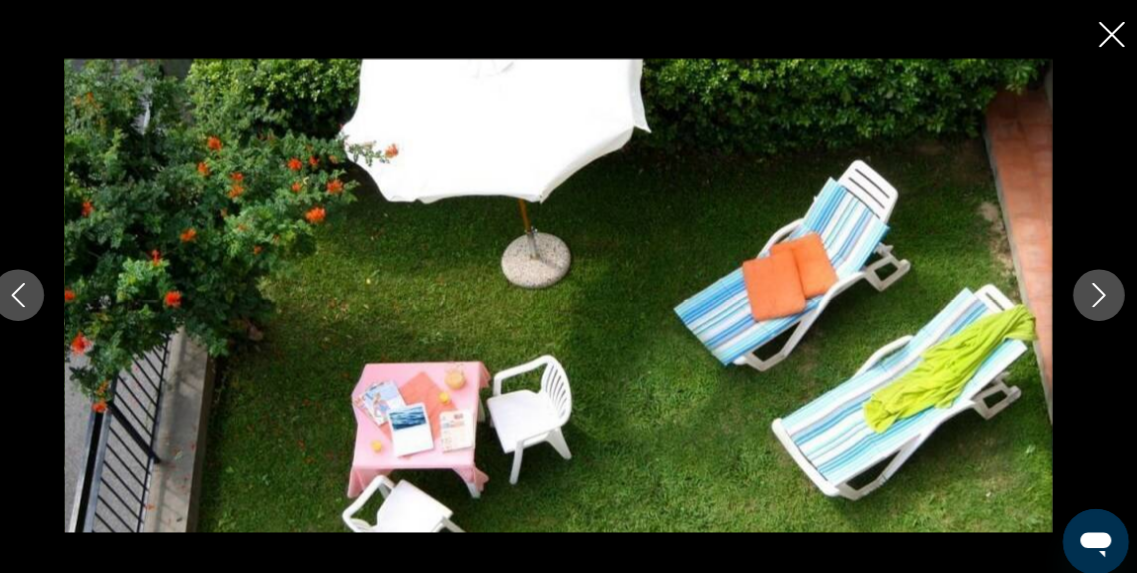 click at bounding box center [1092, 286] 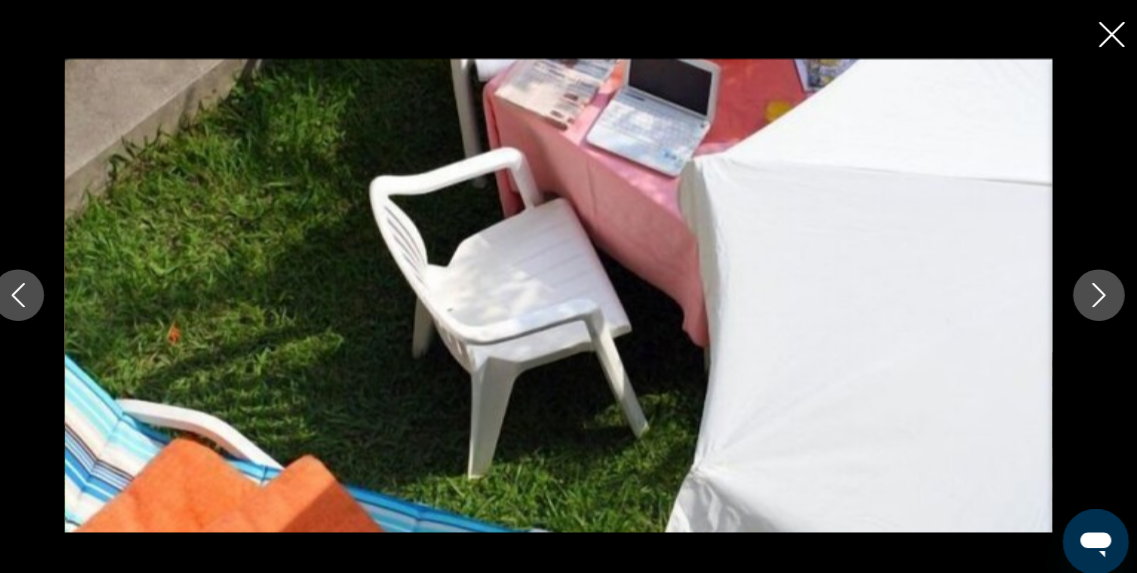 click at bounding box center [1092, 286] 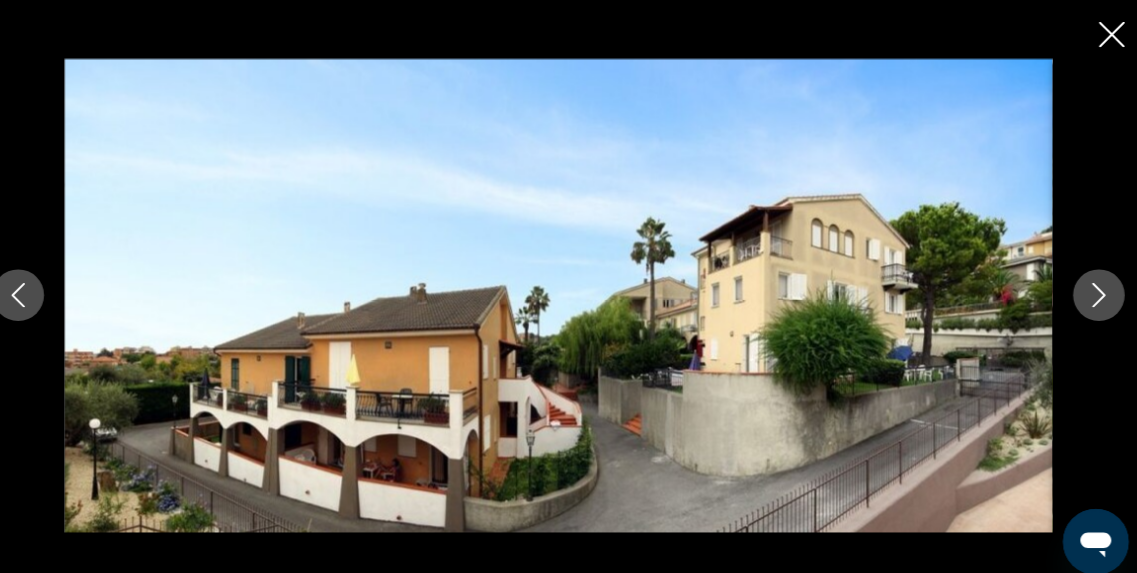 click at bounding box center [1092, 286] 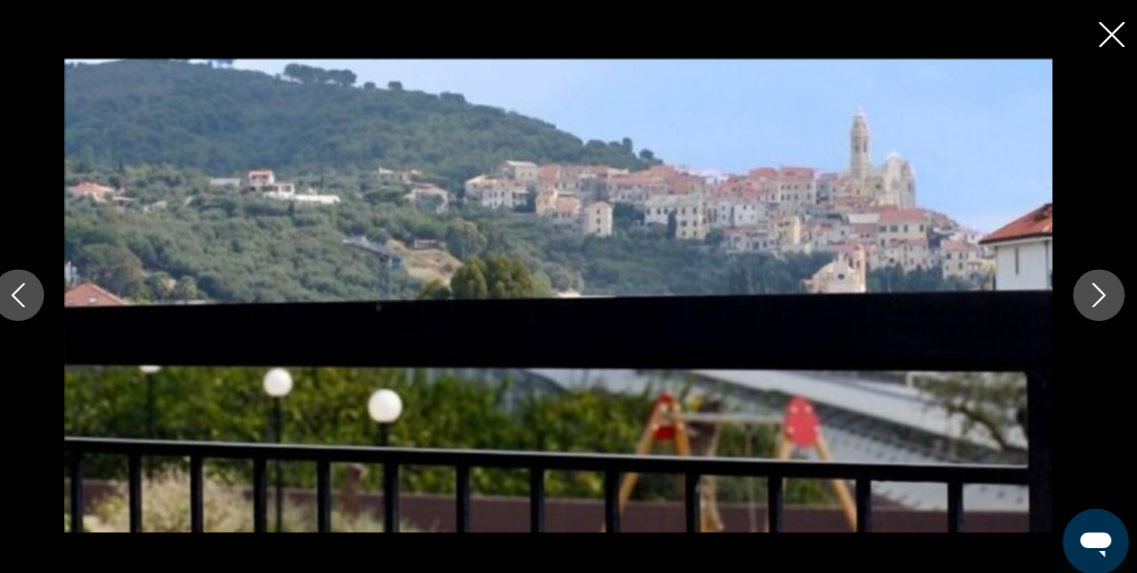 click at bounding box center (1092, 286) 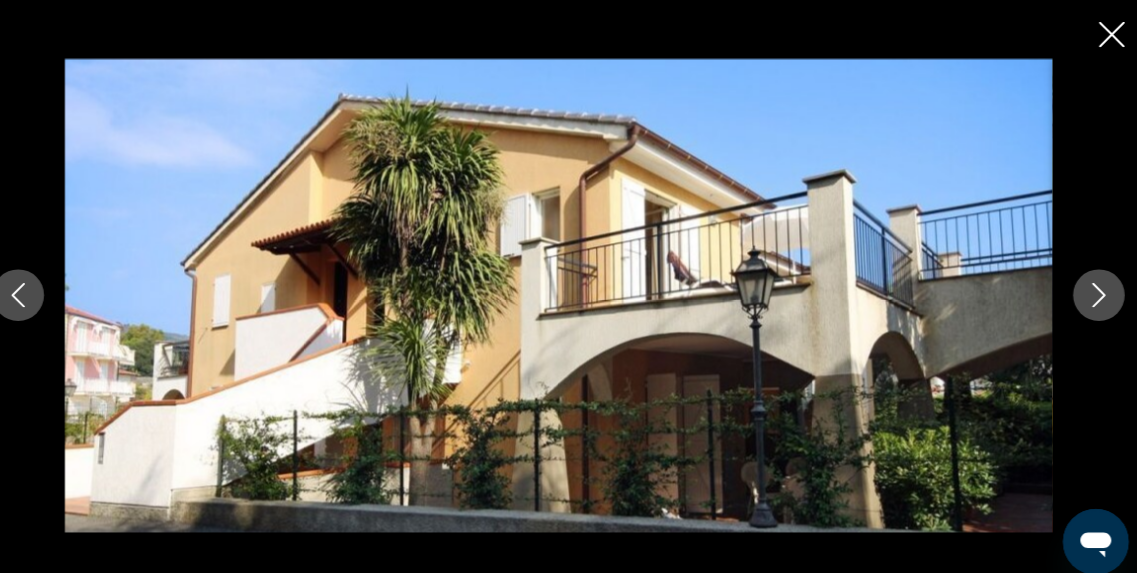 click 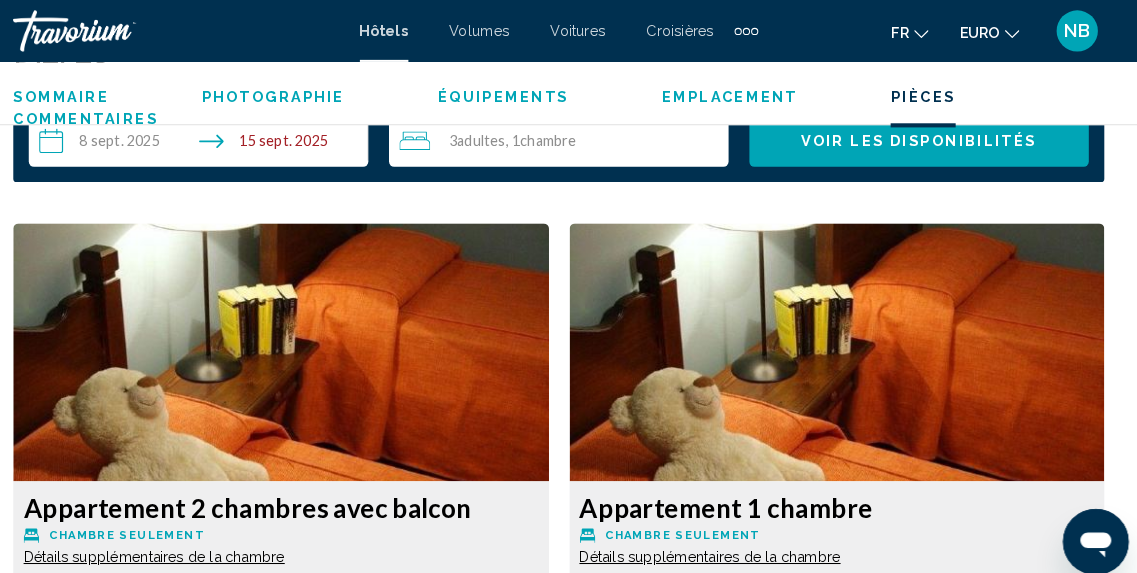 scroll, scrollTop: 2958, scrollLeft: 0, axis: vertical 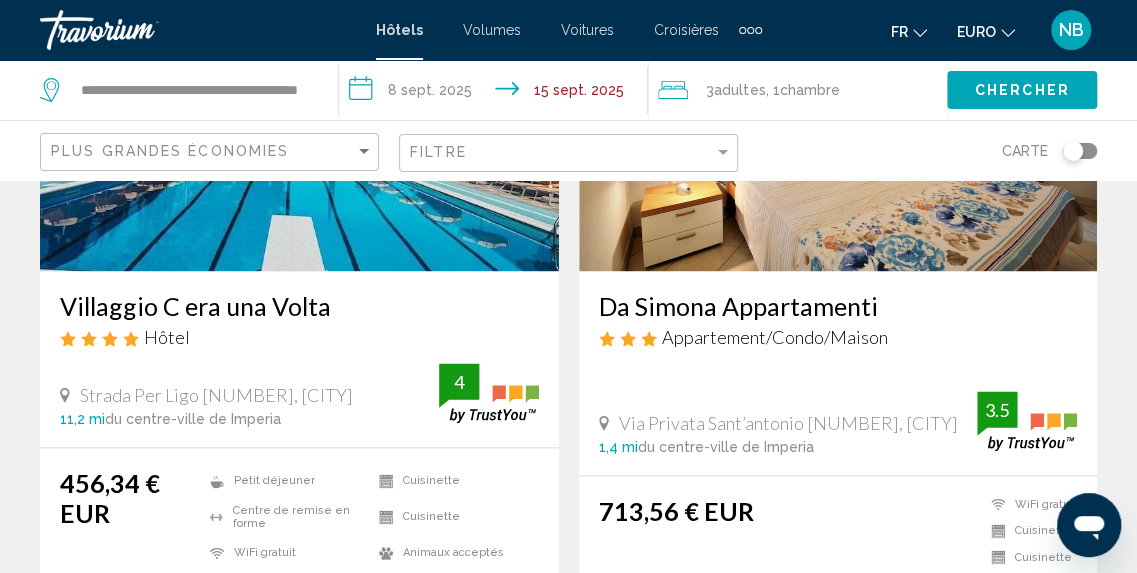 click on "Filtre" 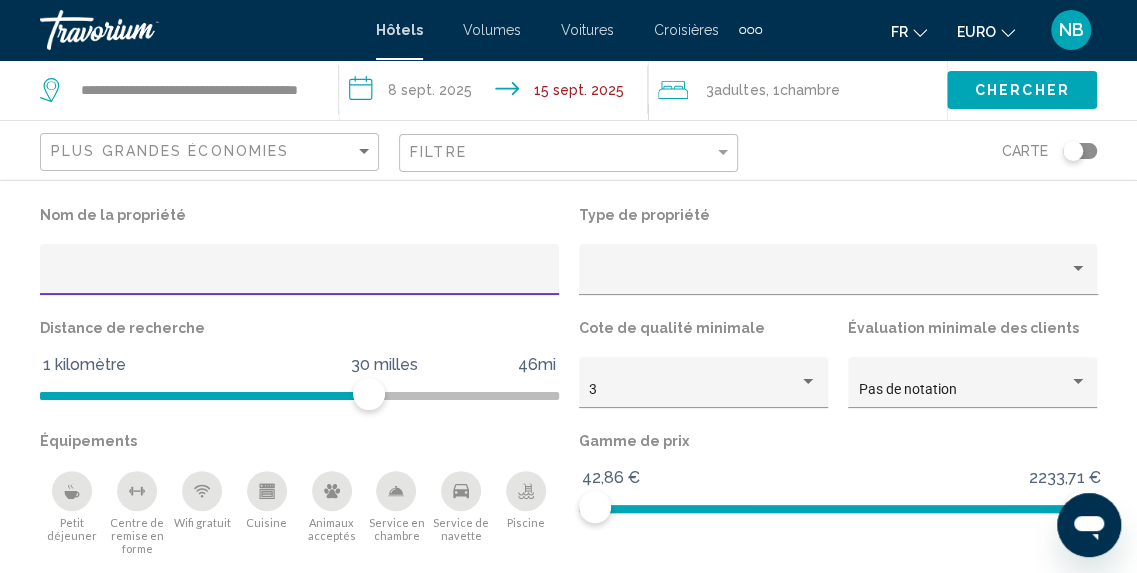 scroll, scrollTop: 2746, scrollLeft: 0, axis: vertical 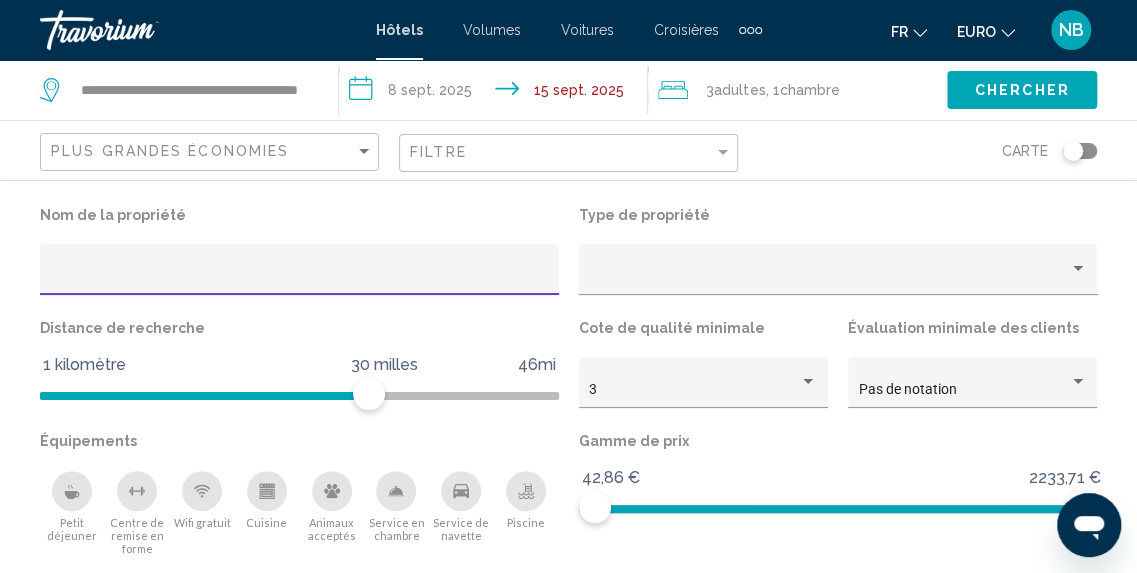 click on "Nom de la propriété Type de propriété Distance de recherche 1 kilomètre 46mi 30 milles Cote de qualité minimale 3 Évaluation minimale des clients Pas de notation Équipements
Petit déjeuner
Centre de remise en forme
Wifi gratuit
Cuisine
Animaux acceptés
Service en chambre
Service de navette
Piscine Gamme de prix 42,86 € 2233,71 € 42,86 € 2233,71 € Réinitialiser Montrer les résultats" 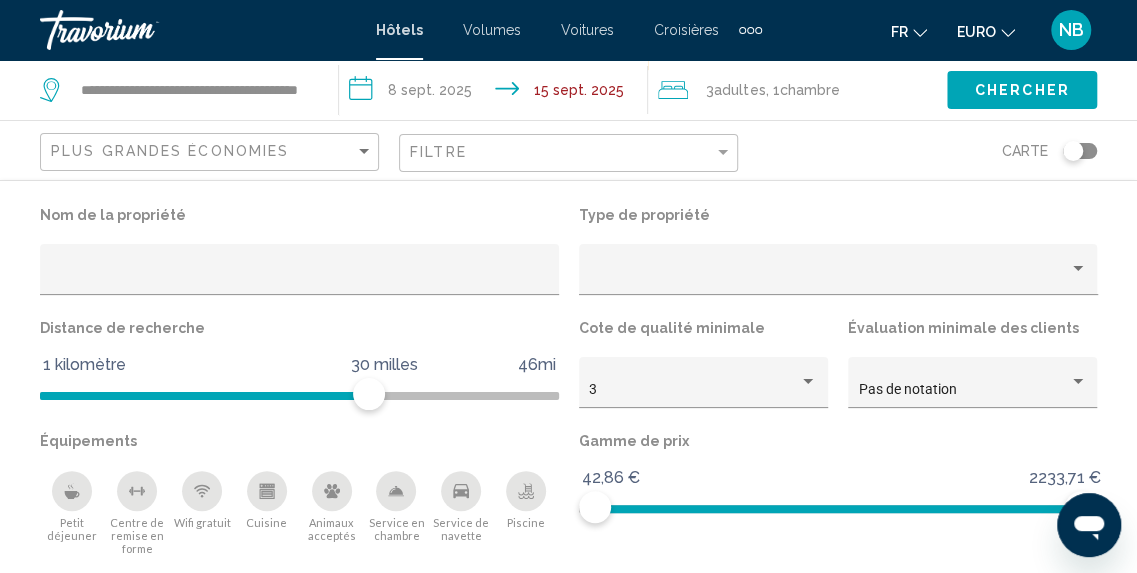 scroll, scrollTop: 3792, scrollLeft: 0, axis: vertical 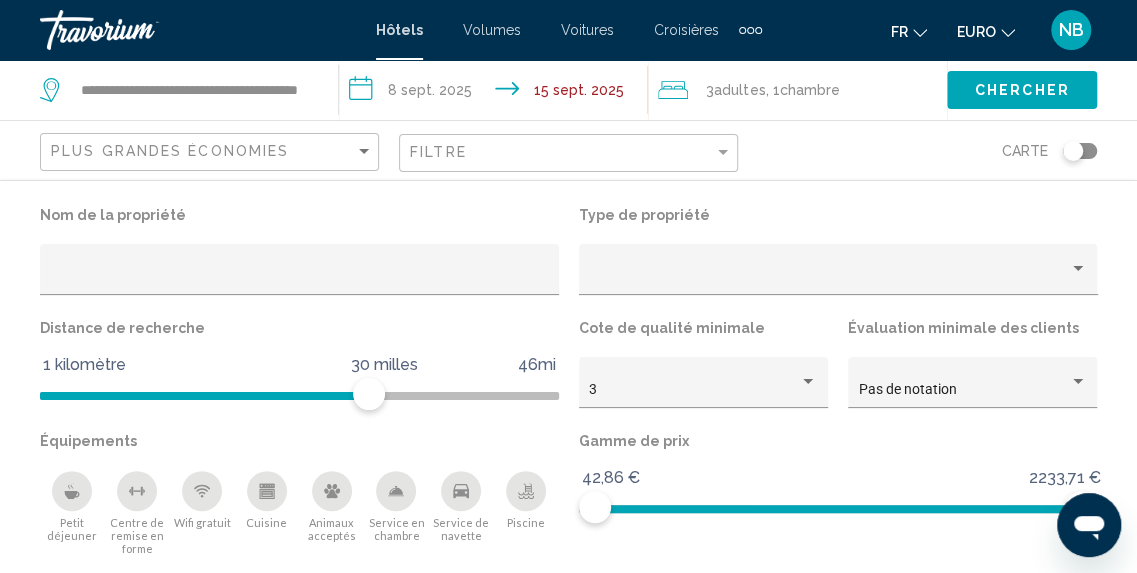 click on "Chercher" 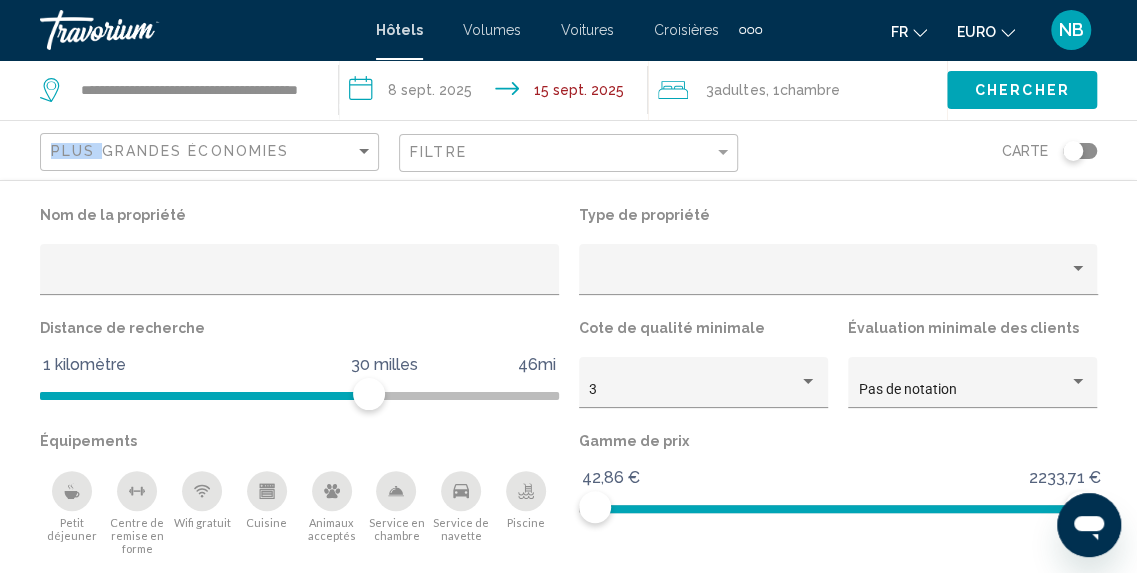 click on "Chercher" 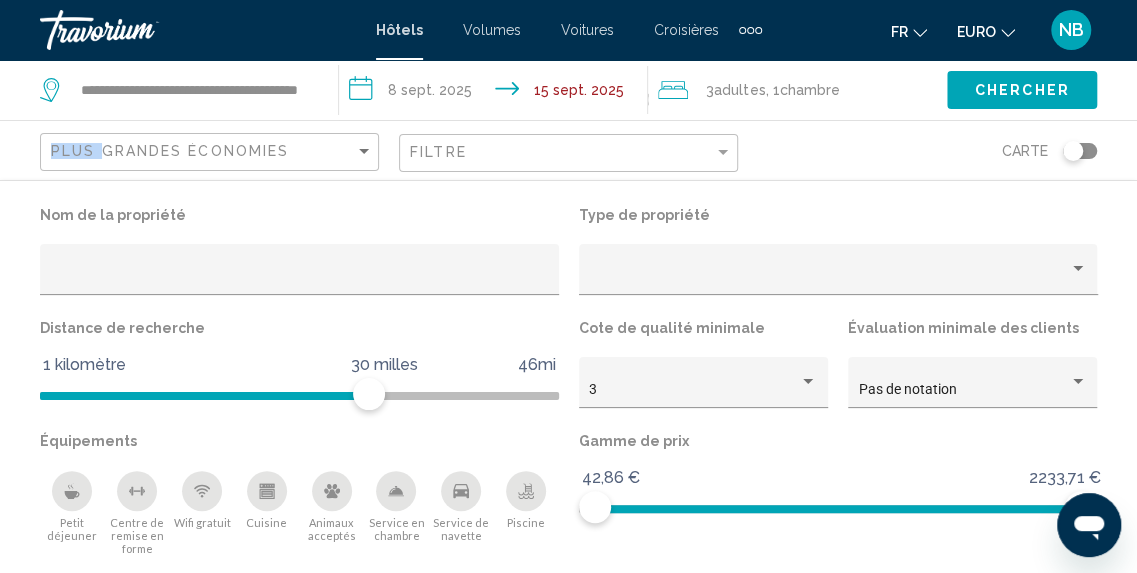 scroll, scrollTop: 942, scrollLeft: 0, axis: vertical 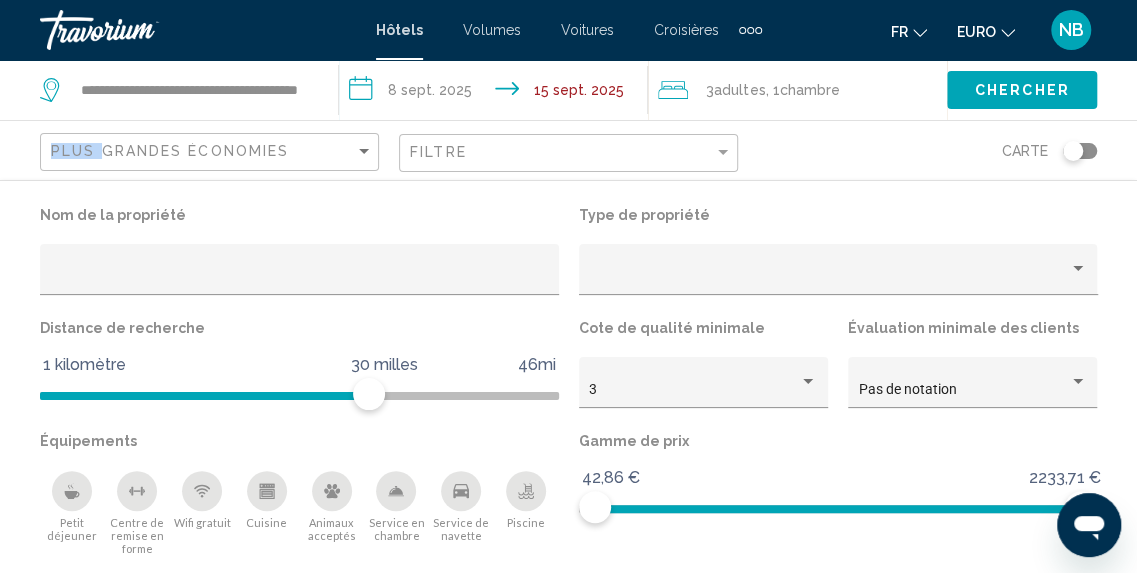 click on "Chercher" 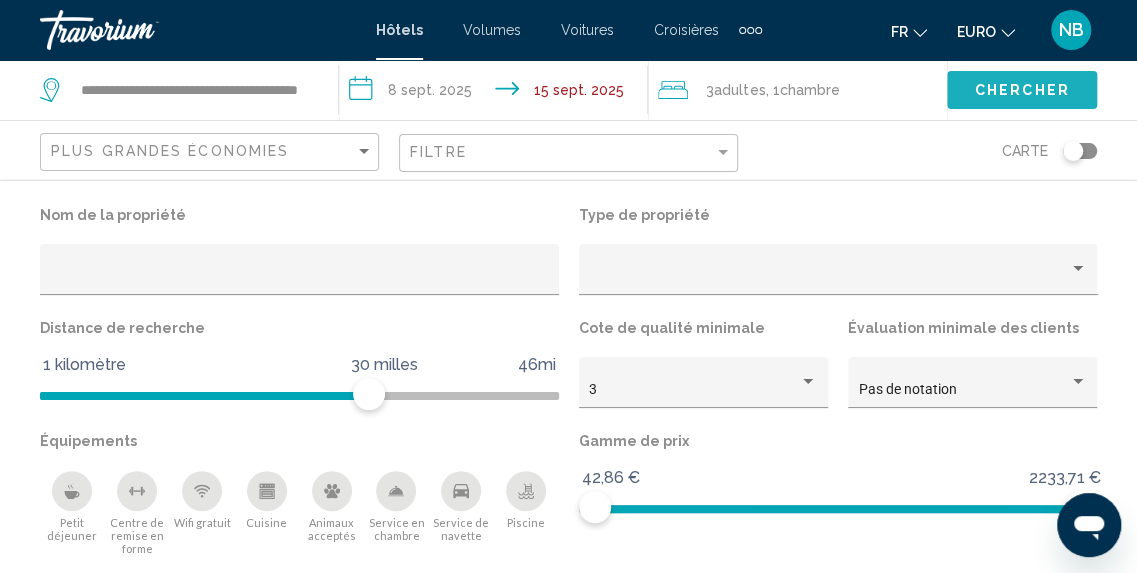 click on "Chercher" 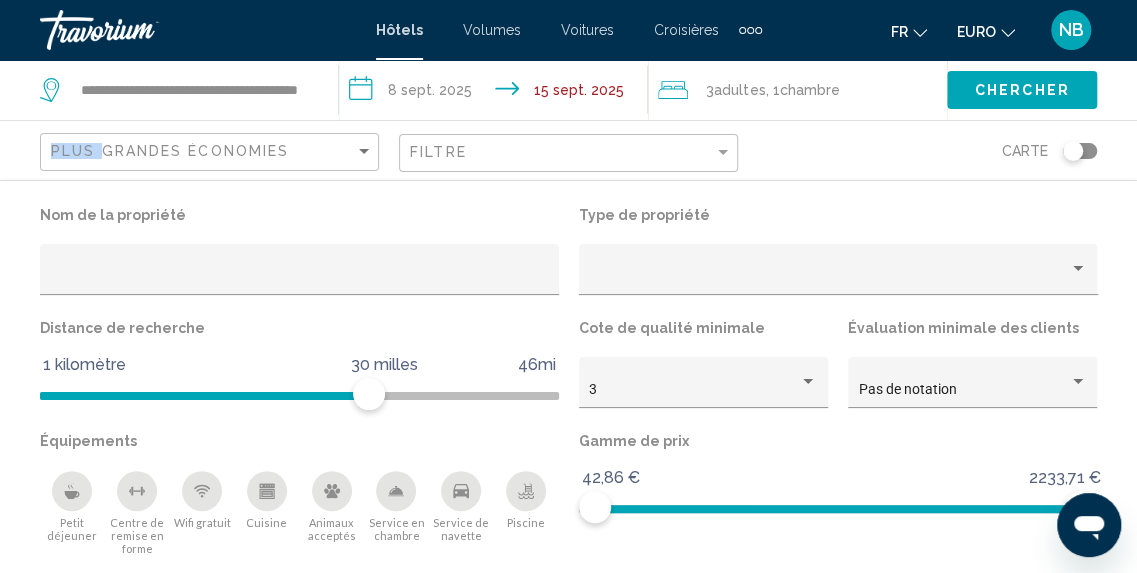 click on "Chercher" 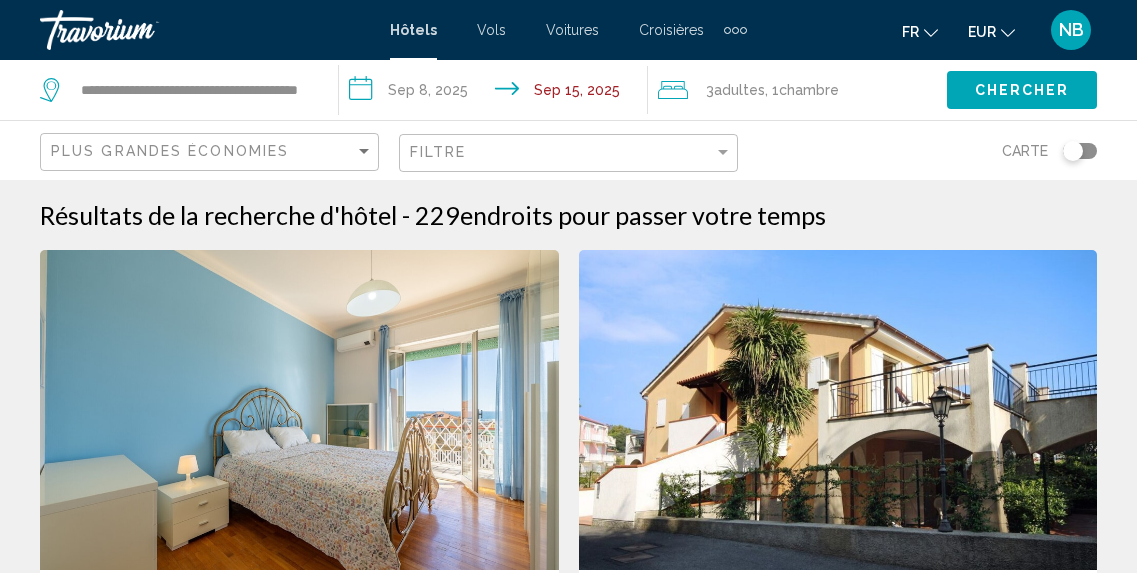 scroll, scrollTop: 0, scrollLeft: 0, axis: both 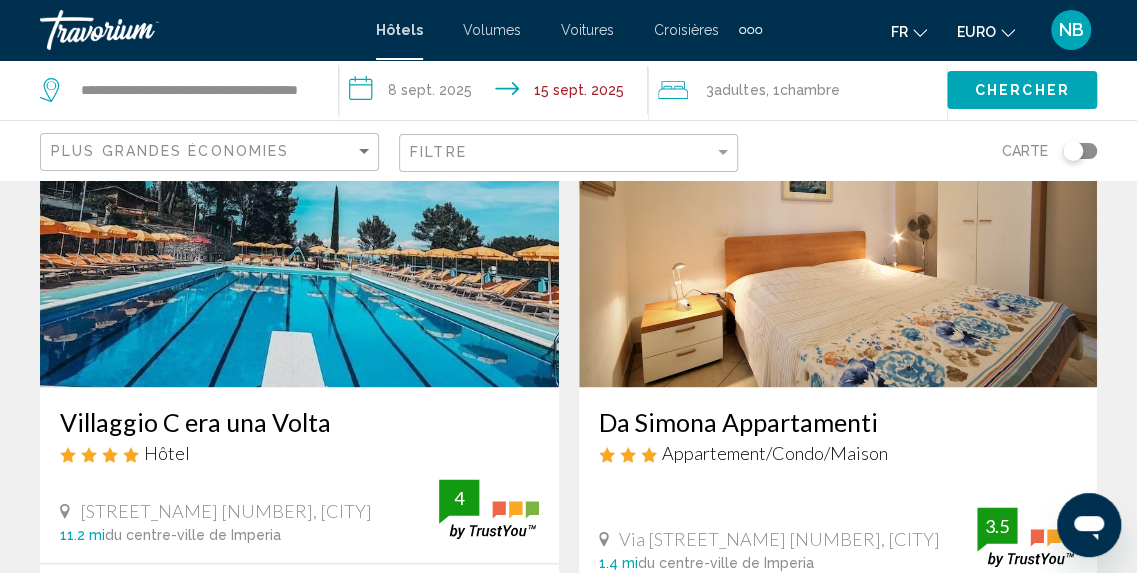 click at bounding box center (299, 227) 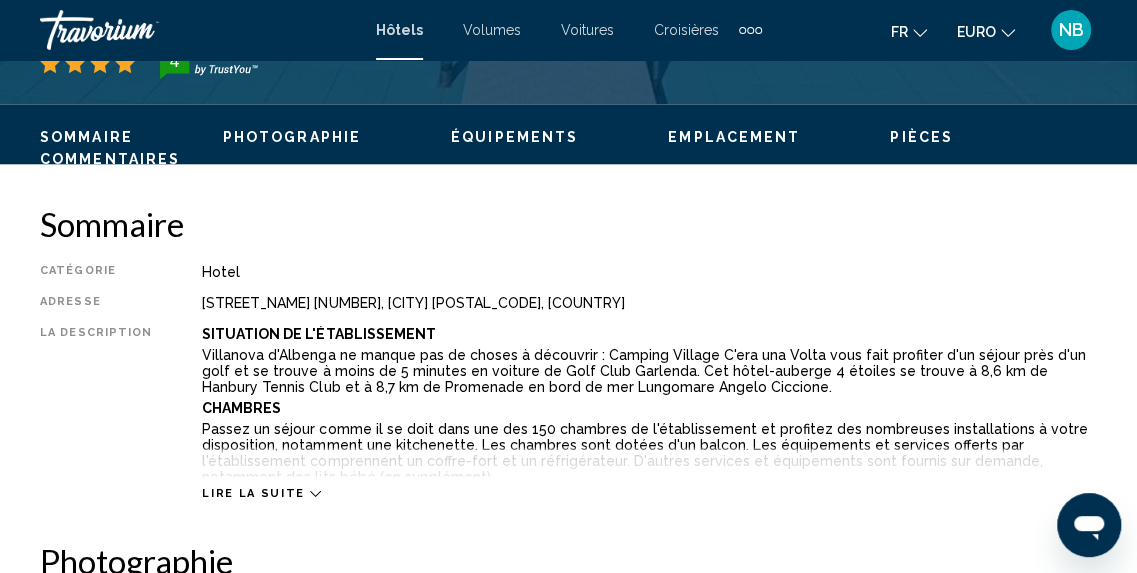 scroll, scrollTop: 248, scrollLeft: 0, axis: vertical 